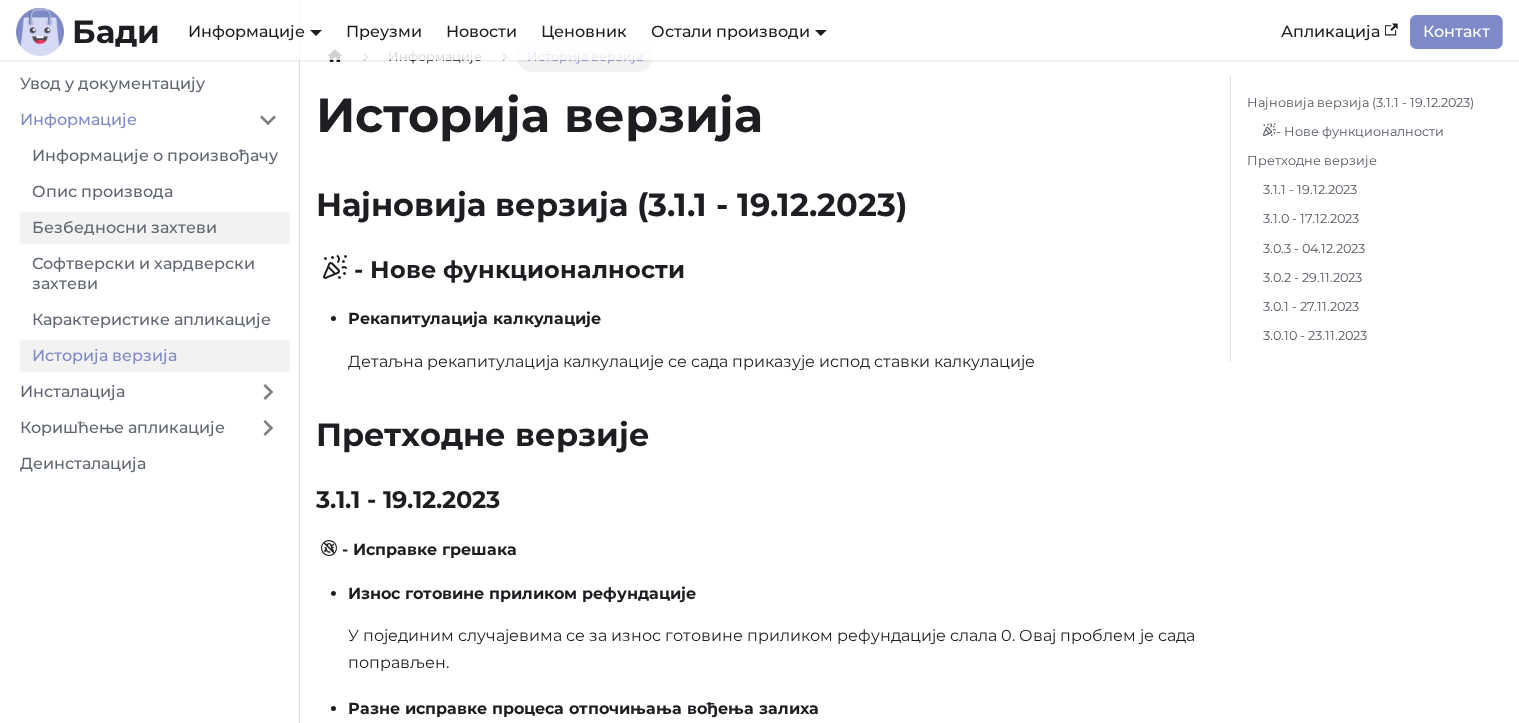 scroll, scrollTop: 0, scrollLeft: 0, axis: both 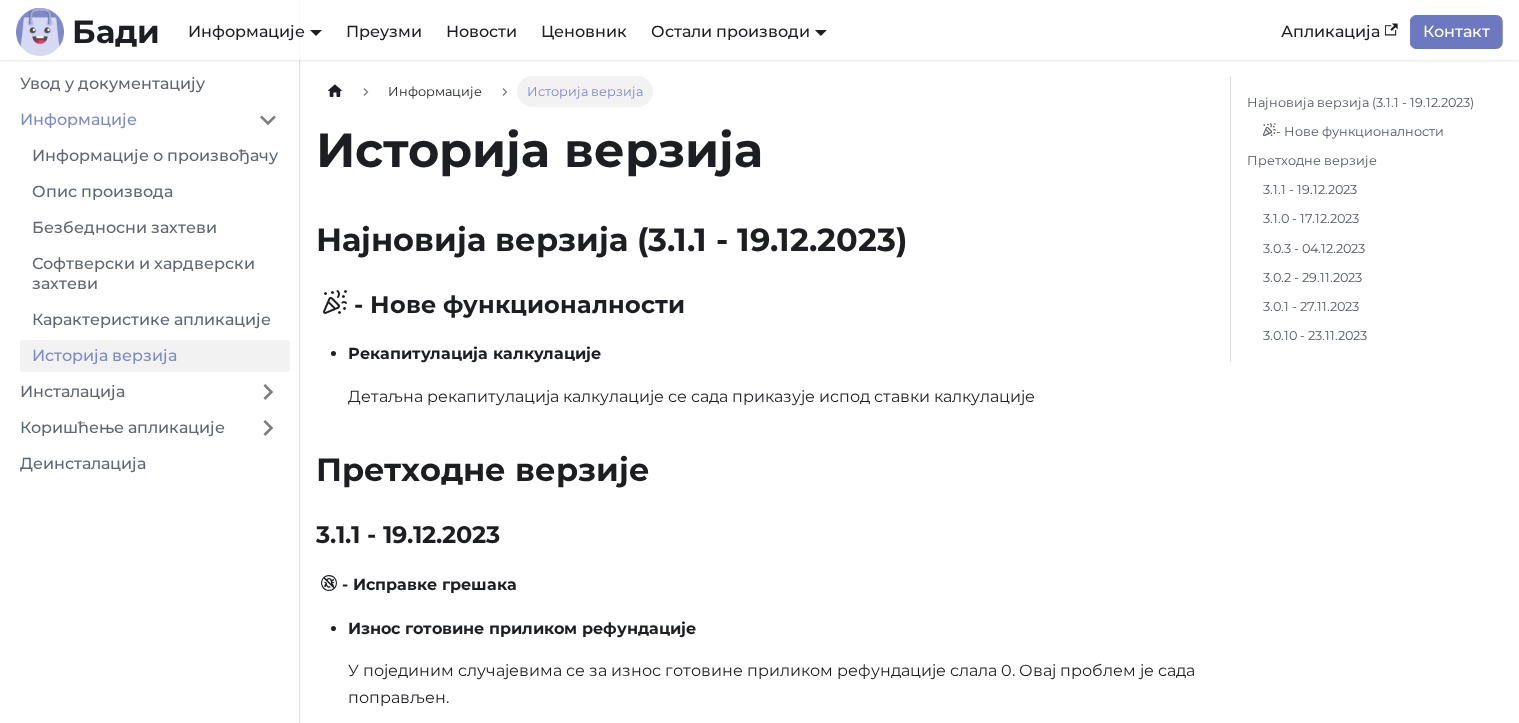 click on "Контакт" at bounding box center (1456, 32) 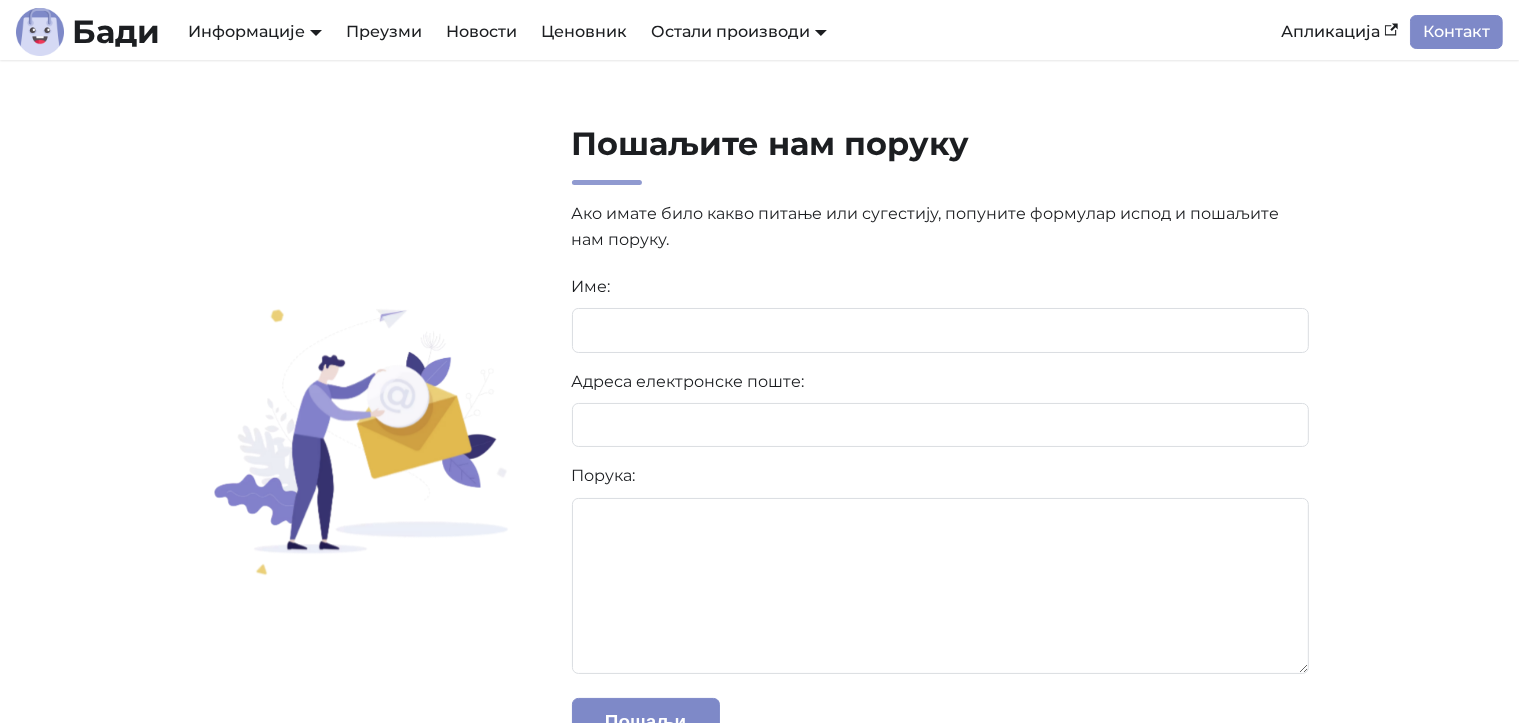 click on "Ако имате било какво питање или сугестију, попуните формулар испод и пошаљите нам поруку." at bounding box center (941, 227) 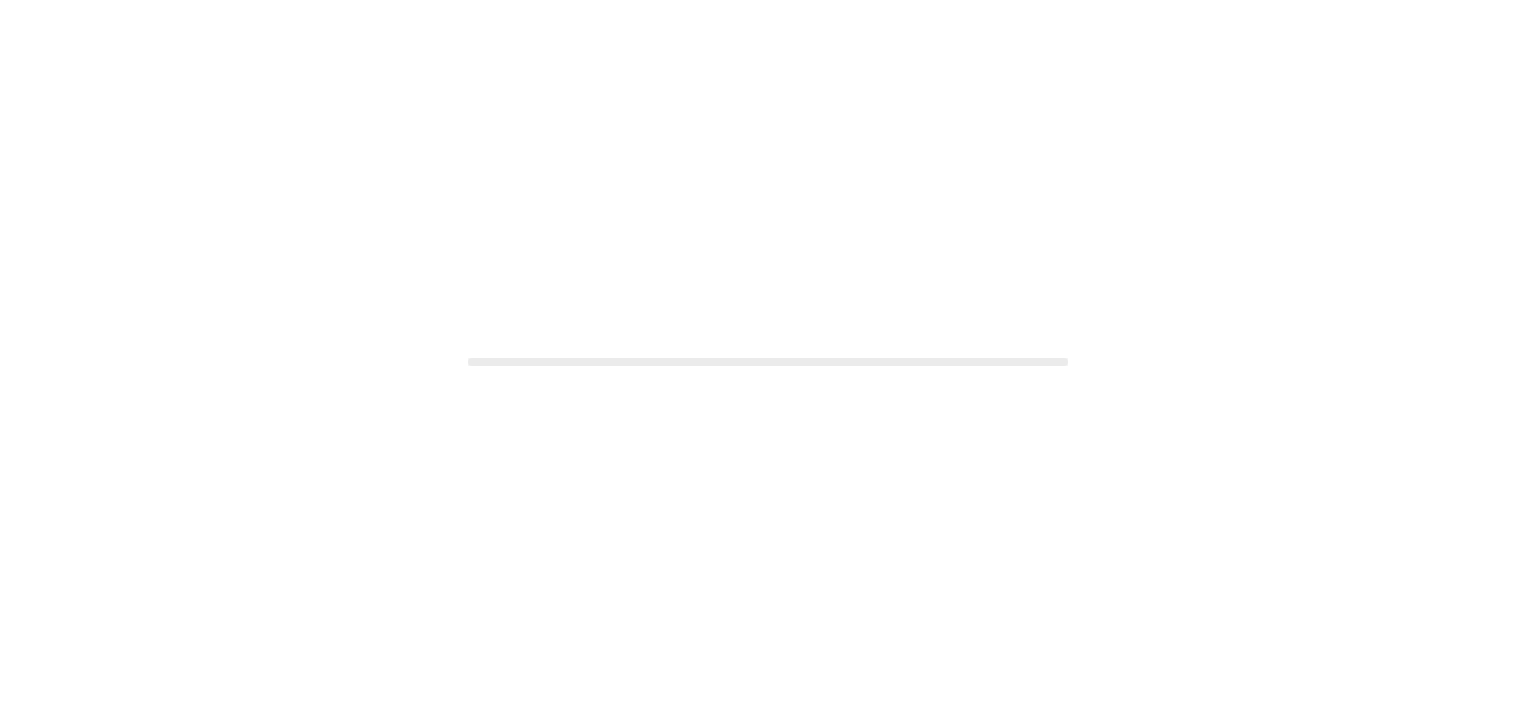 scroll, scrollTop: 0, scrollLeft: 0, axis: both 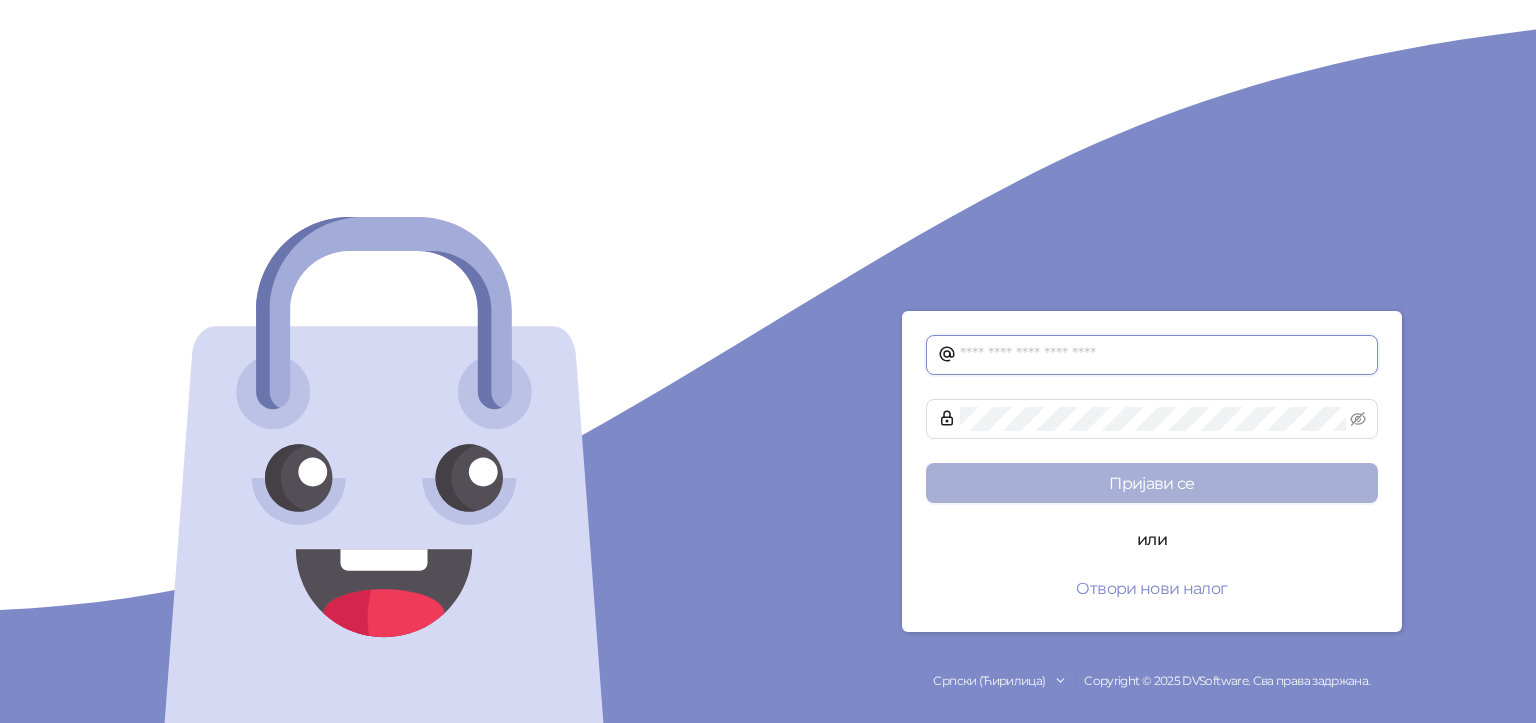 type on "**********" 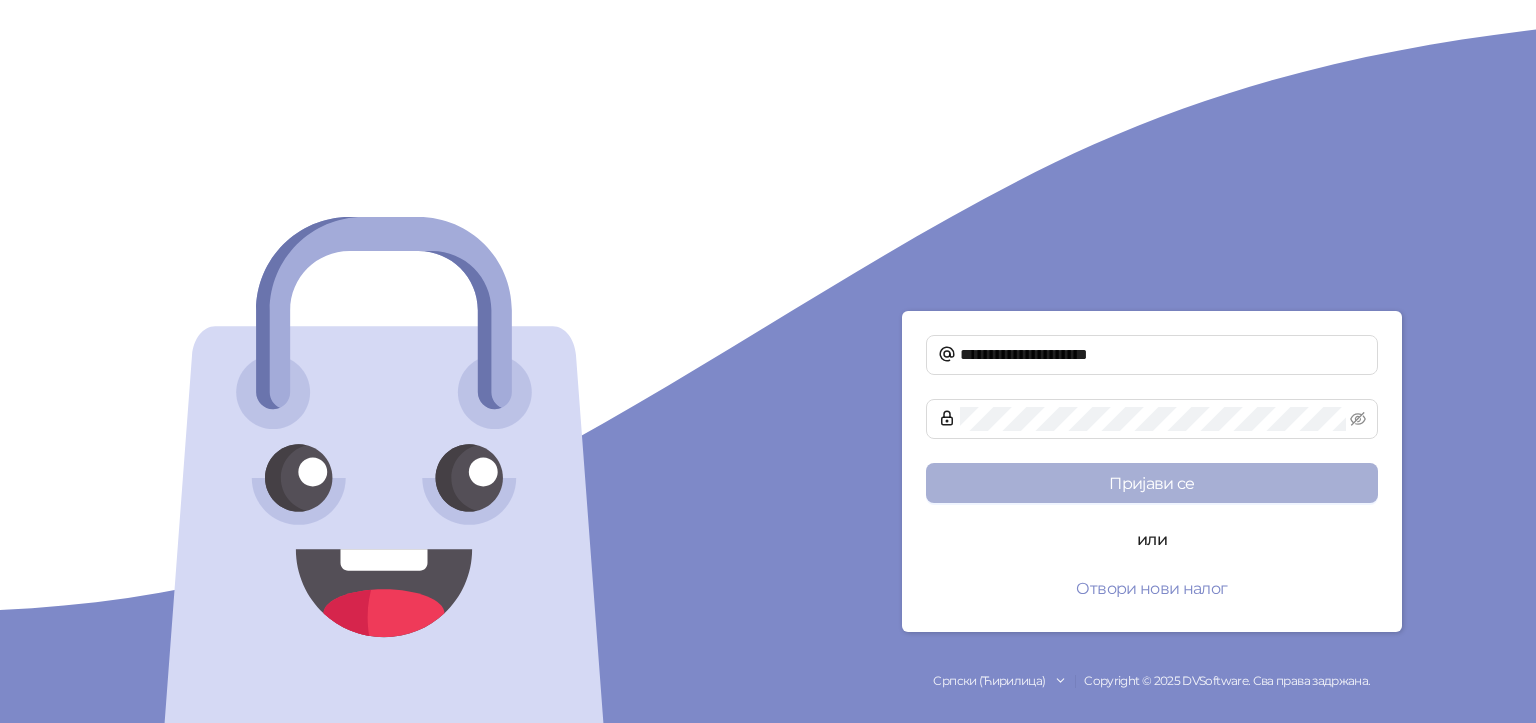 click on "Пријави се" at bounding box center [1152, 483] 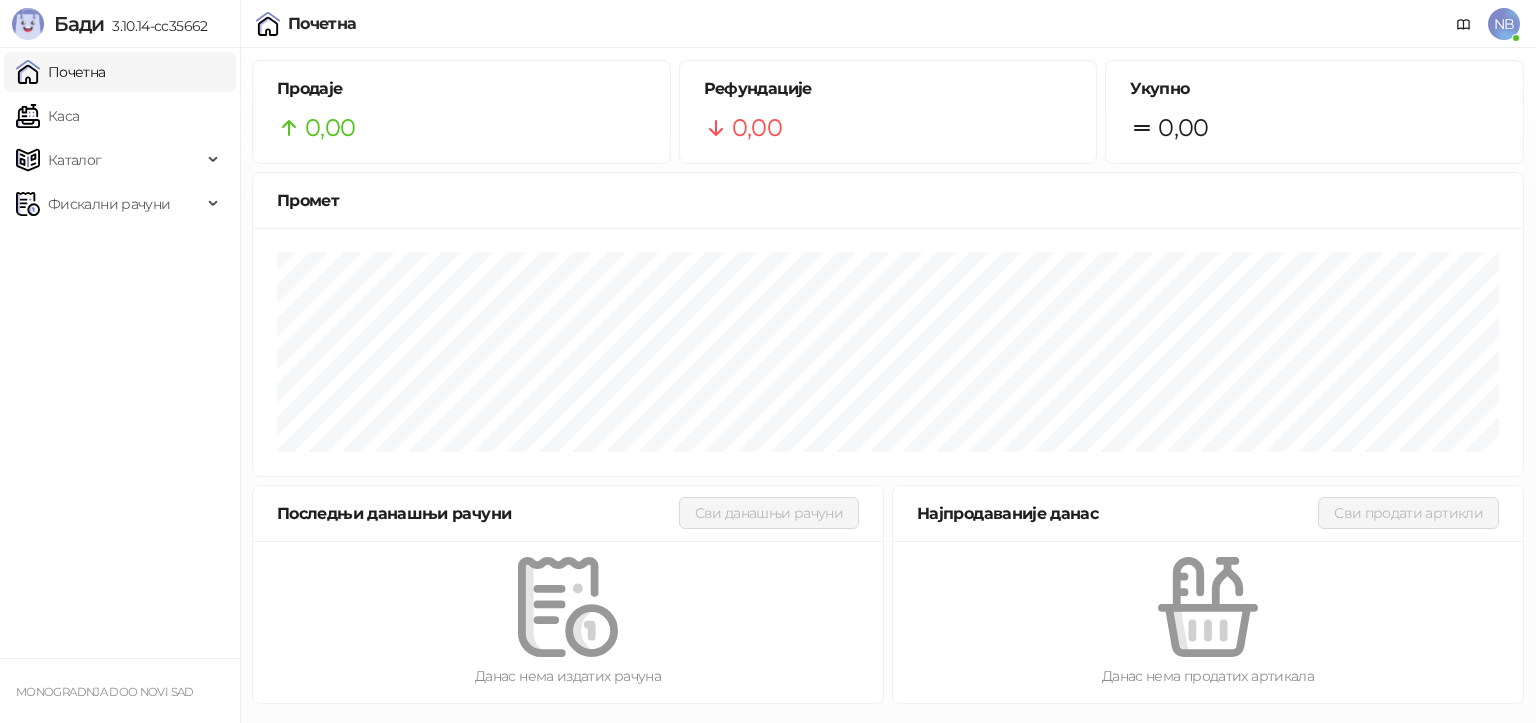 click on "Рефундације" at bounding box center (888, 89) 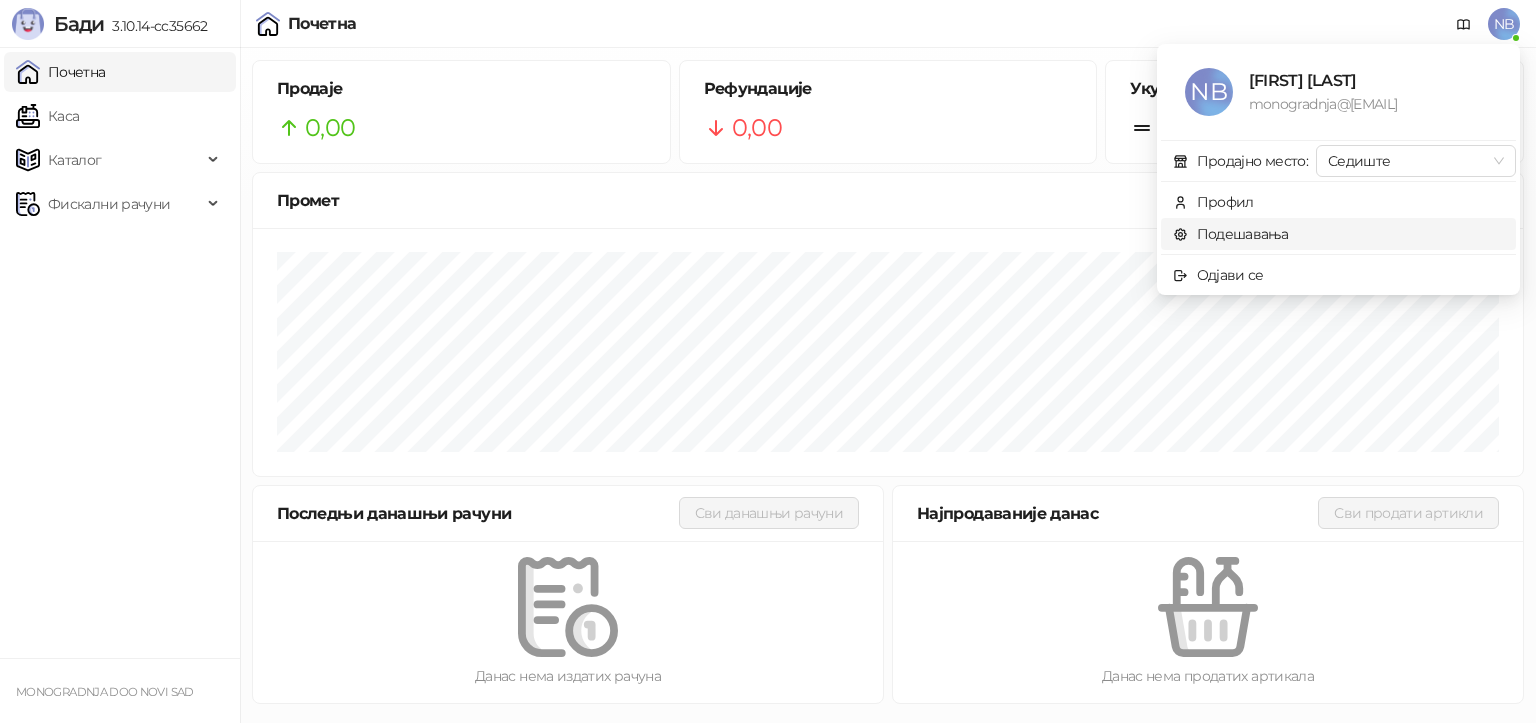 click on "Подешавања" at bounding box center [1231, 234] 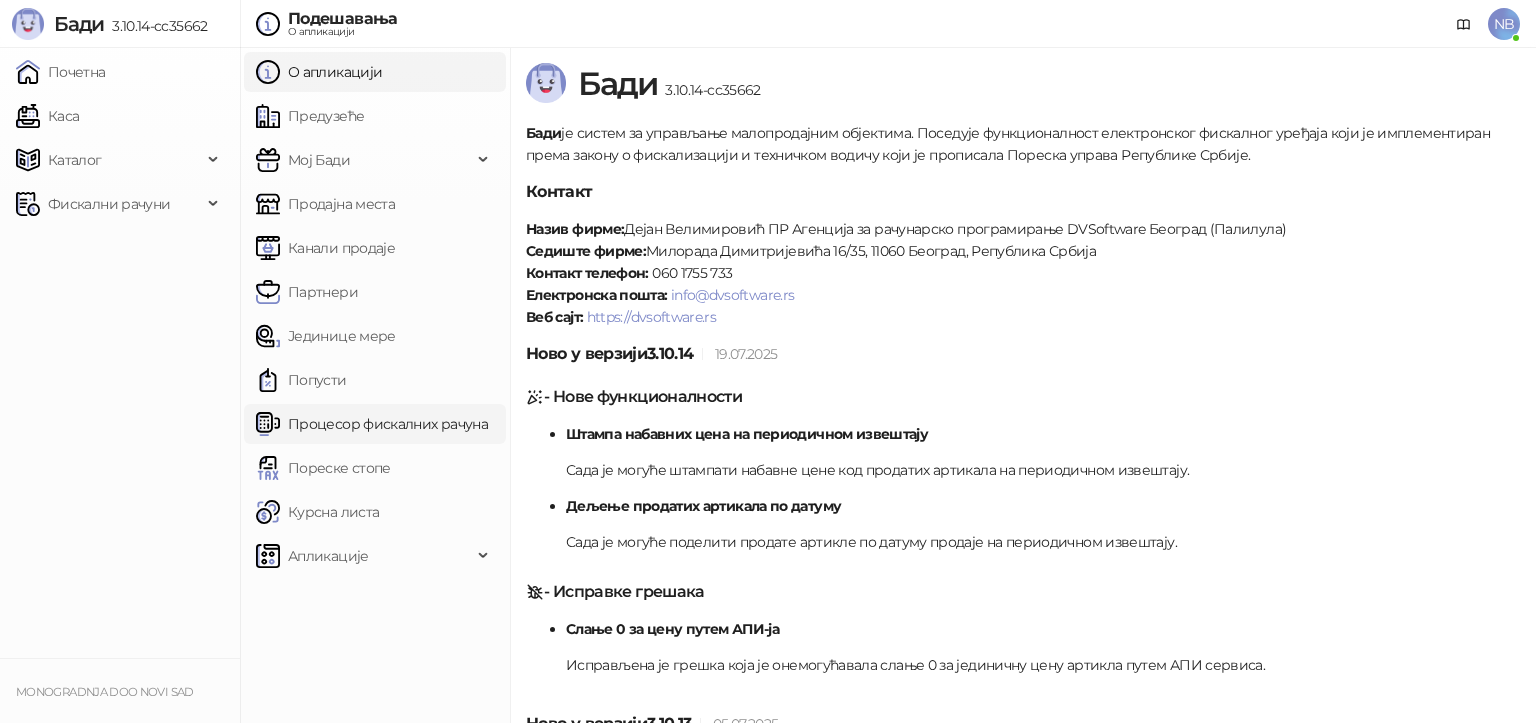click on "Процесор фискалних рачуна" at bounding box center (372, 424) 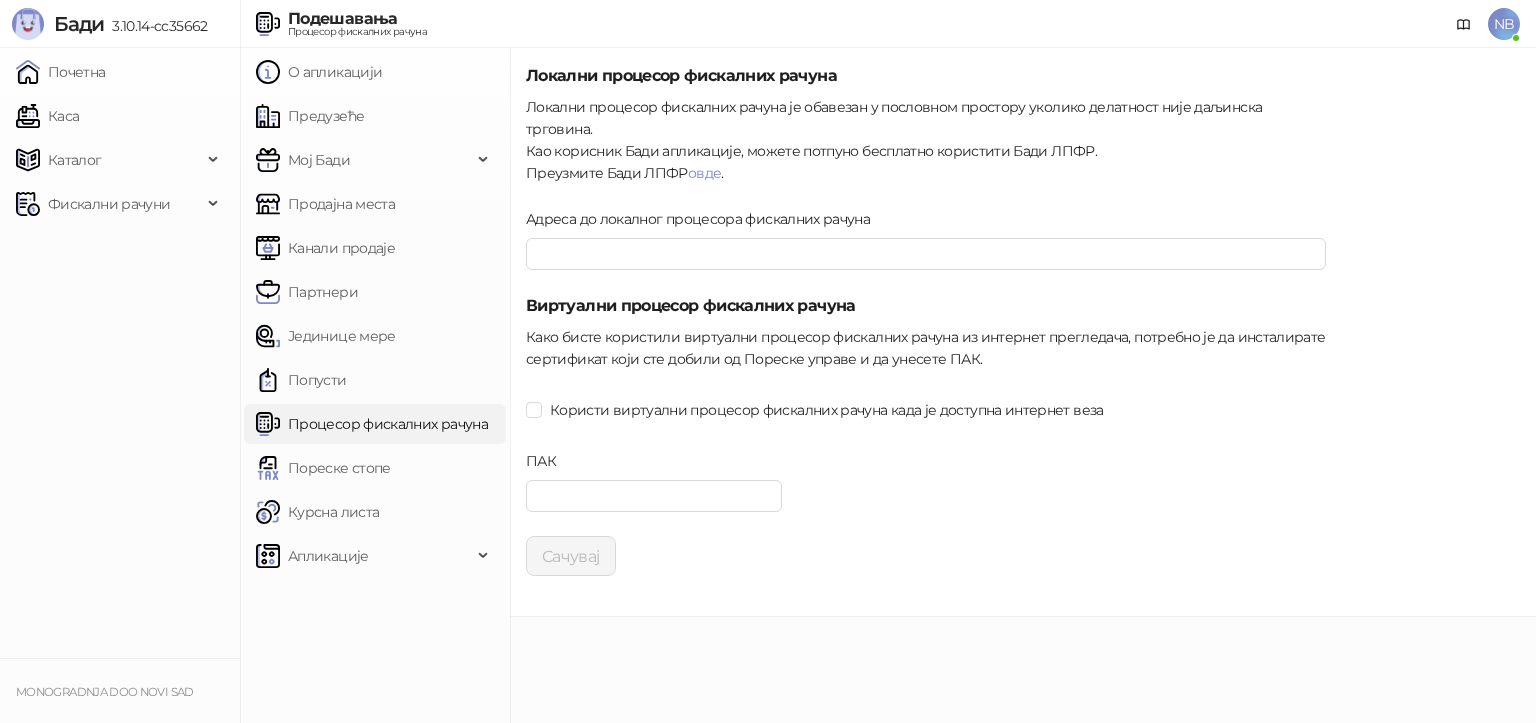 type on "**********" 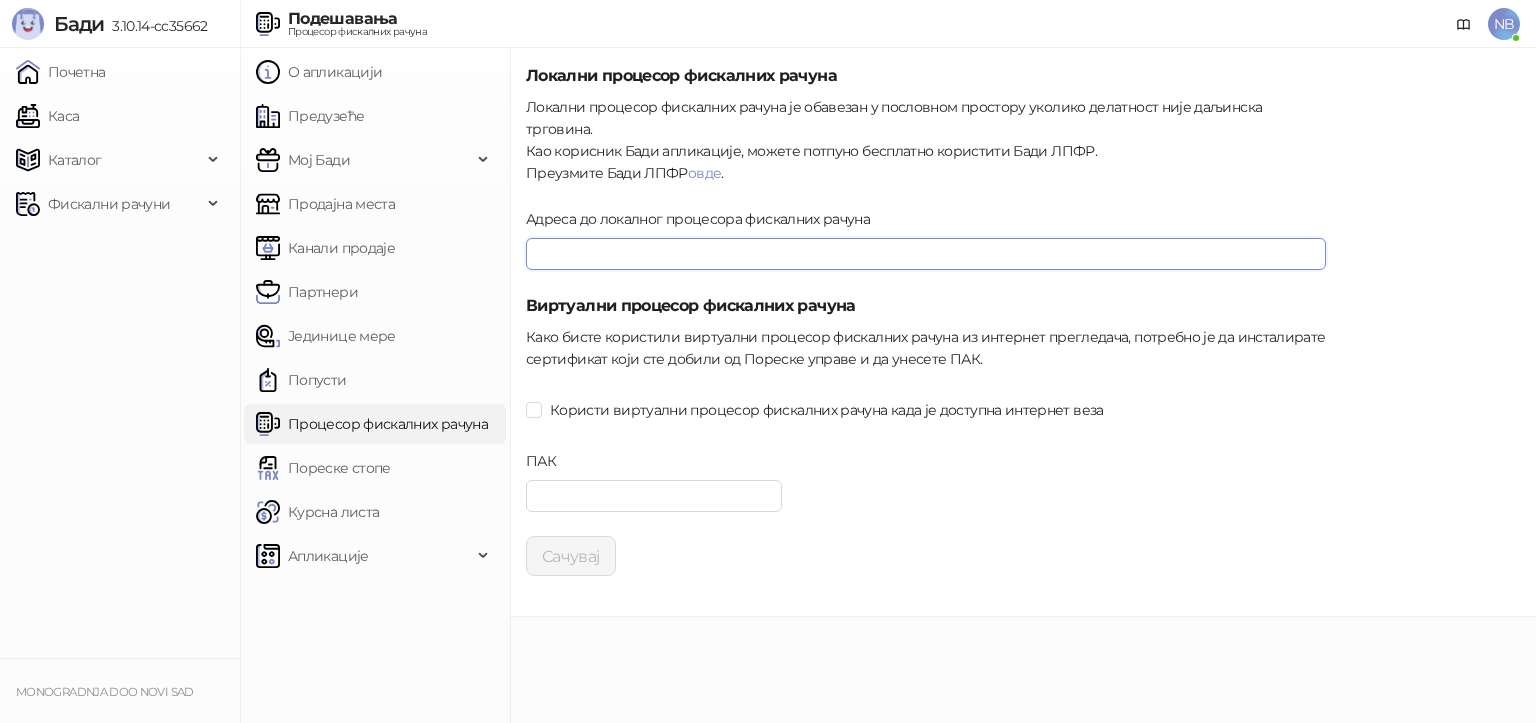 click on "Адреса до локалног процесора фискалних рачуна" at bounding box center (926, 254) 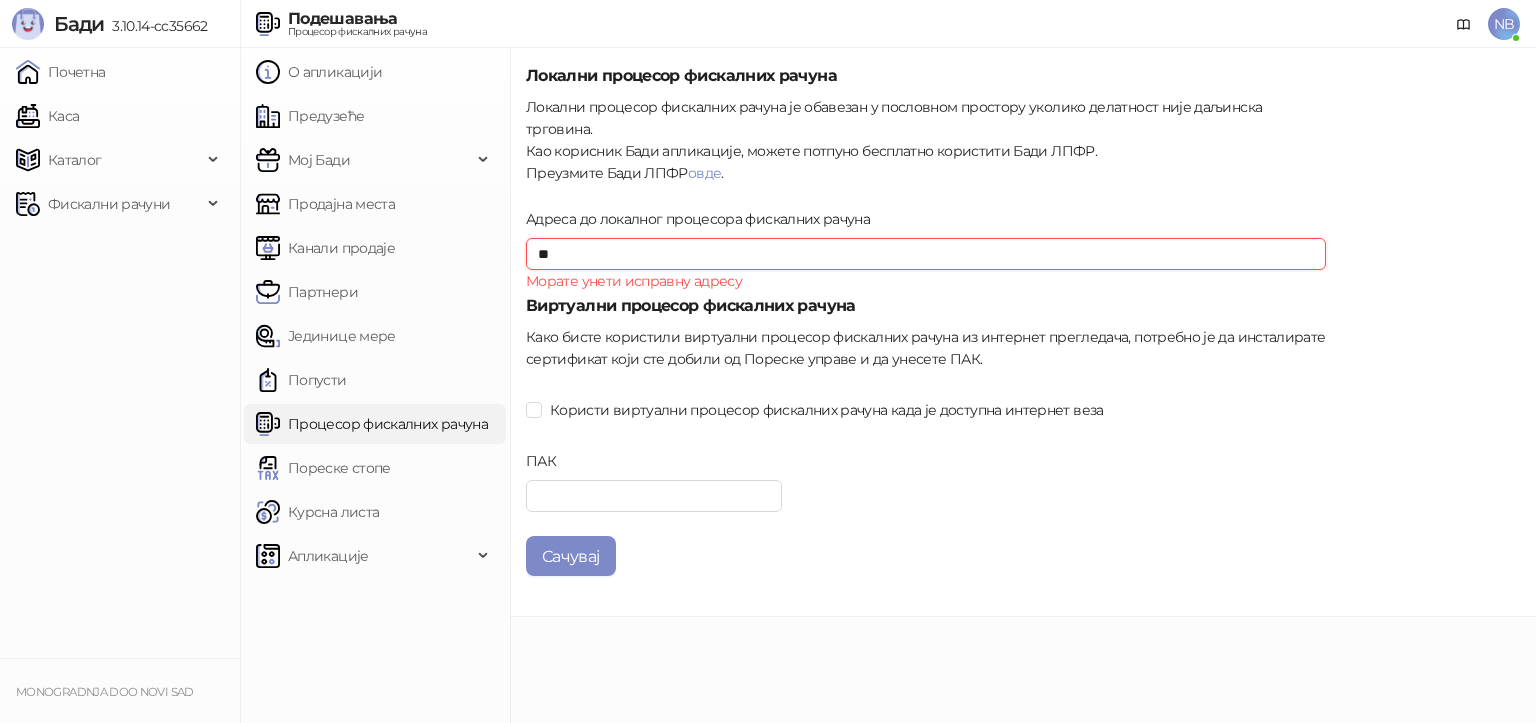type on "*" 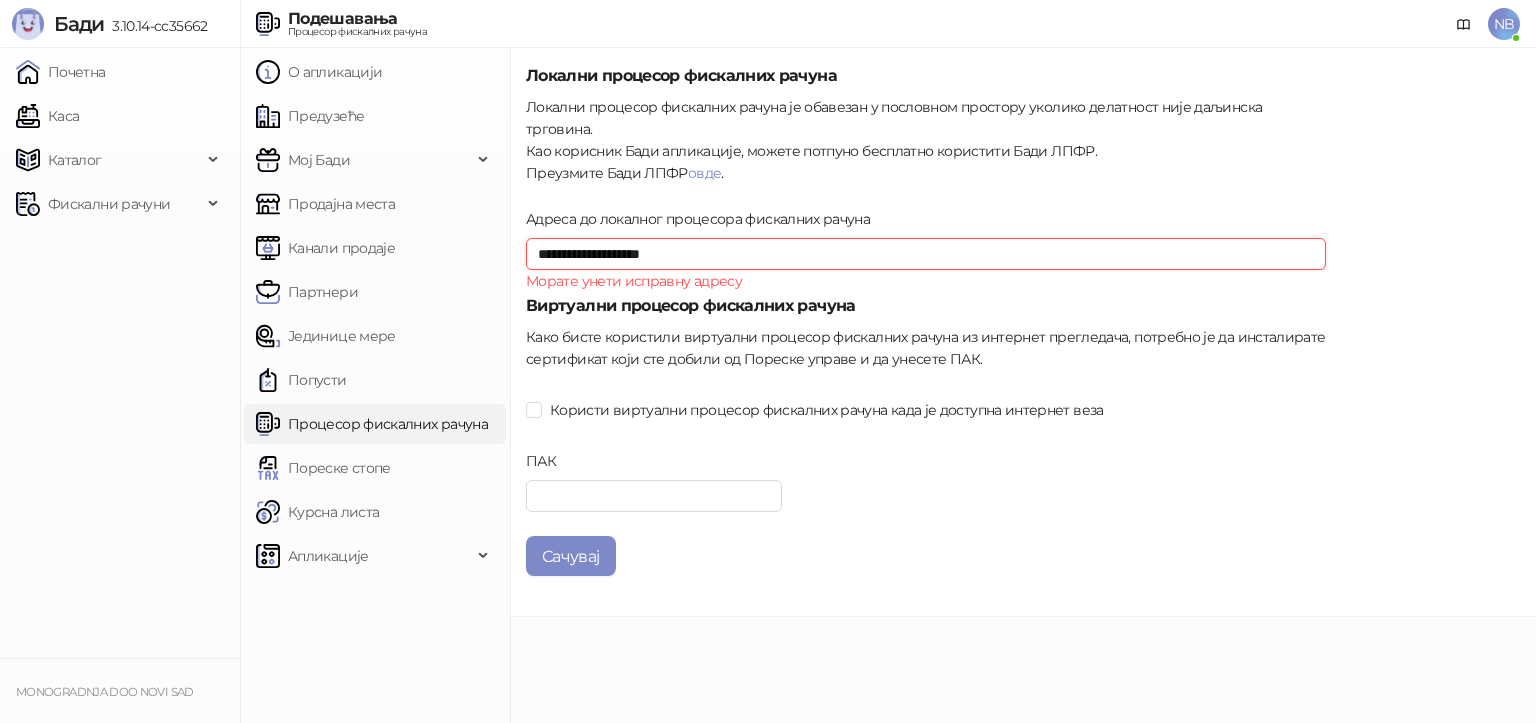 click on "**********" at bounding box center (926, 254) 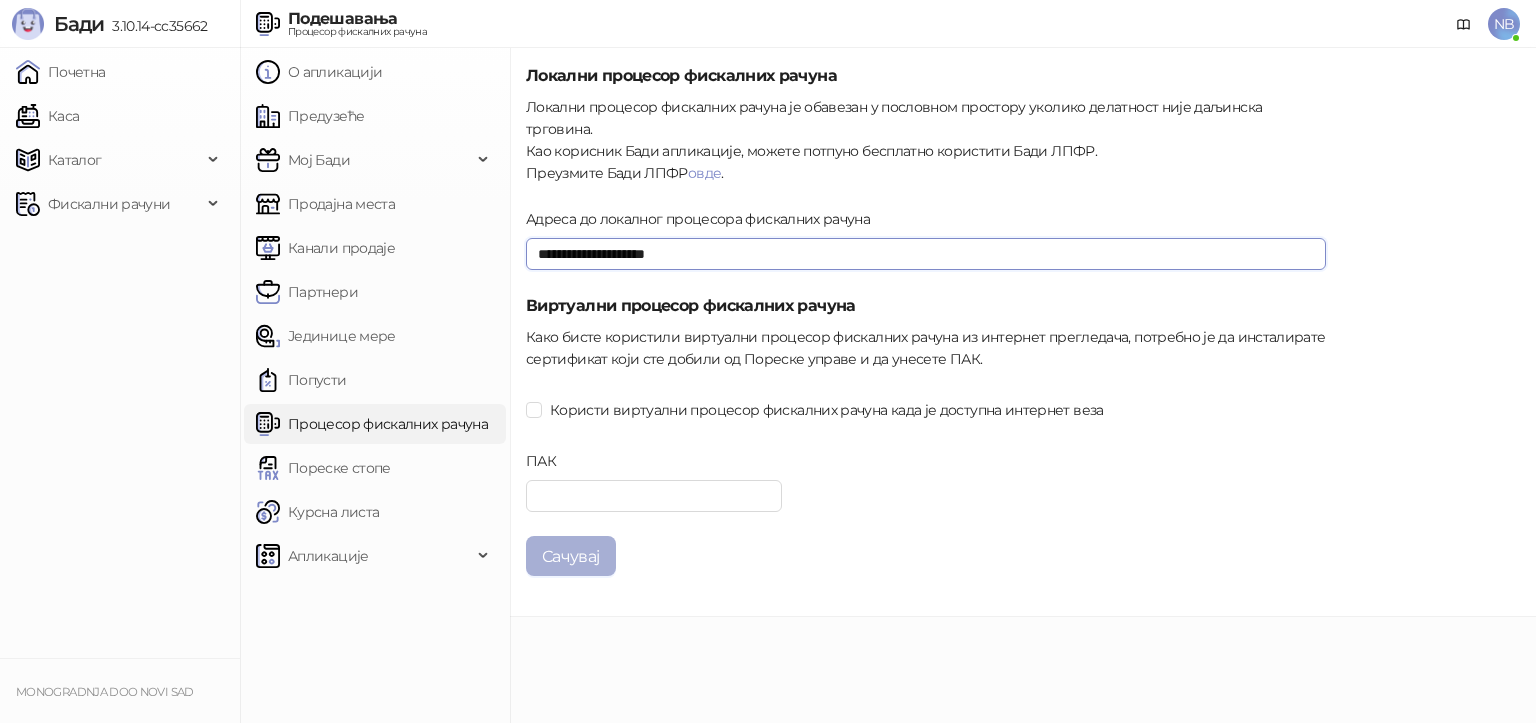 type on "**********" 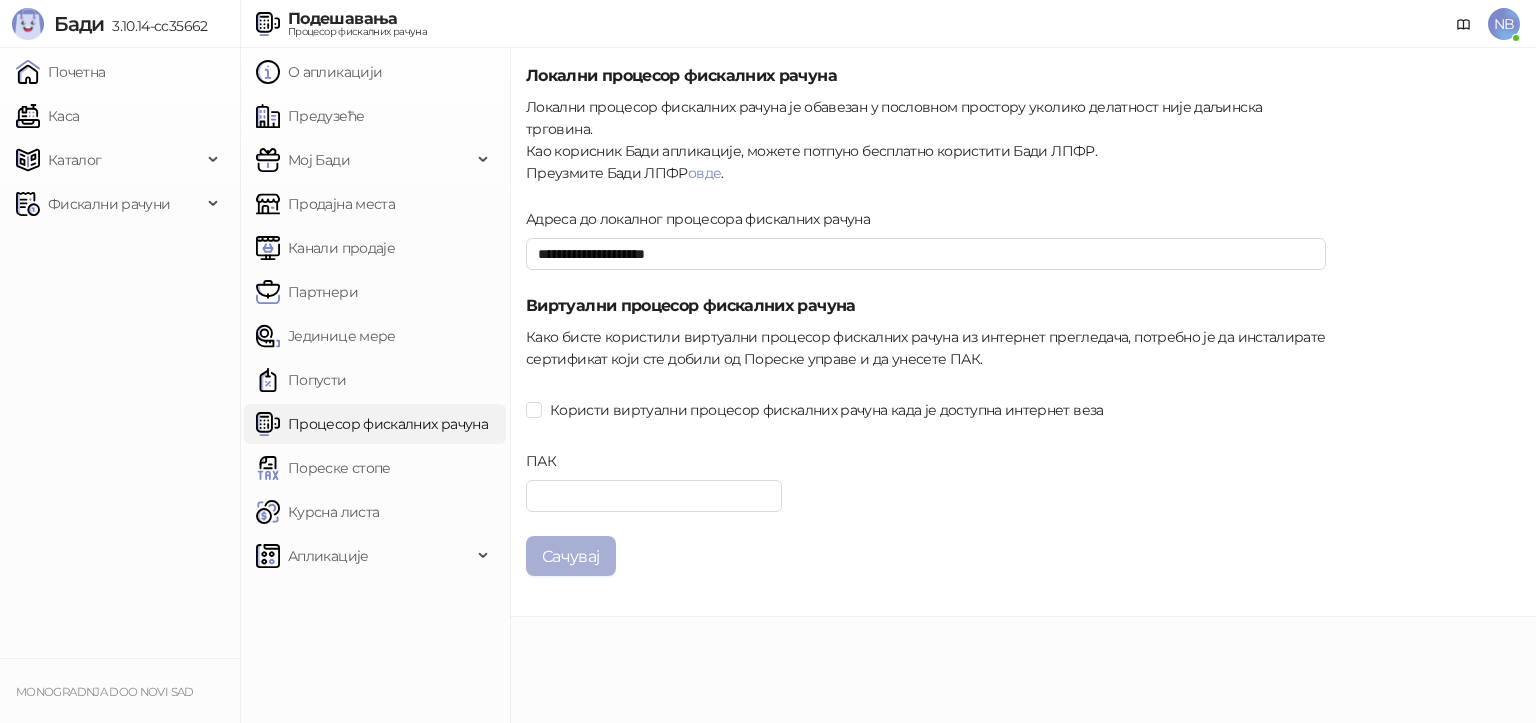 click on "Сачувај" at bounding box center (571, 556) 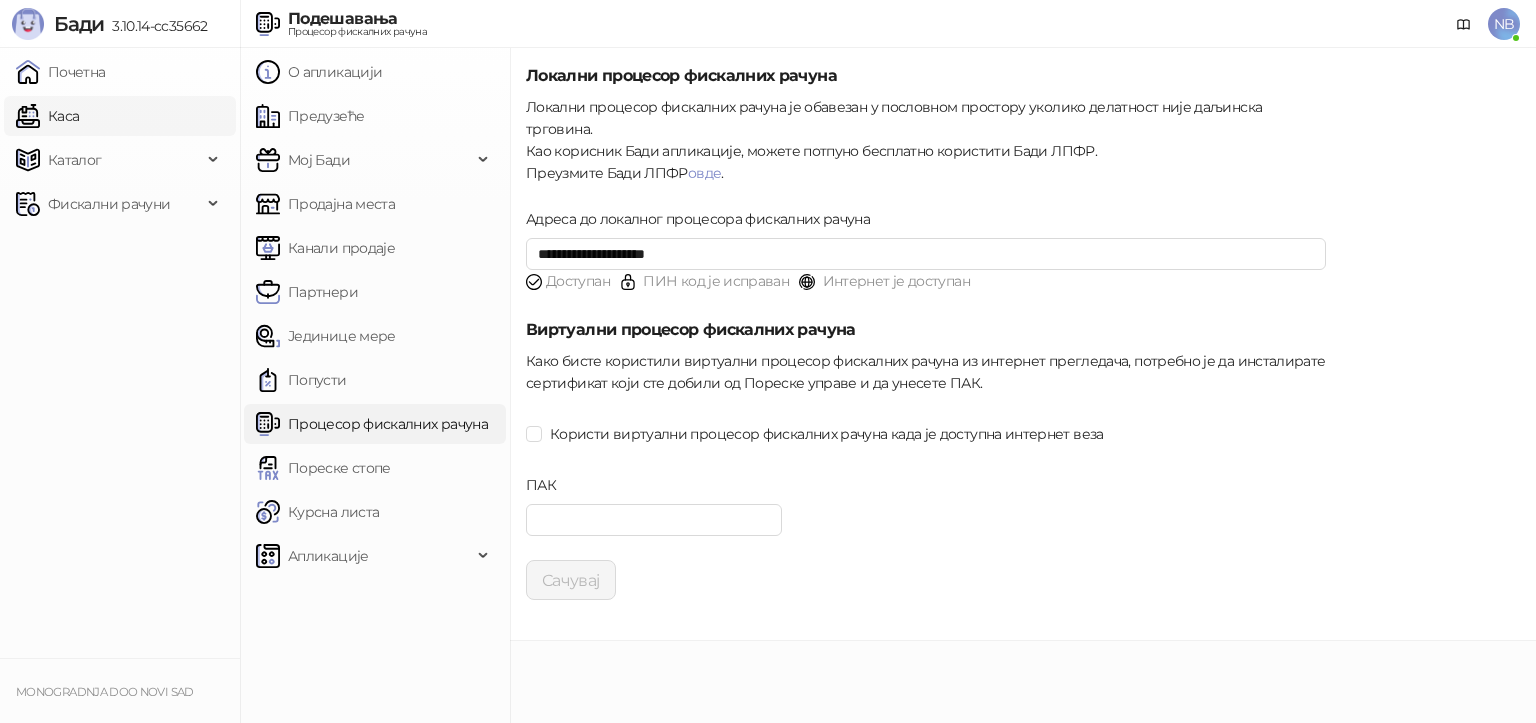 drag, startPoint x: 60, startPoint y: 120, endPoint x: 72, endPoint y: 118, distance: 12.165525 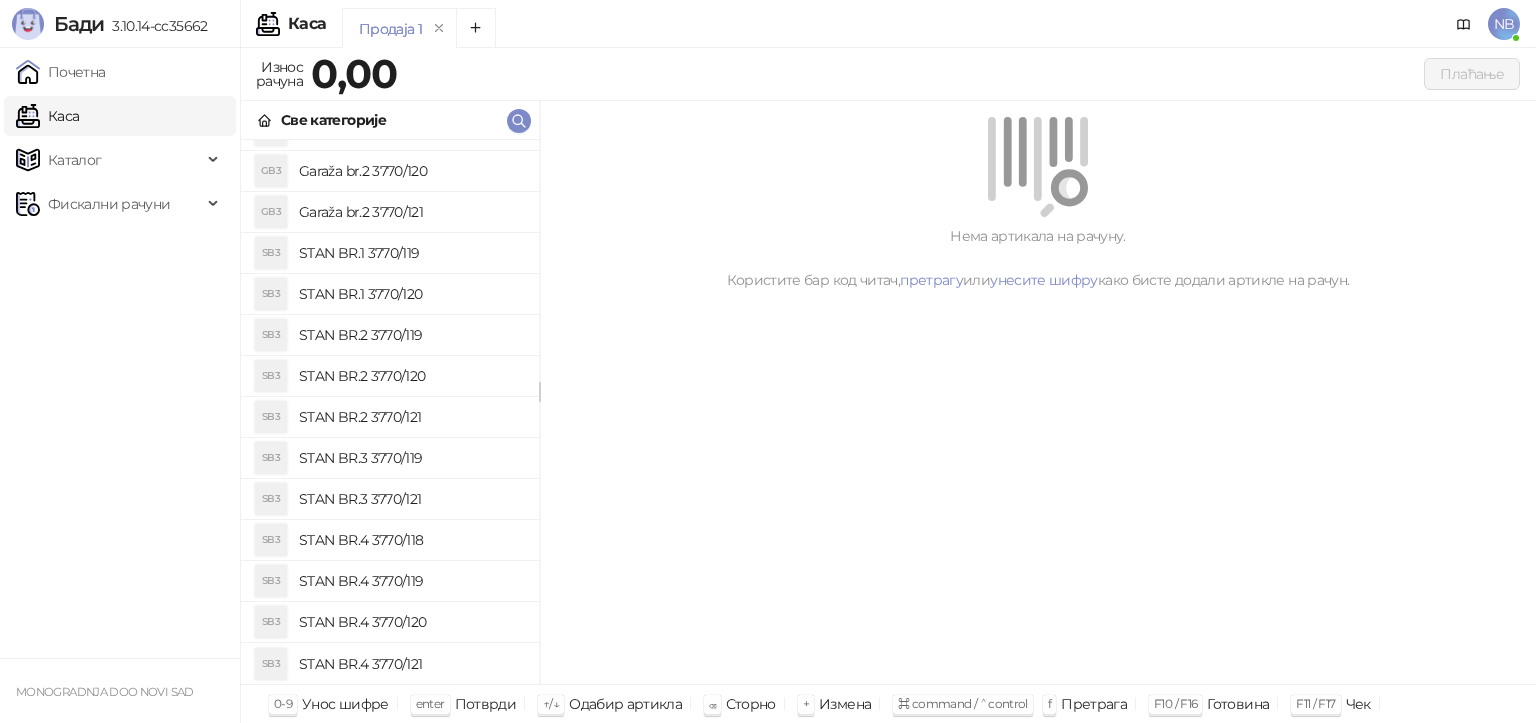 scroll, scrollTop: 0, scrollLeft: 0, axis: both 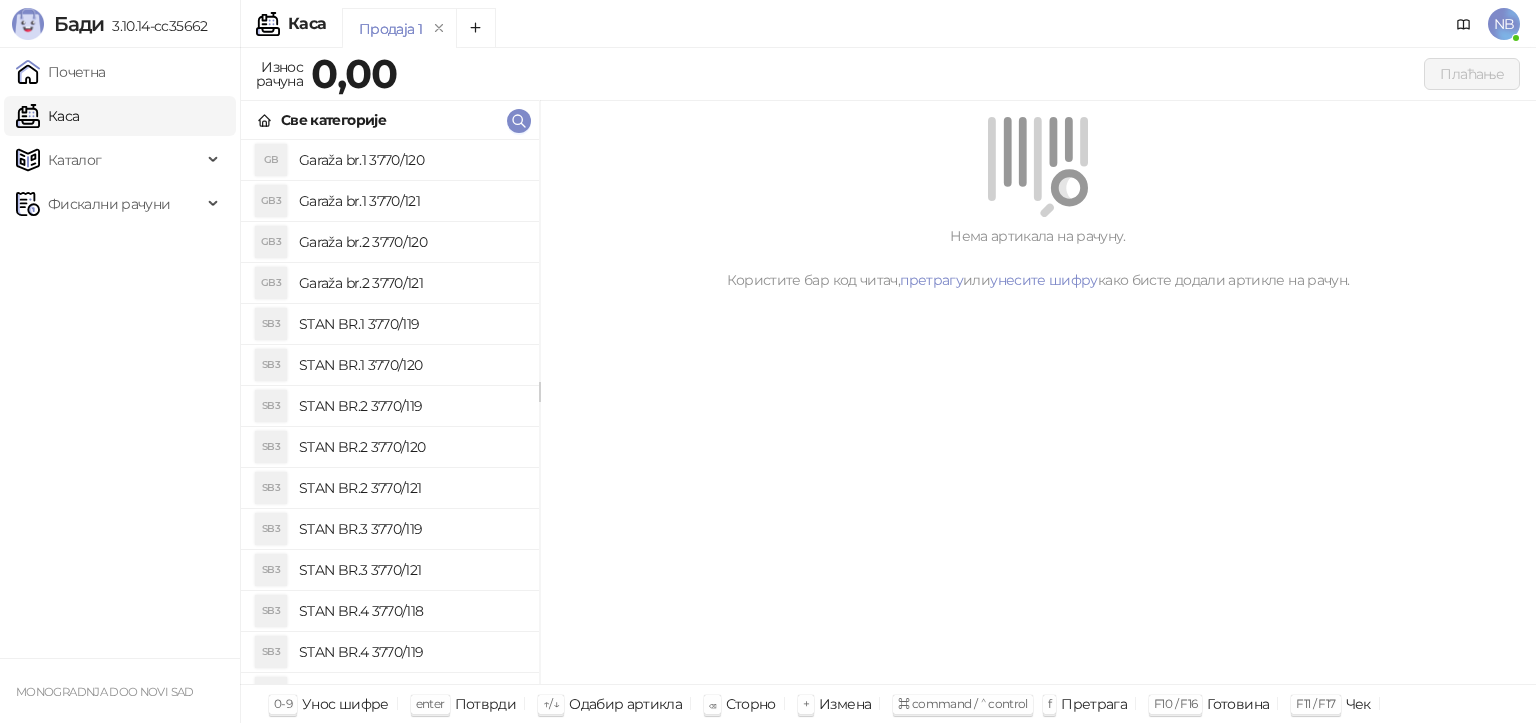 click on "Продаја 1" at bounding box center [390, 29] 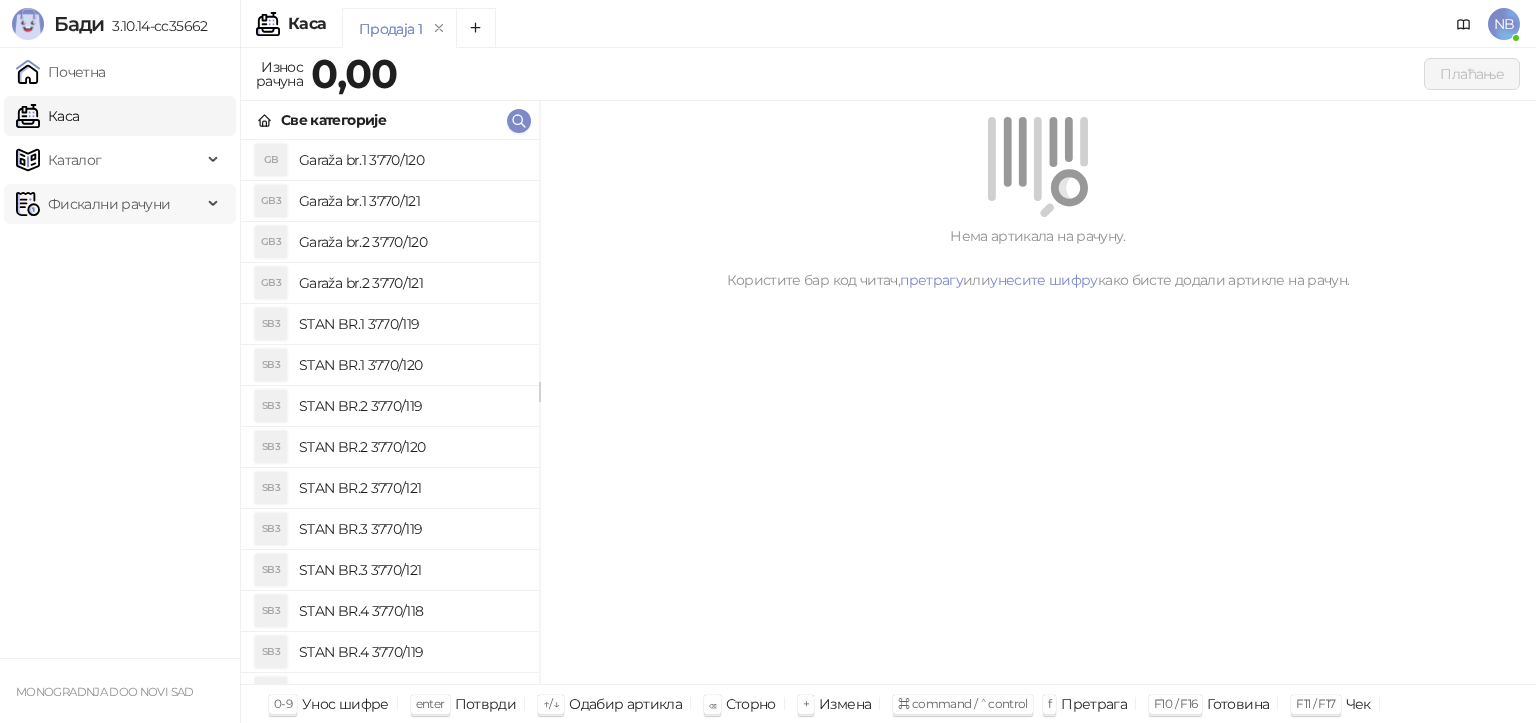 drag, startPoint x: 218, startPoint y: 201, endPoint x: 216, endPoint y: 161, distance: 40.04997 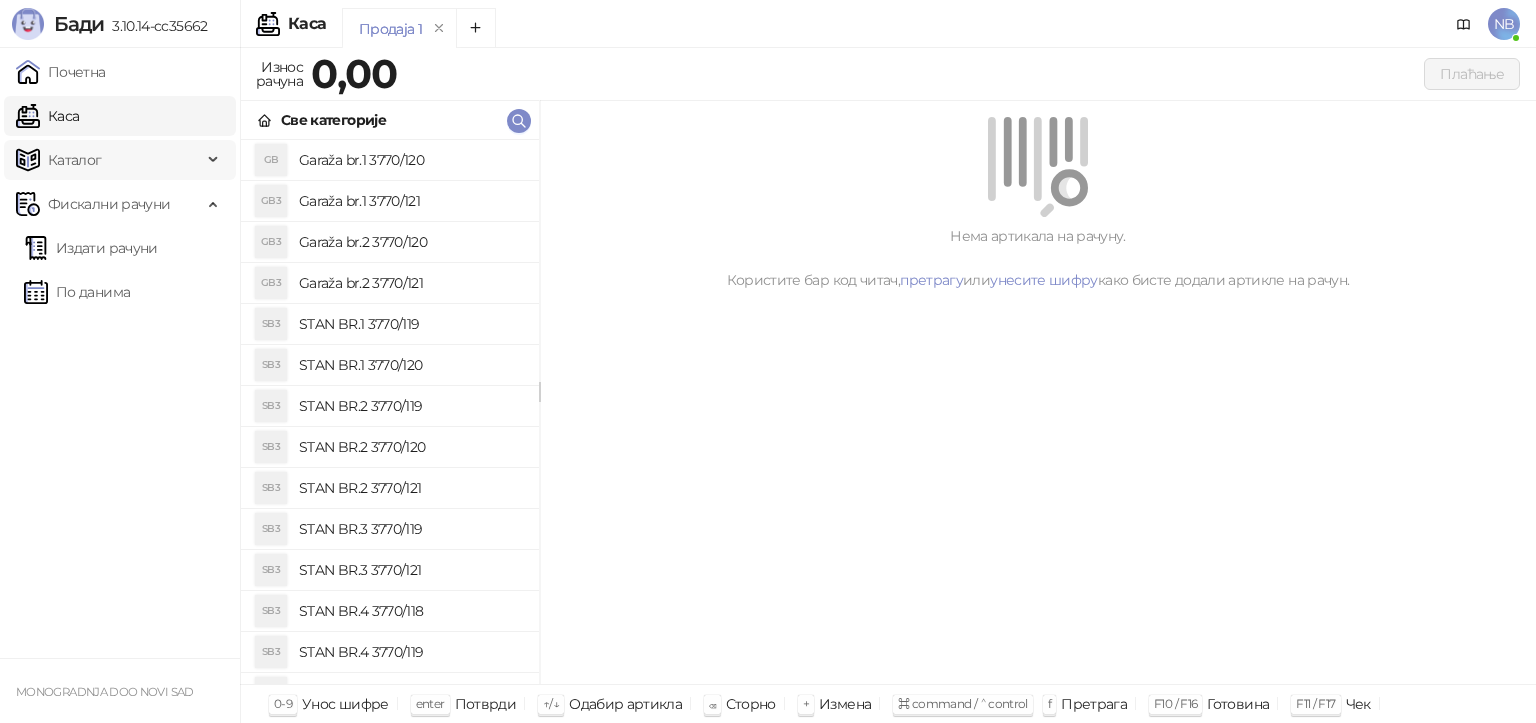 click at bounding box center (215, 160) 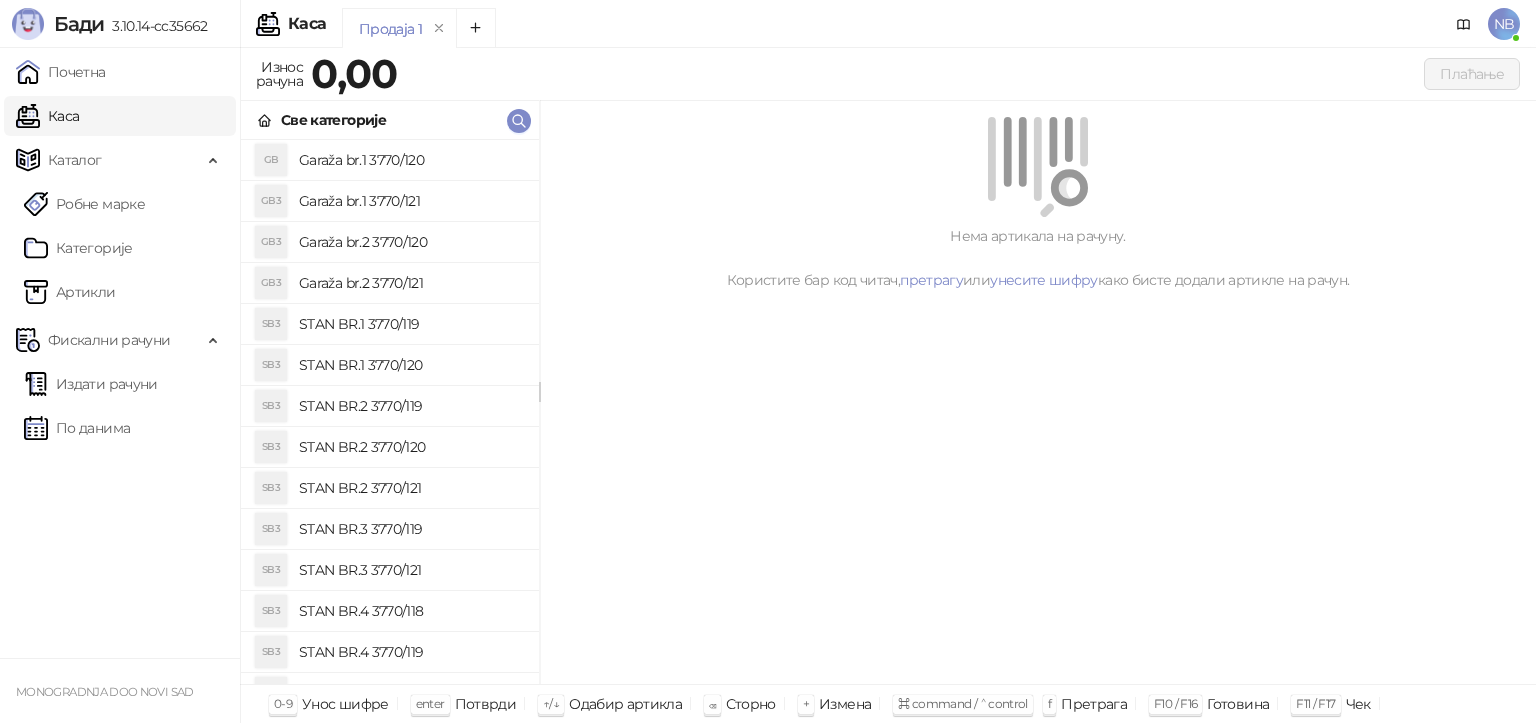 click on "Каса" at bounding box center (47, 116) 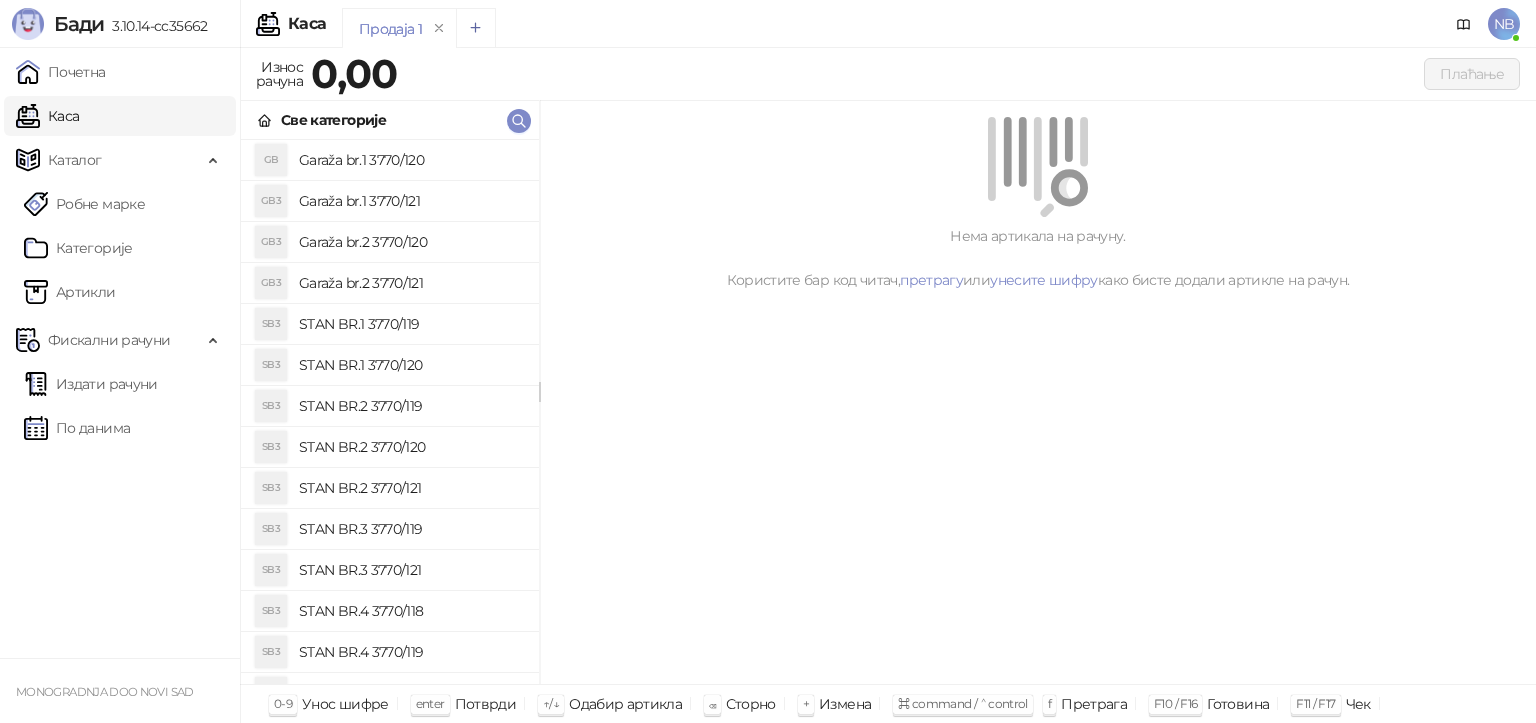 click at bounding box center (476, 28) 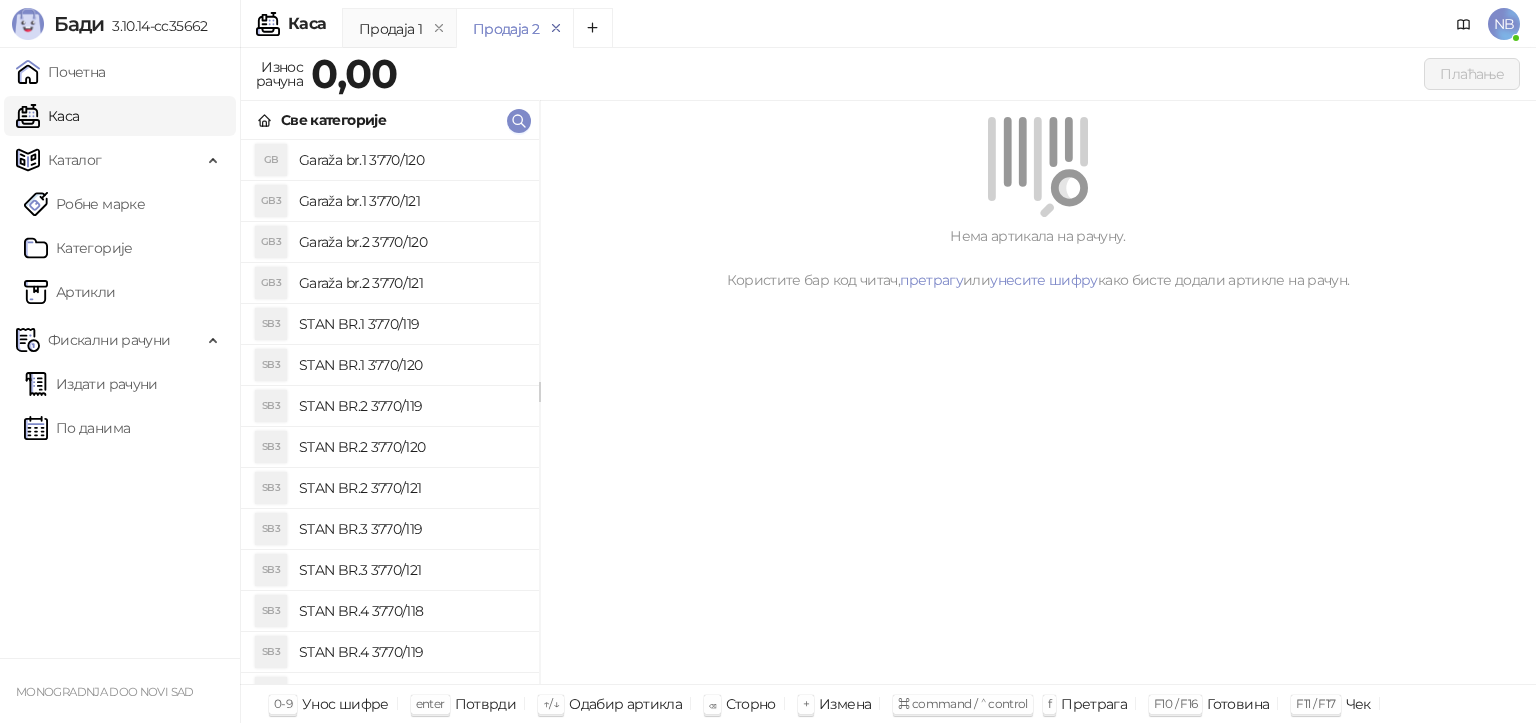 click 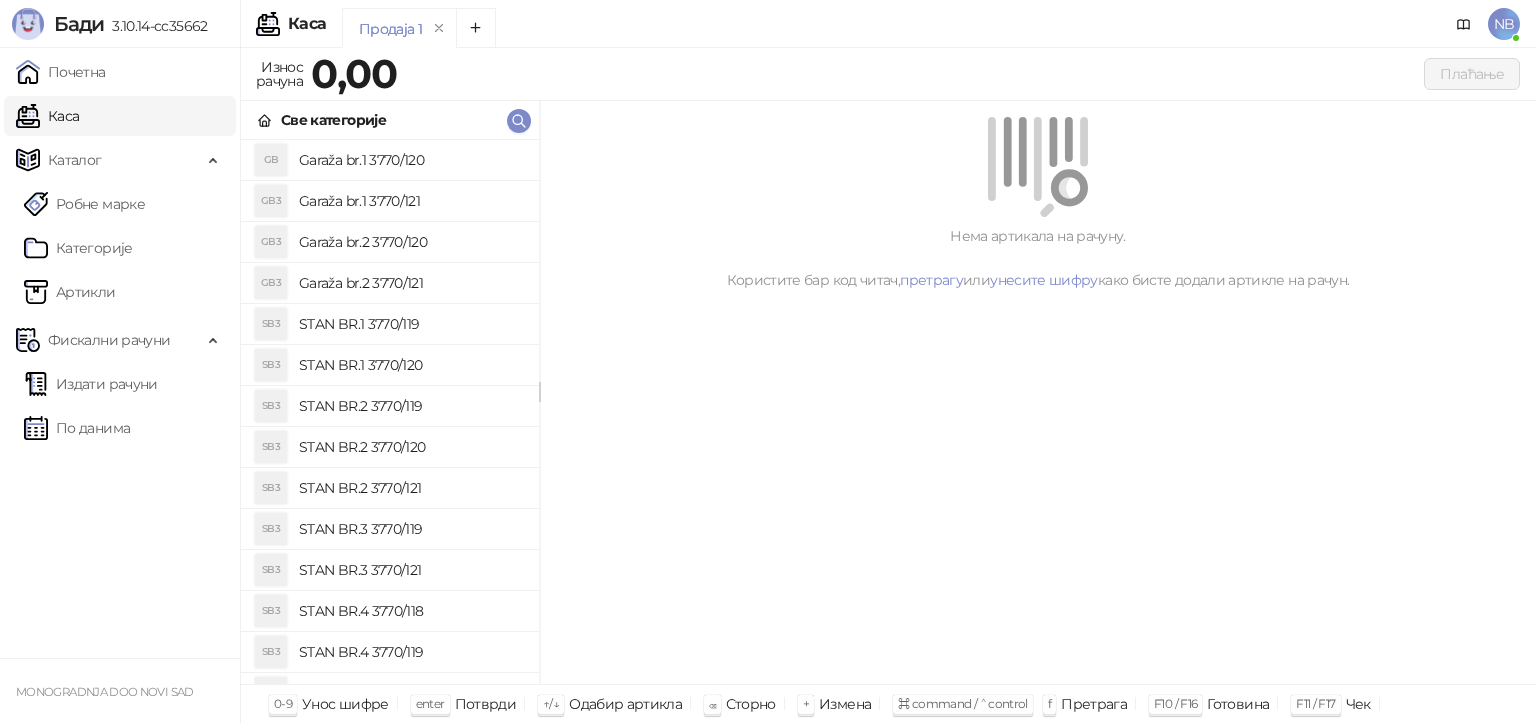 click on "Каса" at bounding box center [307, 24] 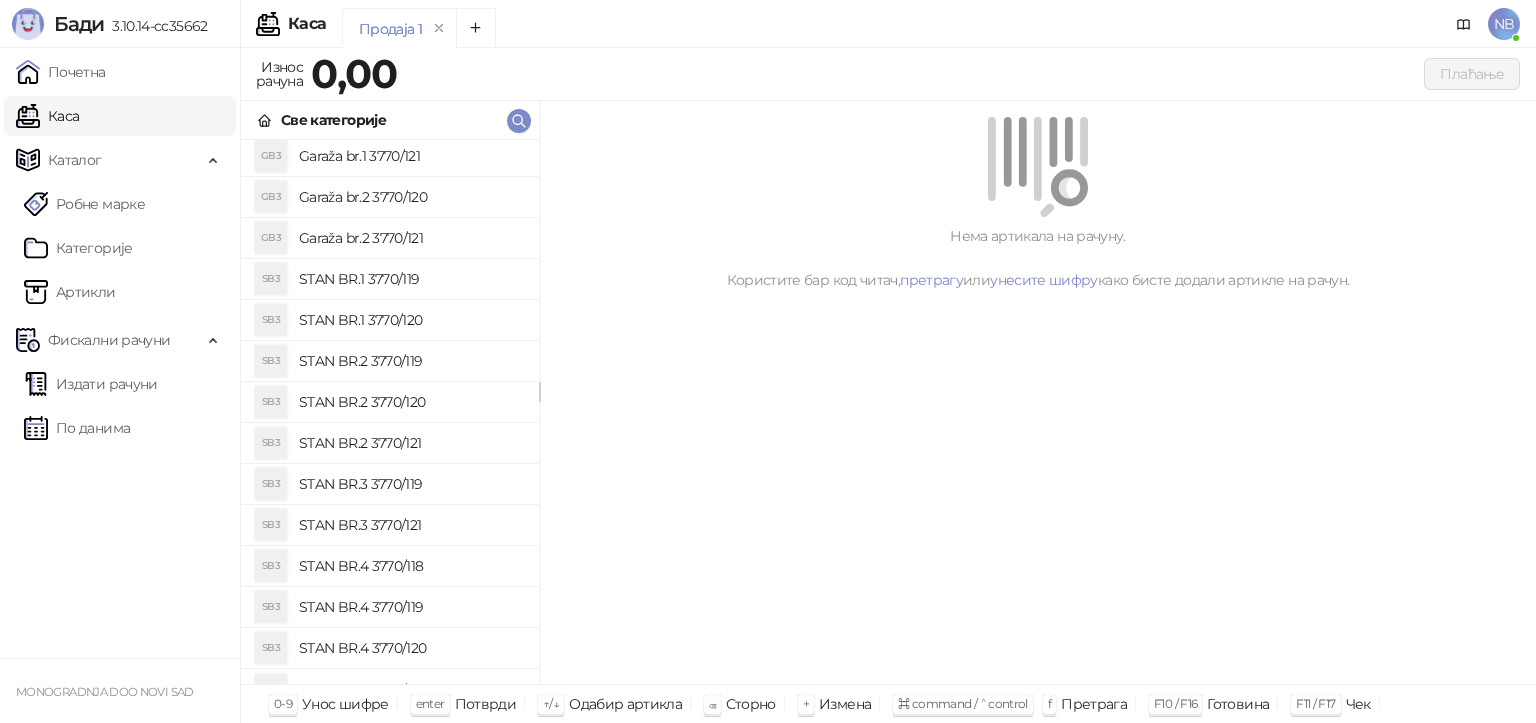scroll, scrollTop: 71, scrollLeft: 0, axis: vertical 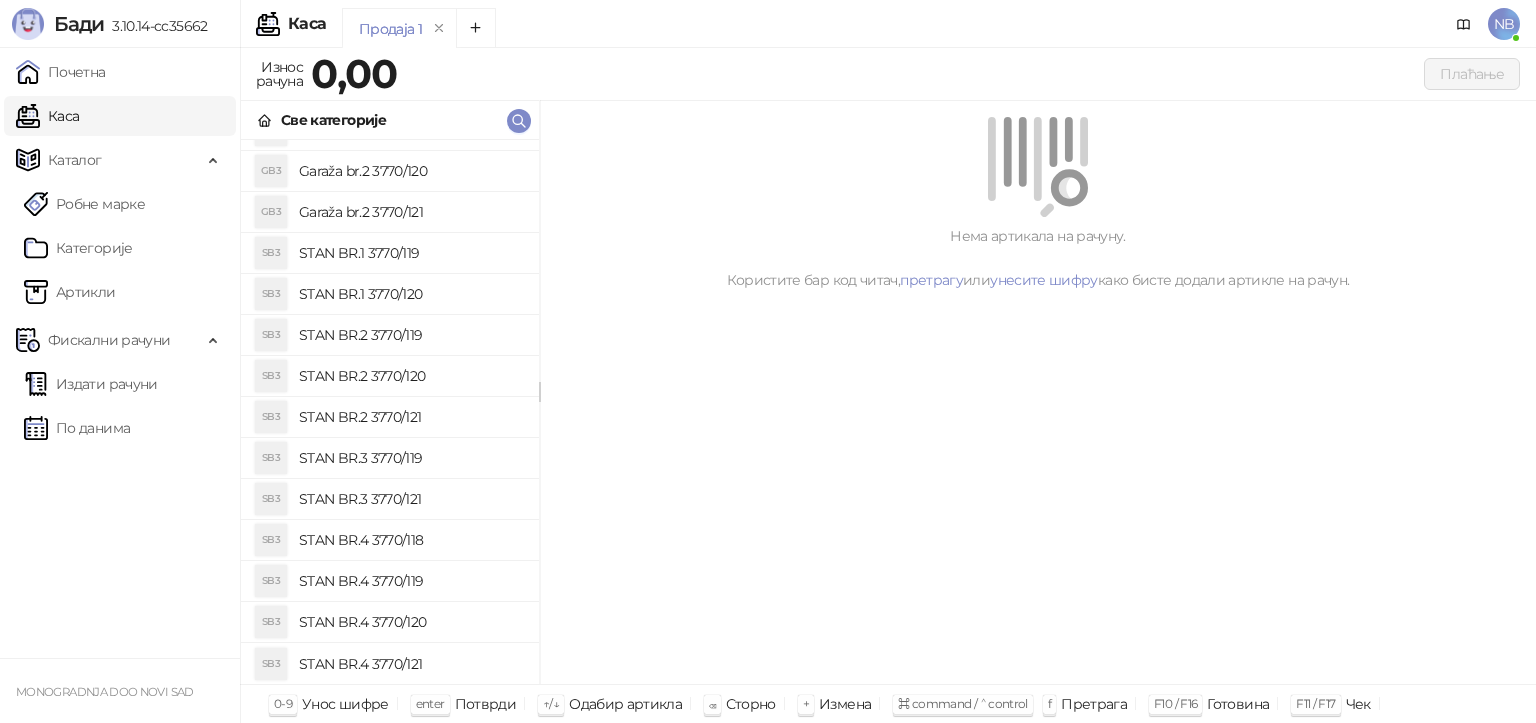 click on "STAN BR.4 3770/118" at bounding box center [411, 540] 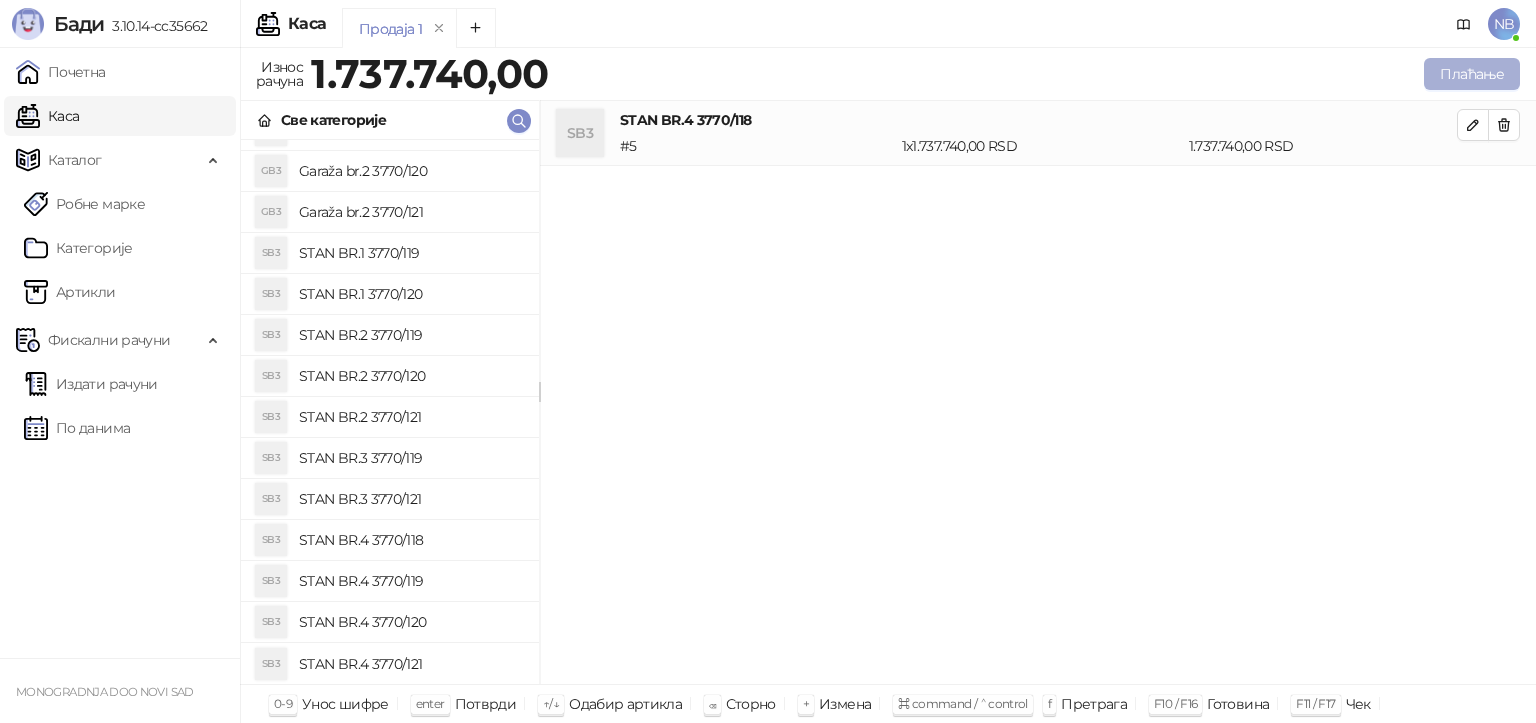 click on "Плаћање" at bounding box center (1472, 74) 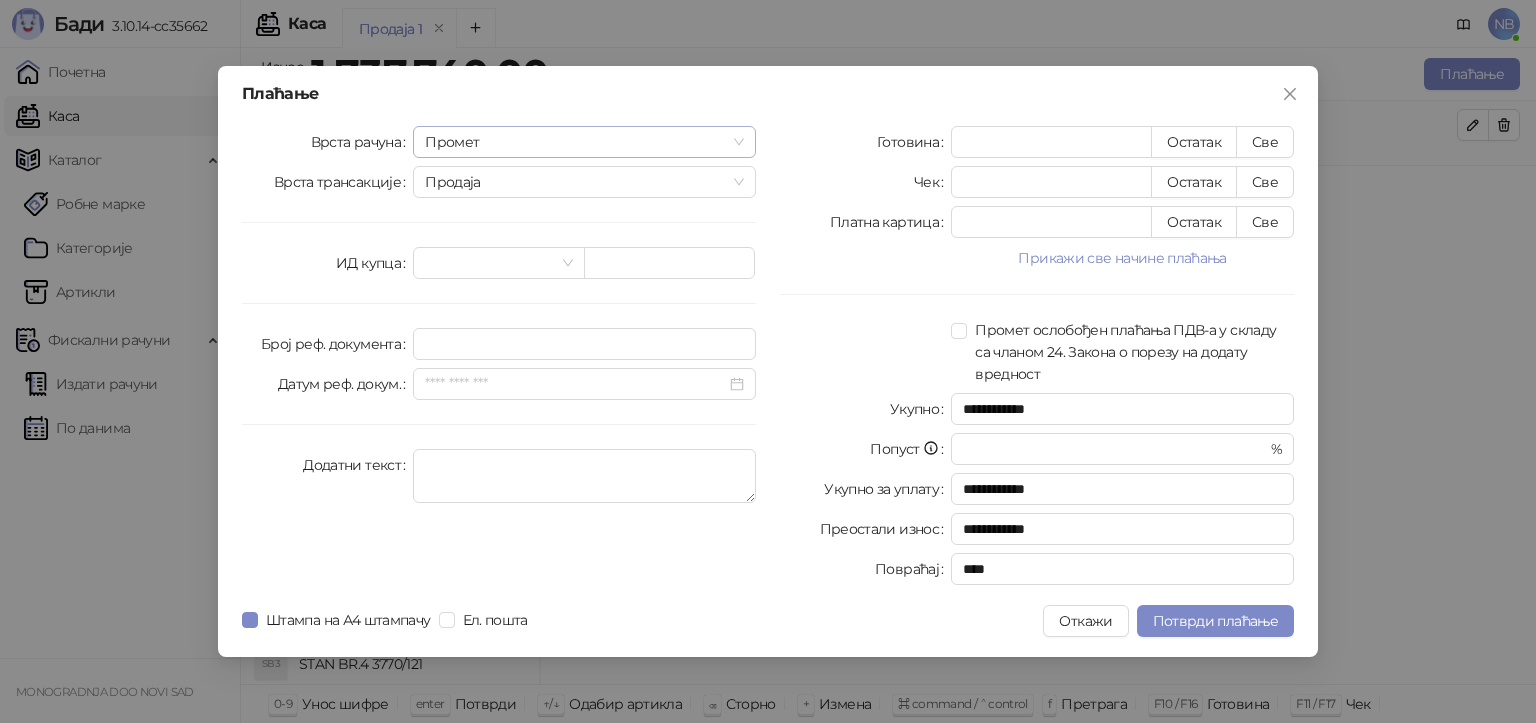 click on "Промет" at bounding box center (584, 142) 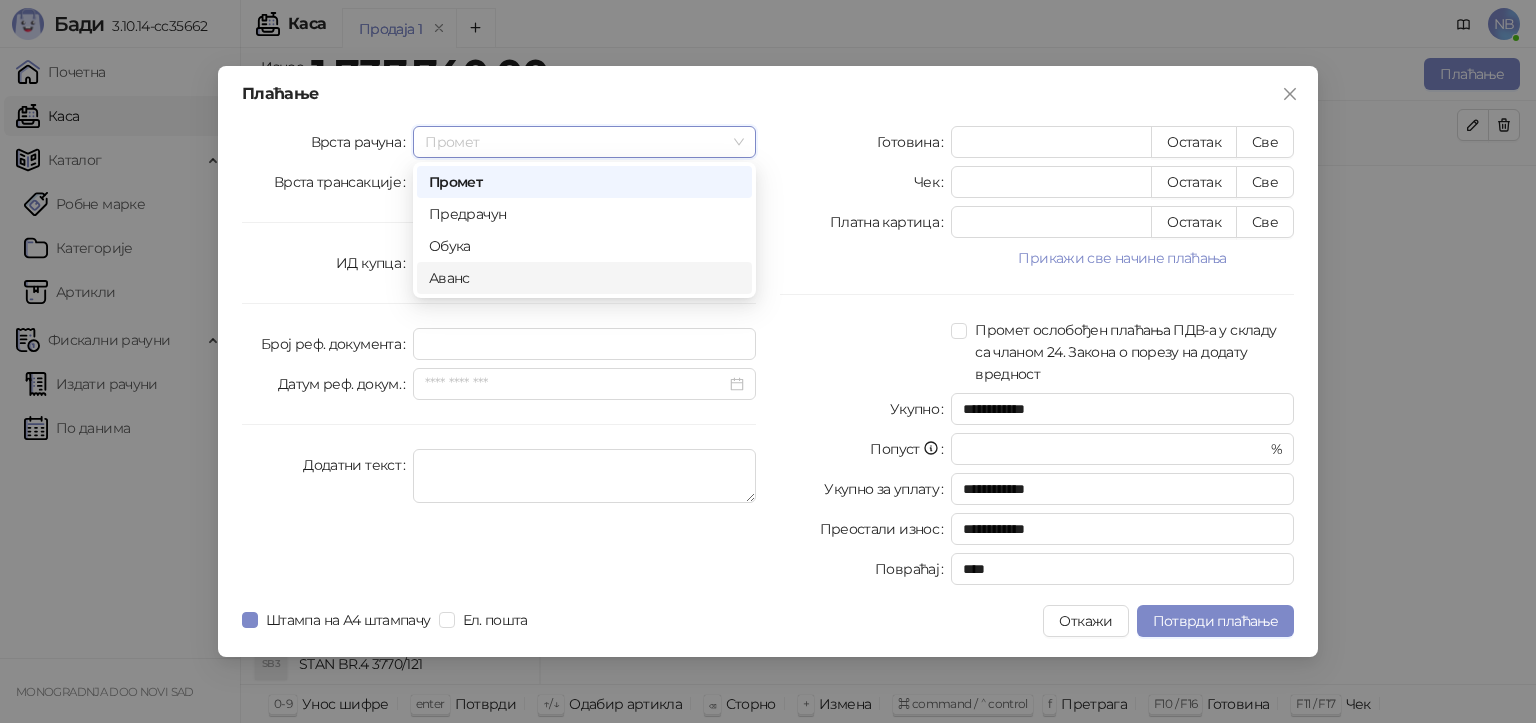 click on "Аванс" at bounding box center (584, 278) 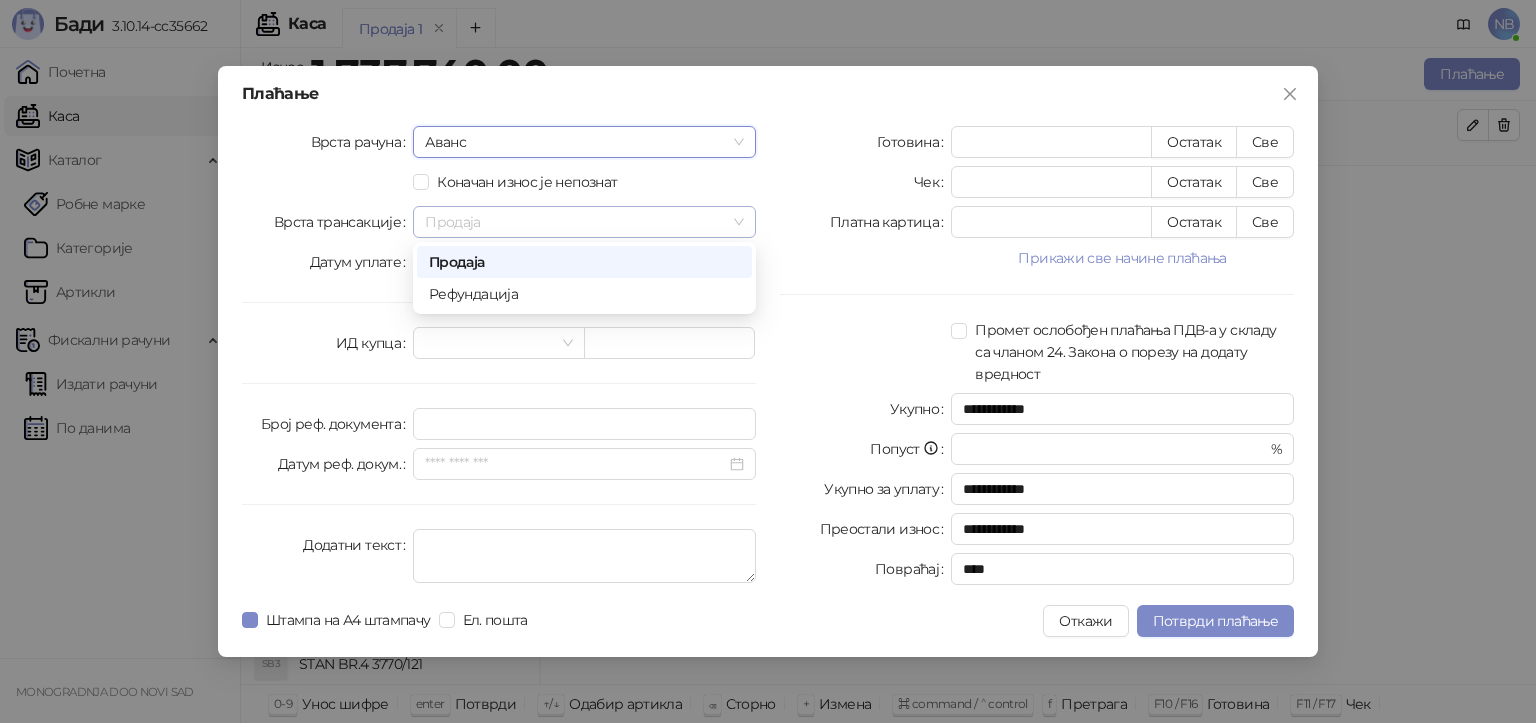 click on "Продаја" at bounding box center (584, 222) 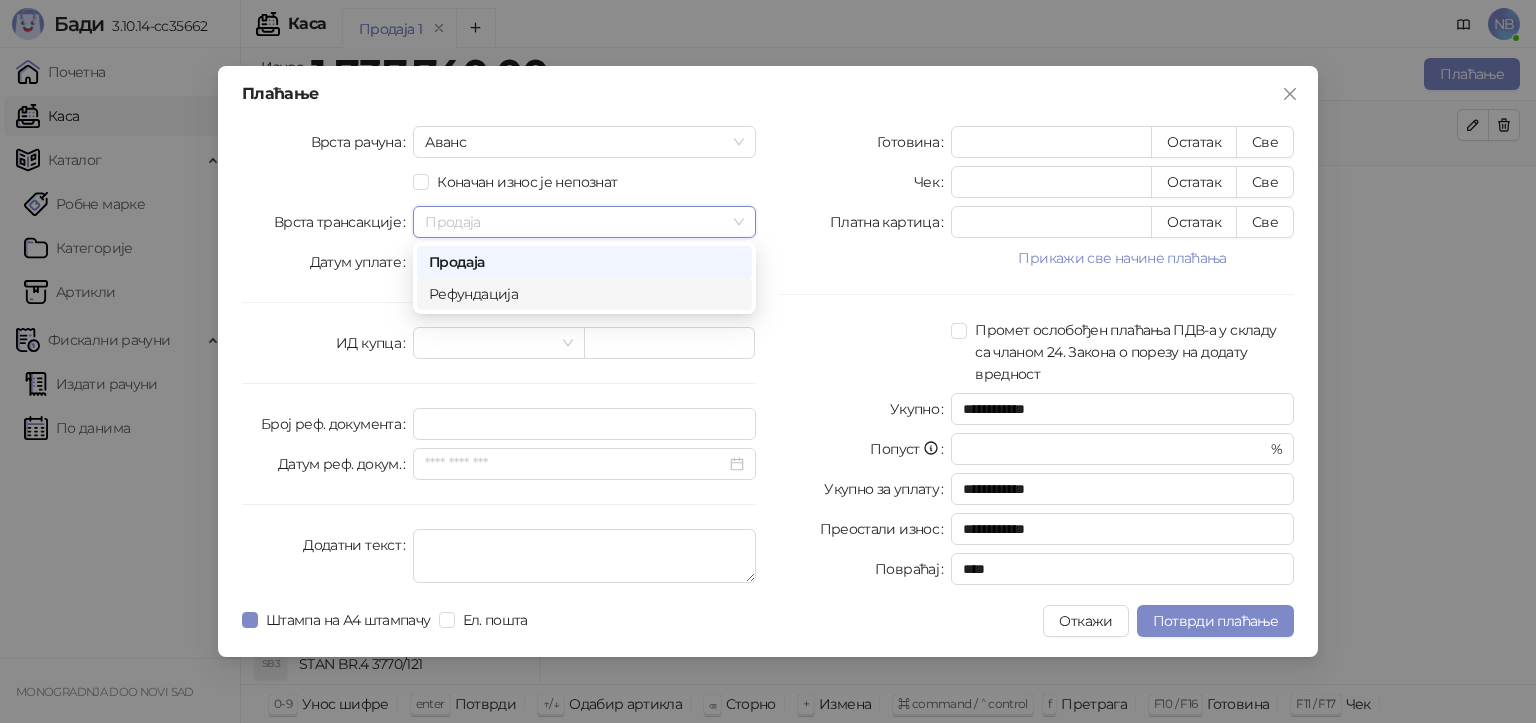 click on "Рефундација" at bounding box center (584, 294) 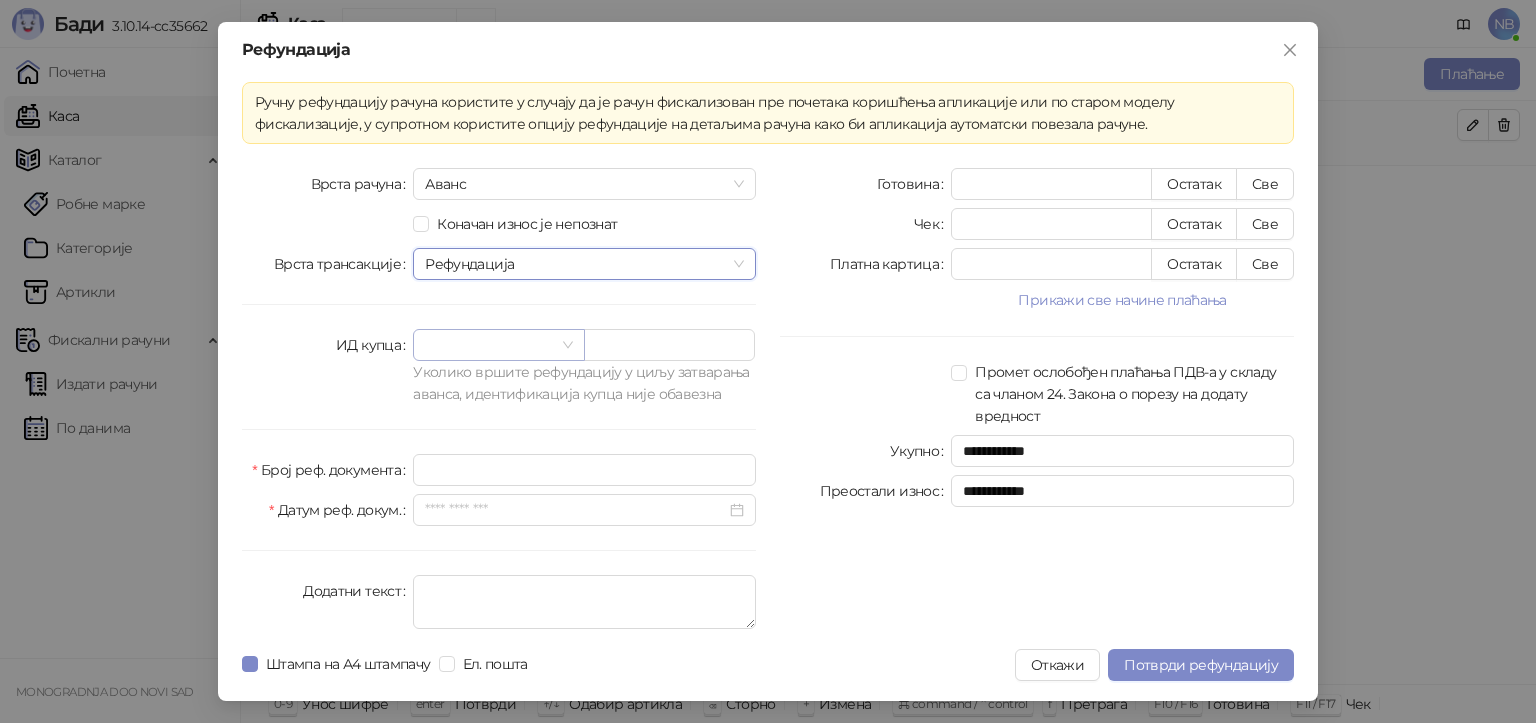 click at bounding box center (498, 345) 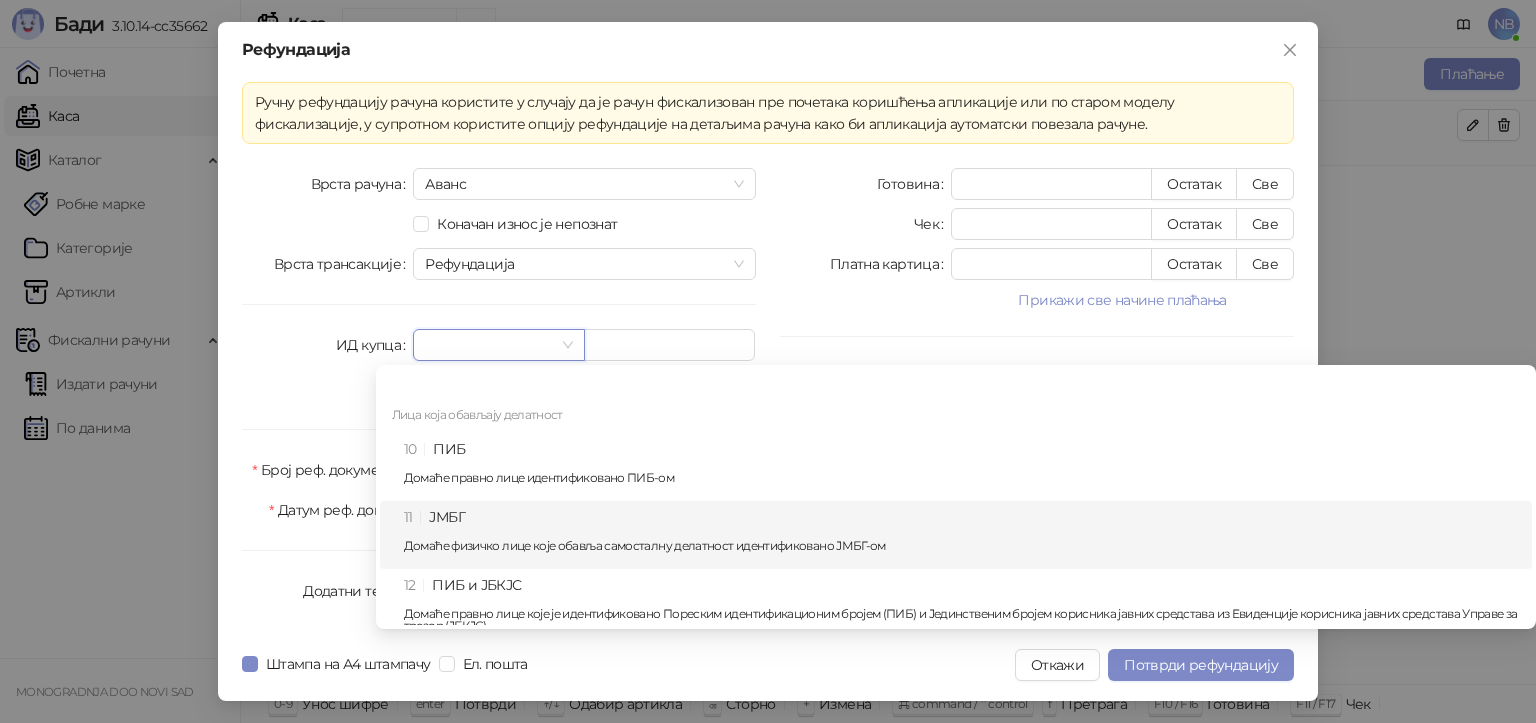 click on "11 ЈМБГ Домаће физичко лице које обавља самосталну делатност идентификовано ЈМБГ-ом" at bounding box center [962, 535] 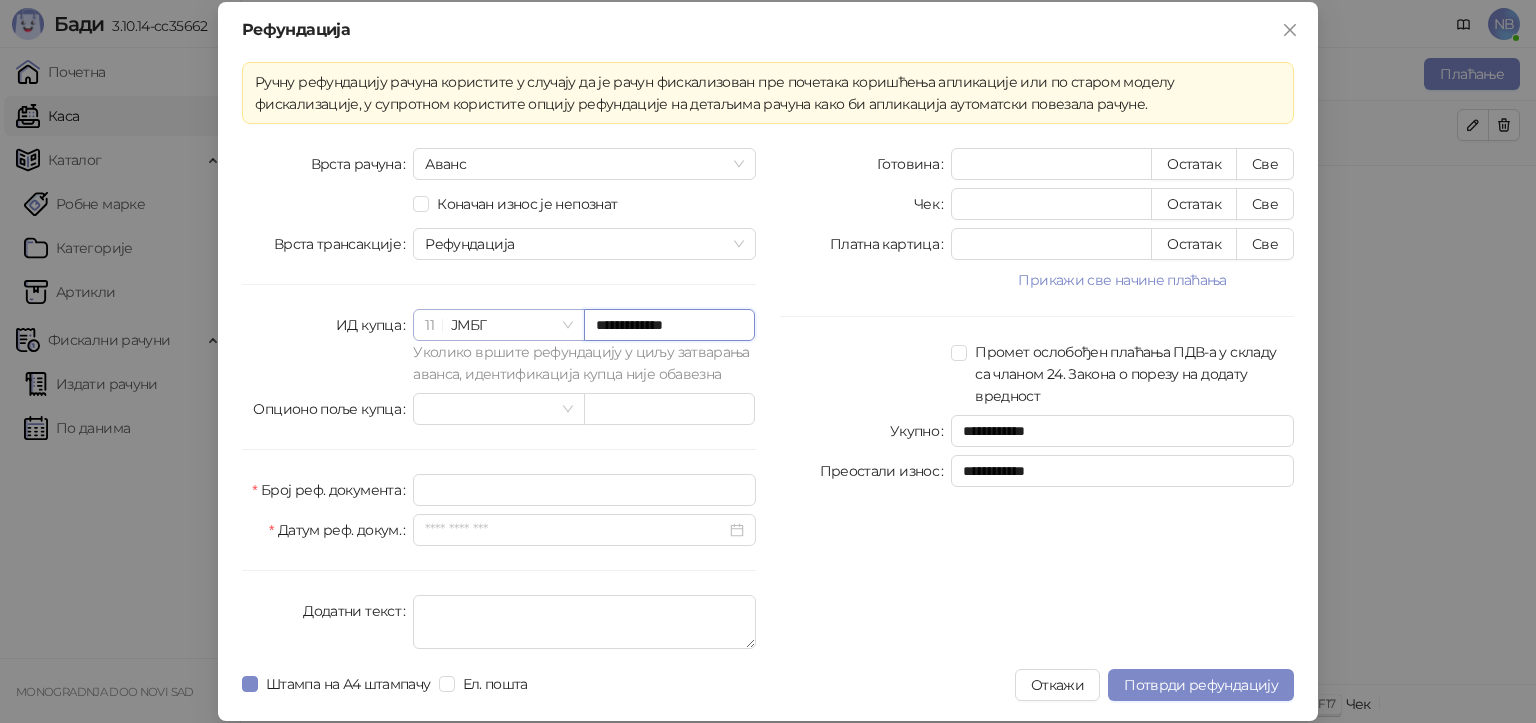 drag, startPoint x: 715, startPoint y: 326, endPoint x: 540, endPoint y: 329, distance: 175.02571 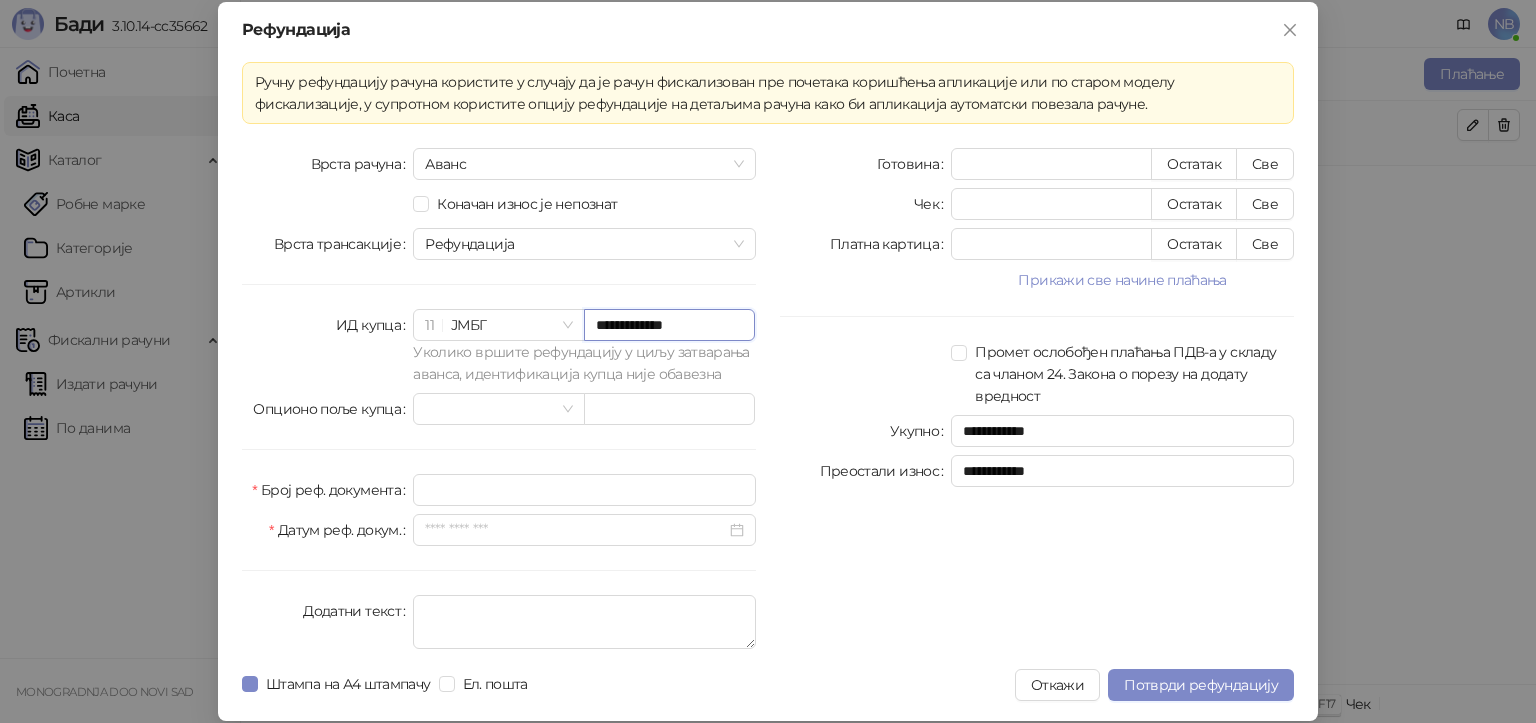 type on "**********" 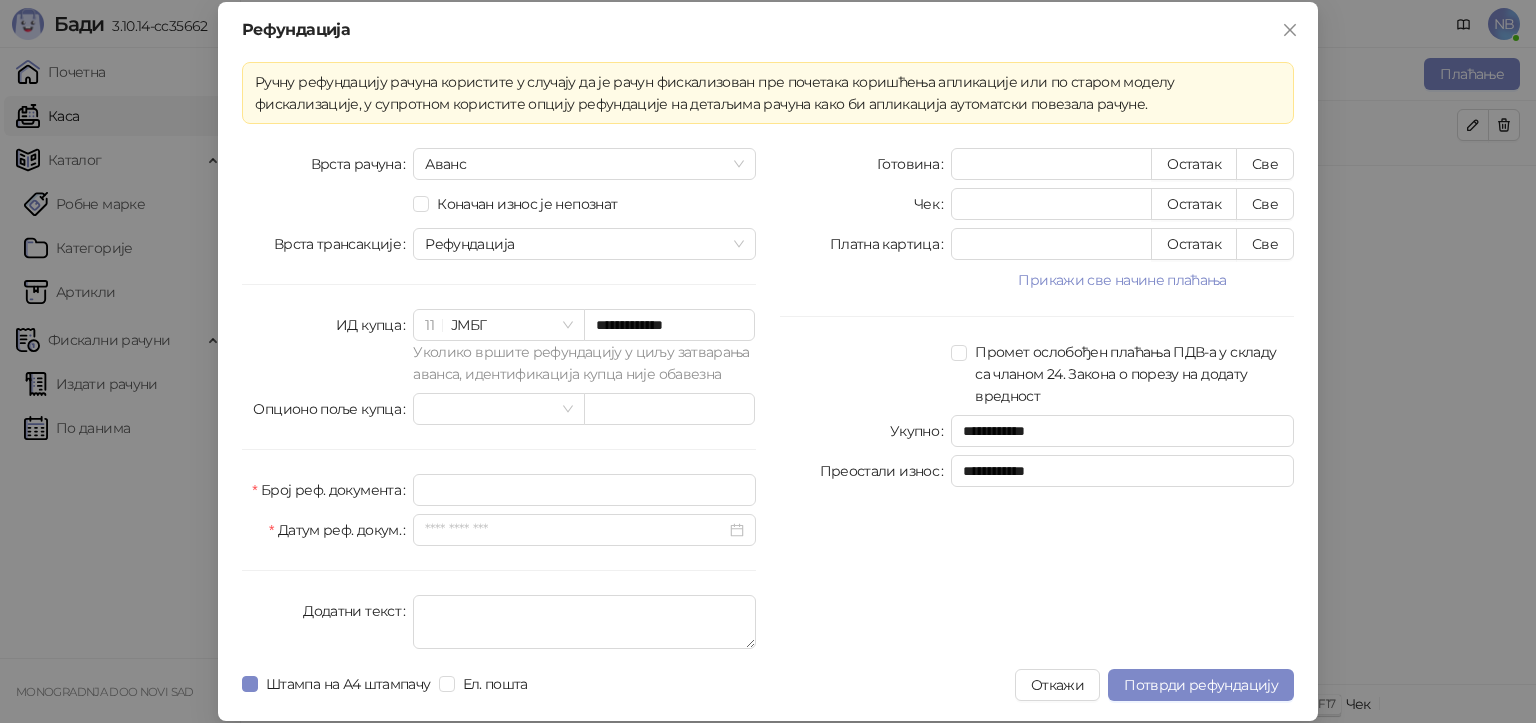 click at bounding box center [865, 374] 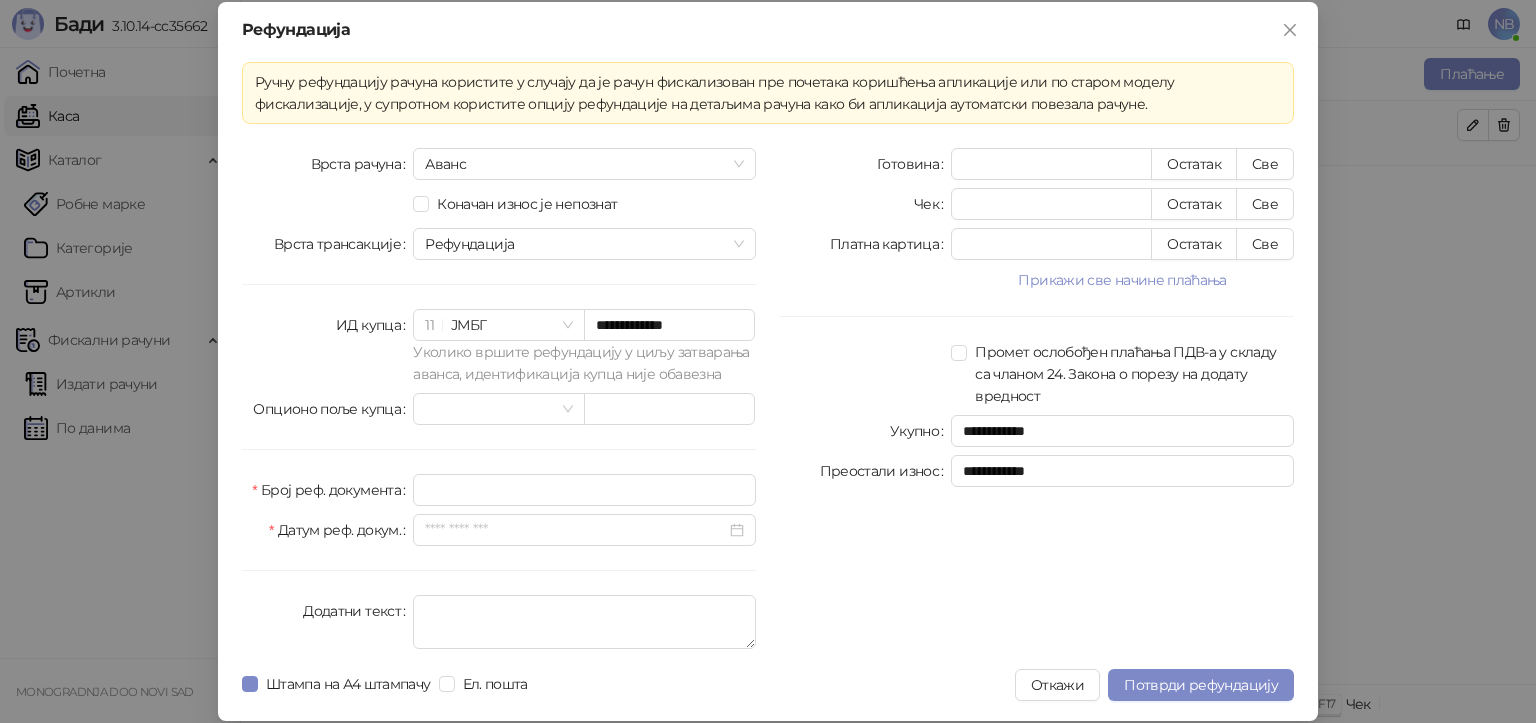 click on "Број реф. документа" at bounding box center [332, 490] 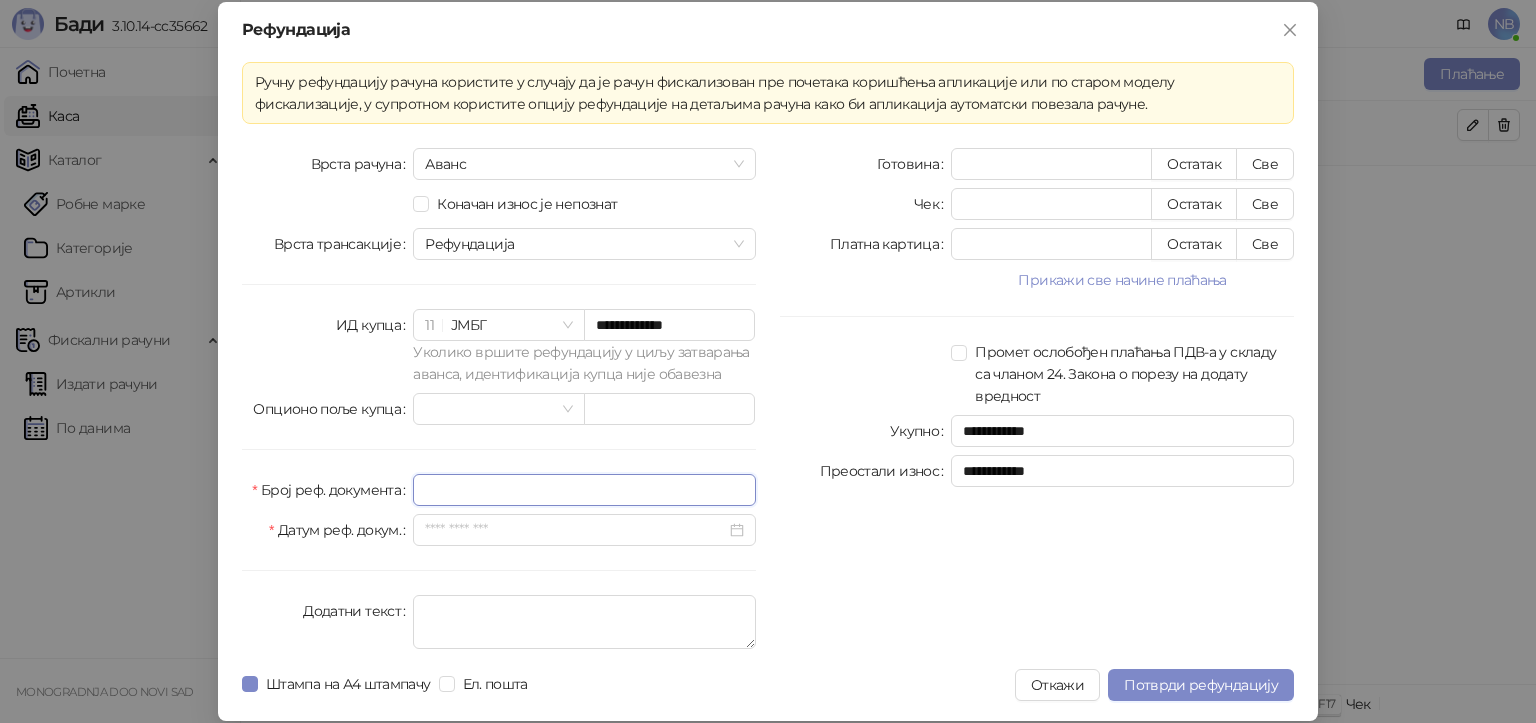 click on "Број реф. документа" at bounding box center (584, 490) 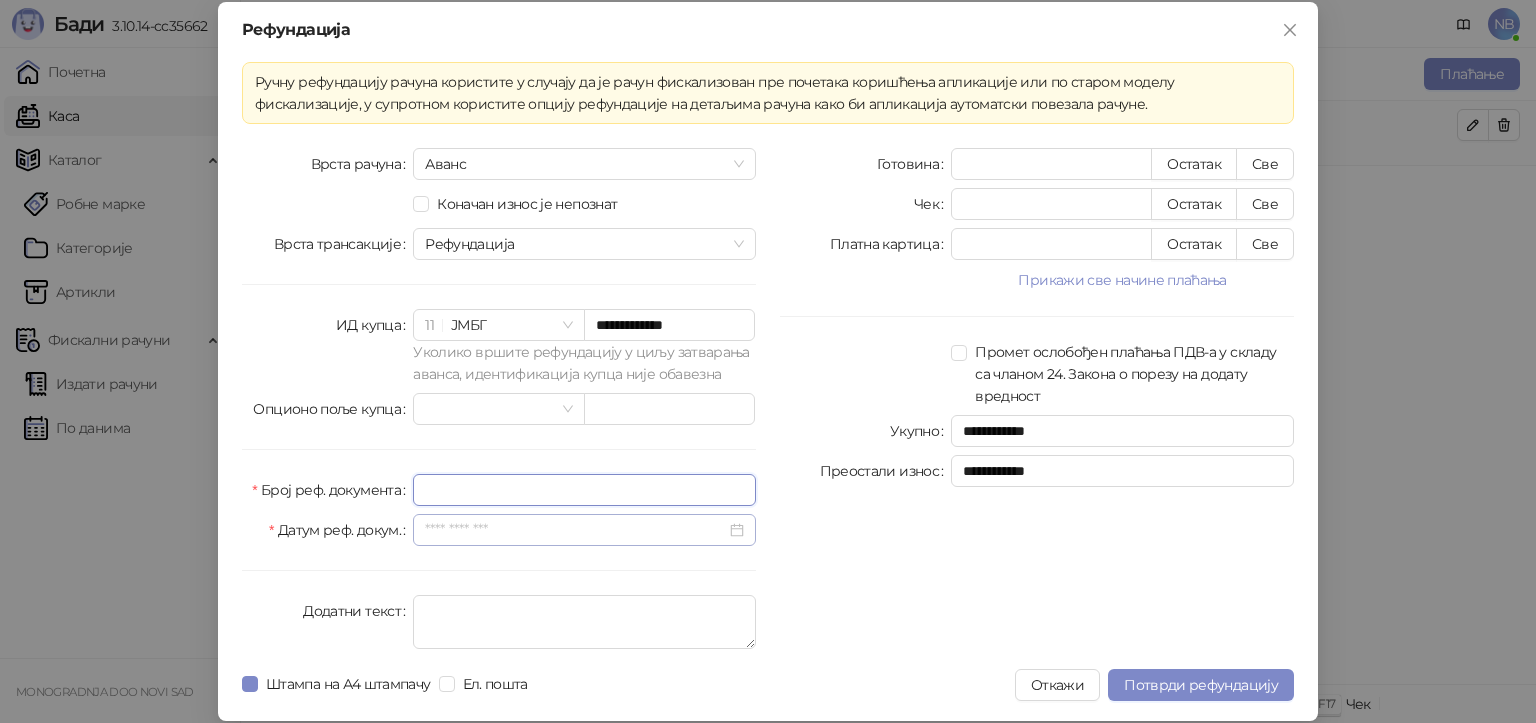 click at bounding box center [584, 530] 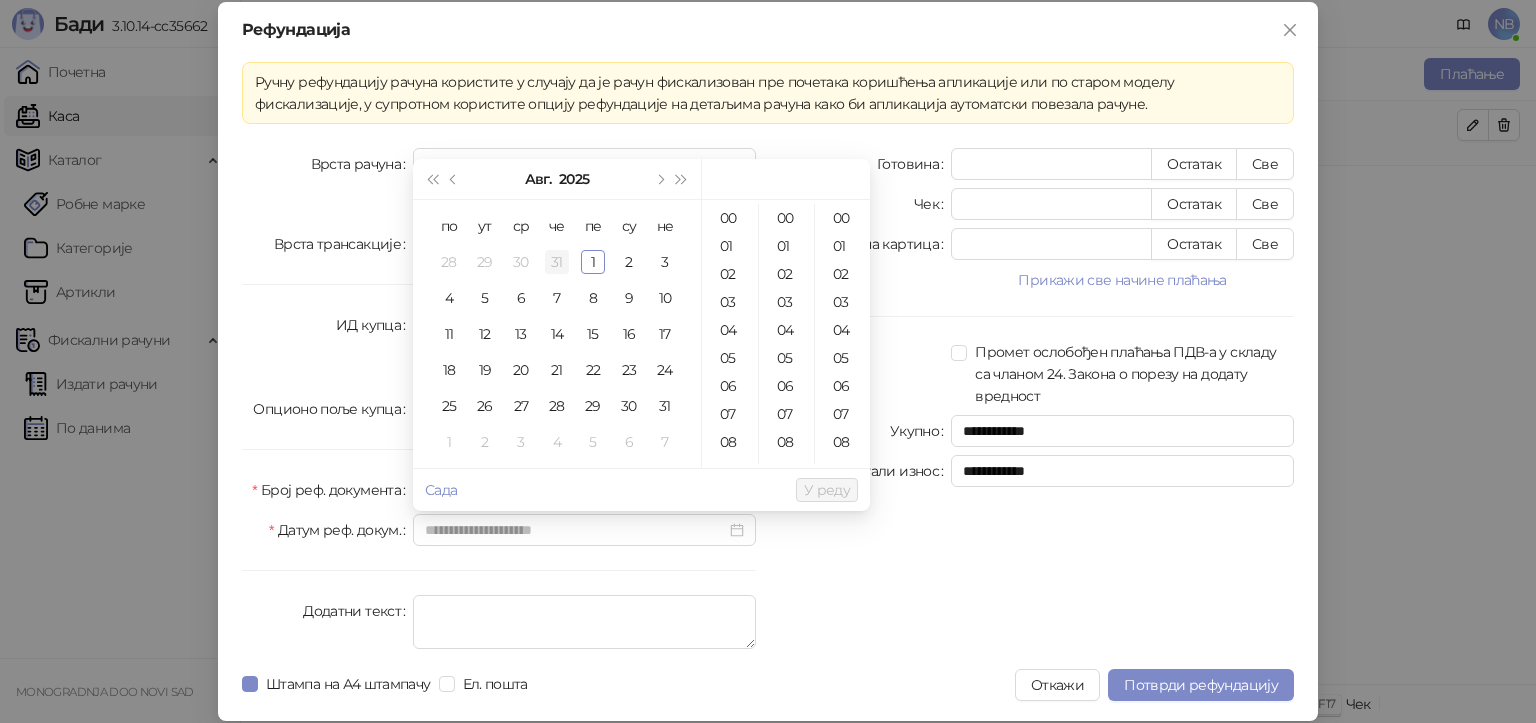 click on "31" at bounding box center (557, 262) 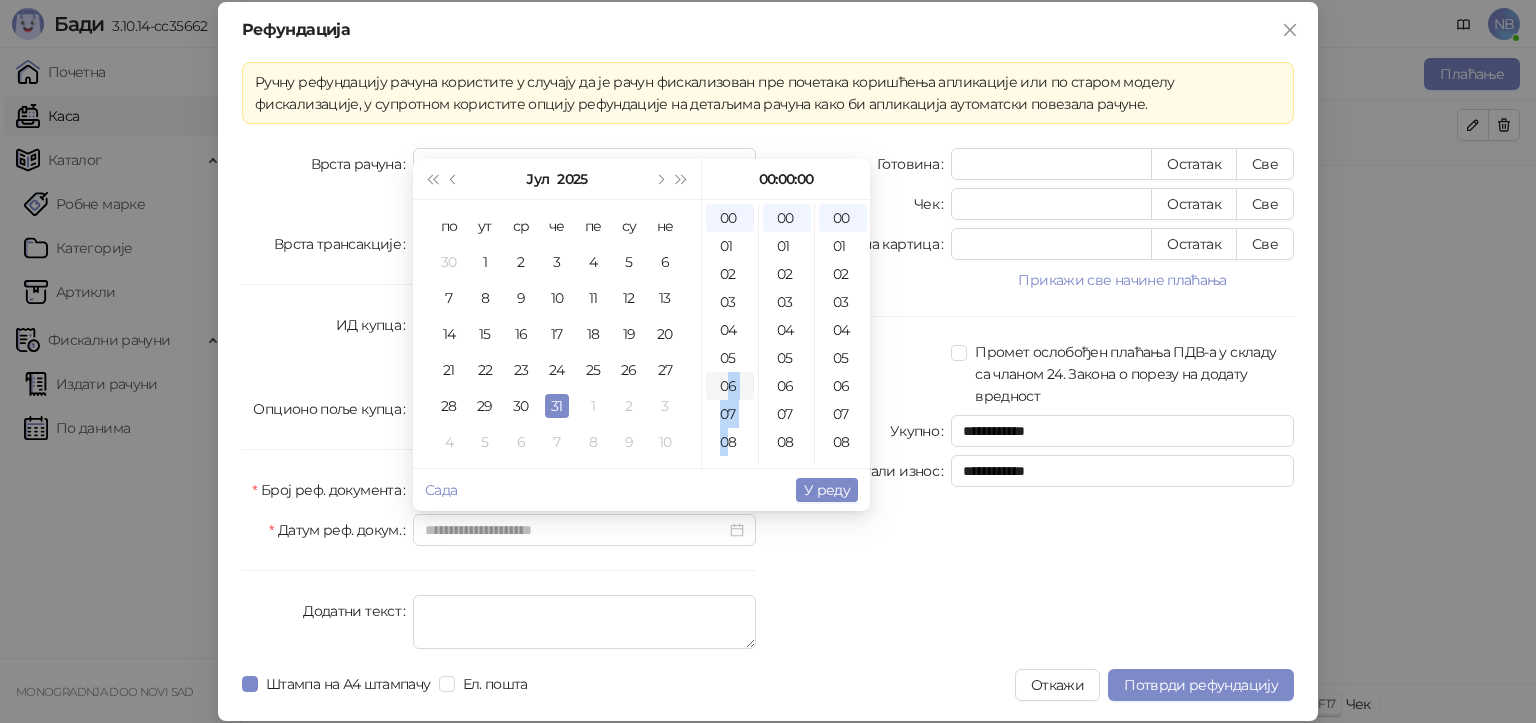 drag, startPoint x: 727, startPoint y: 410, endPoint x: 730, endPoint y: 386, distance: 24.186773 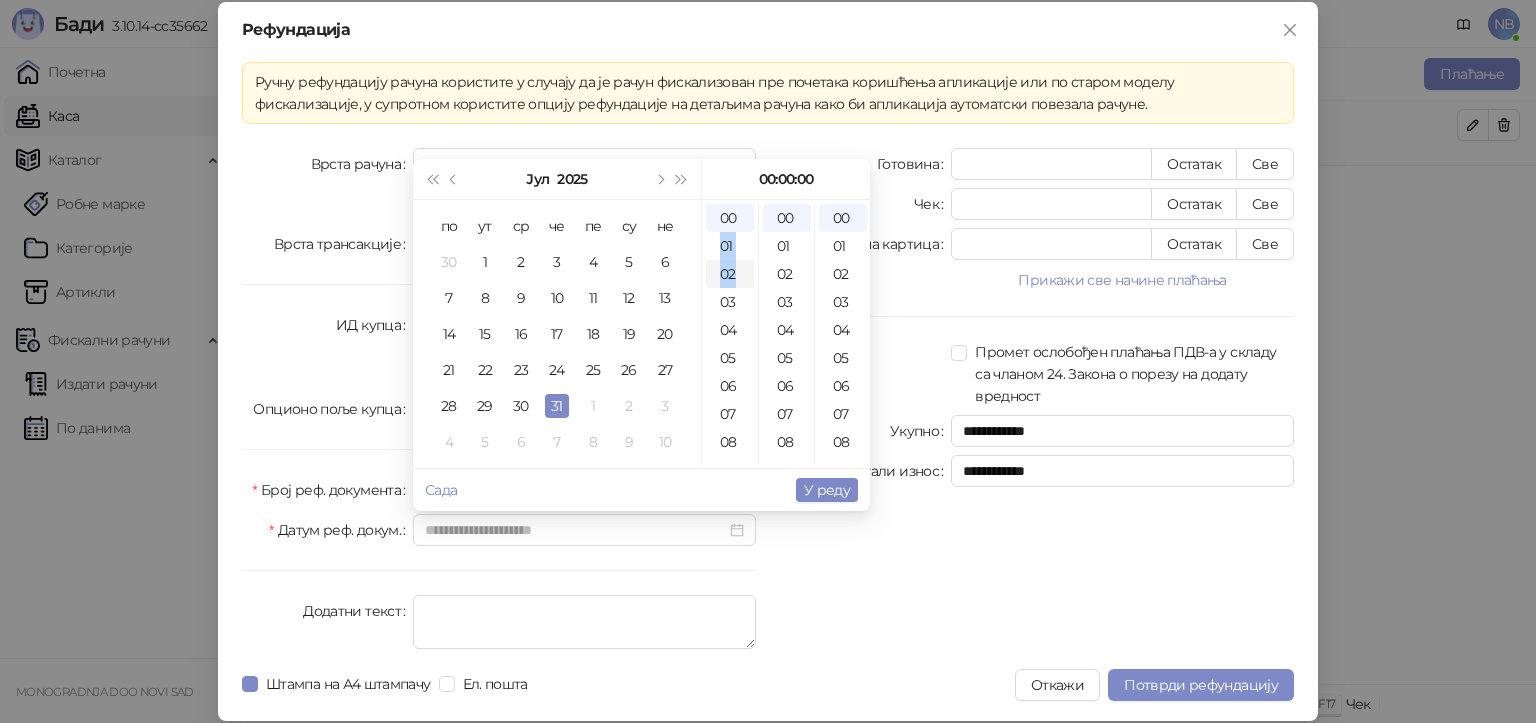 drag, startPoint x: 748, startPoint y: 223, endPoint x: 748, endPoint y: 273, distance: 50 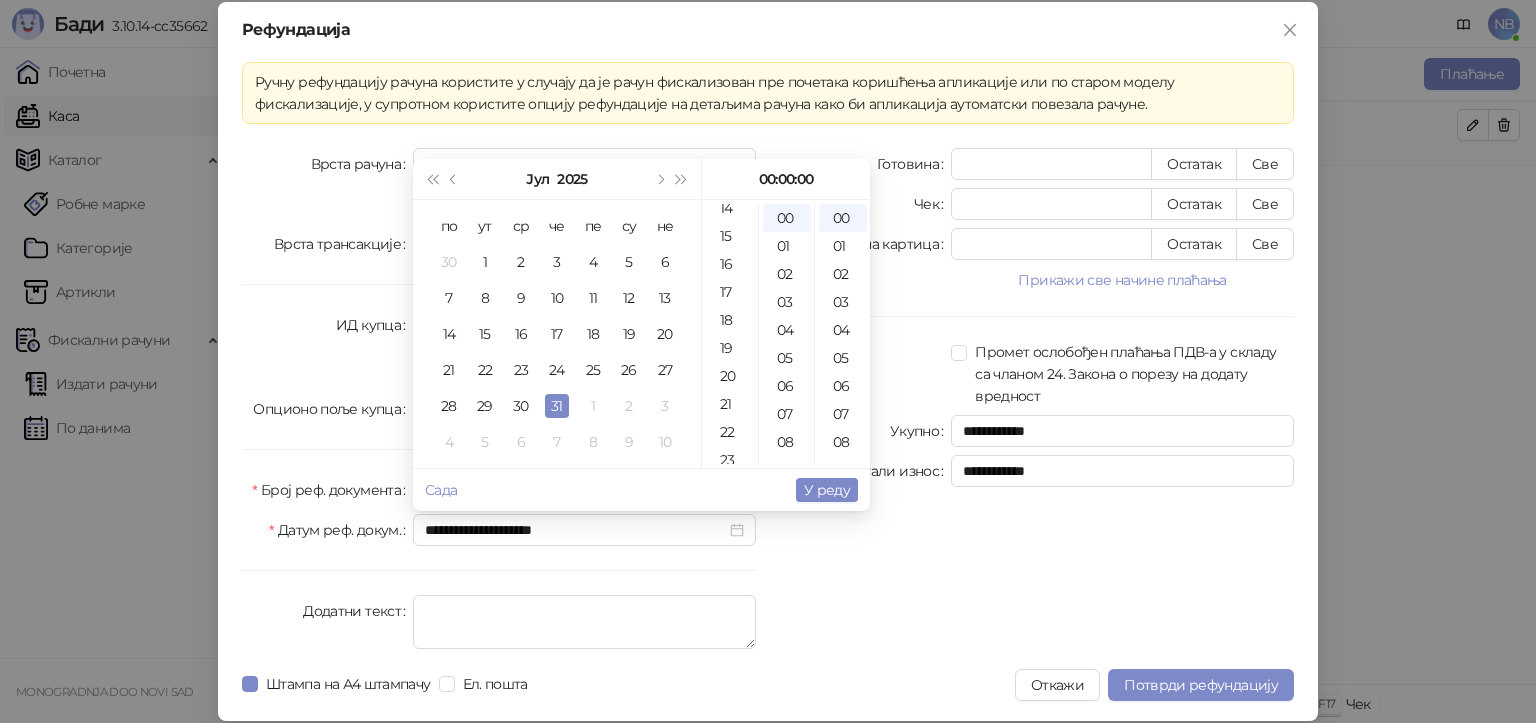 scroll, scrollTop: 394, scrollLeft: 0, axis: vertical 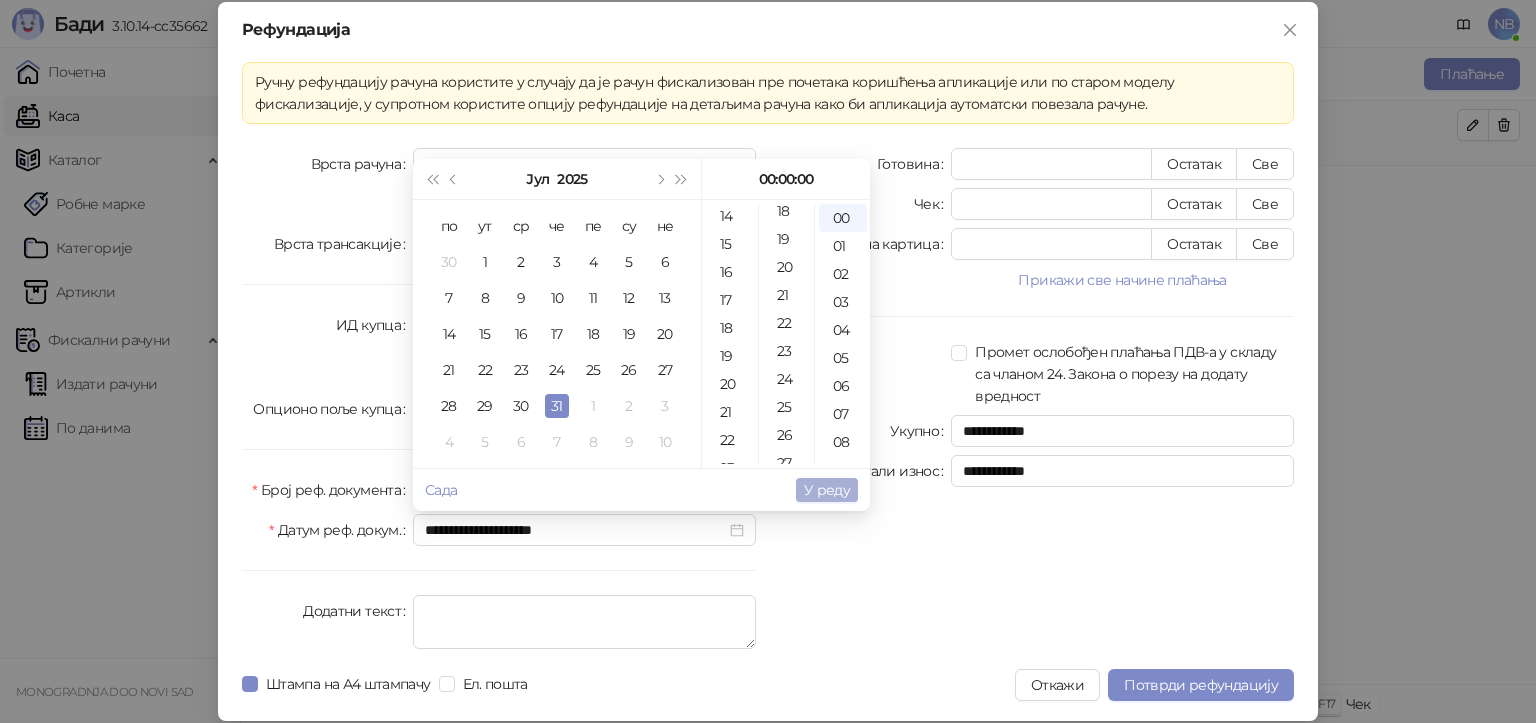 click on "У реду" at bounding box center [827, 490] 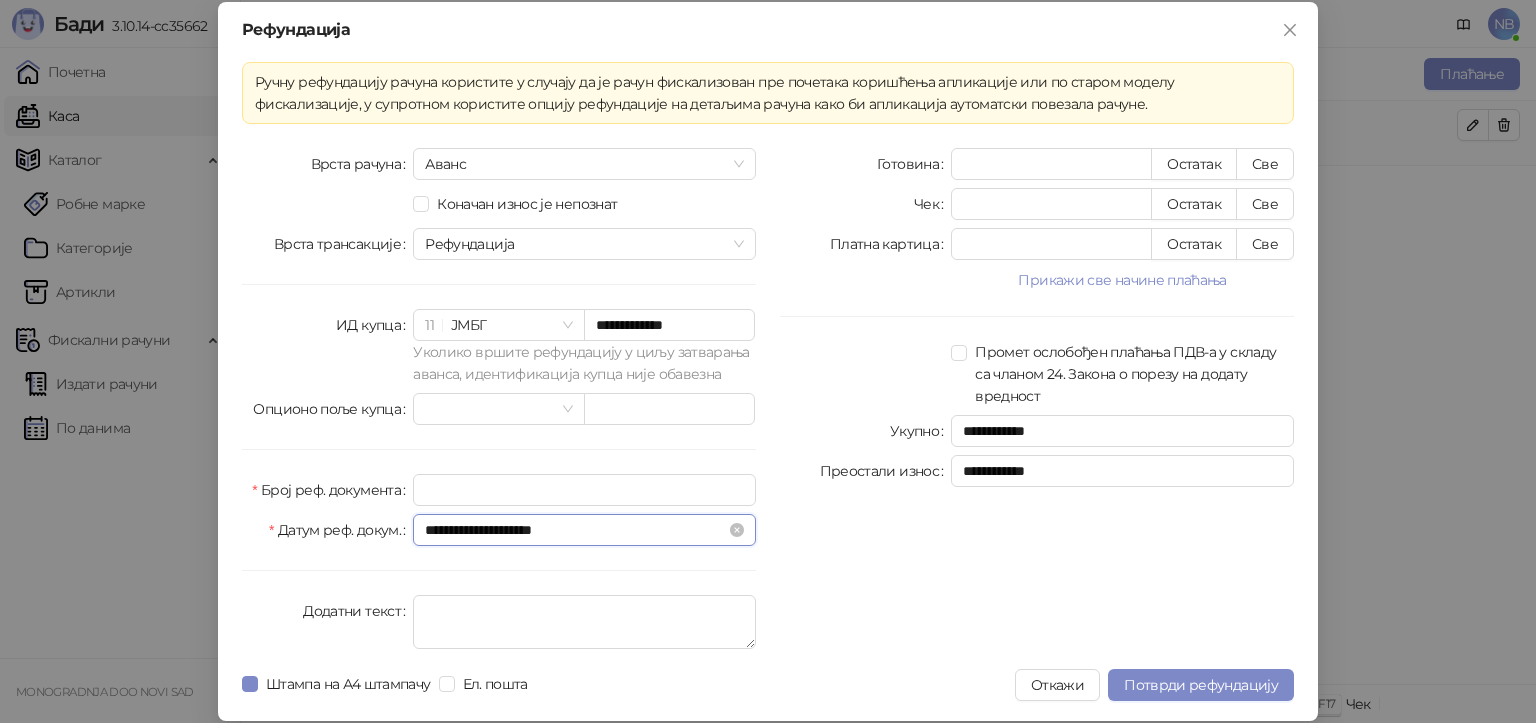 click on "**********" at bounding box center (575, 530) 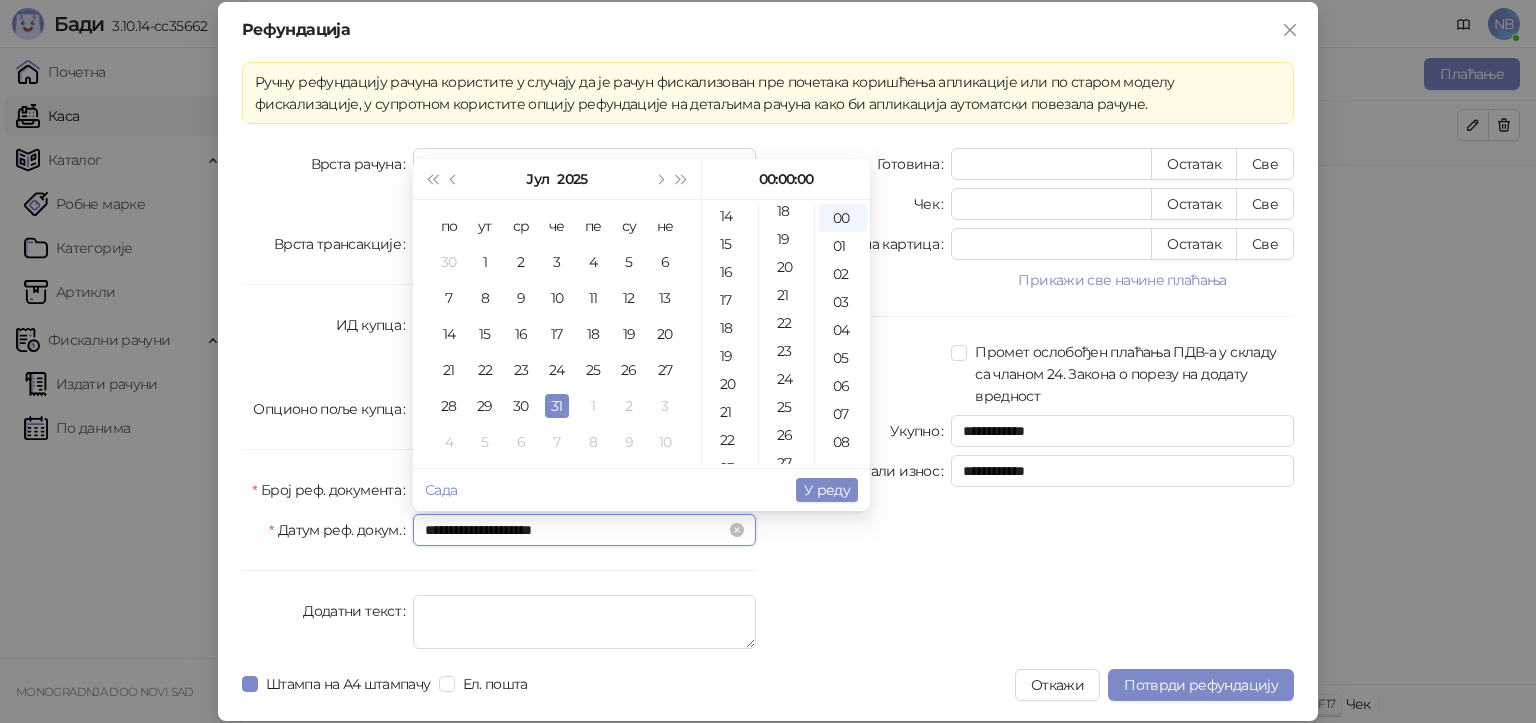 click on "**********" at bounding box center (575, 530) 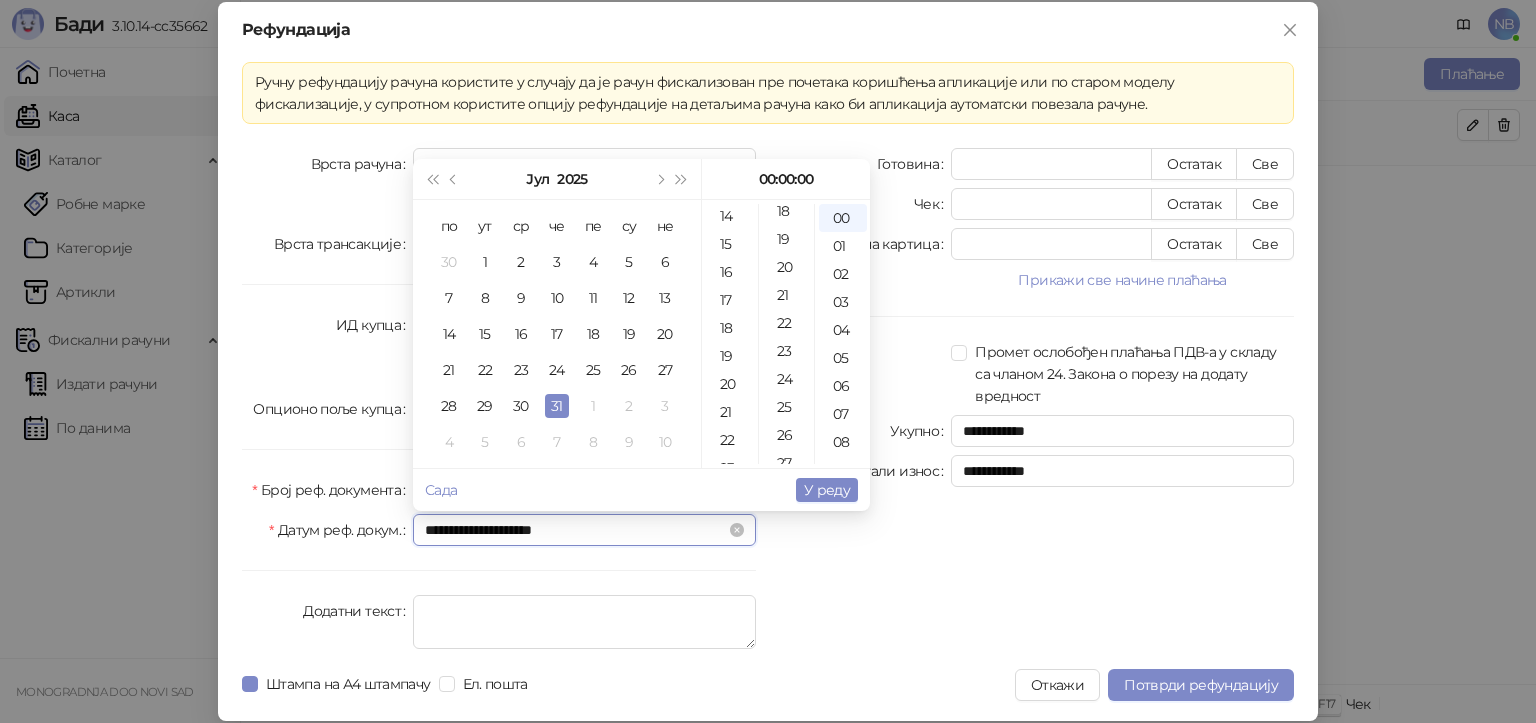 drag, startPoint x: 505, startPoint y: 533, endPoint x: 491, endPoint y: 534, distance: 14.035668 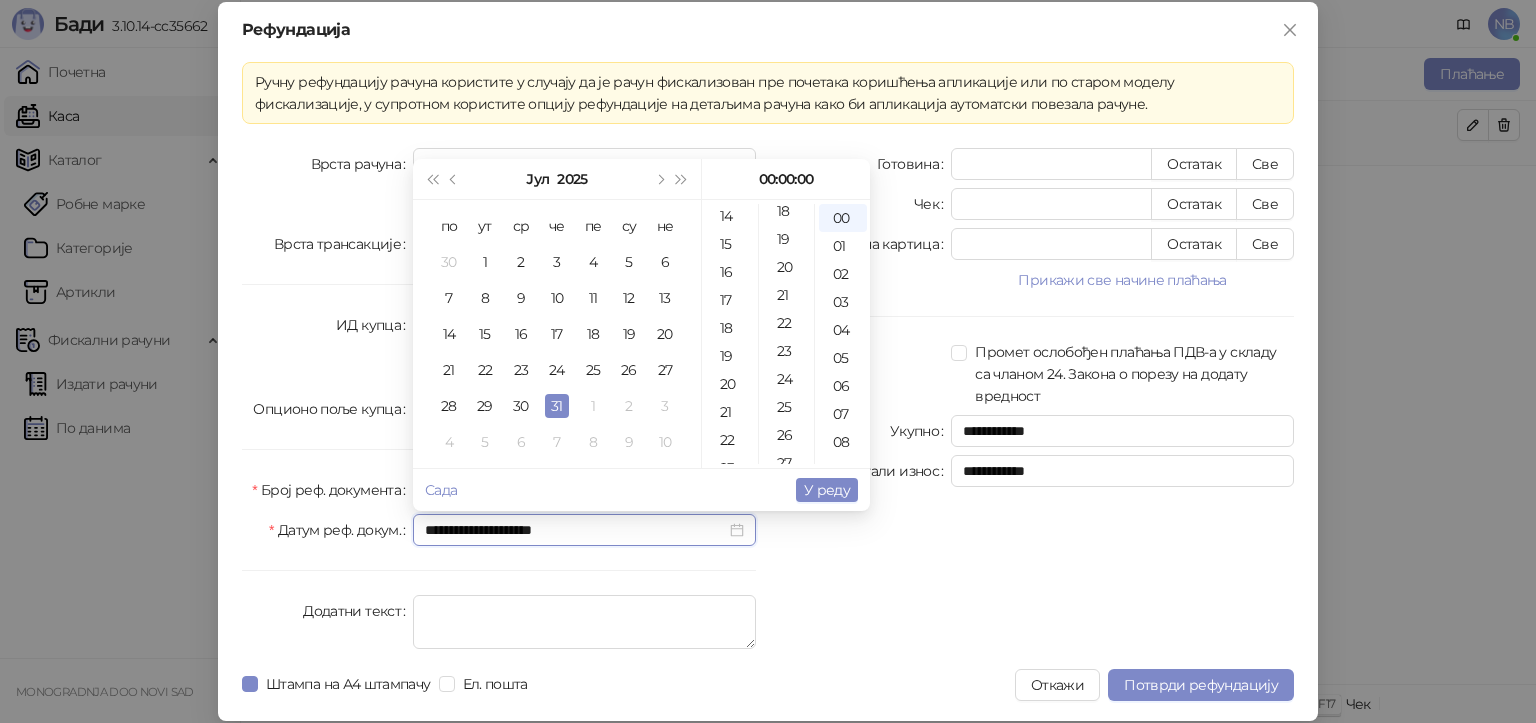 scroll, scrollTop: 392, scrollLeft: 0, axis: vertical 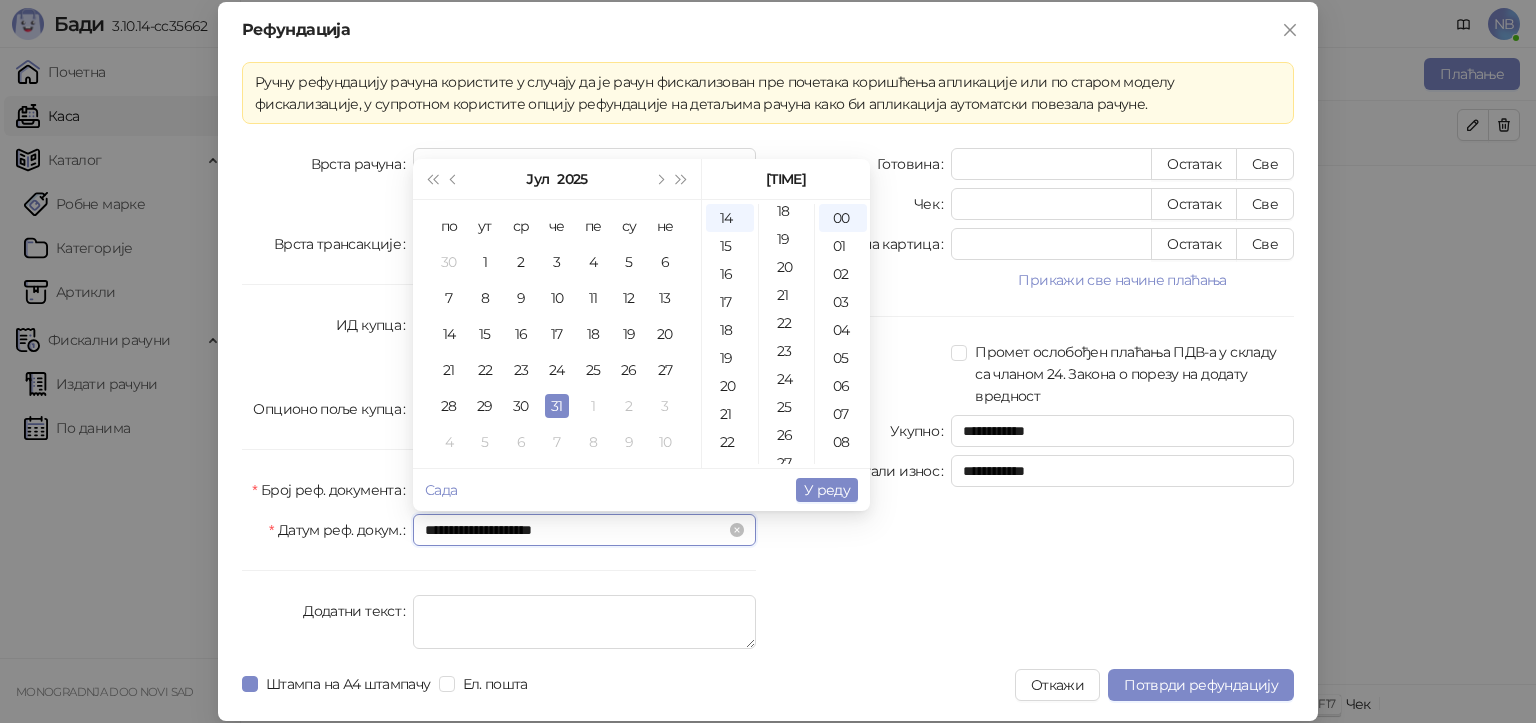 click on "**********" at bounding box center [575, 530] 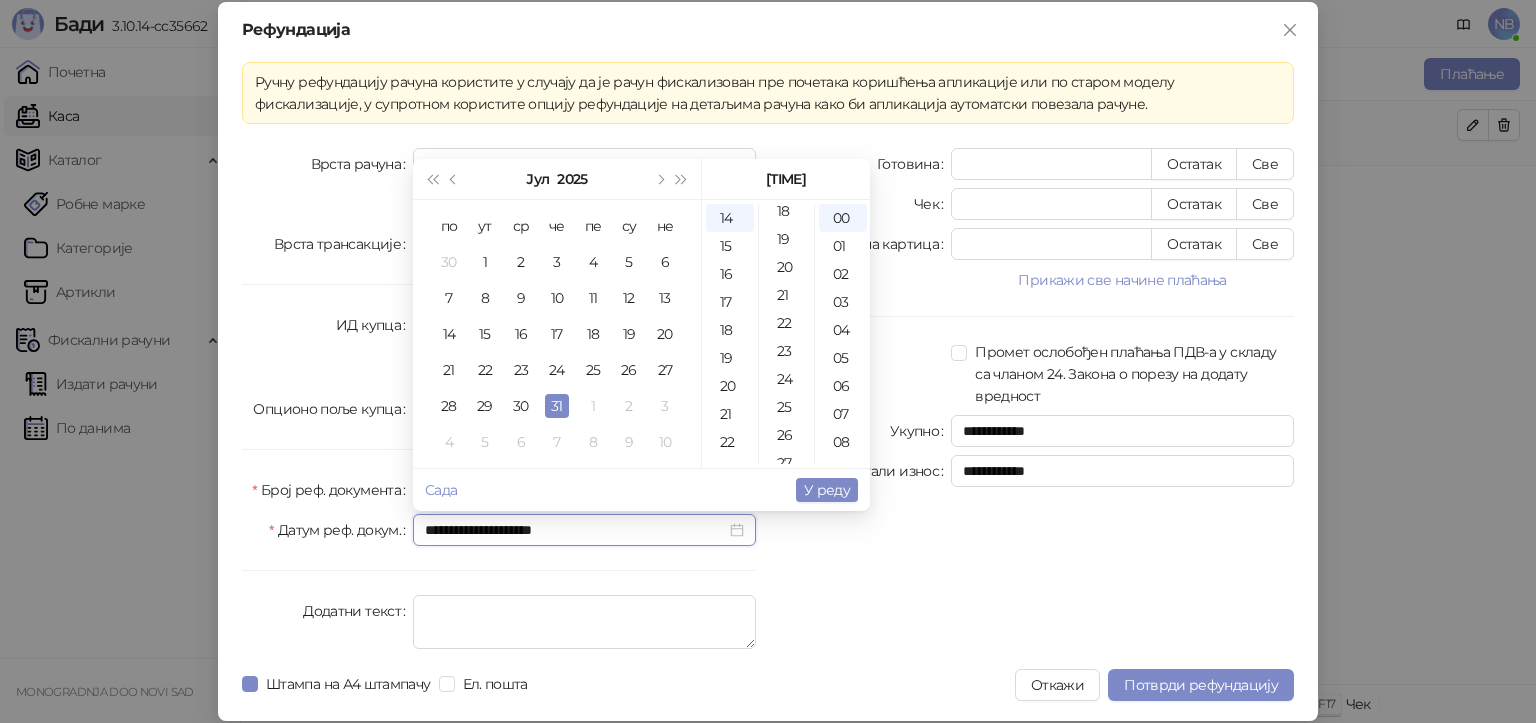scroll, scrollTop: 140, scrollLeft: 0, axis: vertical 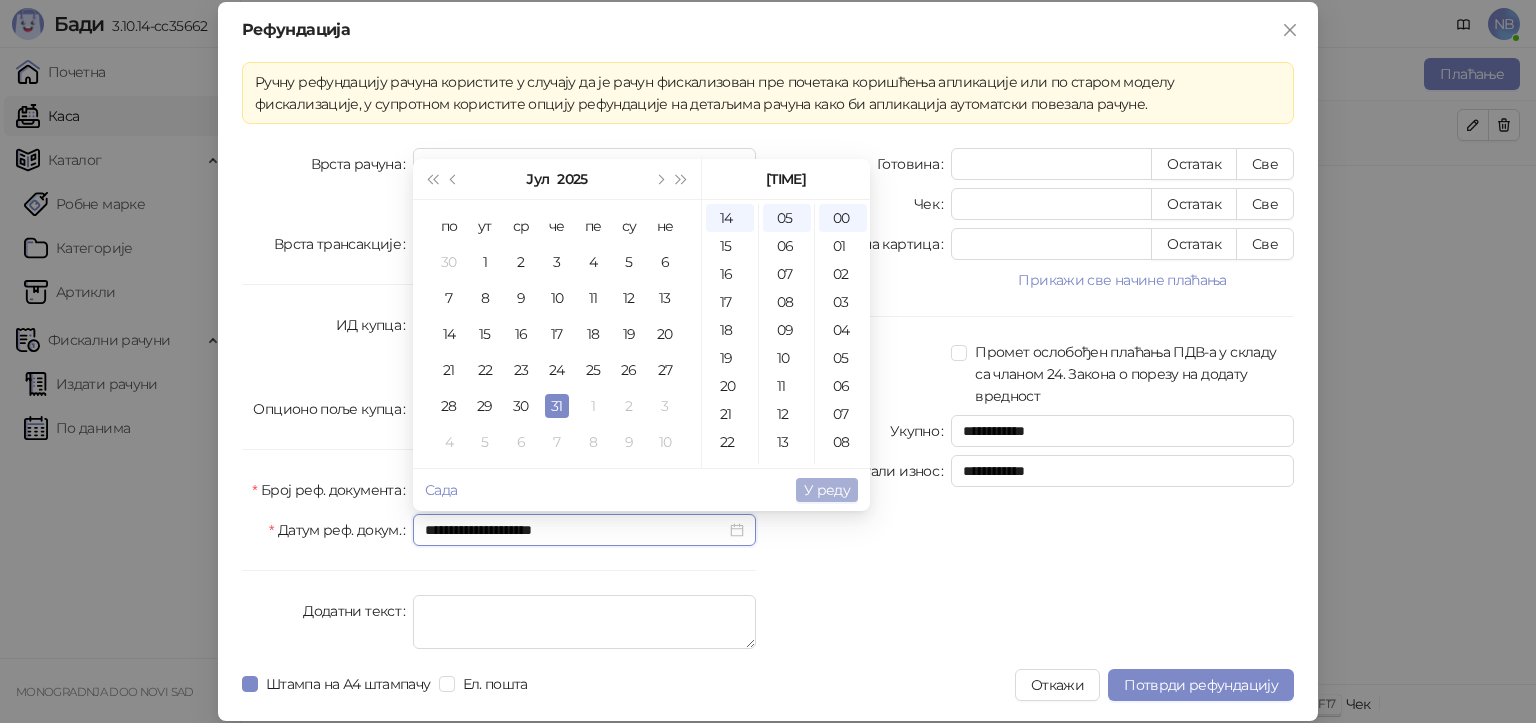 type on "**********" 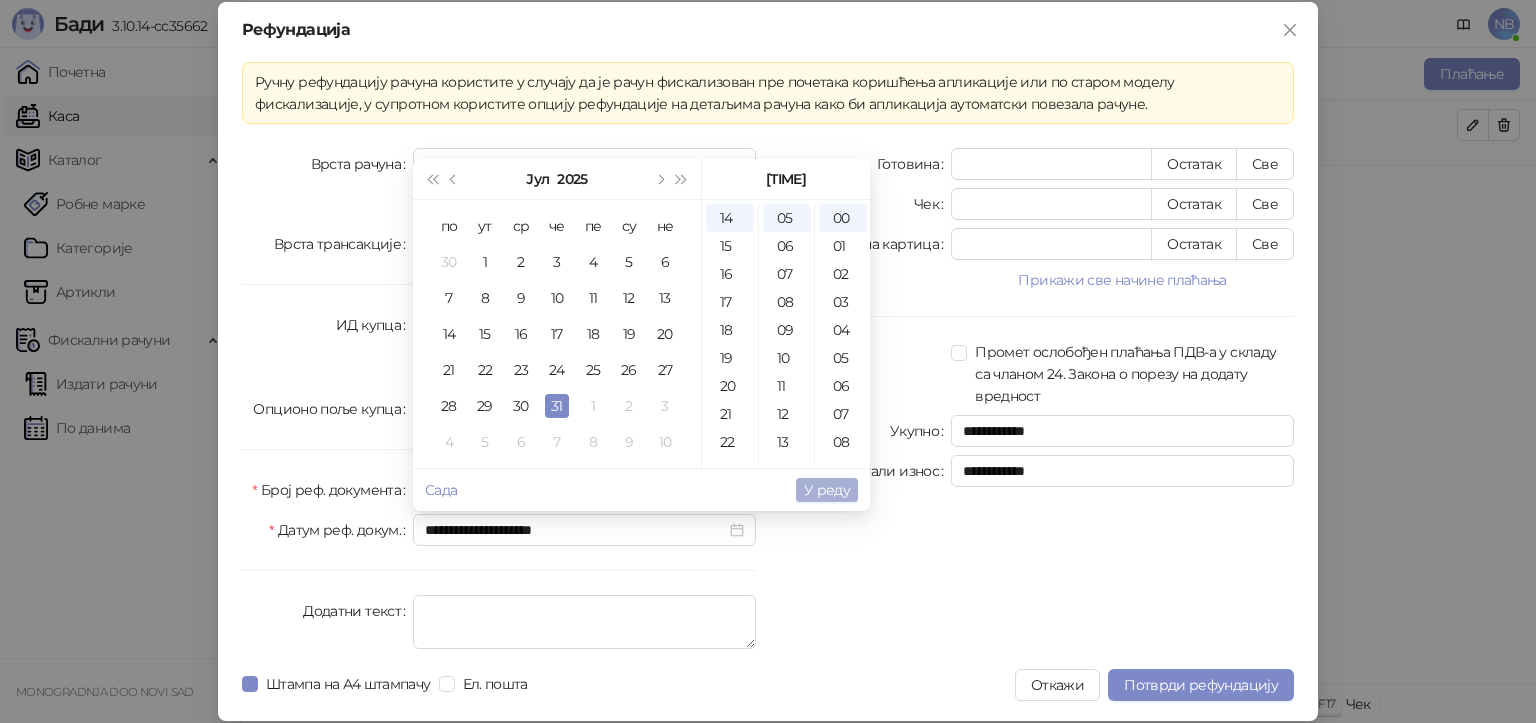 click on "У реду" at bounding box center (827, 490) 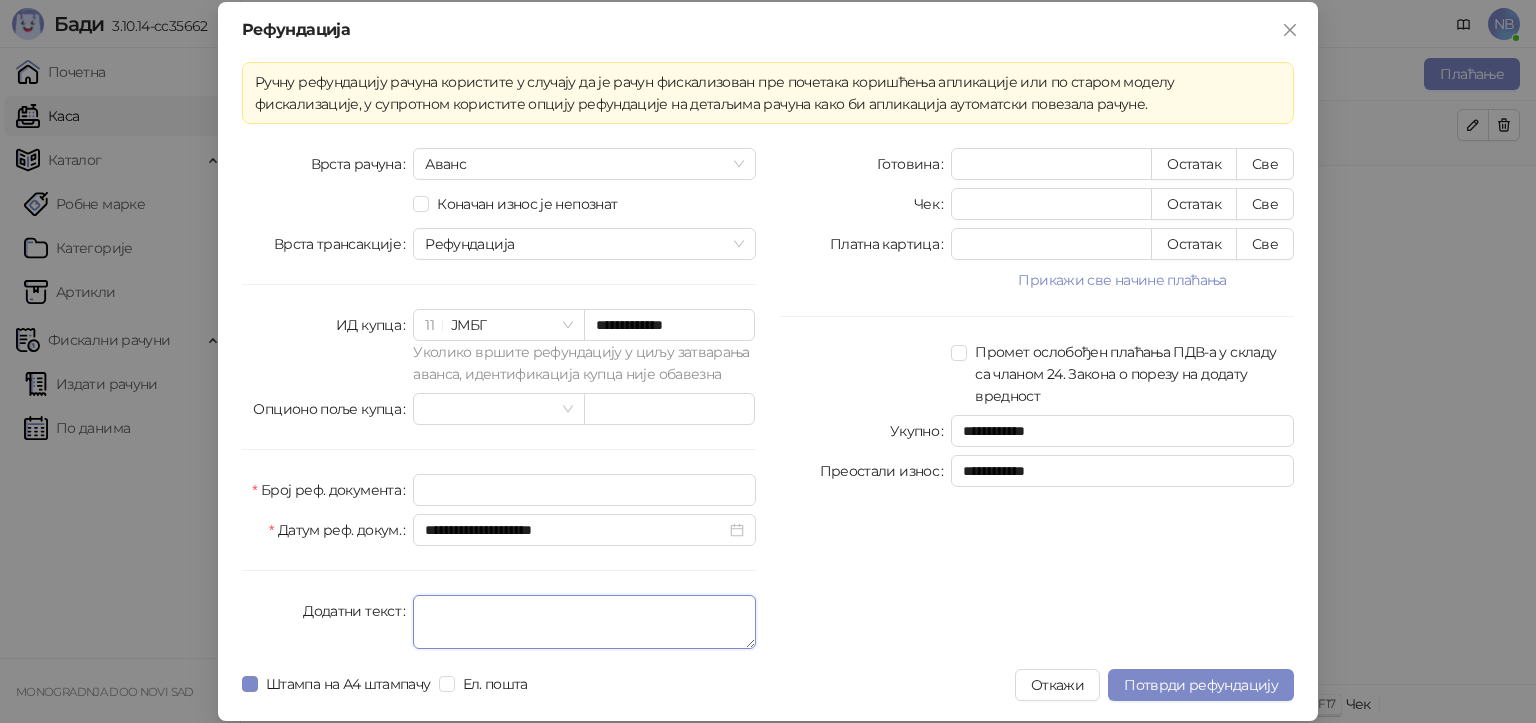 click on "Додатни текст" at bounding box center (584, 622) 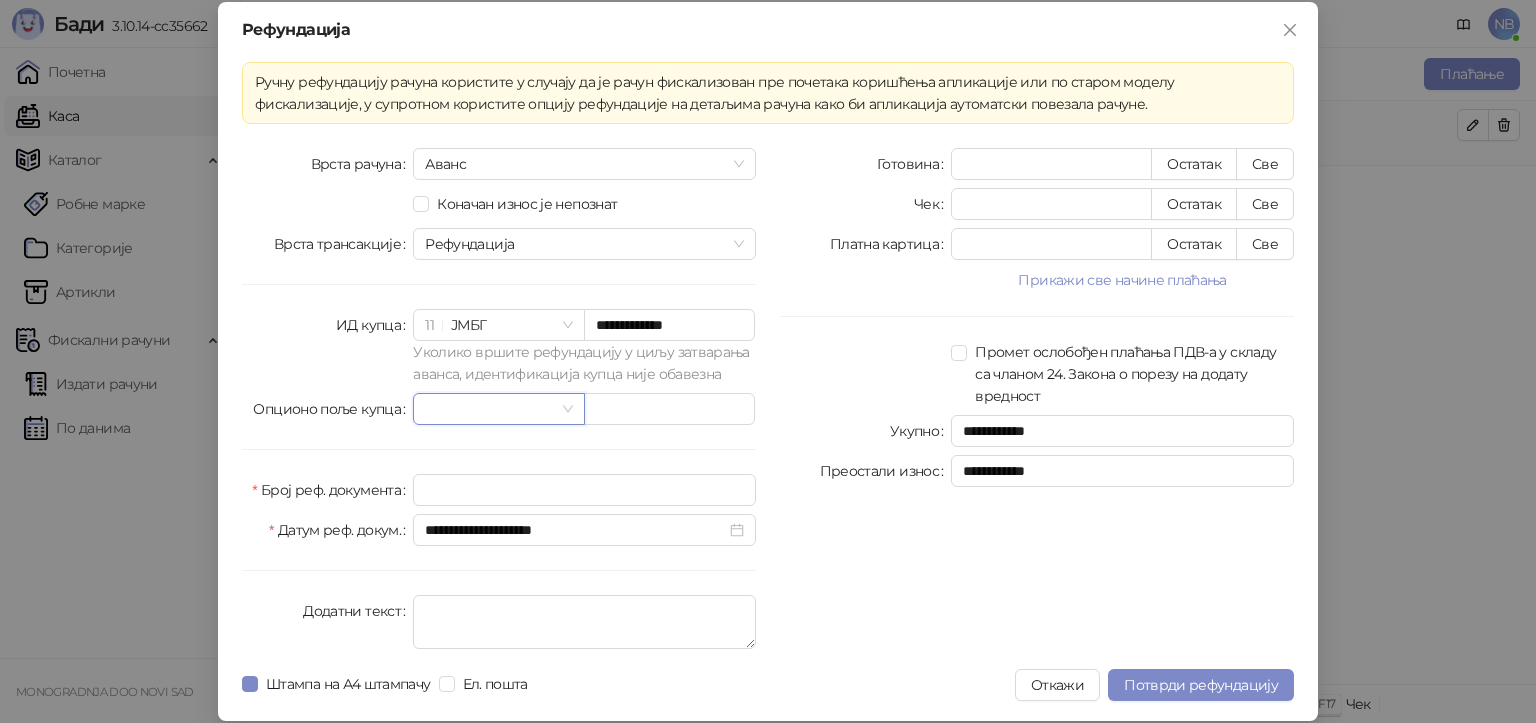 click at bounding box center [489, 409] 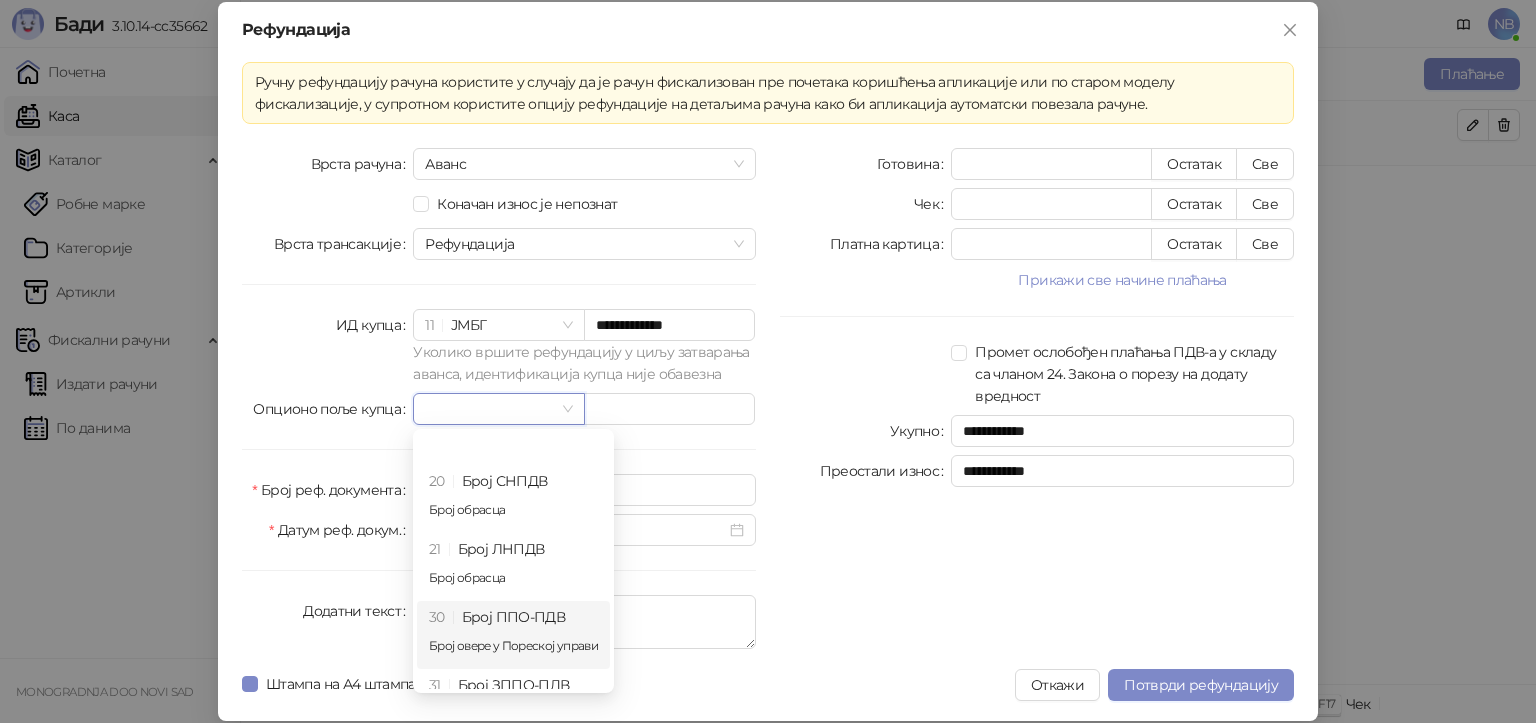 scroll, scrollTop: 184, scrollLeft: 0, axis: vertical 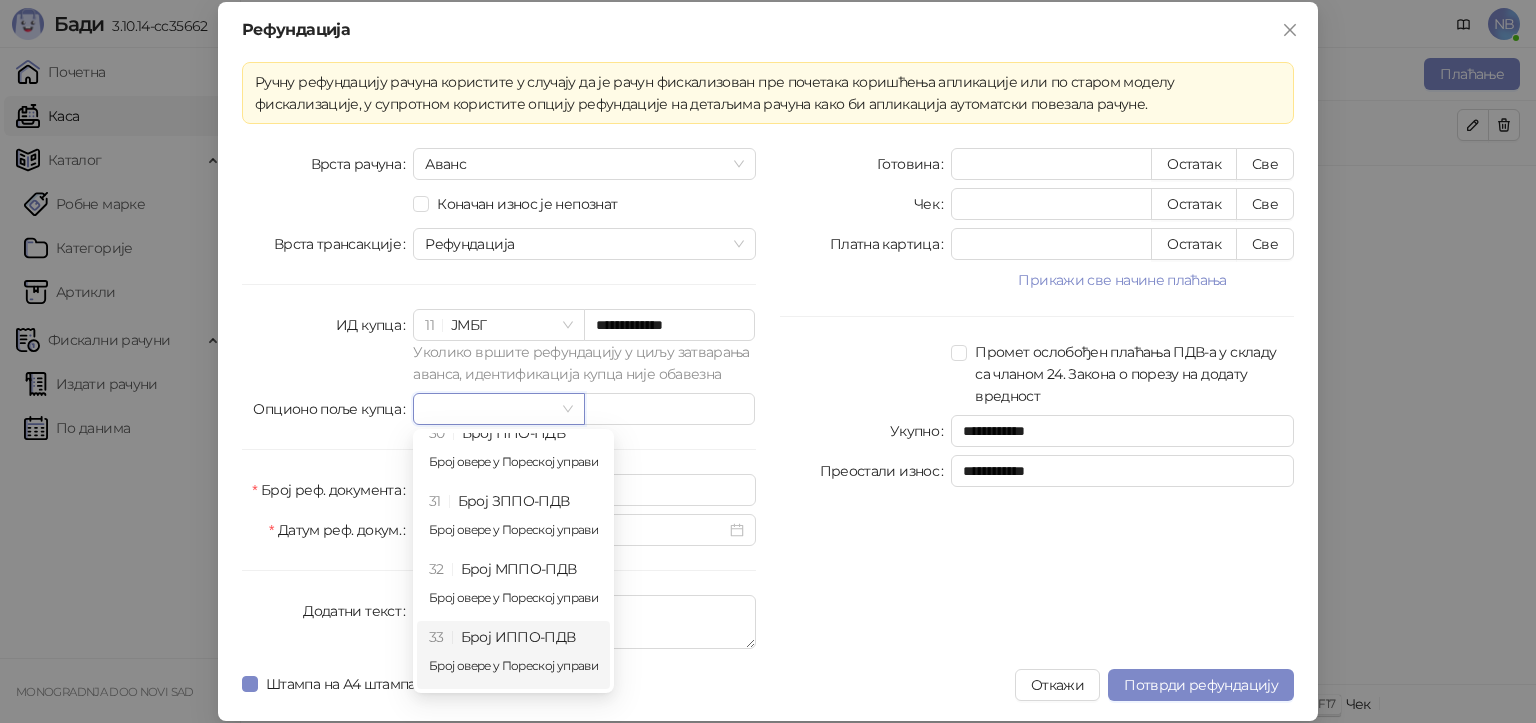 click on "**********" at bounding box center [1037, 402] 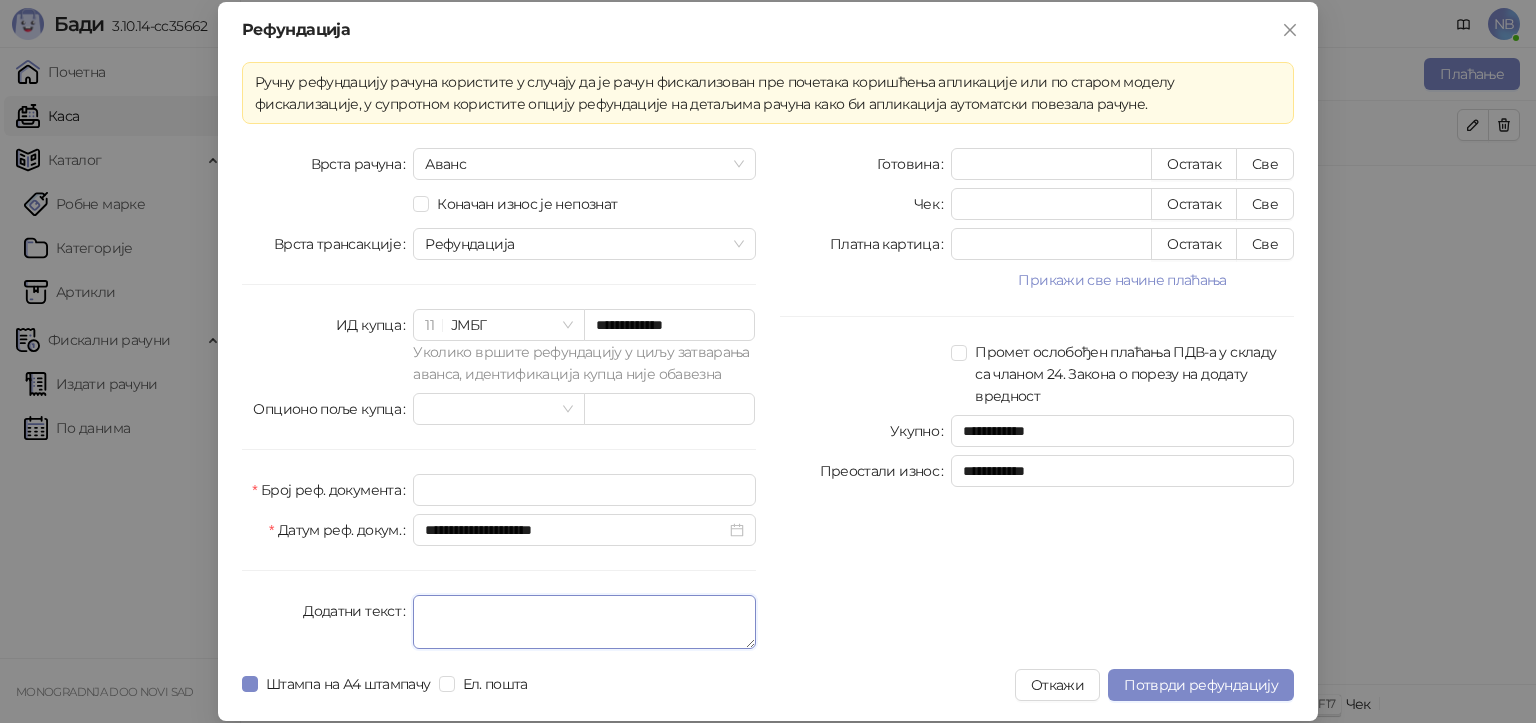 click on "Додатни текст" at bounding box center [584, 622] 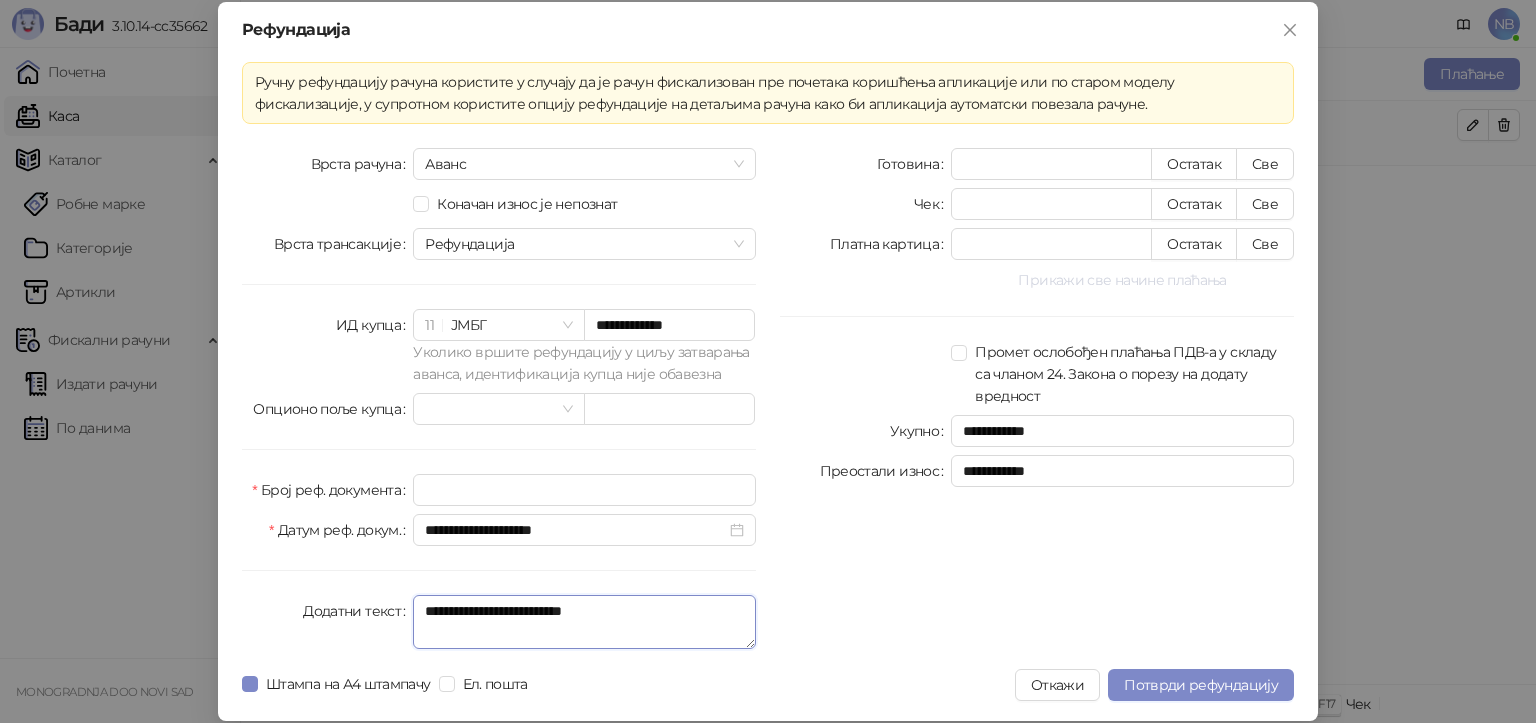 type on "**********" 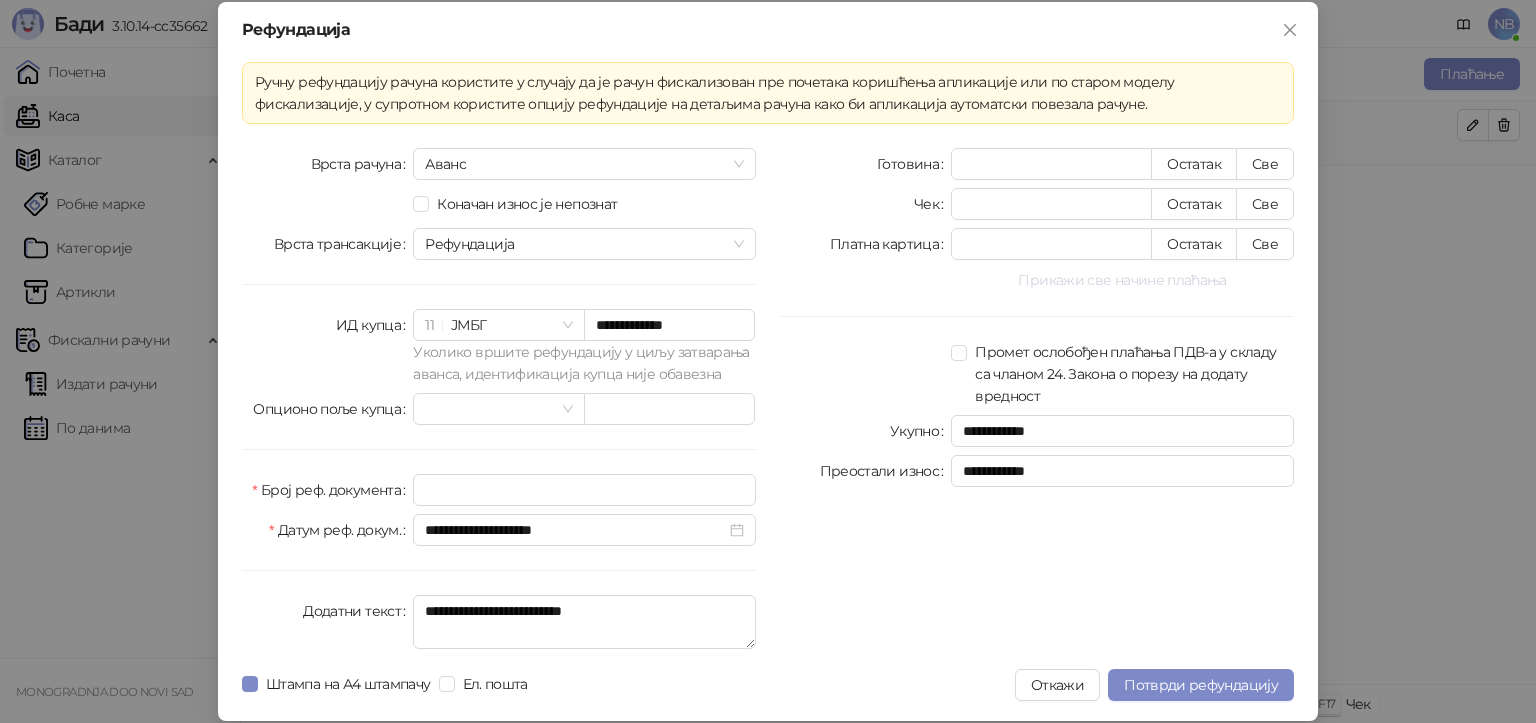 click on "Прикажи све начине плаћања" at bounding box center (1122, 280) 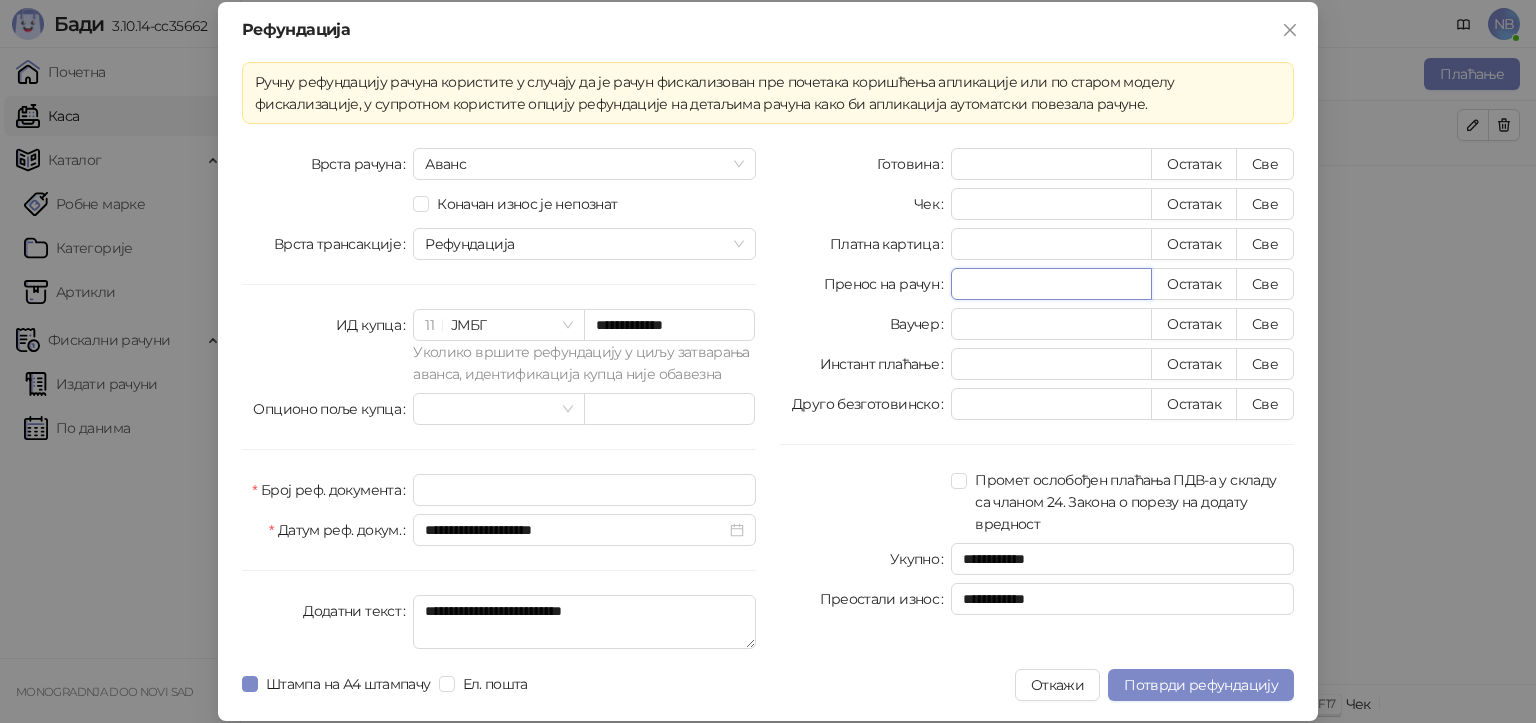 click on "*" at bounding box center [1051, 284] 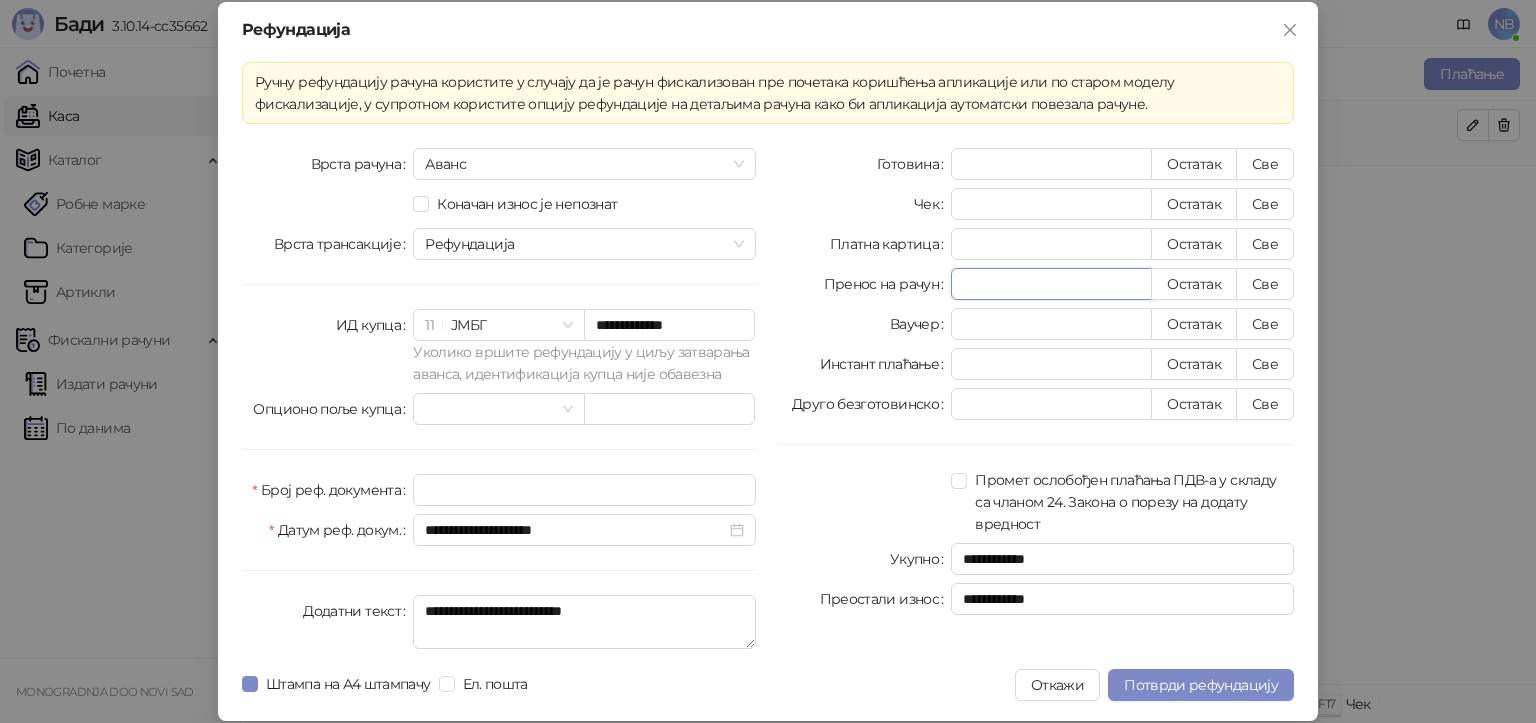 type on "*" 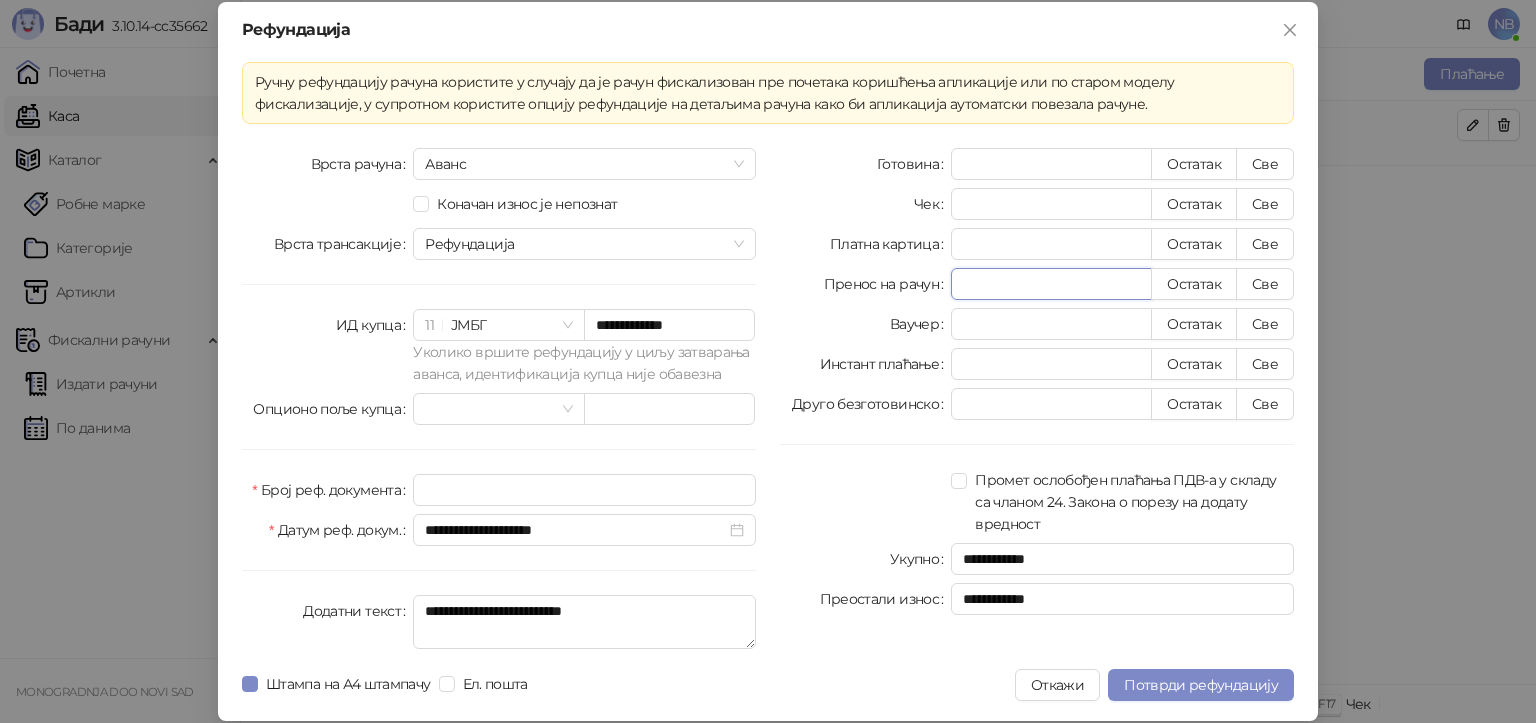 type on "******" 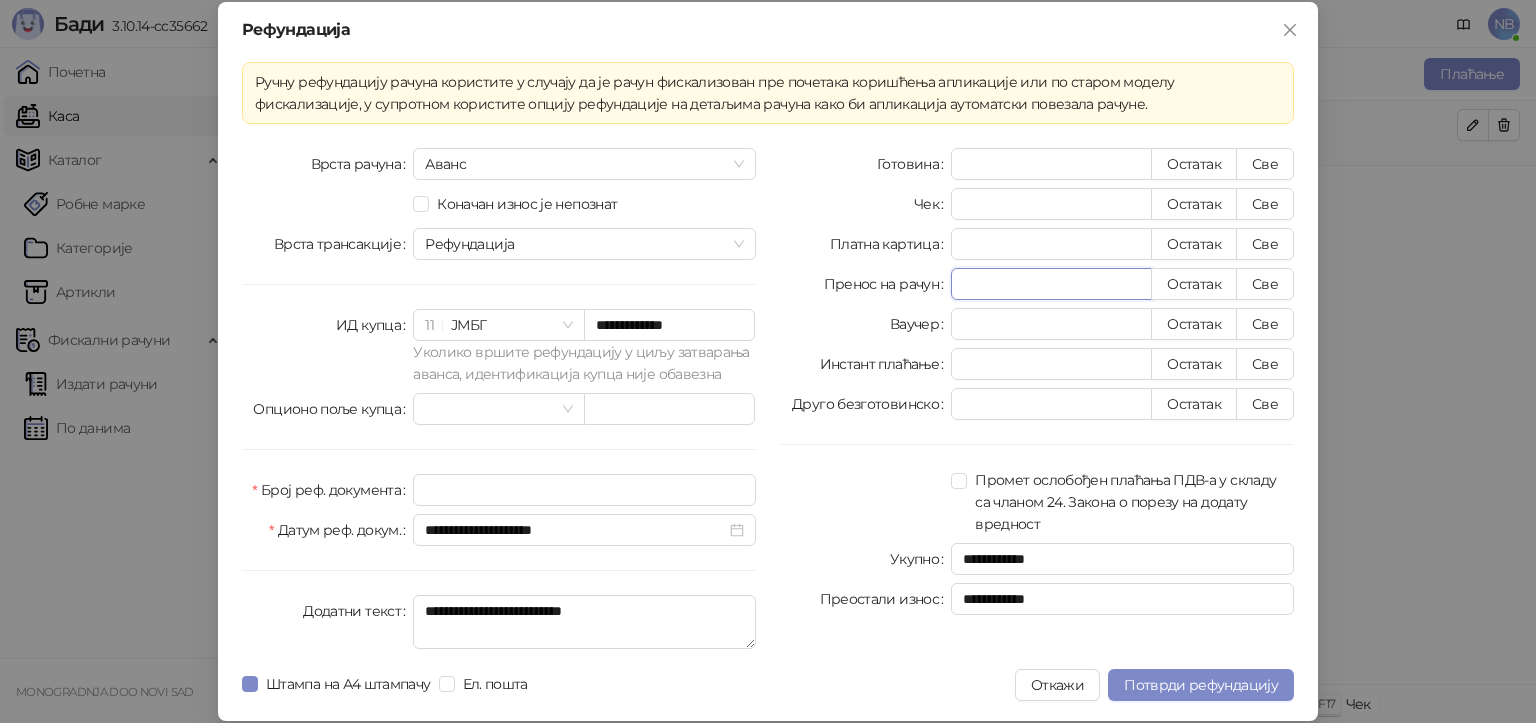 type on "********" 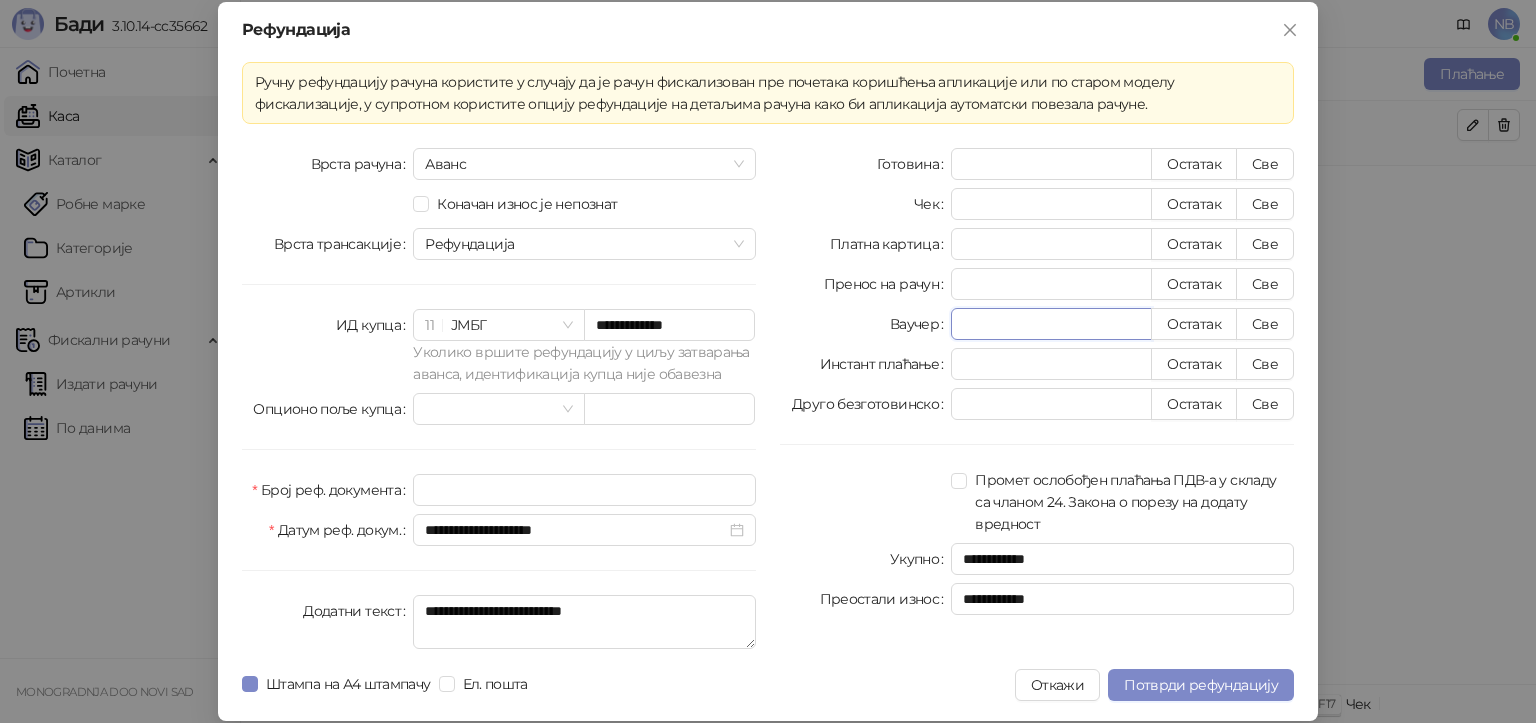 type on "********" 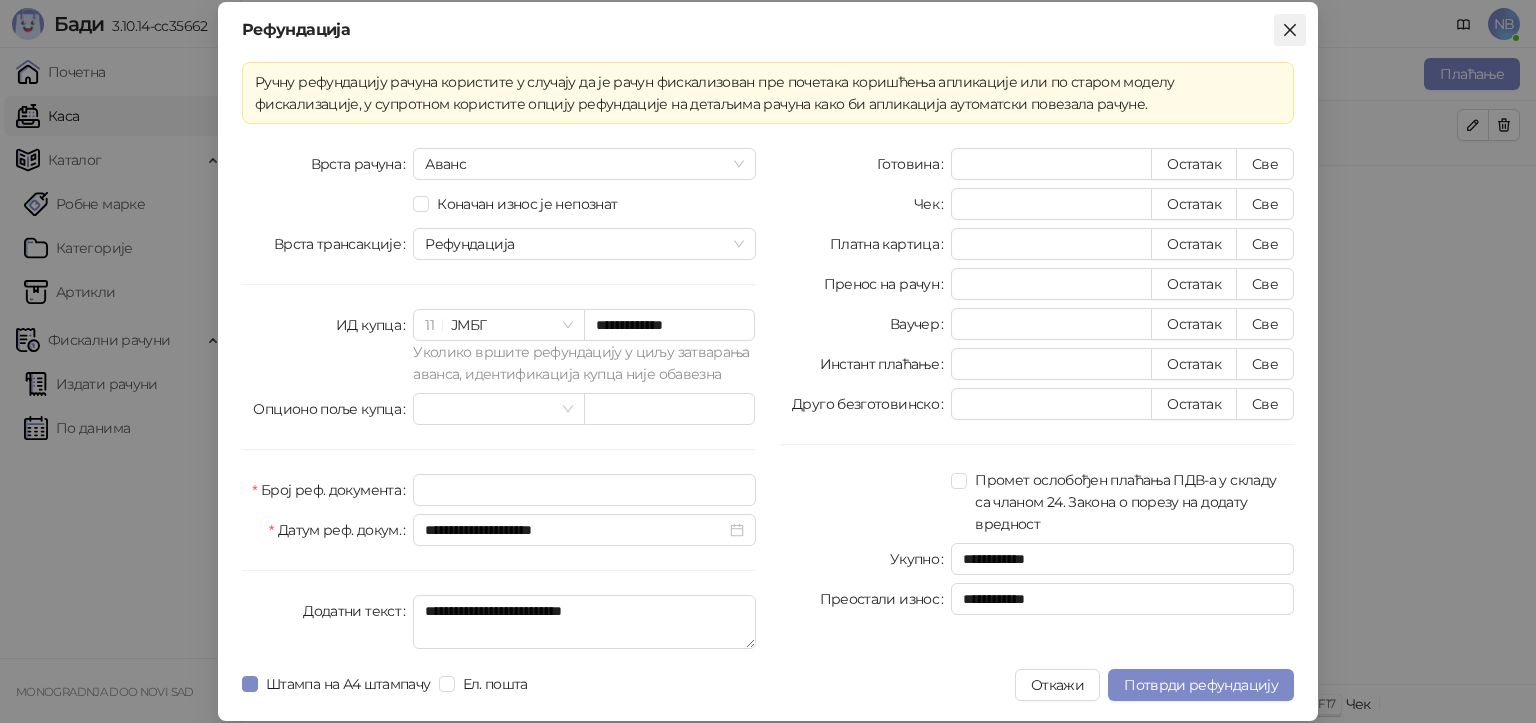 drag, startPoint x: 1288, startPoint y: 27, endPoint x: 1230, endPoint y: 78, distance: 77.23341 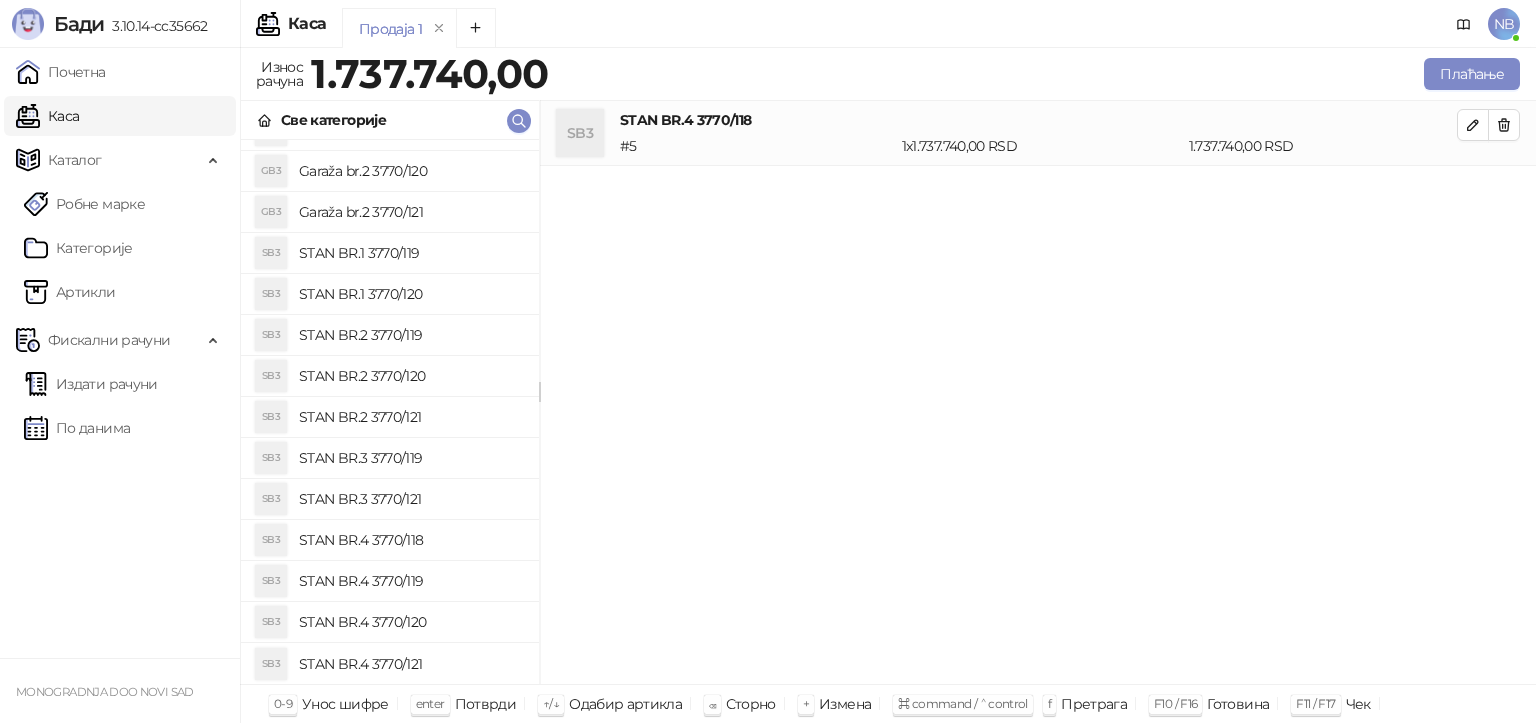scroll, scrollTop: 71, scrollLeft: 0, axis: vertical 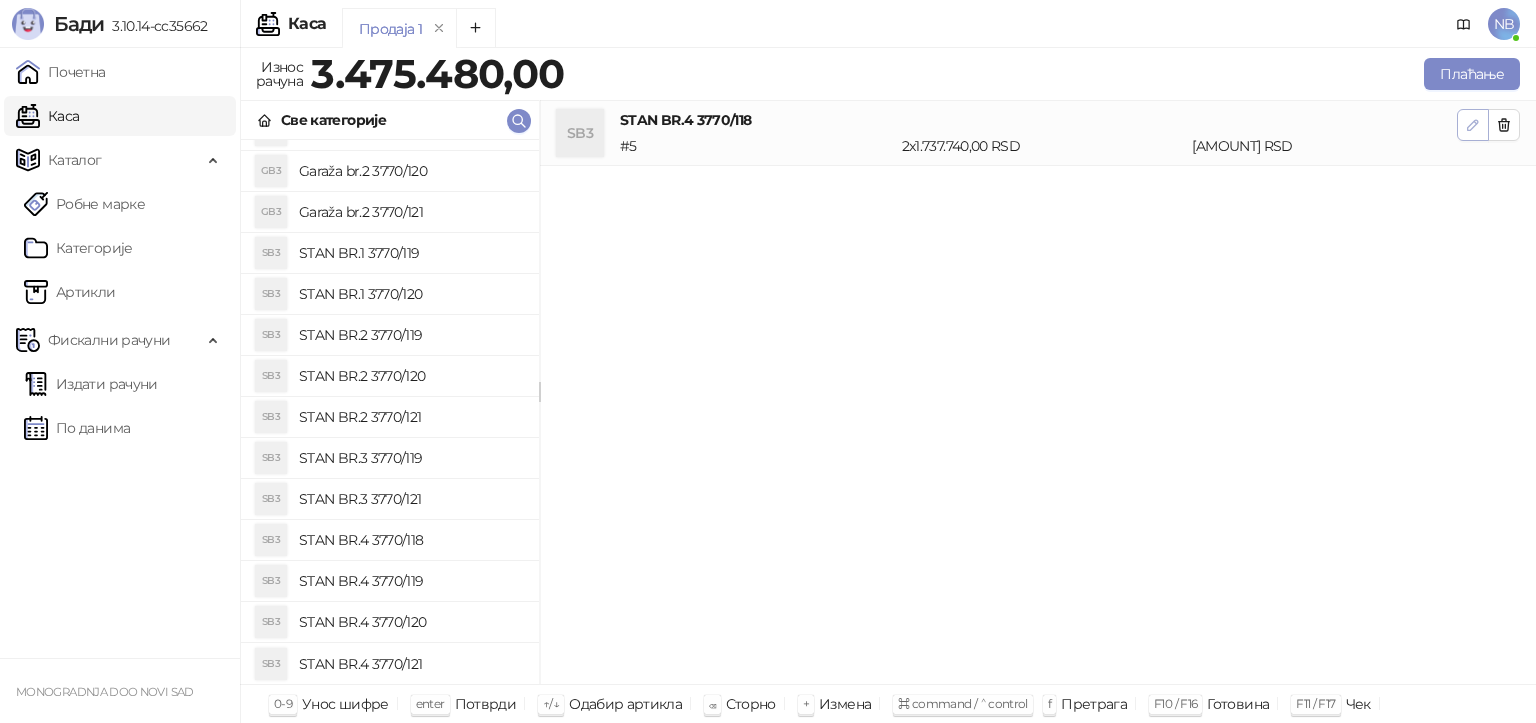 click 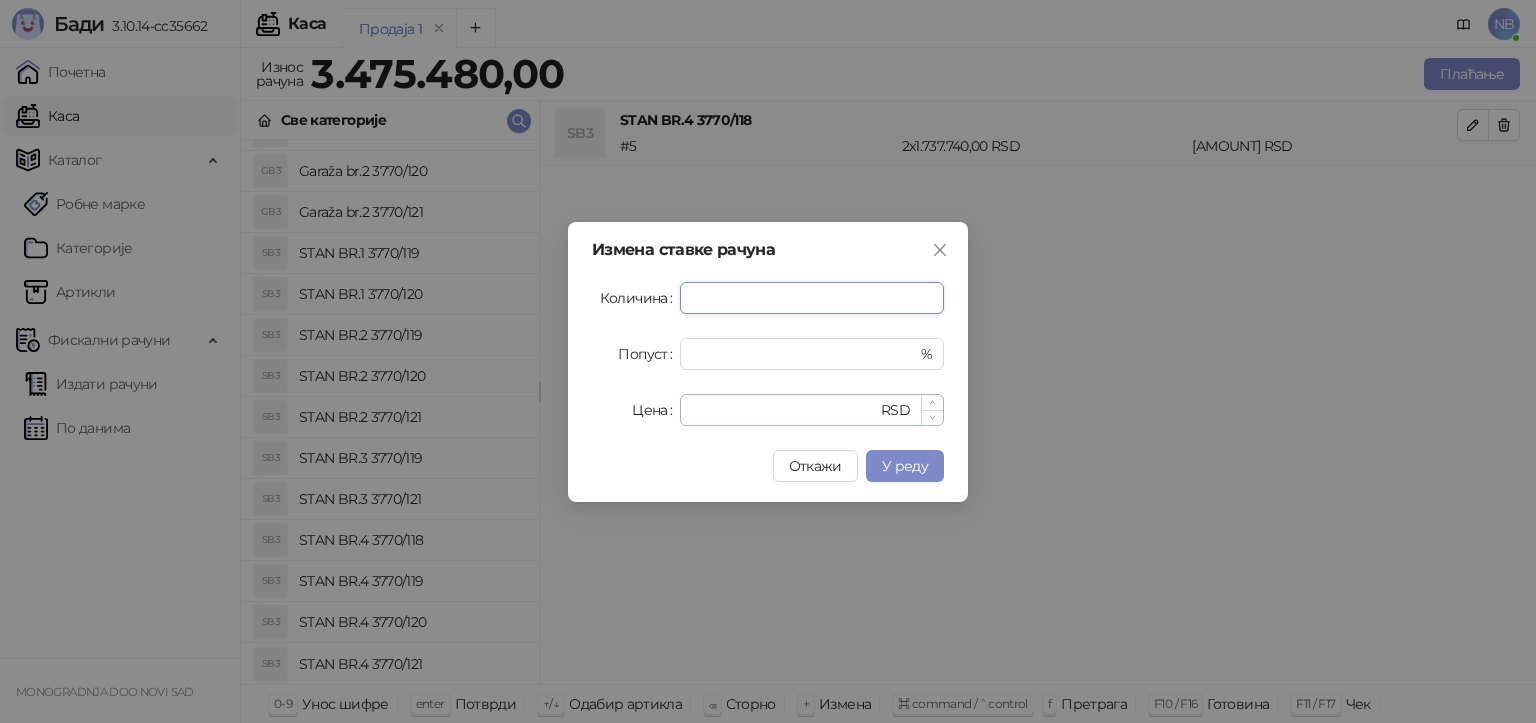 type on "*" 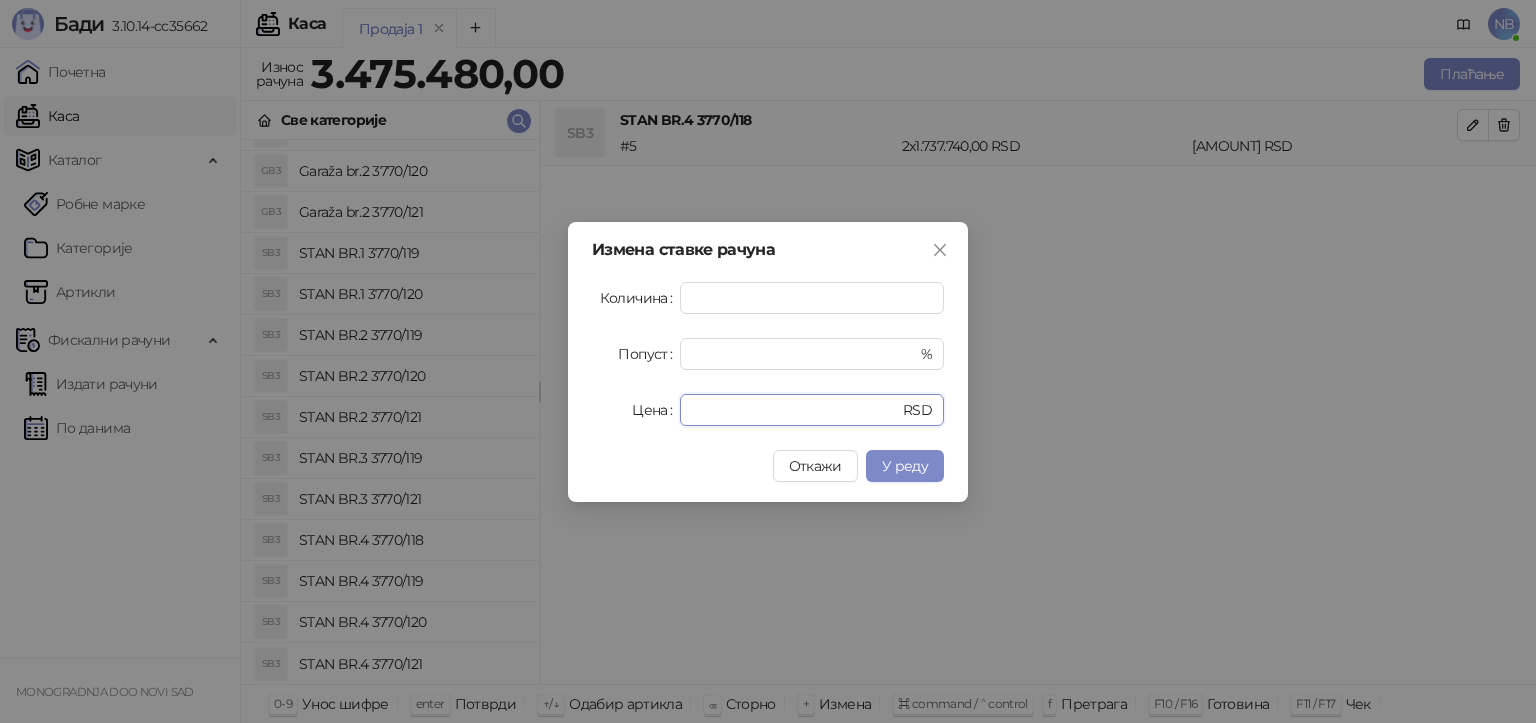 drag, startPoint x: 766, startPoint y: 410, endPoint x: 668, endPoint y: 406, distance: 98.0816 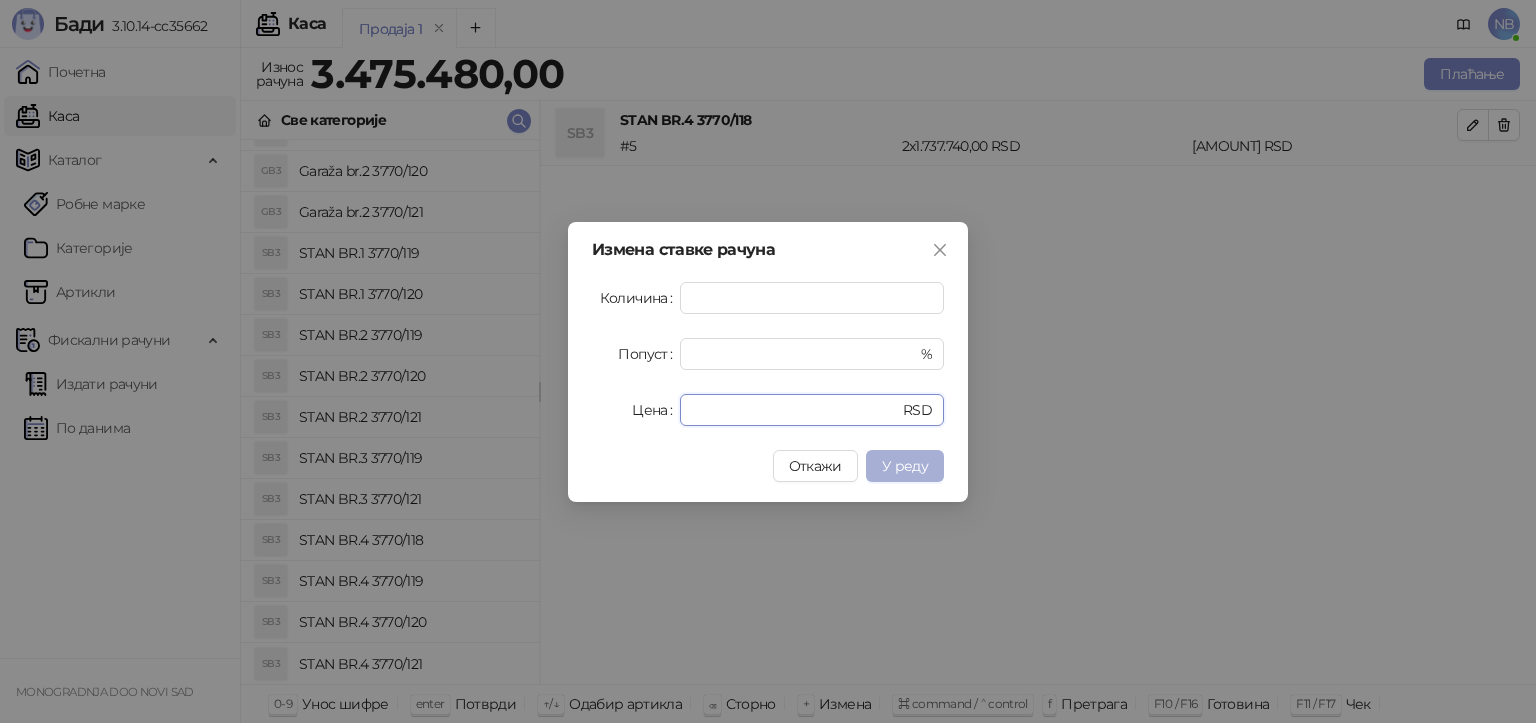 type on "*******" 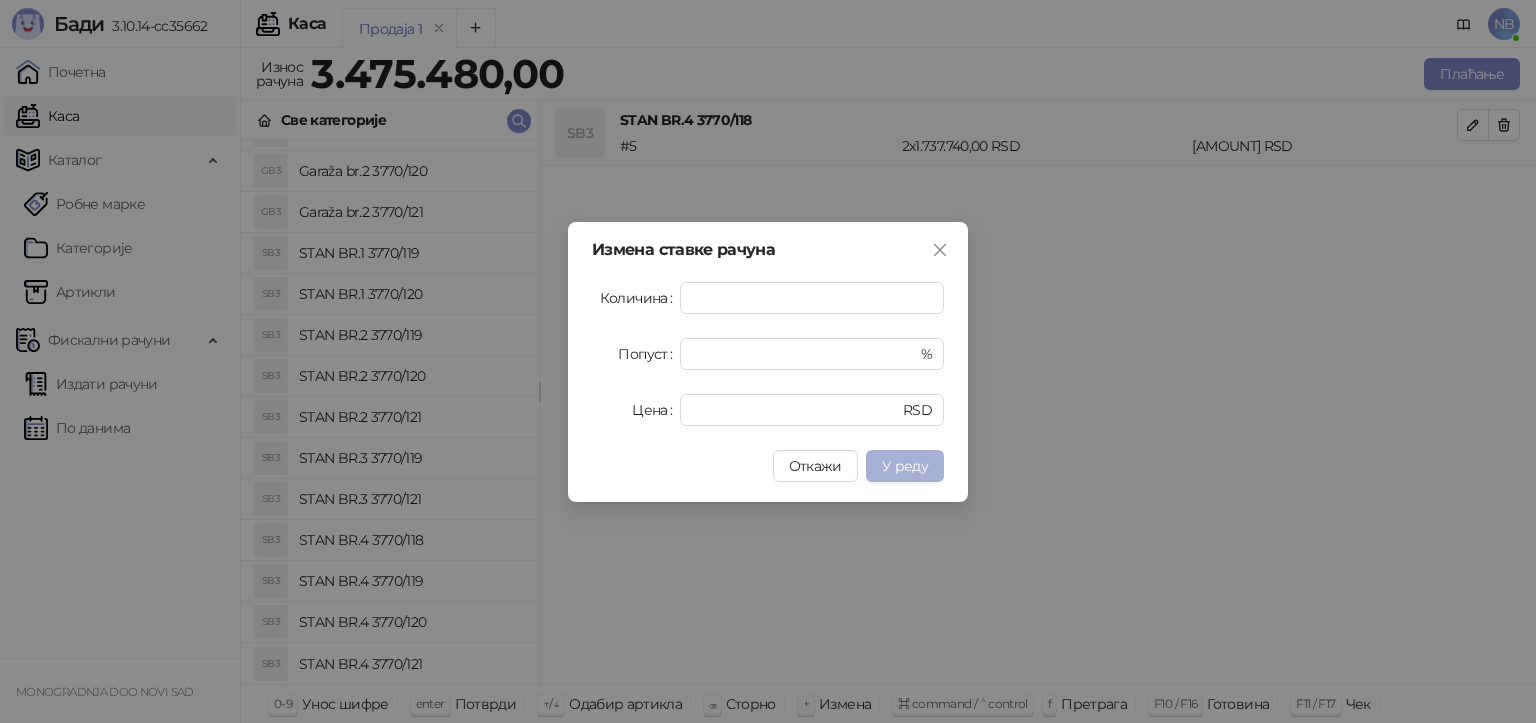 click on "У реду" at bounding box center [905, 466] 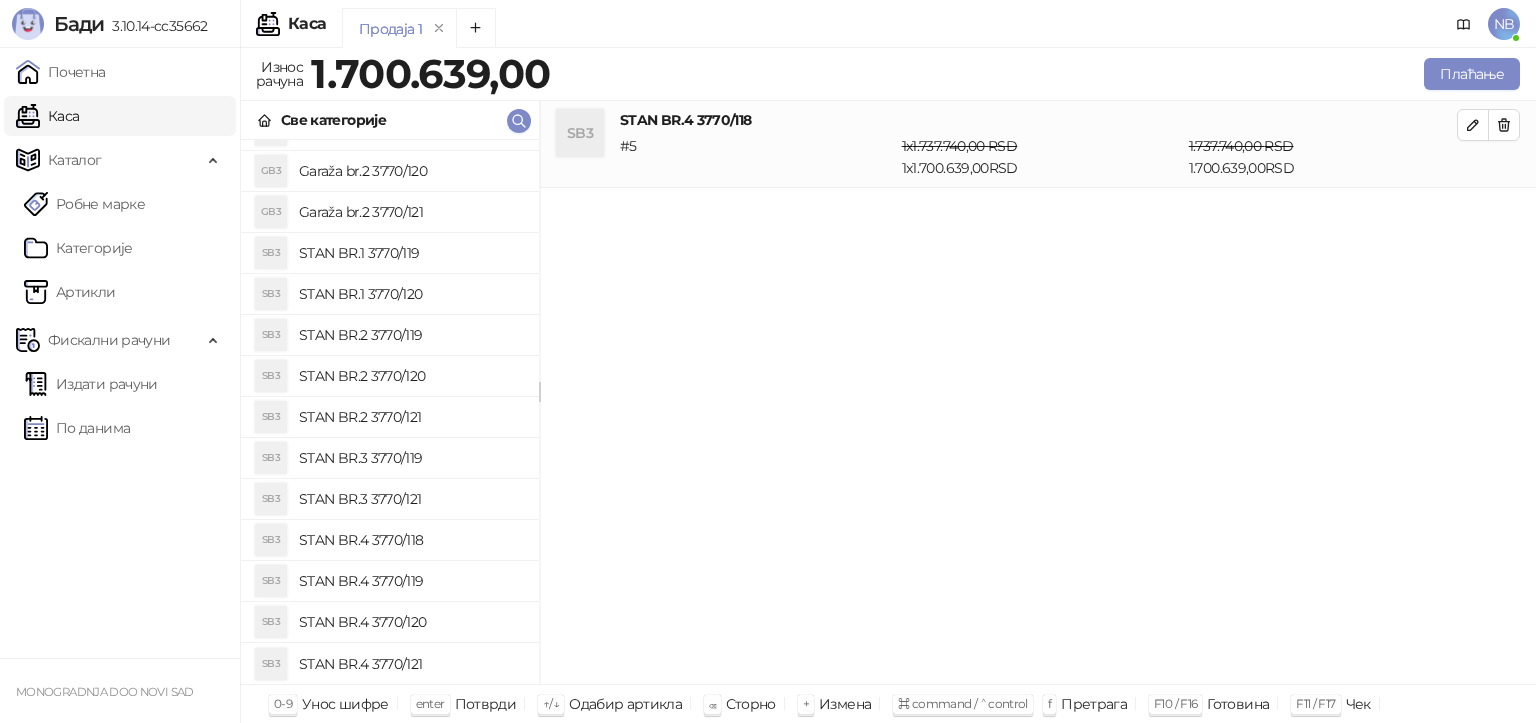 scroll, scrollTop: 71, scrollLeft: 0, axis: vertical 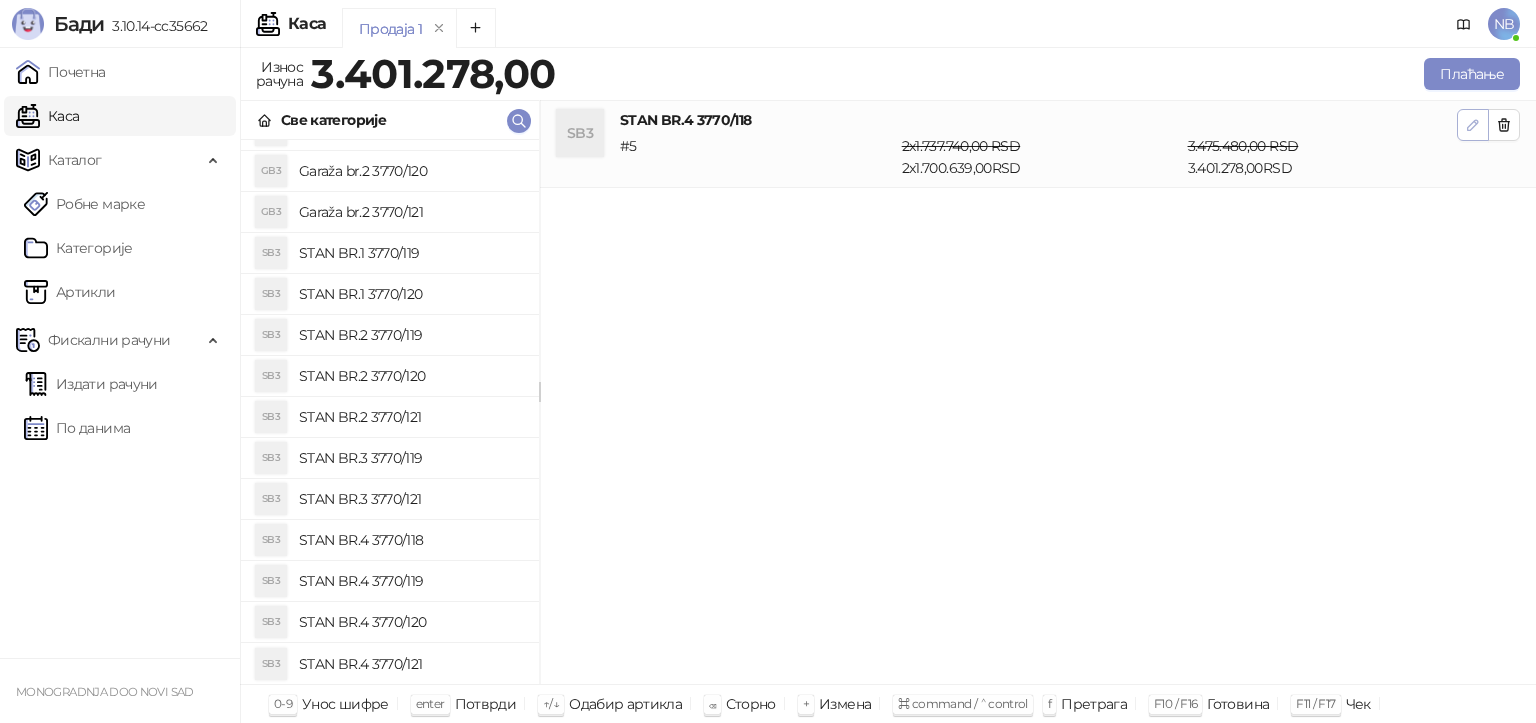 click at bounding box center [1473, 125] 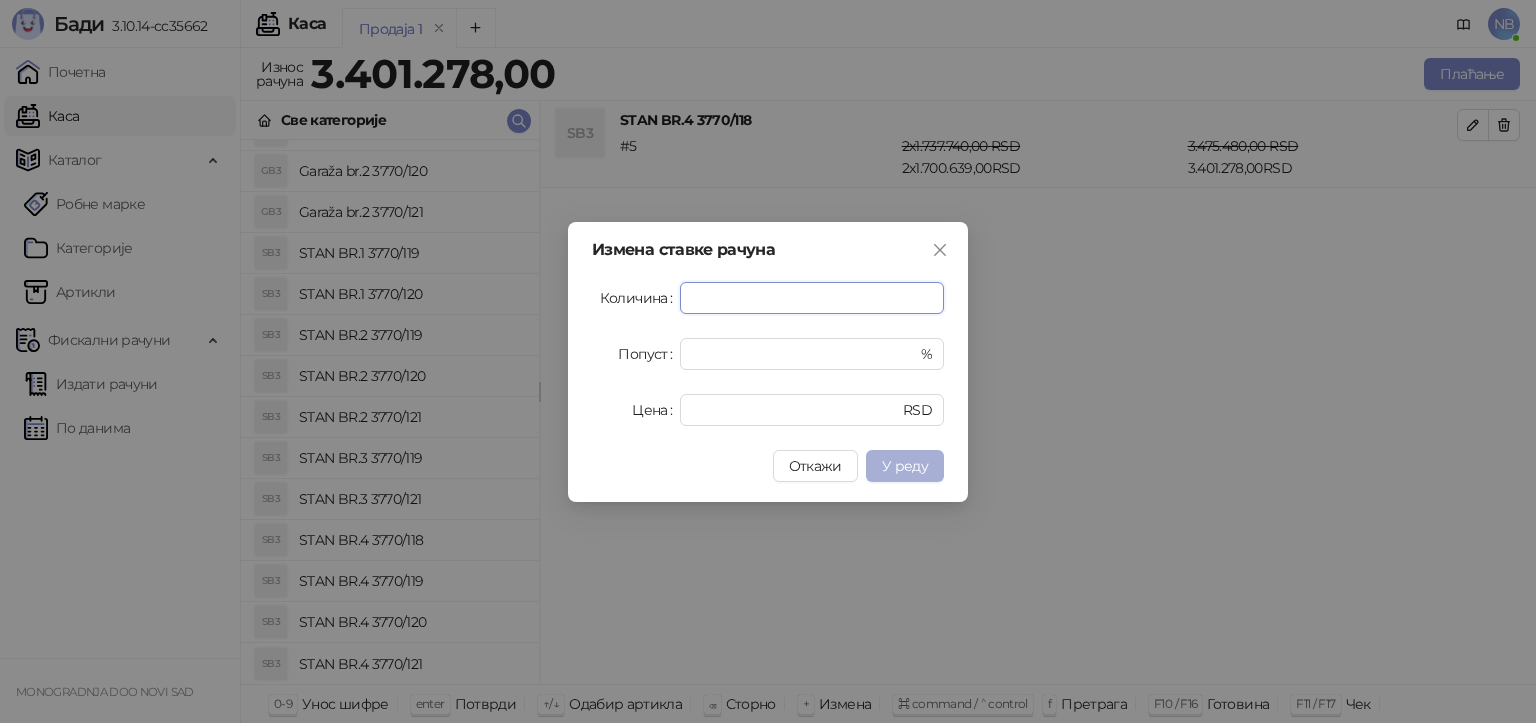 type on "*" 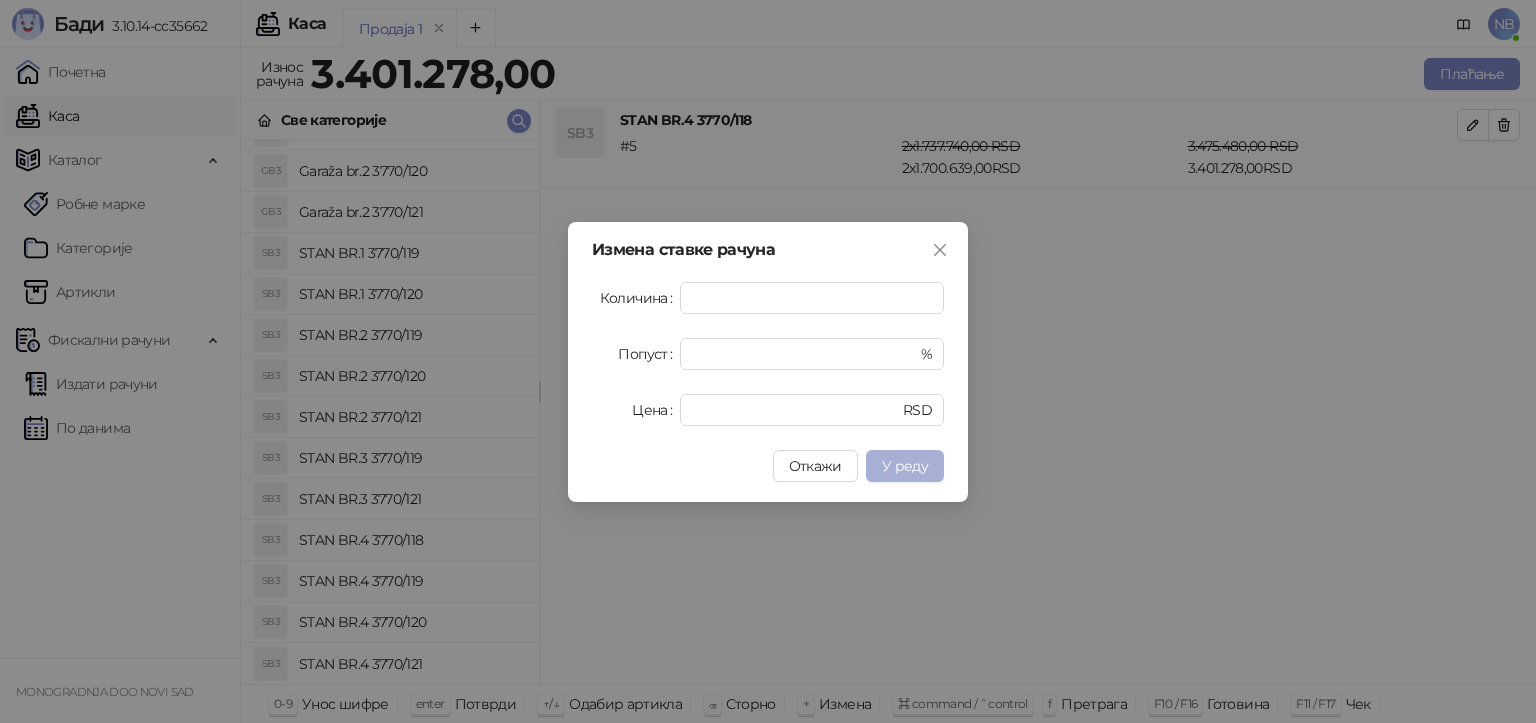 click on "У реду" at bounding box center (905, 466) 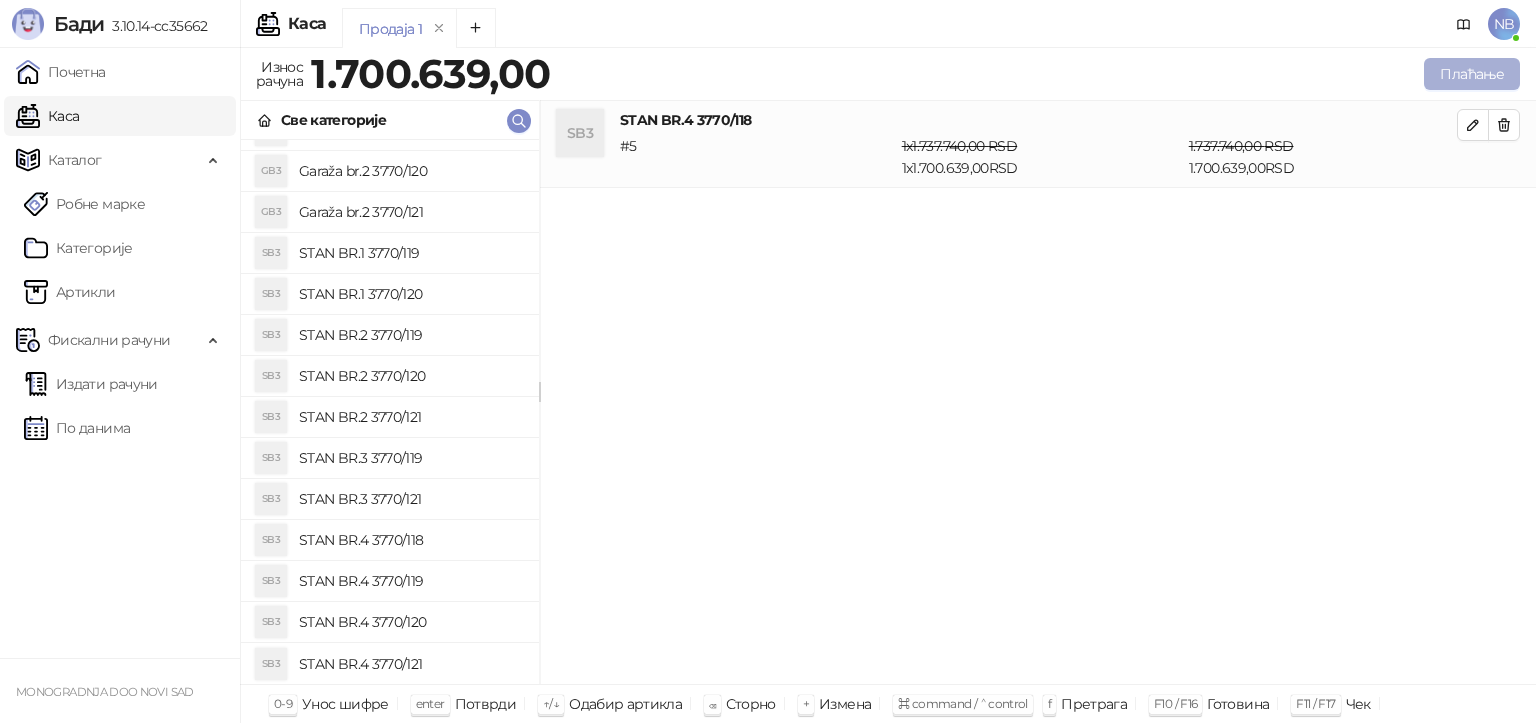 click on "Плаћање" at bounding box center [1472, 74] 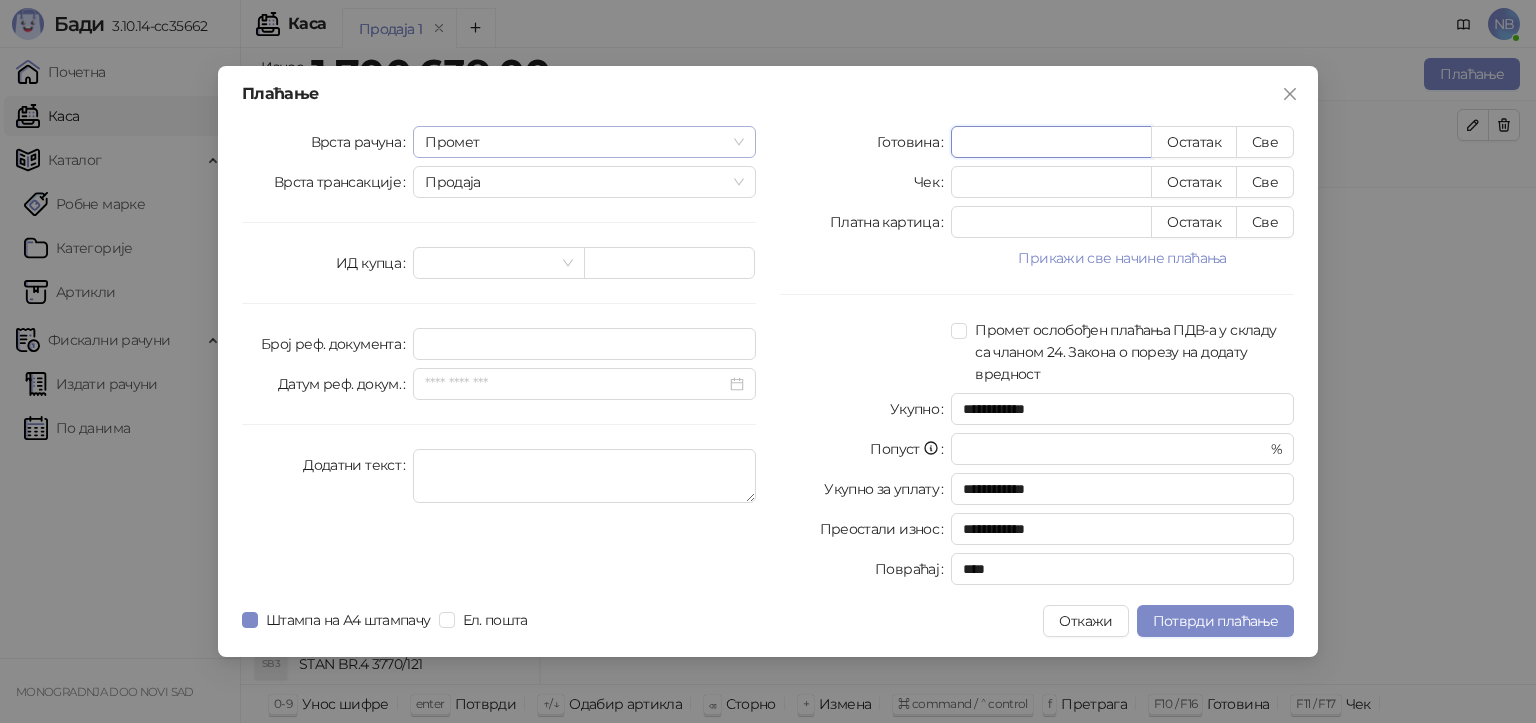 click on "Промет" at bounding box center [584, 142] 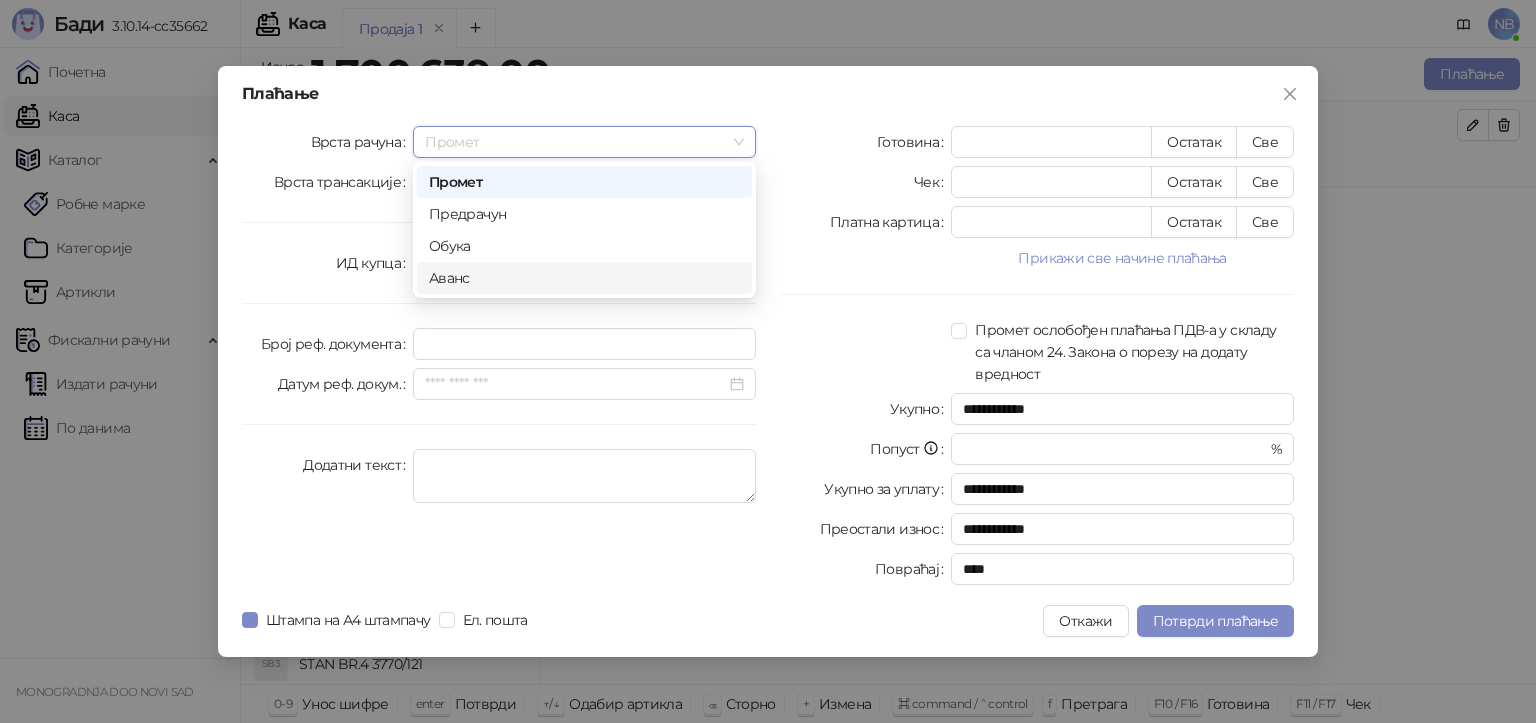 click on "Аванс" at bounding box center (584, 278) 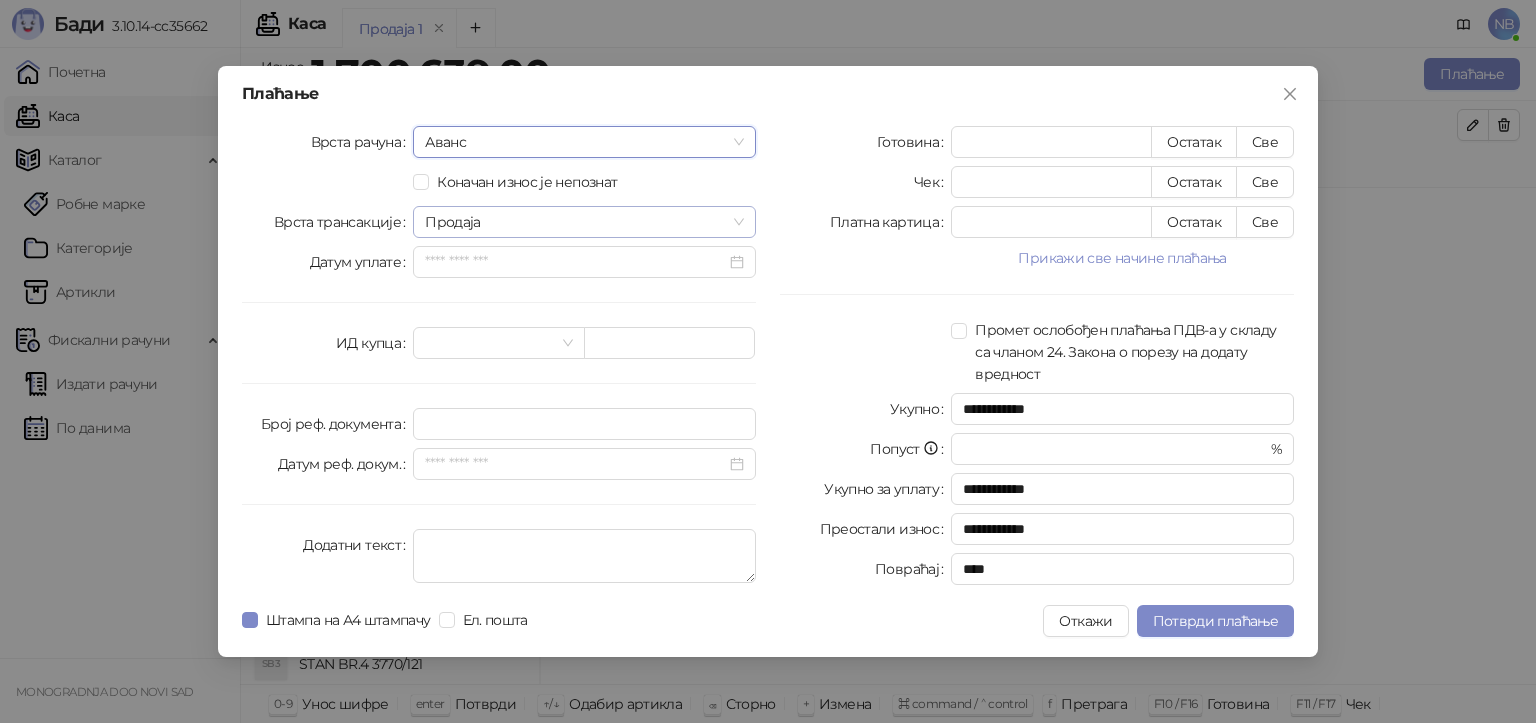 click on "Продаја" at bounding box center (584, 222) 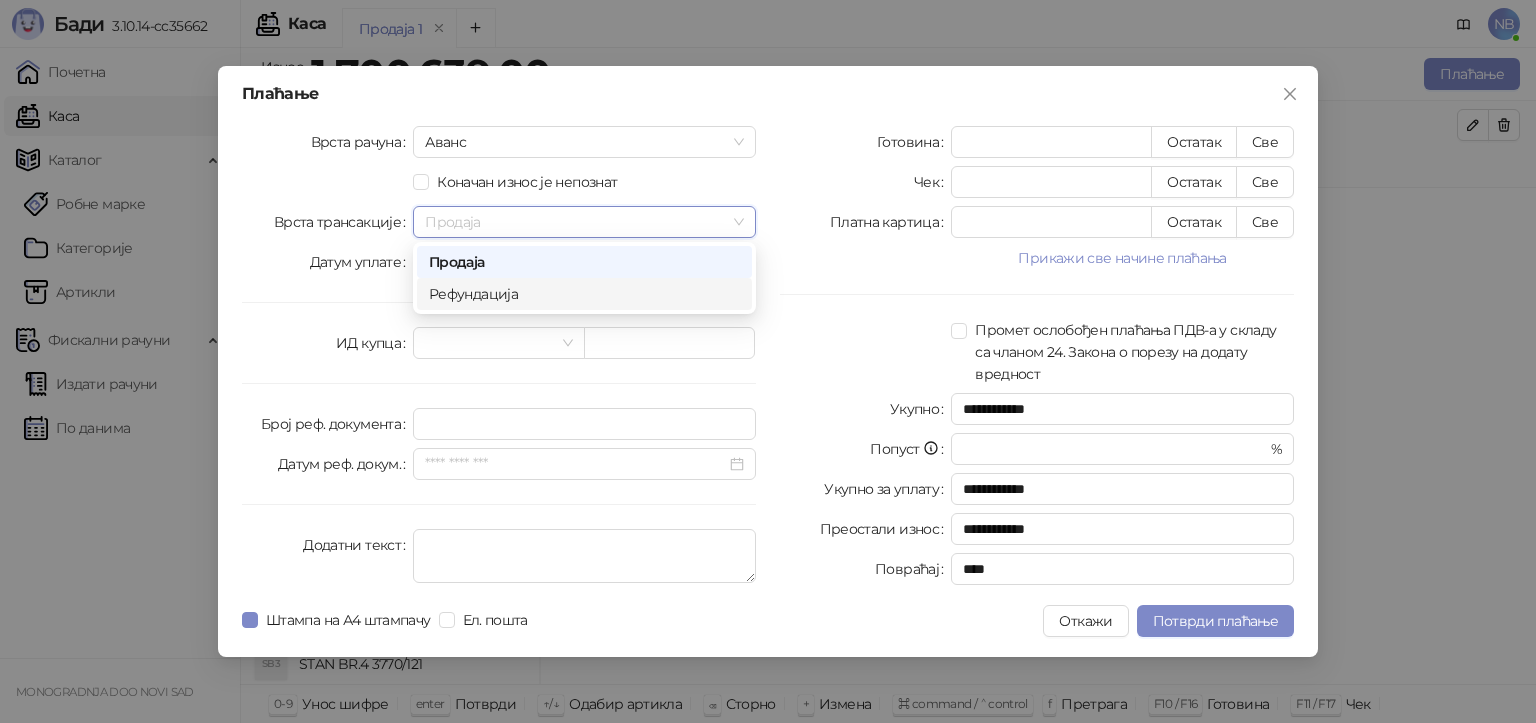 click on "Рефундација" at bounding box center (584, 294) 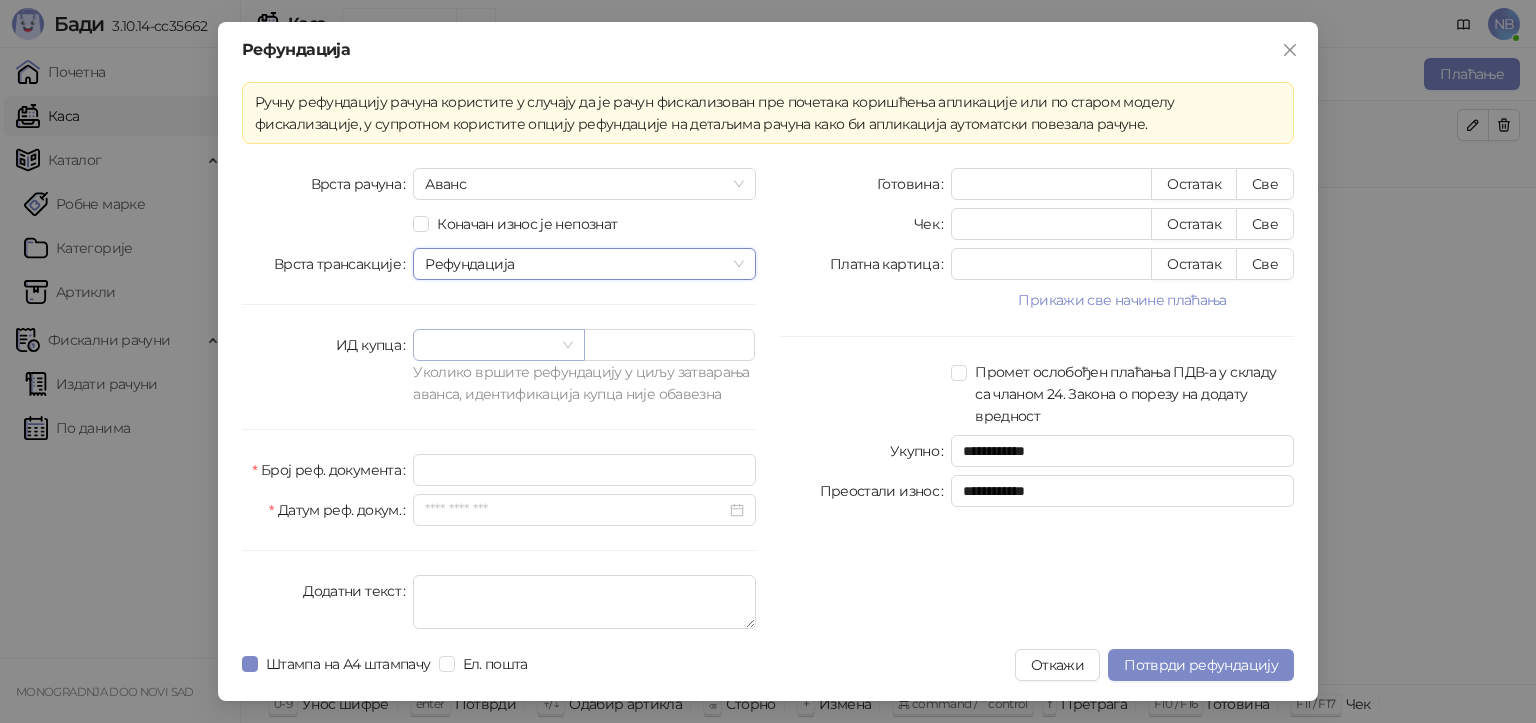 click at bounding box center [498, 345] 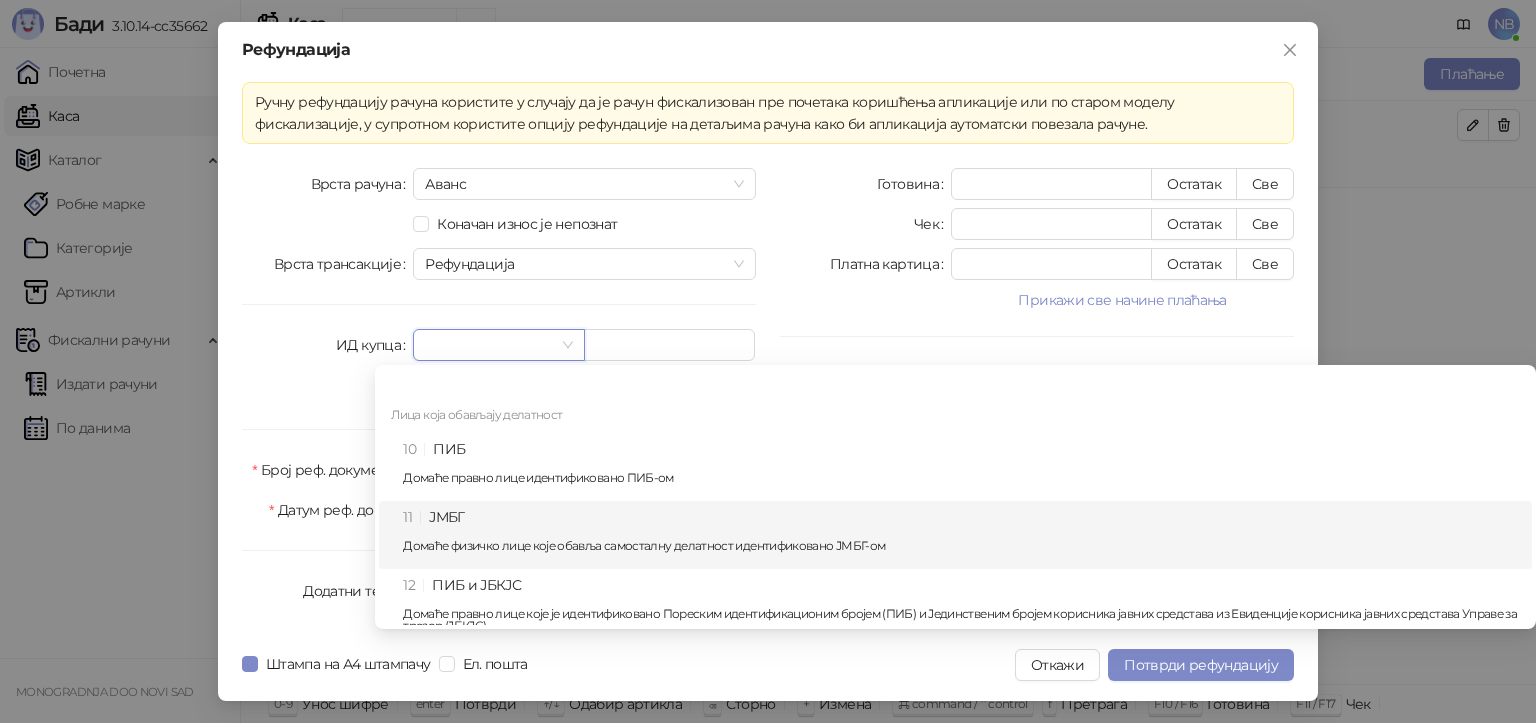 click on "11 ЈМБГ Домаће физичко лице које обавља самосталну делатност идентификовано ЈМБГ-ом" at bounding box center [955, 535] 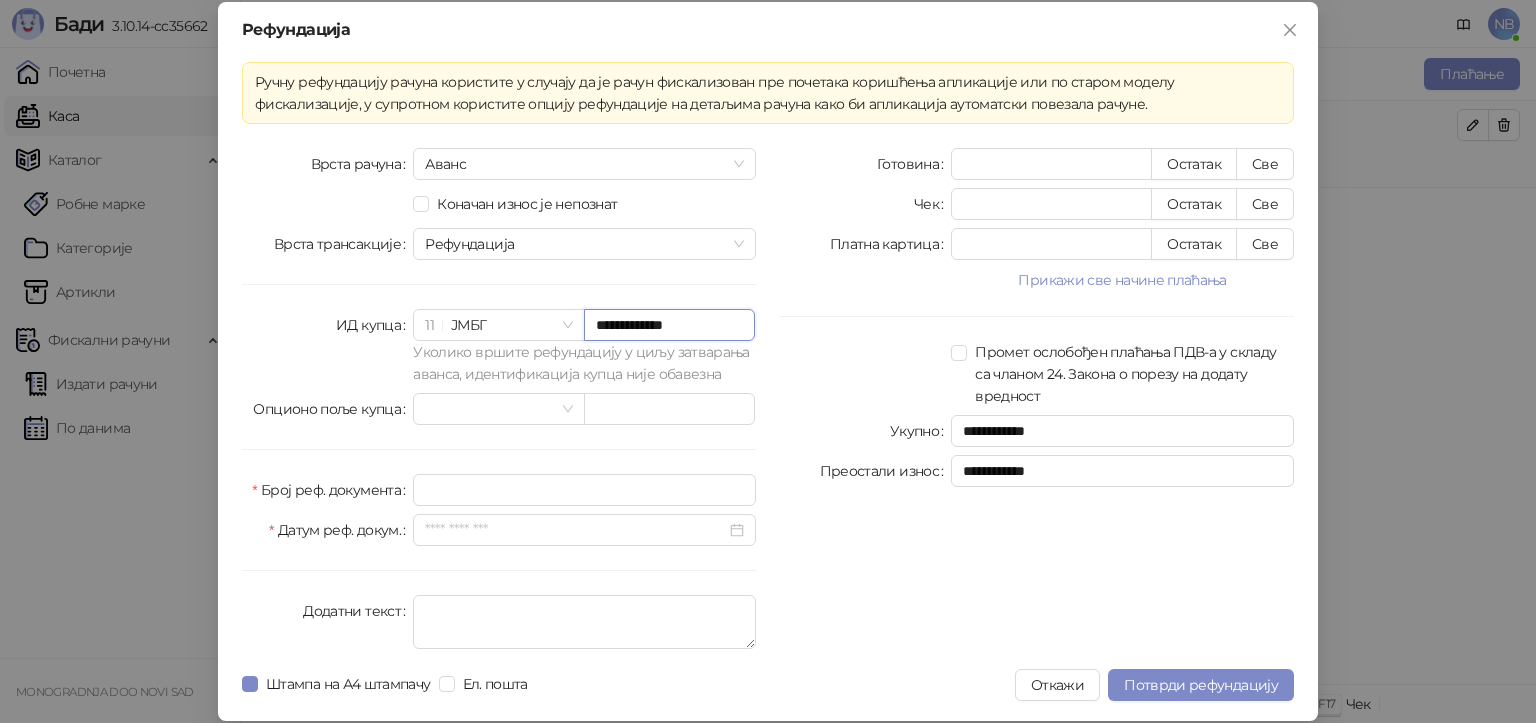 type on "**********" 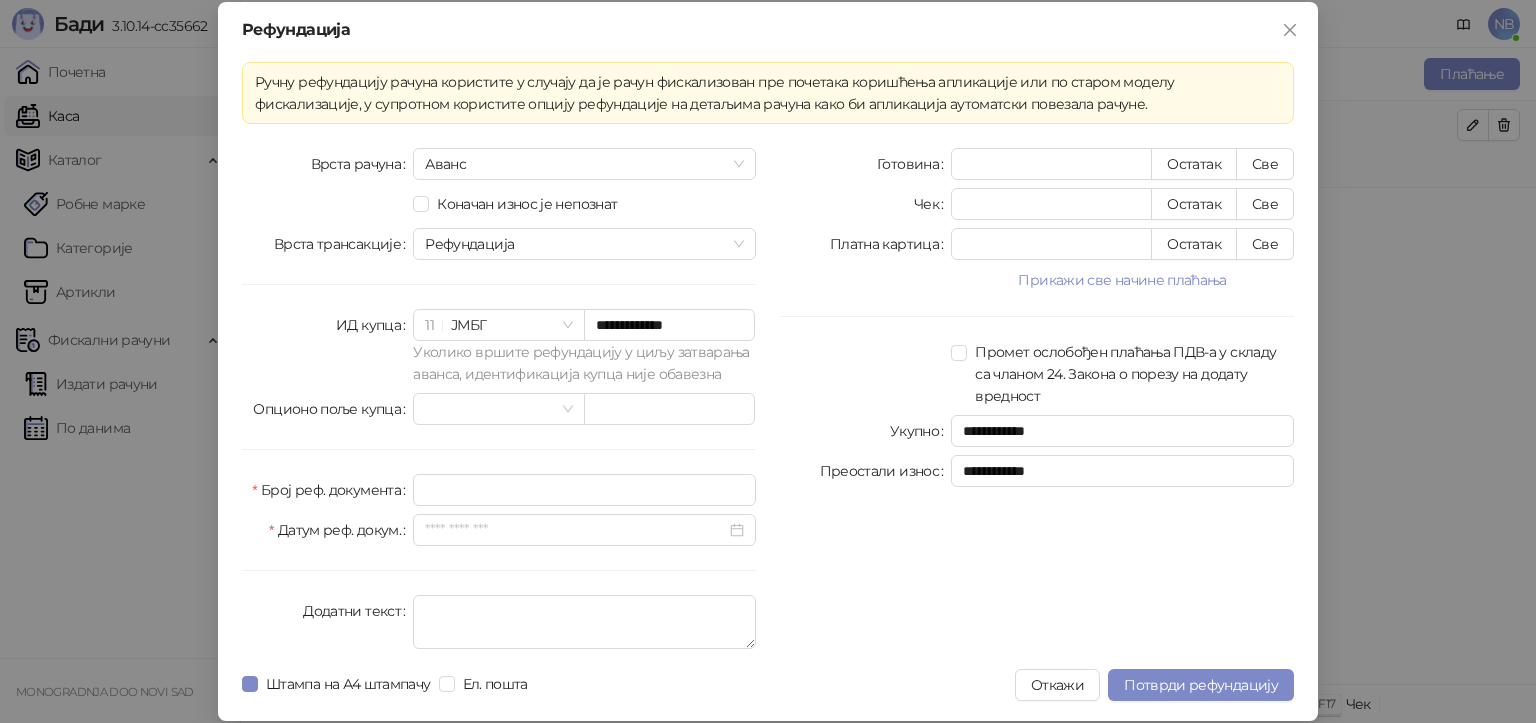 click on "**********" at bounding box center (499, 402) 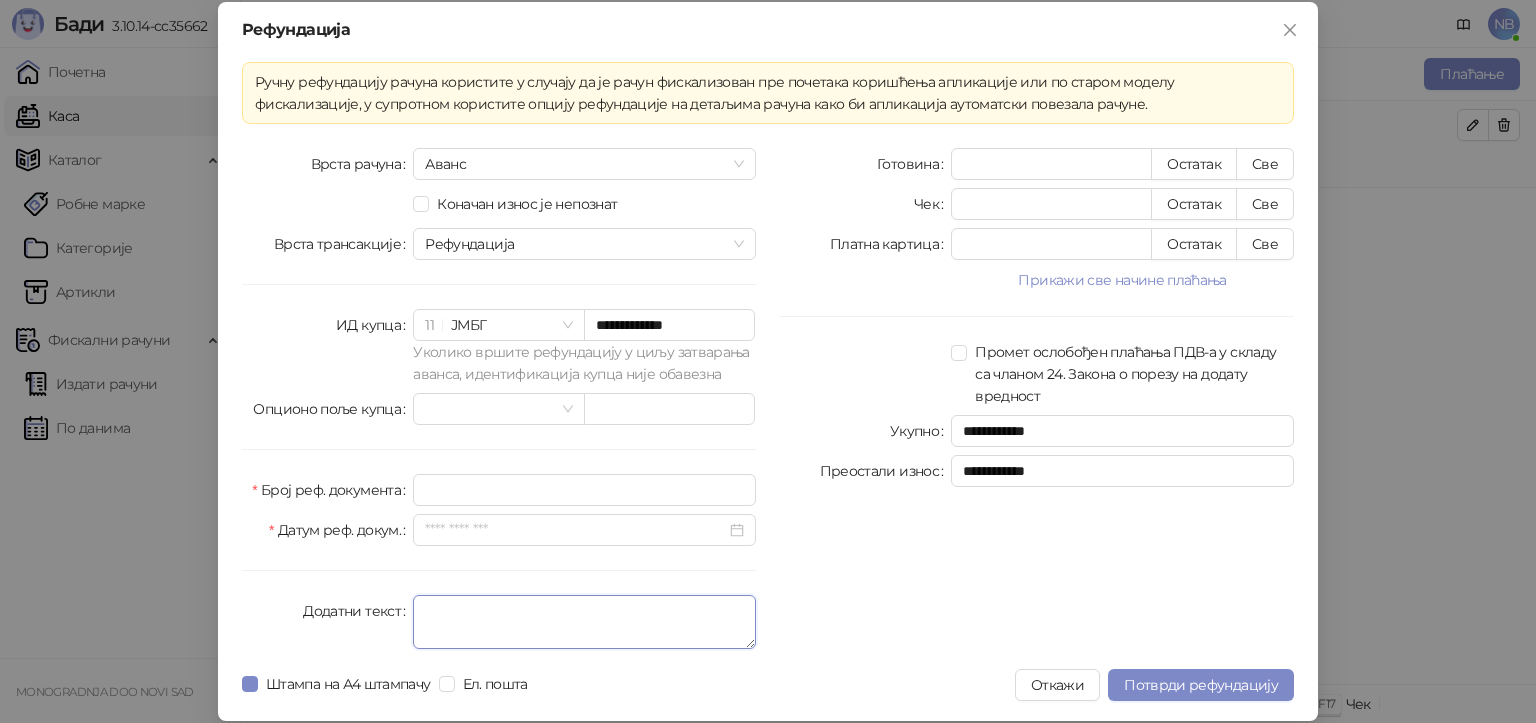 click on "Додатни текст" at bounding box center (584, 622) 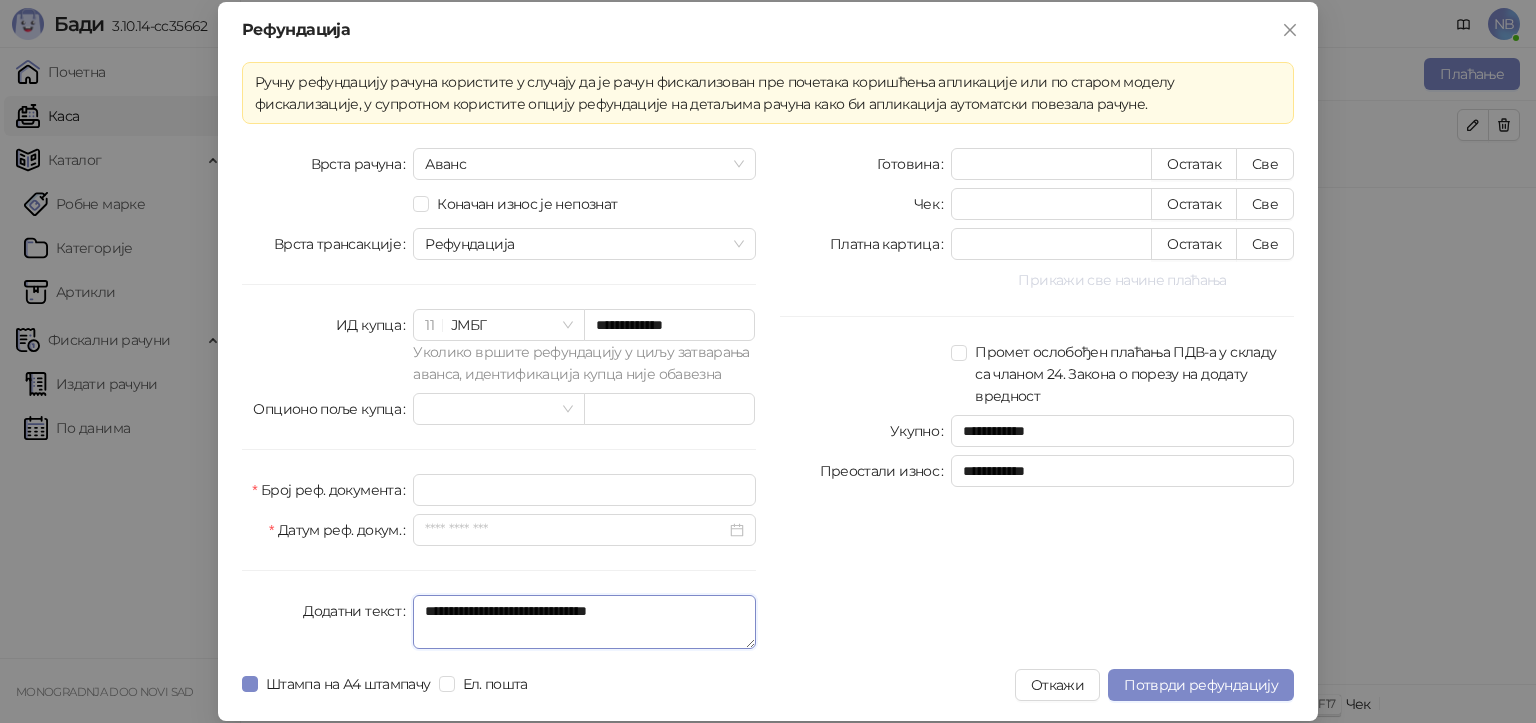 type on "**********" 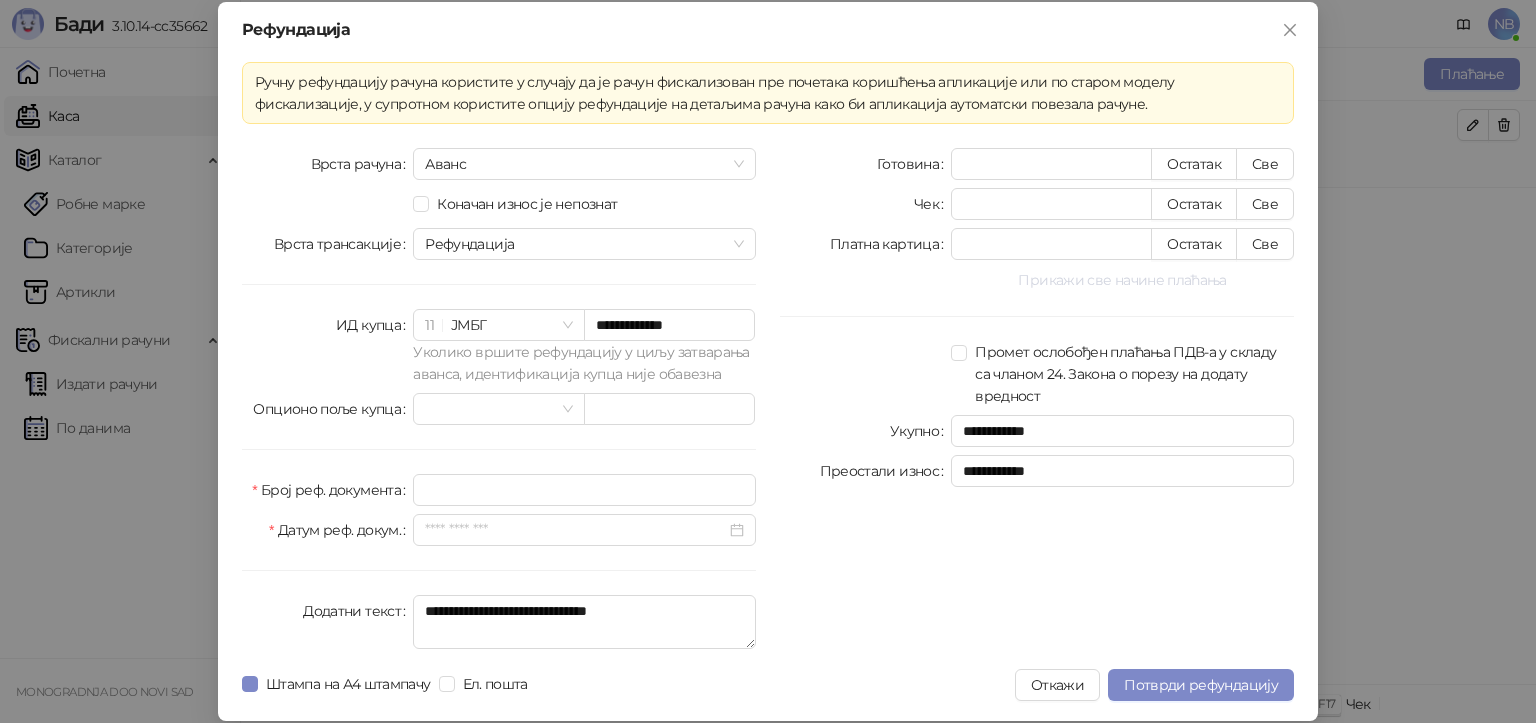 click on "Прикажи све начине плаћања" at bounding box center [1122, 280] 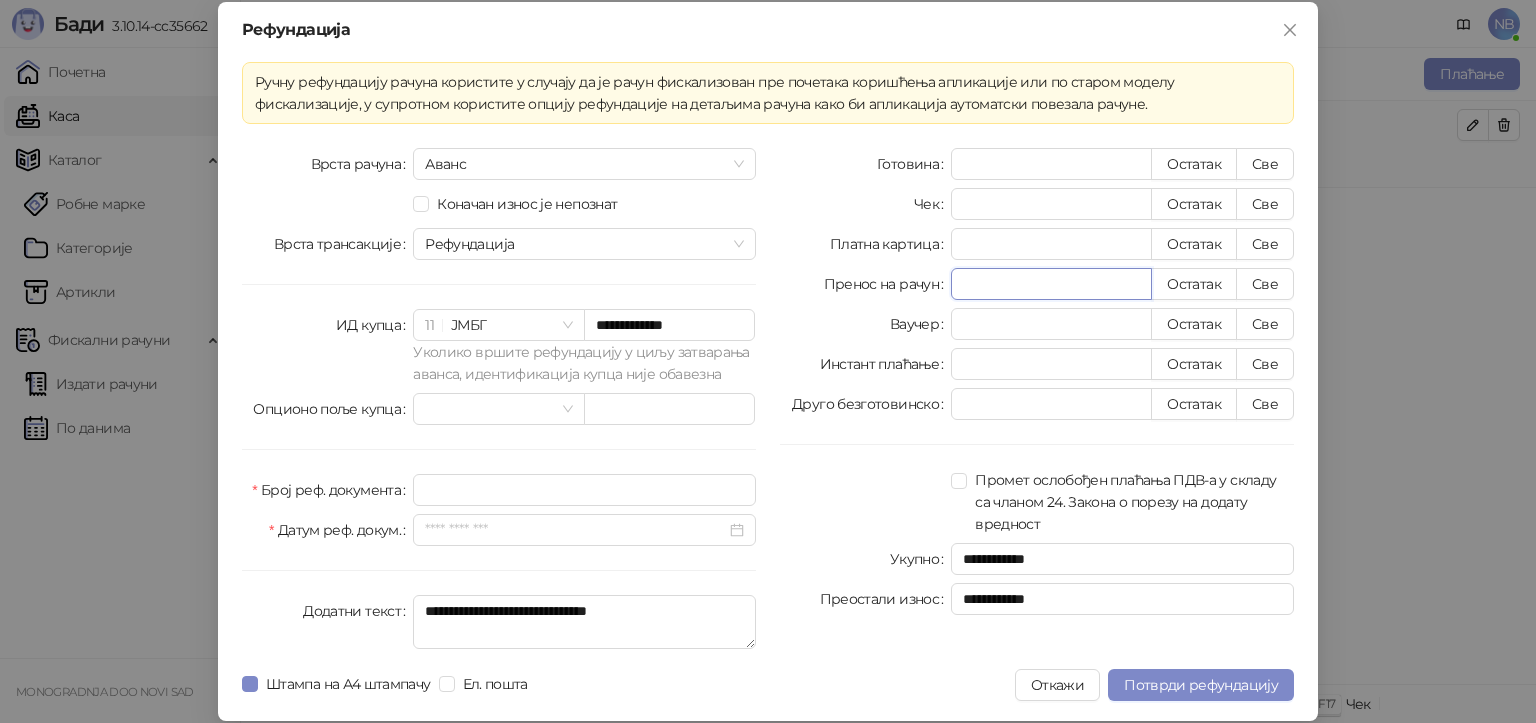 click on "*" at bounding box center (1051, 284) 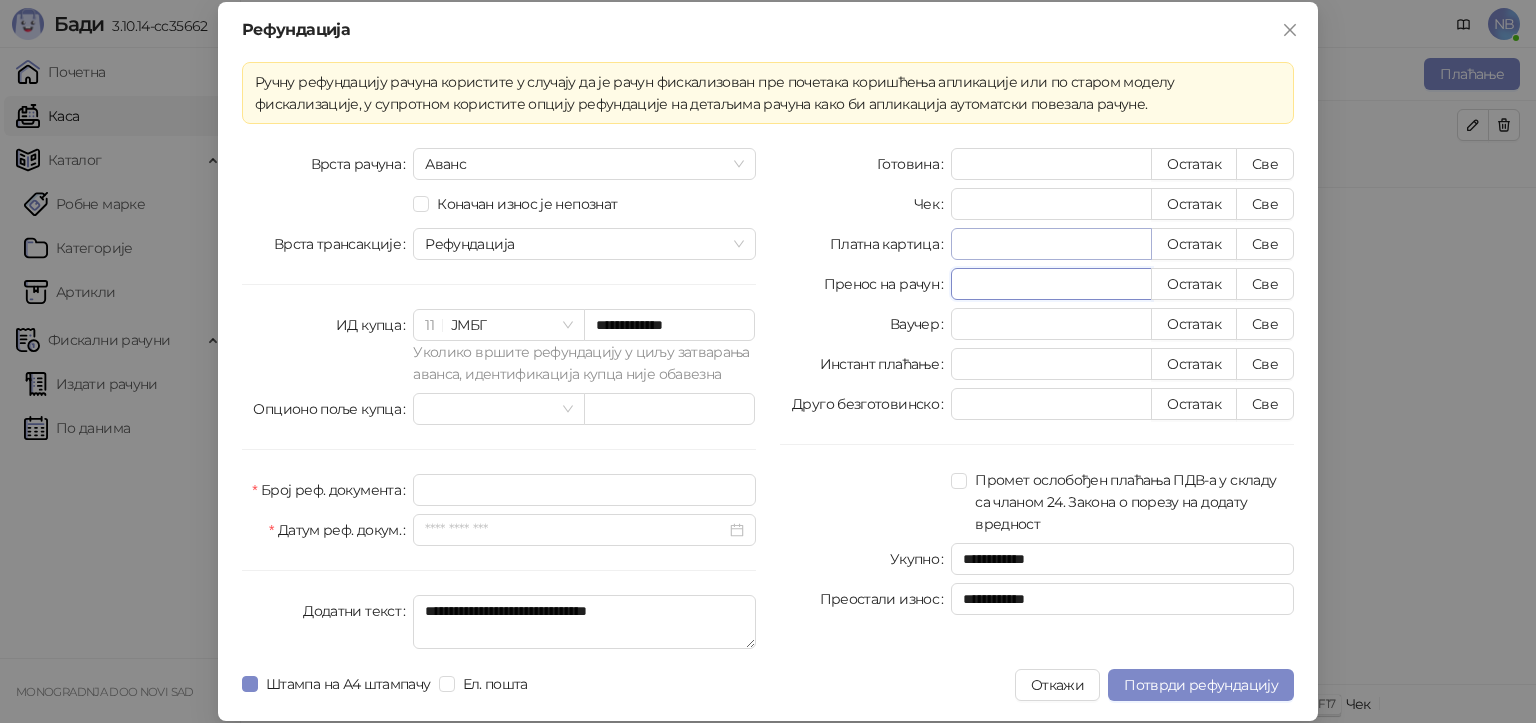 type on "*" 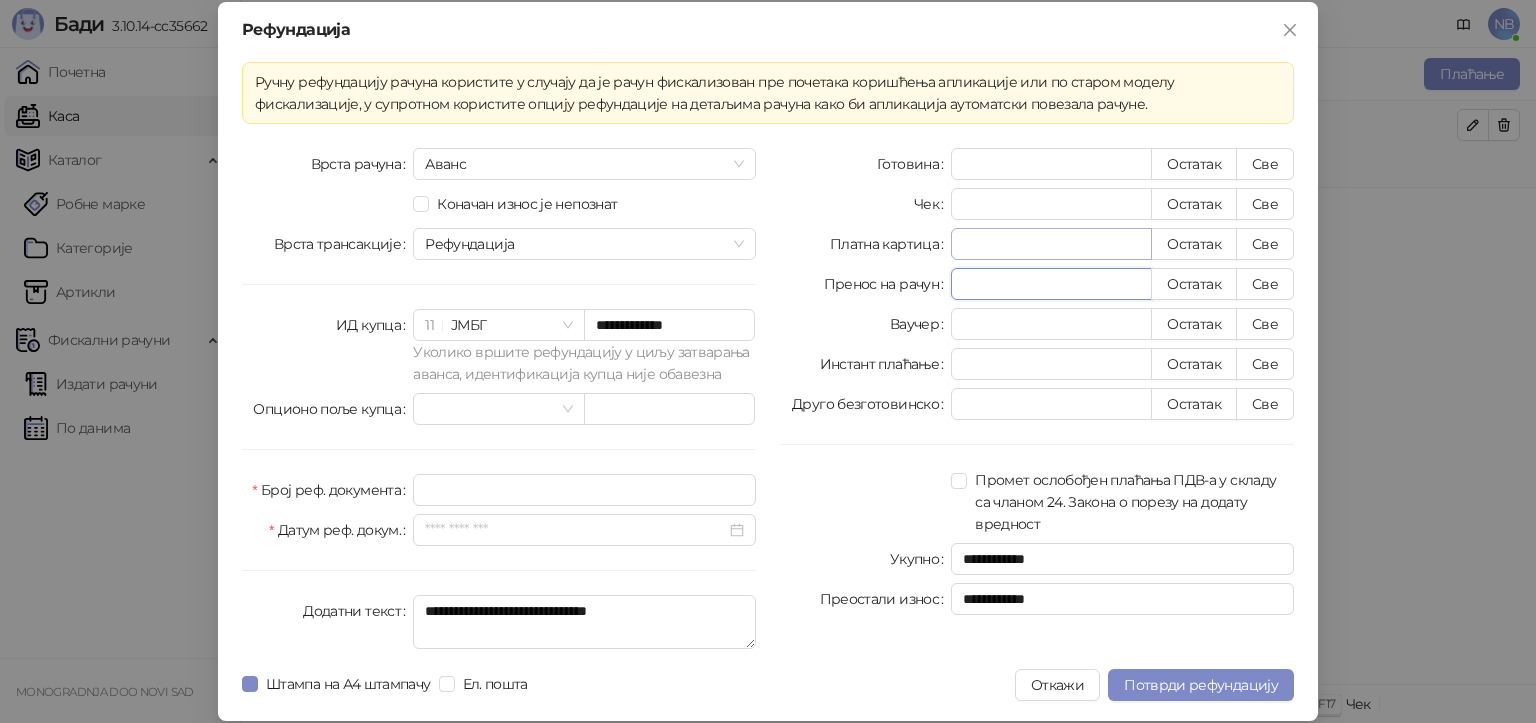type on "*******" 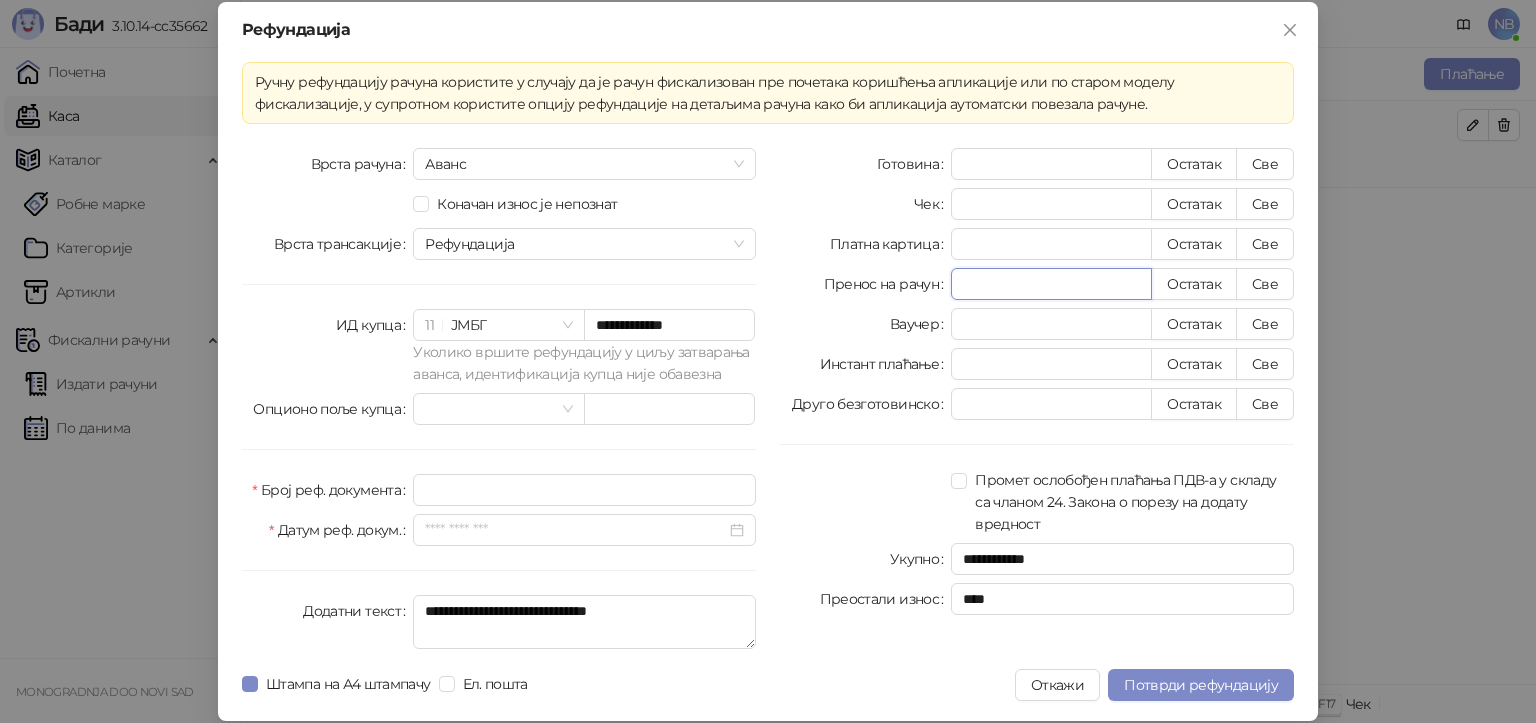 click on "********" at bounding box center [1051, 284] 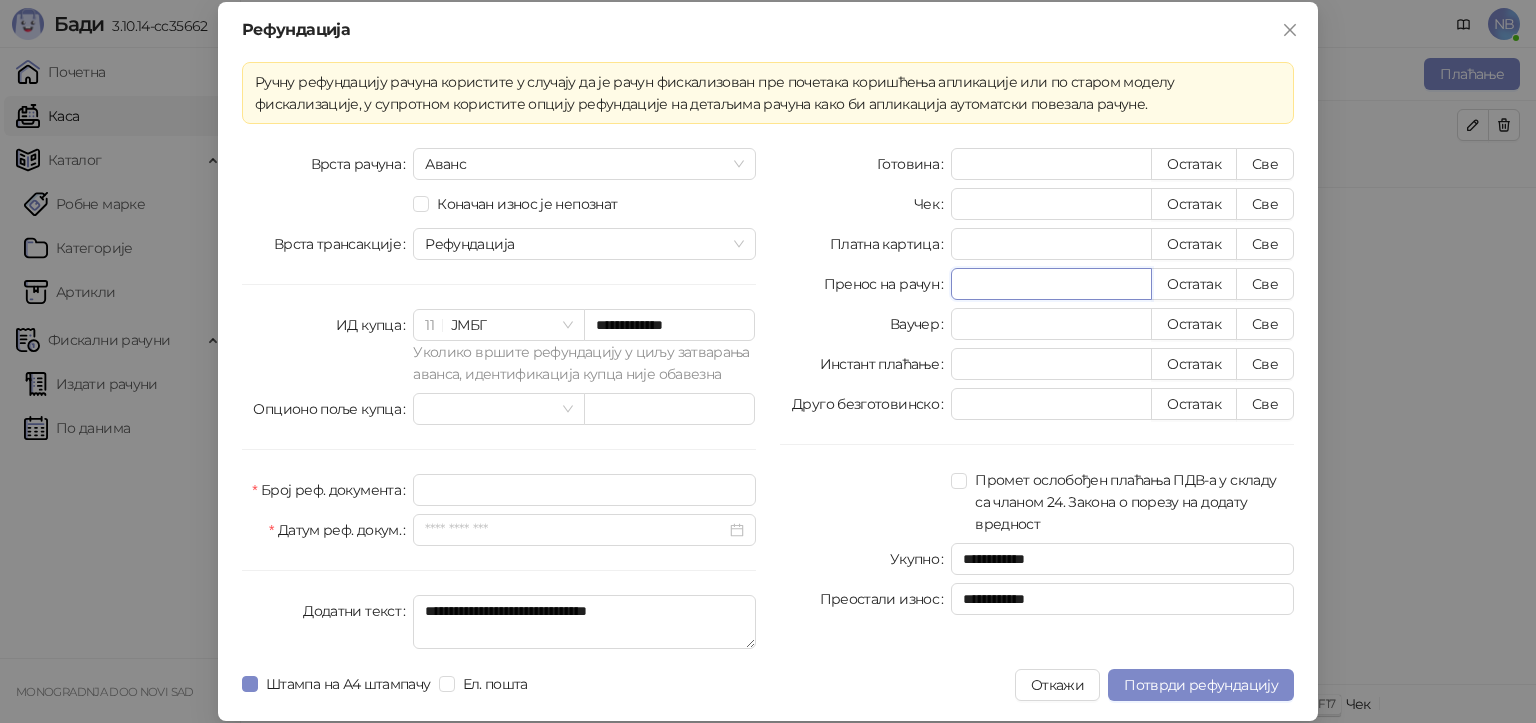 type on "*****" 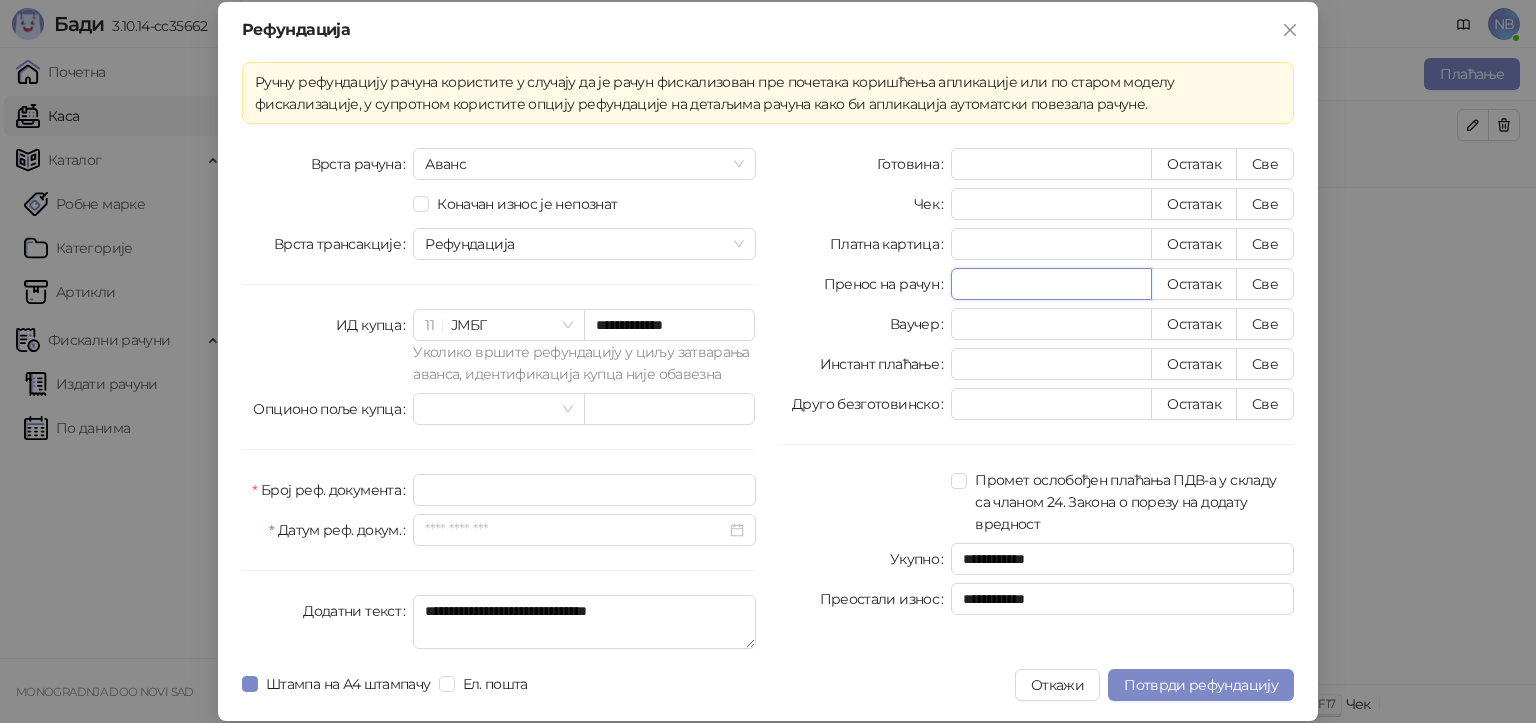 type on "****" 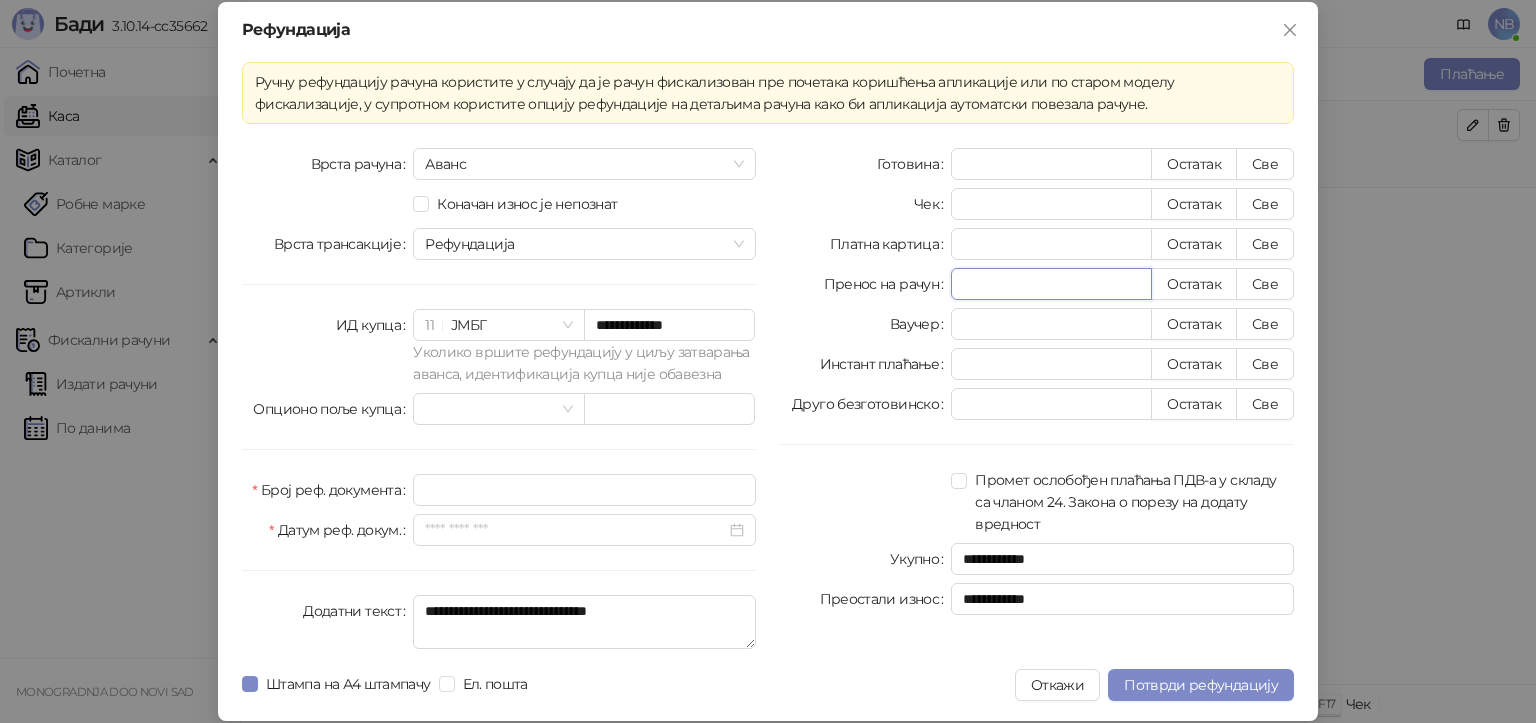 type on "********" 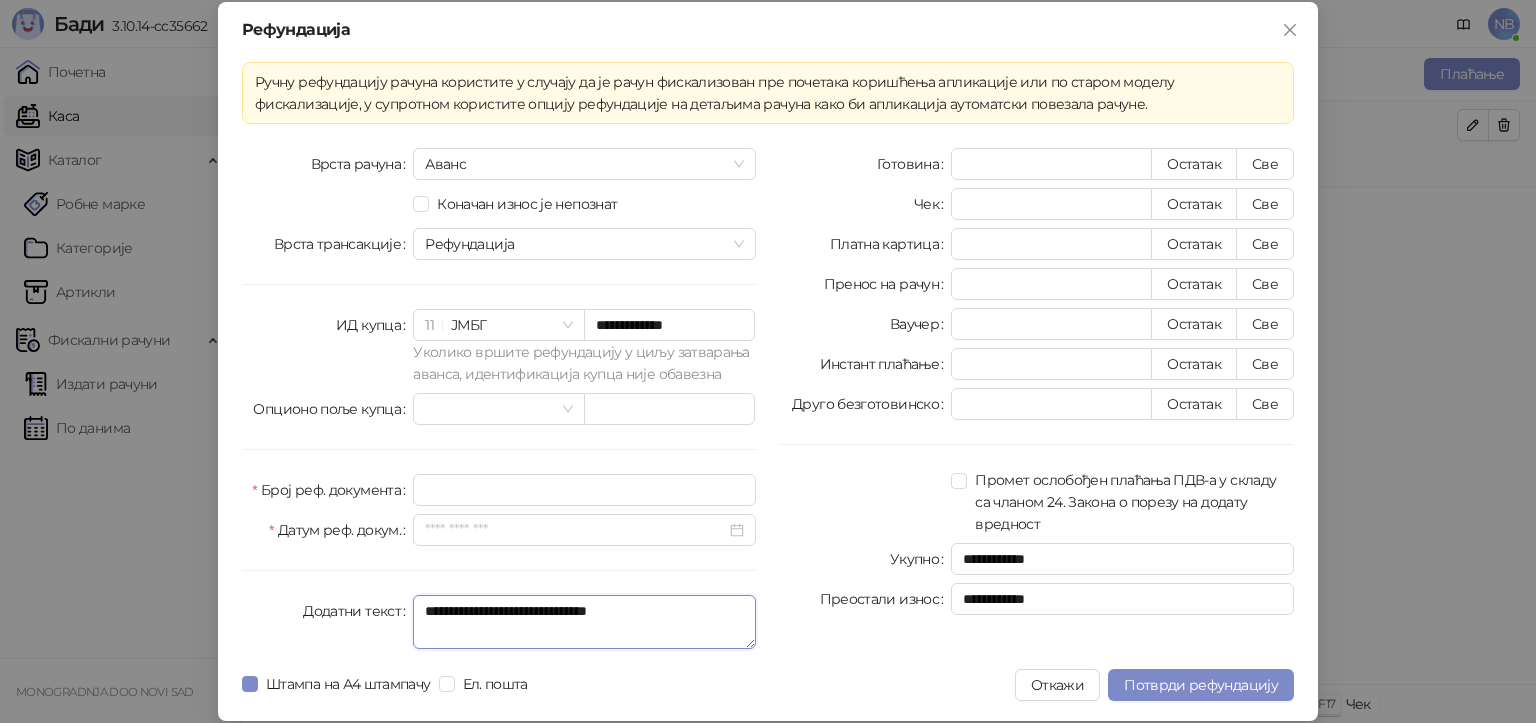 type on "********" 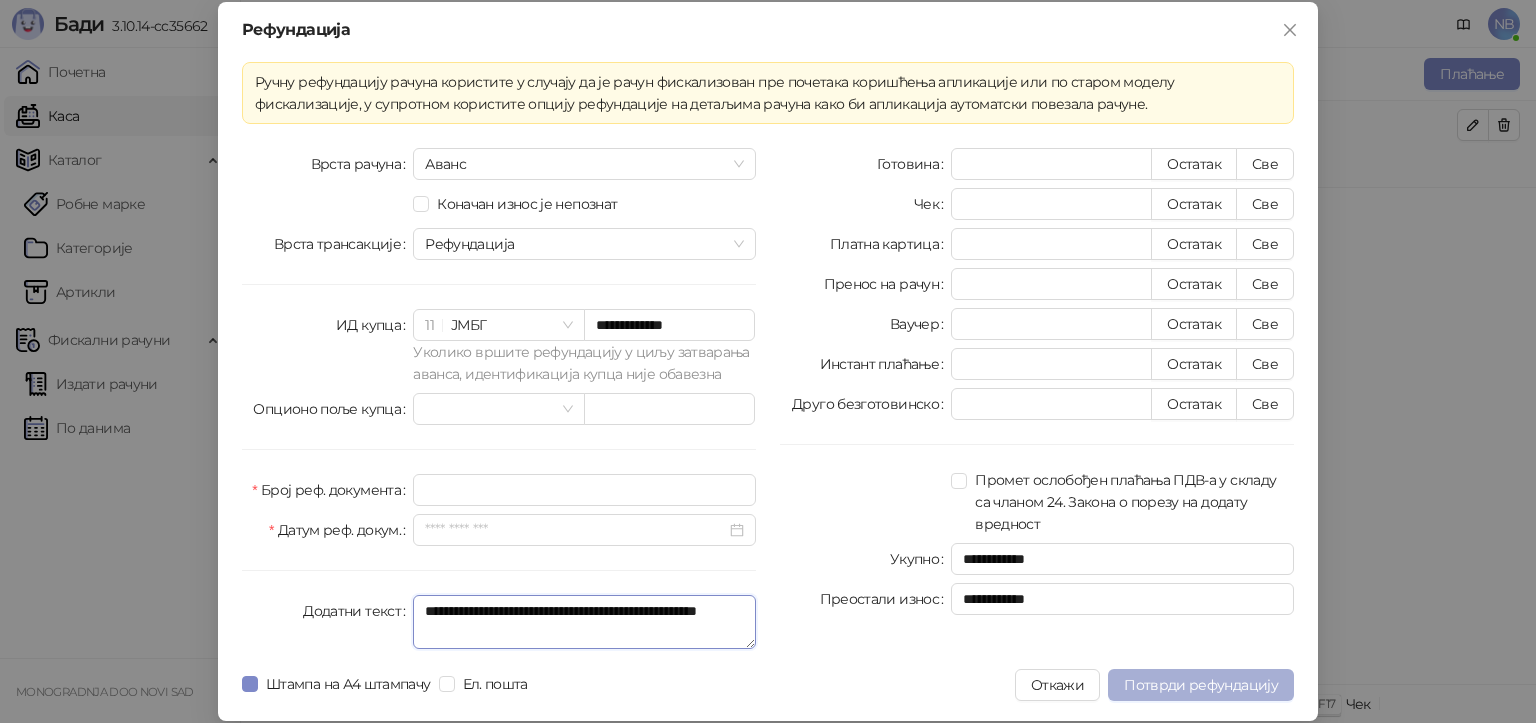 type on "**********" 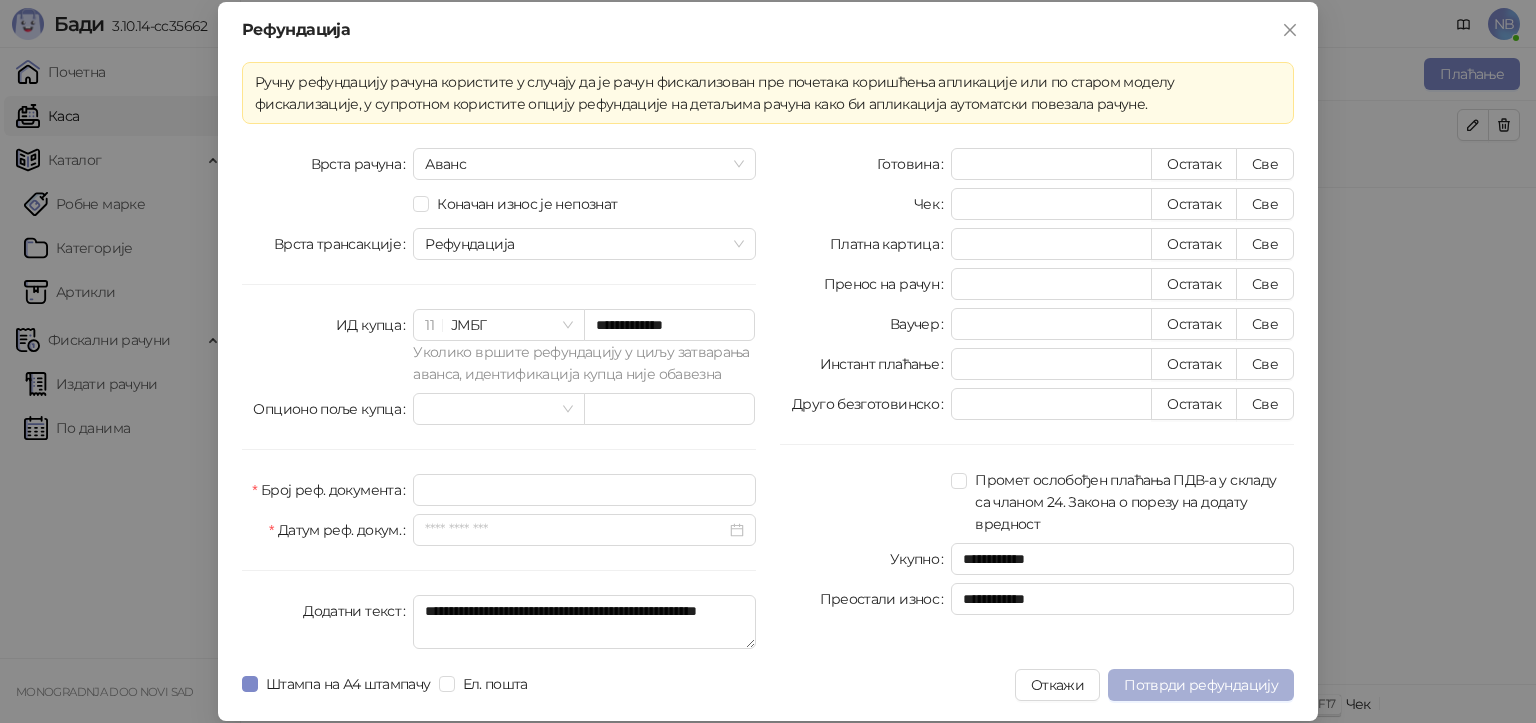 click on "Потврди рефундацију" at bounding box center (1201, 685) 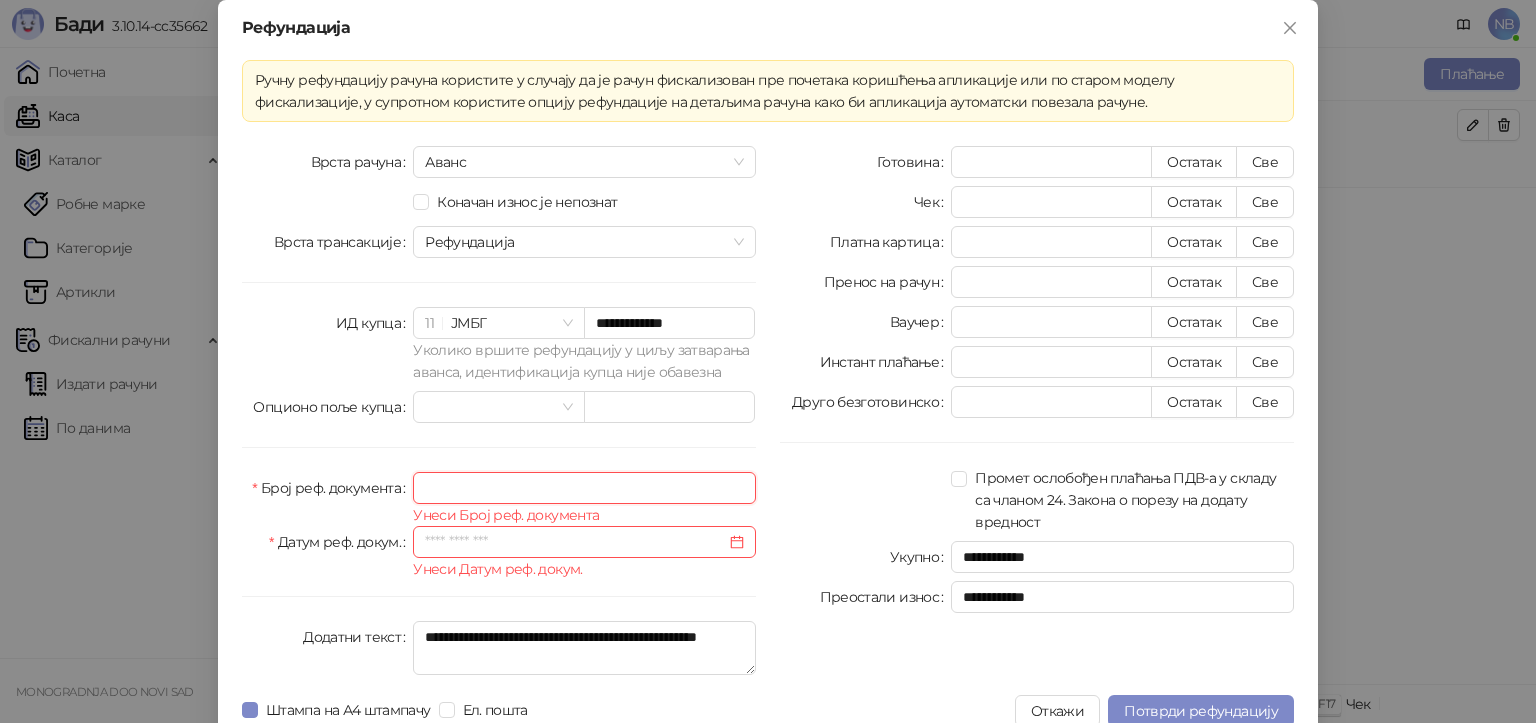 click on "Број реф. документа" at bounding box center [584, 488] 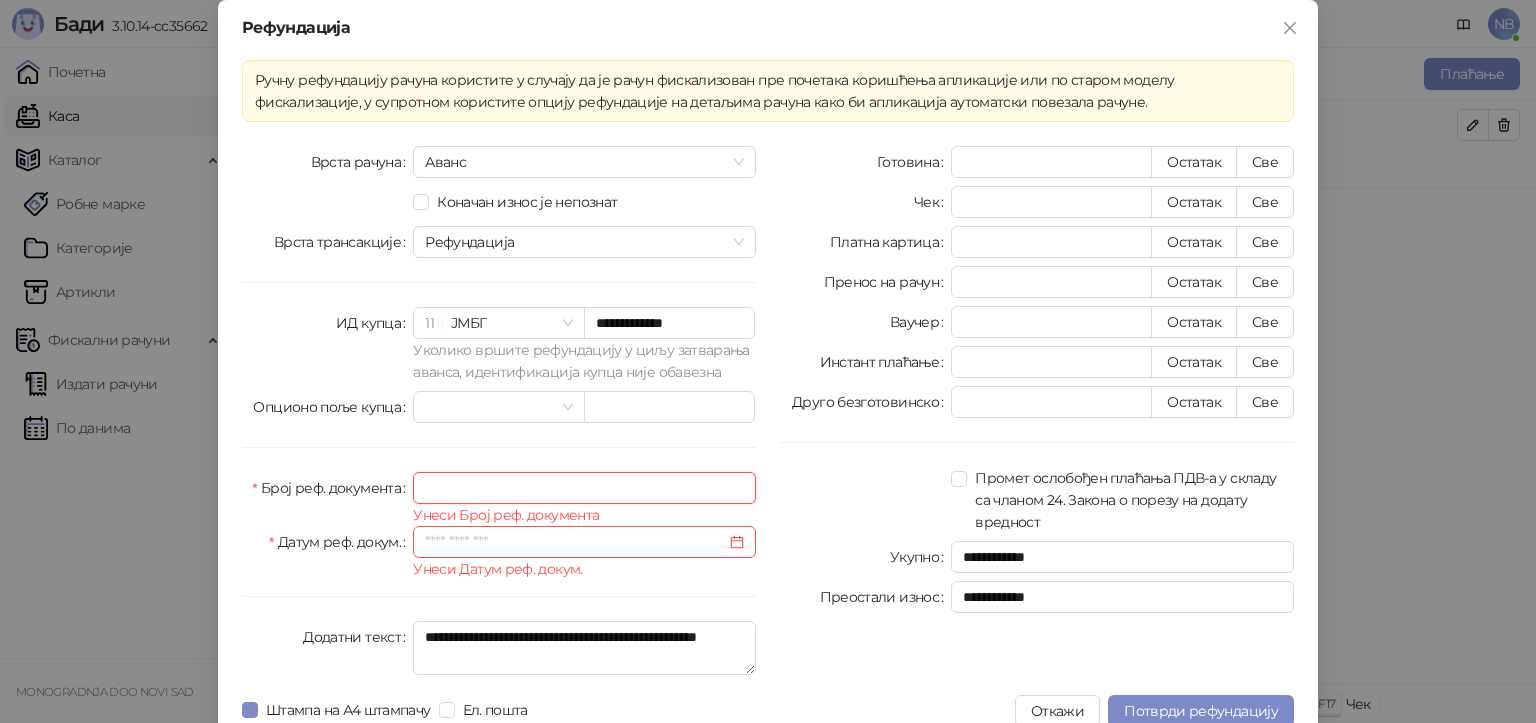 click on "Број реф. документа" at bounding box center [584, 488] 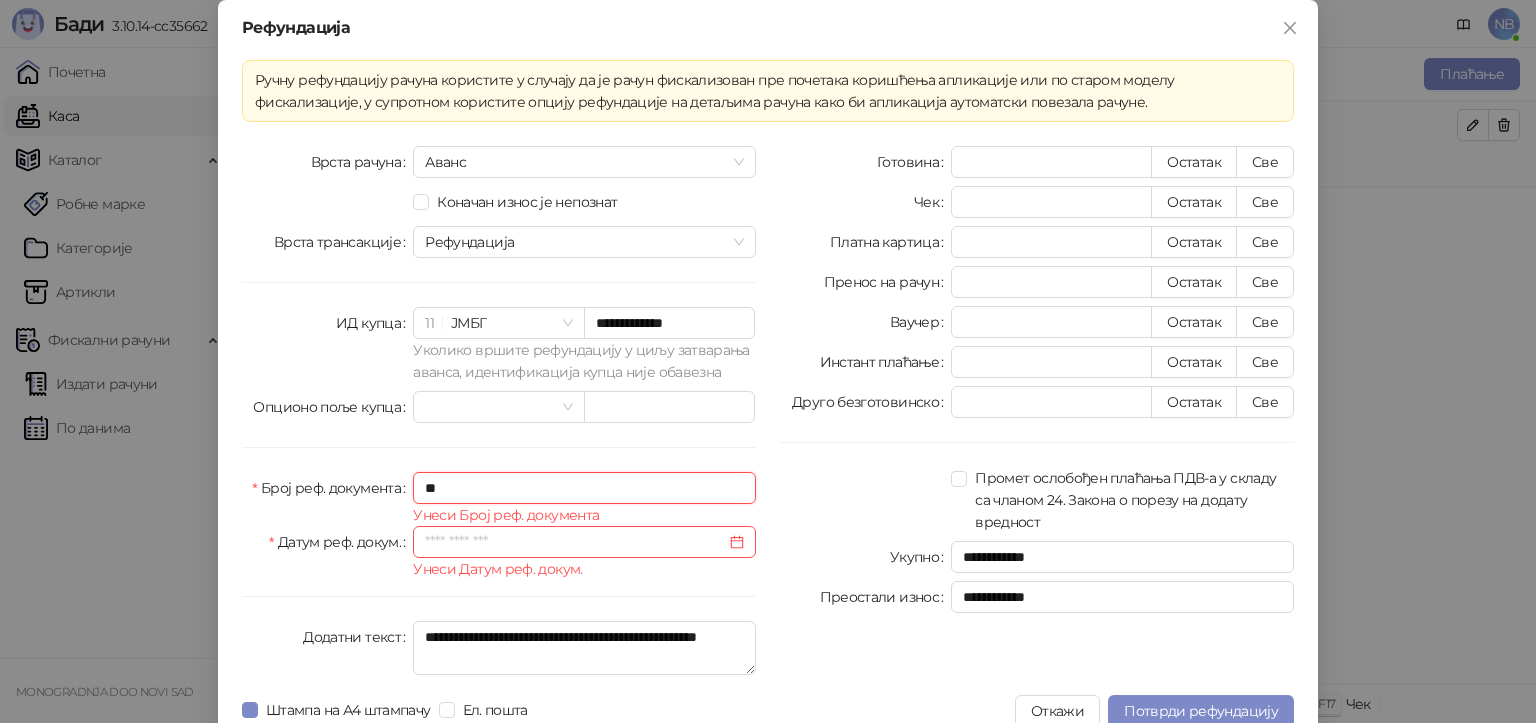 type on "*" 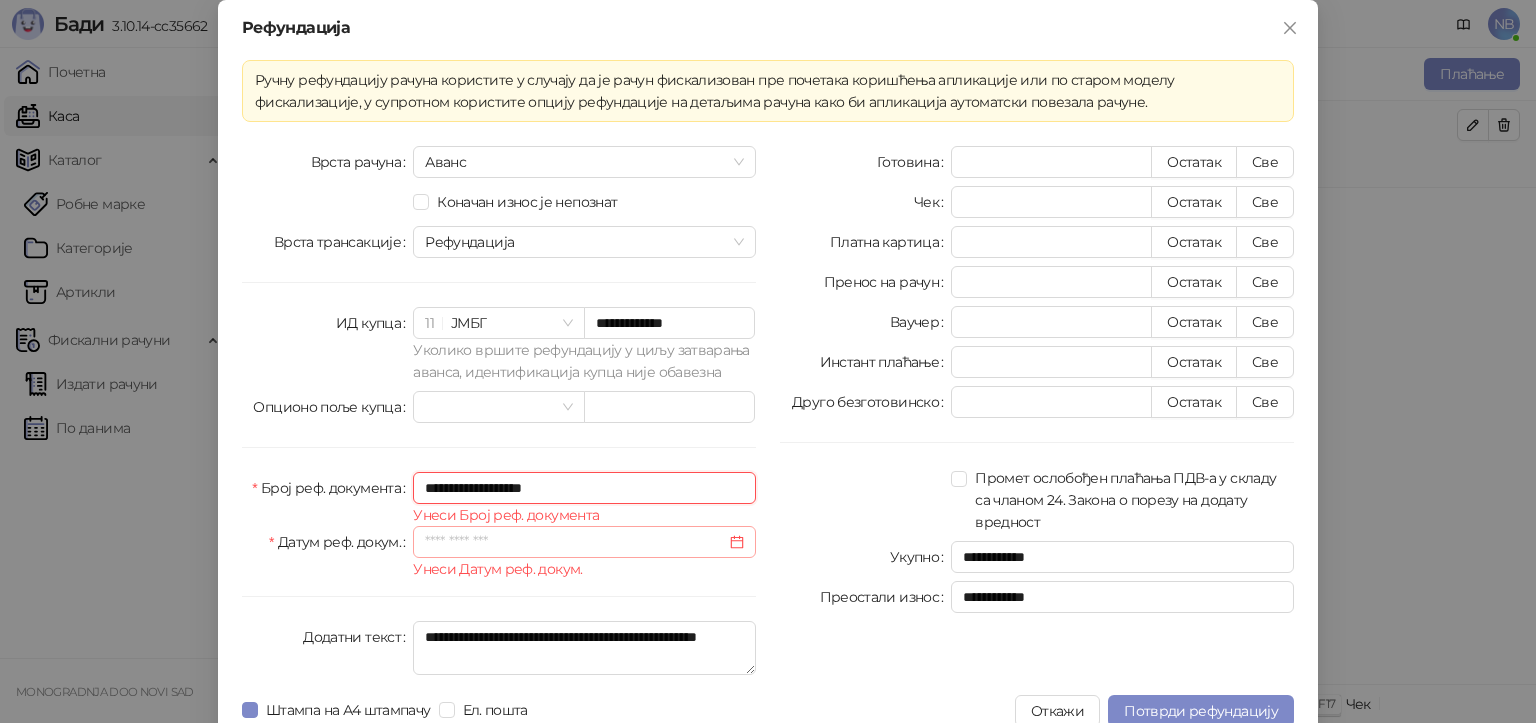 click at bounding box center [584, 542] 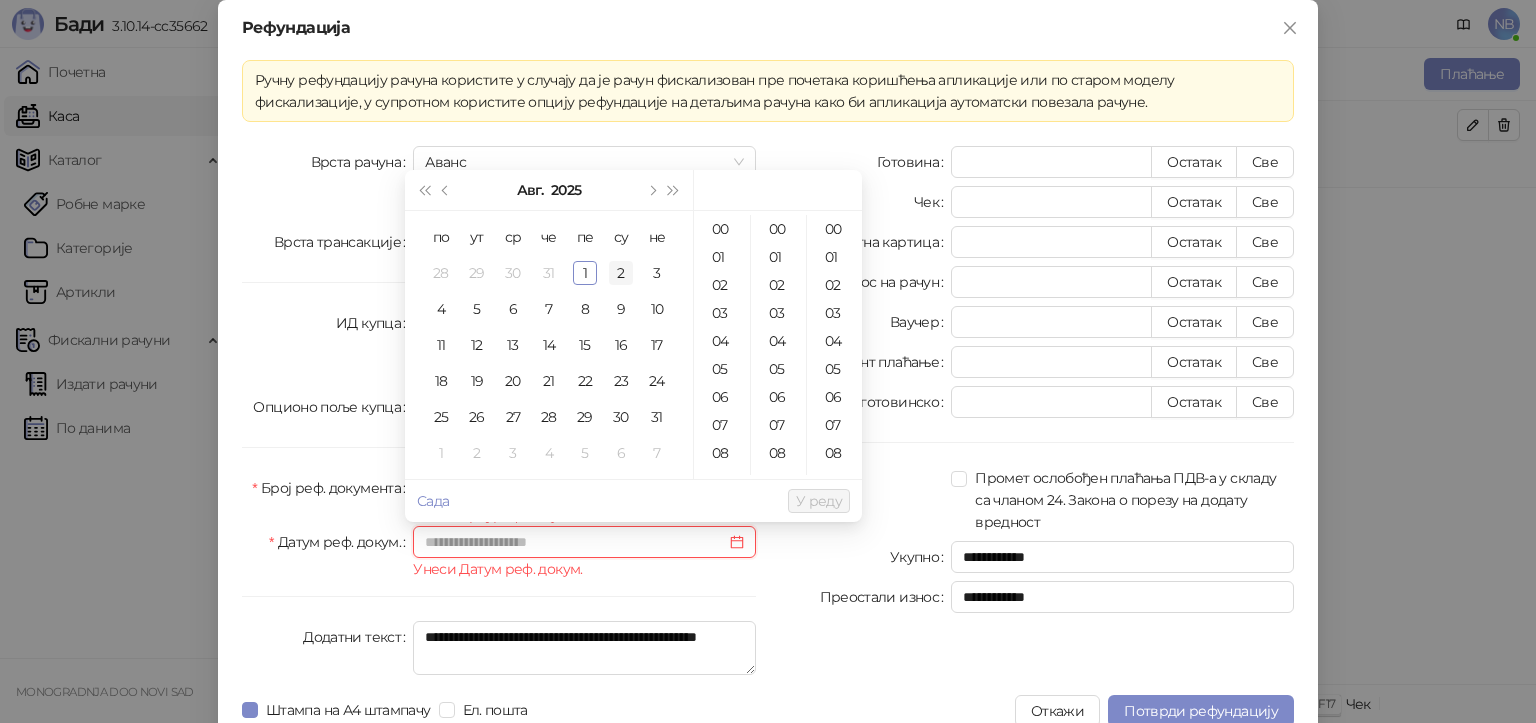 type on "**********" 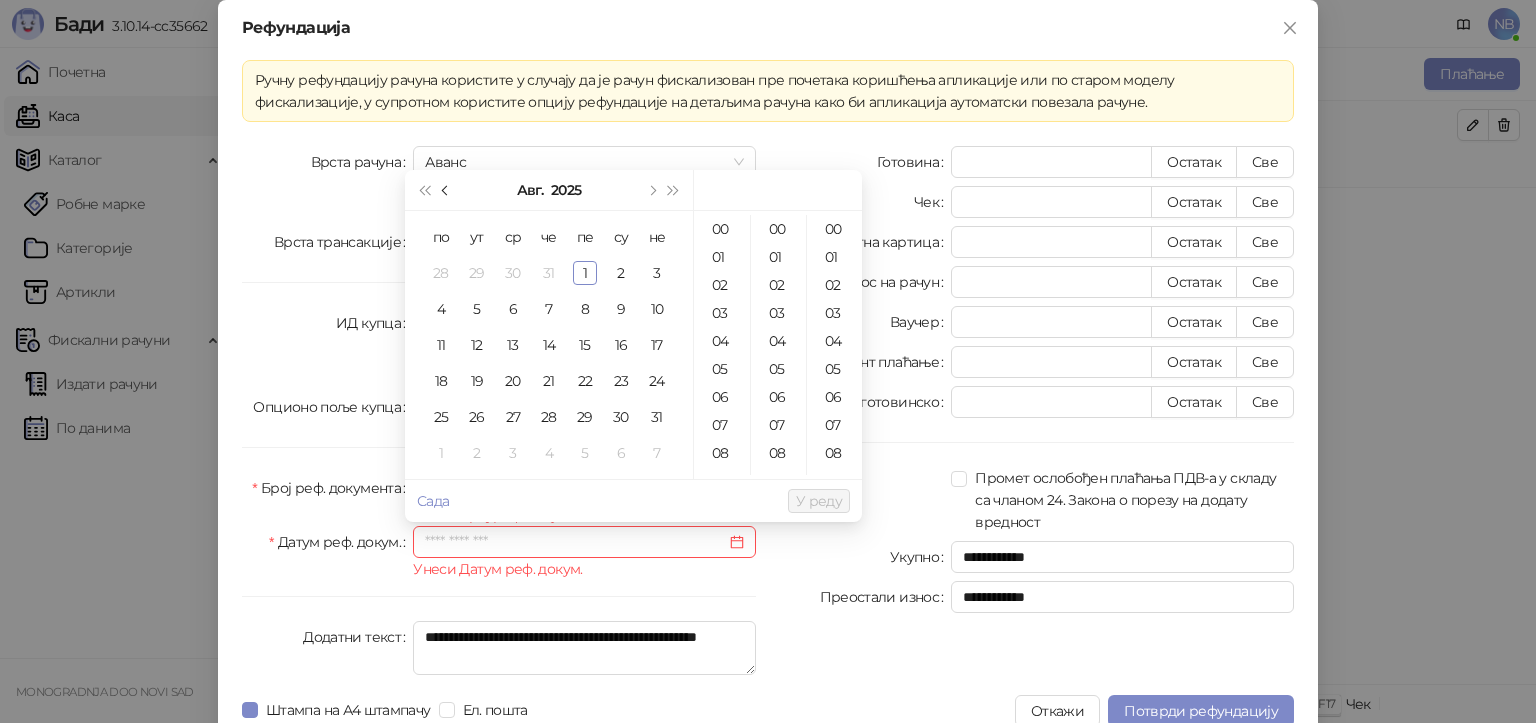 click at bounding box center (447, 190) 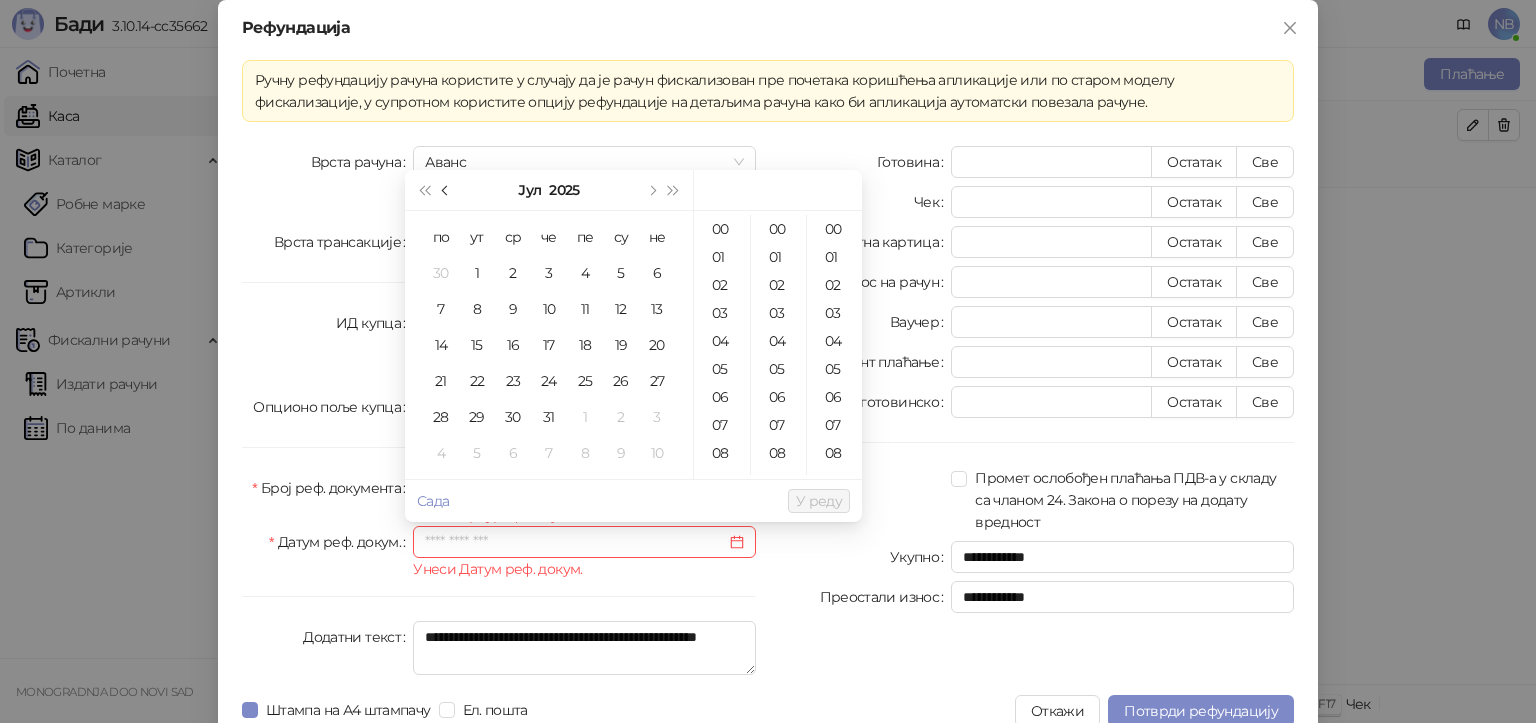 click at bounding box center (447, 190) 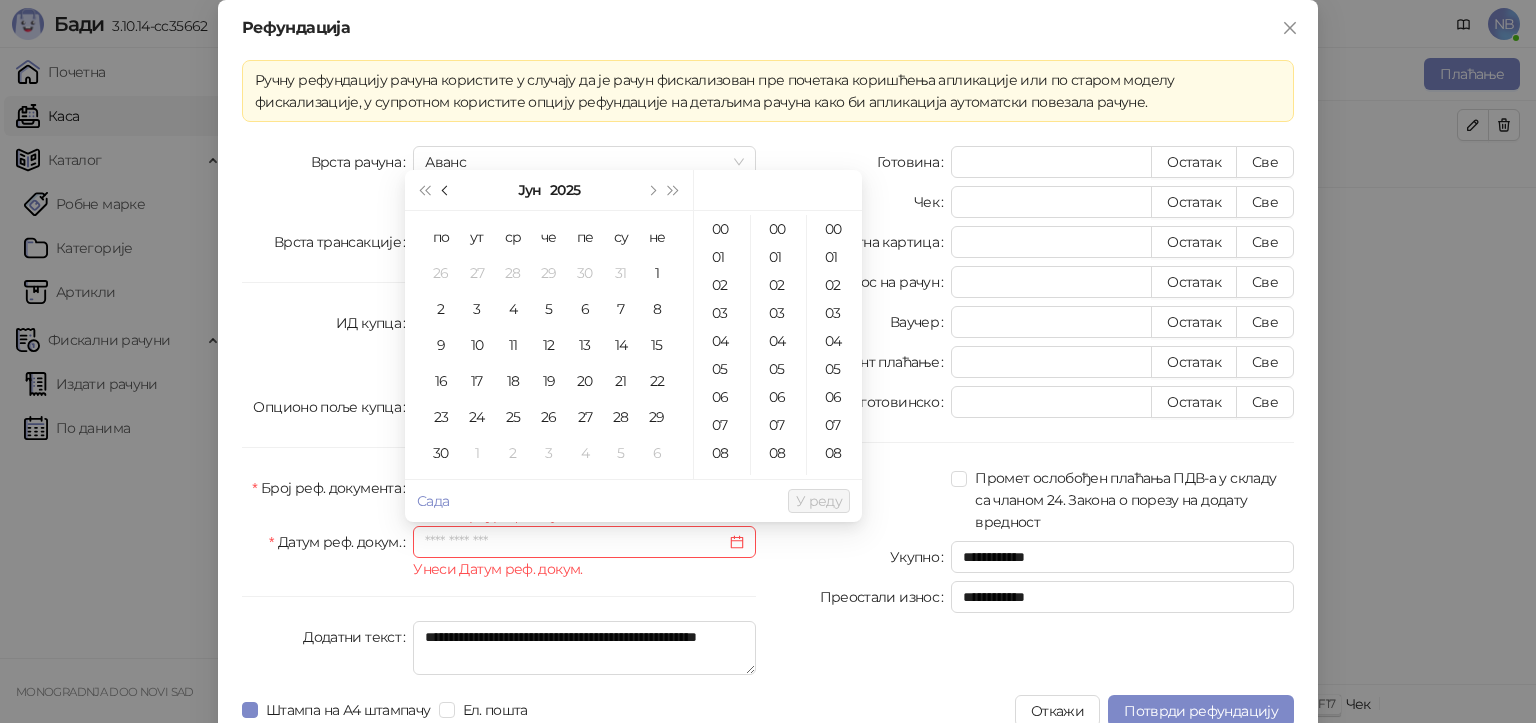 click at bounding box center [447, 190] 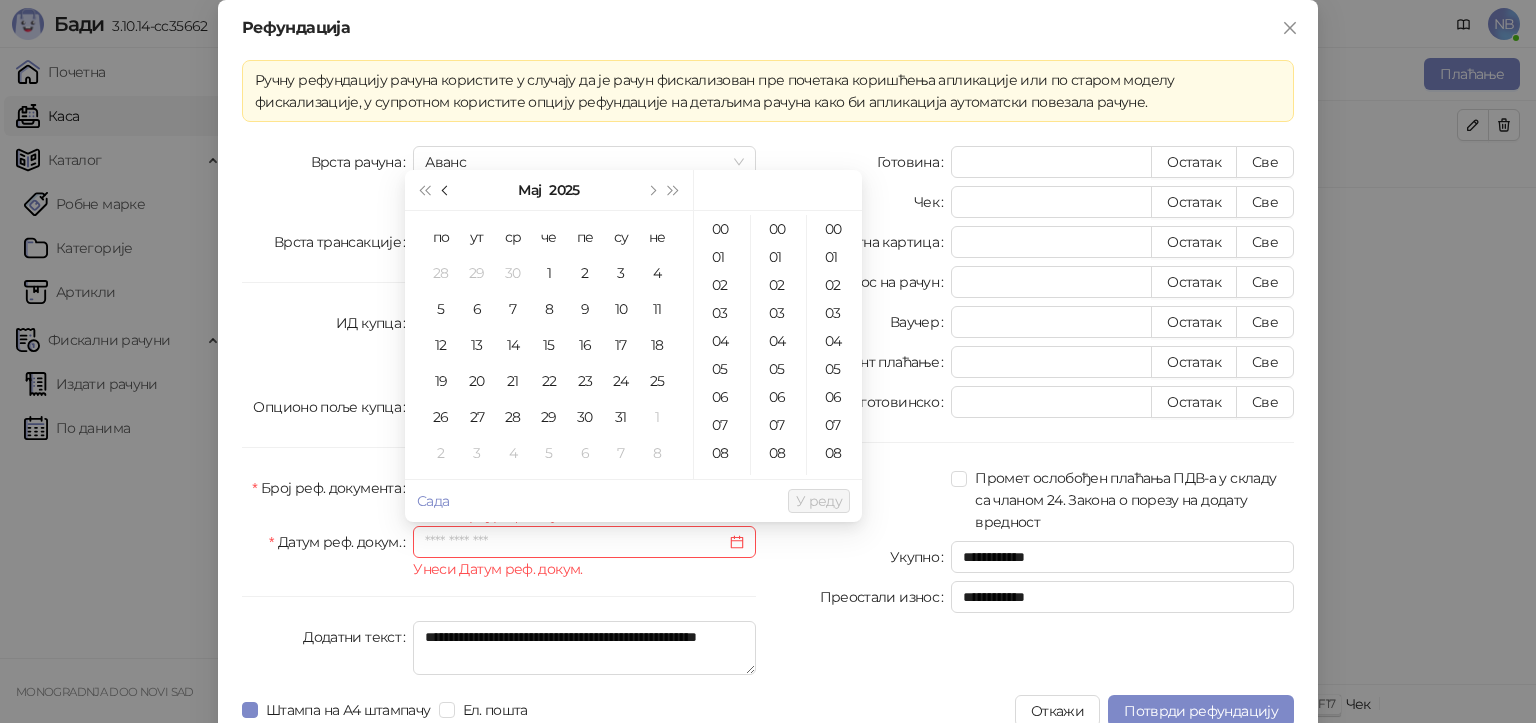 click at bounding box center (447, 190) 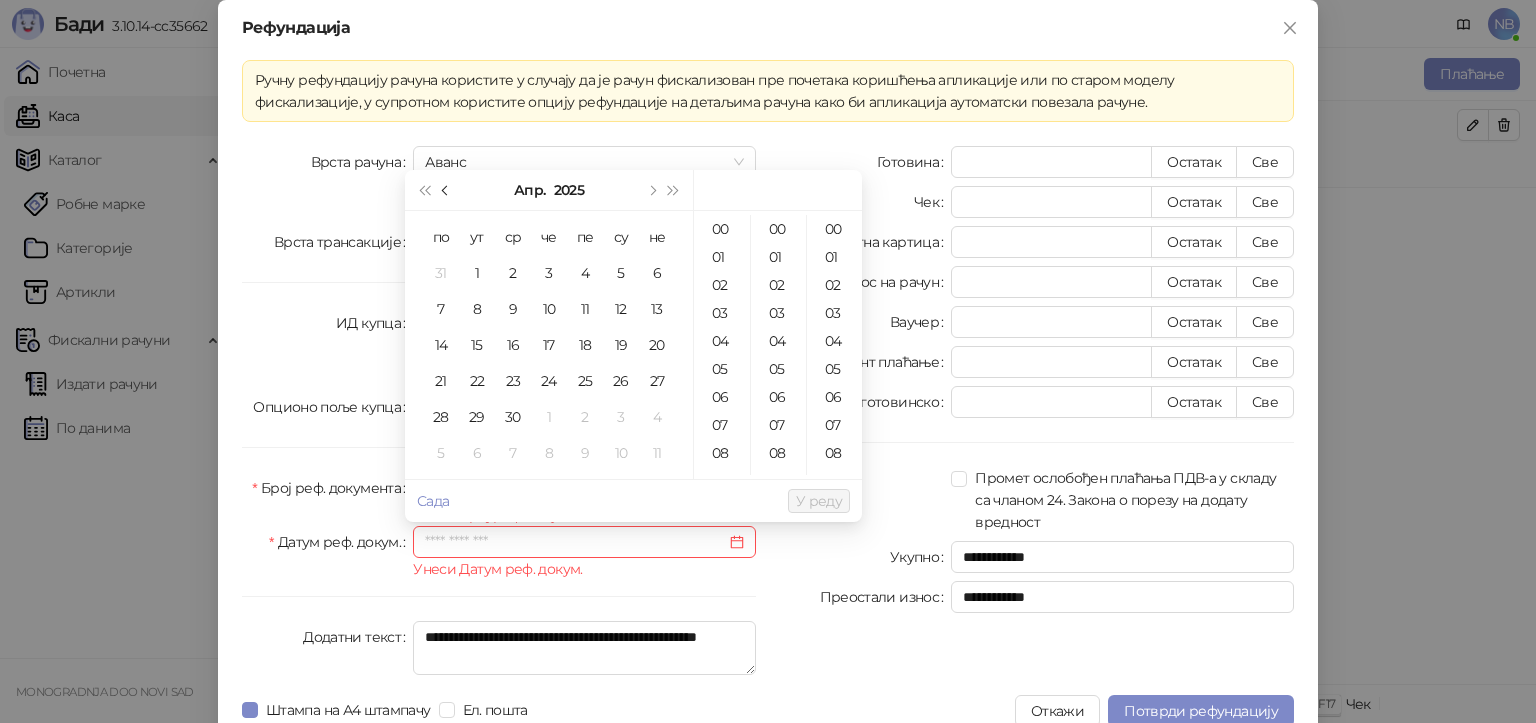 click at bounding box center [447, 190] 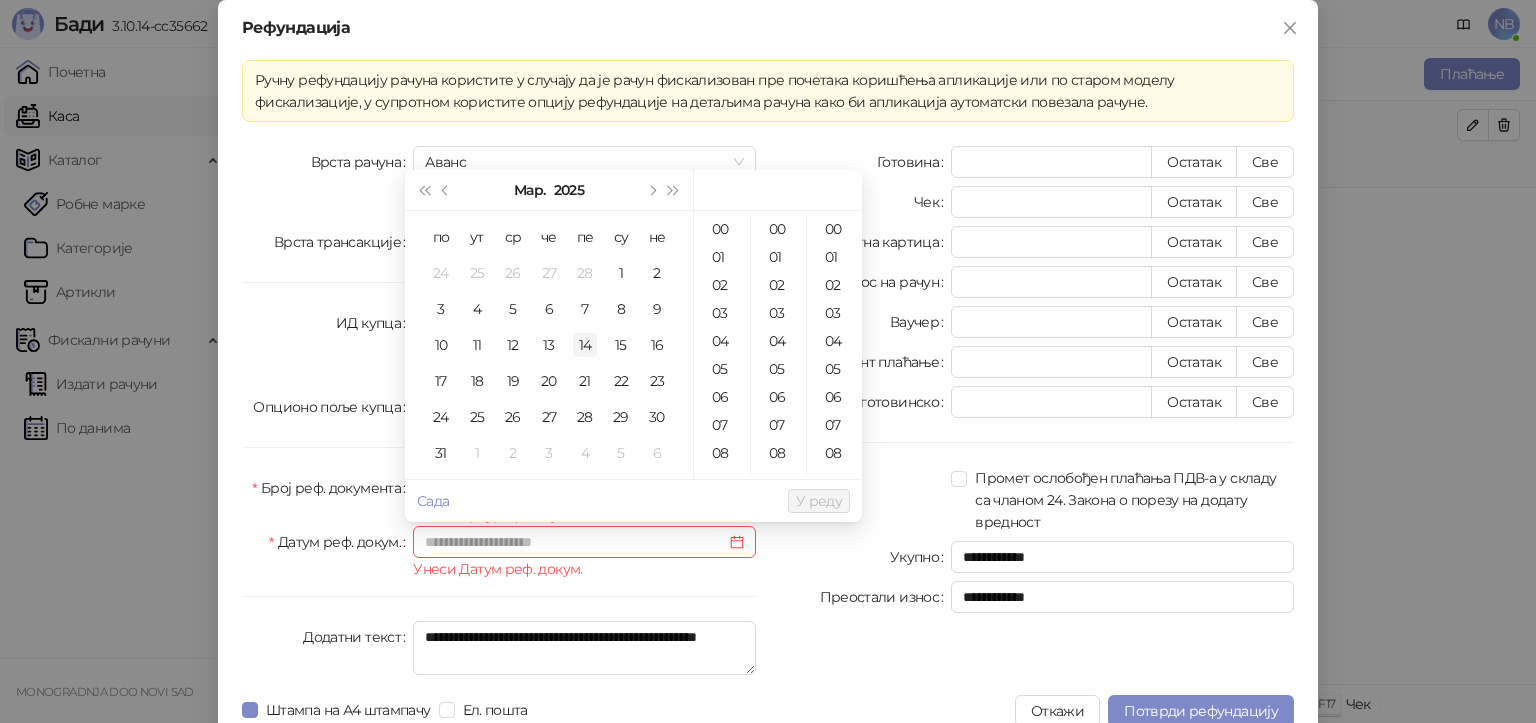 click on "14" at bounding box center [585, 345] 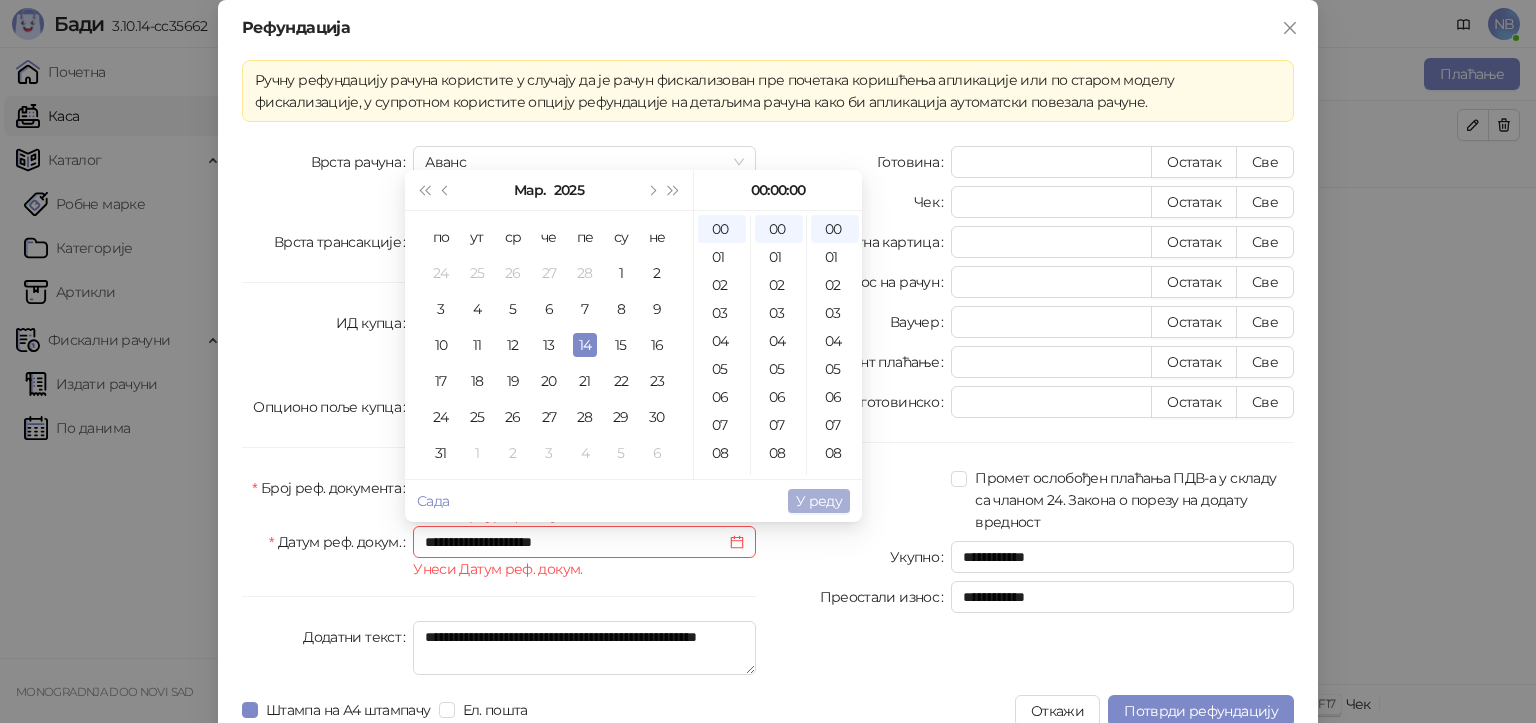 click on "У реду" at bounding box center [819, 501] 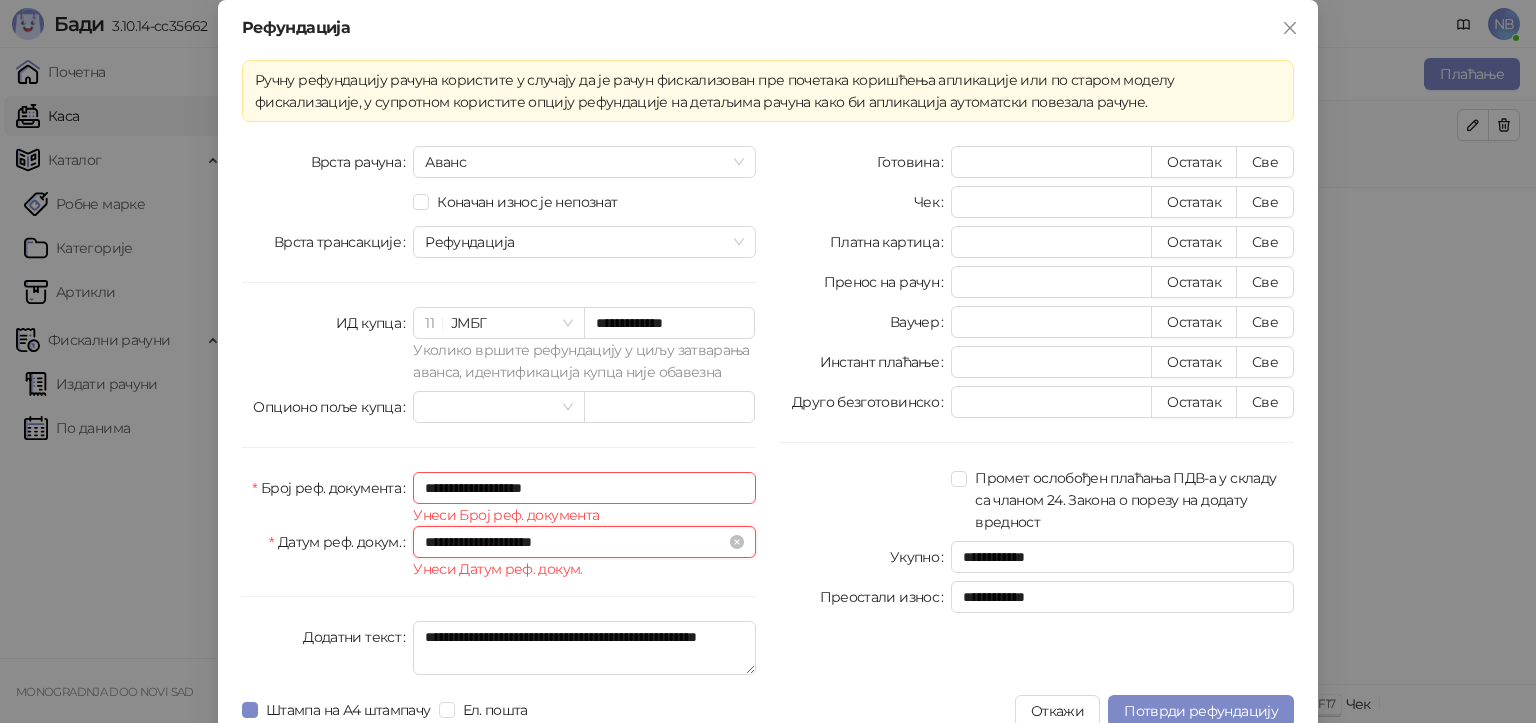 drag, startPoint x: 501, startPoint y: 539, endPoint x: 488, endPoint y: 538, distance: 13.038404 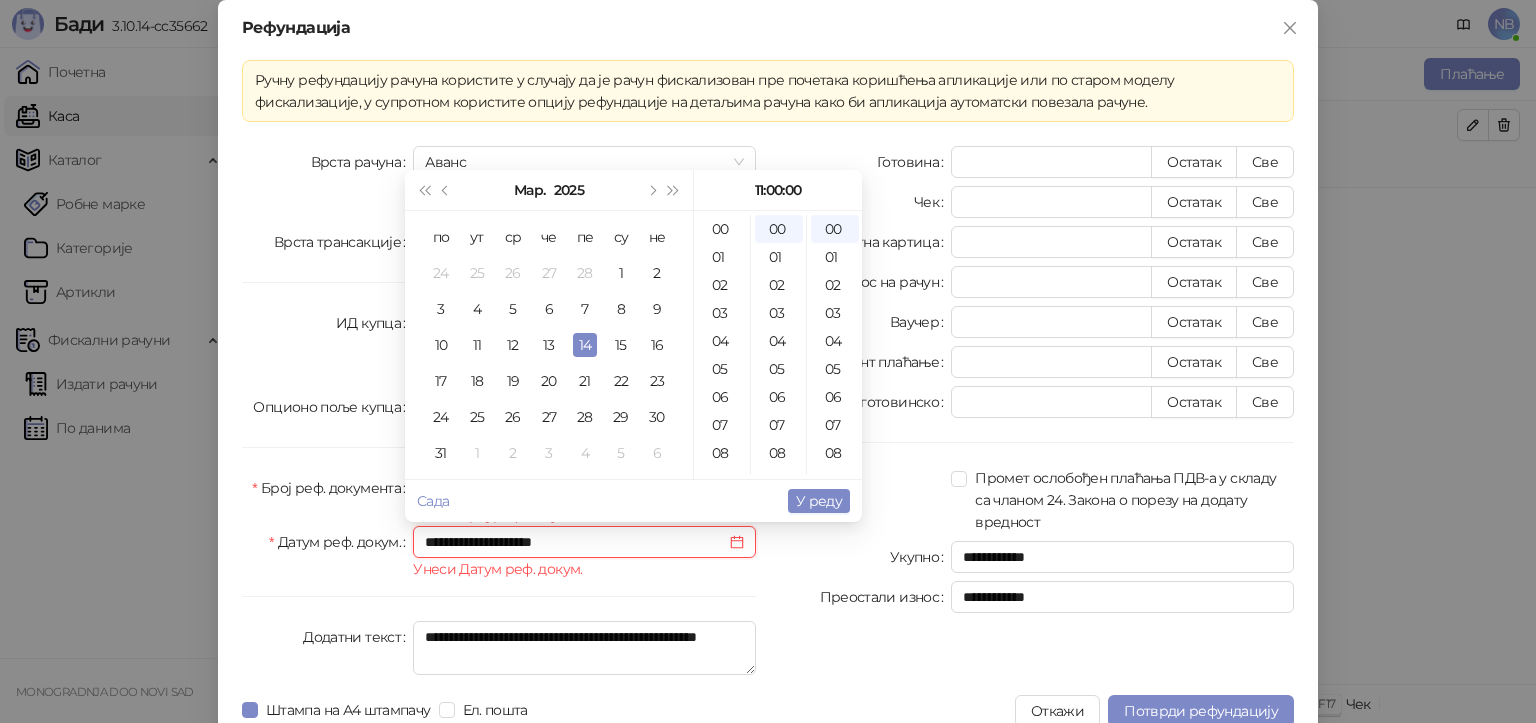 scroll, scrollTop: 306, scrollLeft: 0, axis: vertical 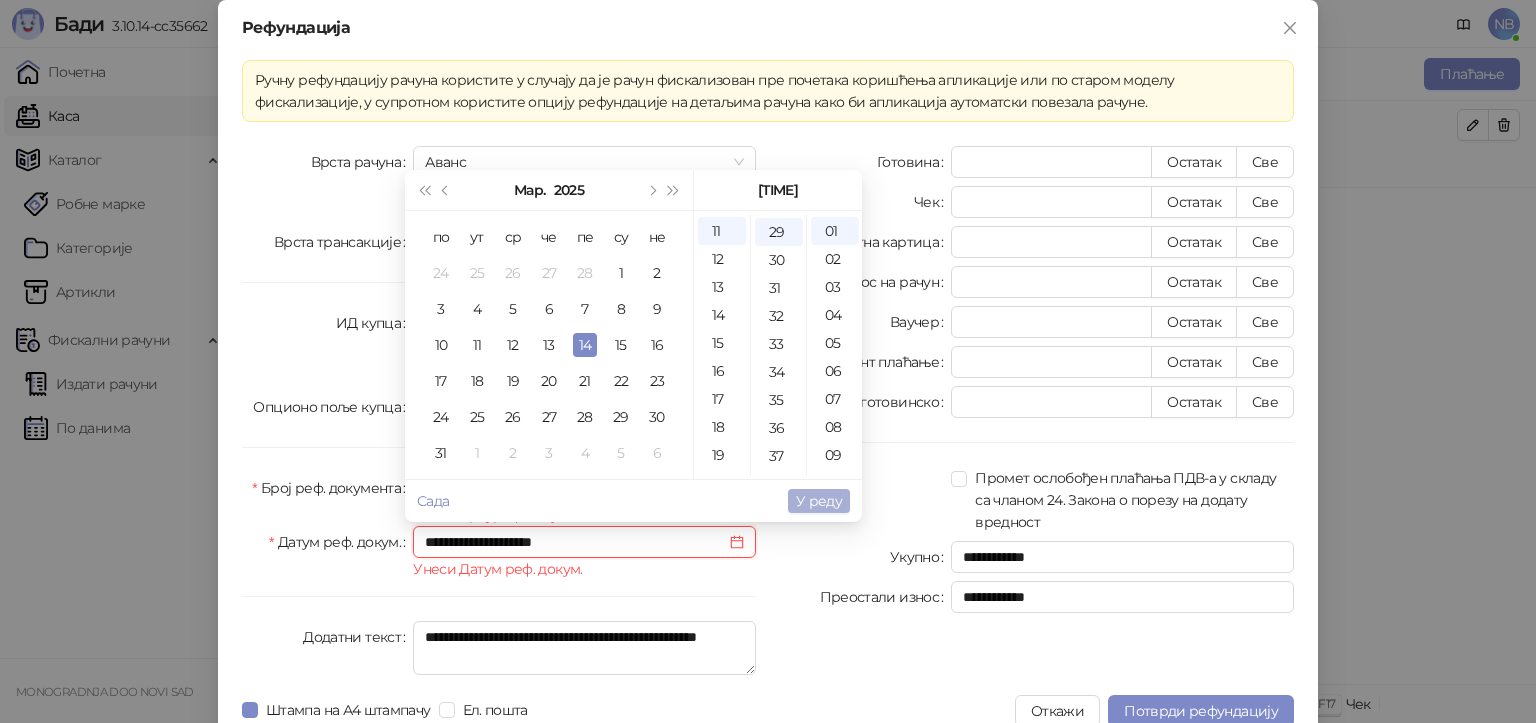 type on "**********" 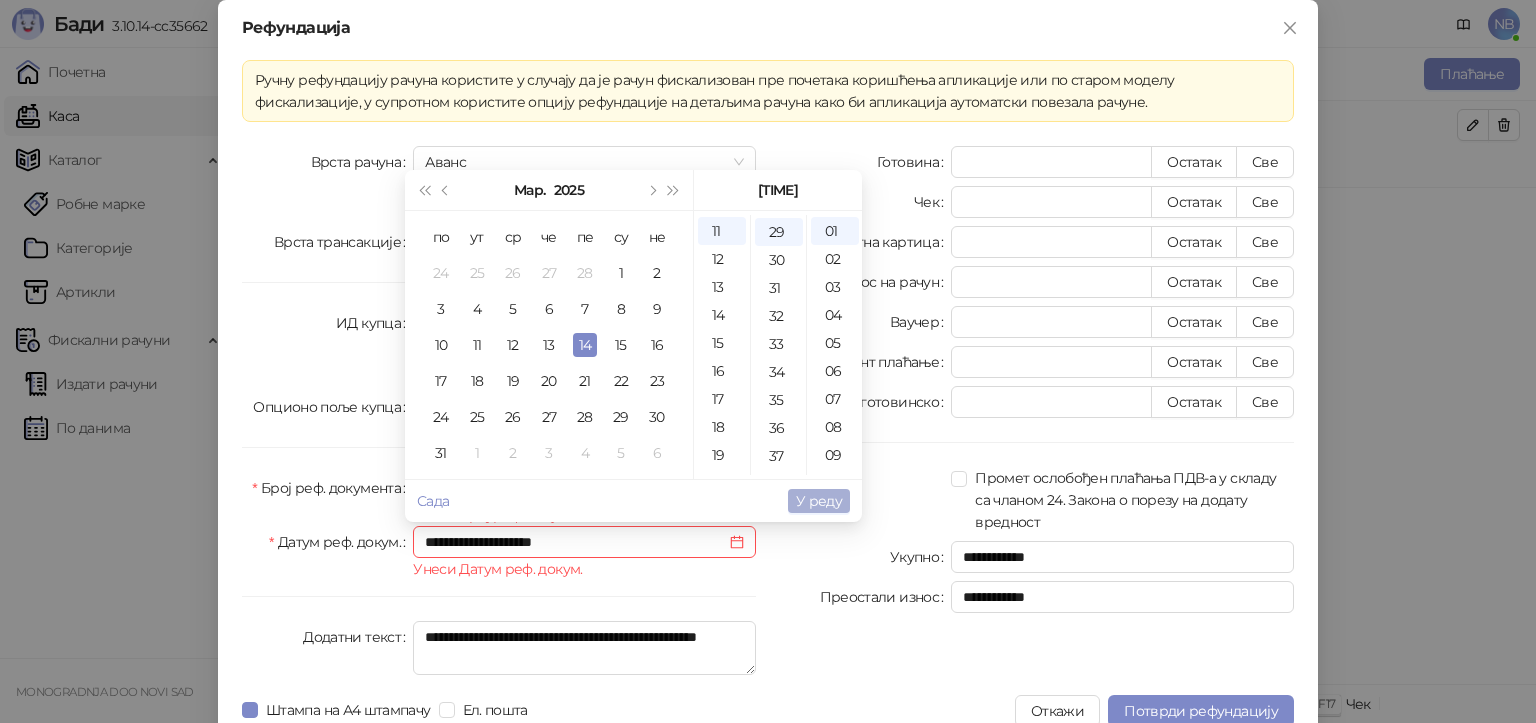 click on "У реду" at bounding box center [819, 501] 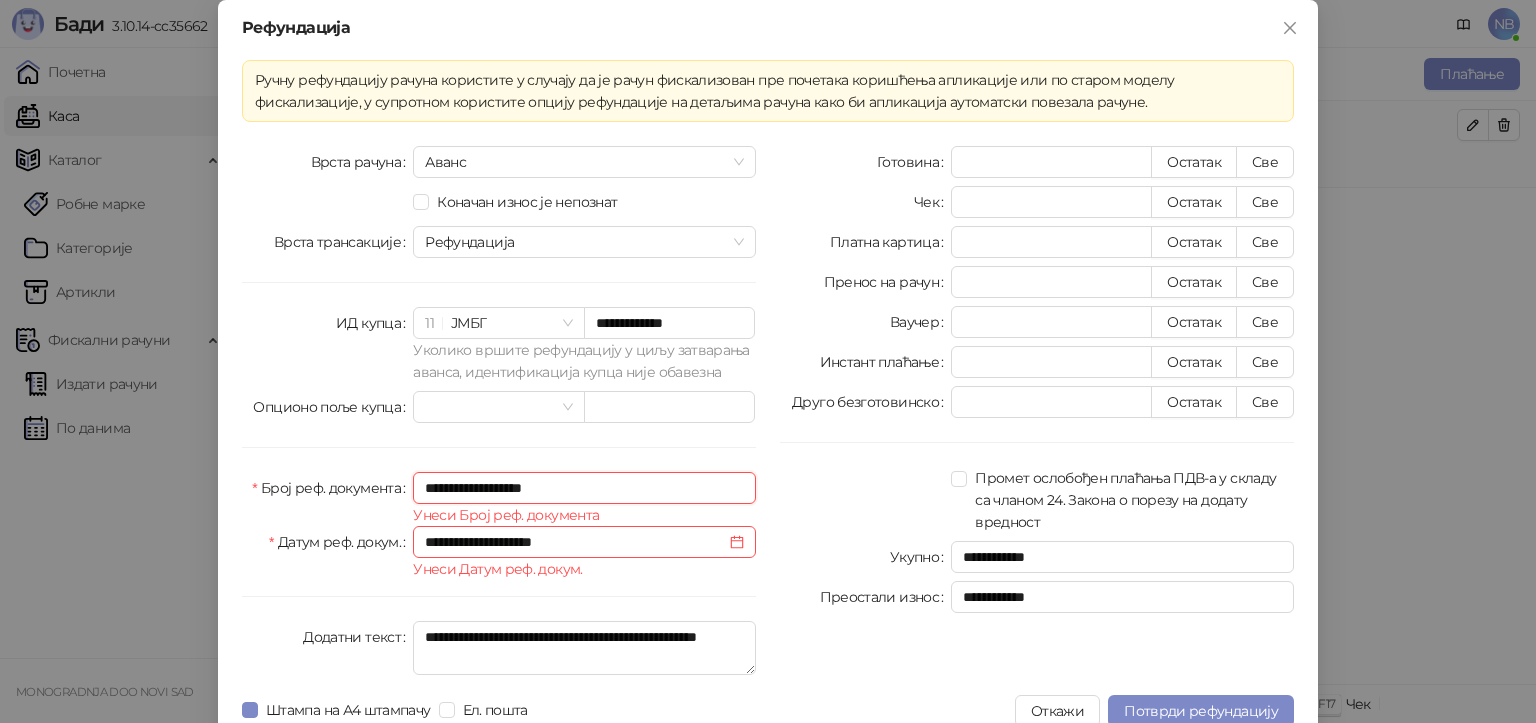 click on "**********" at bounding box center (584, 488) 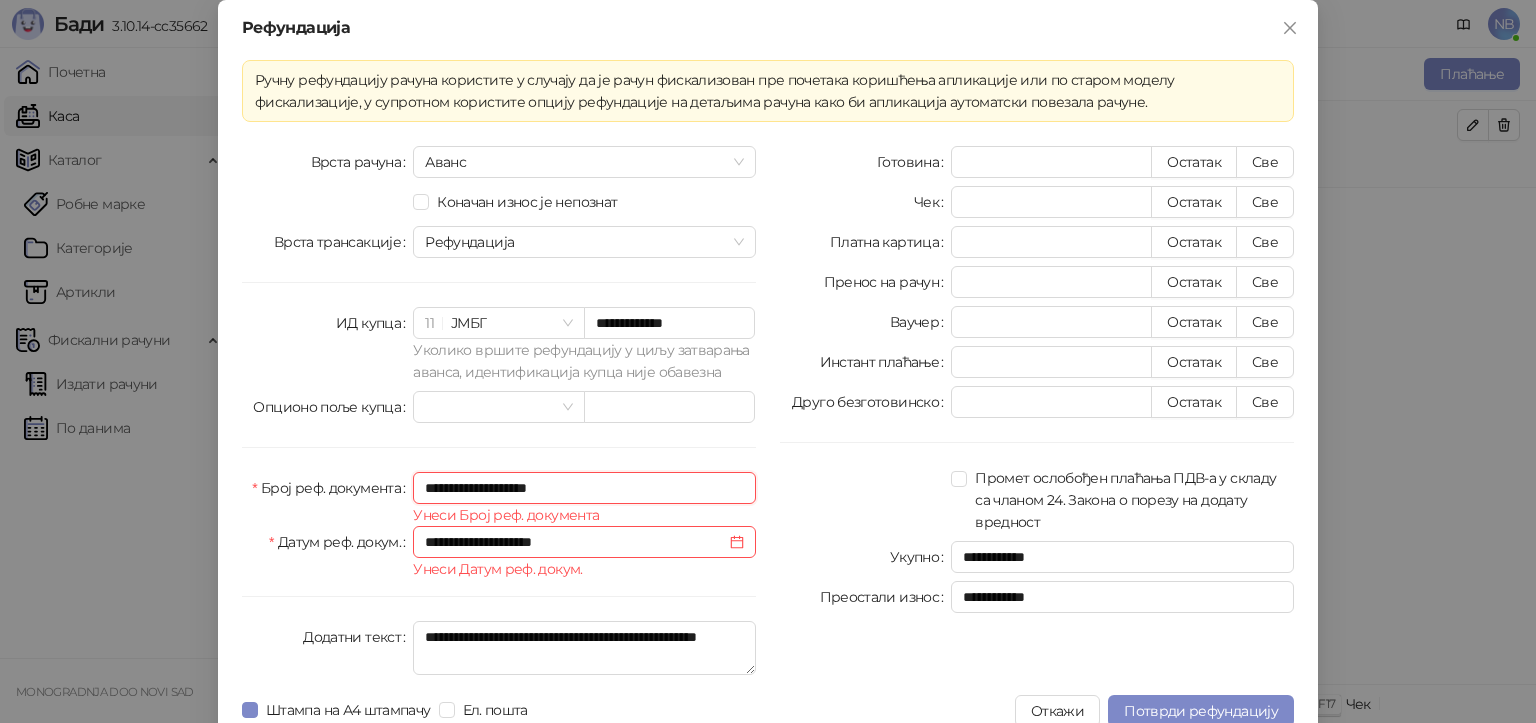 click on "**********" at bounding box center [584, 488] 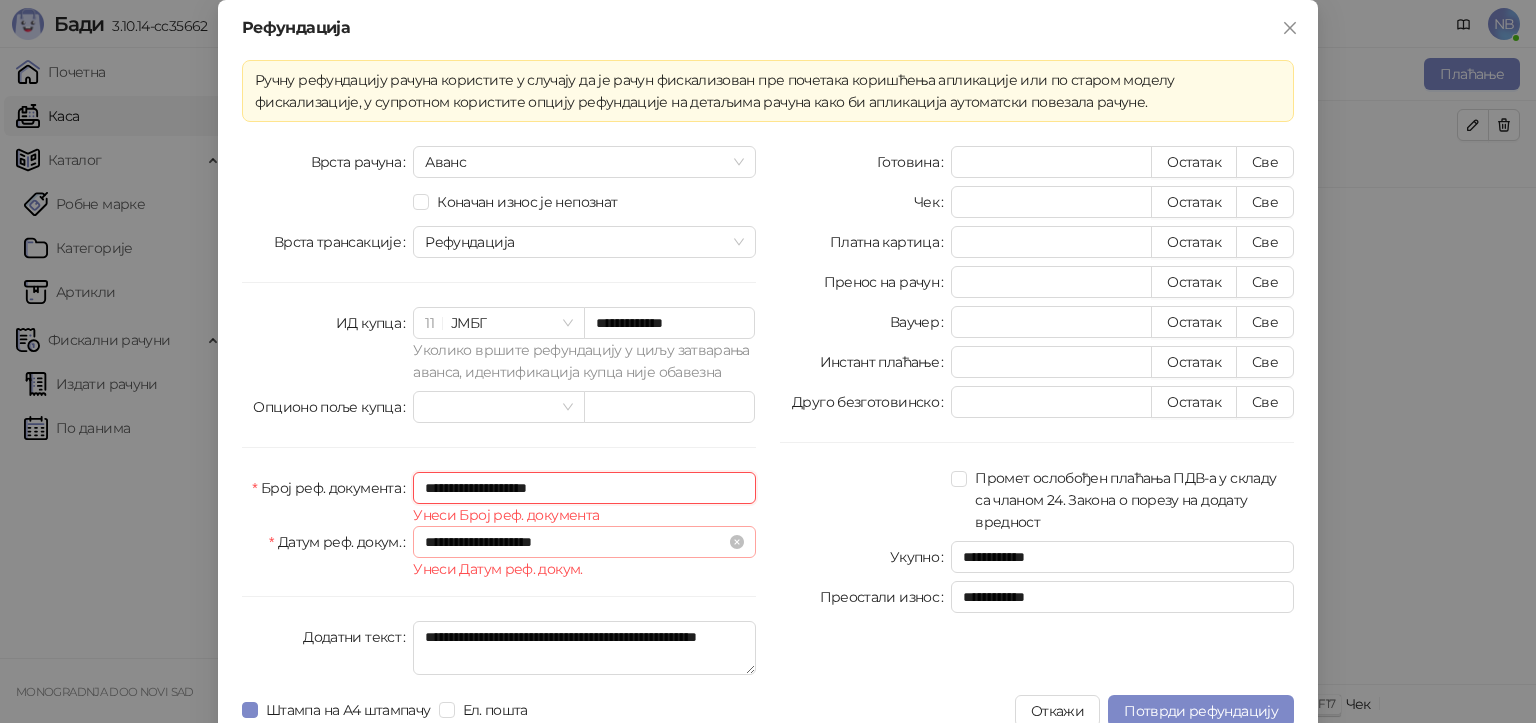 type on "**********" 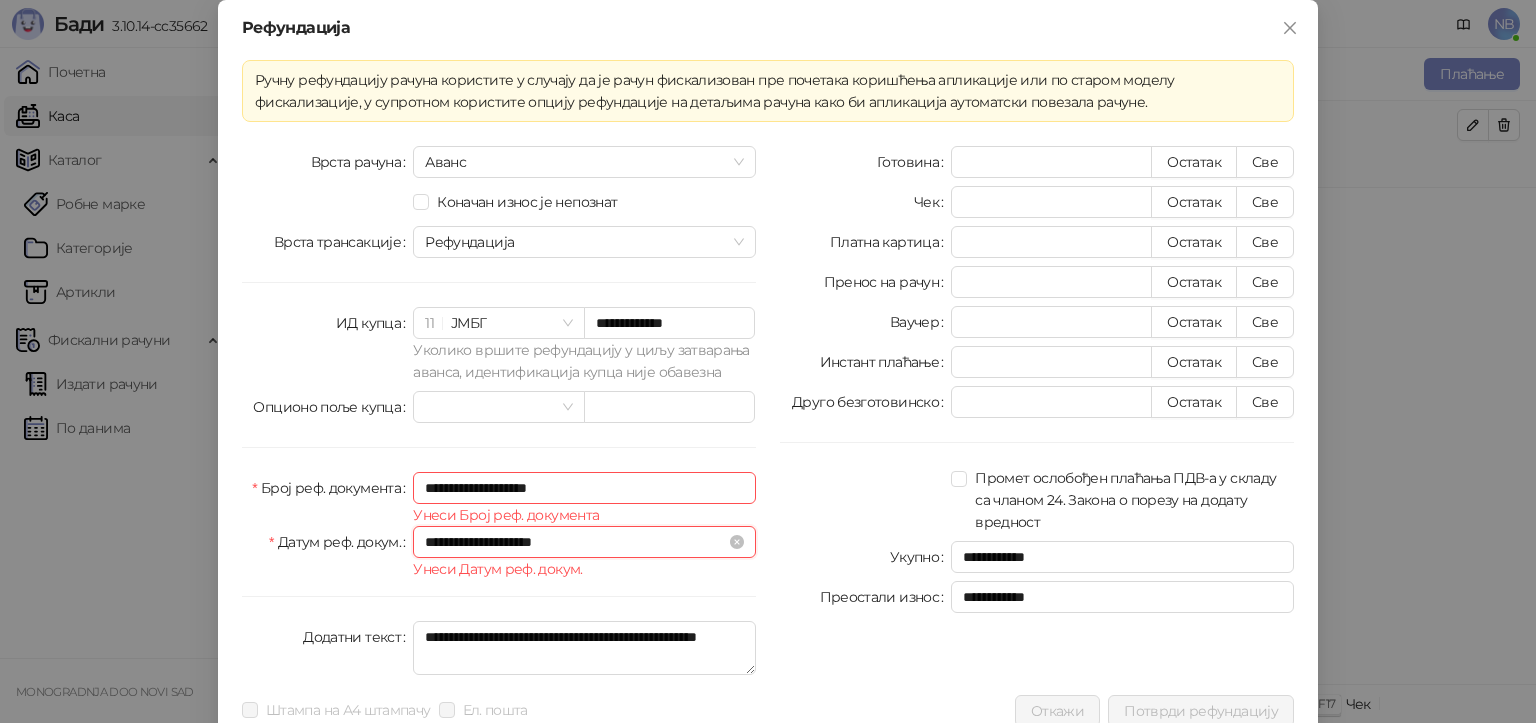 click on "**********" at bounding box center (768, 371) 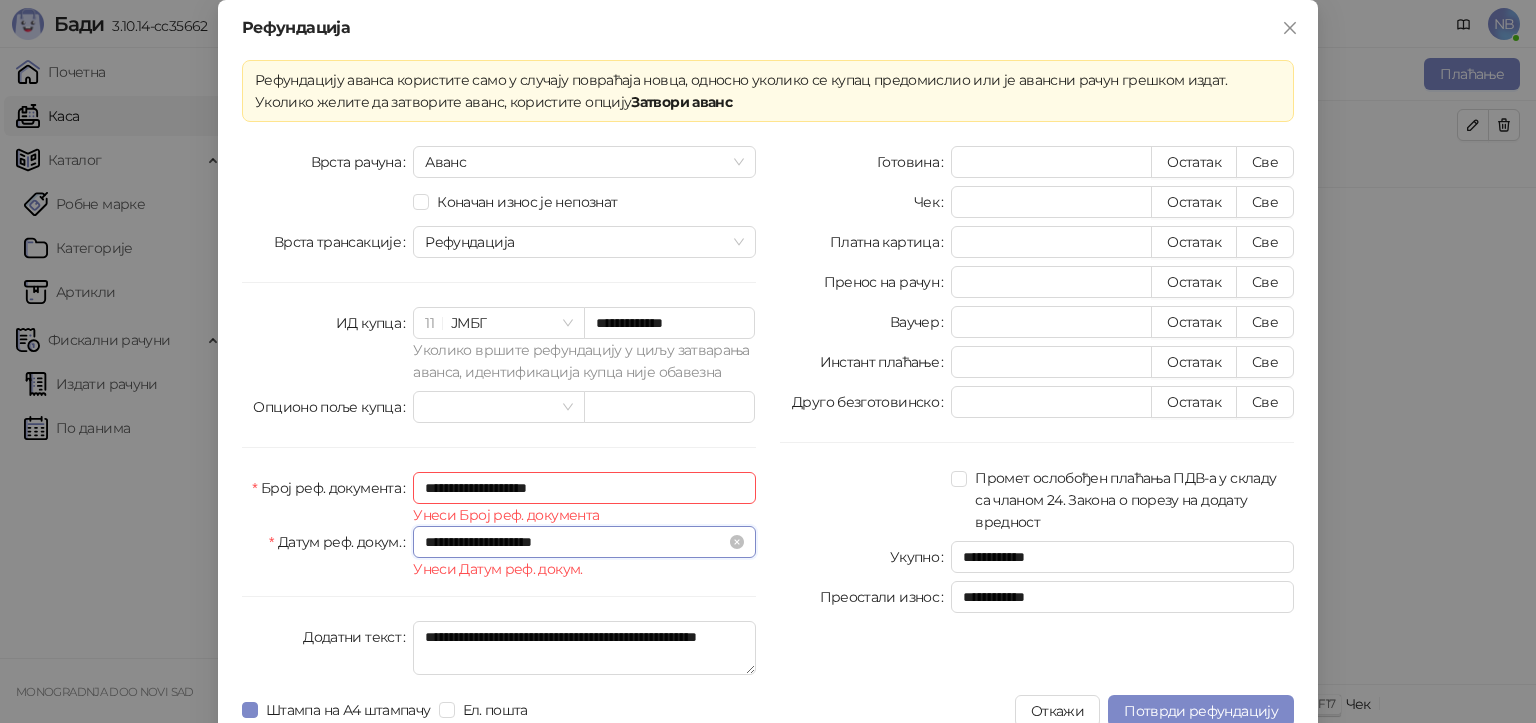 type on "*" 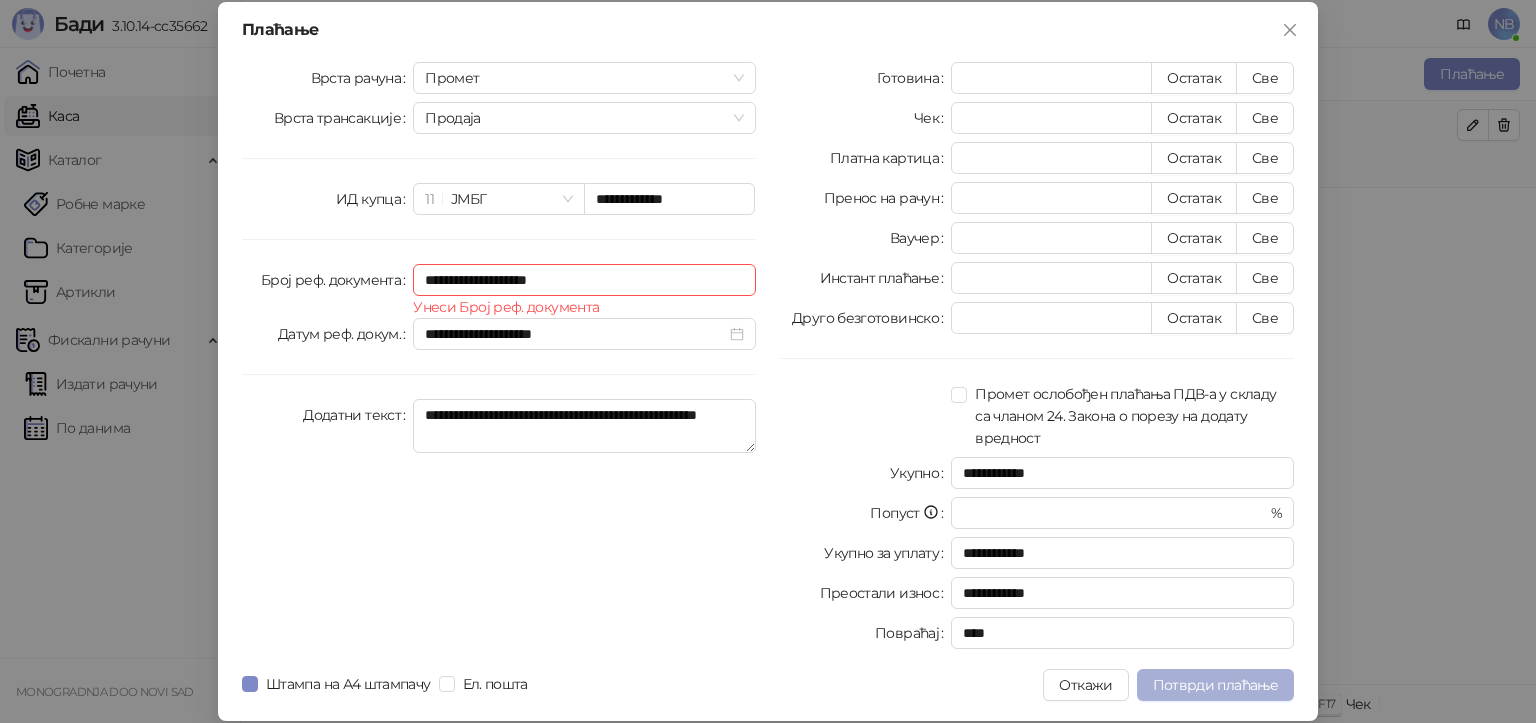 click on "Потврди плаћање" at bounding box center (1215, 685) 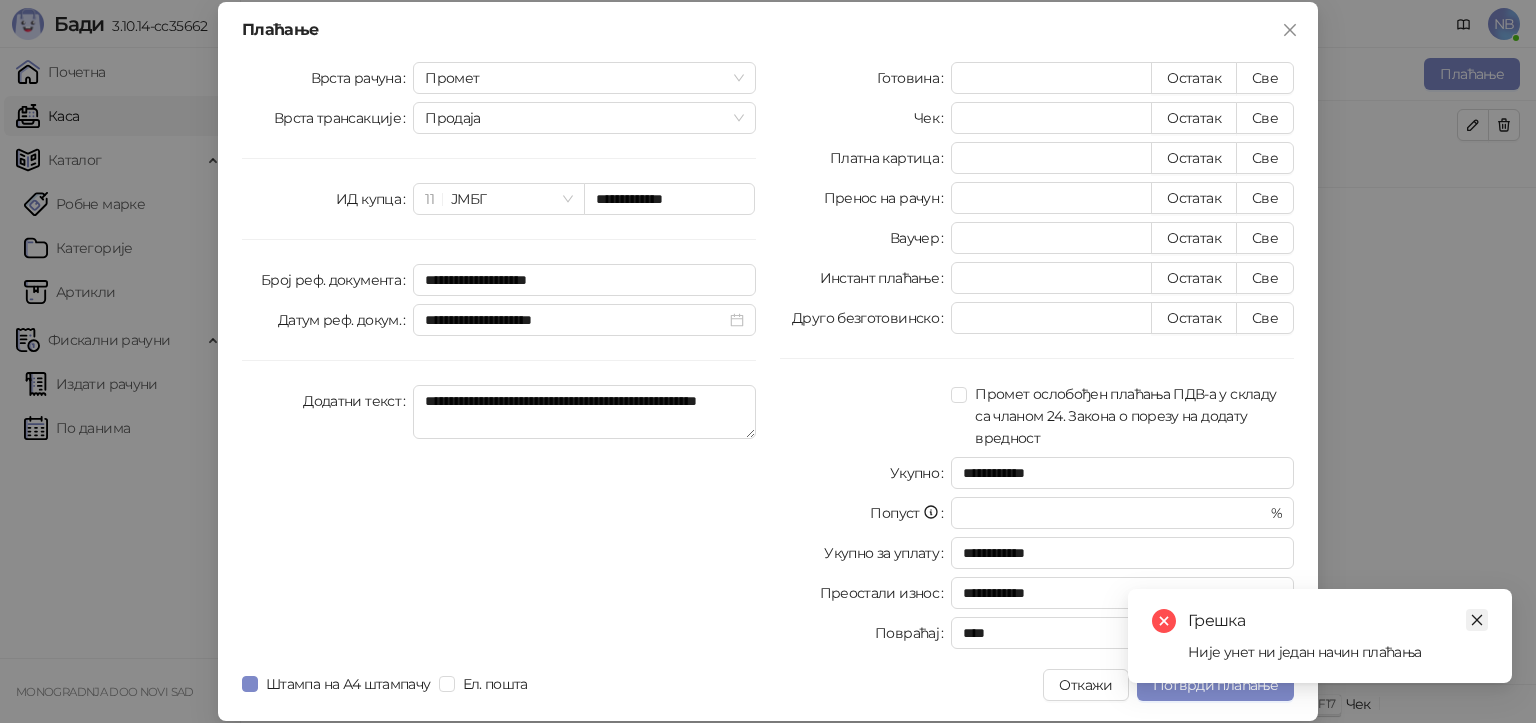 click 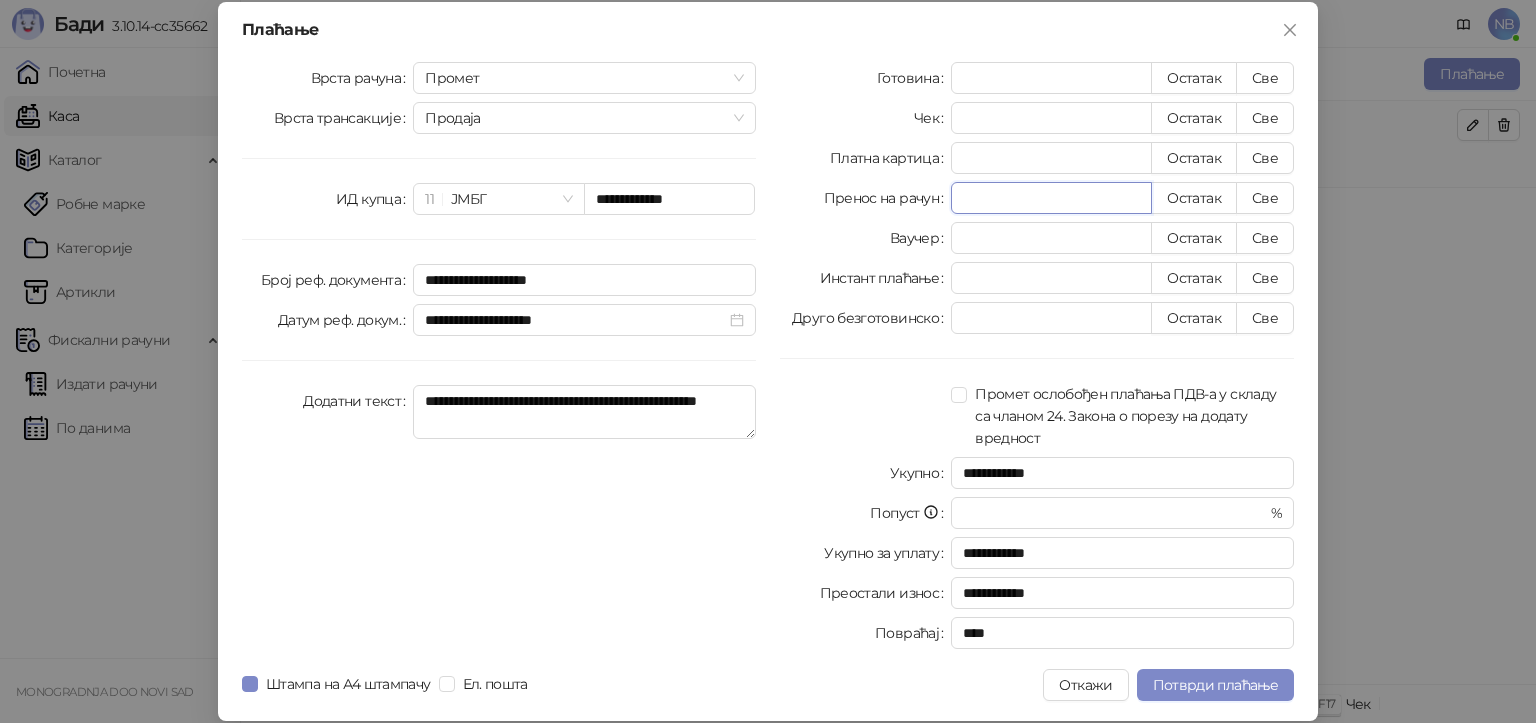click on "*" at bounding box center (1051, 198) 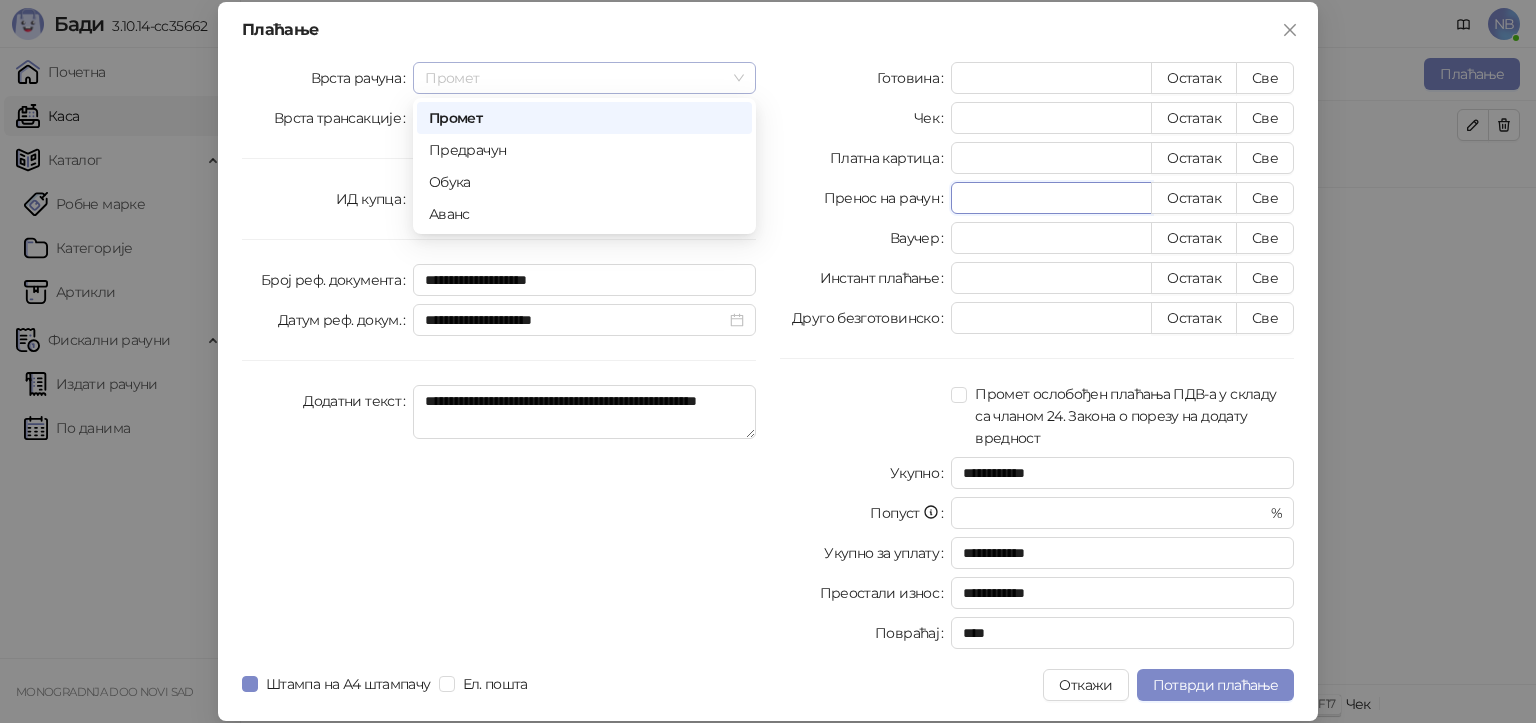 click on "Промет" at bounding box center (584, 78) 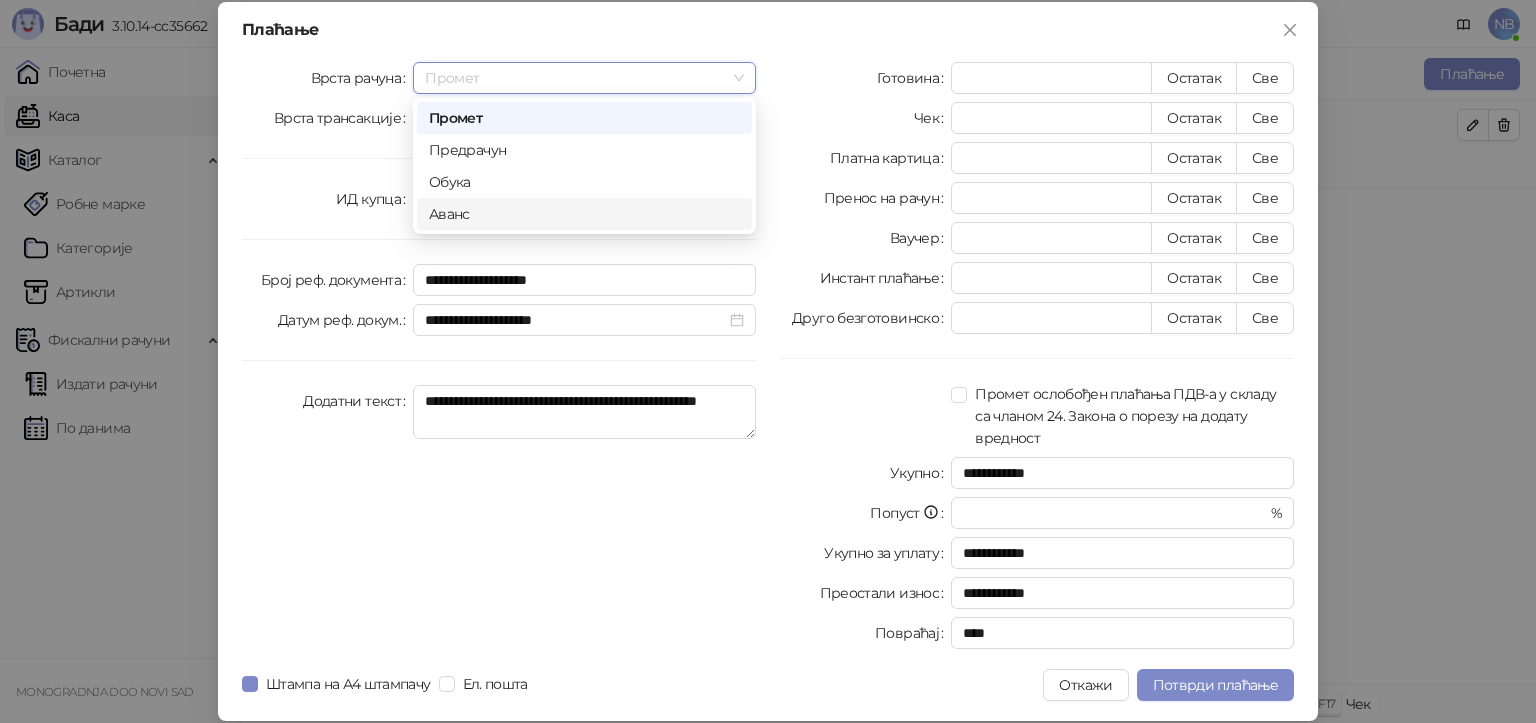 click on "Аванс" at bounding box center [584, 214] 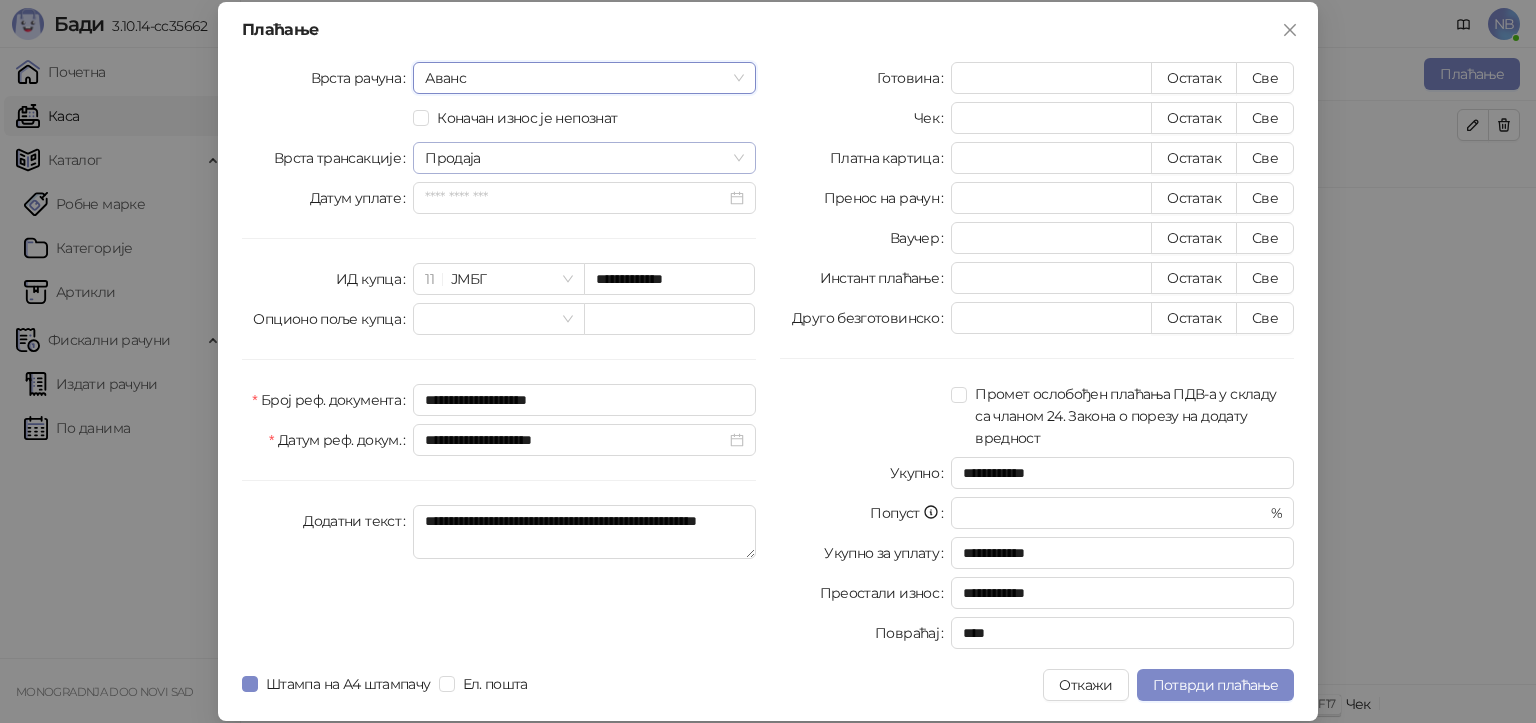 click on "Продаја" at bounding box center (584, 158) 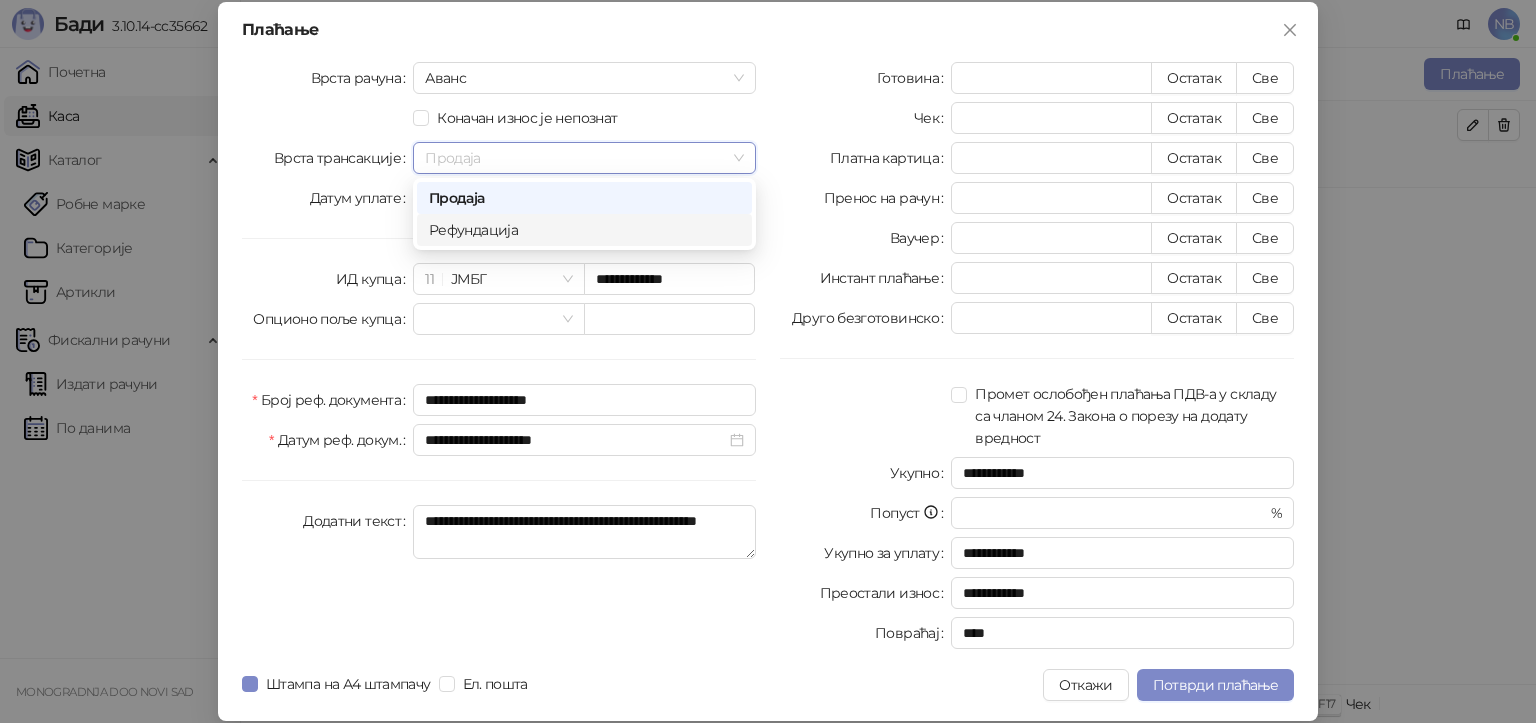 click on "Рефундација" at bounding box center (584, 230) 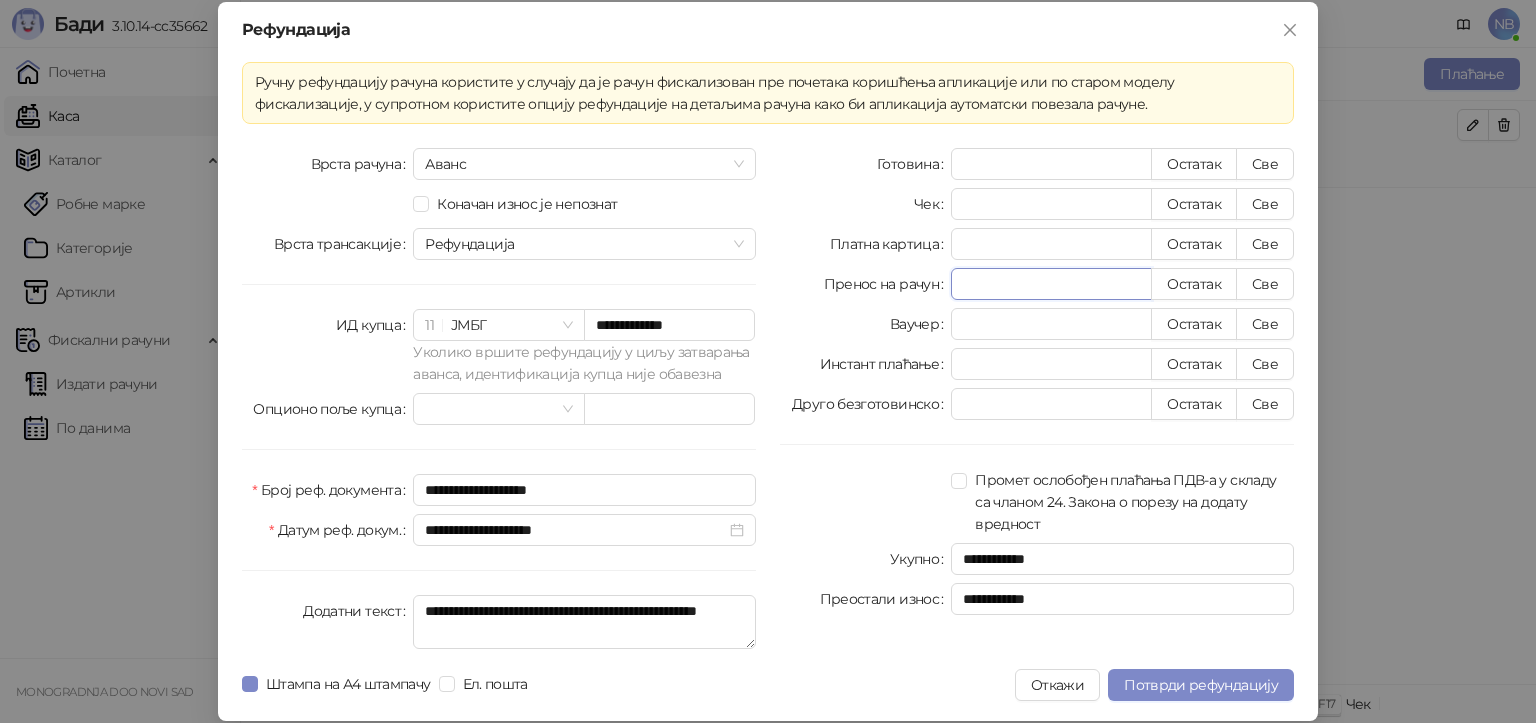 drag, startPoint x: 1007, startPoint y: 282, endPoint x: 924, endPoint y: 280, distance: 83.02409 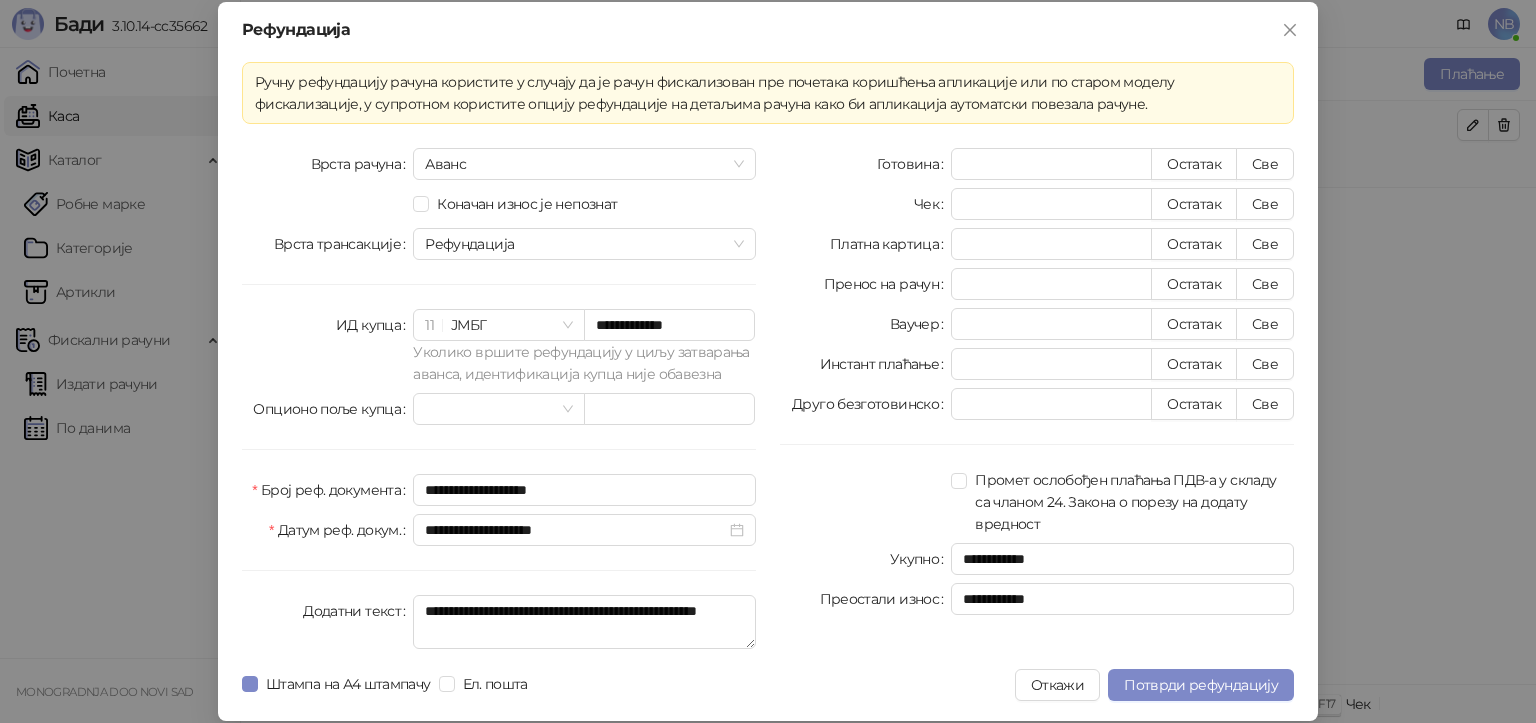 type on "********" 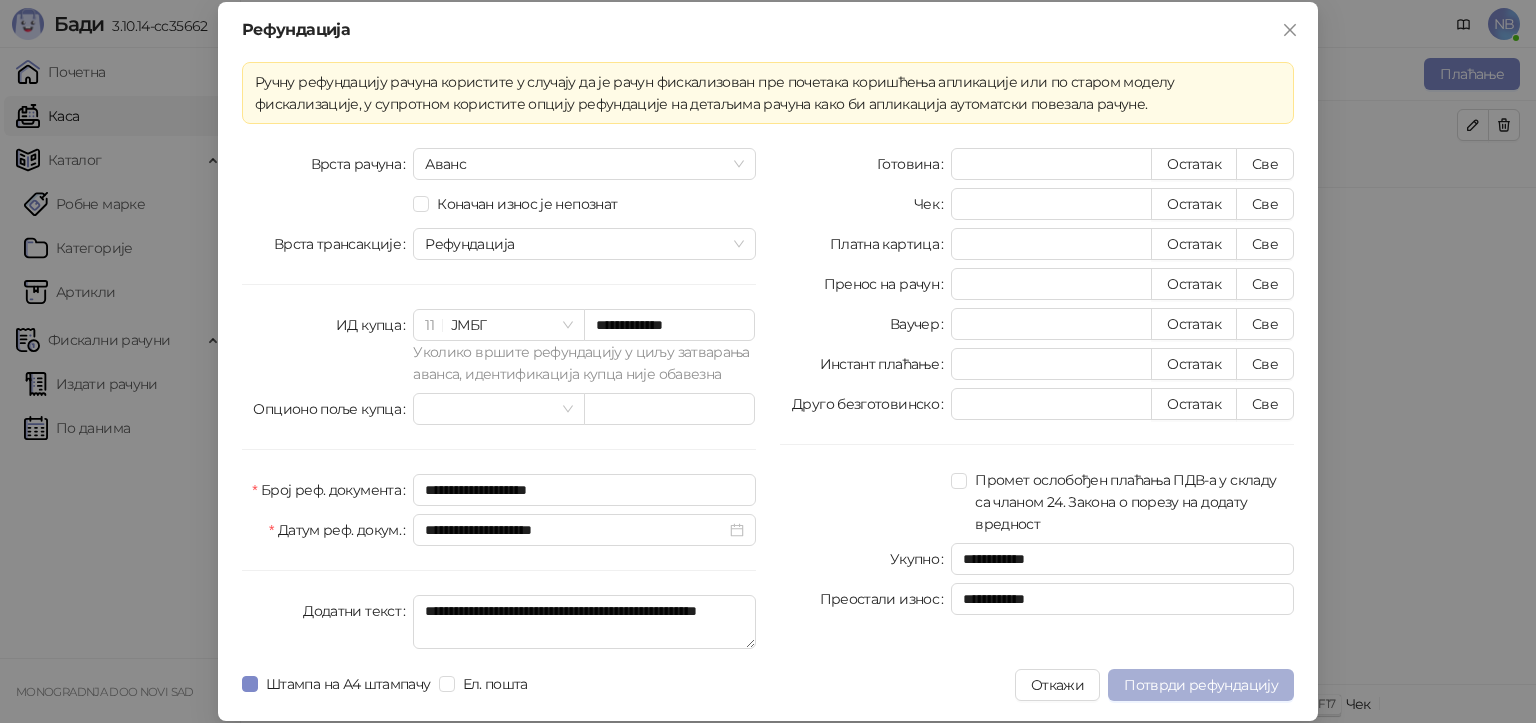 click on "Потврди рефундацију" at bounding box center (1201, 685) 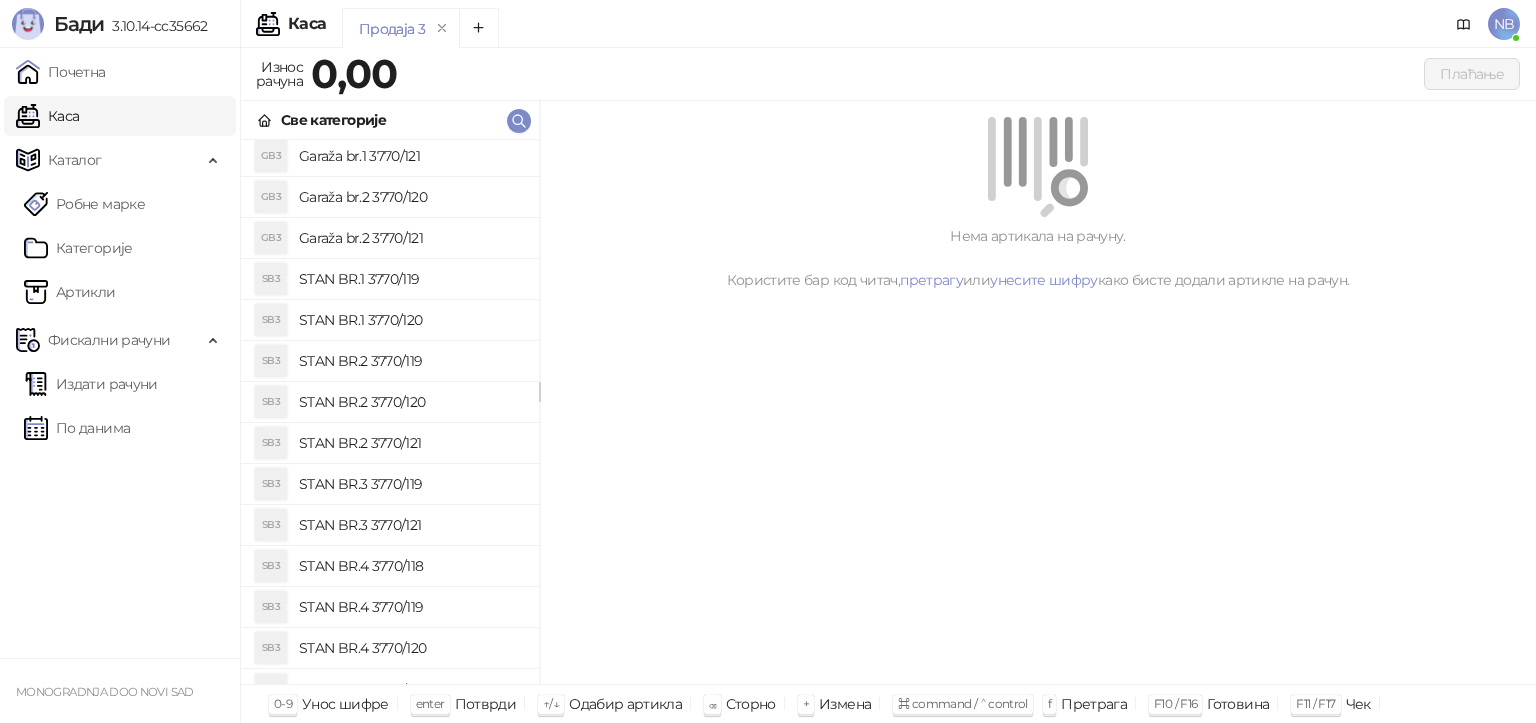 scroll, scrollTop: 71, scrollLeft: 0, axis: vertical 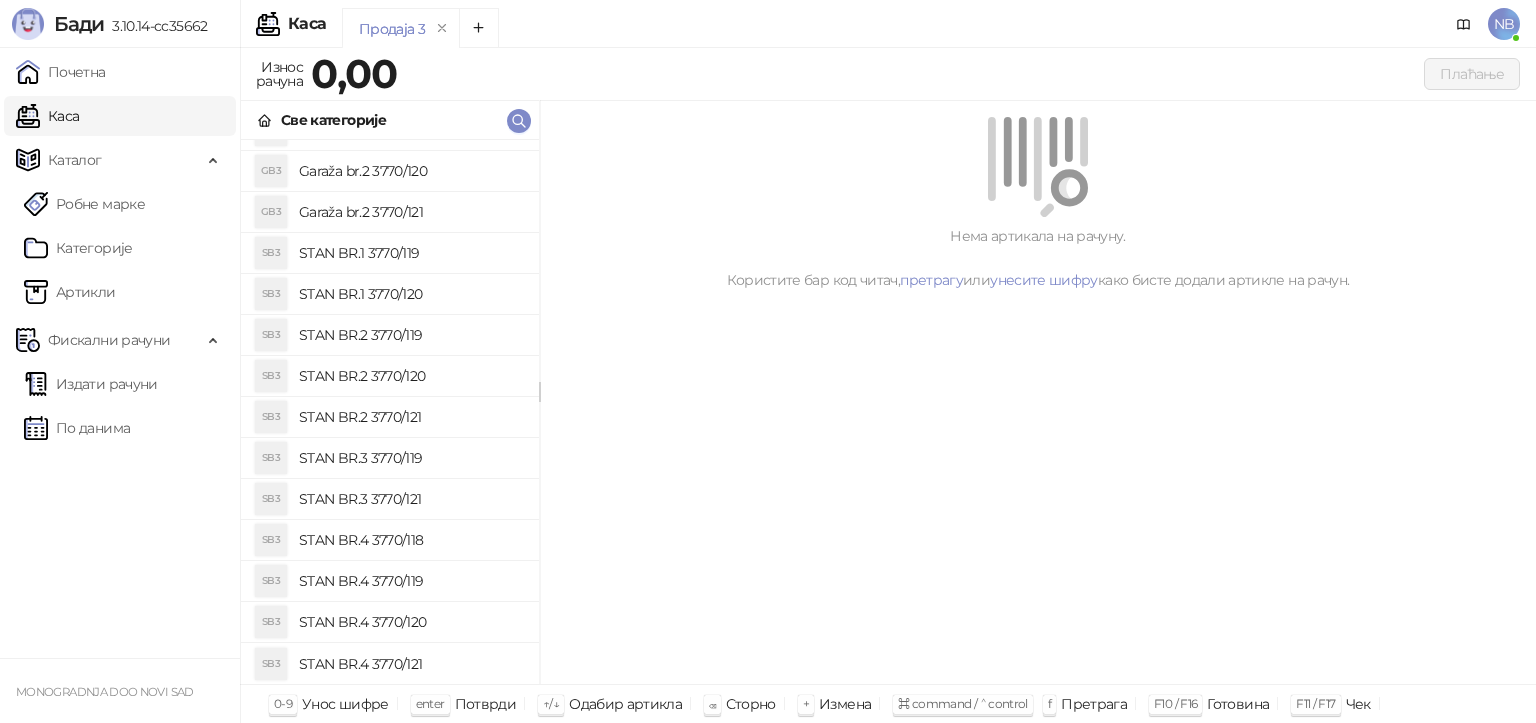 click on "STAN BR.4 3770/118" at bounding box center [411, 540] 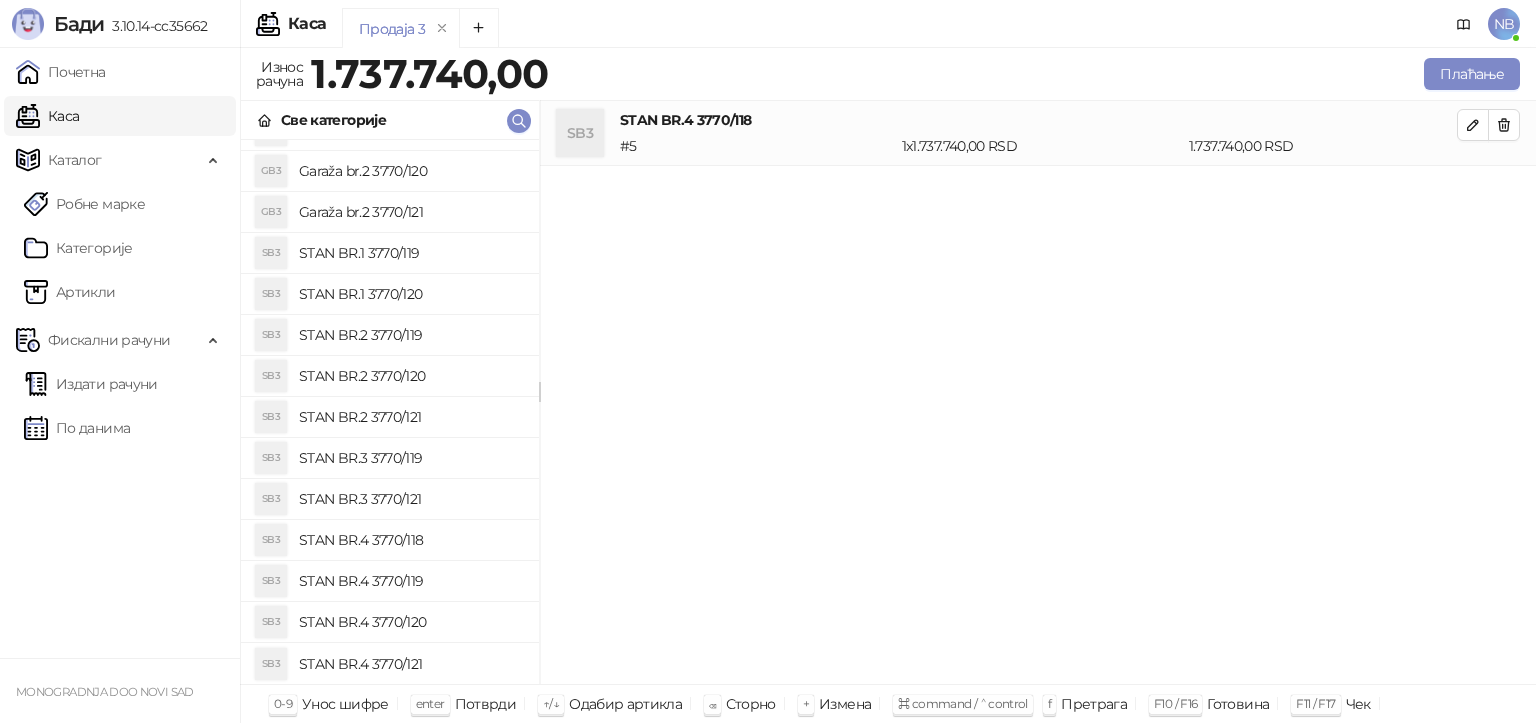 click on "STAN BR.4 3770/118" at bounding box center (411, 540) 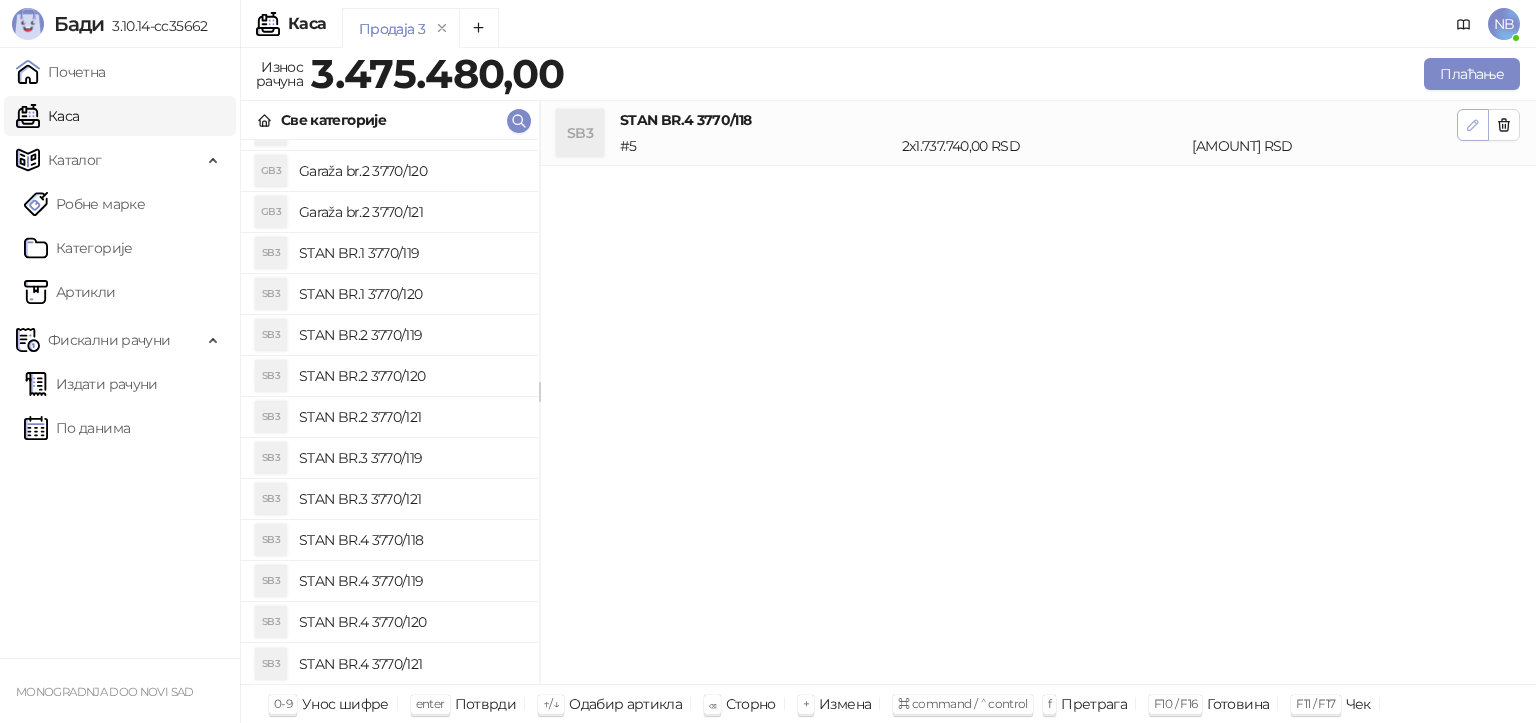 click 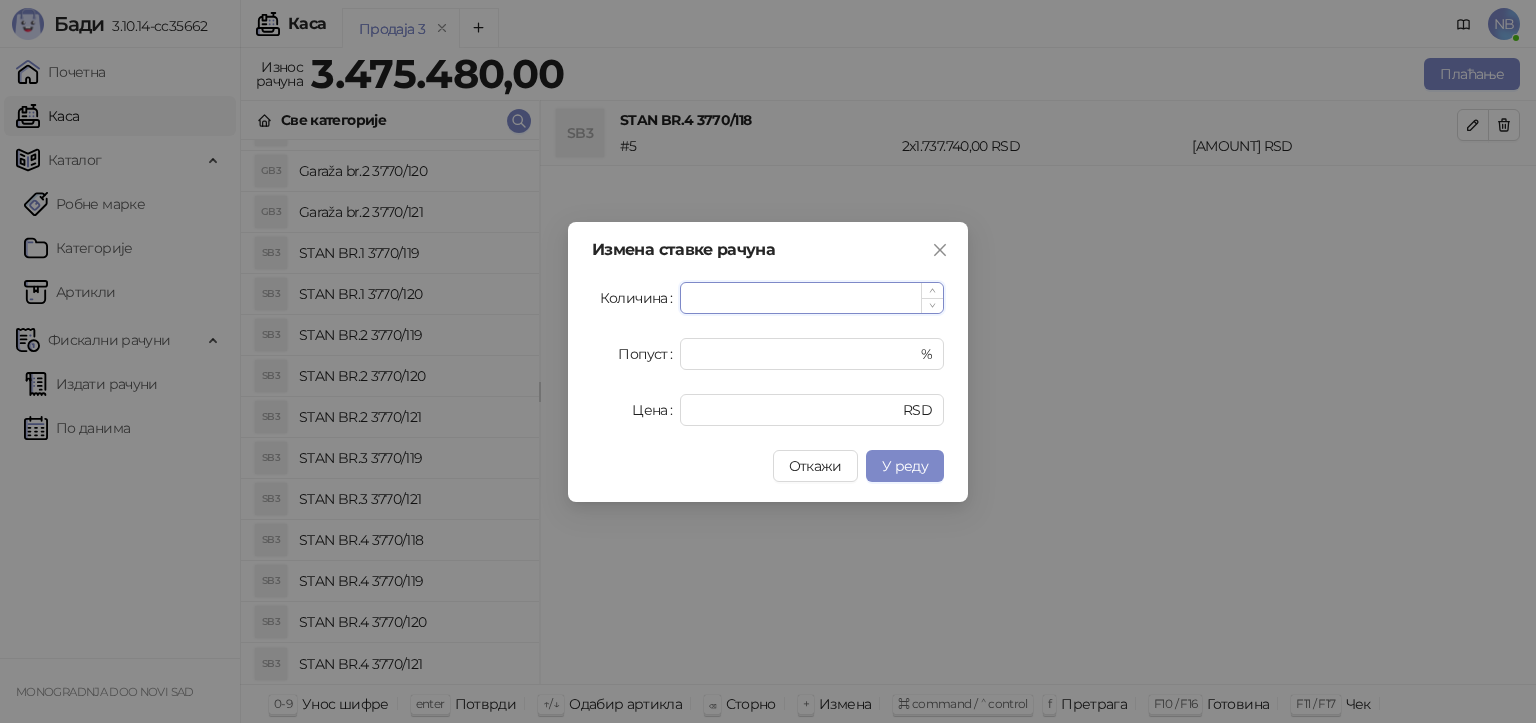 type on "*" 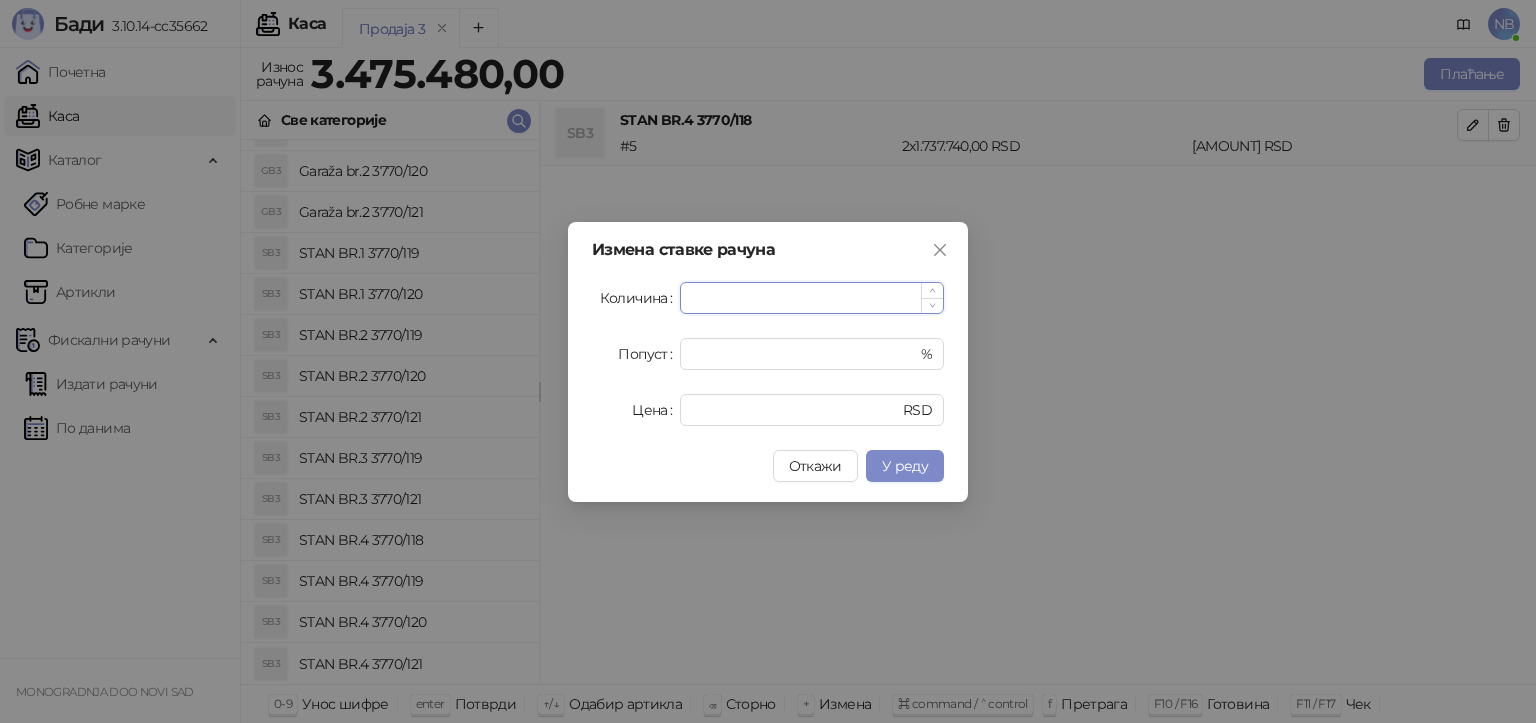 type on "*" 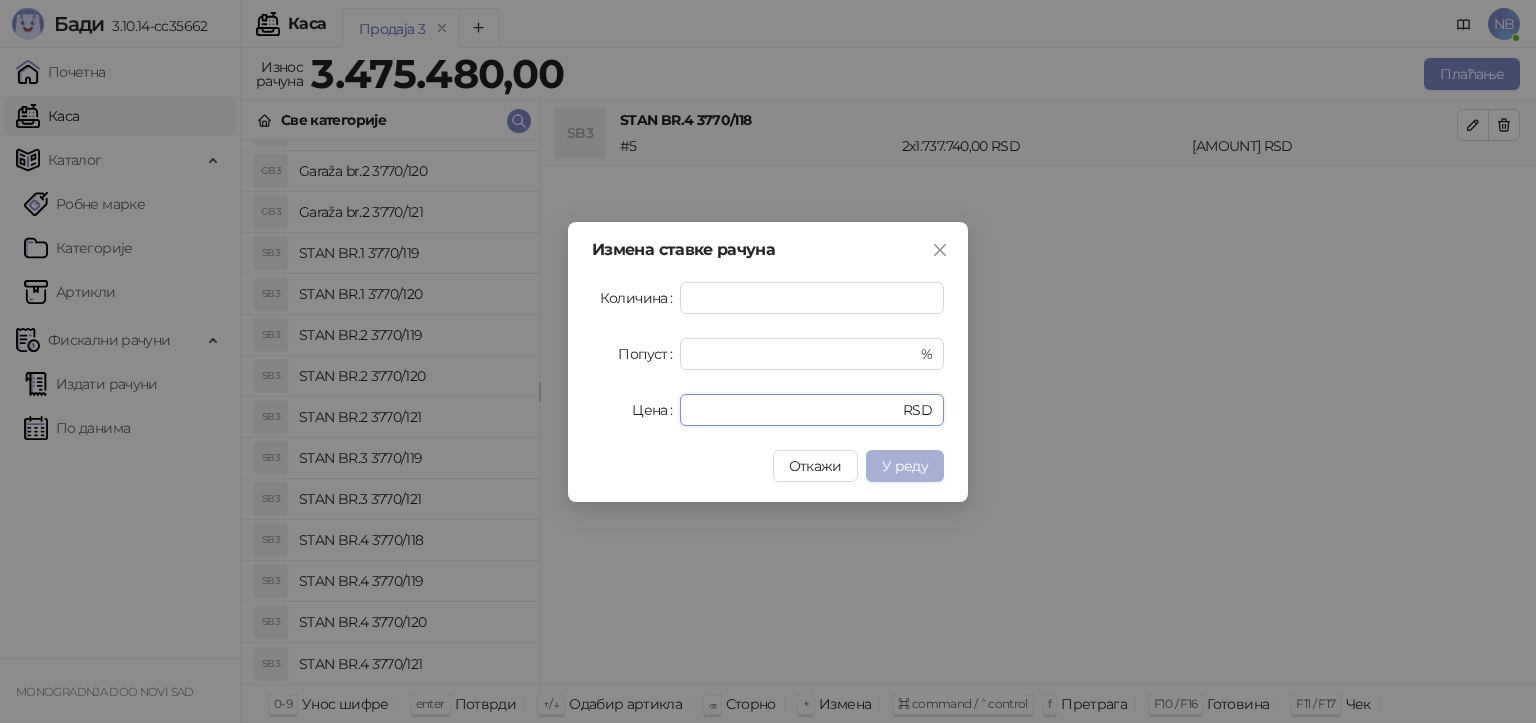 type on "**********" 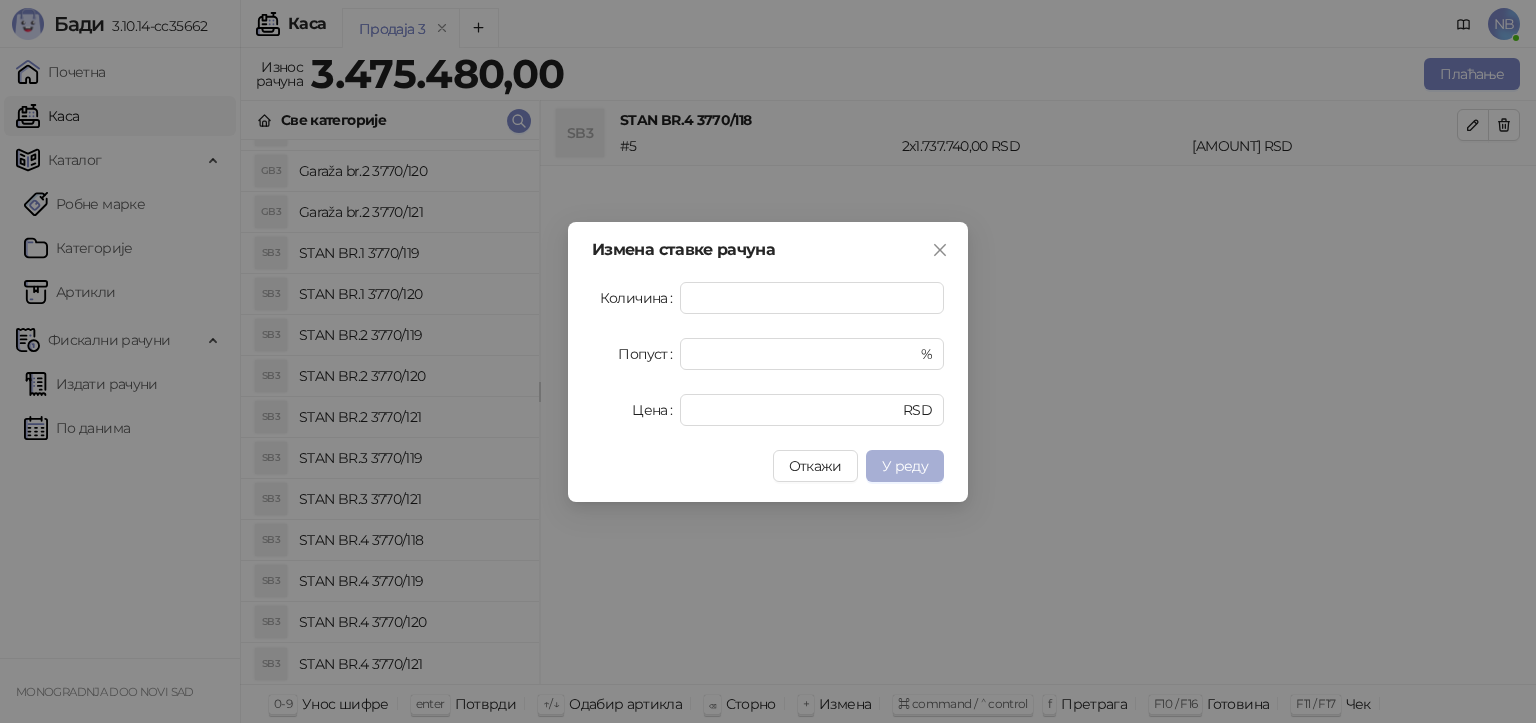 click on "У реду" at bounding box center [905, 466] 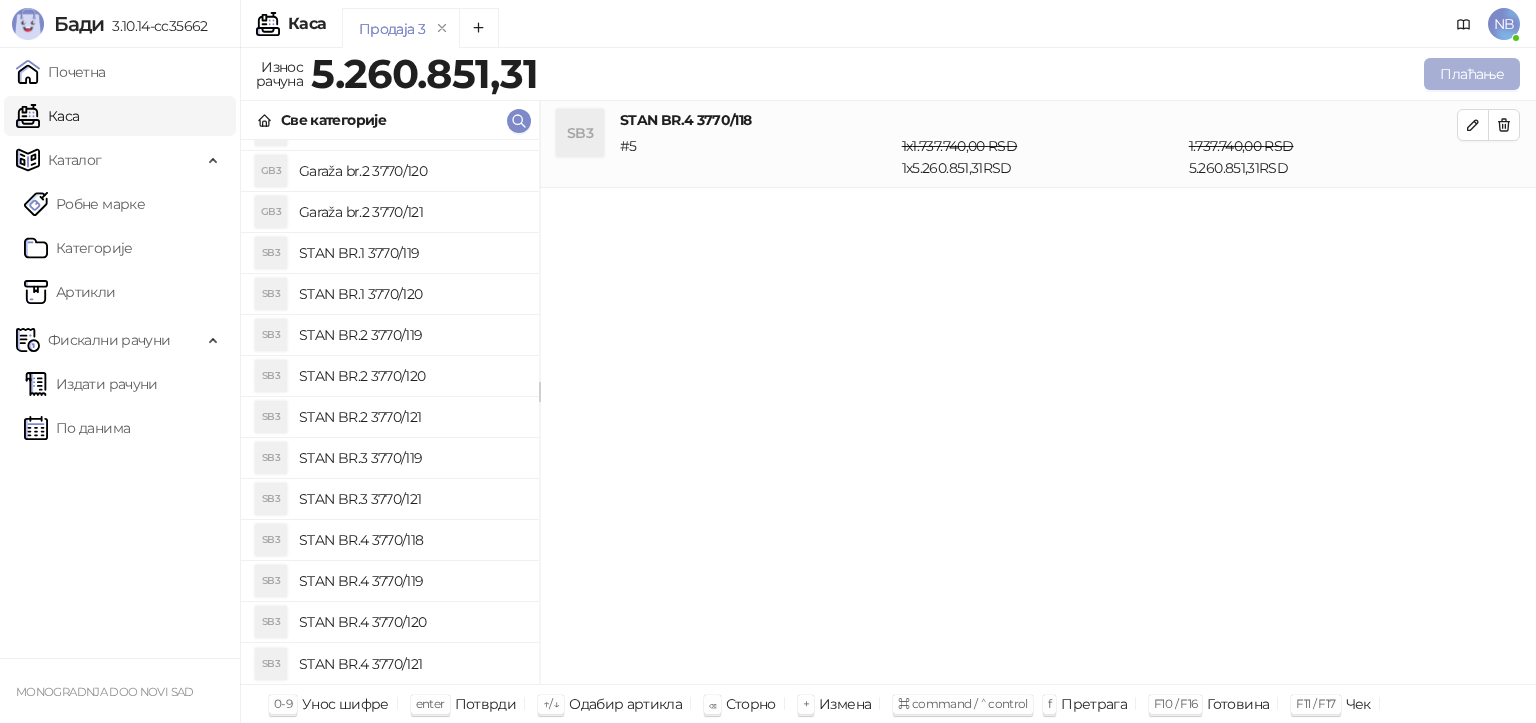 click on "Плаћање" at bounding box center [1472, 74] 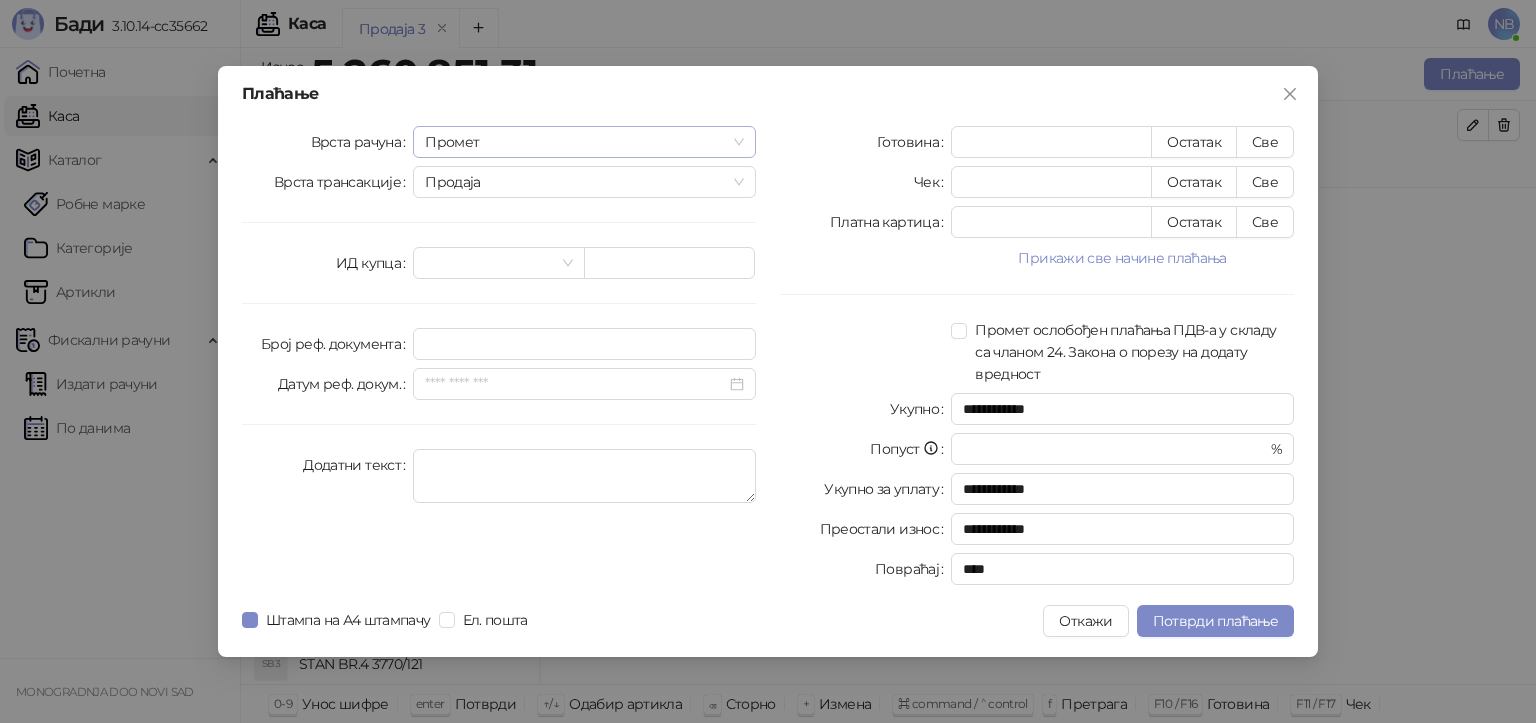 click on "Промет" at bounding box center [584, 142] 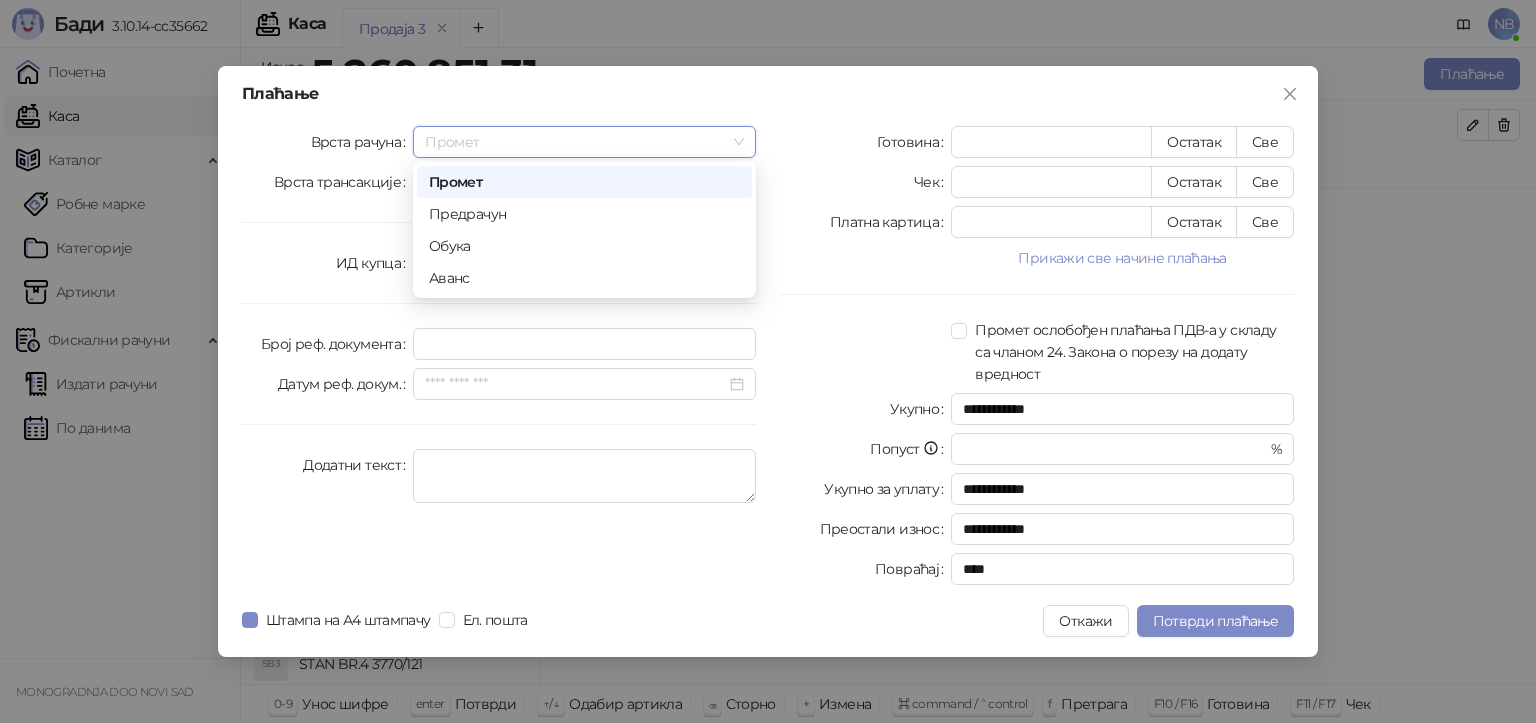 click on "Промет" at bounding box center (584, 182) 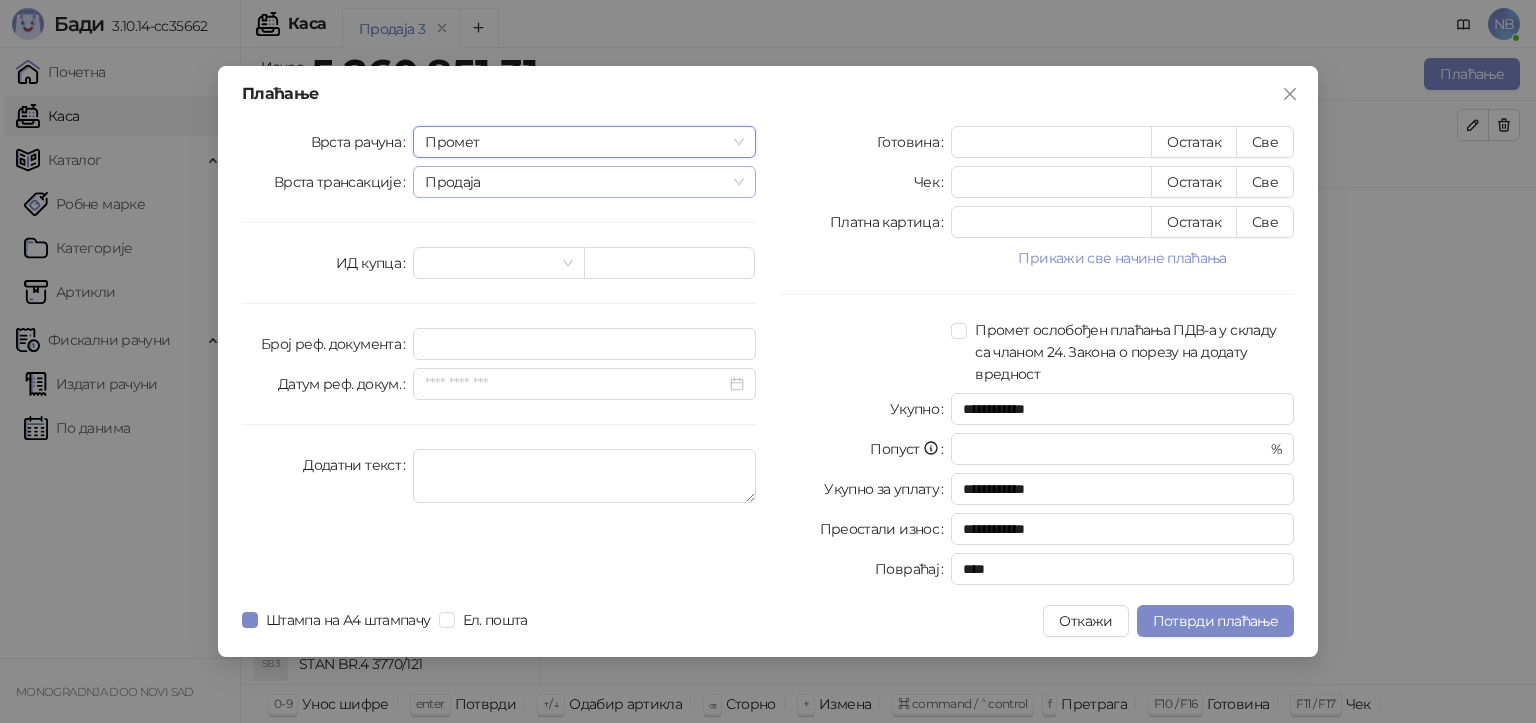 click on "Продаја" at bounding box center (584, 182) 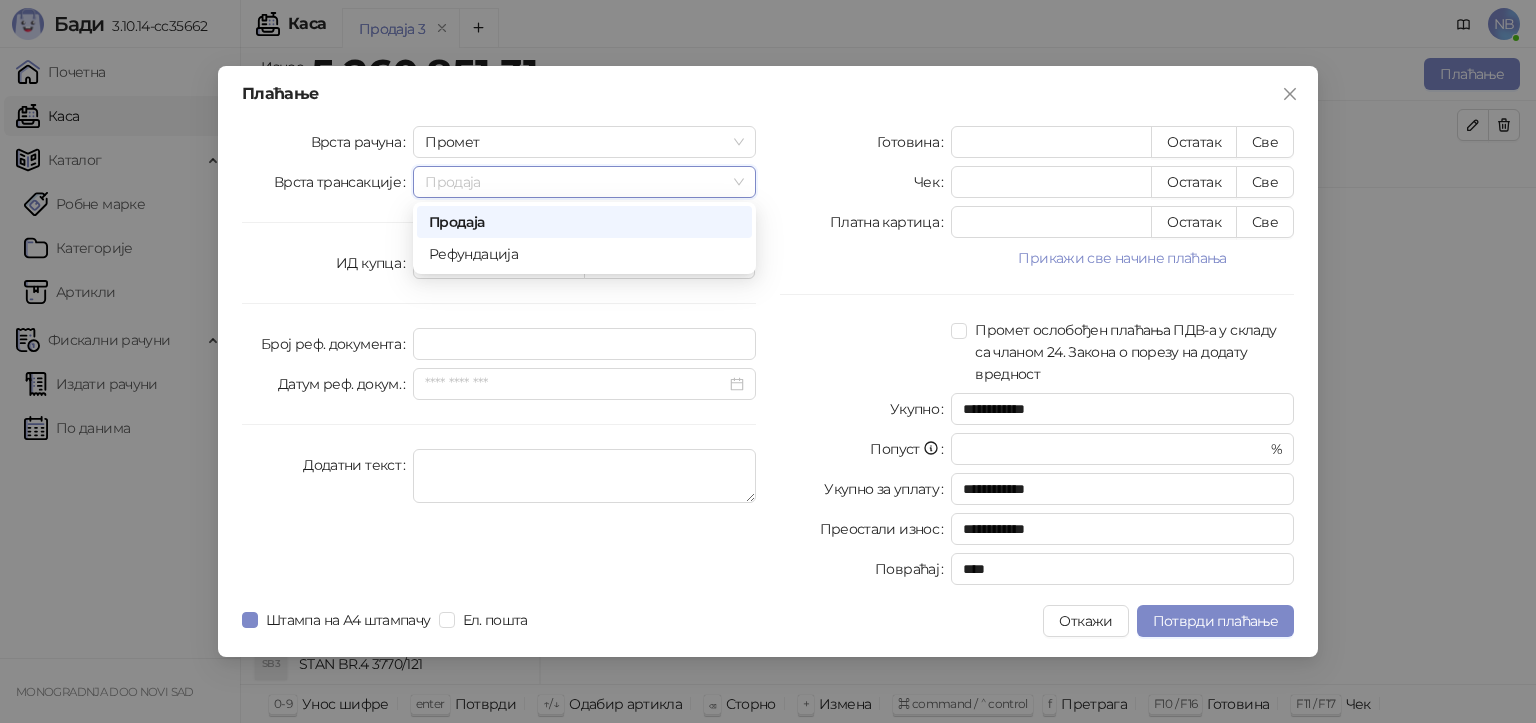 click on "Продаја" at bounding box center [584, 222] 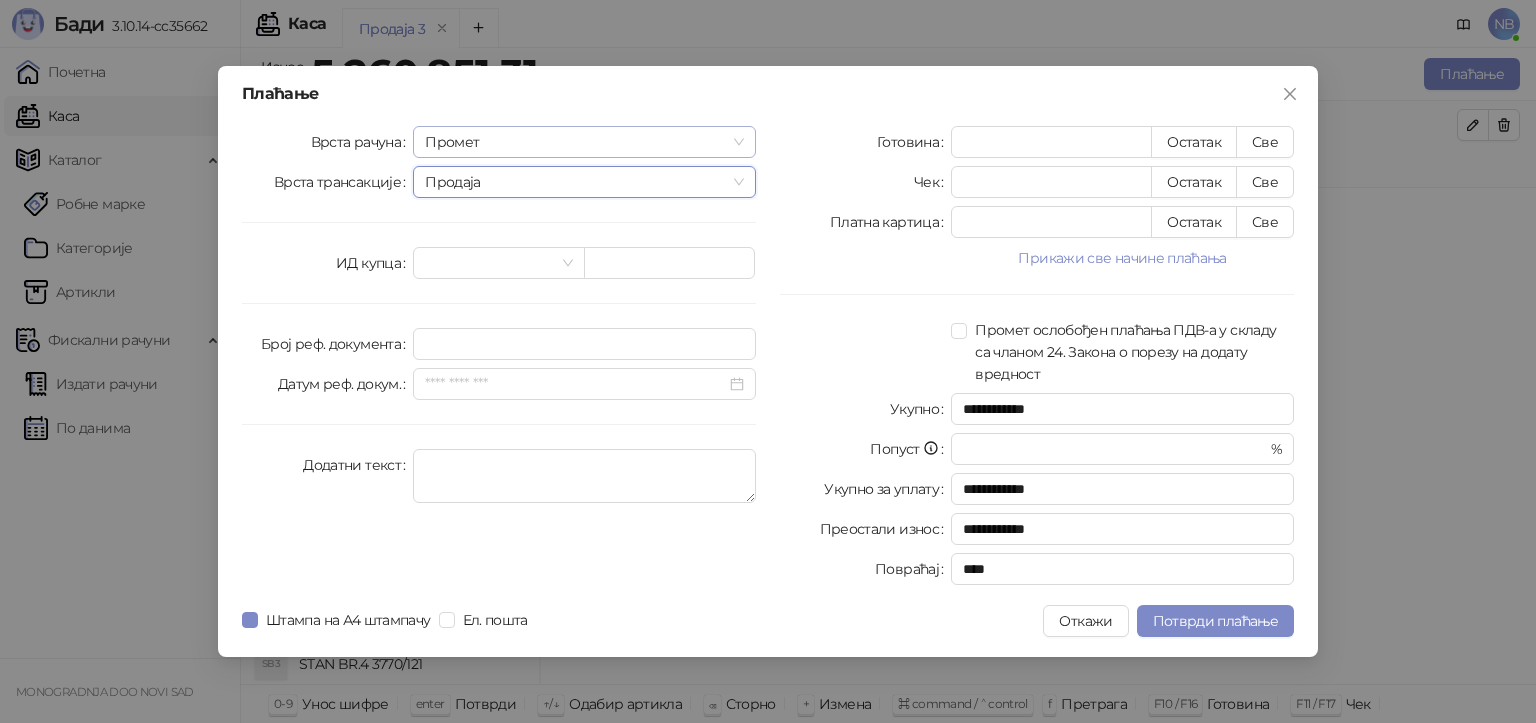 click on "Промет" at bounding box center (584, 142) 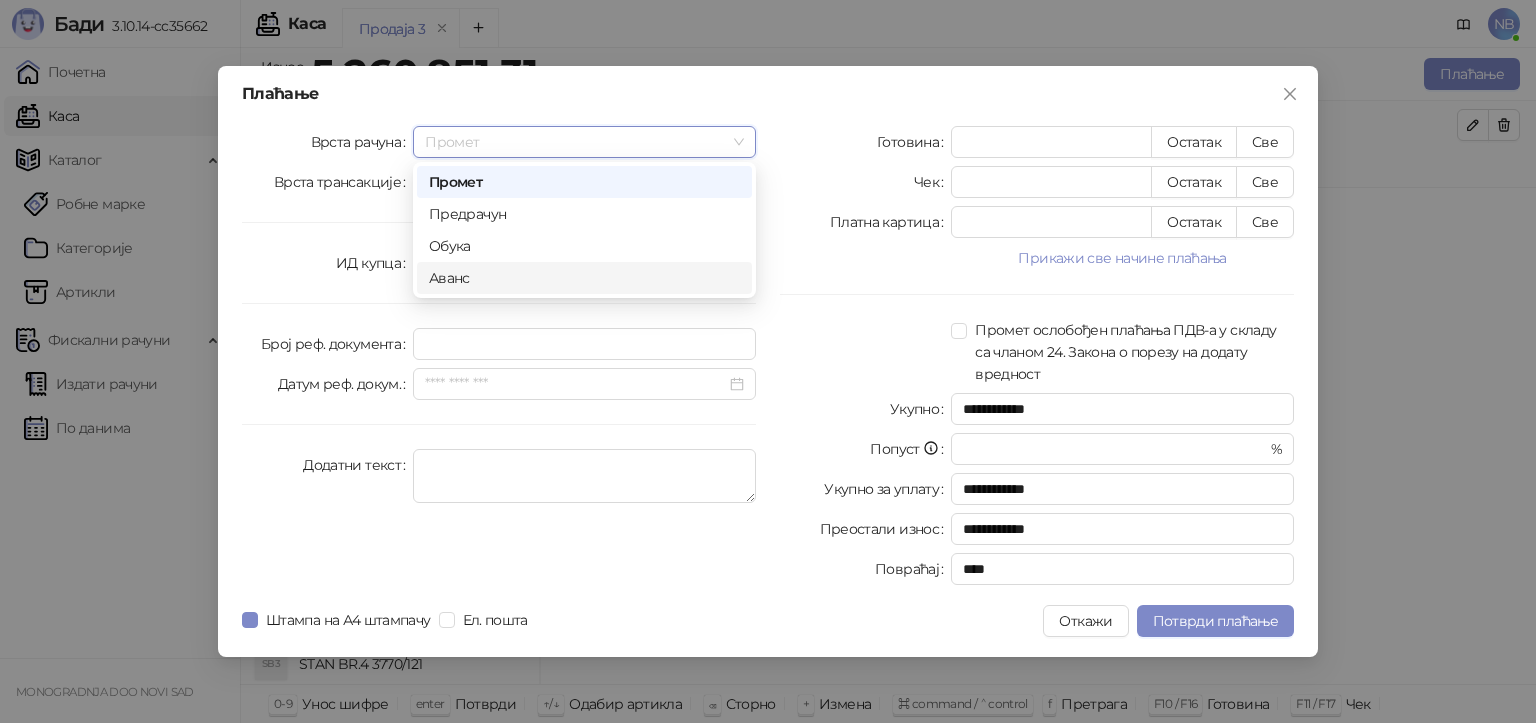 click on "Аванс" at bounding box center [584, 278] 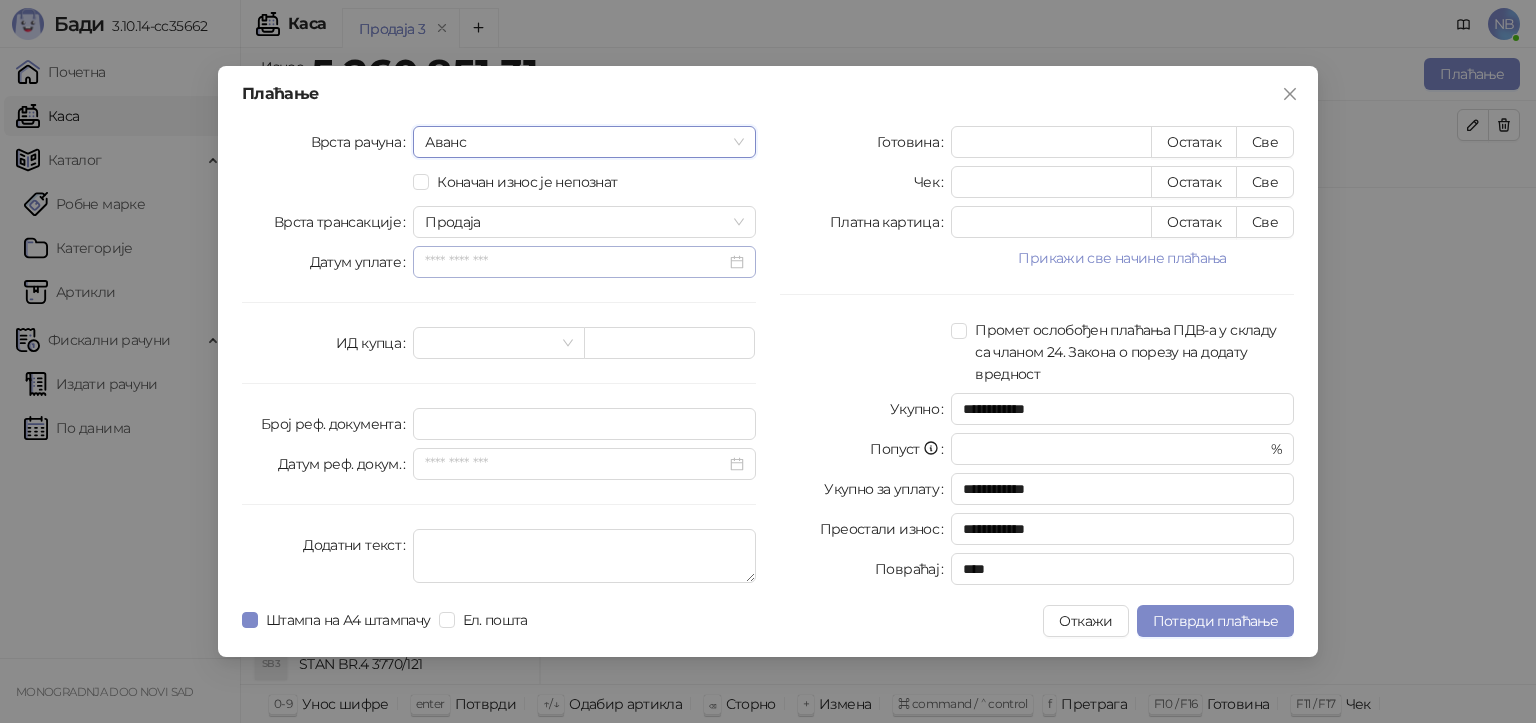 click at bounding box center (584, 262) 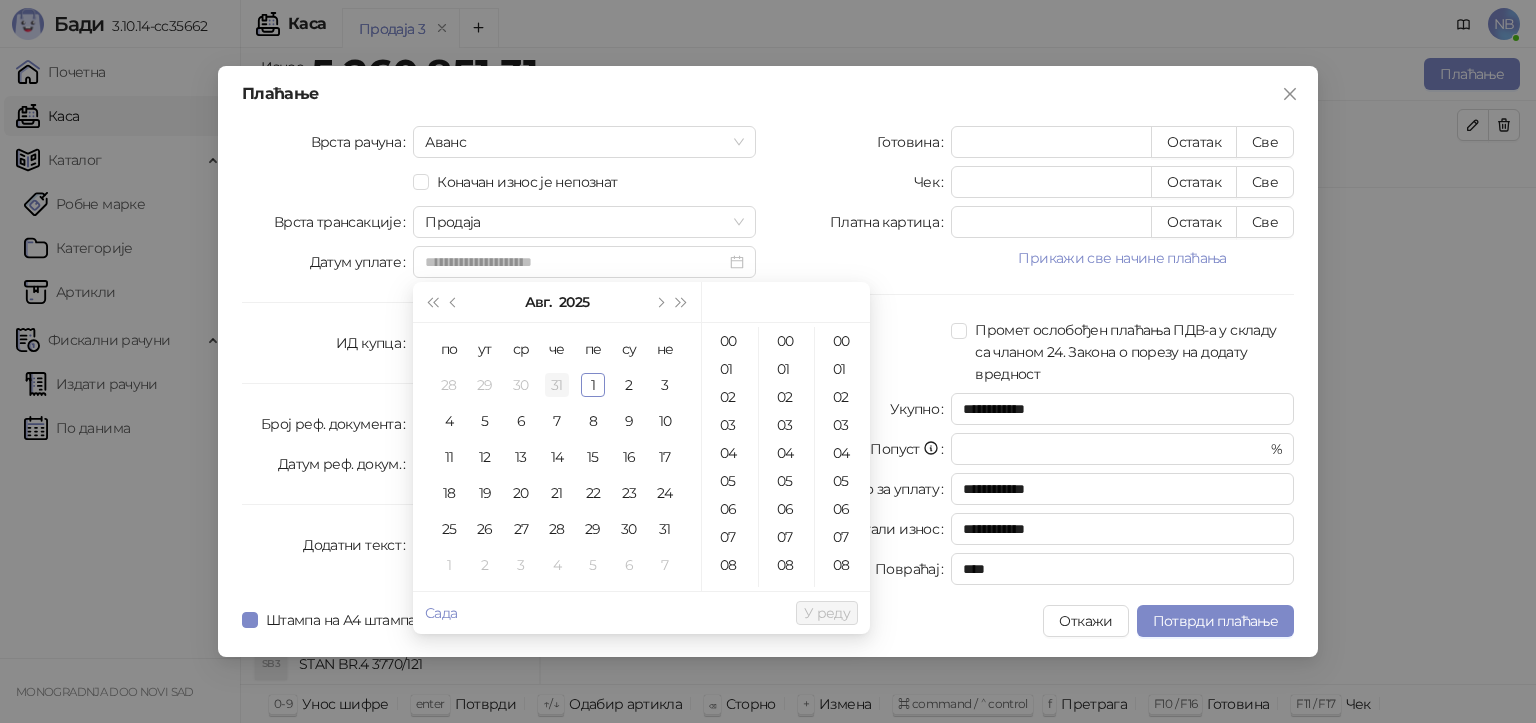 click on "31" at bounding box center (557, 385) 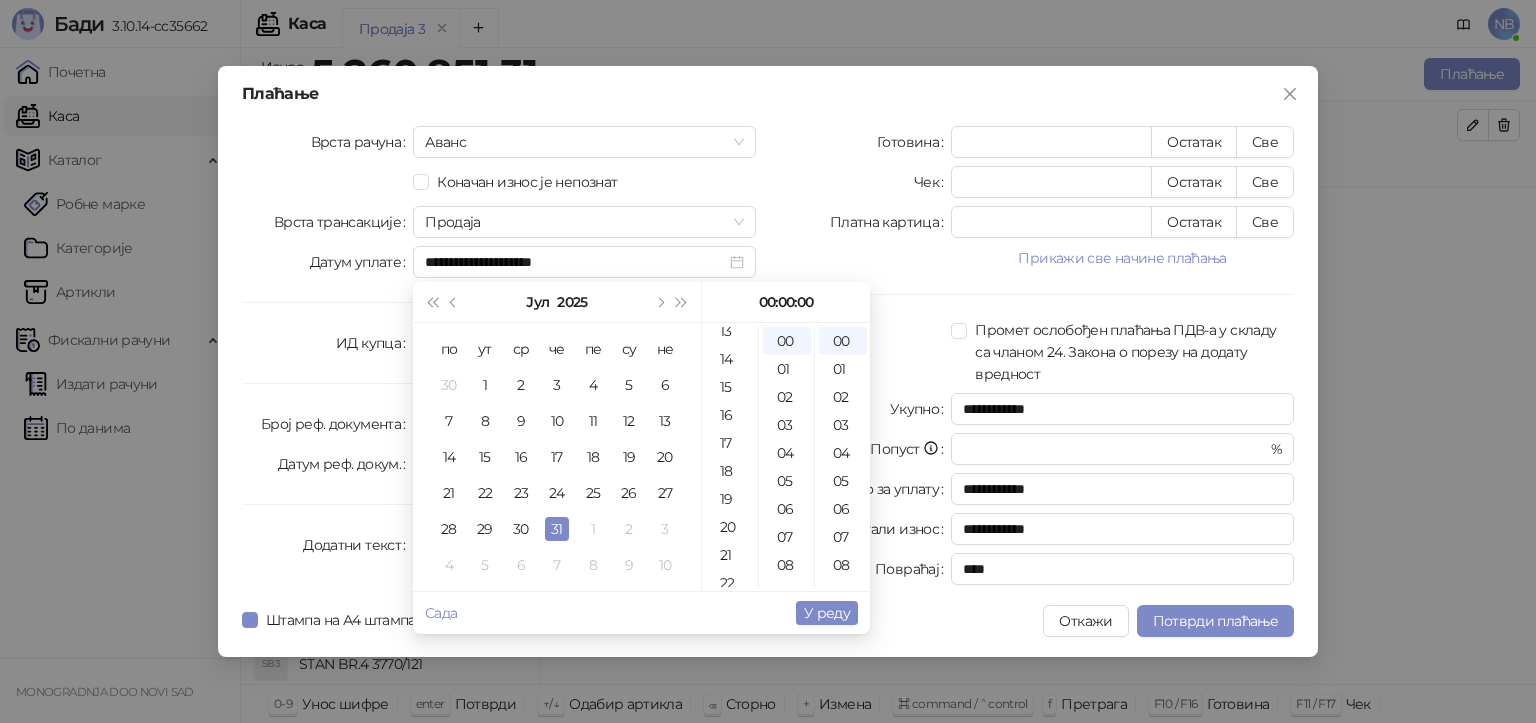 scroll, scrollTop: 394, scrollLeft: 0, axis: vertical 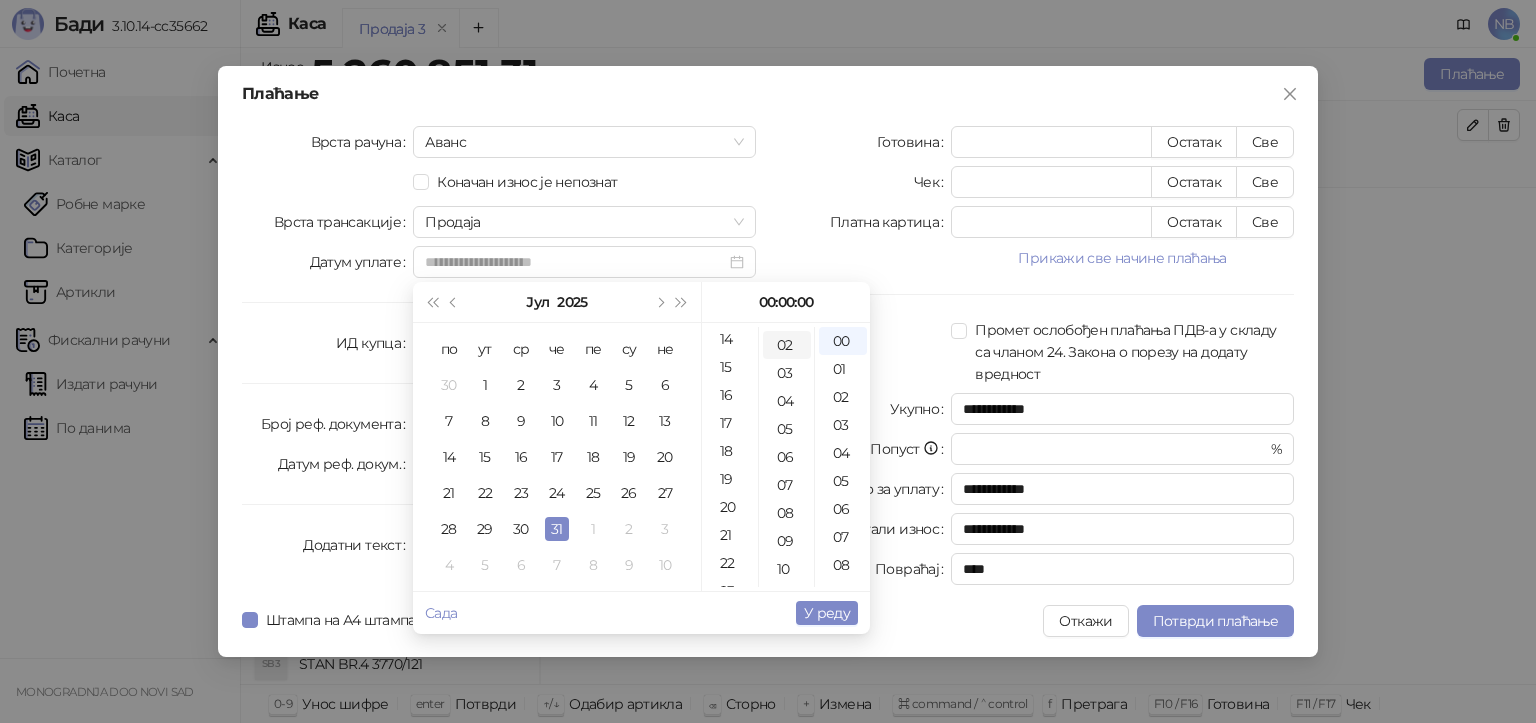 click on "02" at bounding box center [787, 345] 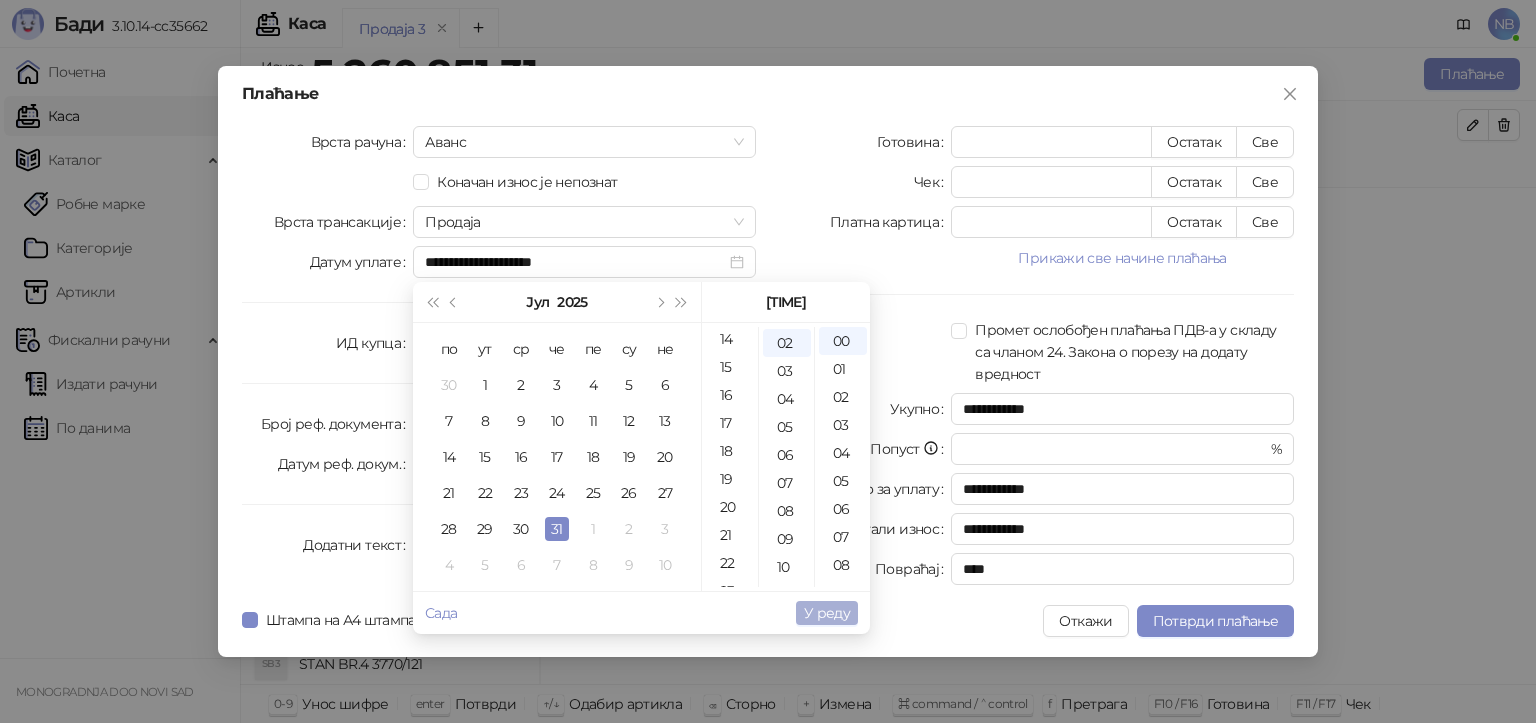 click on "У реду" at bounding box center [827, 613] 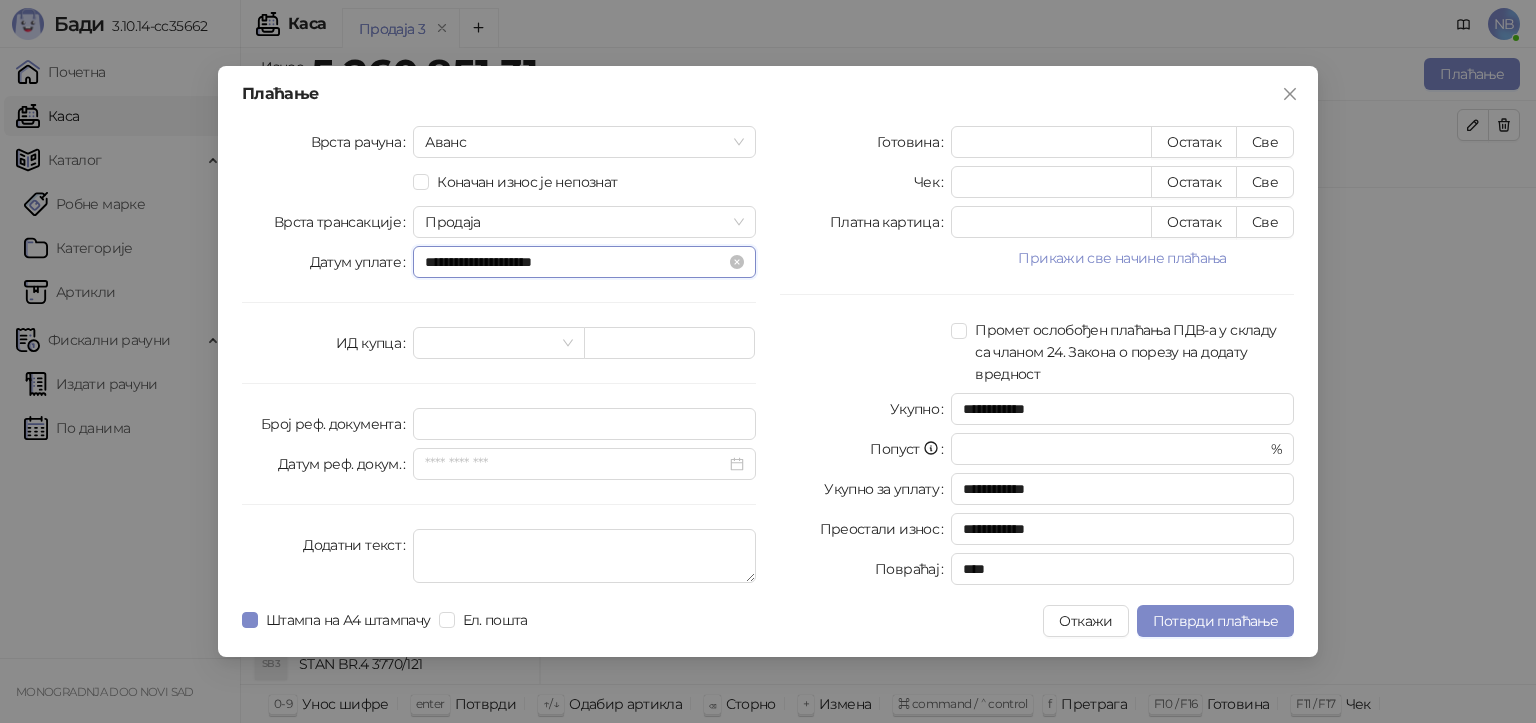 click on "**********" at bounding box center [575, 262] 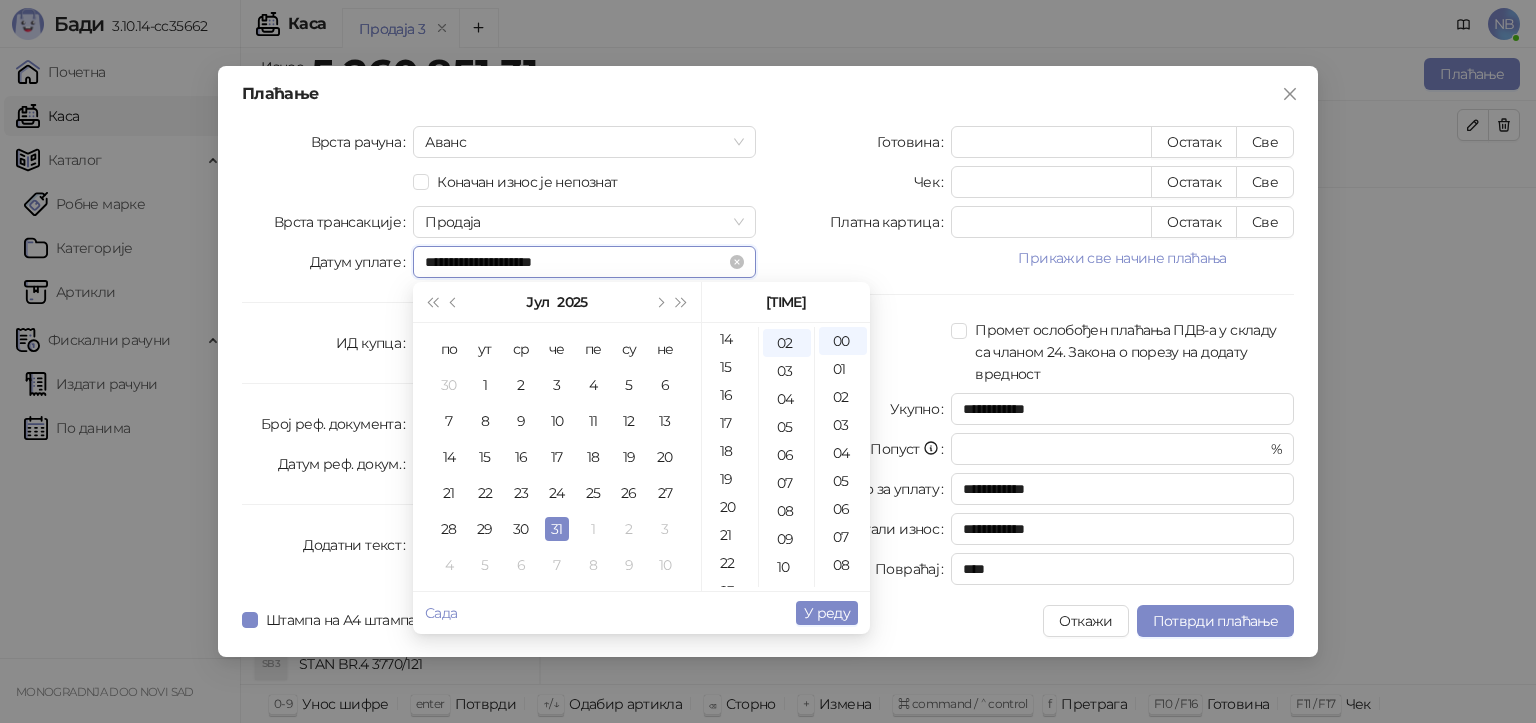 drag, startPoint x: 492, startPoint y: 258, endPoint x: 503, endPoint y: 263, distance: 12.083046 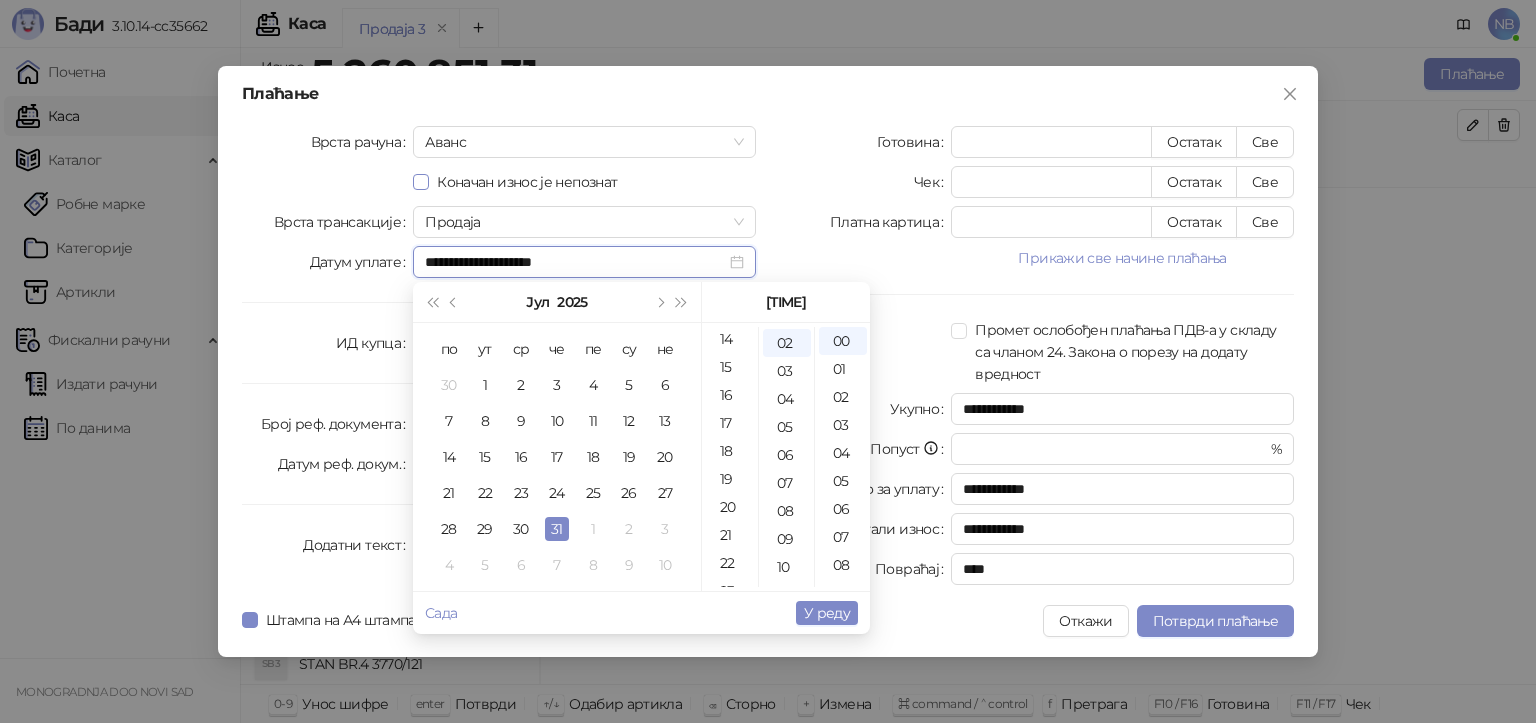 scroll, scrollTop: 392, scrollLeft: 0, axis: vertical 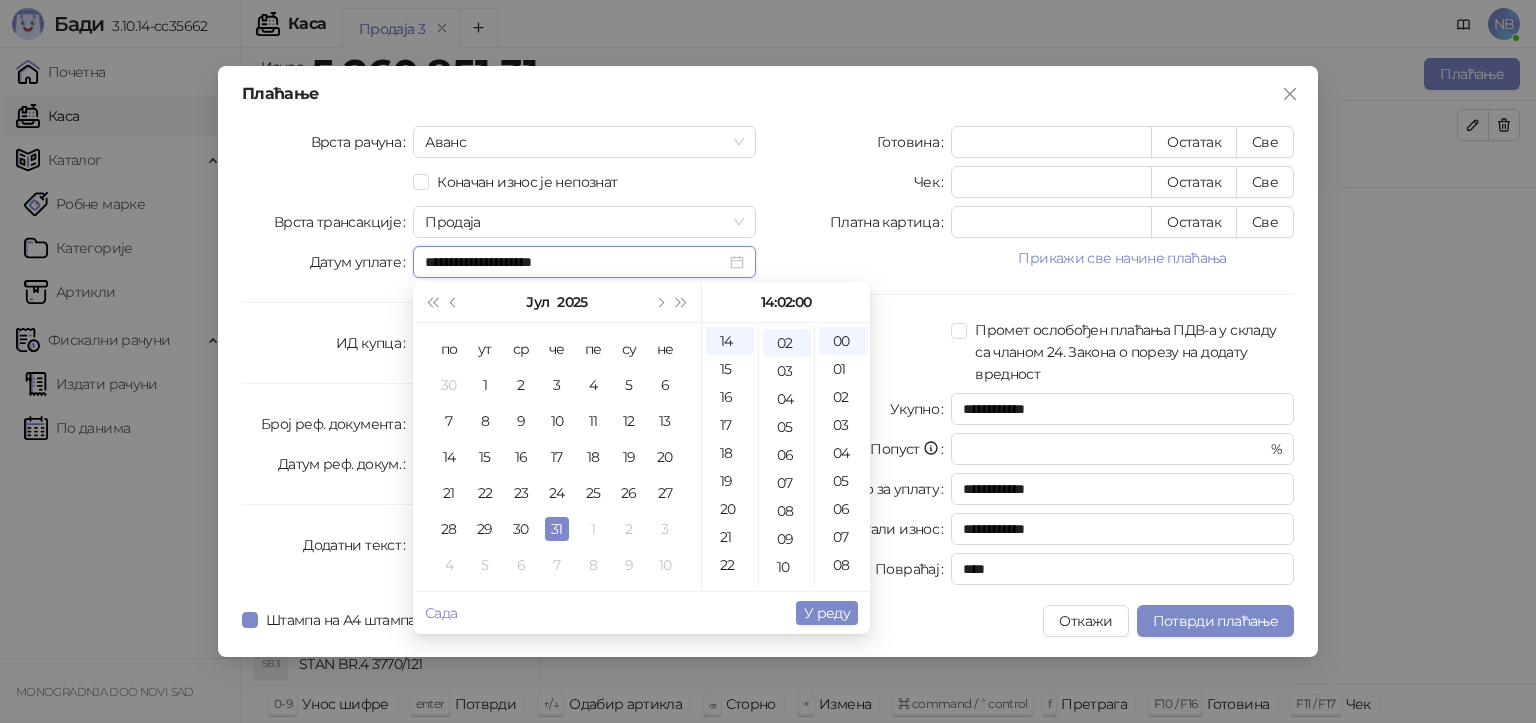 type on "**********" 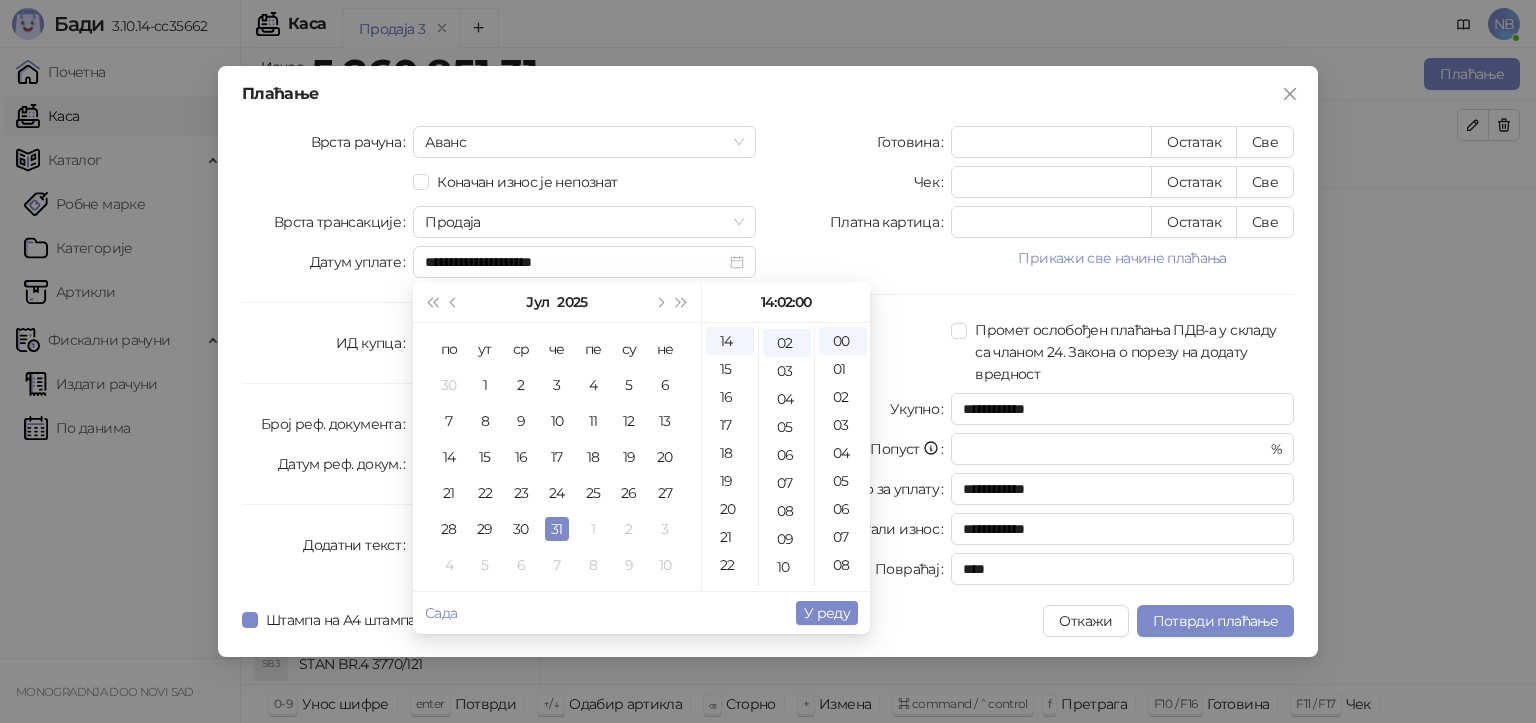 click on "**********" at bounding box center [499, 359] 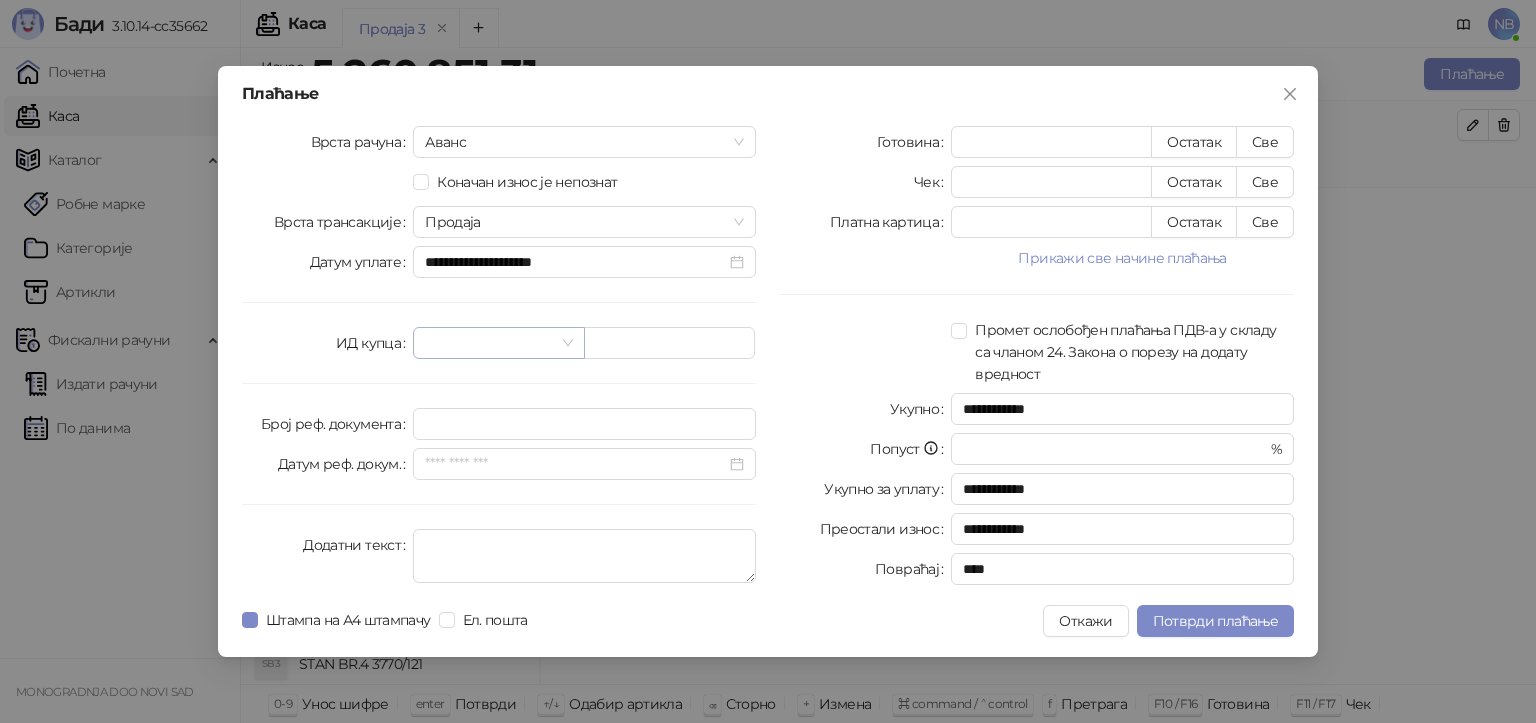 click at bounding box center (498, 343) 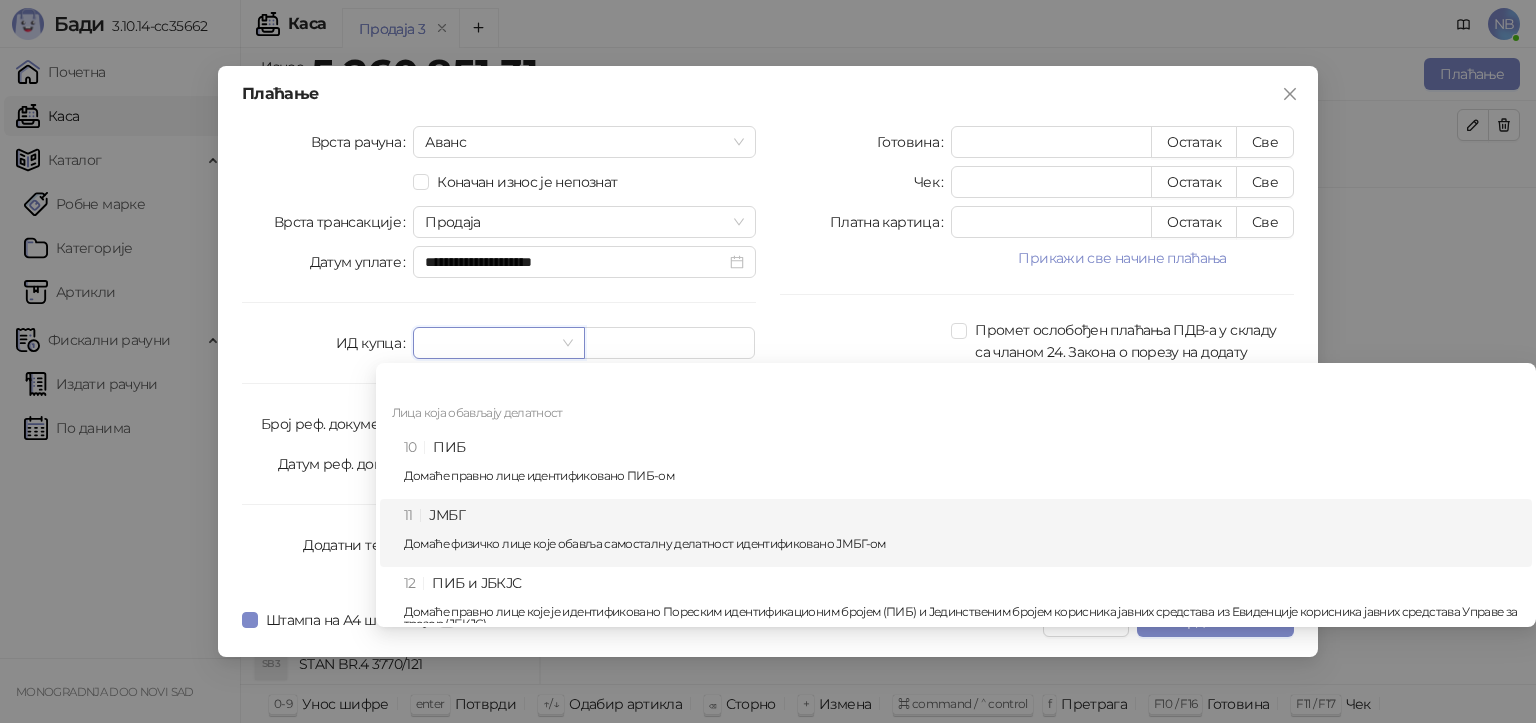 click on "11 ЈМБГ Домаће физичко лице које обавља самосталну делатност идентификовано ЈМБГ-ом" at bounding box center (962, 533) 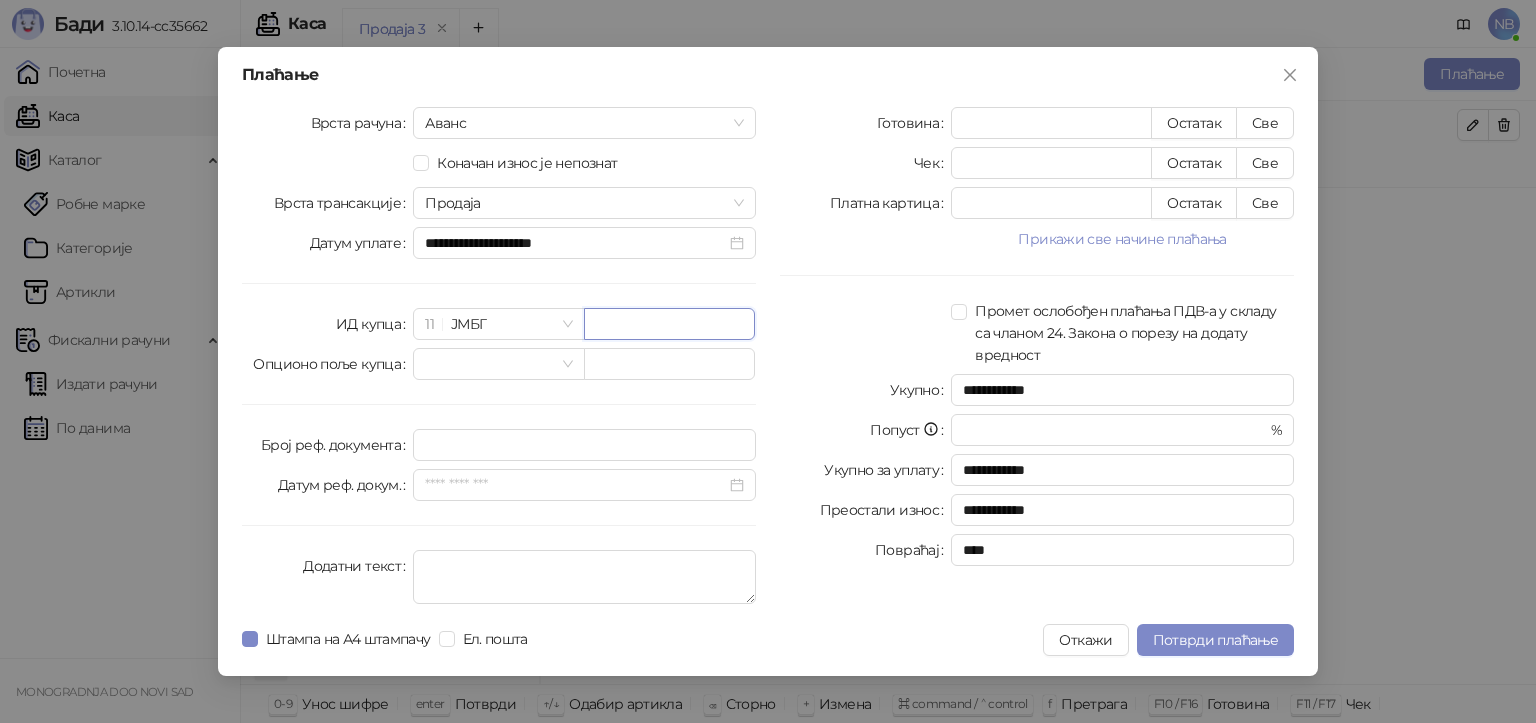click at bounding box center [669, 324] 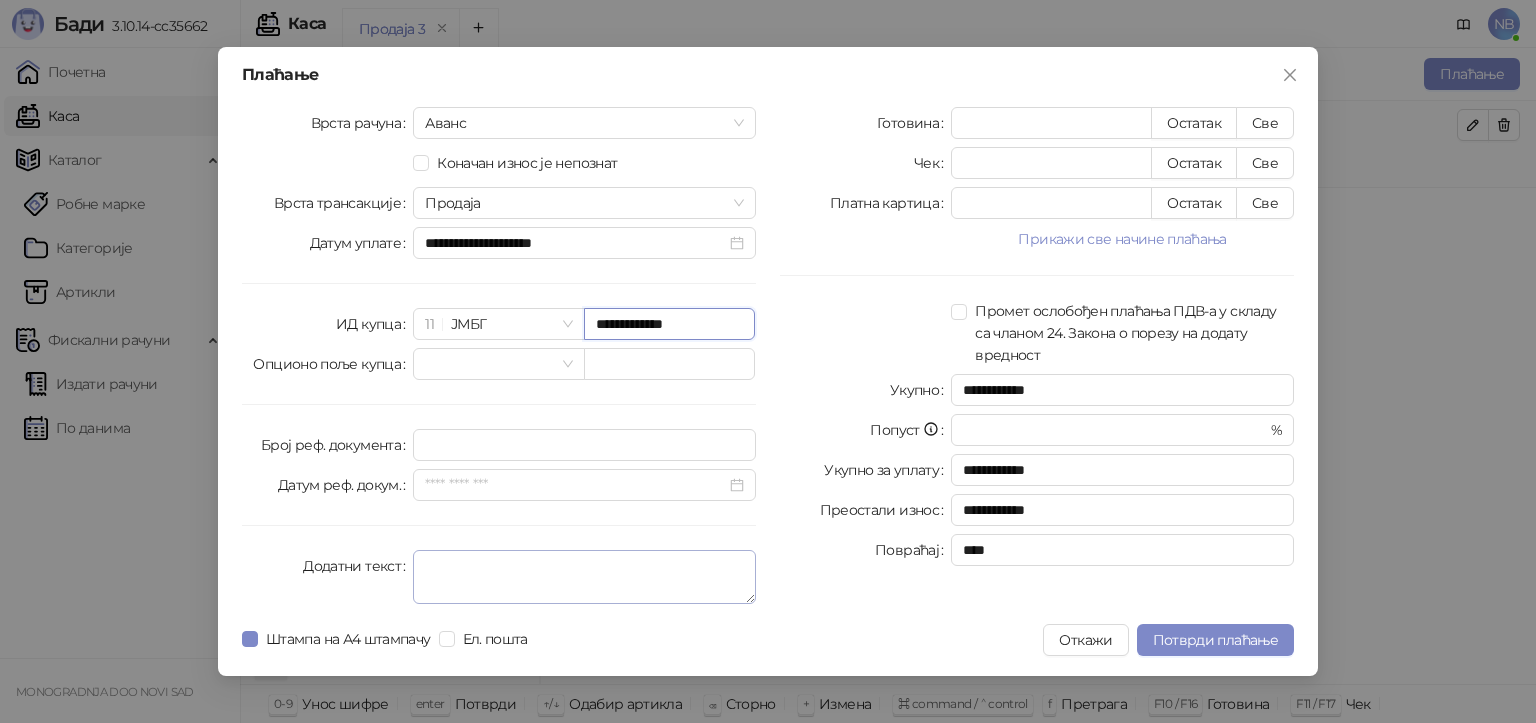 type on "**********" 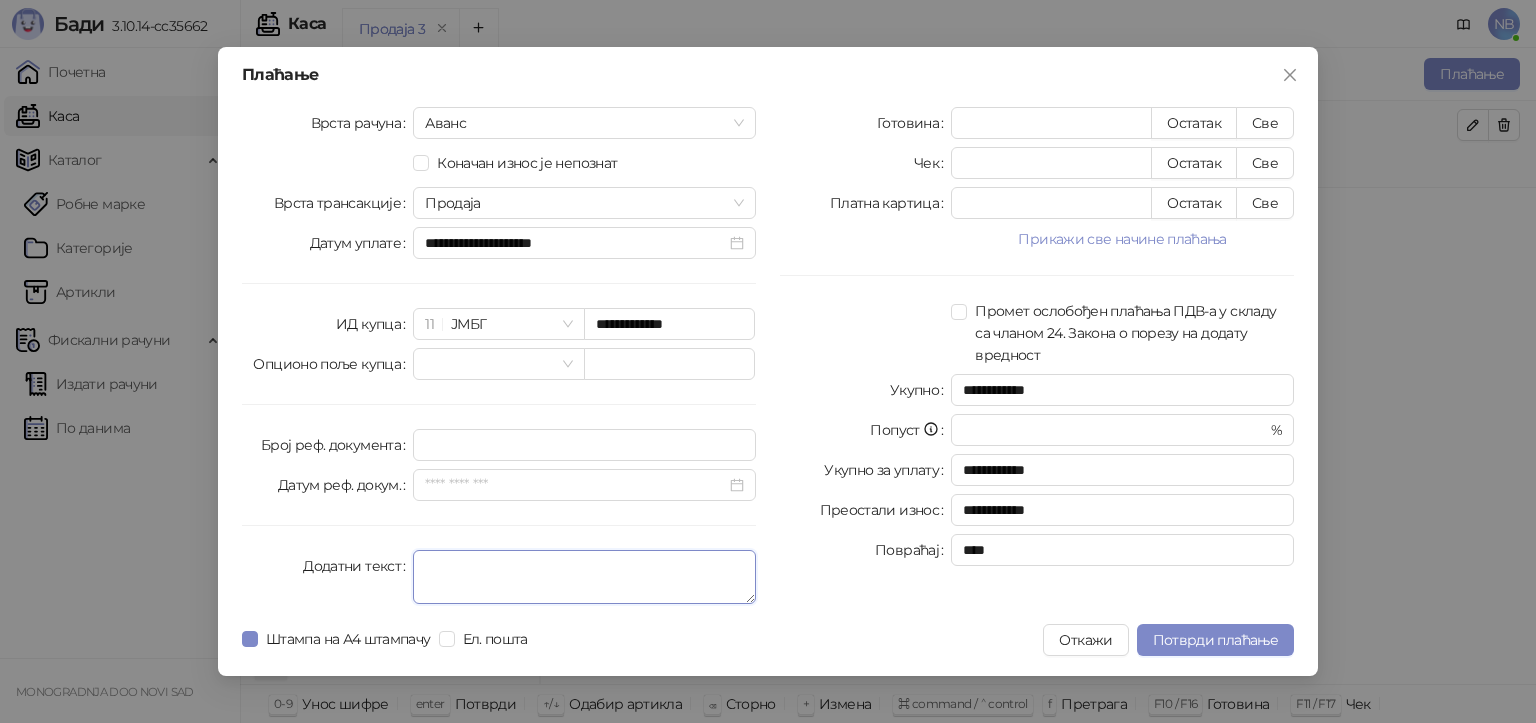 click on "Додатни текст" at bounding box center (584, 577) 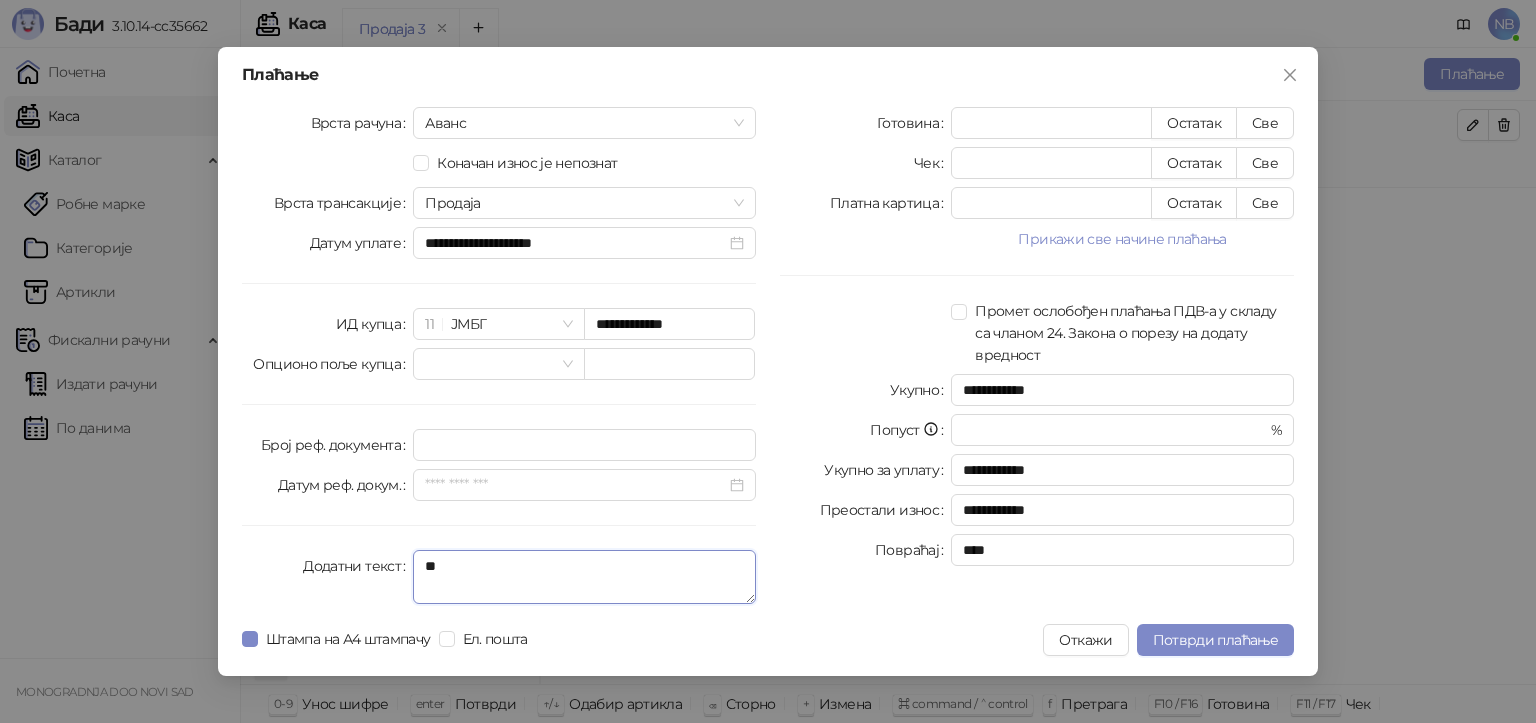 type on "*" 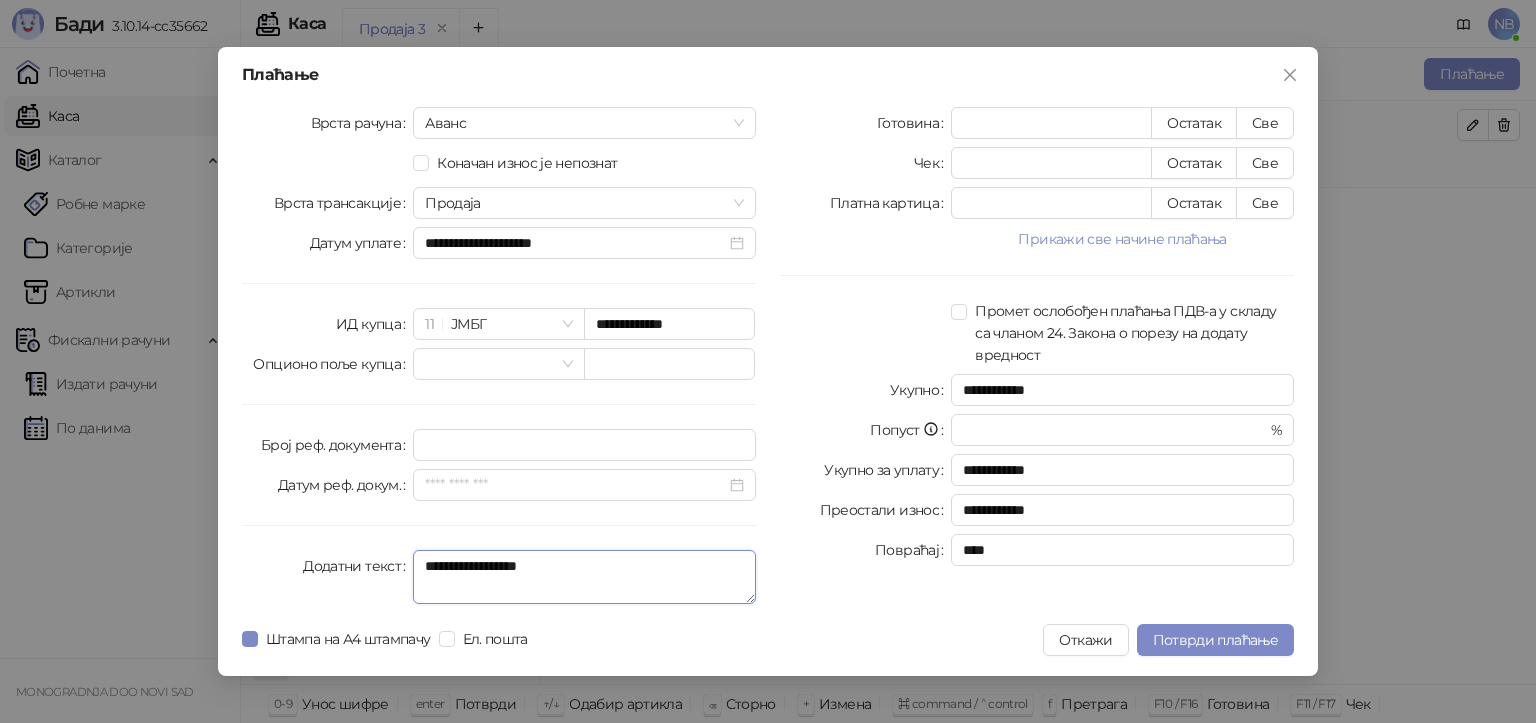type on "**********" 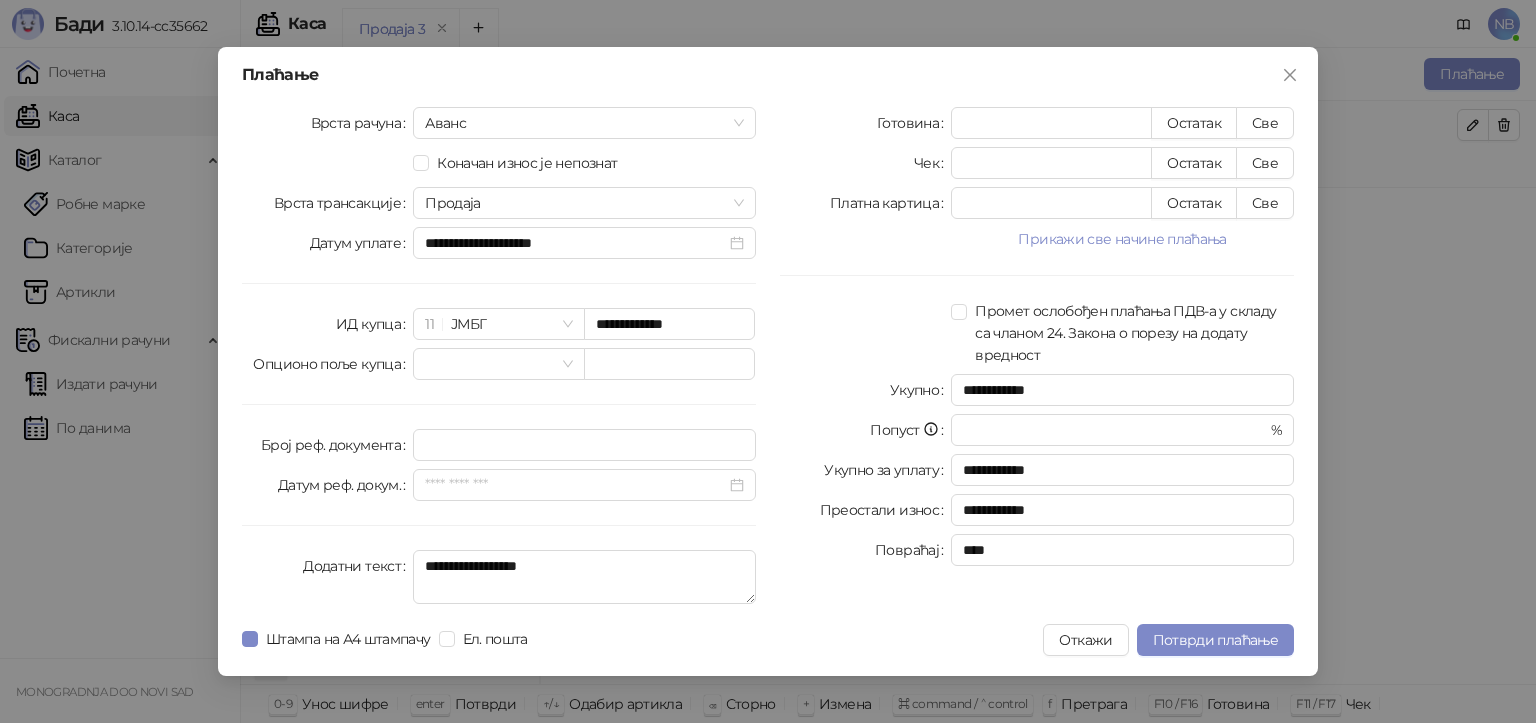 click on "**********" at bounding box center [1037, 359] 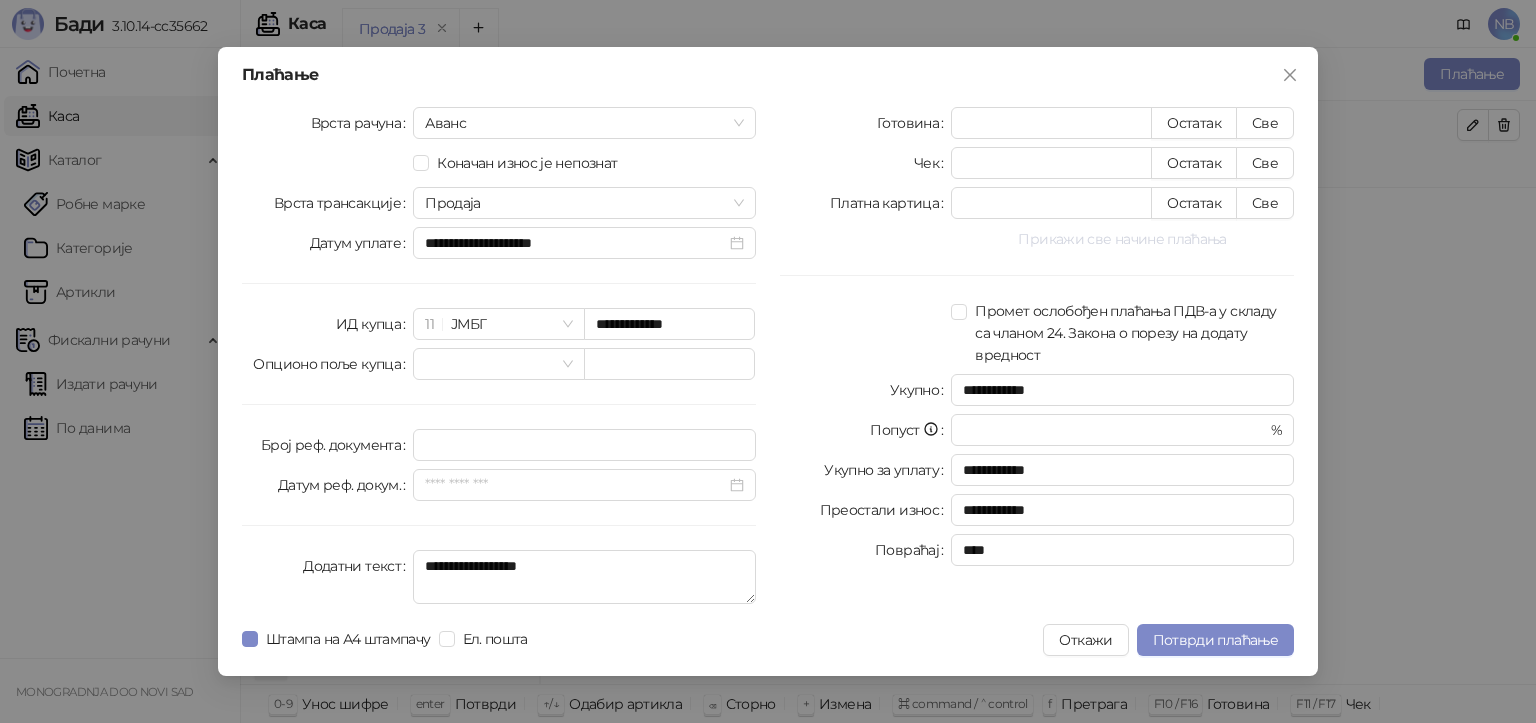 click on "Прикажи све начине плаћања" at bounding box center [1122, 239] 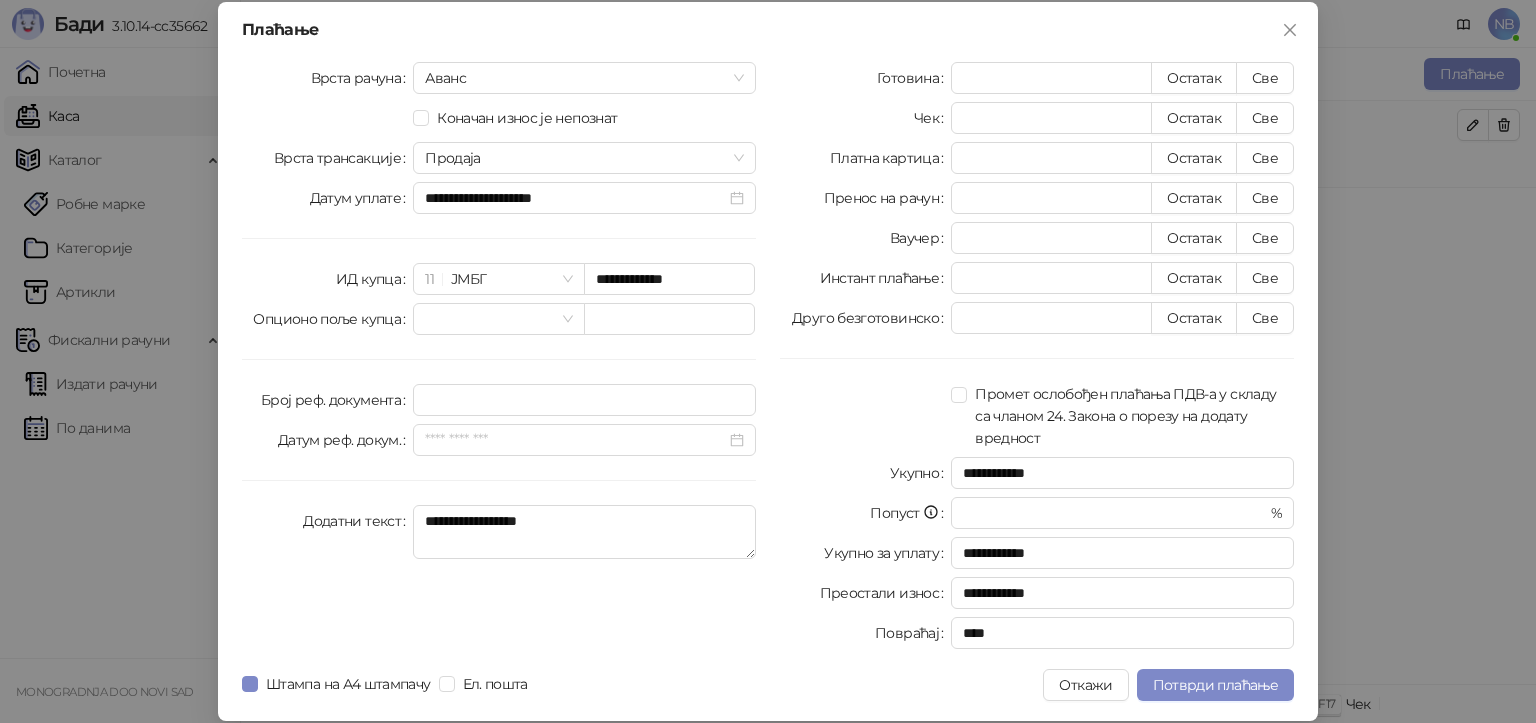click on "Пренос на рачун" at bounding box center [888, 198] 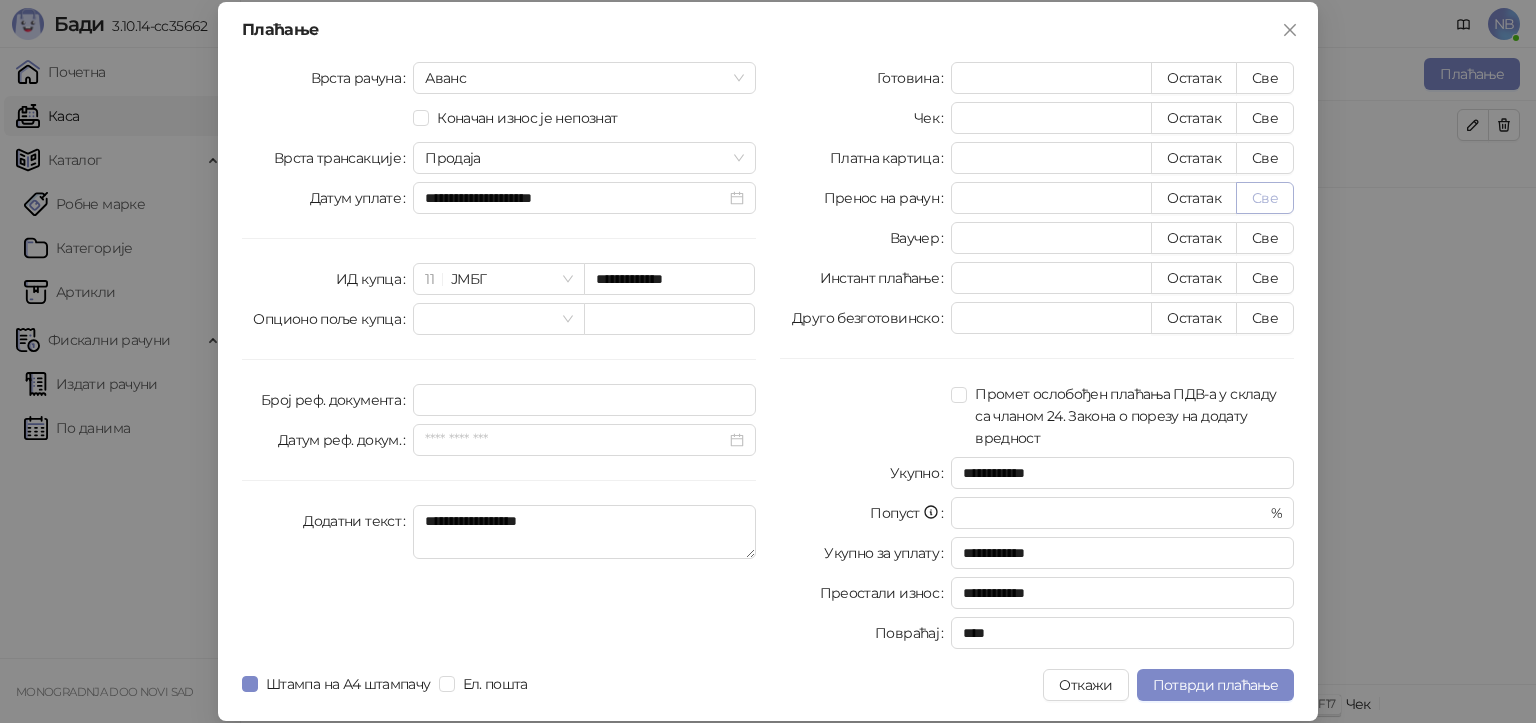 click on "Све" at bounding box center [1265, 198] 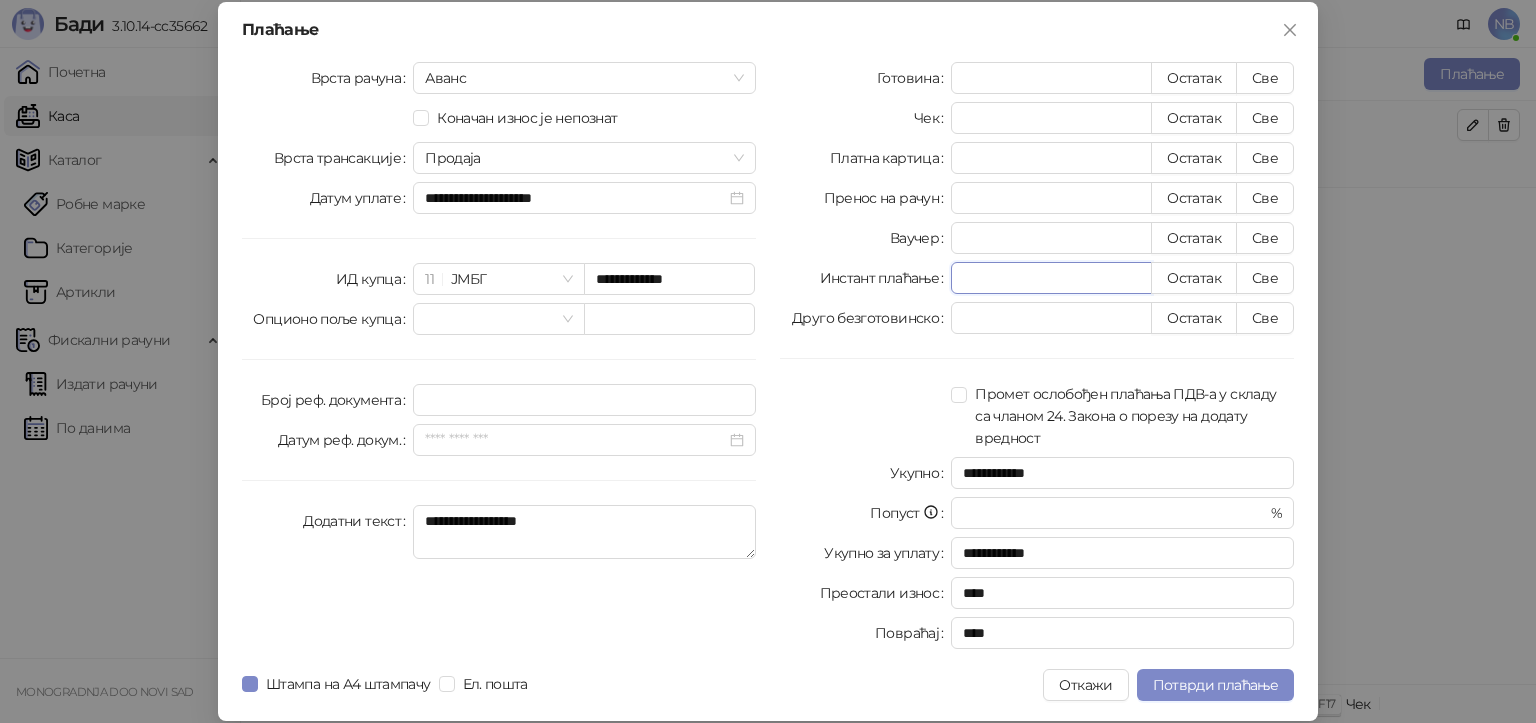 click on "**********" at bounding box center [1037, 359] 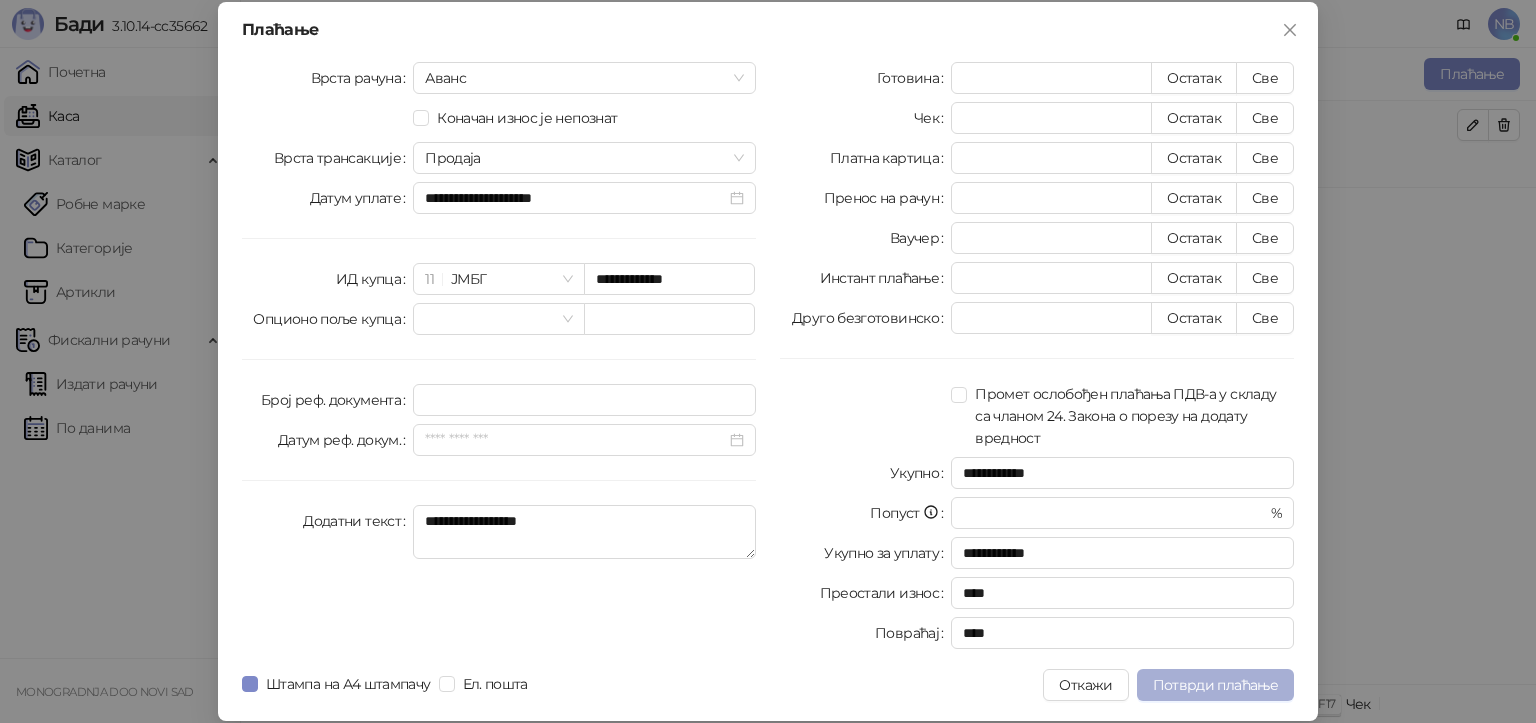 click on "Потврди плаћање" at bounding box center [1215, 685] 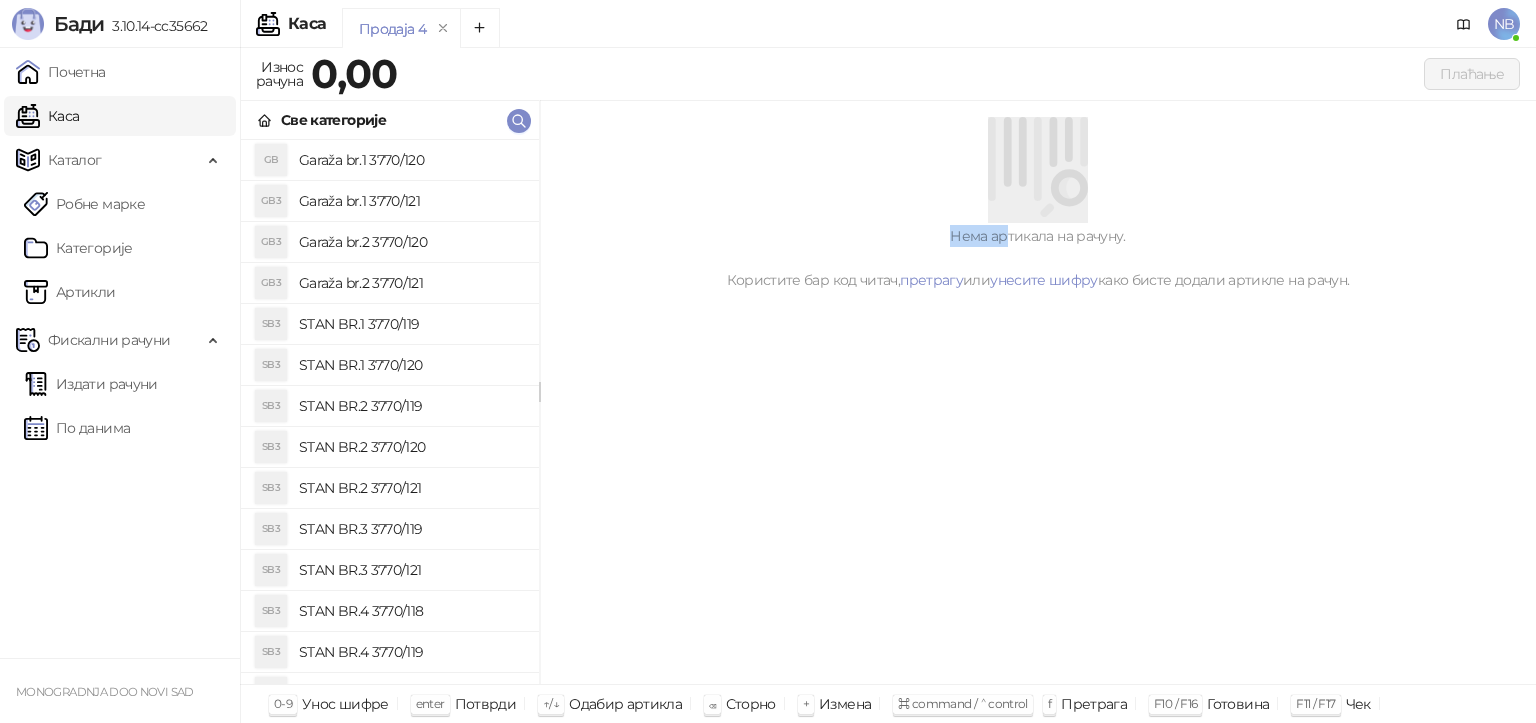 click on "Нема артикала на рачуну.  Користите бар код читач,  претрагу  или  унесите шифру  како бисте додали артикле на рачун." at bounding box center (1038, 204) 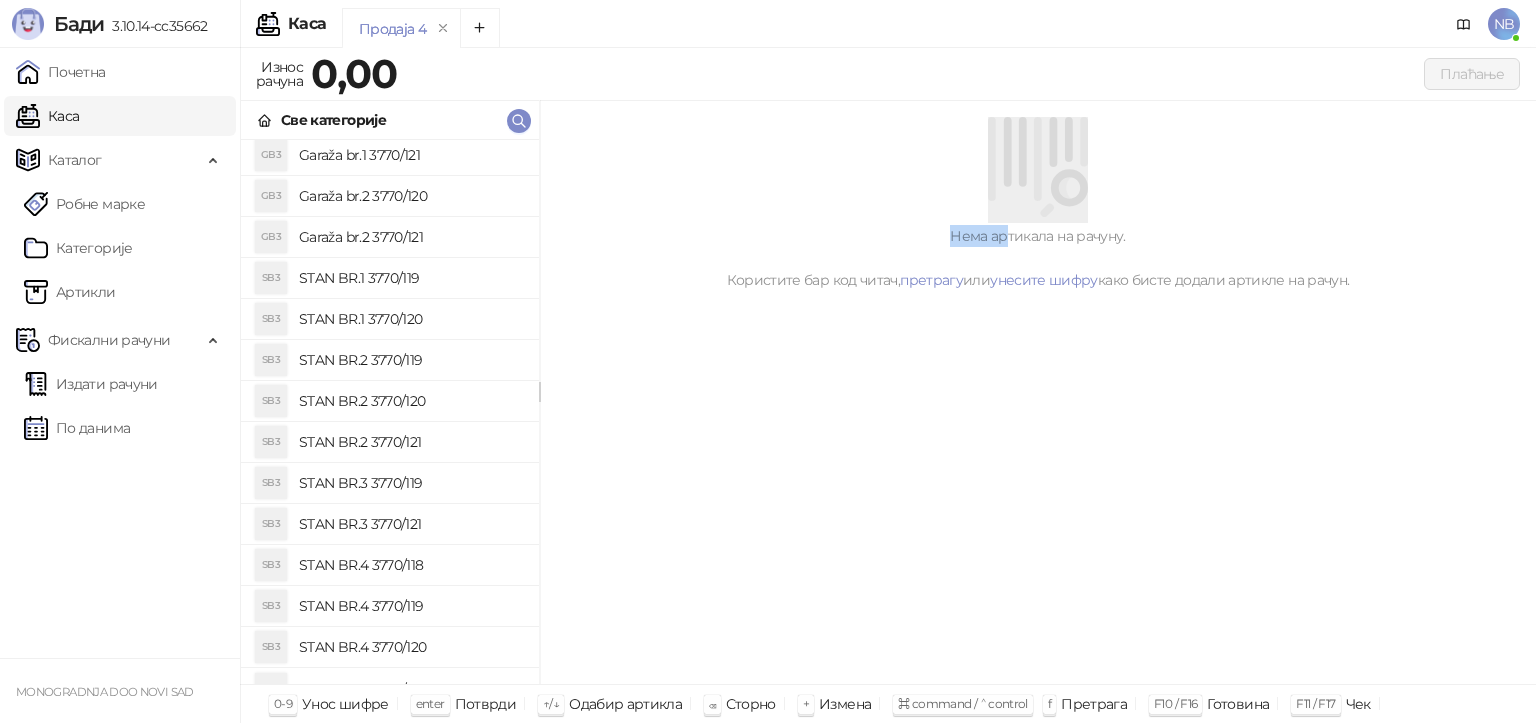 scroll, scrollTop: 71, scrollLeft: 0, axis: vertical 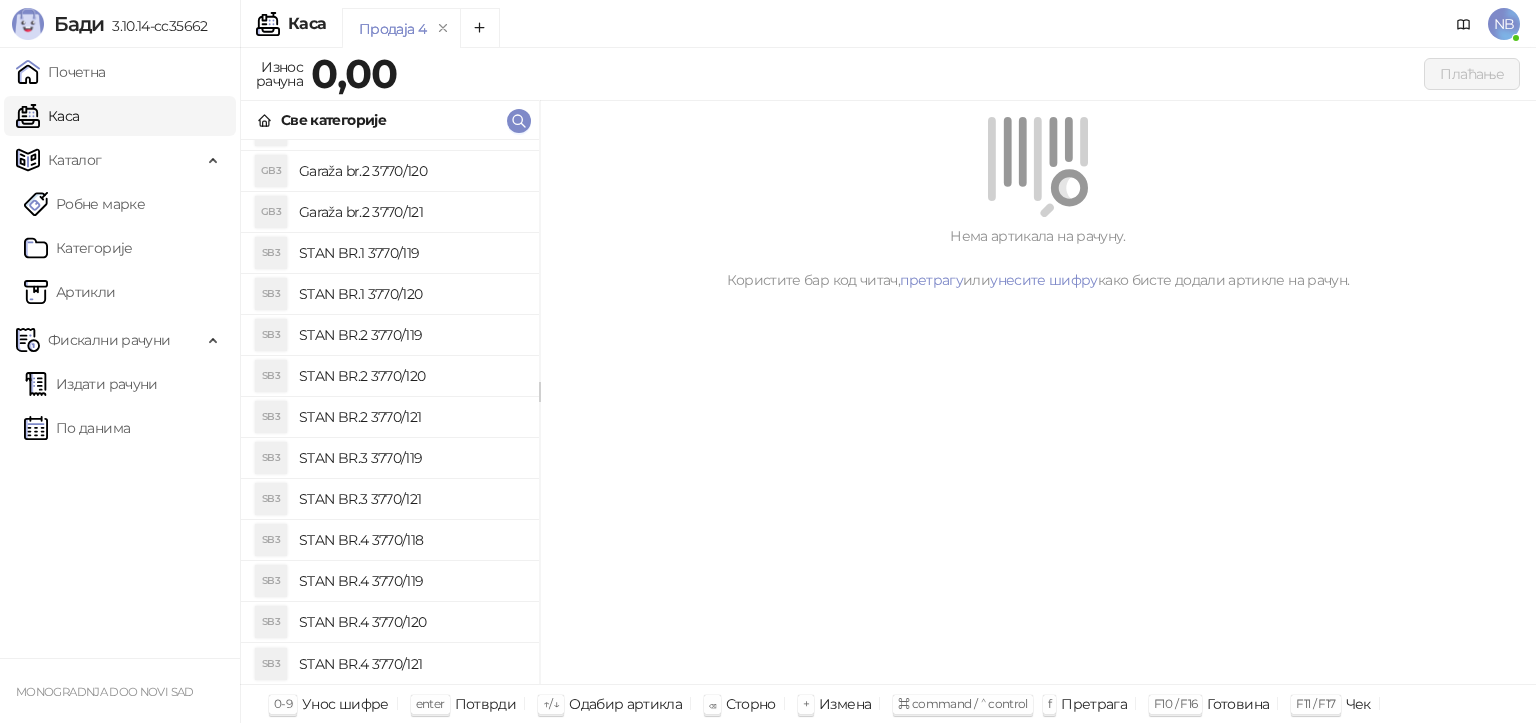 click on "STAN BR.4 3770/118" at bounding box center [411, 540] 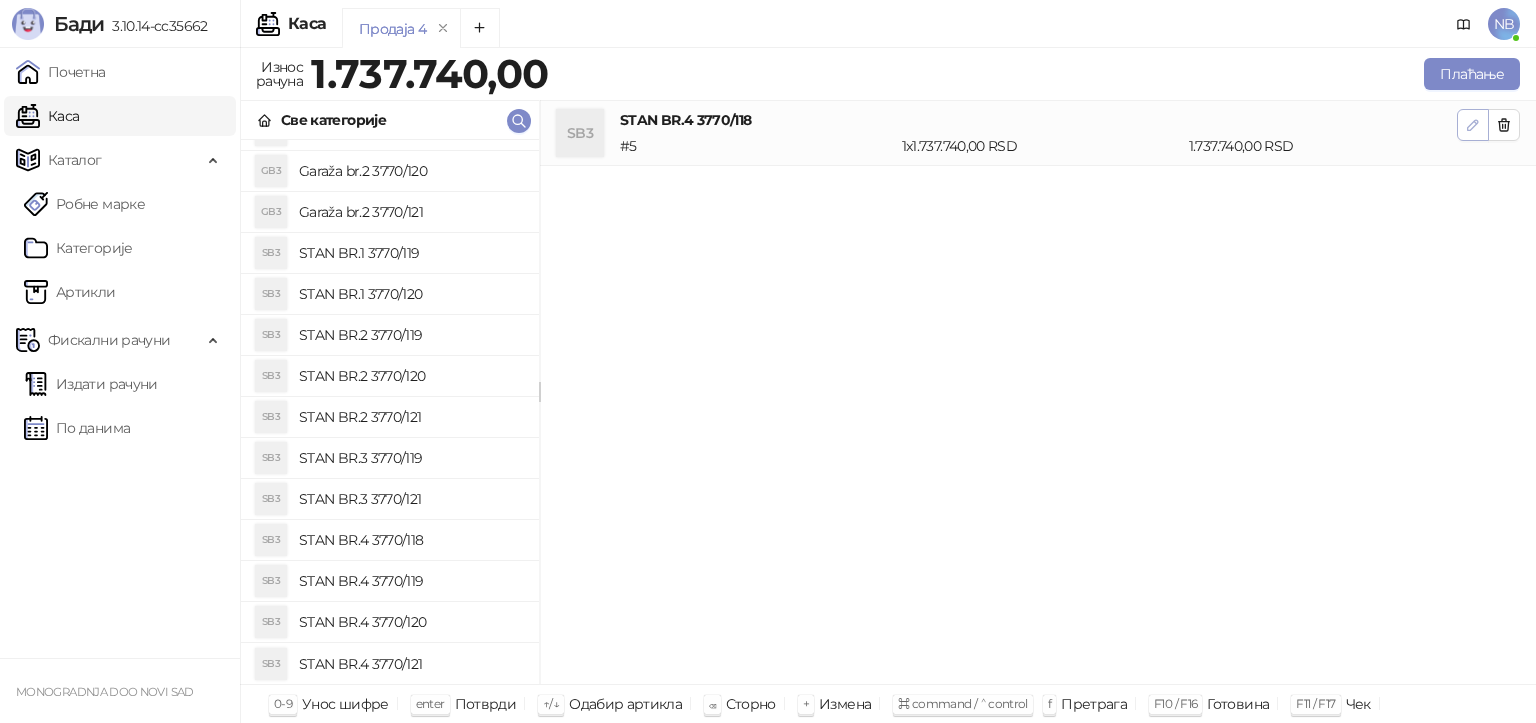 click 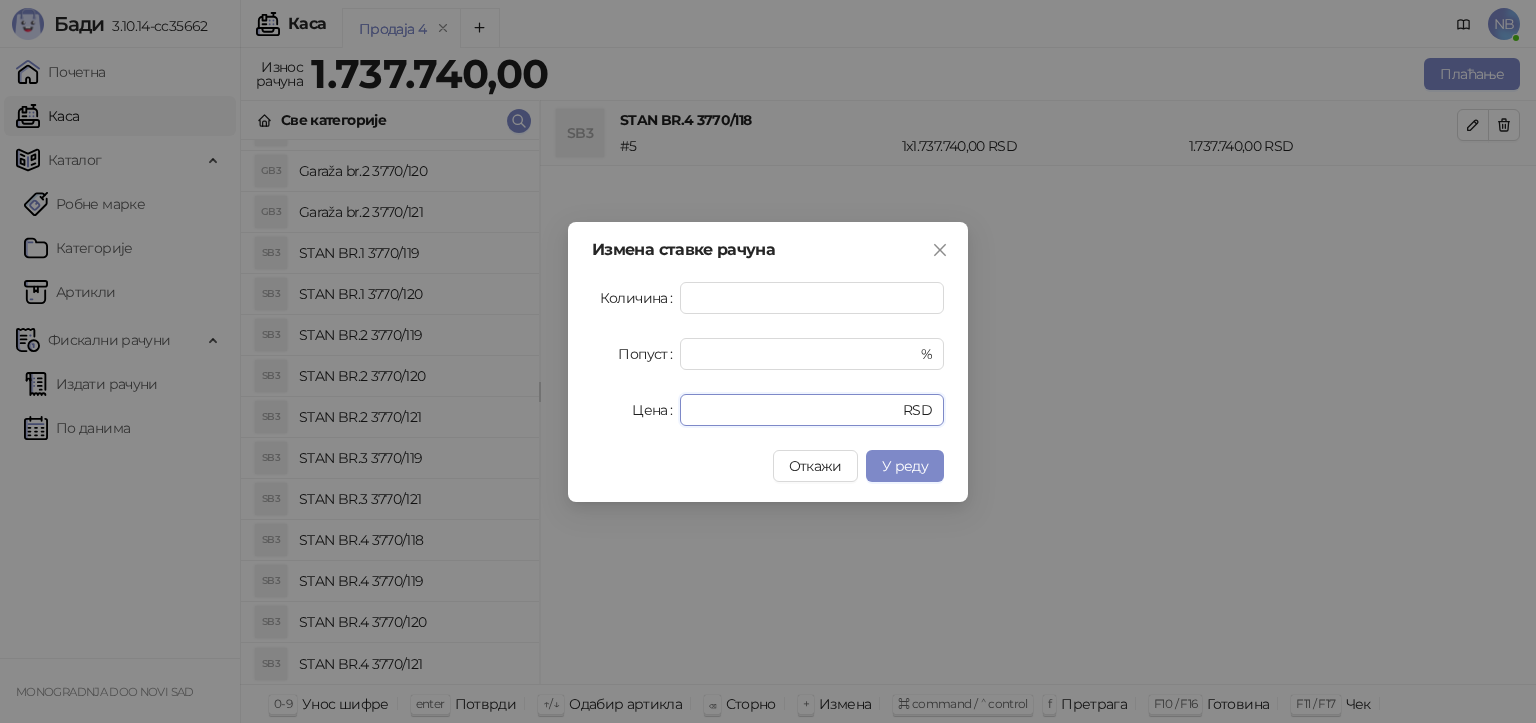 drag, startPoint x: 749, startPoint y: 410, endPoint x: 668, endPoint y: 403, distance: 81.3019 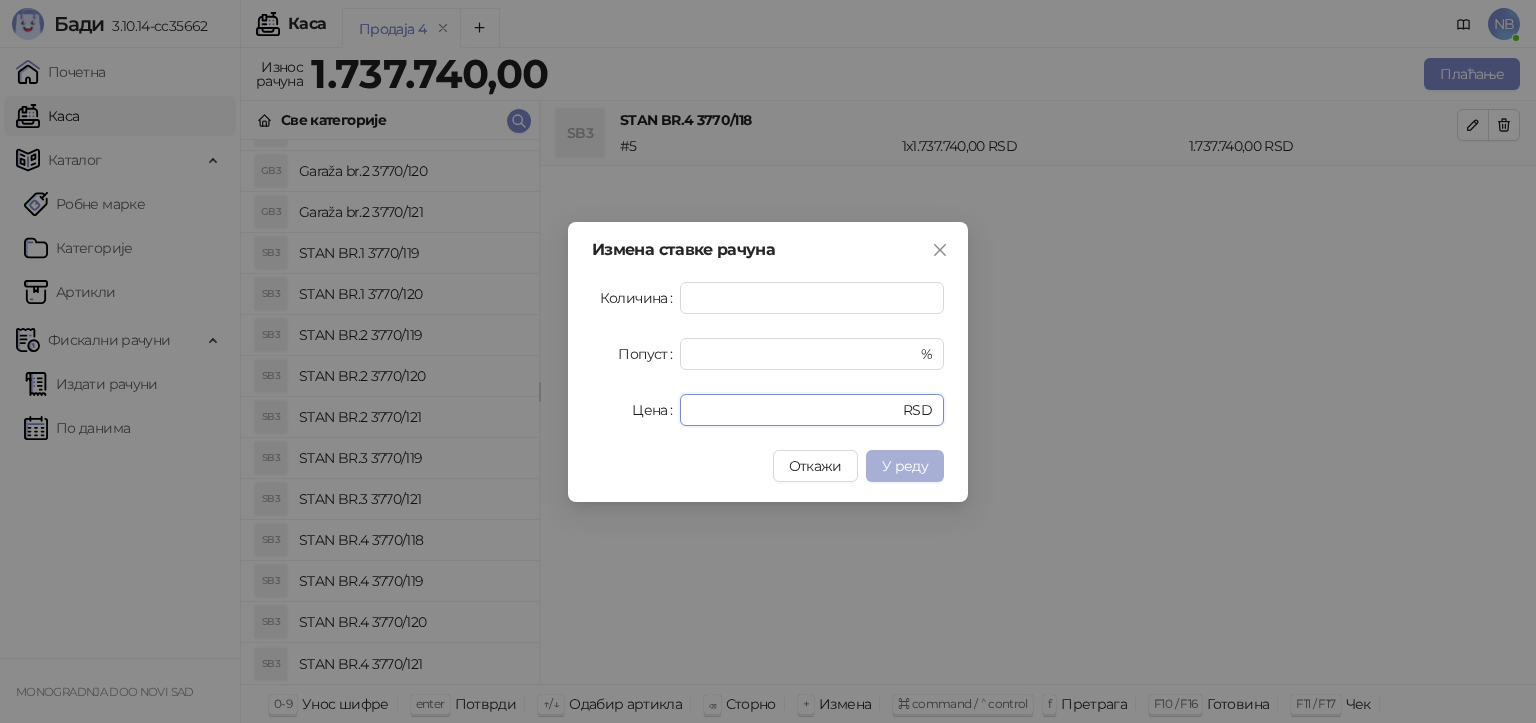 type on "**********" 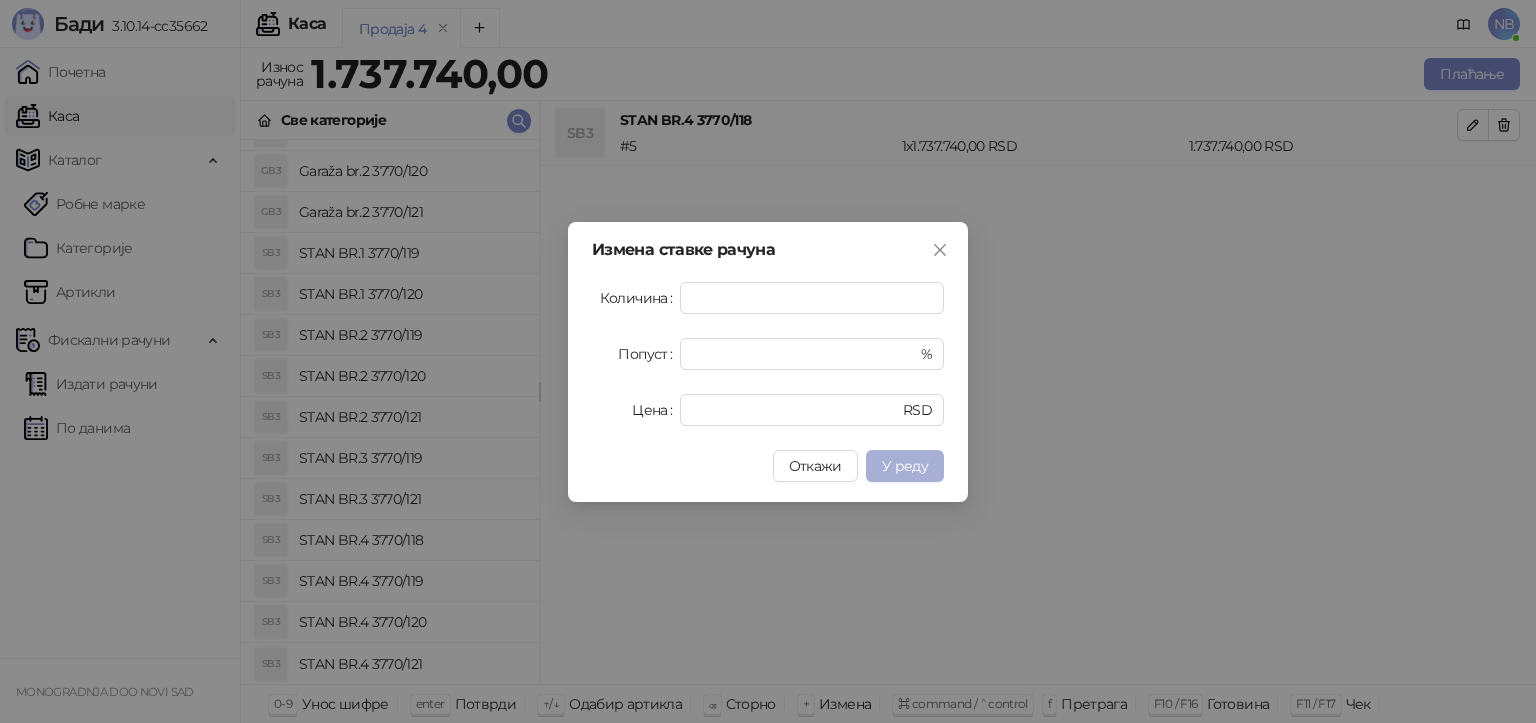 click on "У реду" at bounding box center (905, 466) 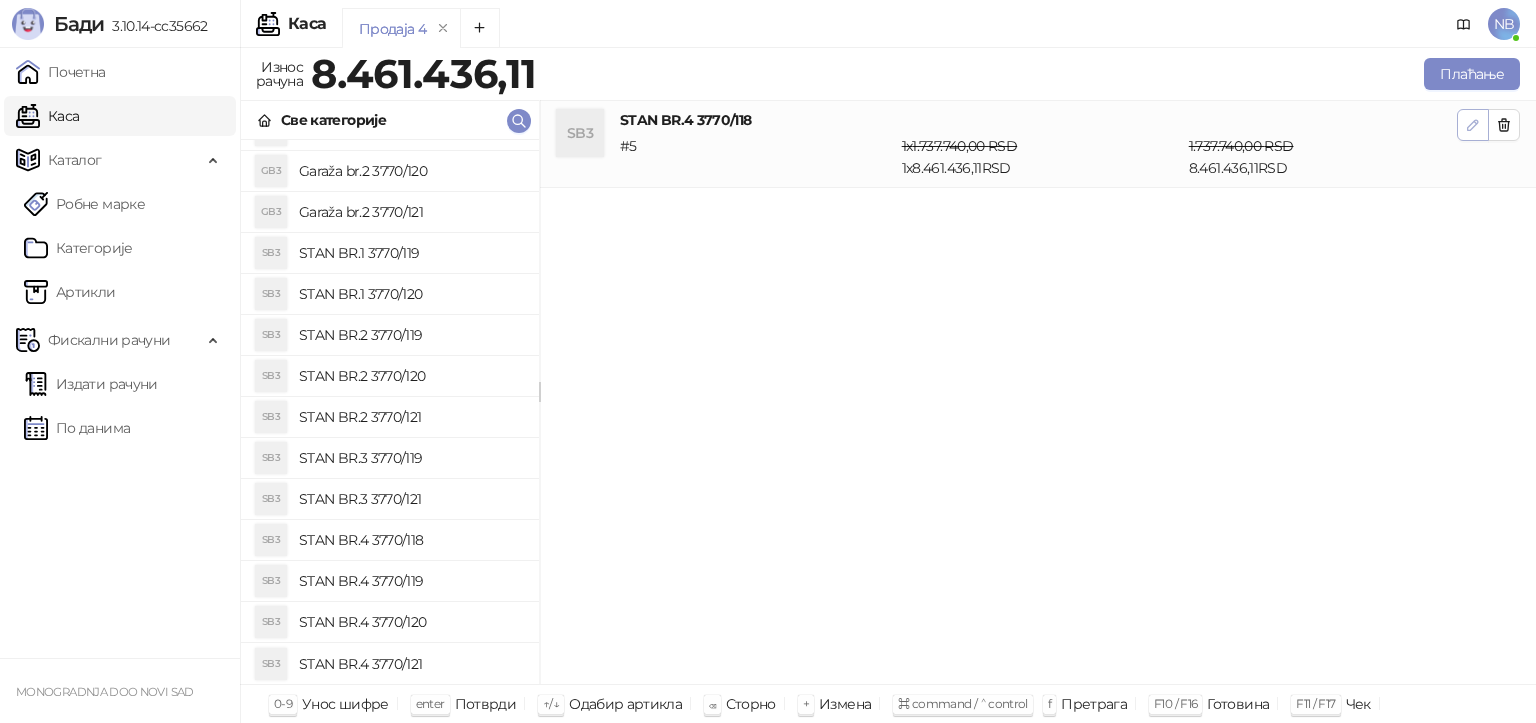 click 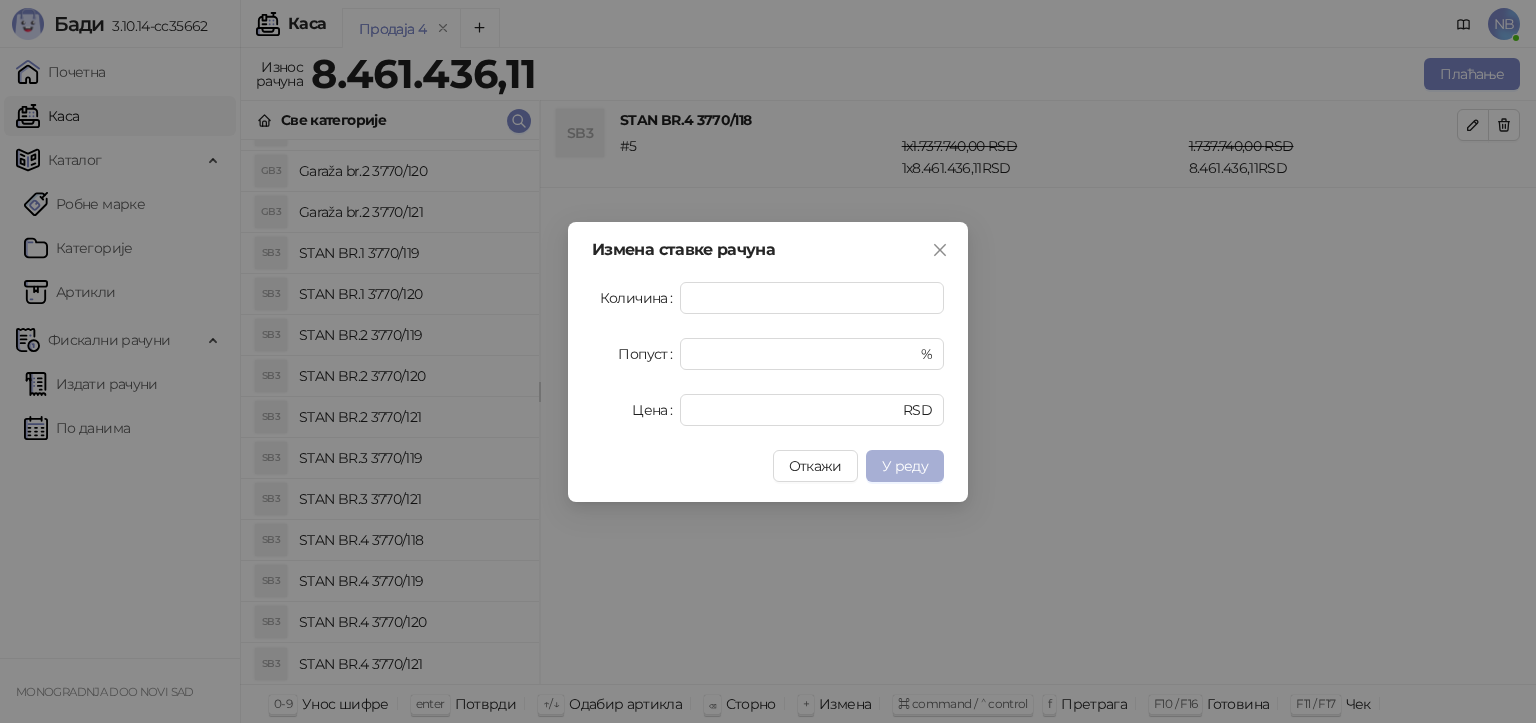click on "У реду" at bounding box center [905, 466] 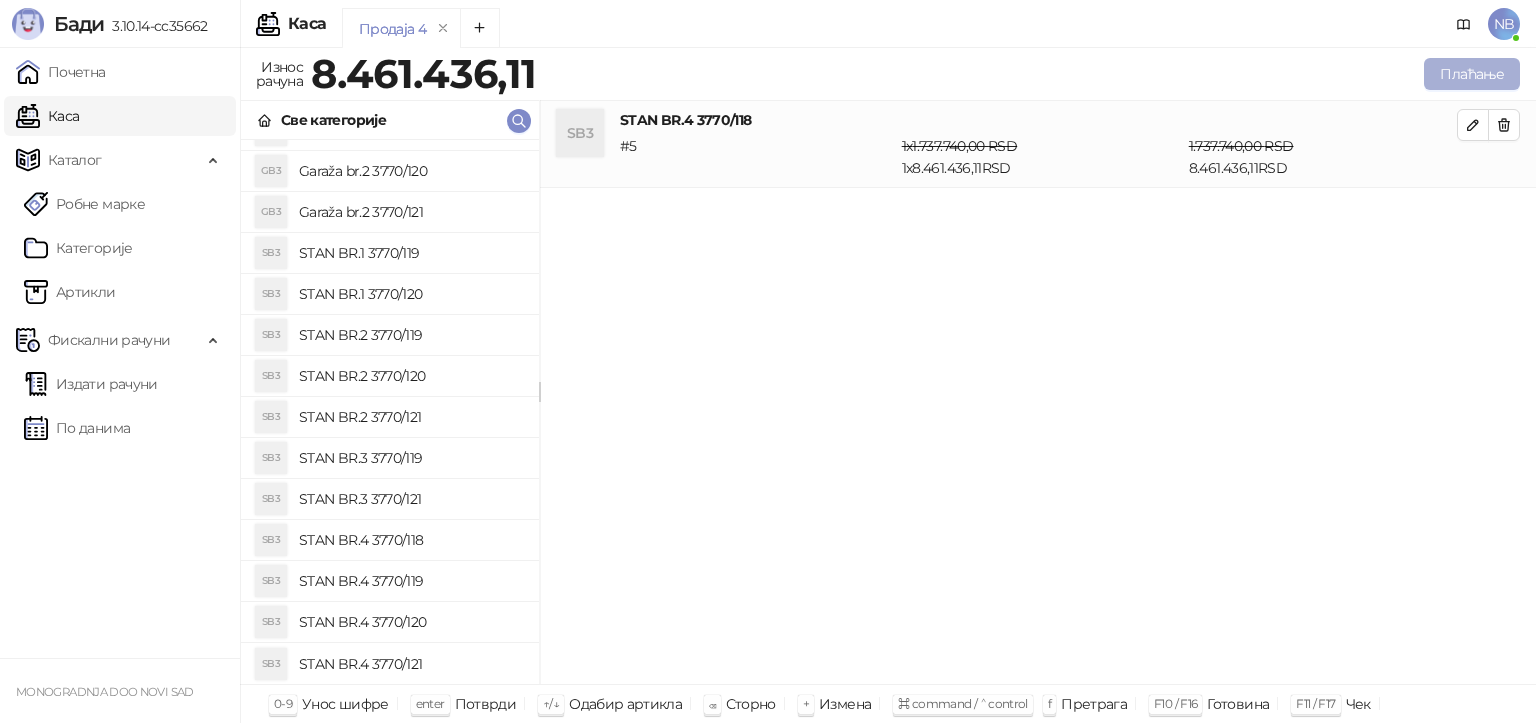 click on "Плаћање" at bounding box center (1472, 74) 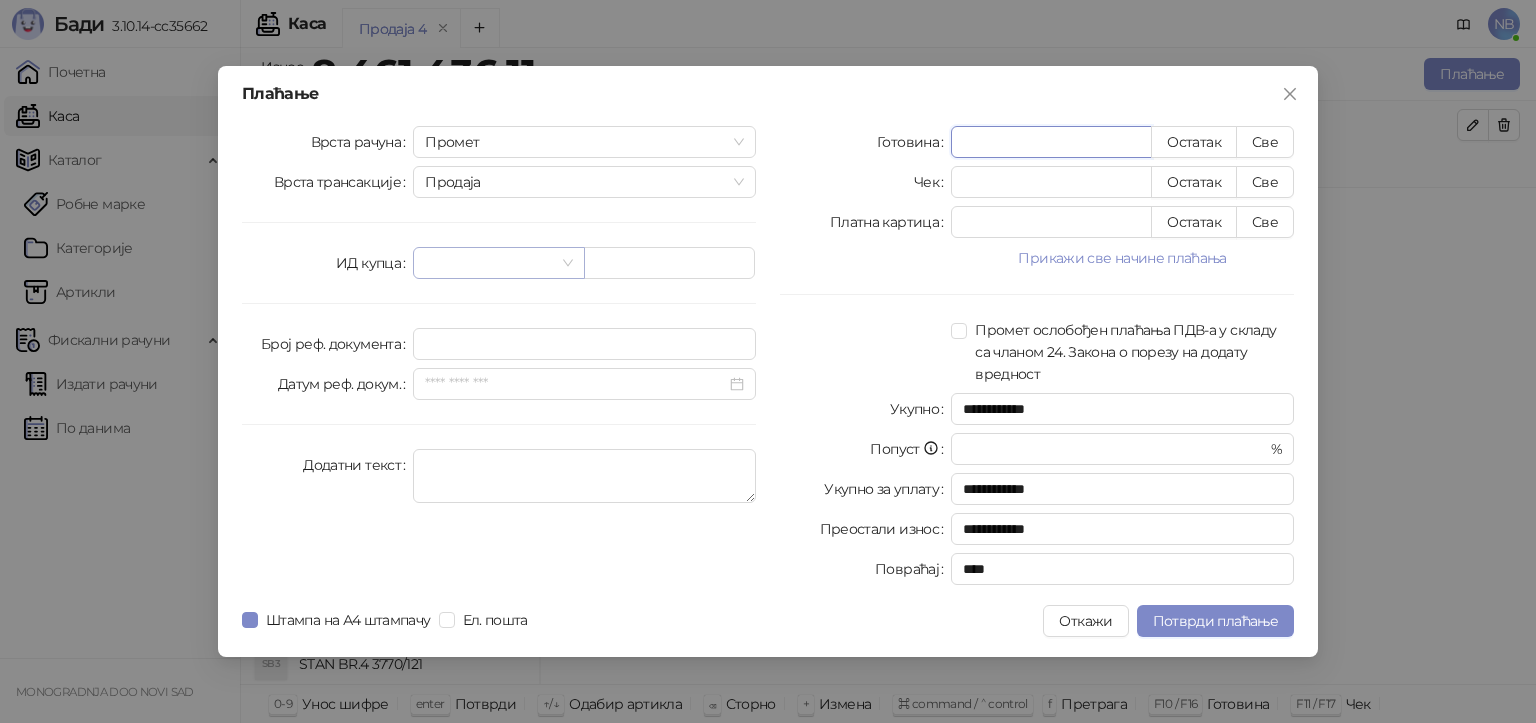 click at bounding box center [498, 263] 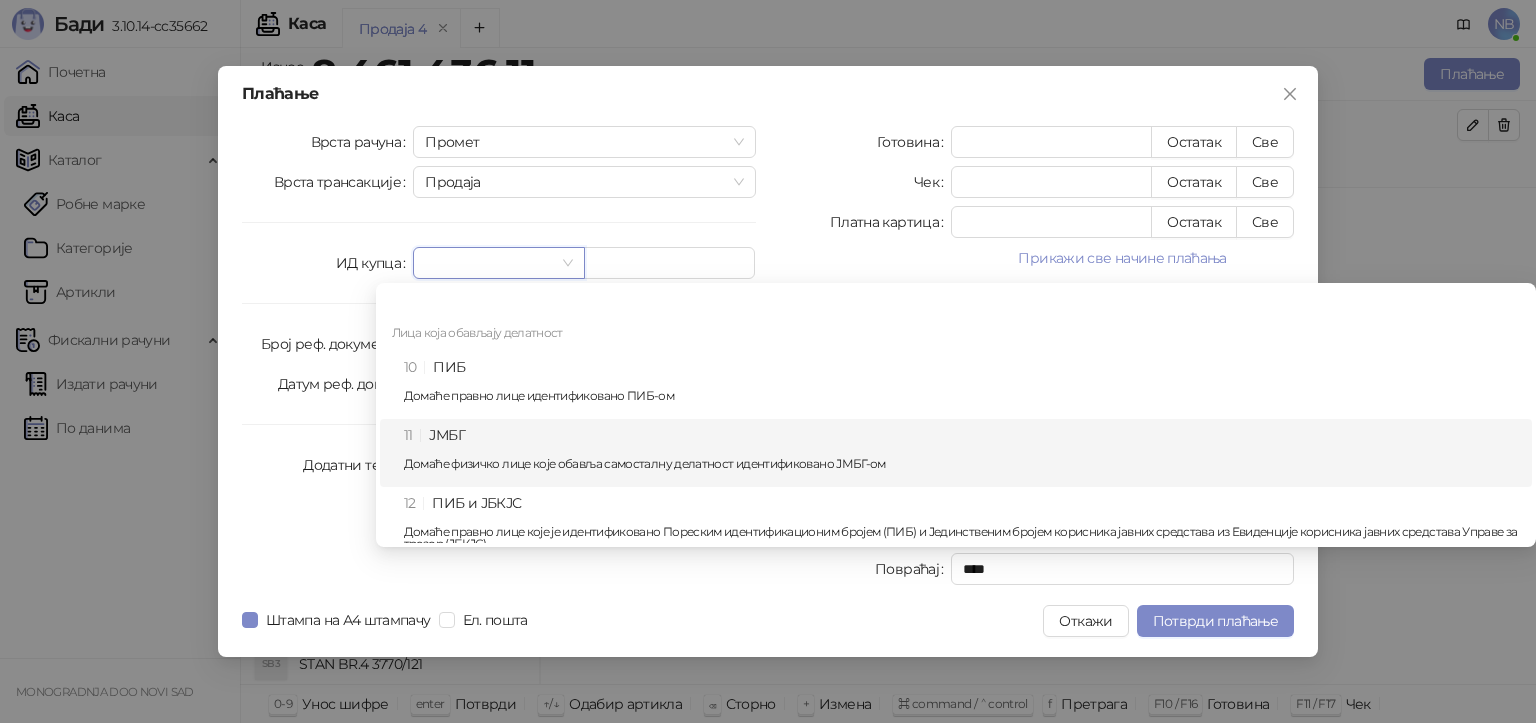 click on "11 ЈМБГ Домаће физичко лице које обавља самосталну делатност идентификовано ЈМБГ-ом" at bounding box center [962, 453] 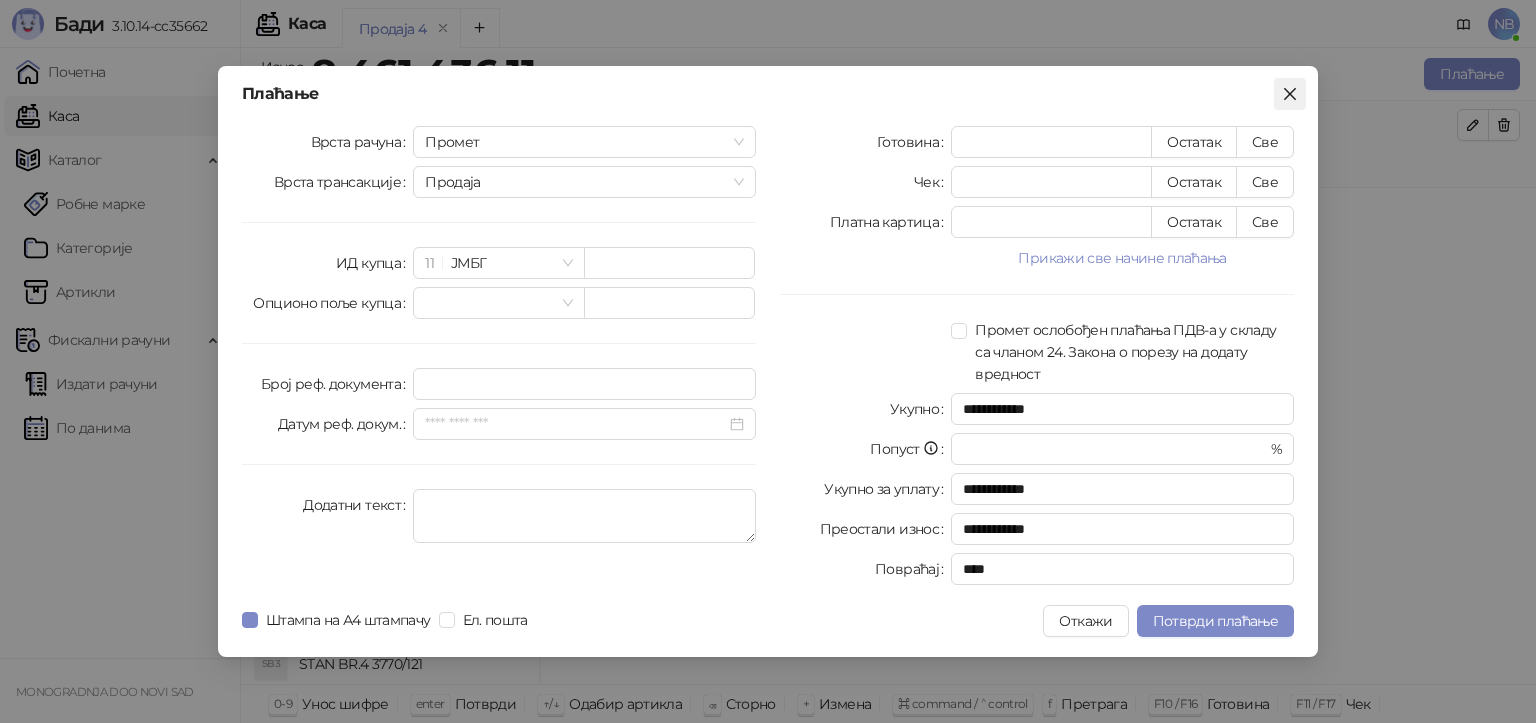click 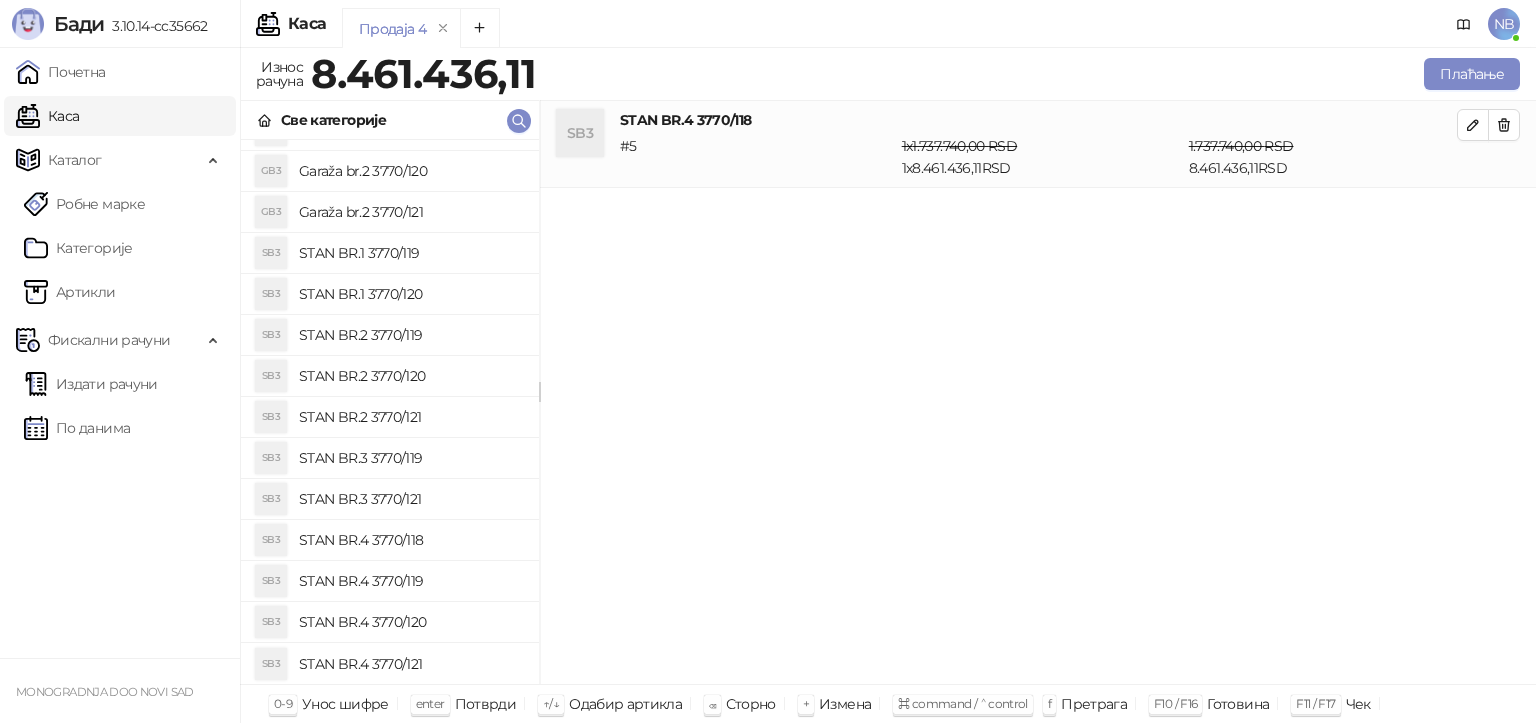scroll, scrollTop: 0, scrollLeft: 0, axis: both 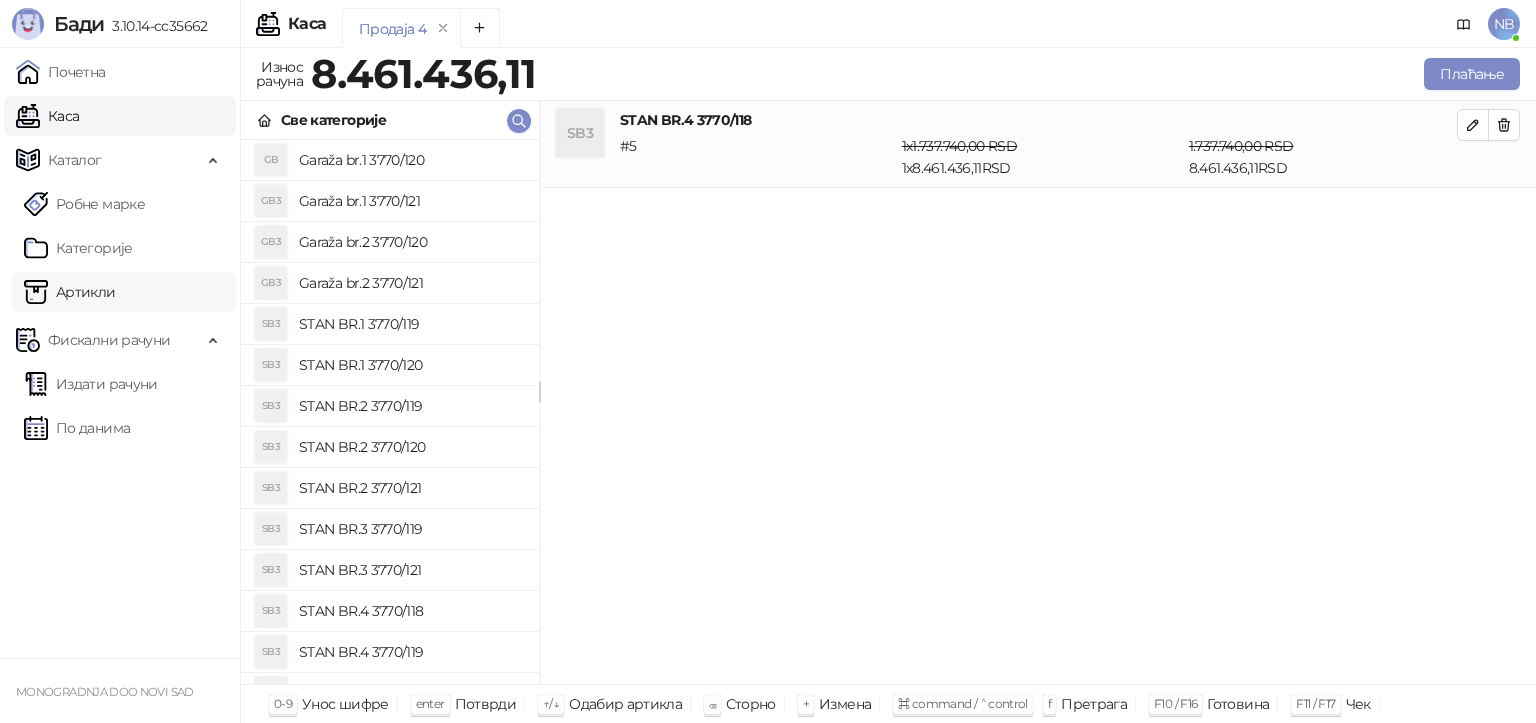 click on "Артикли" at bounding box center (70, 292) 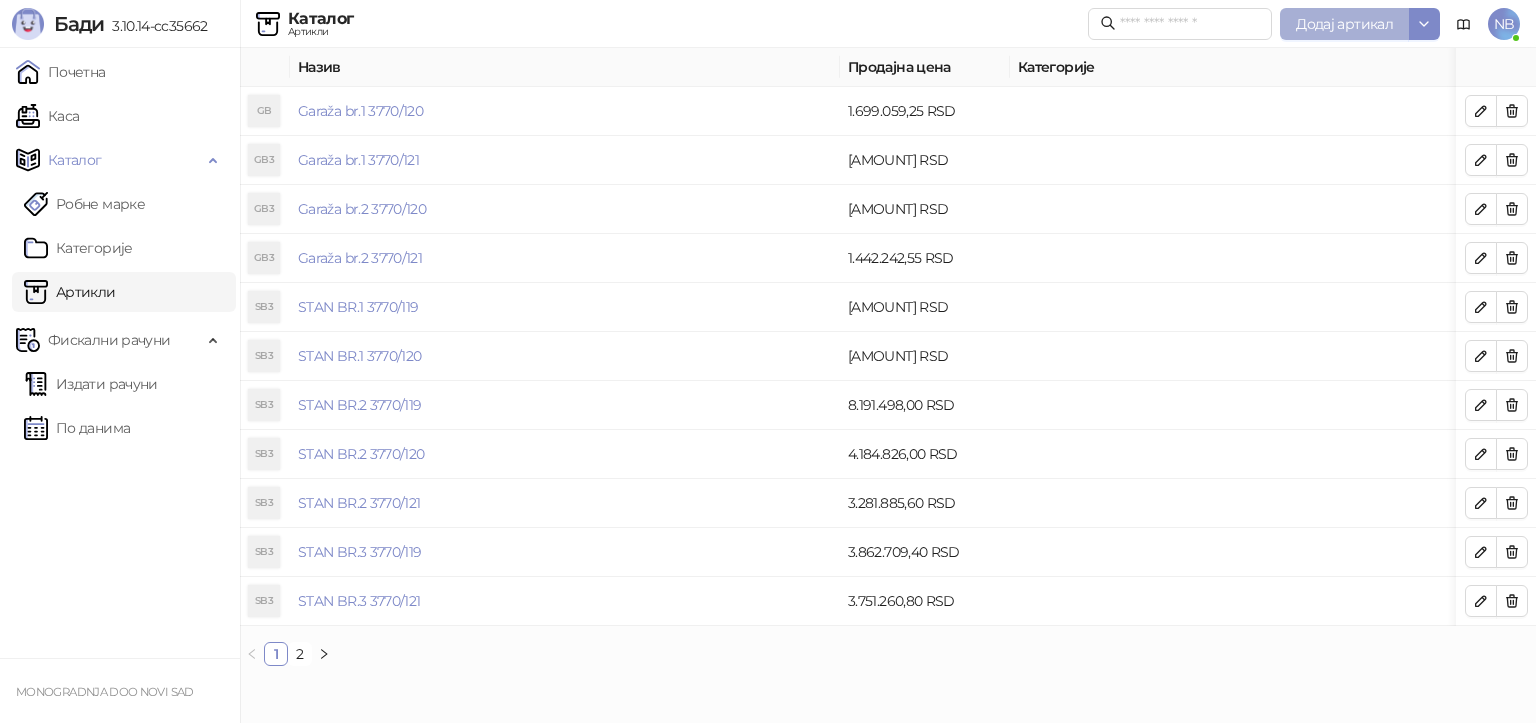 click on "Додај артикал" at bounding box center (1344, 24) 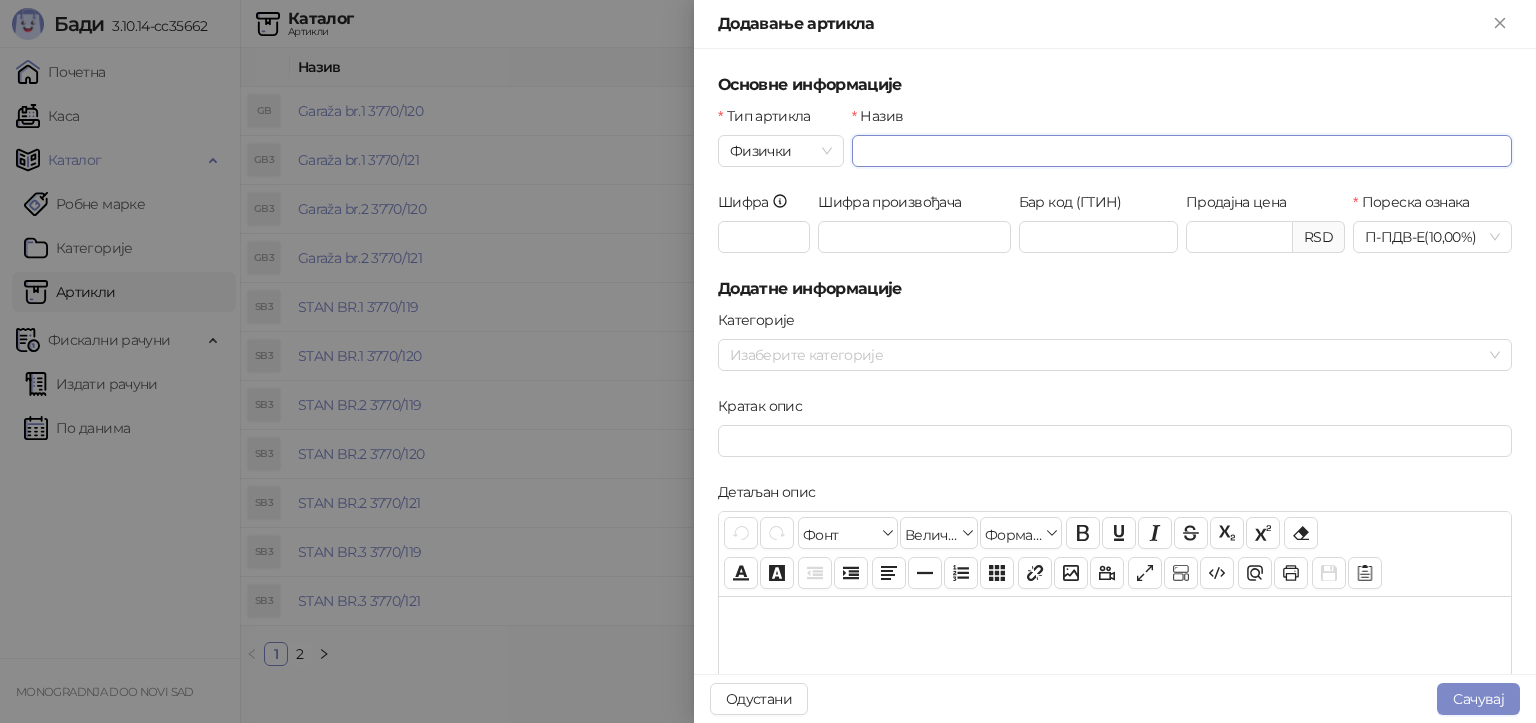 click on "Назив" at bounding box center [1182, 151] 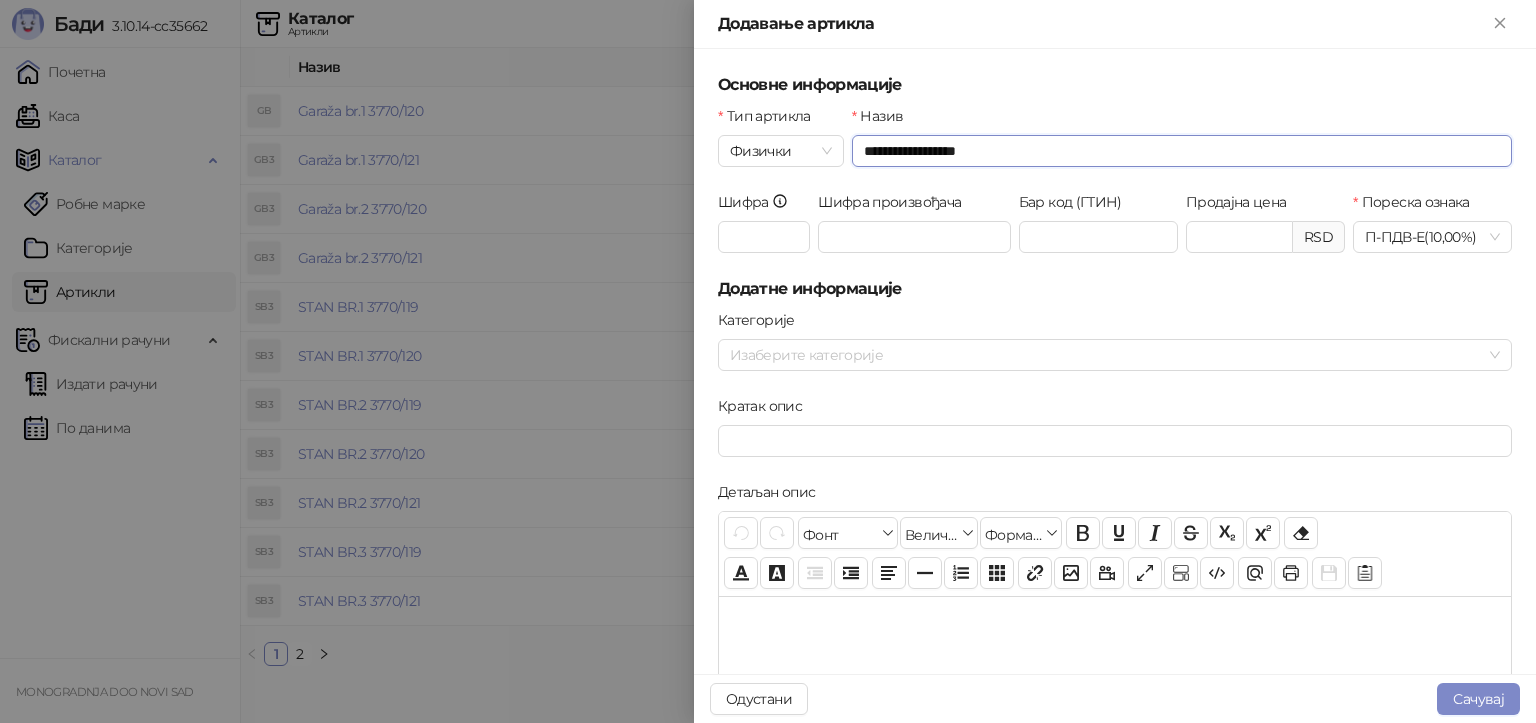 type on "**********" 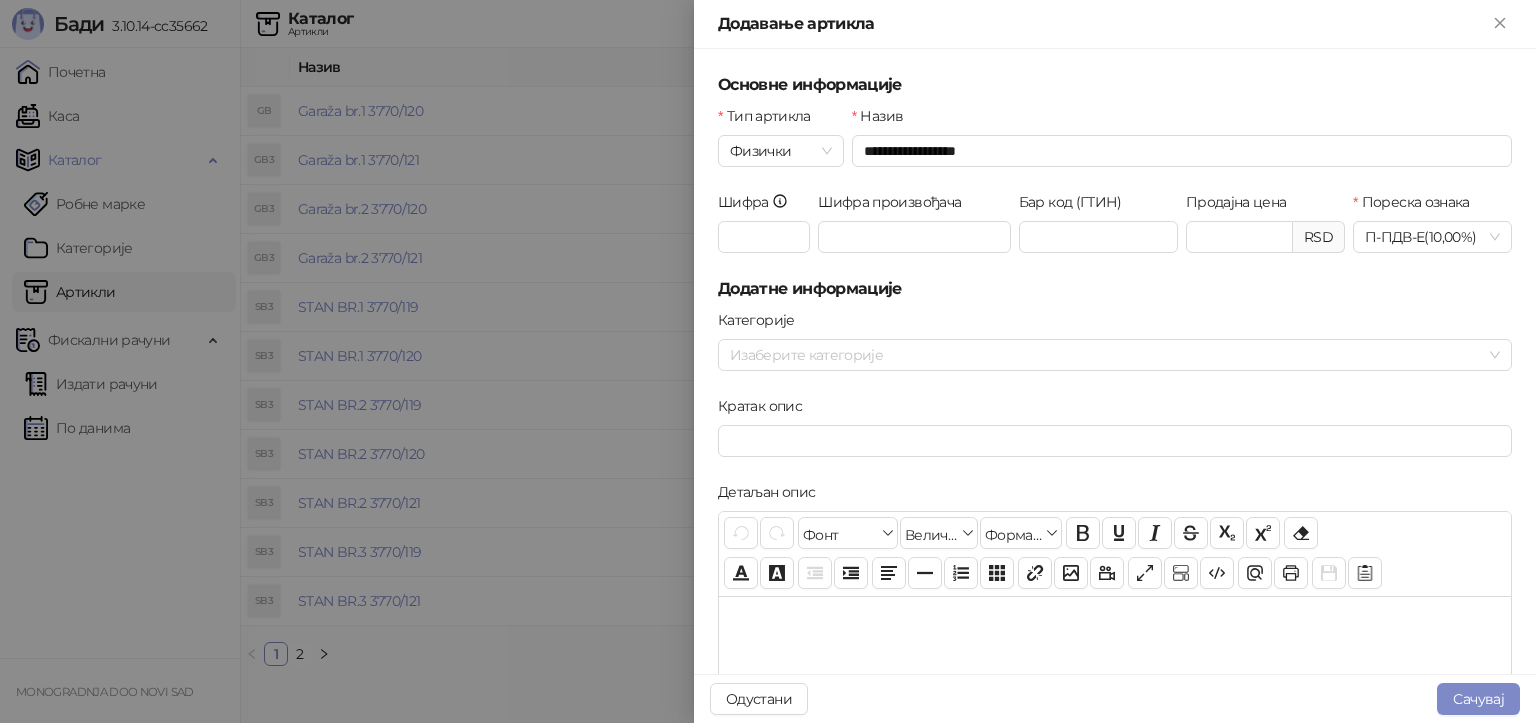 type on "**********" 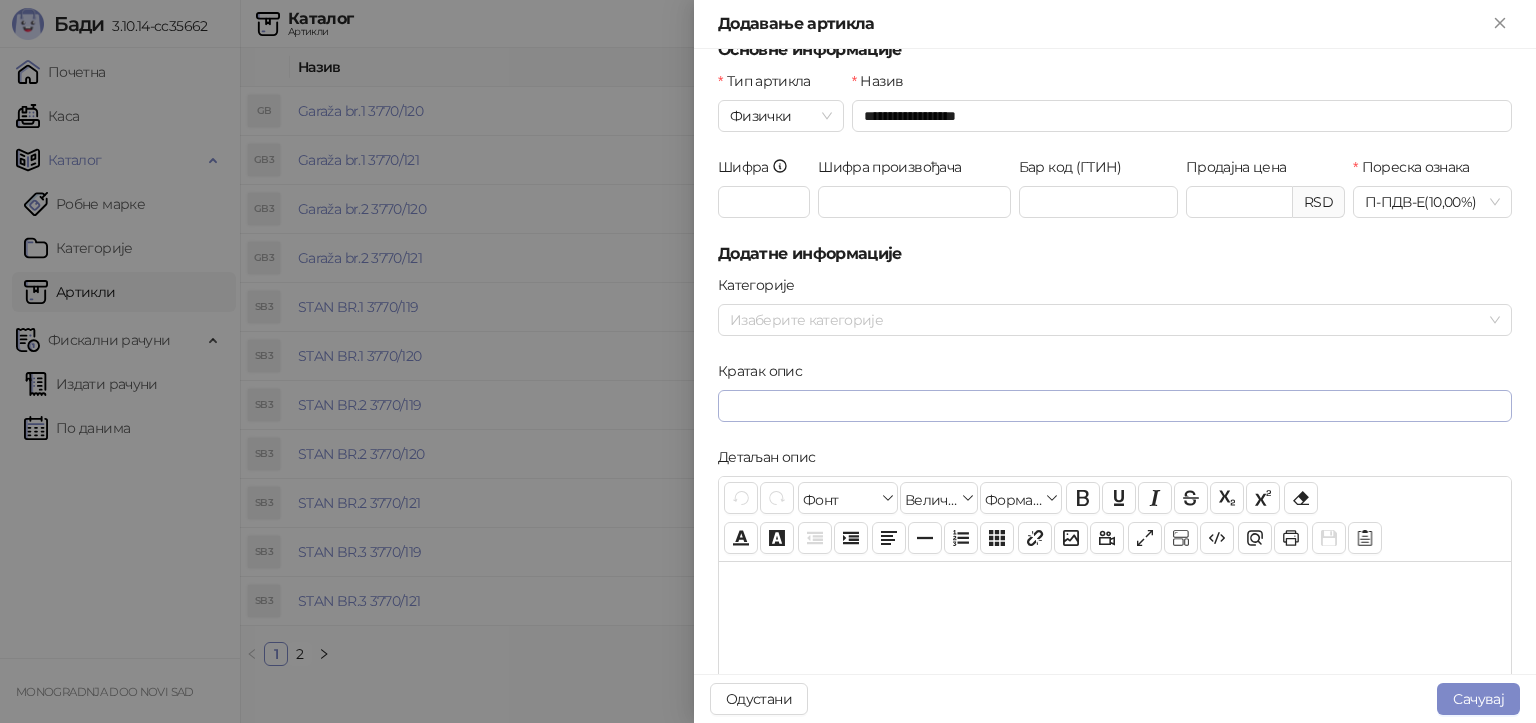 scroll, scrollTop: 0, scrollLeft: 0, axis: both 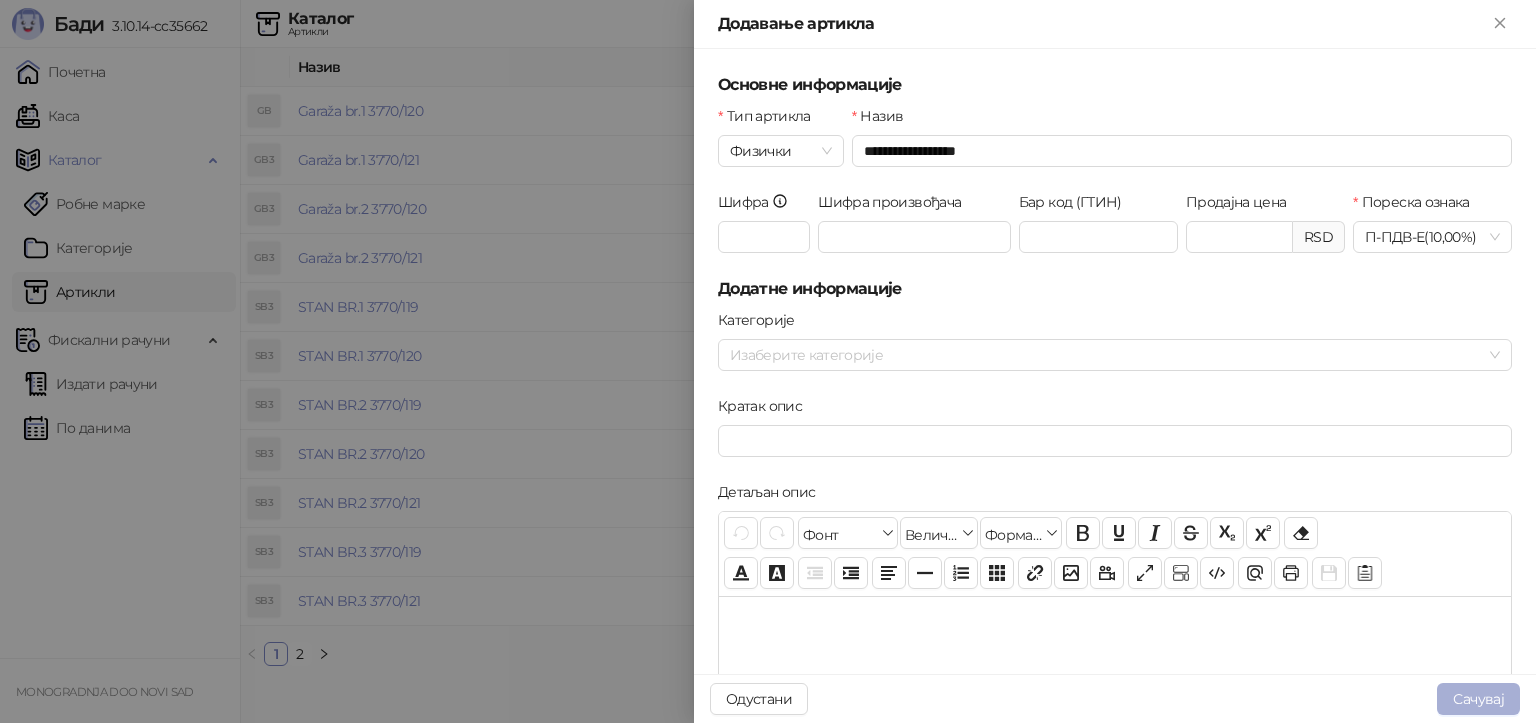 click on "Сачувај" at bounding box center [1478, 699] 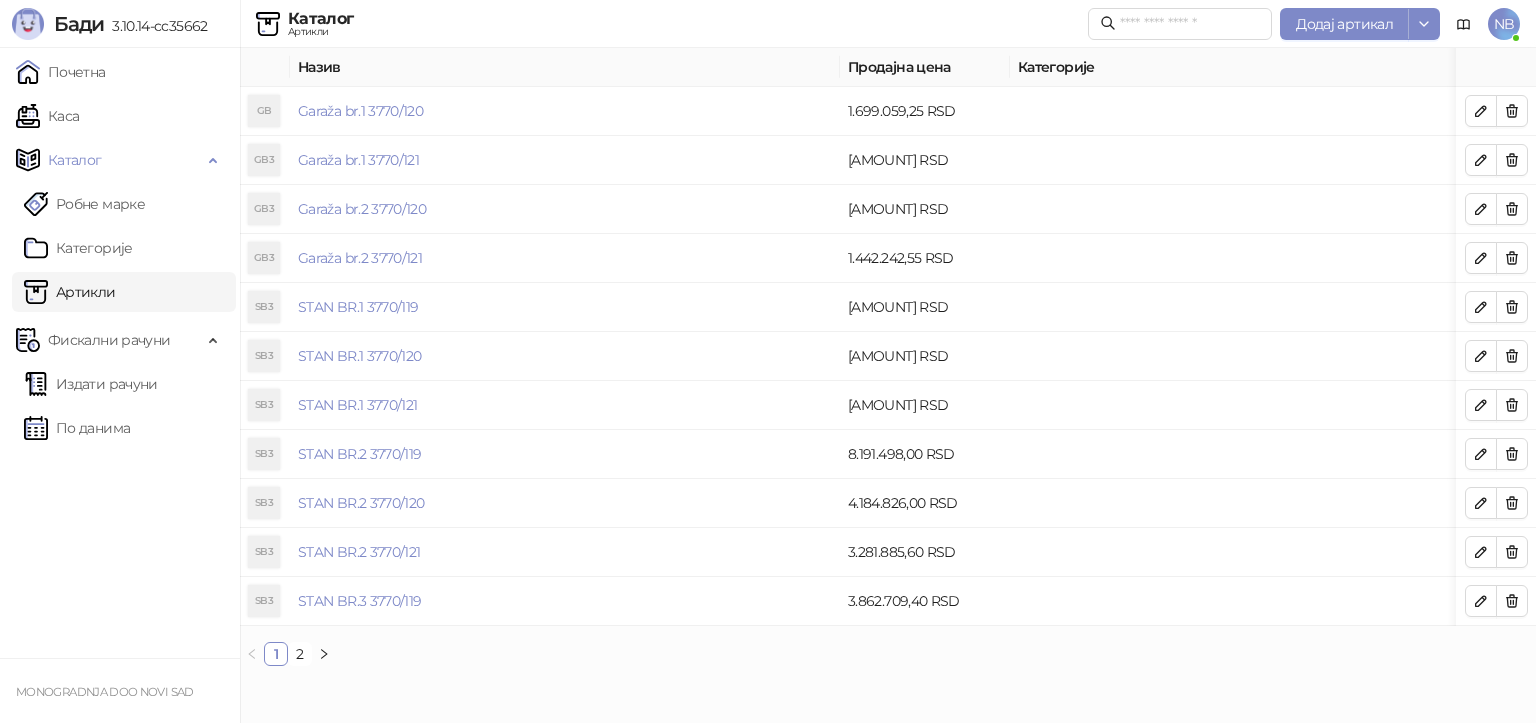 click on "Назив Продајна цена Категорије           GB Garaža br.1  3770/120 1.699.059,25 RSD GB3 Garaža br.1 3770/121 1.756.092,15 RSD GB3 Garaža br.2 3770/120 1.441.401,03 RSD GB3 Garaža br.2 3770/121 1.442.242,55 RSD SB3 STAN BR.1 3770/119 1.287.265,50 RSD SB3 STAN BR.1 3770/120 4.683.484,00 RSD SB3 STAN BR.1 3770/121 4.824.205,00 RSD SB3 STAN BR.2 3770/119 8.191.498,00 RSD SB3 STAN BR.2 3770/120 4.184.826,00 RSD SB3 STAN BR.2 3770/121 3.281.885,60 RSD SB3 STAN BR.3 3770/119 3.862.709,40 RSD 1 2" at bounding box center (888, 357) 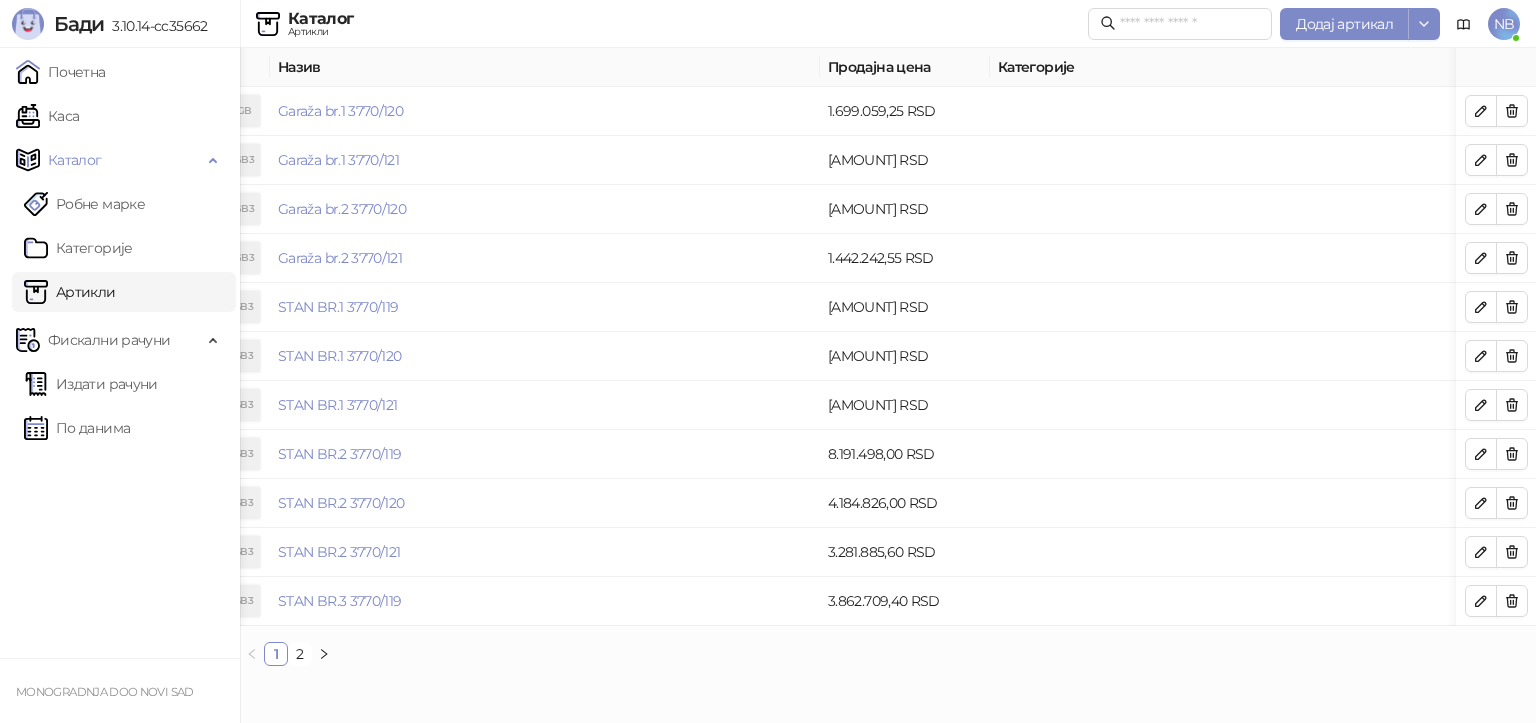 scroll, scrollTop: 0, scrollLeft: 0, axis: both 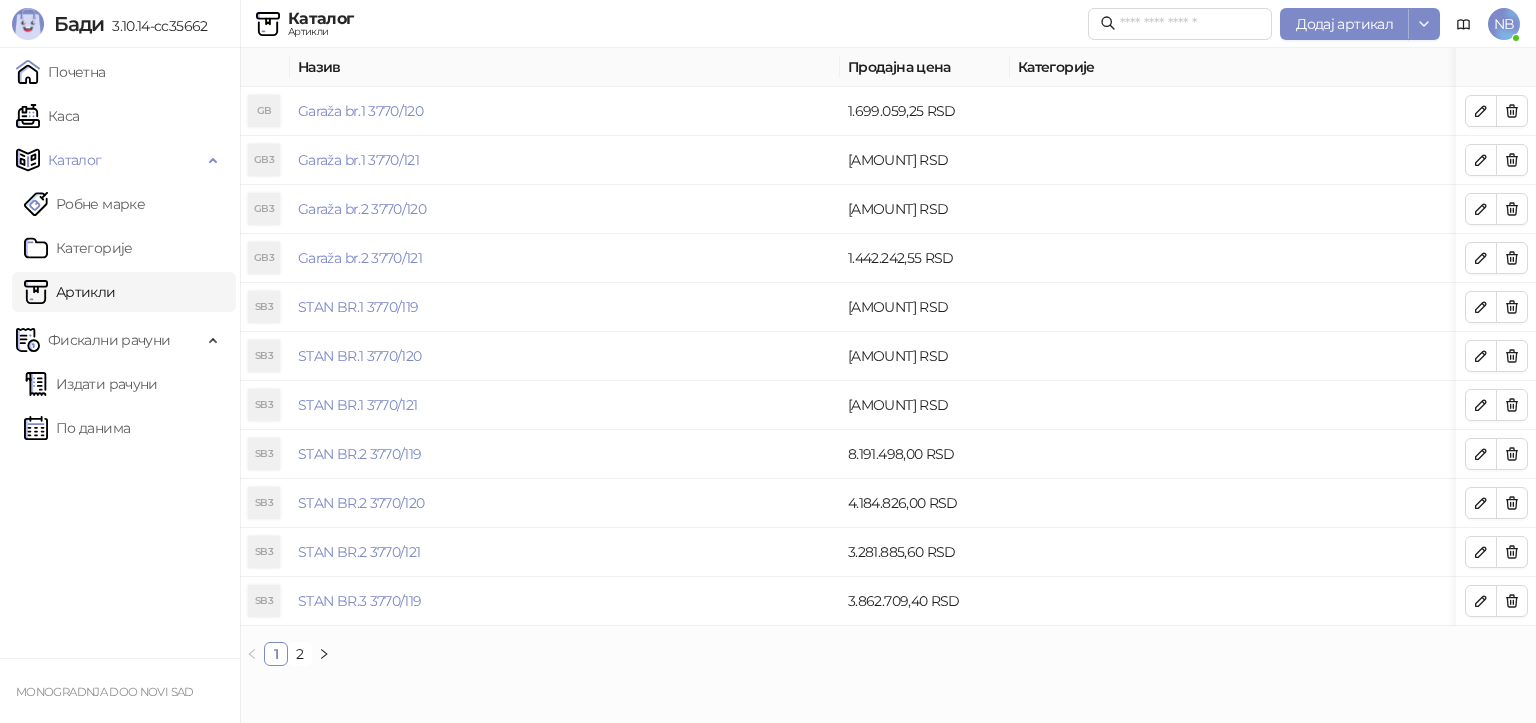 click on "2" at bounding box center [300, 654] 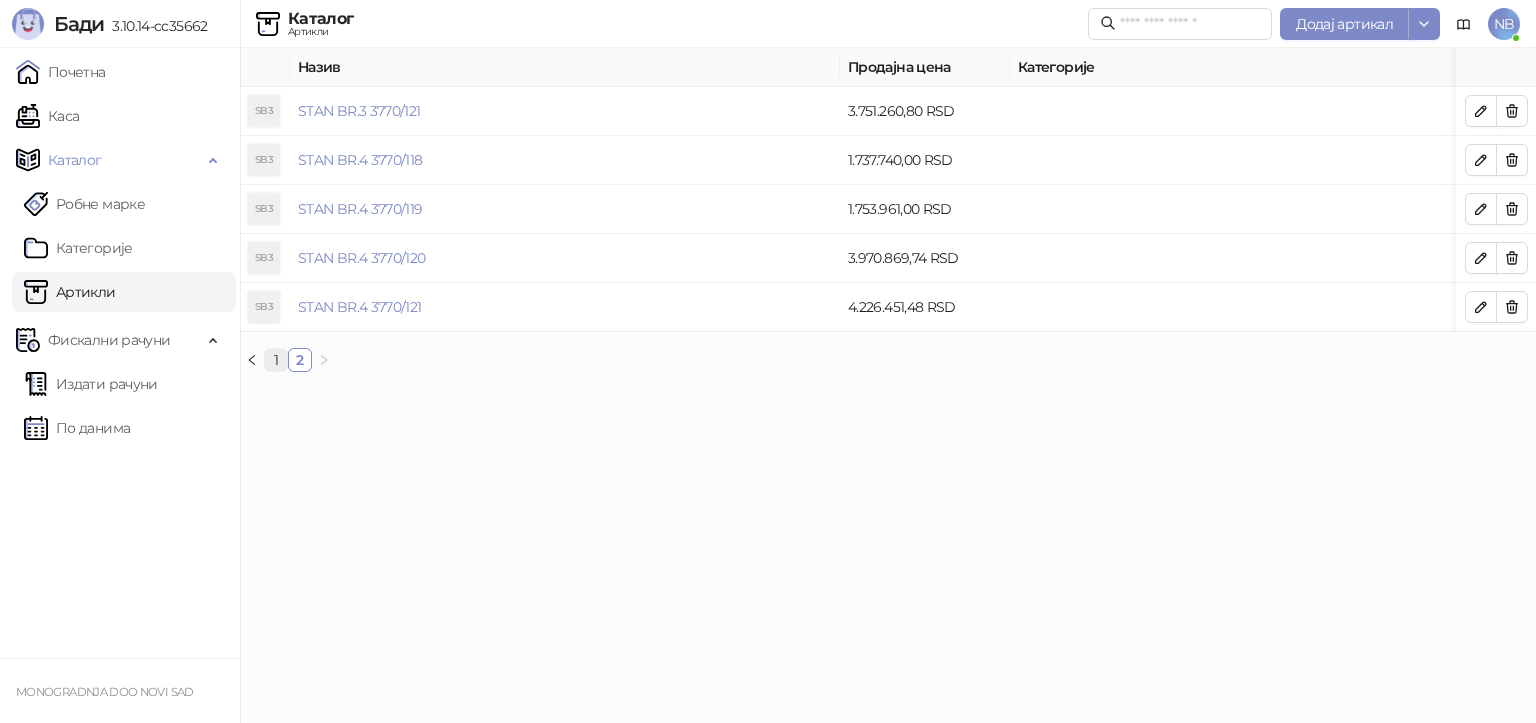 click on "1" at bounding box center (276, 360) 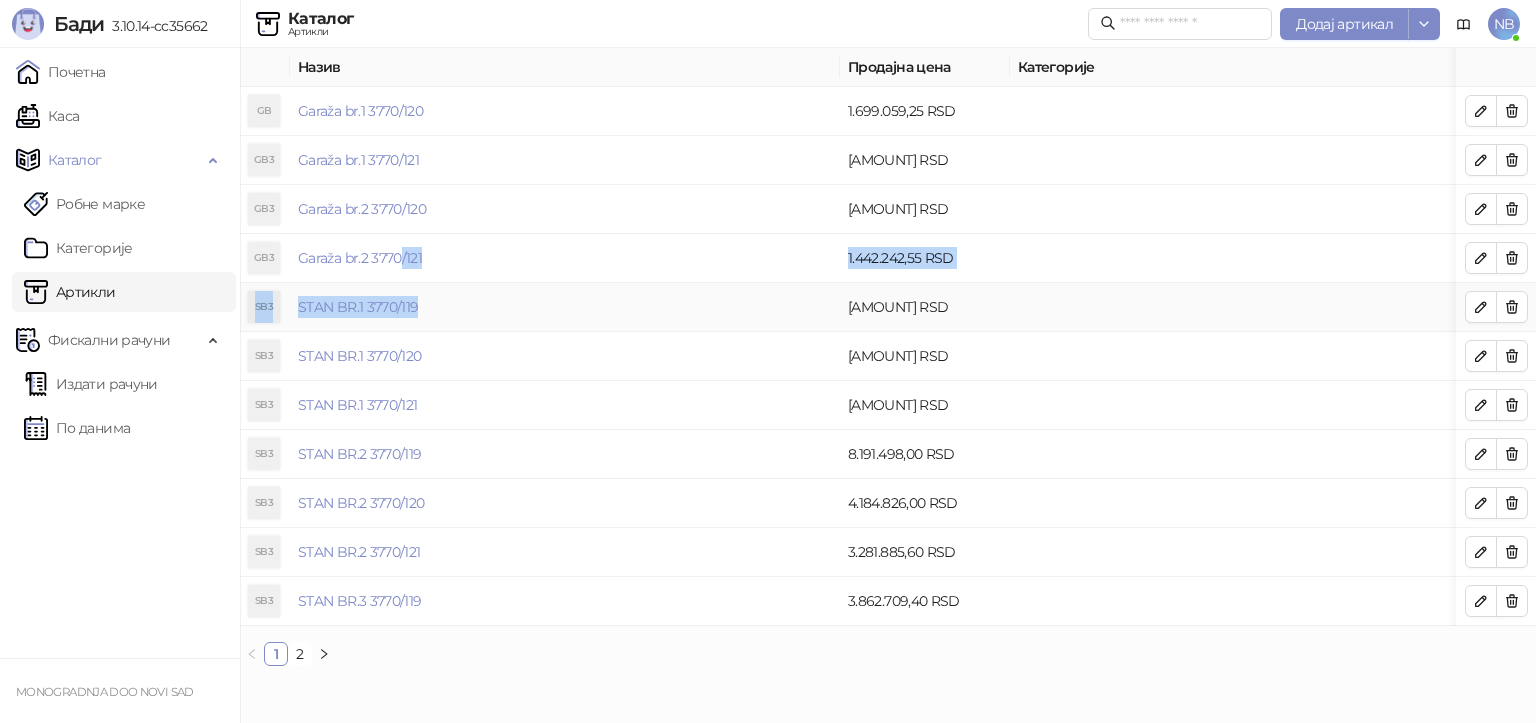 drag, startPoint x: 398, startPoint y: 254, endPoint x: 474, endPoint y: 330, distance: 107.48023 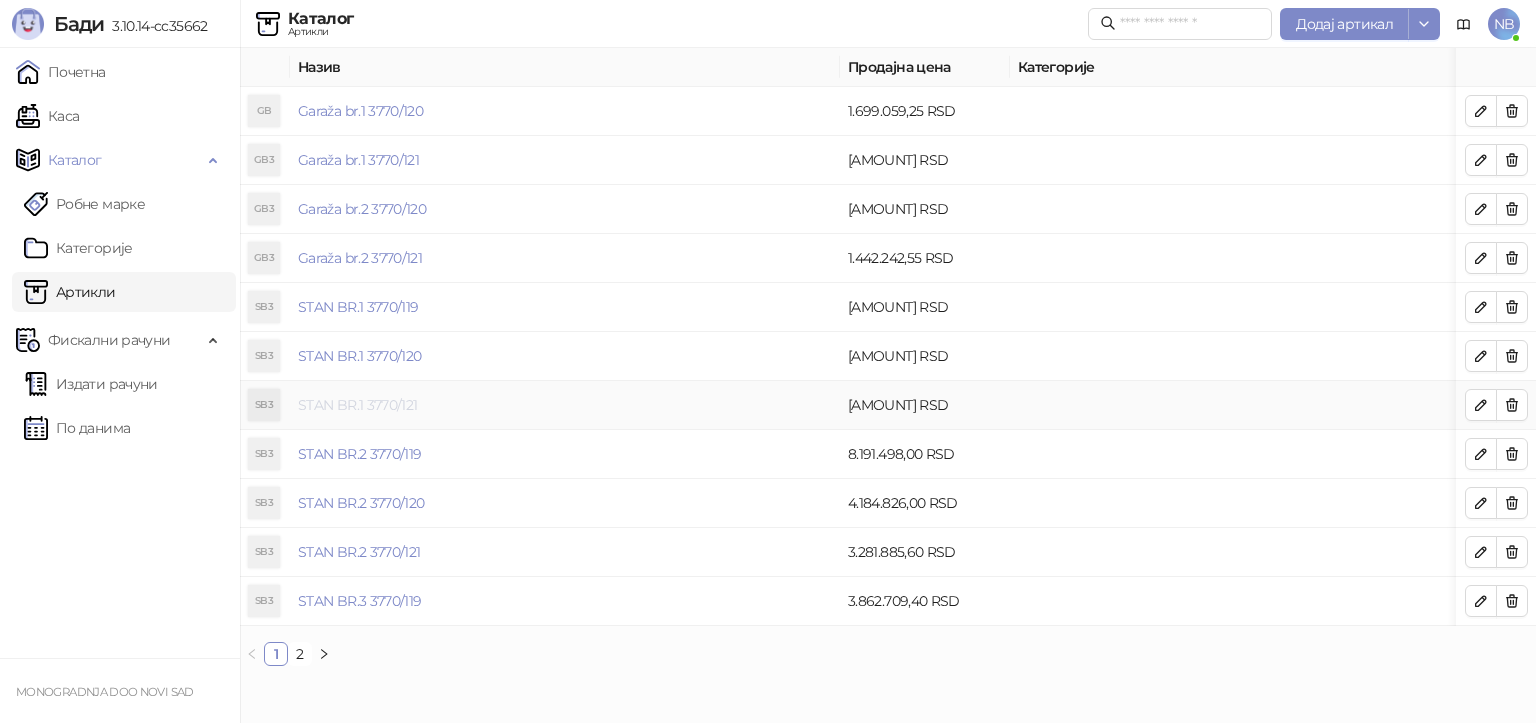 click on "STAN BR.1 3770/121" at bounding box center (357, 405) 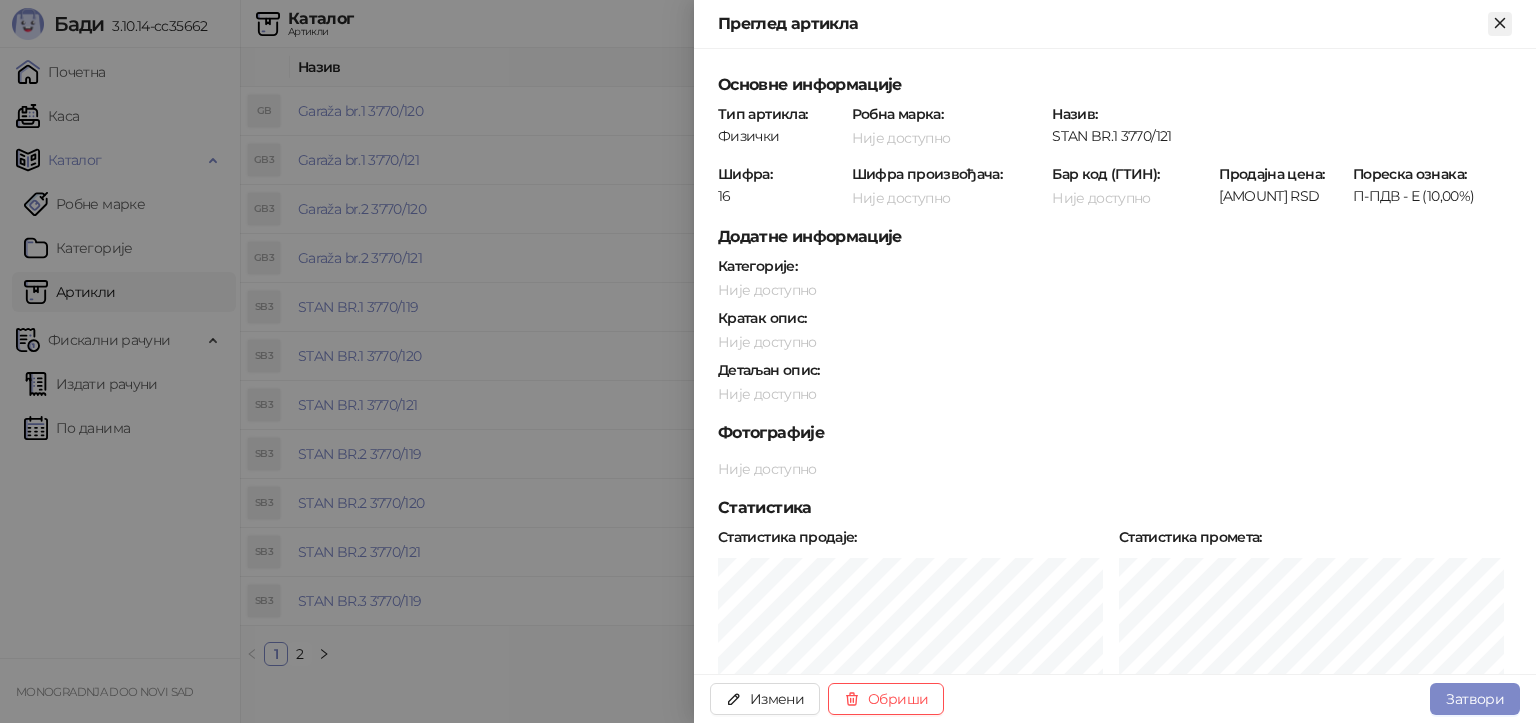 click 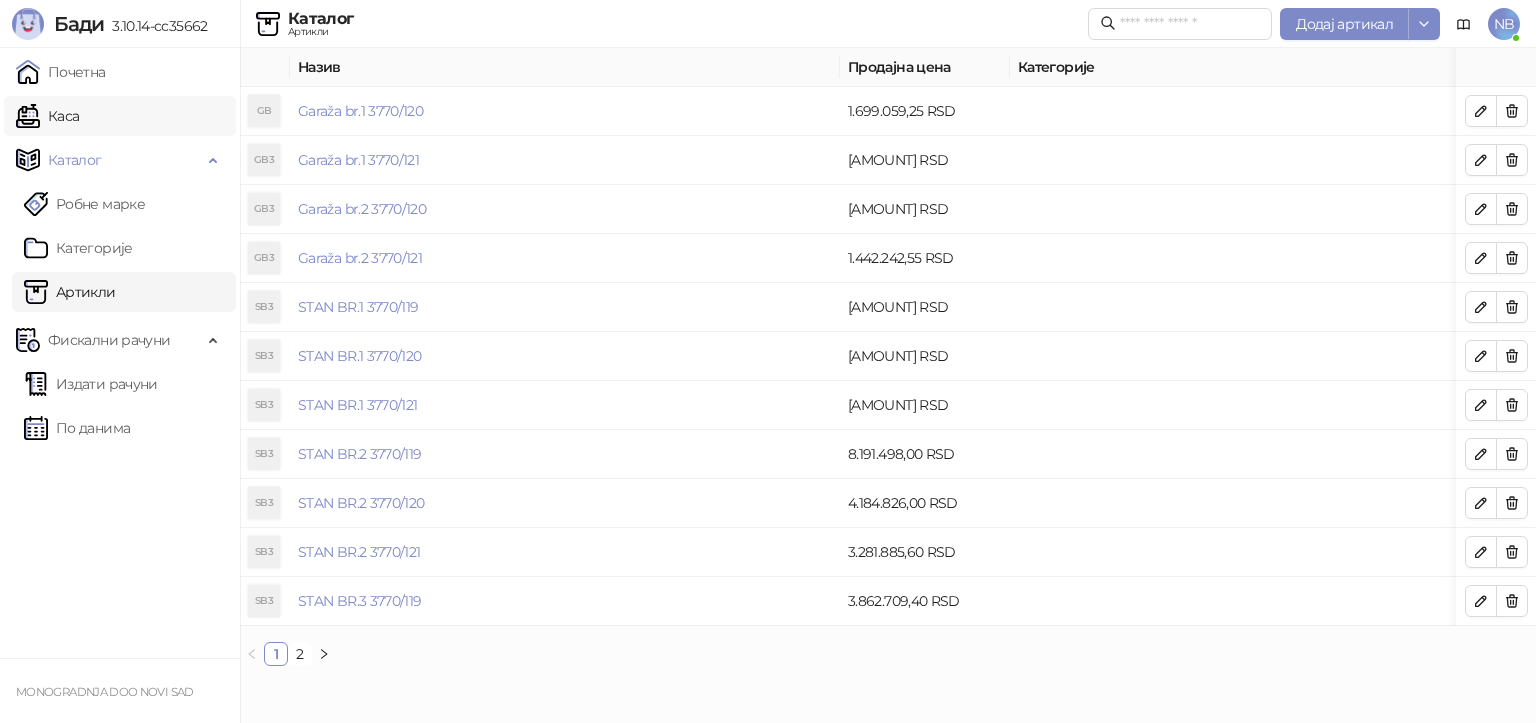 click on "Каса" at bounding box center [47, 116] 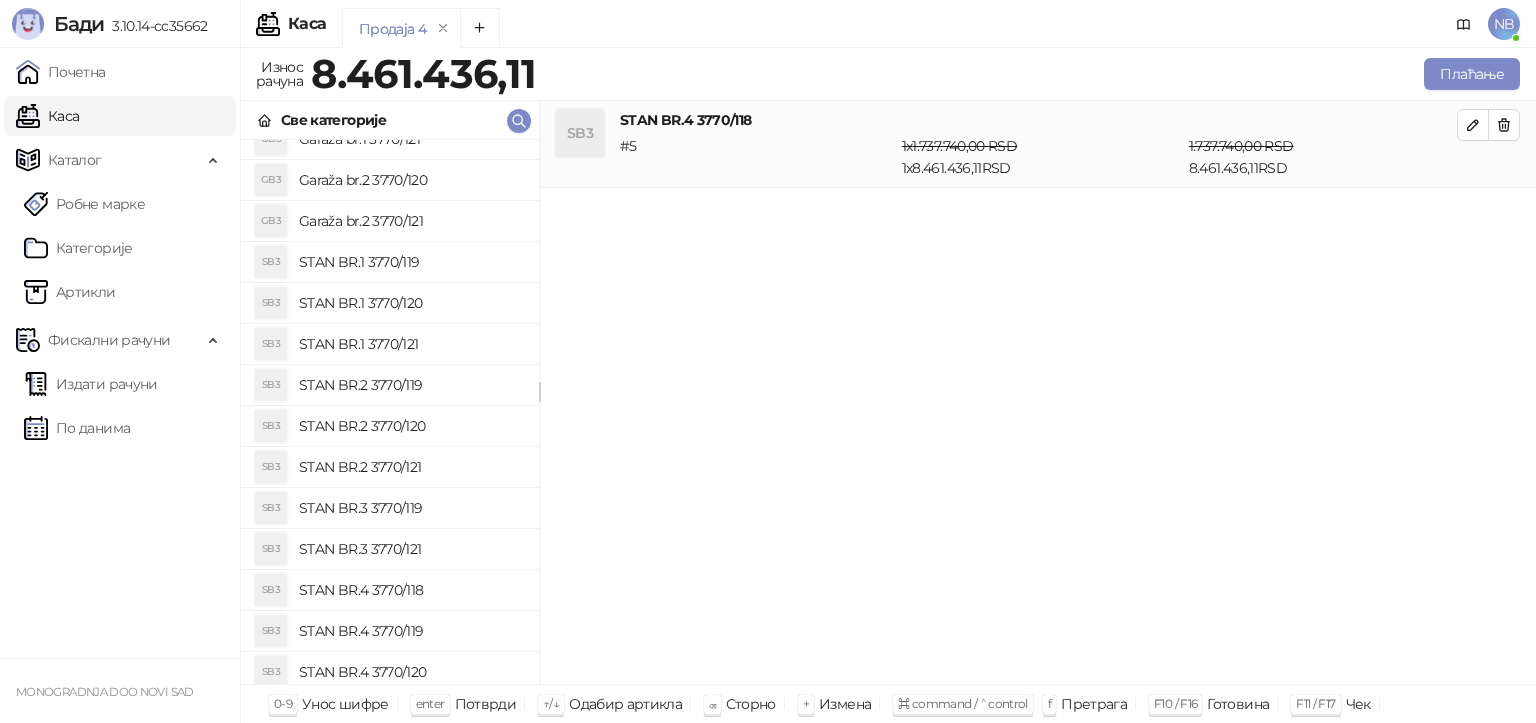 scroll, scrollTop: 112, scrollLeft: 0, axis: vertical 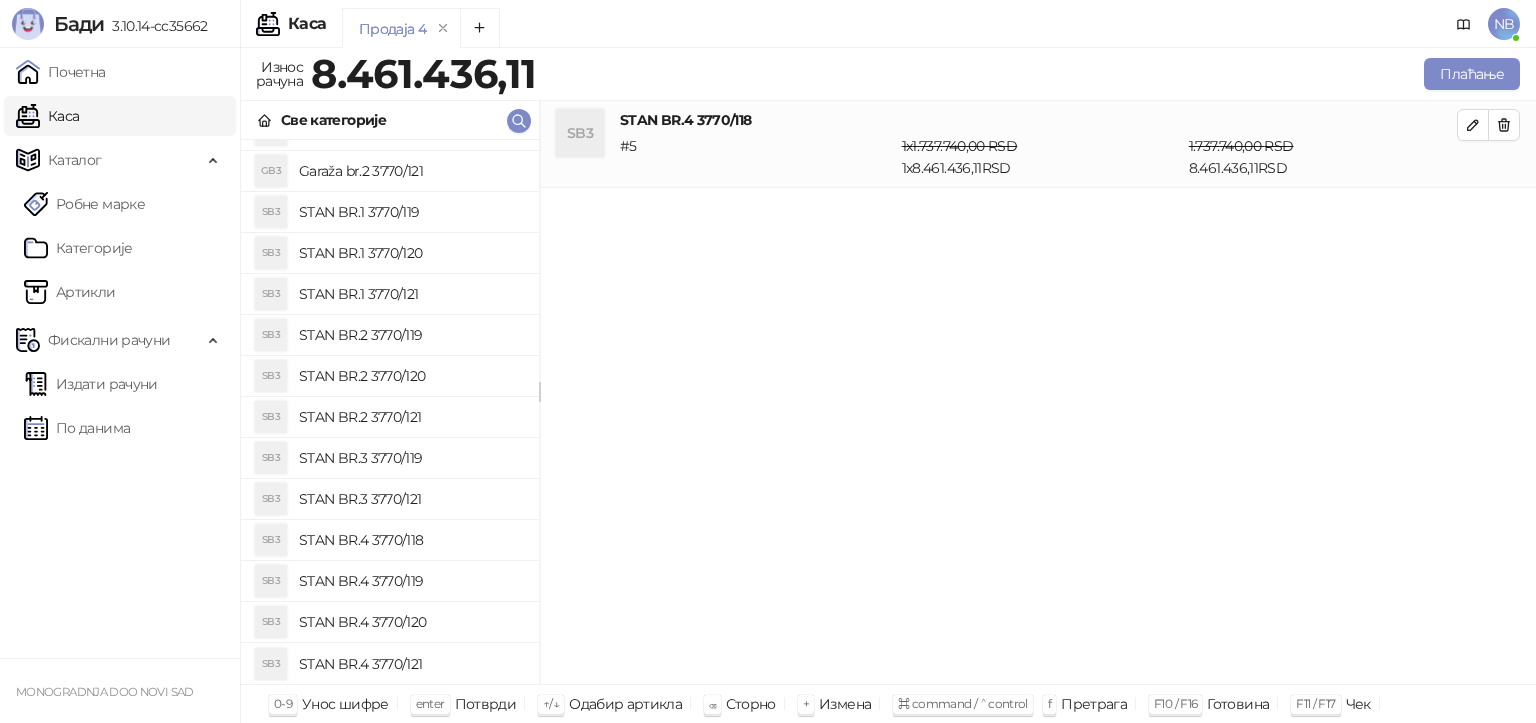 click on "STAN BR.1 3770/121" at bounding box center (411, 294) 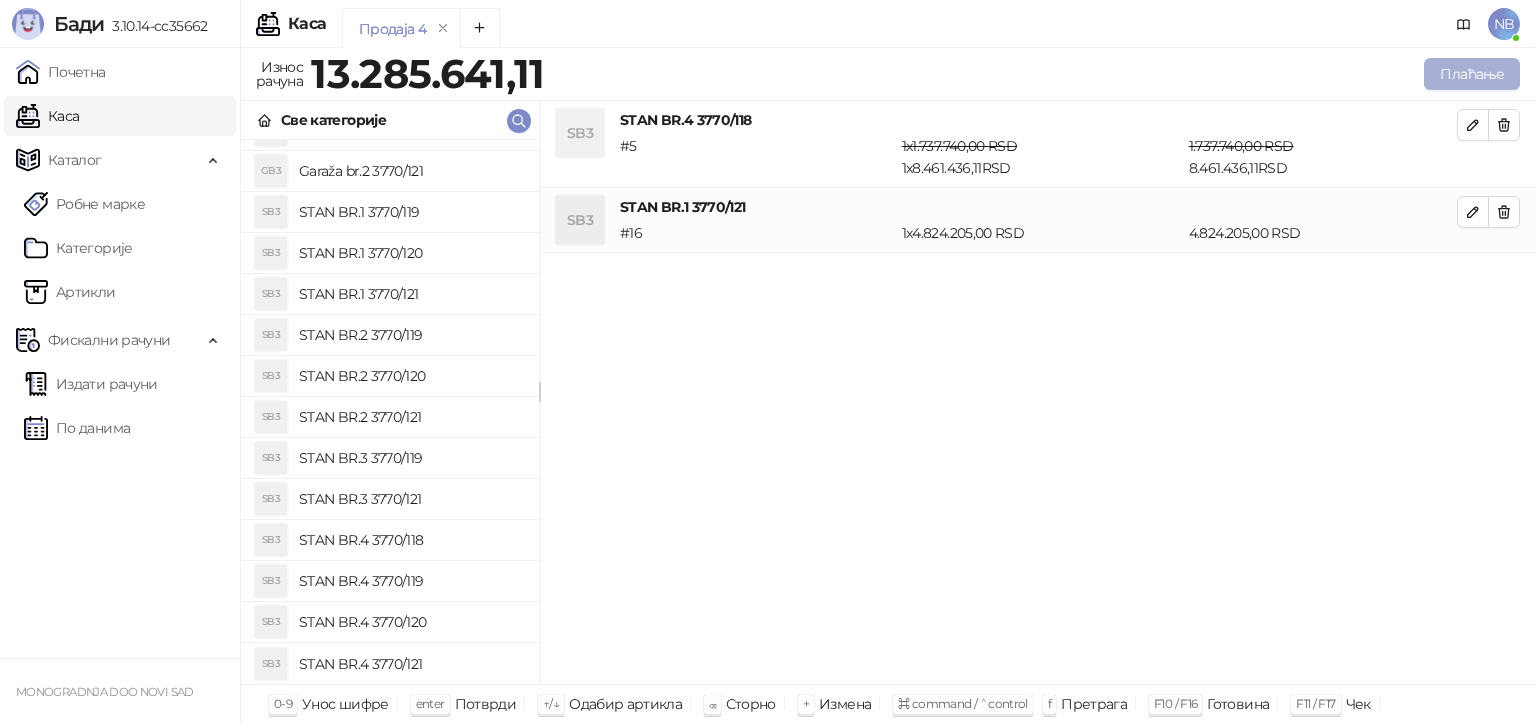 click on "Плаћање" at bounding box center (1472, 74) 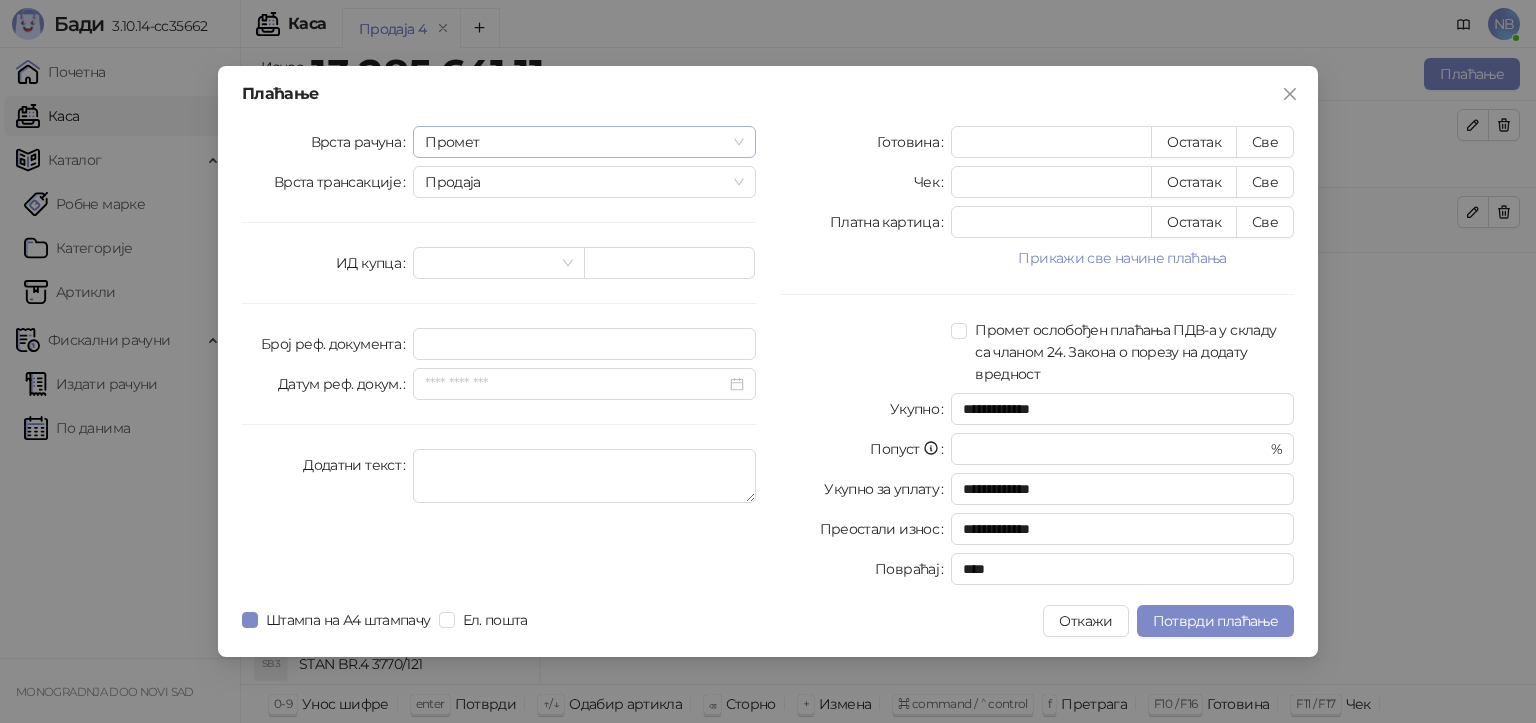 click on "Промет" at bounding box center (584, 142) 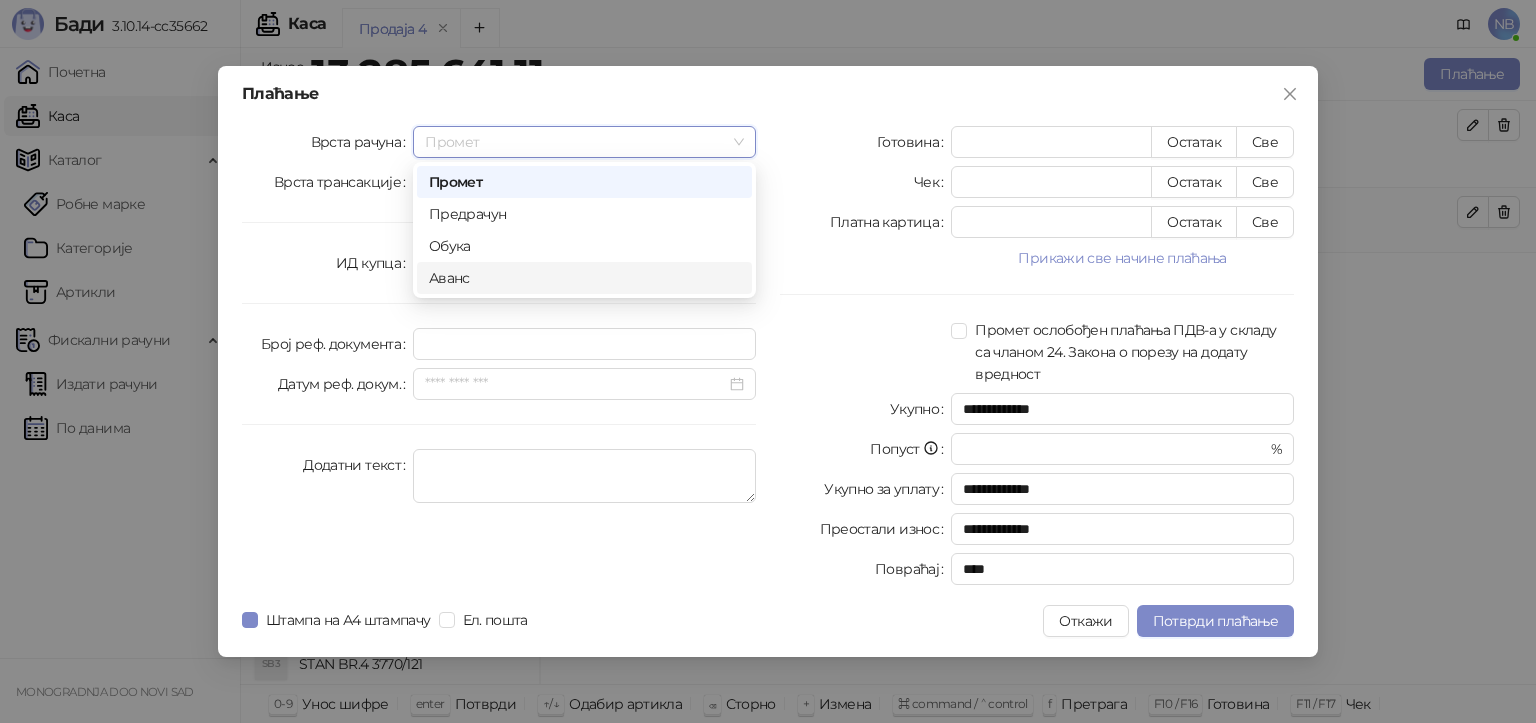 click on "Аванс" at bounding box center (584, 278) 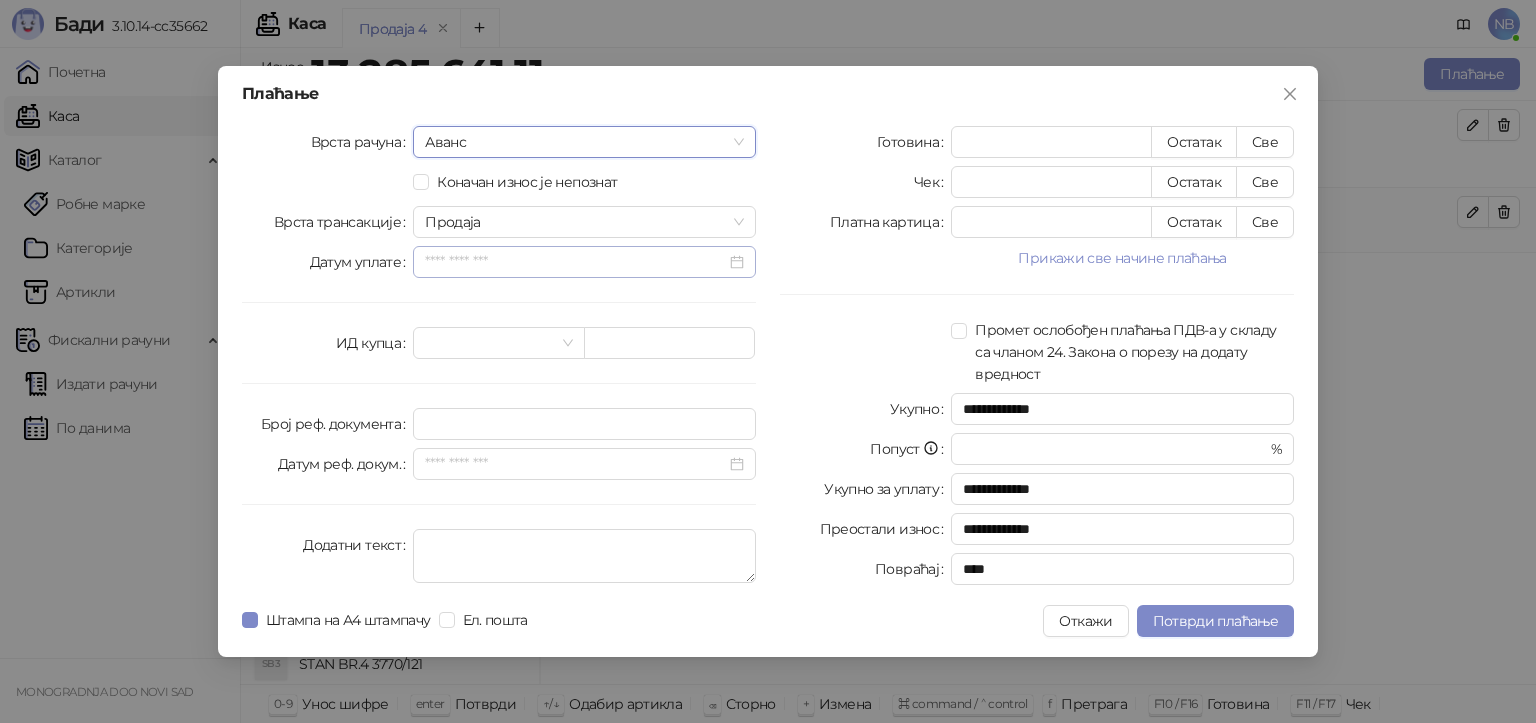 click at bounding box center [584, 262] 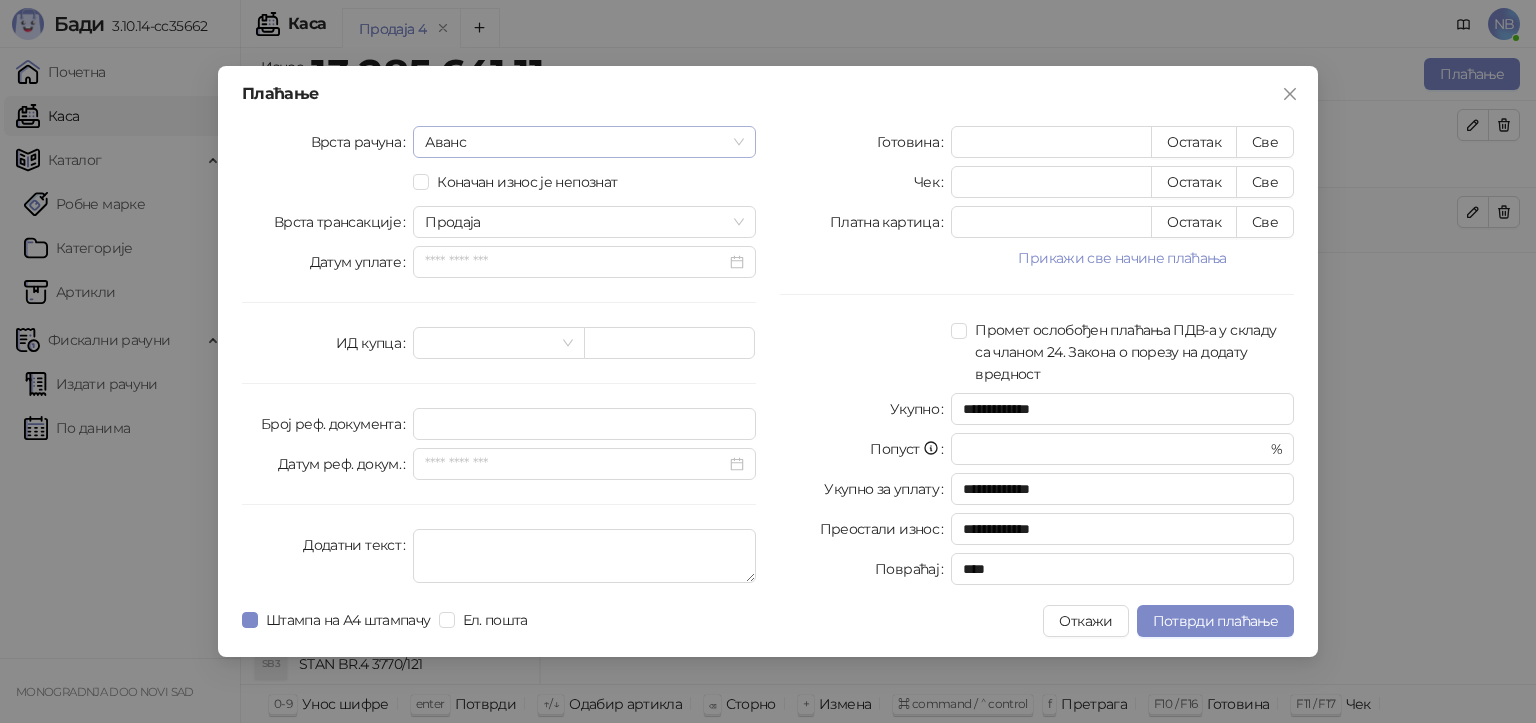 click on "Аванс" at bounding box center [584, 142] 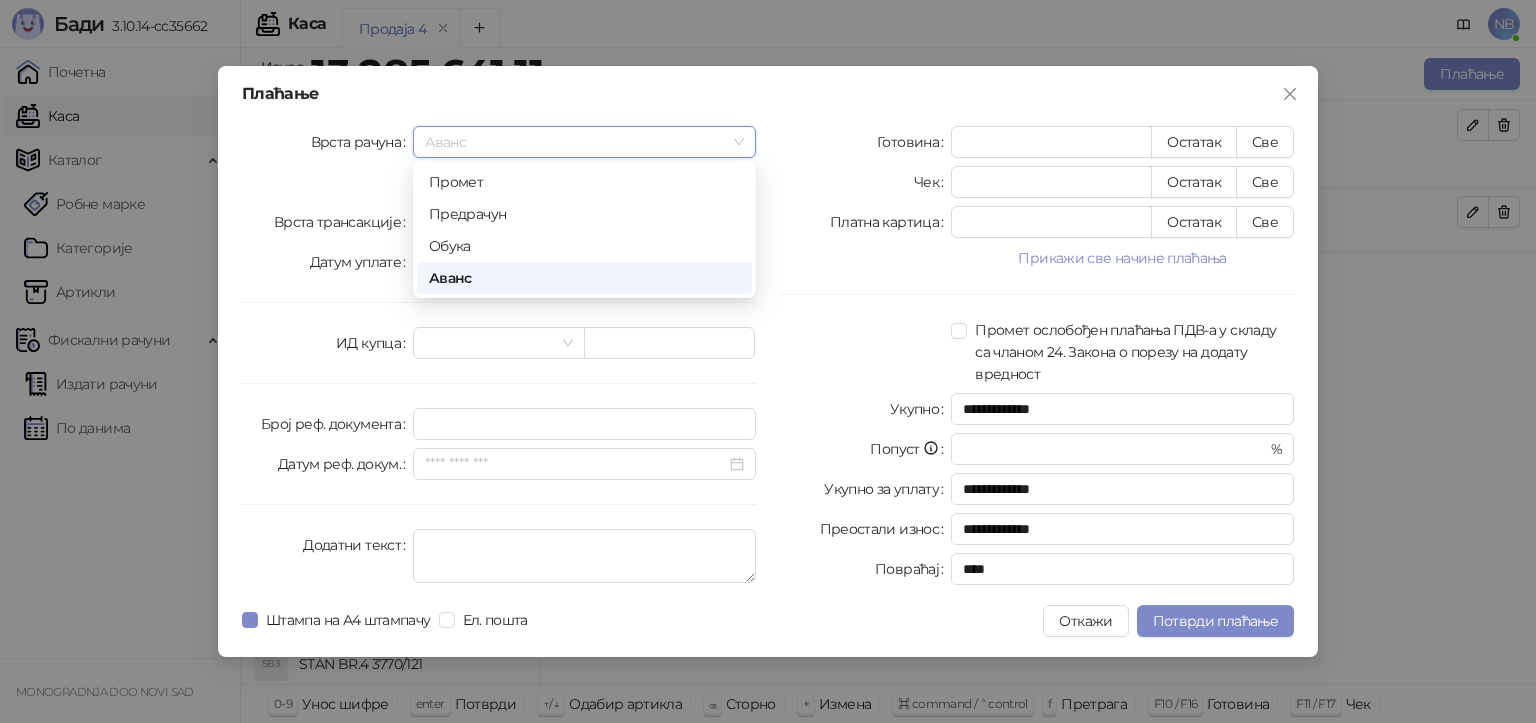 click on "Аванс" at bounding box center [584, 142] 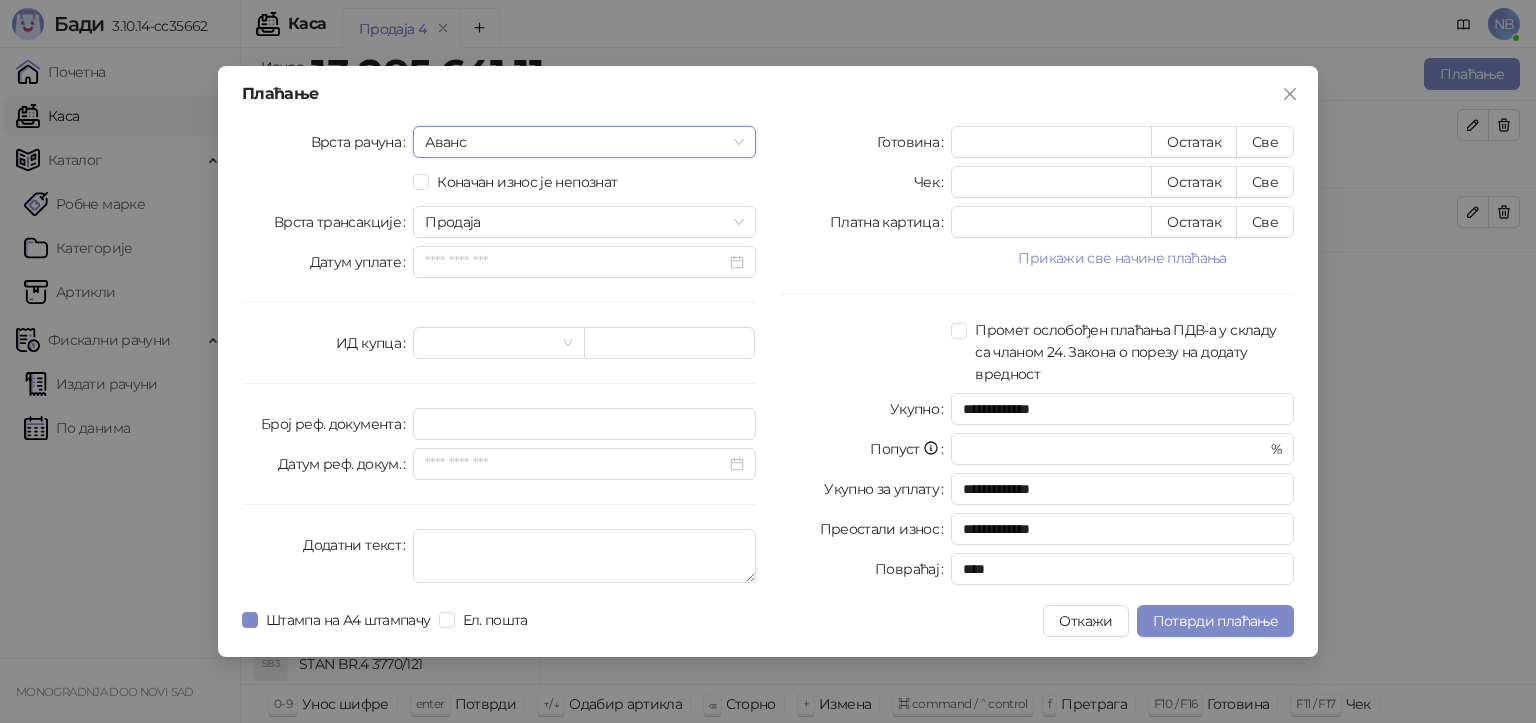 click on "Аванс" at bounding box center (584, 142) 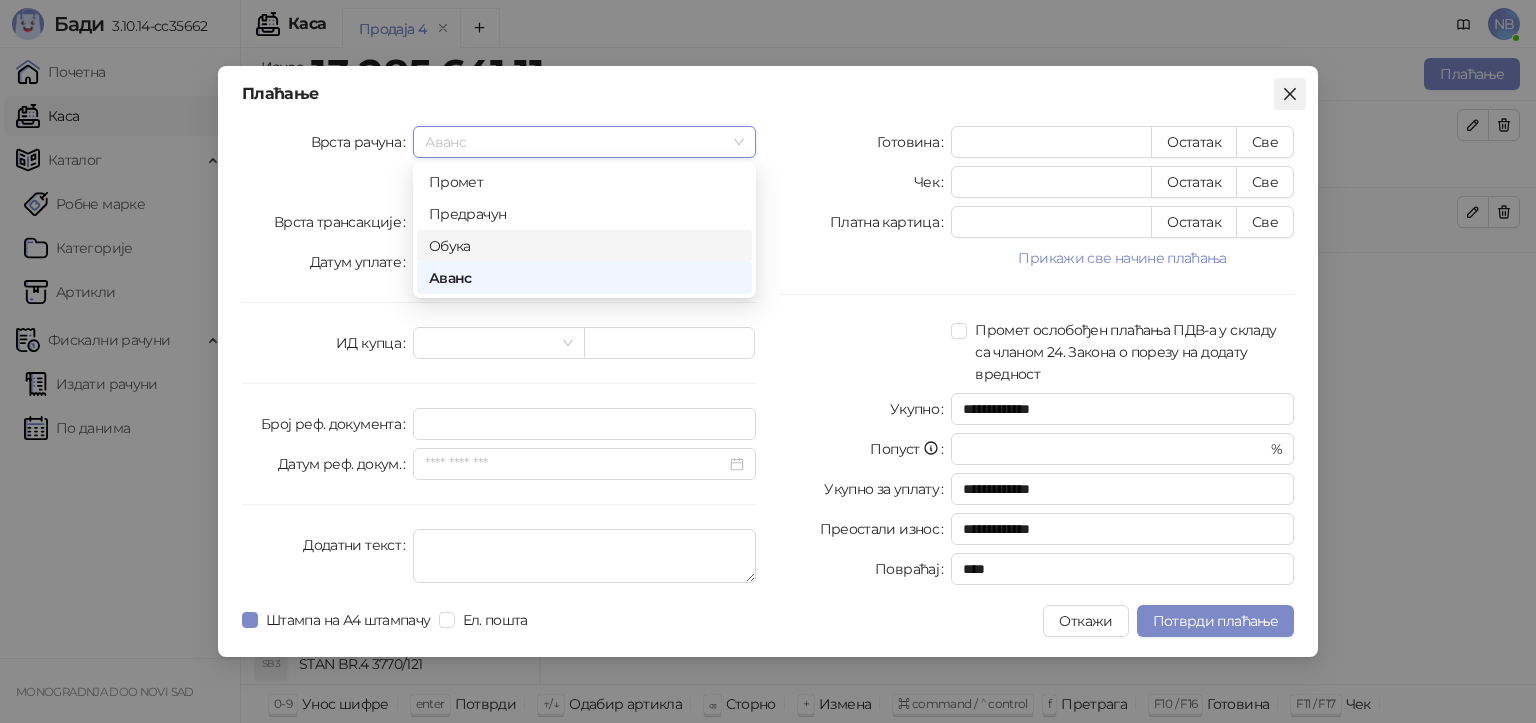 click at bounding box center [1290, 94] 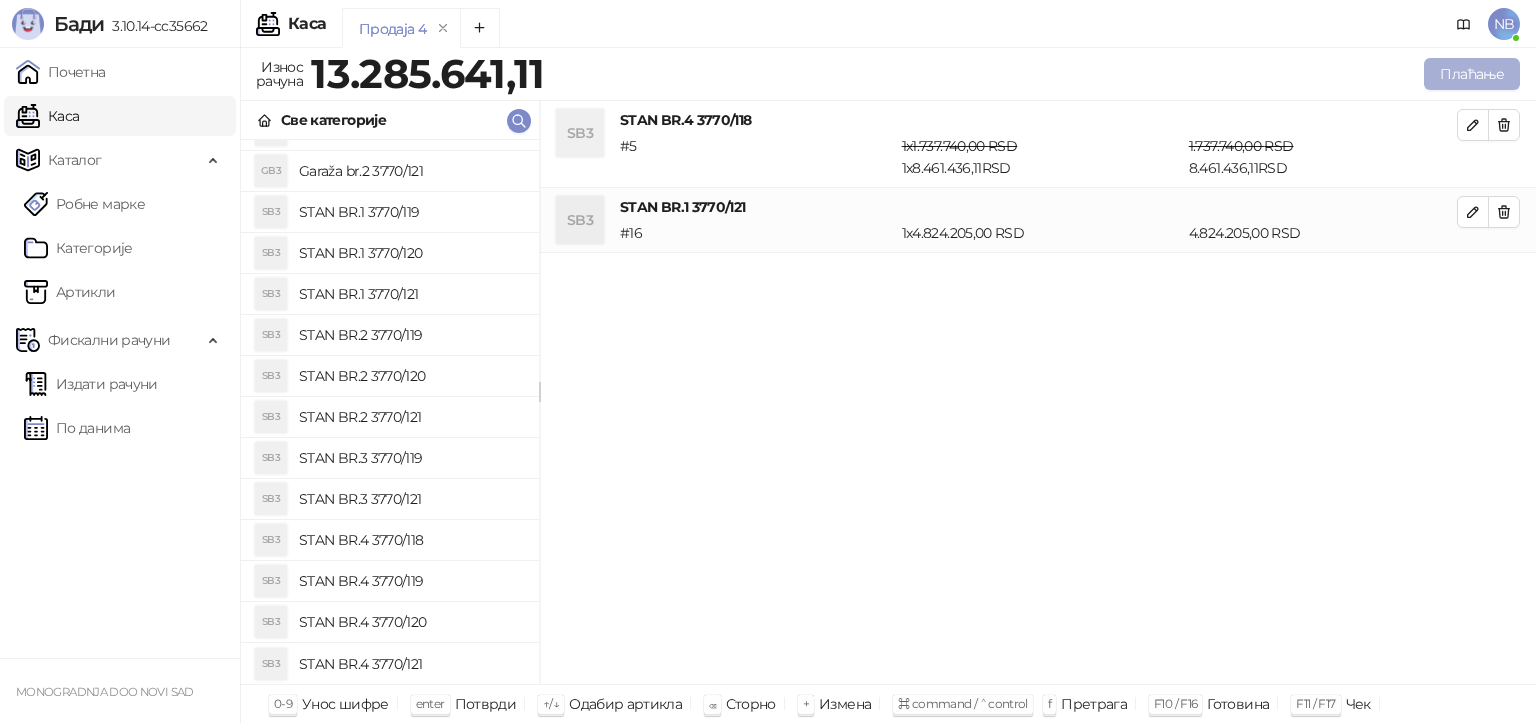 click on "Плаћање" at bounding box center (1472, 74) 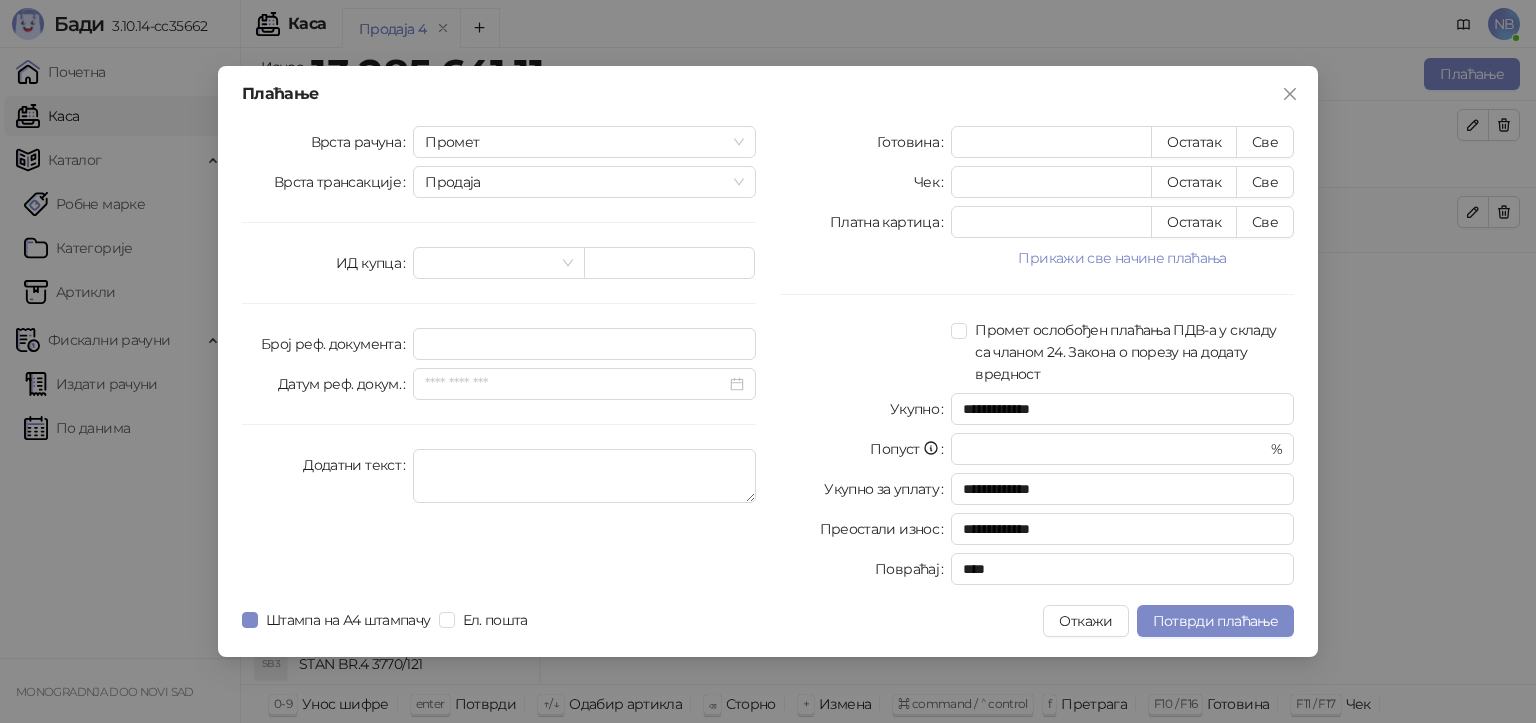 click on "Врста рачуна Промет Врста трансакције Продаја ИД купца Број реф. документа Датум реф. докум. Додатни текст" at bounding box center [499, 359] 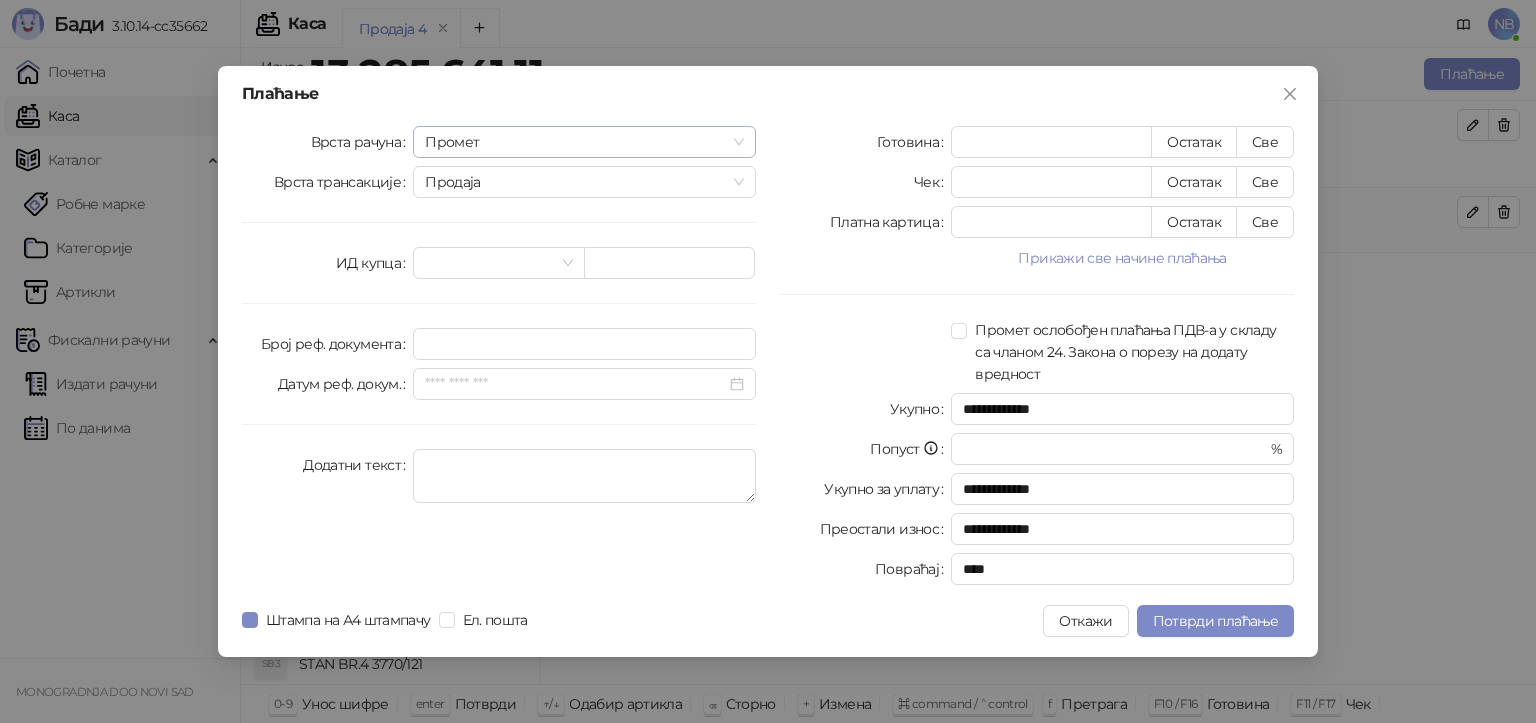 click on "Промет" at bounding box center (584, 142) 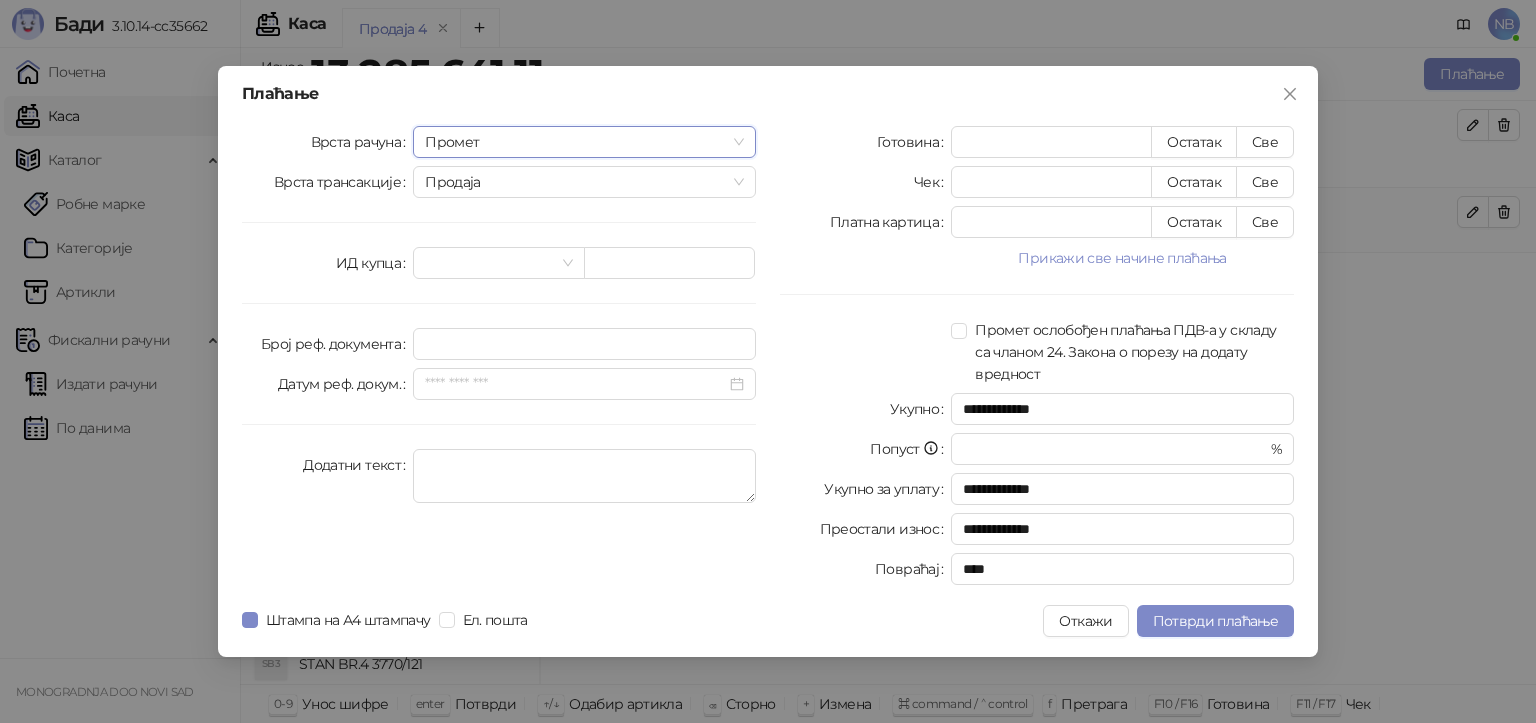 drag, startPoint x: 1287, startPoint y: 91, endPoint x: 1122, endPoint y: 197, distance: 196.11476 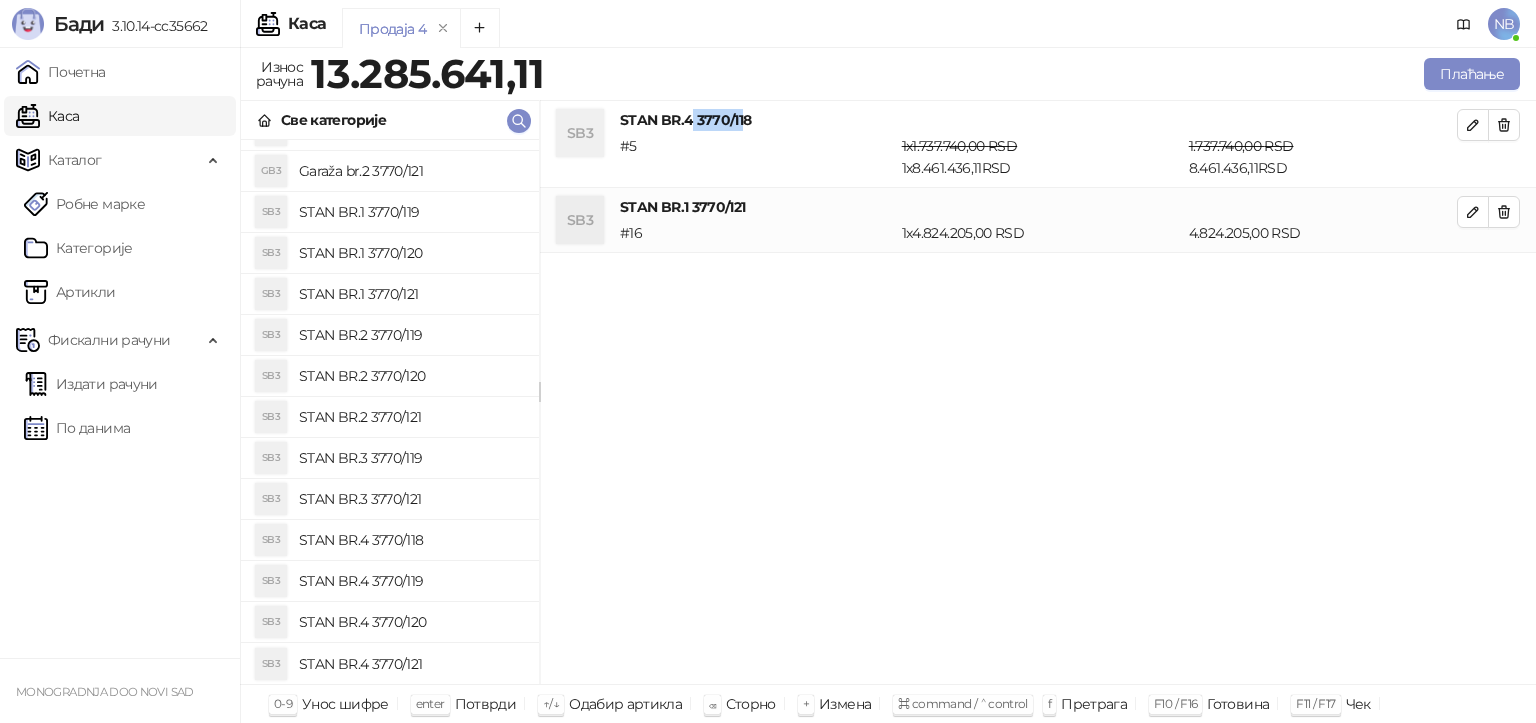 drag, startPoint x: 691, startPoint y: 118, endPoint x: 745, endPoint y: 118, distance: 54 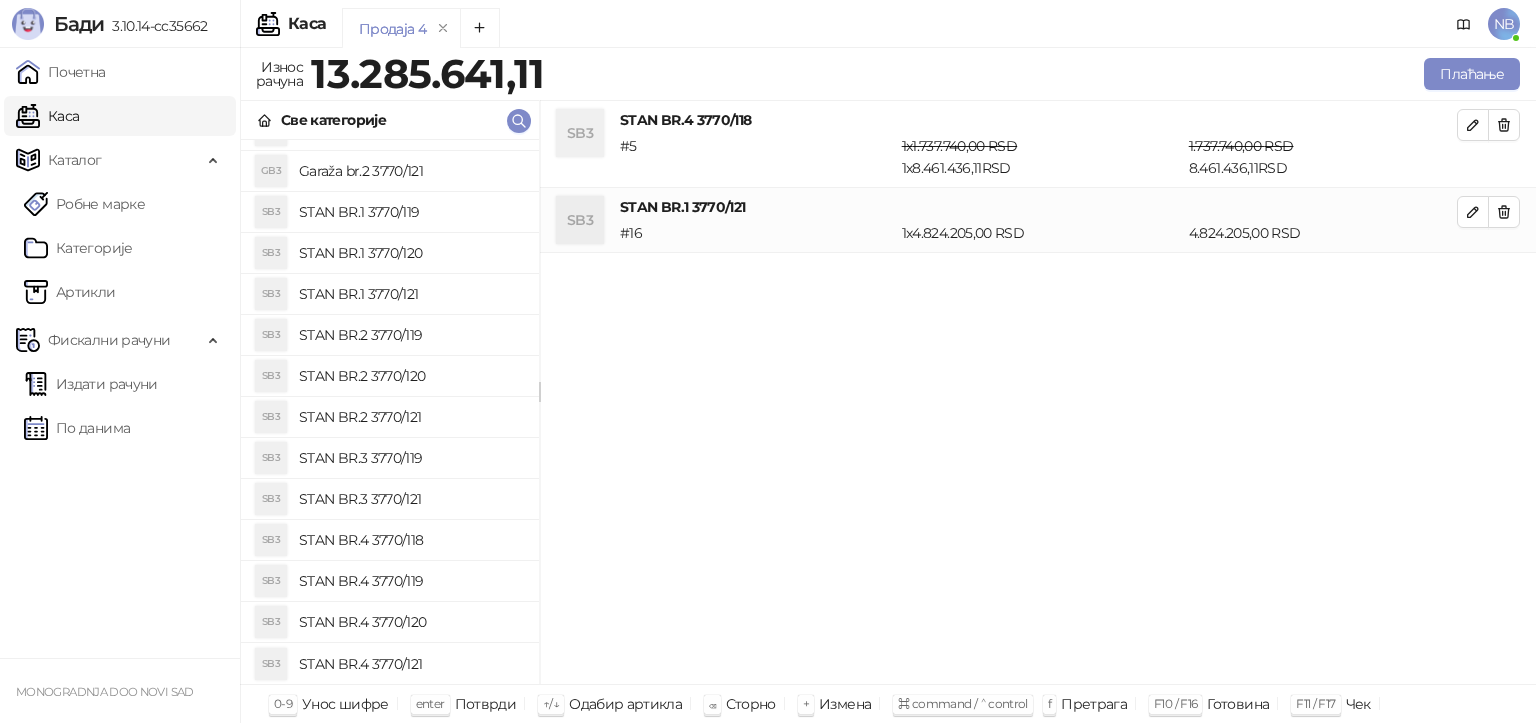 click on "SB3 STAN BR.4 3770/118    # 5 1  x  1.737.740,00   RSD 1  x  8.461.436,11  RSD  1.737.740,00   RSD 8.461.436,11  RSD  SB3 STAN BR.1 3770/121    # 16 1  x  4.824.205,00 RSD 4.824.205,00 RSD" at bounding box center (1038, 393) 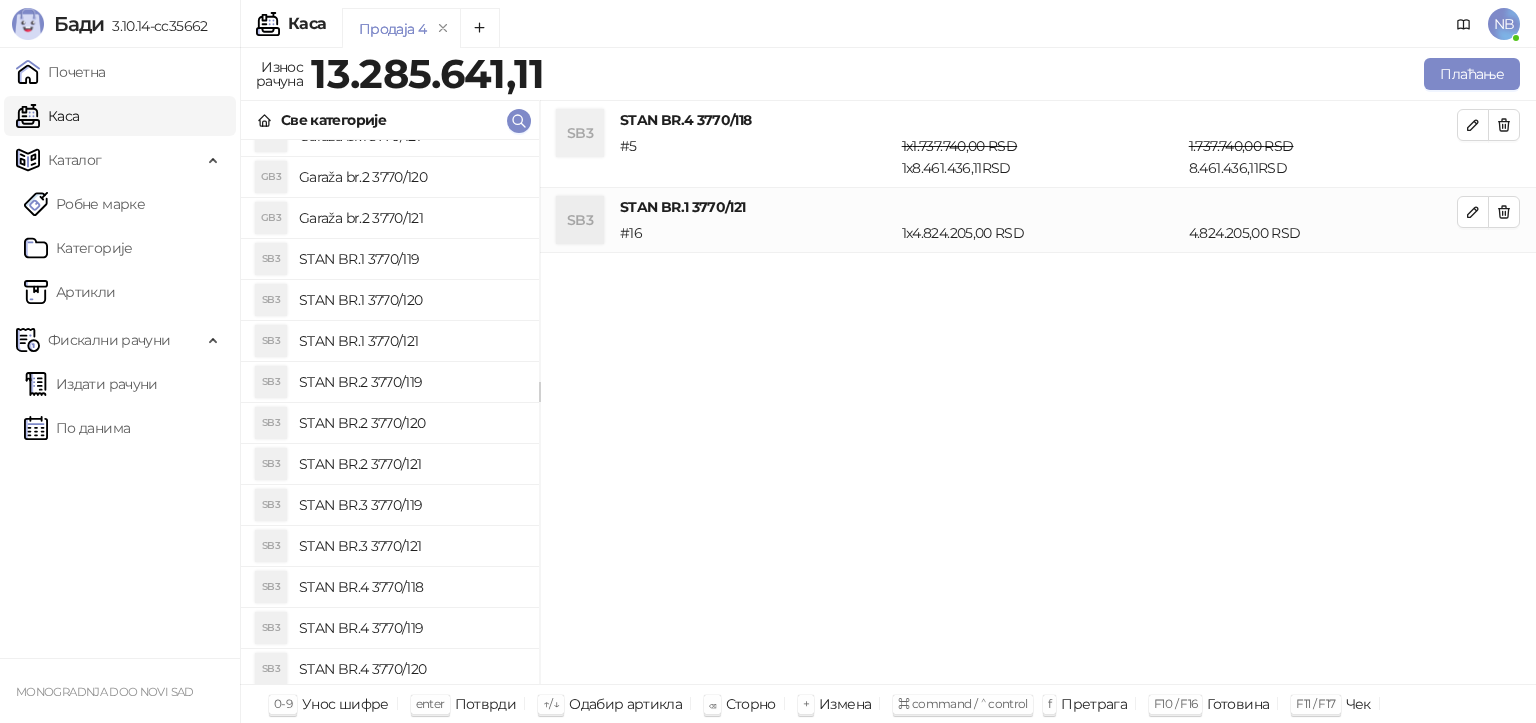 scroll, scrollTop: 0, scrollLeft: 0, axis: both 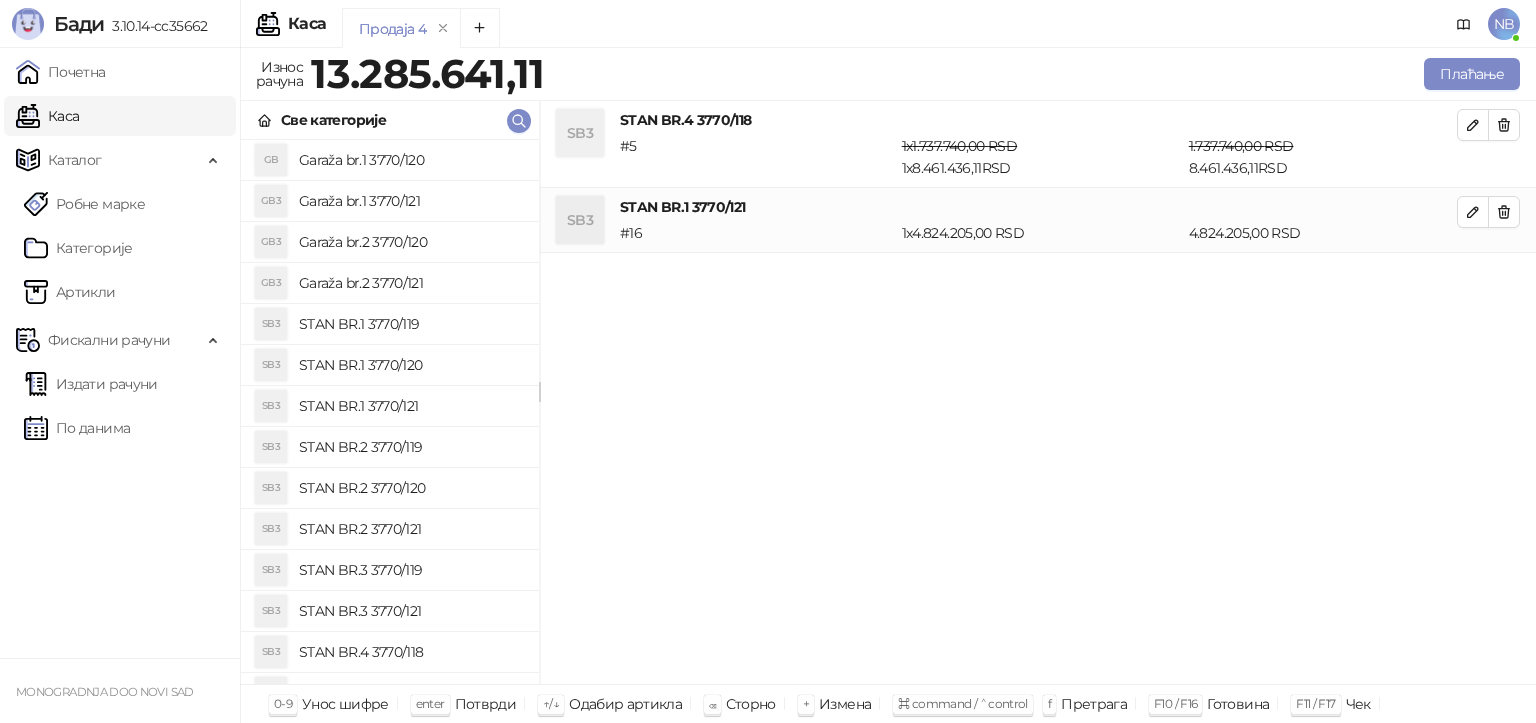 click on "13.285.641,11" at bounding box center (428, 73) 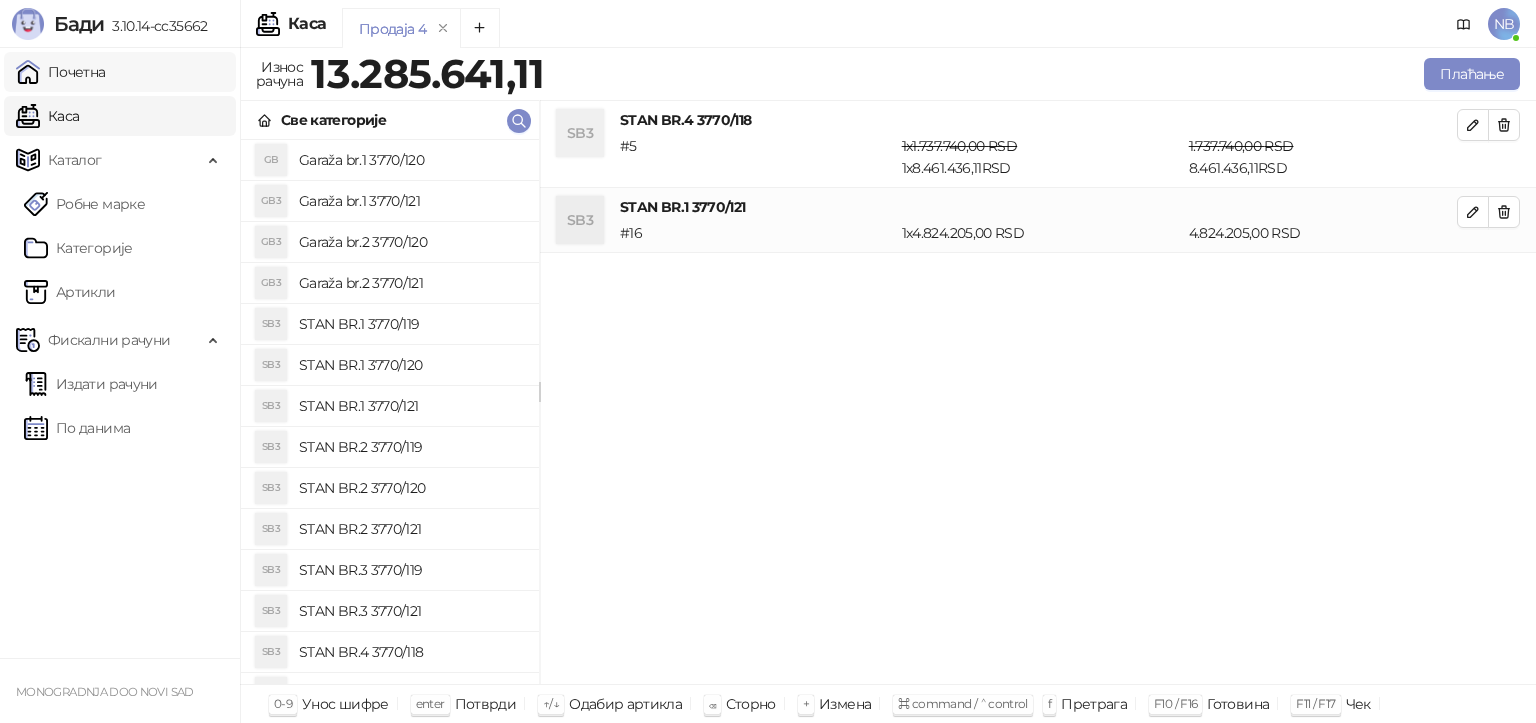 click on "Почетна" at bounding box center (61, 72) 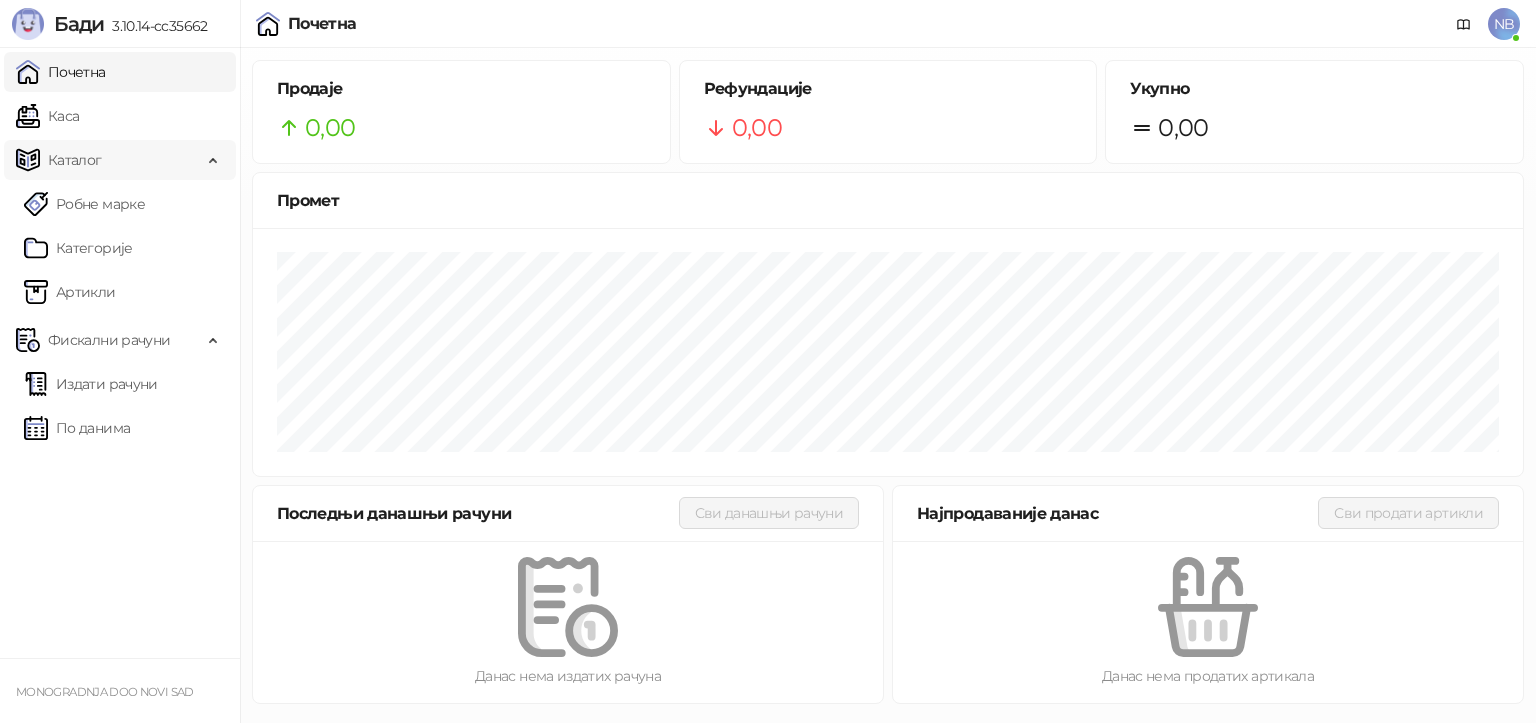 click on "Каталог" at bounding box center [75, 160] 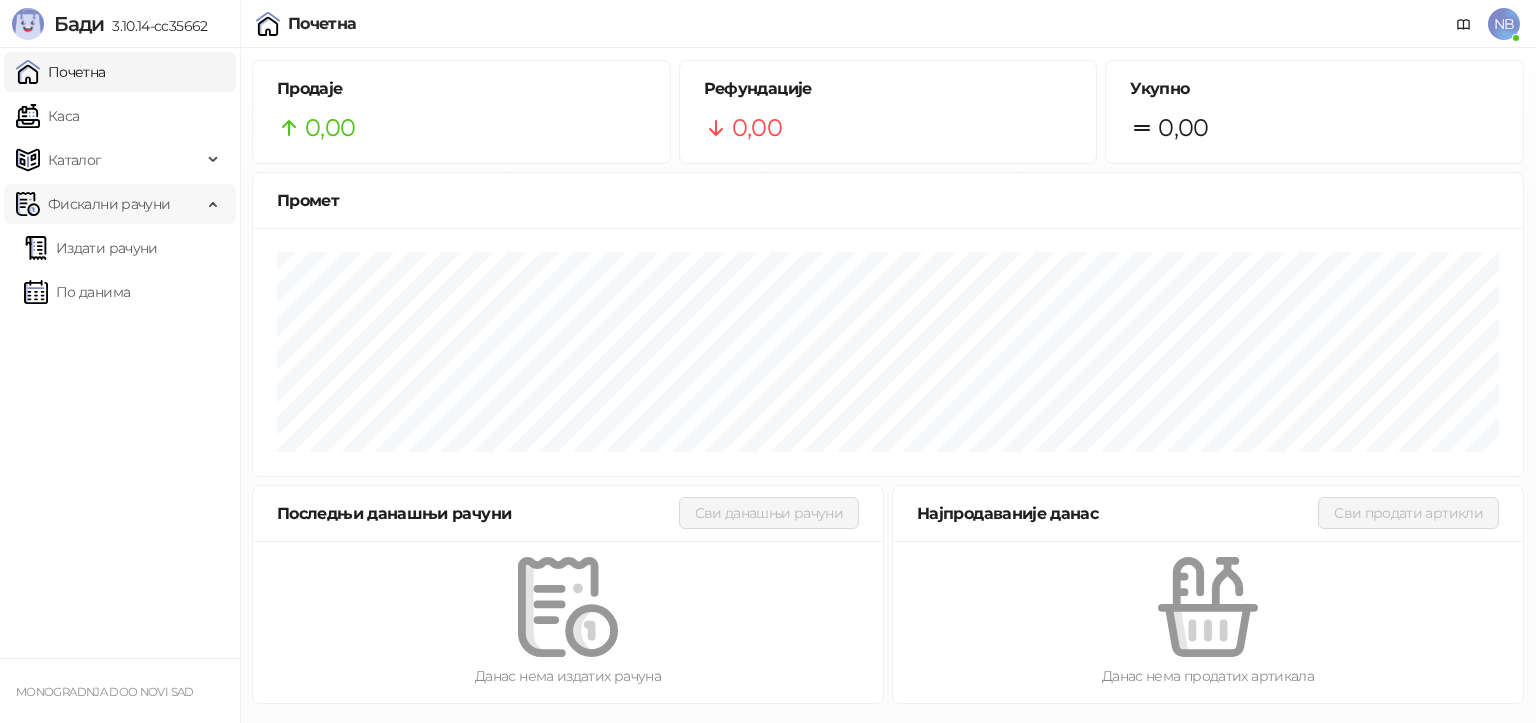 click on "Фискални рачуни" at bounding box center [109, 204] 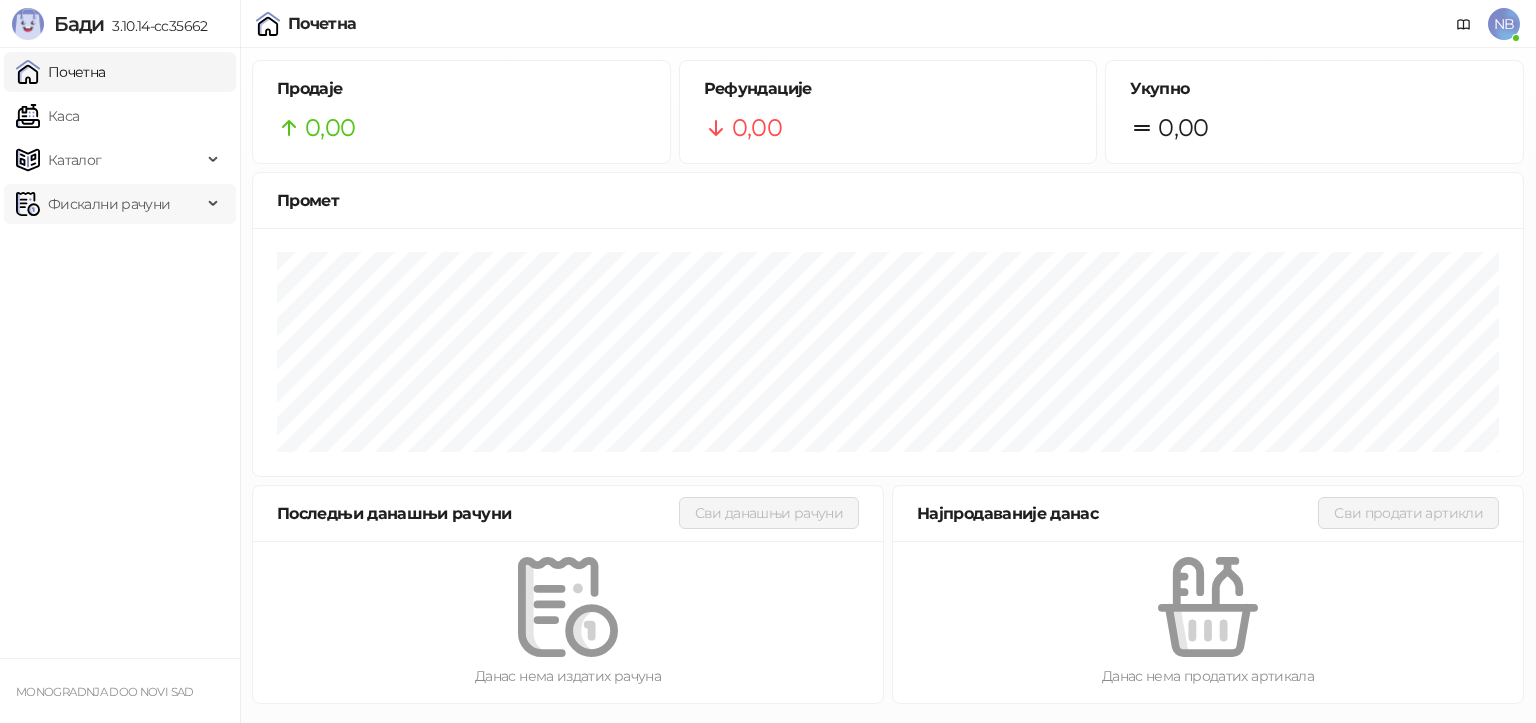 click on "Фискални рачуни" at bounding box center [109, 204] 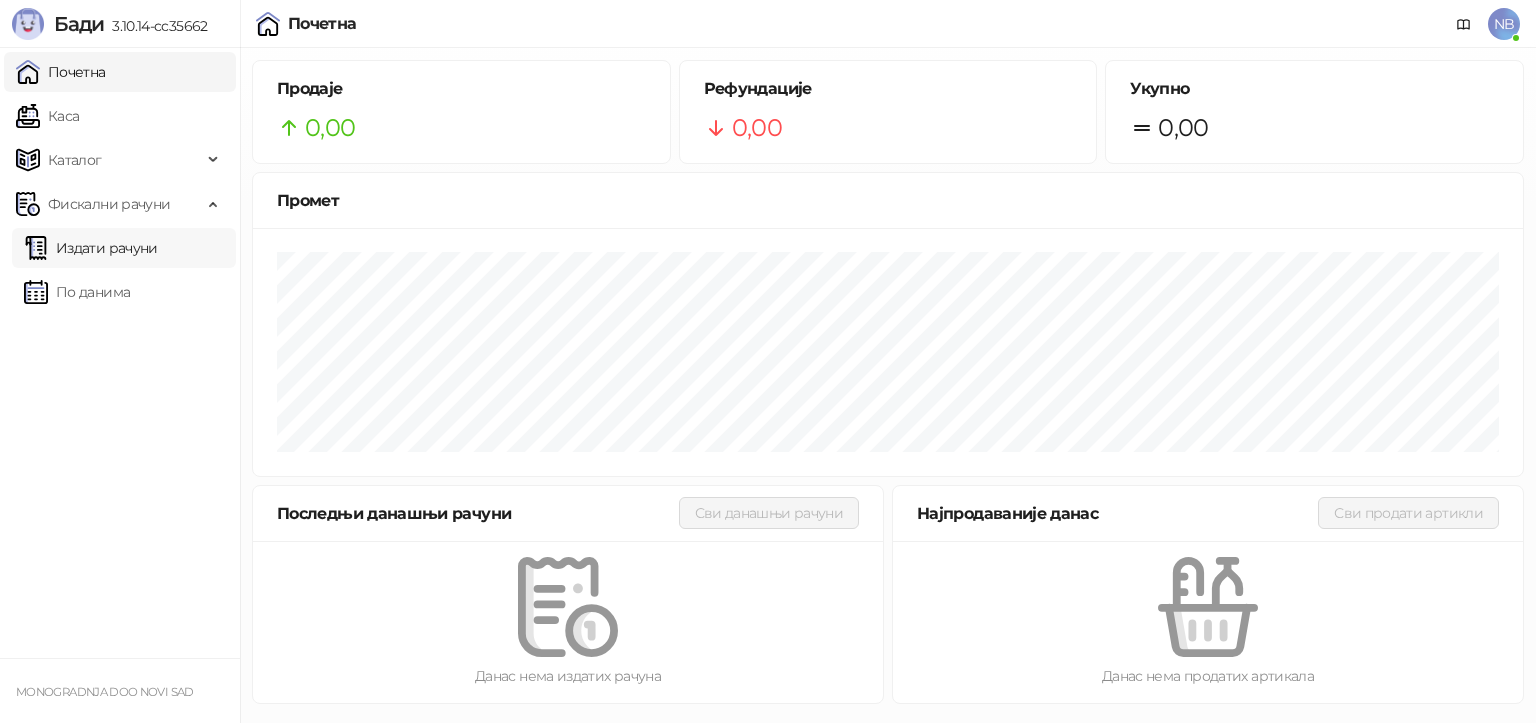 click on "Издати рачуни" at bounding box center (91, 248) 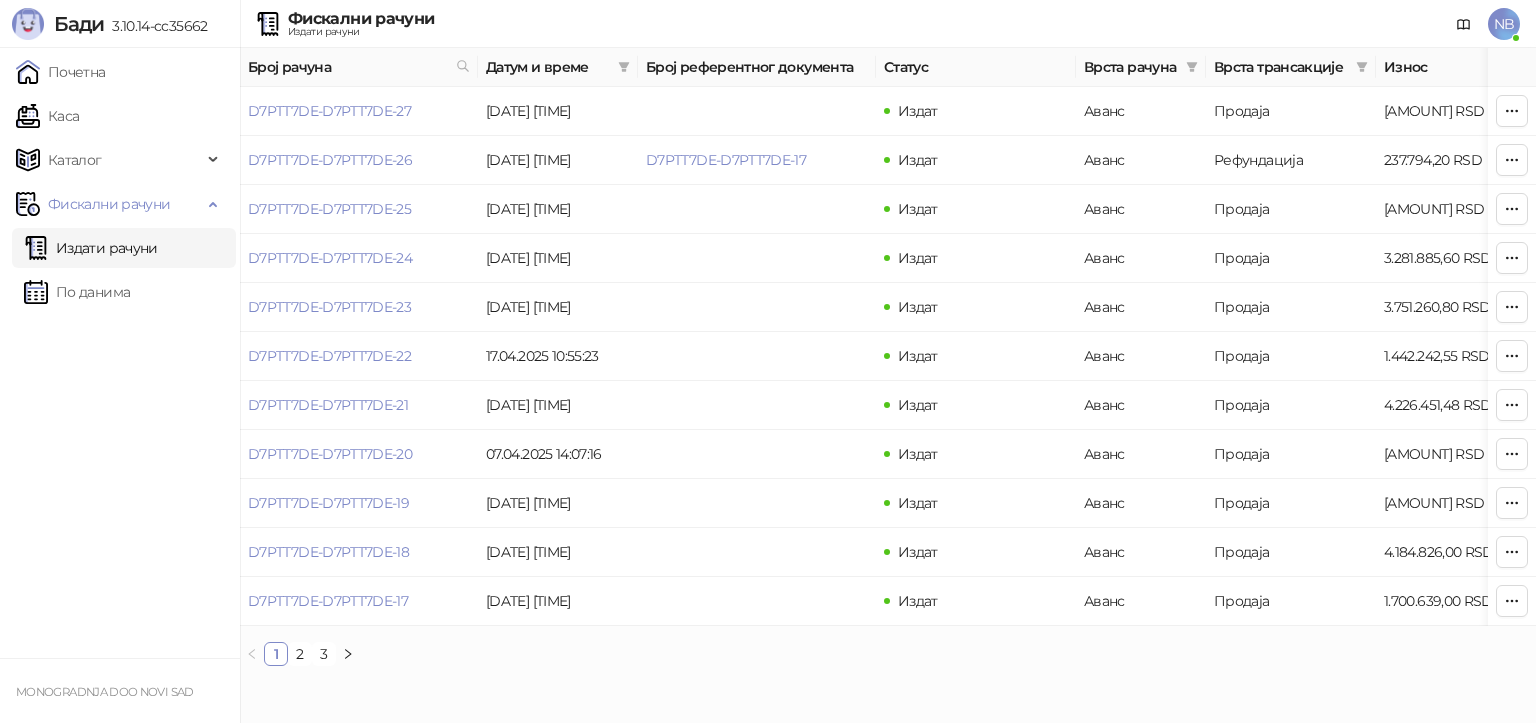 click on "NB" at bounding box center (1504, 24) 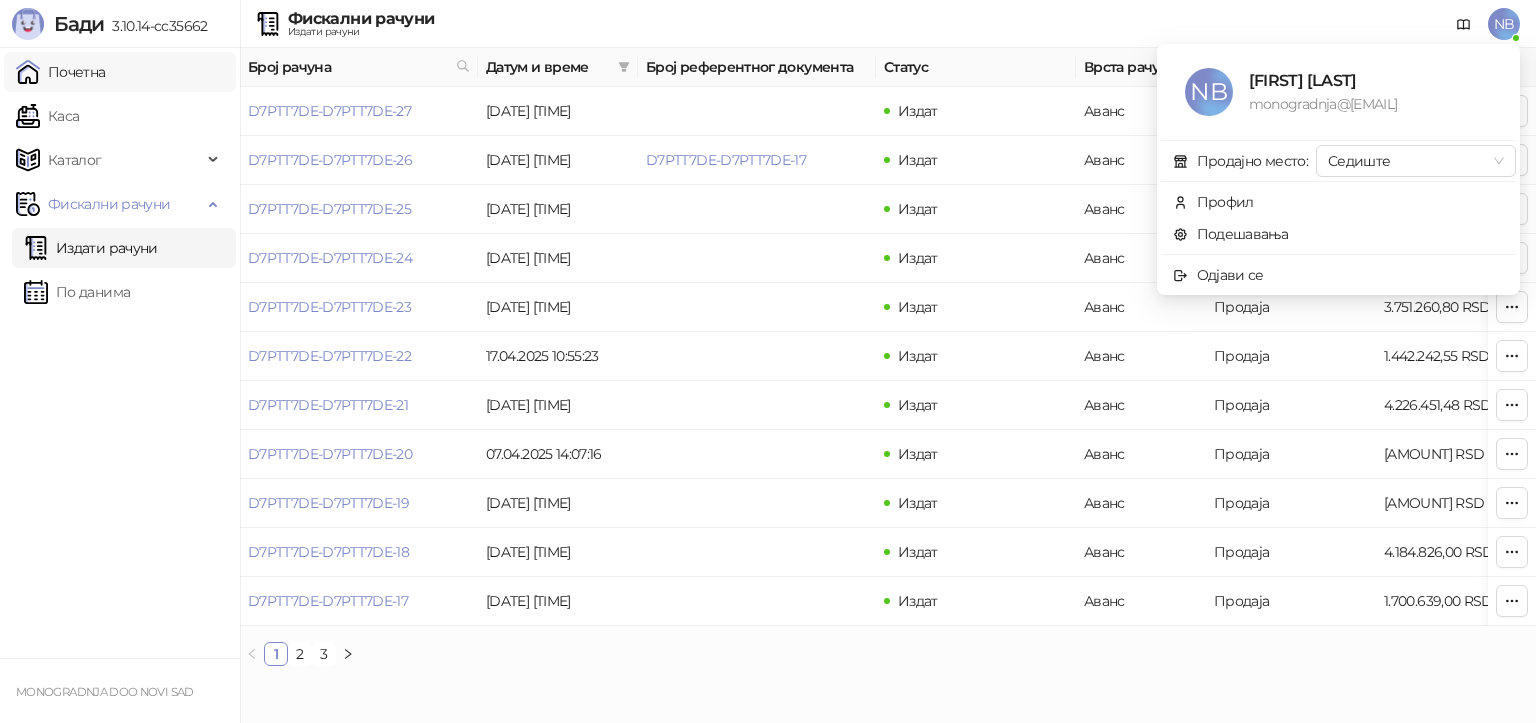 click on "Почетна" at bounding box center [61, 72] 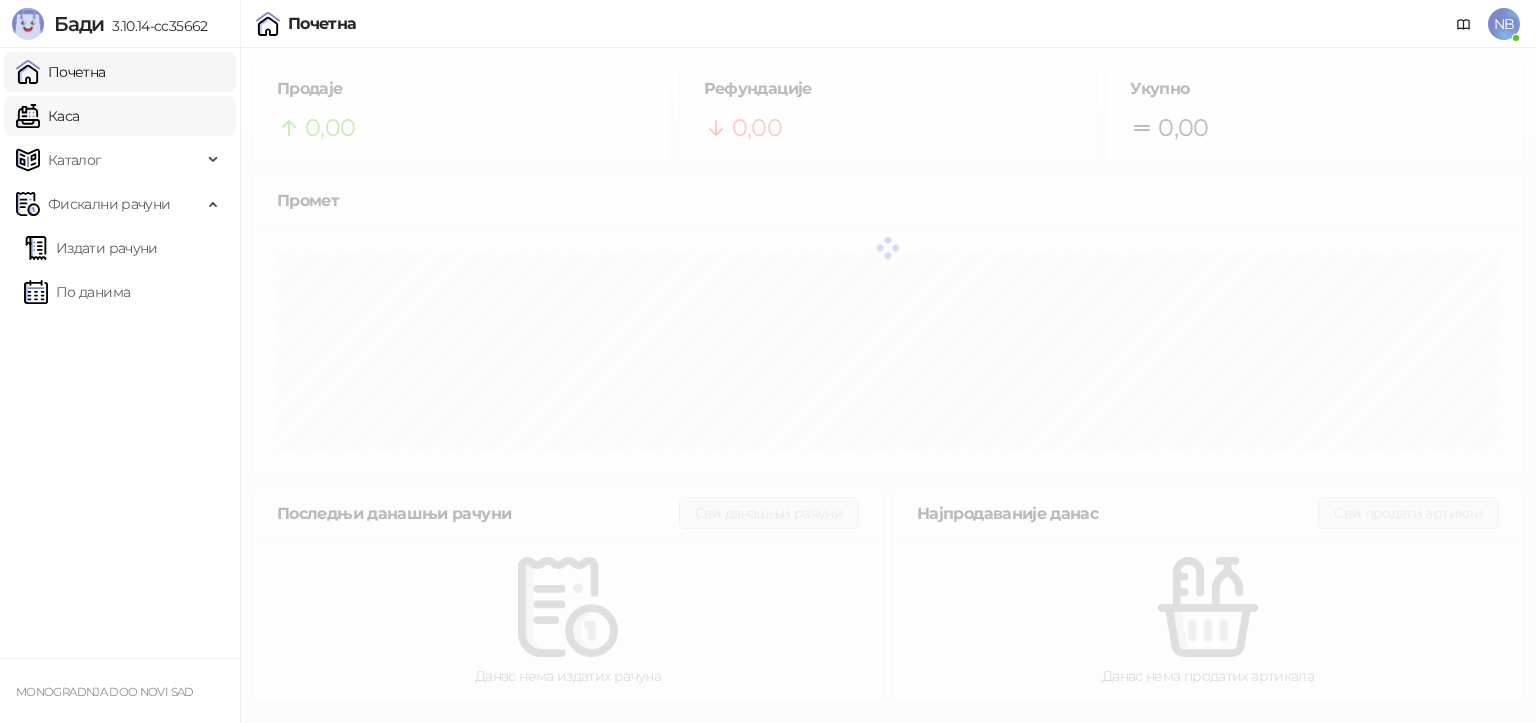 click on "Каса" at bounding box center [47, 116] 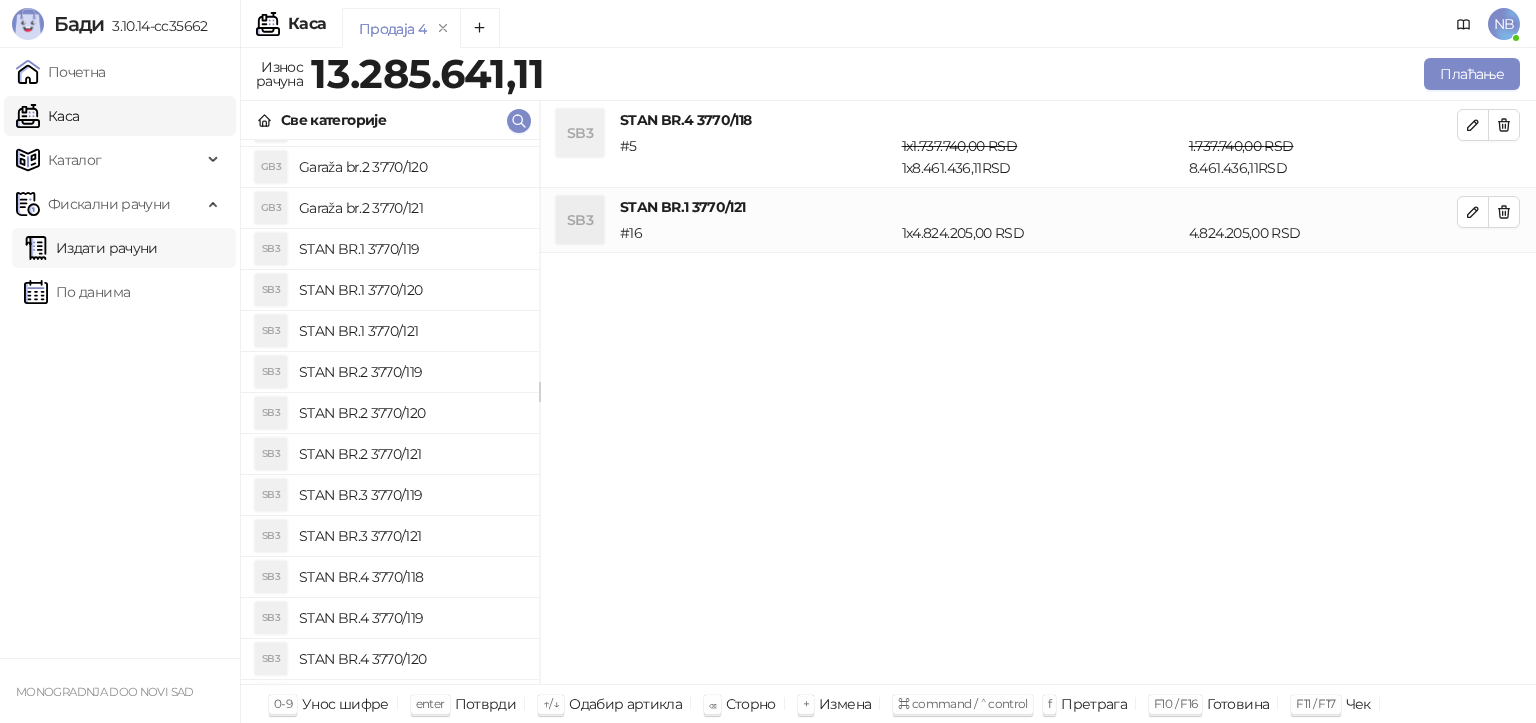 scroll, scrollTop: 12, scrollLeft: 0, axis: vertical 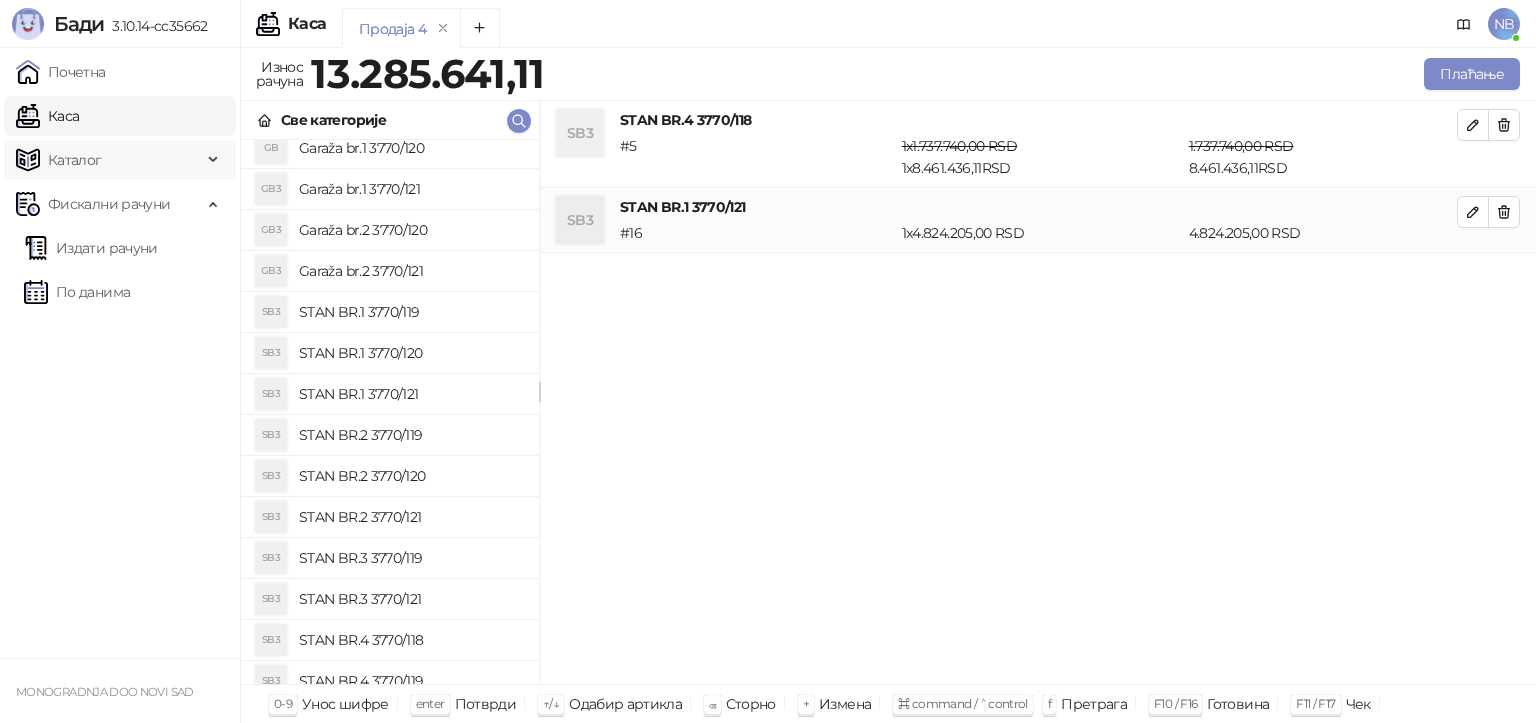 click on "Каталог" at bounding box center (75, 160) 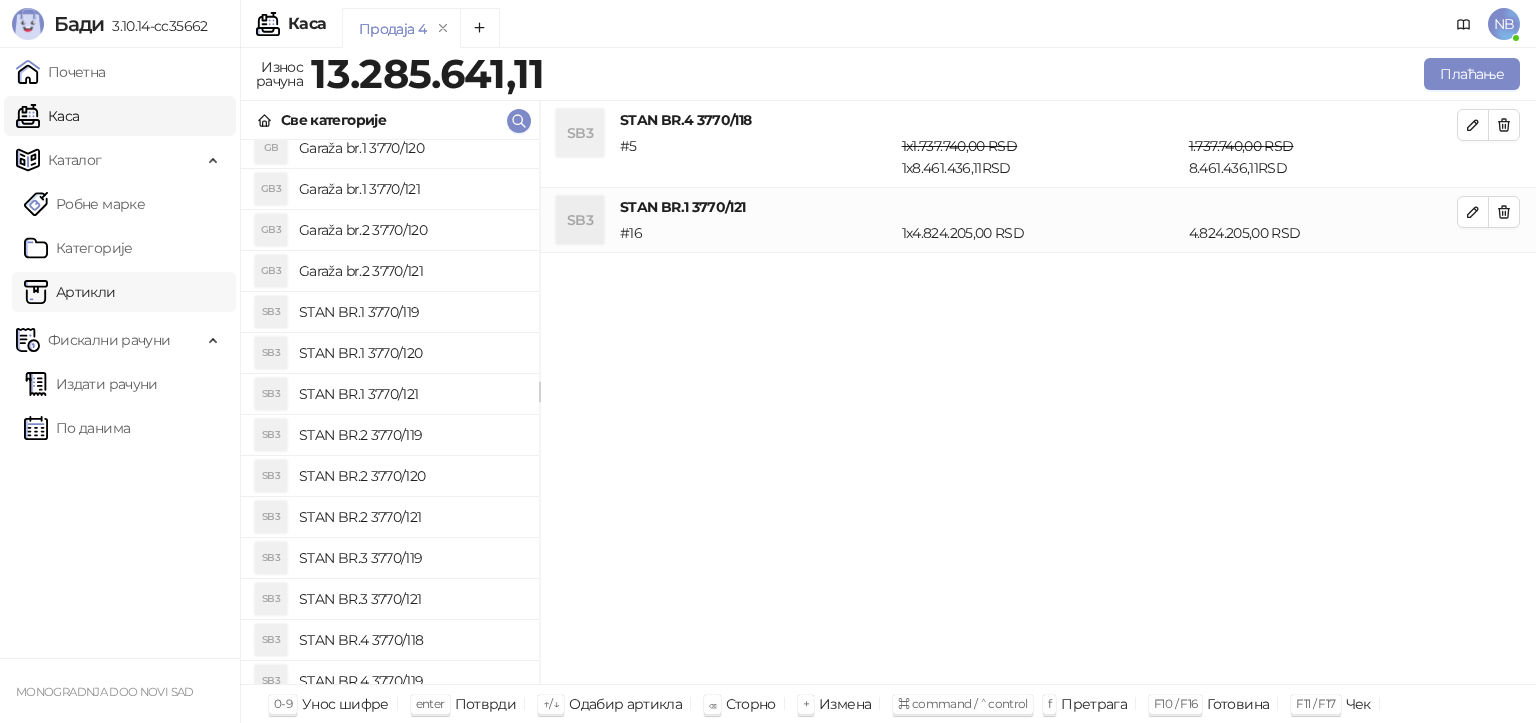 click on "Артикли" at bounding box center [70, 292] 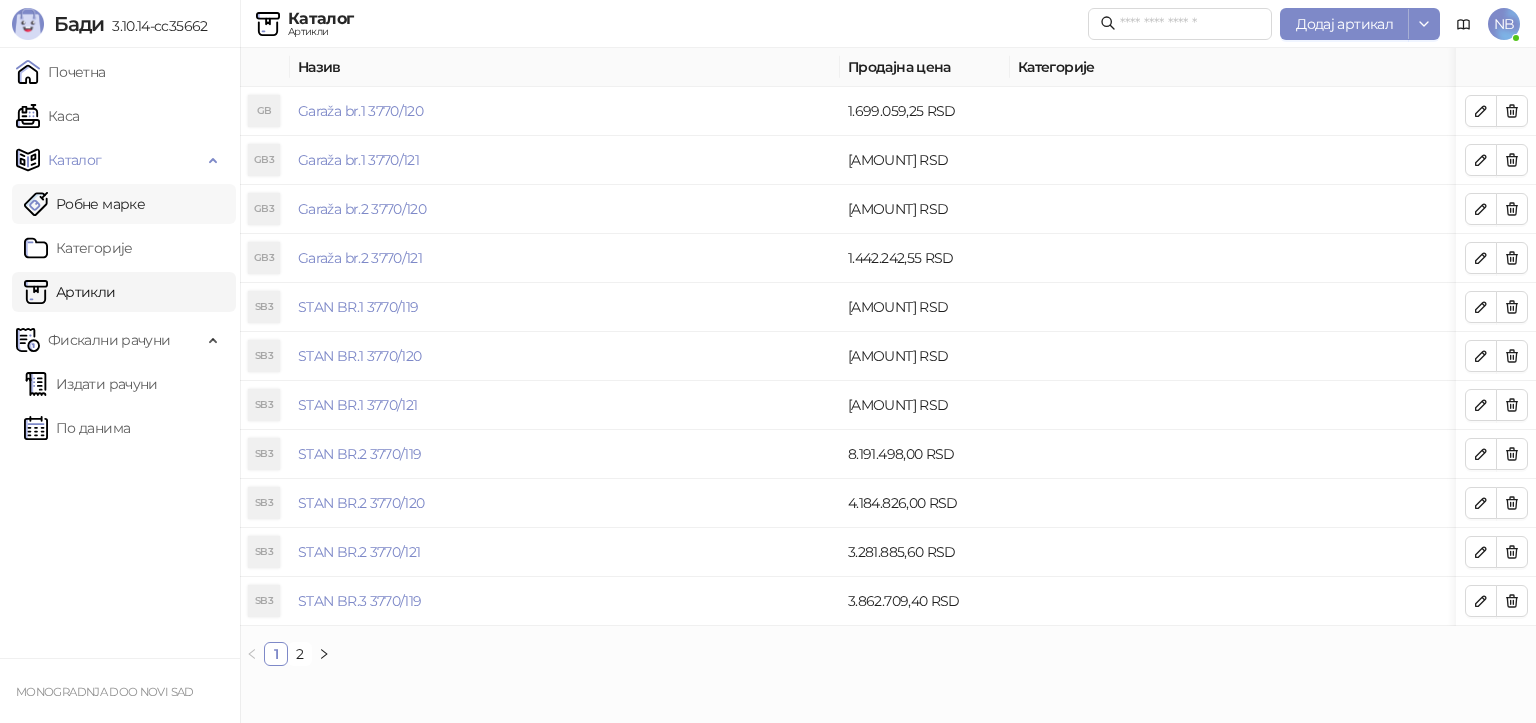 click on "Робне марке" at bounding box center (84, 204) 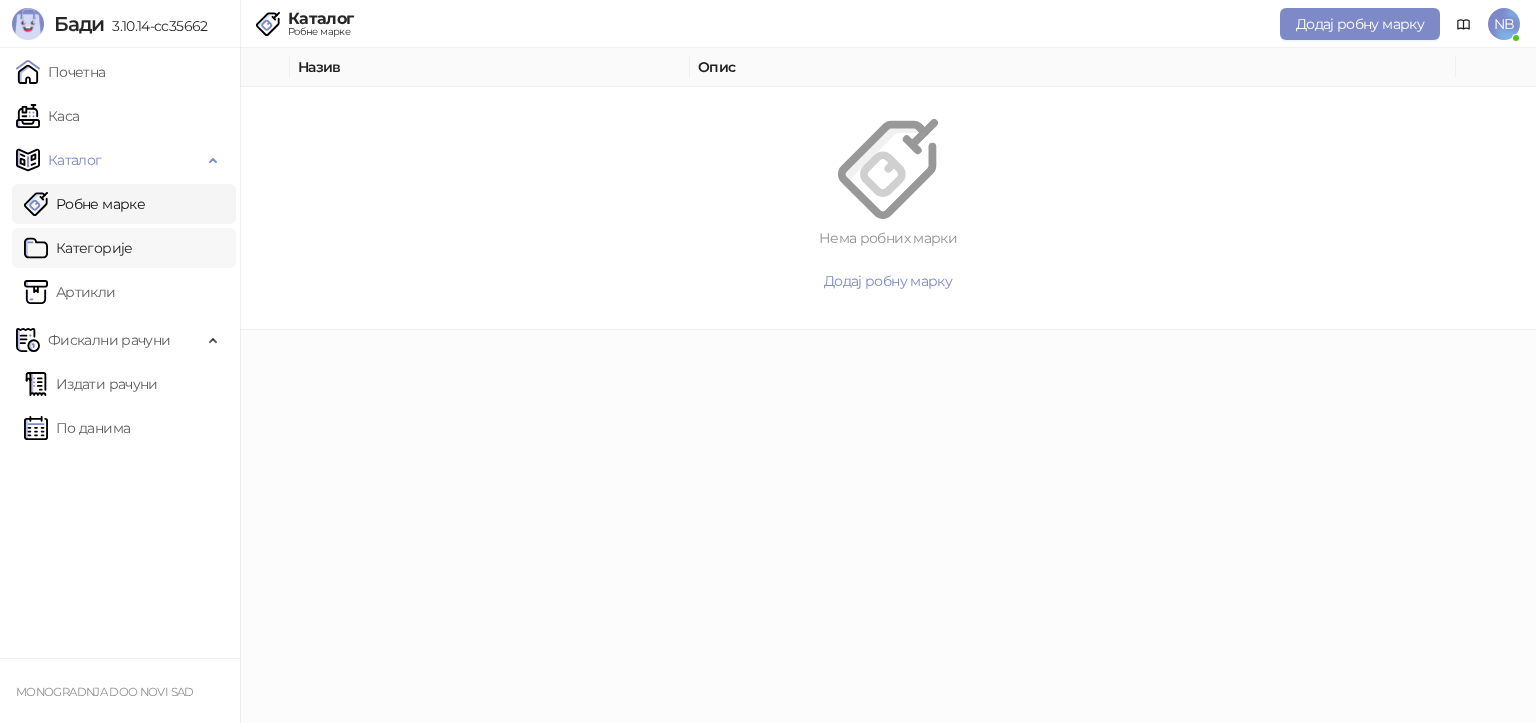 click on "Категорије" at bounding box center (78, 248) 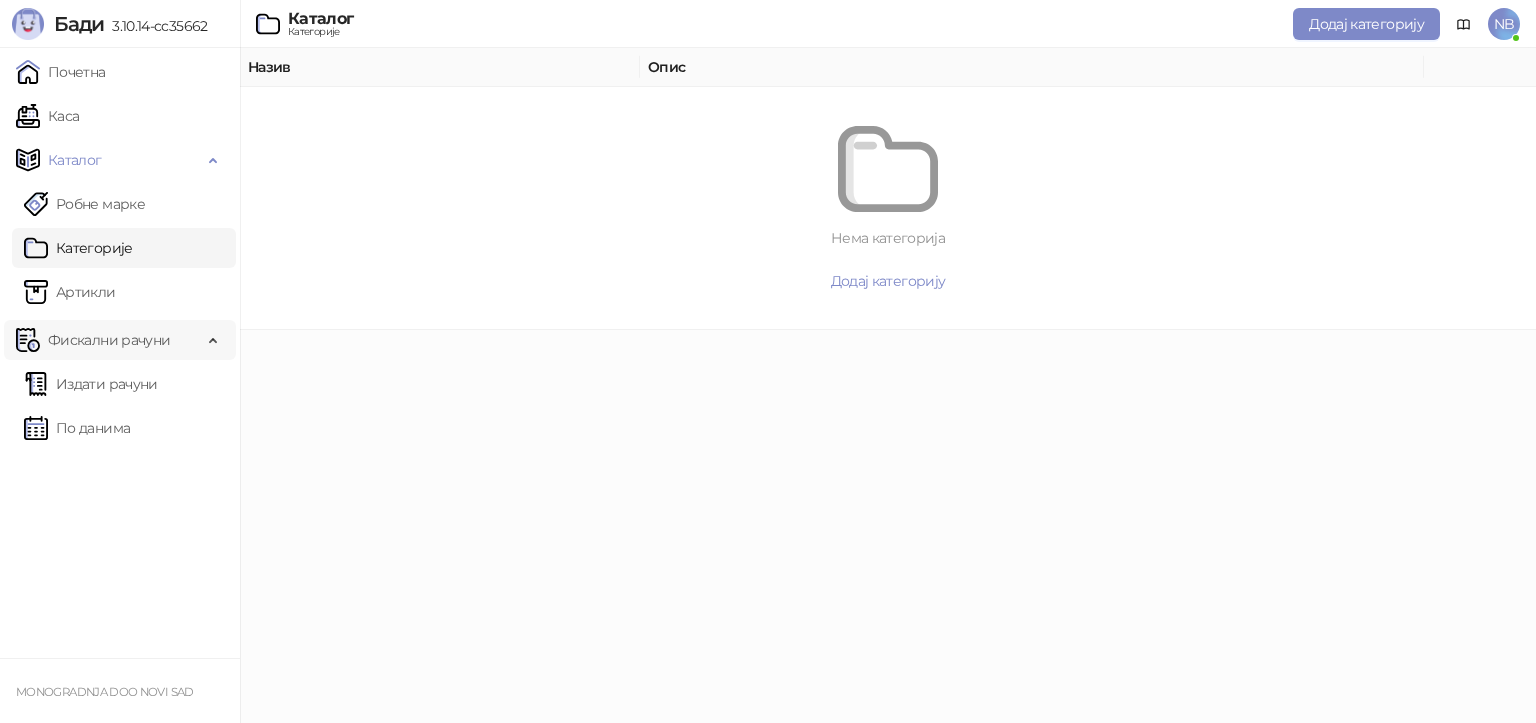 click on "Фискални рачуни" at bounding box center [109, 340] 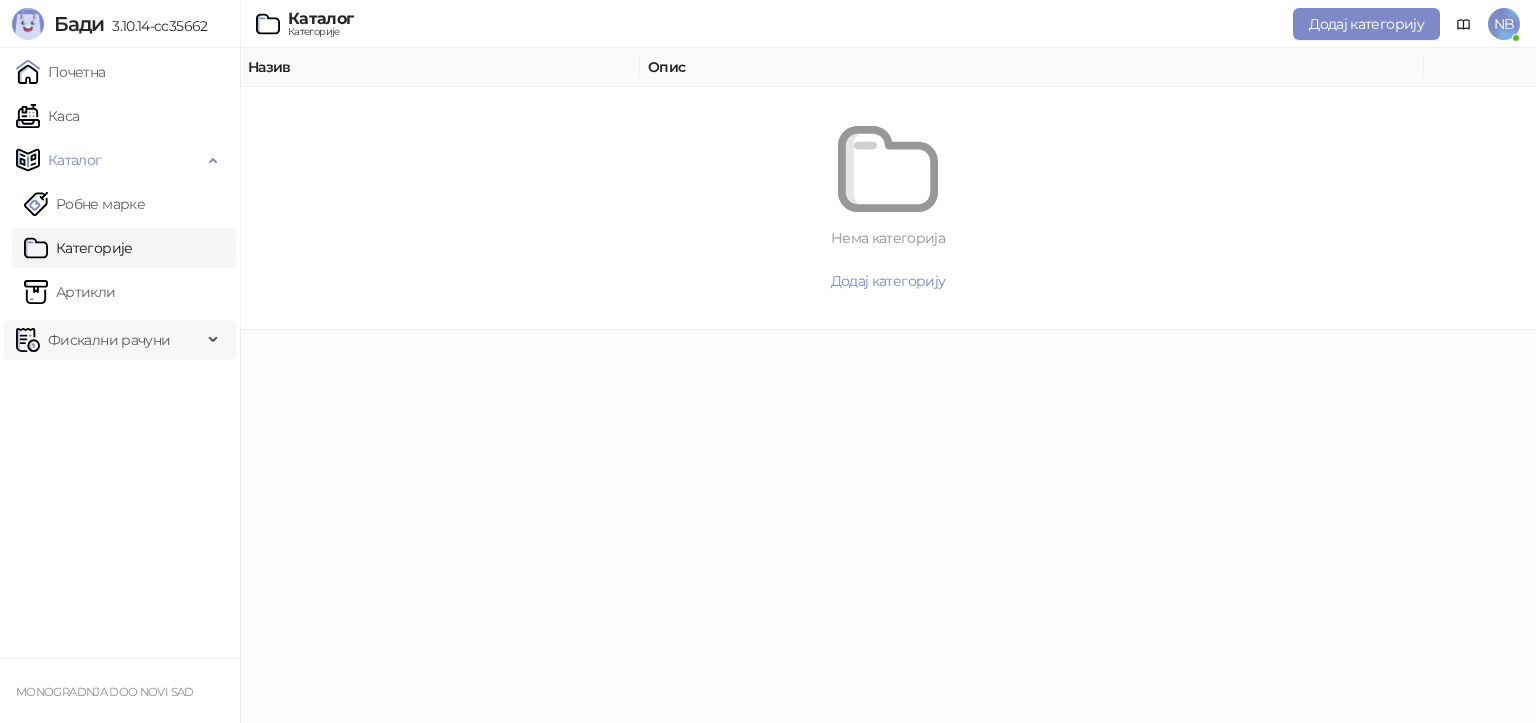click on "Фискални рачуни" at bounding box center [109, 340] 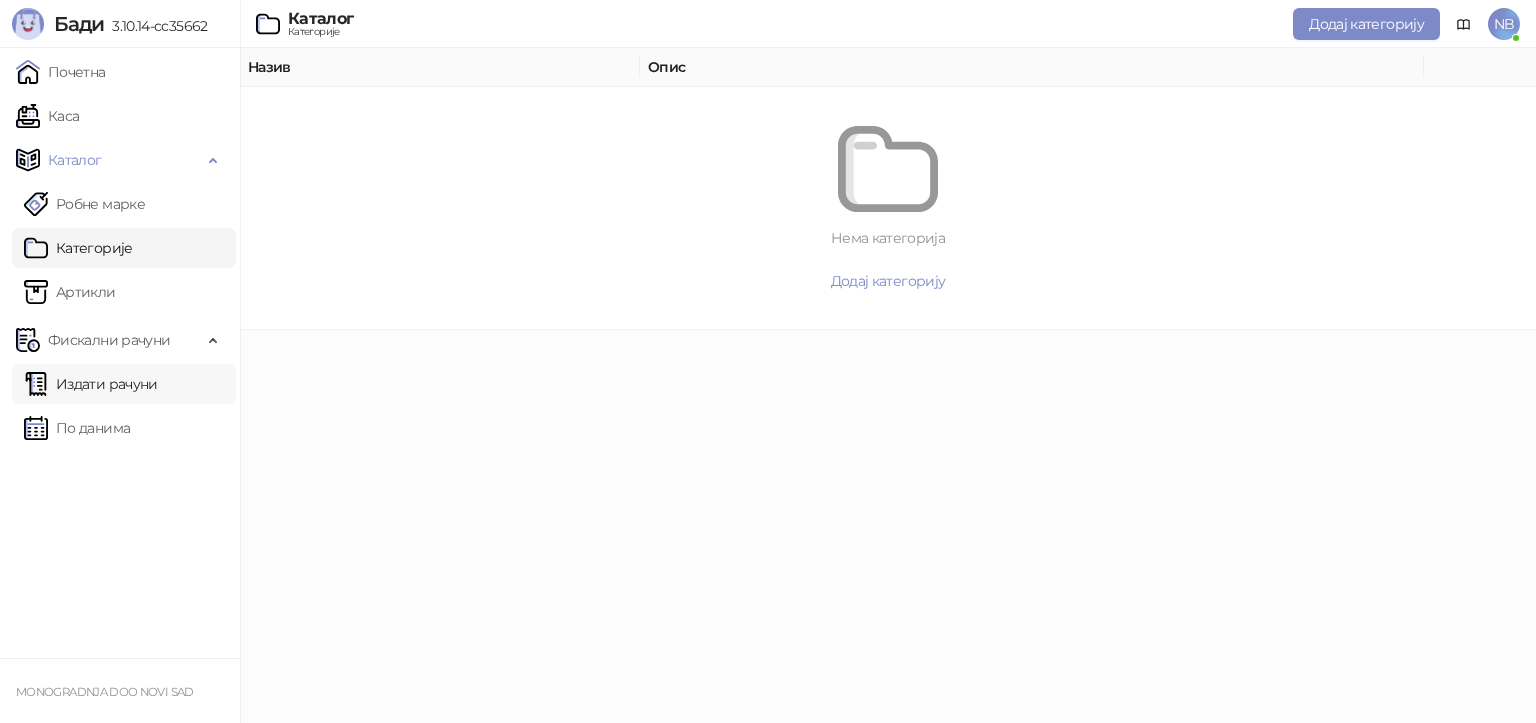 click on "Издати рачуни" at bounding box center [91, 384] 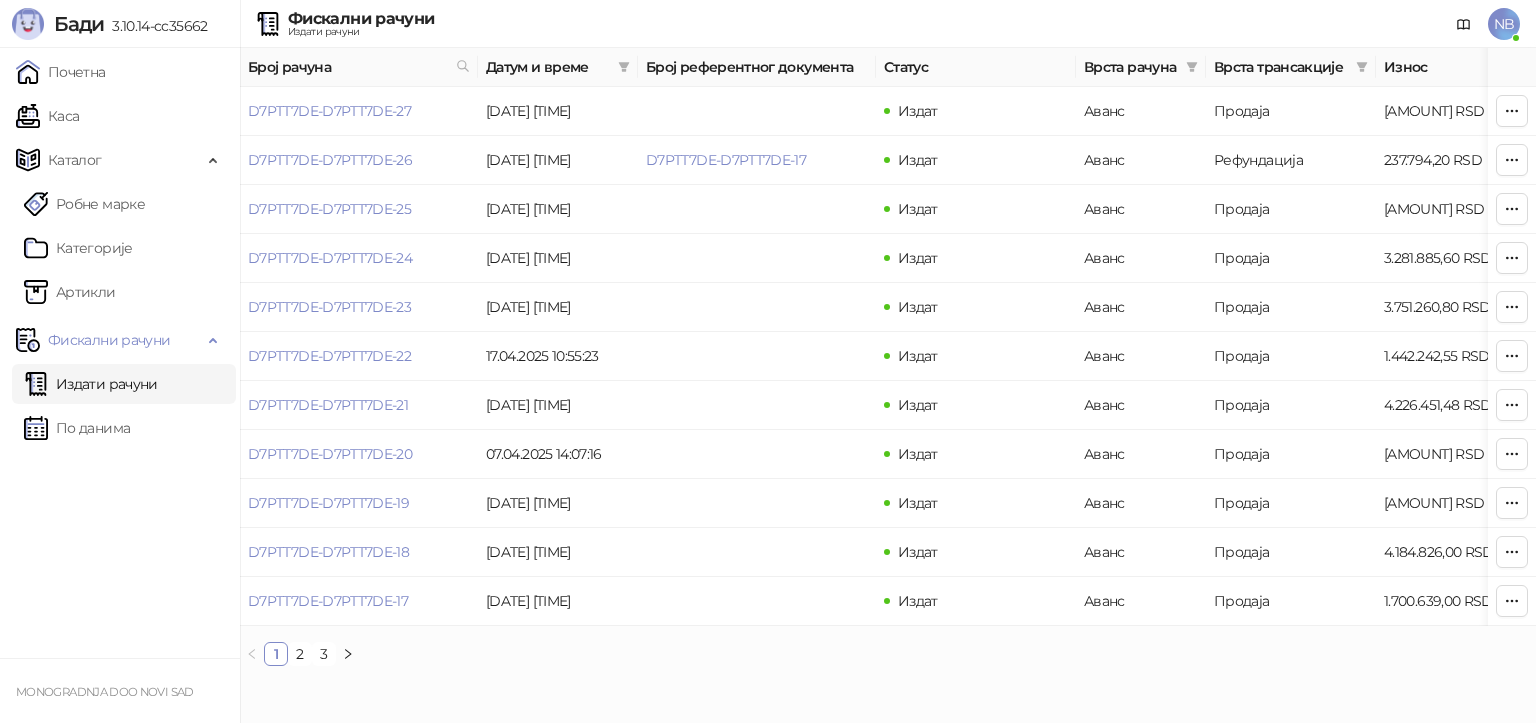 click on "Бади" at bounding box center [79, 24] 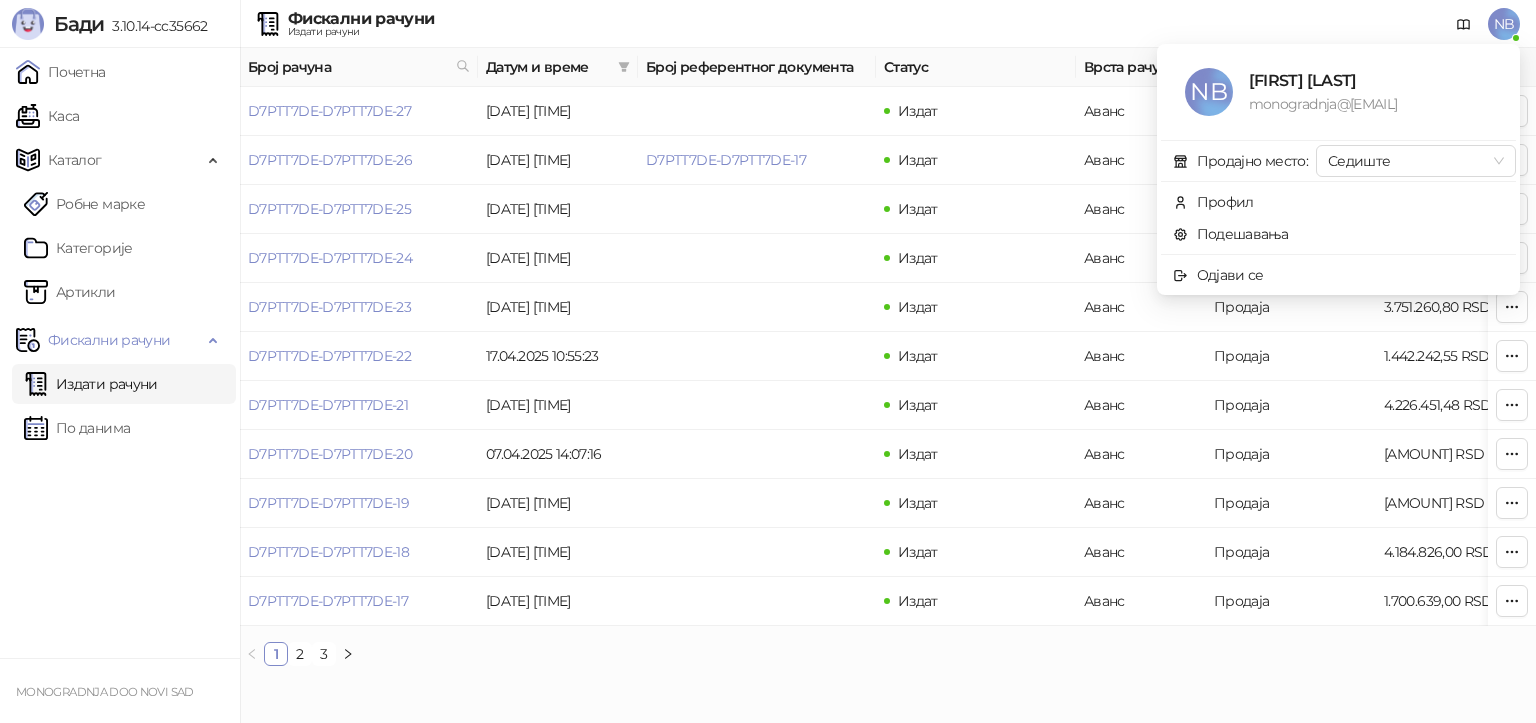 click on "Бади" at bounding box center [79, 24] 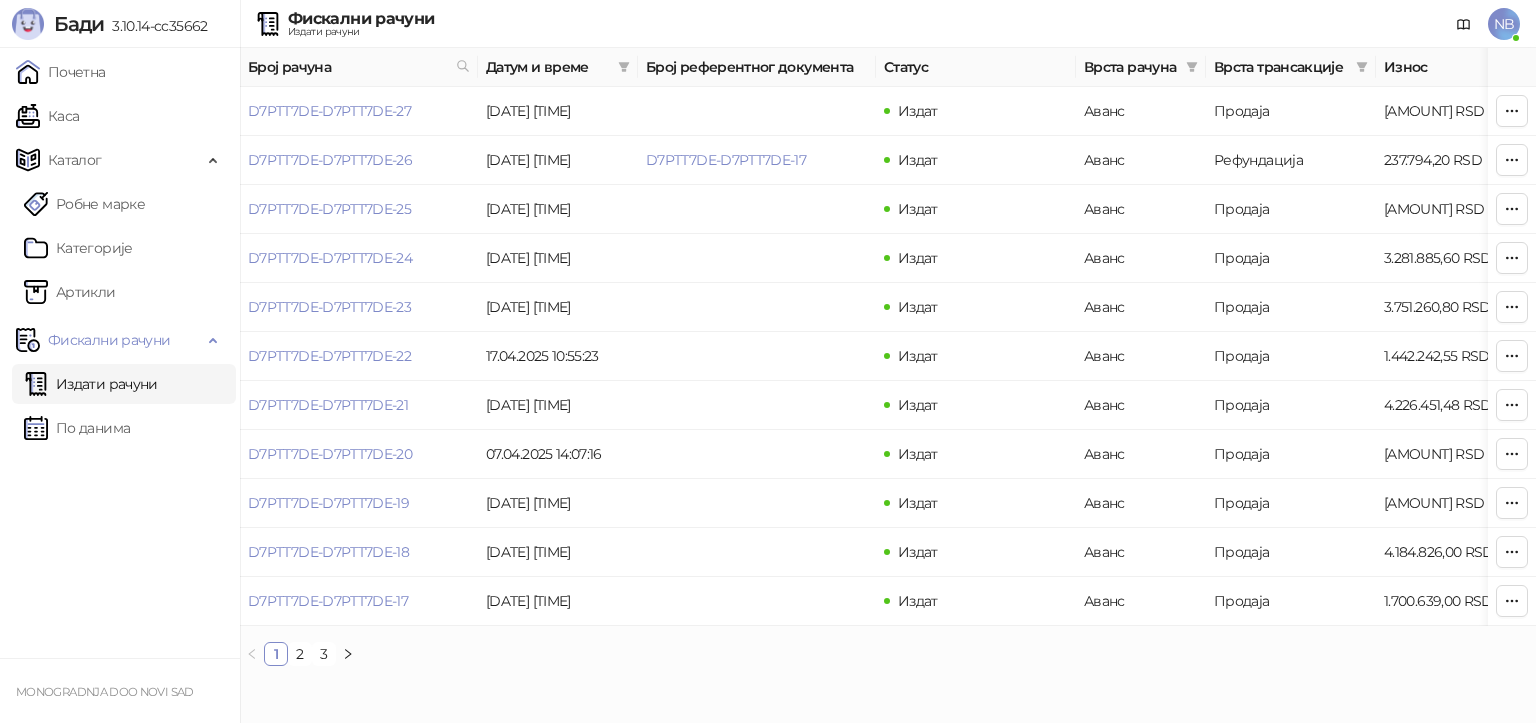 click on "Бади" at bounding box center [79, 24] 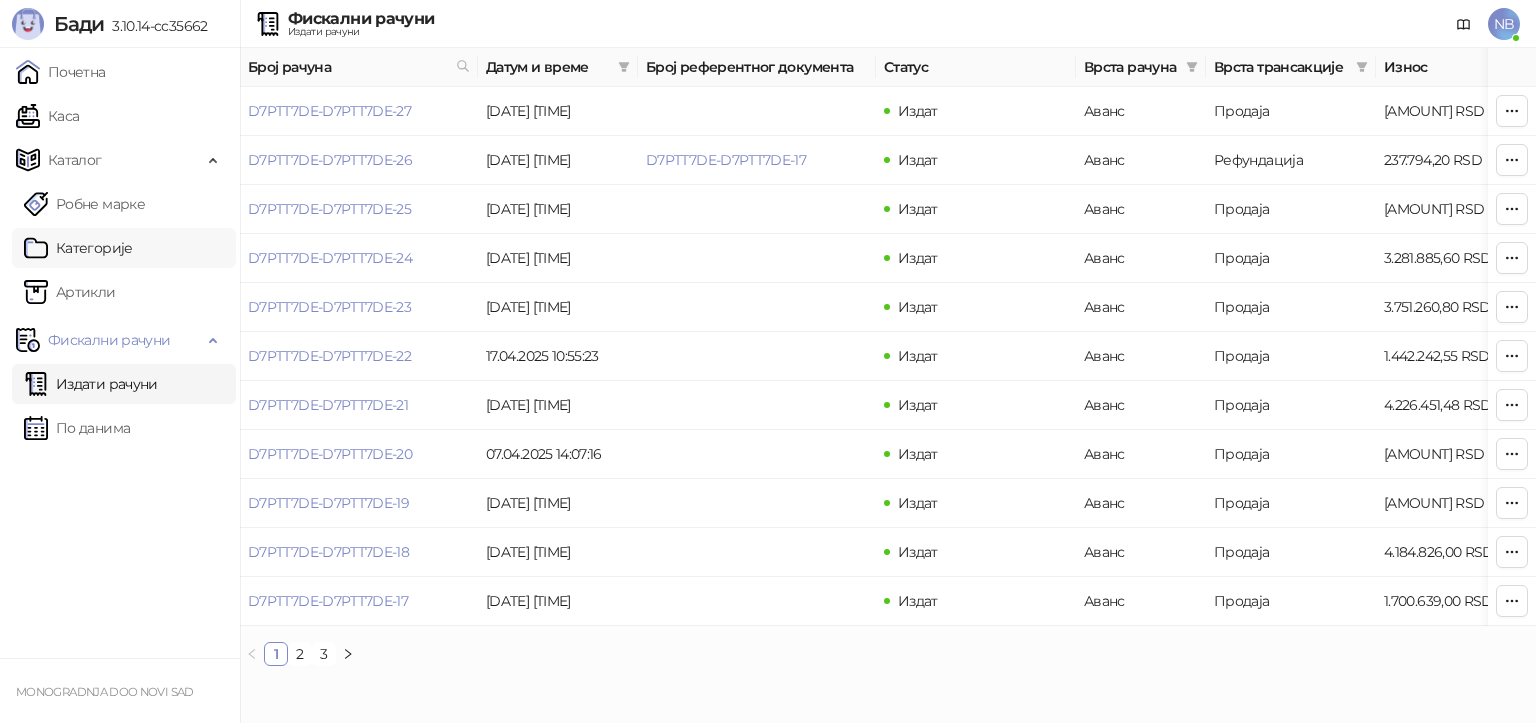 click on "Категорије" at bounding box center (78, 248) 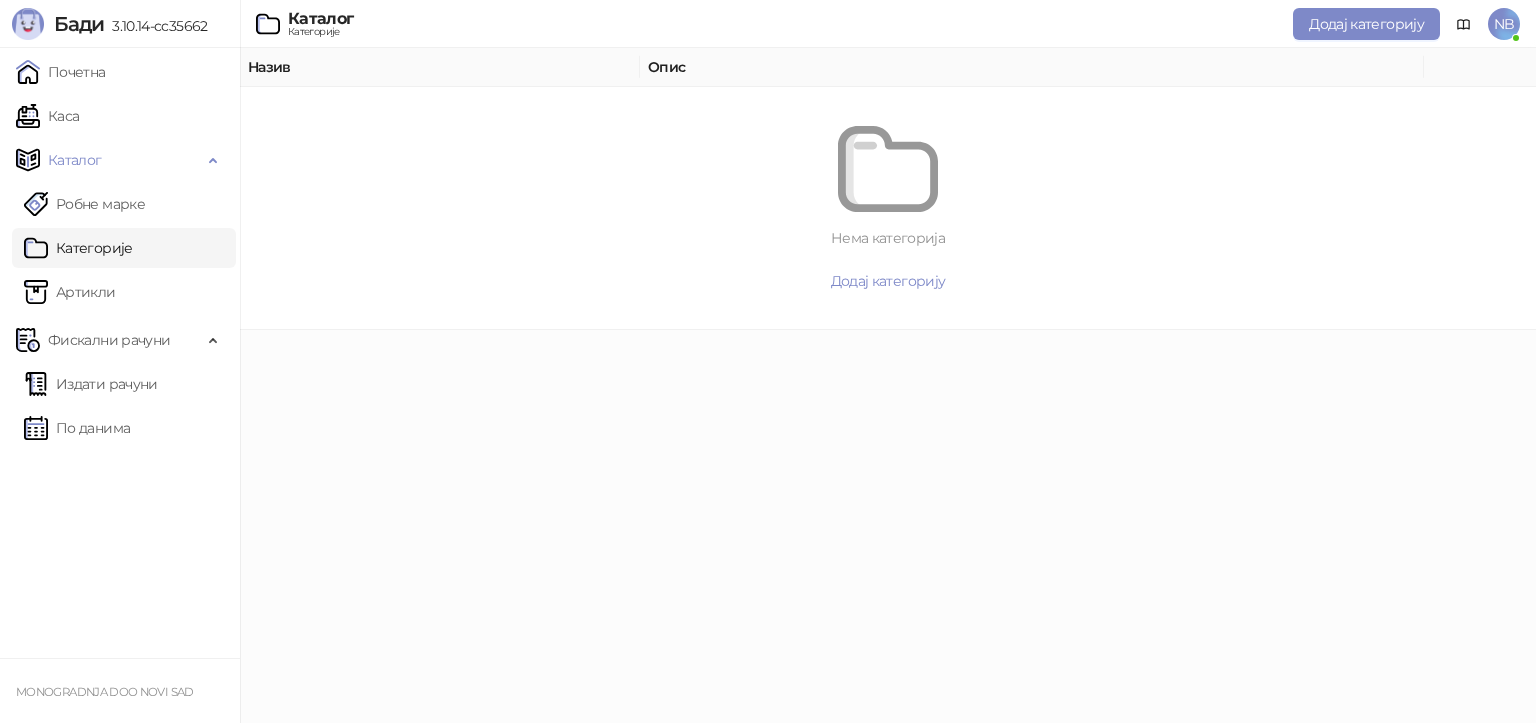 click on "Категорије" at bounding box center [78, 248] 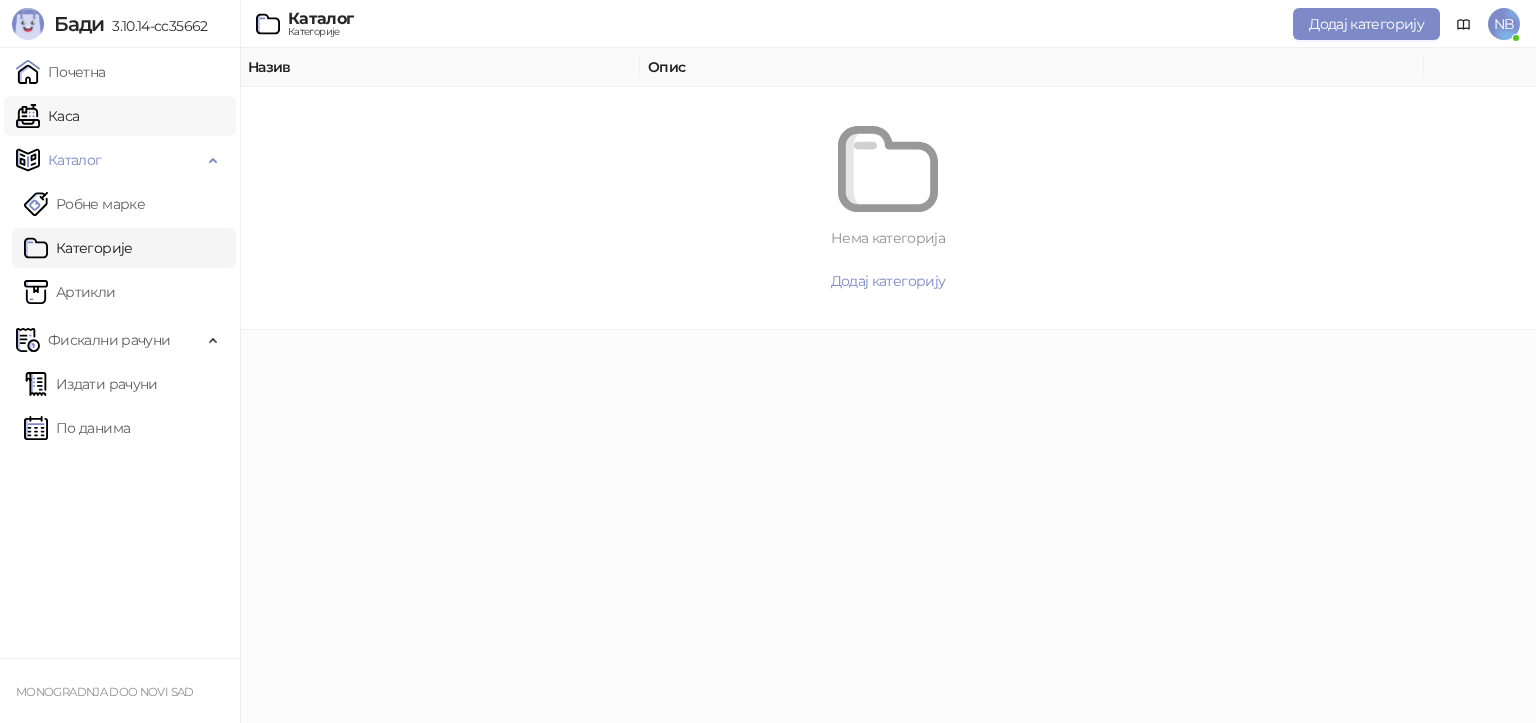 click on "Каса" at bounding box center (47, 116) 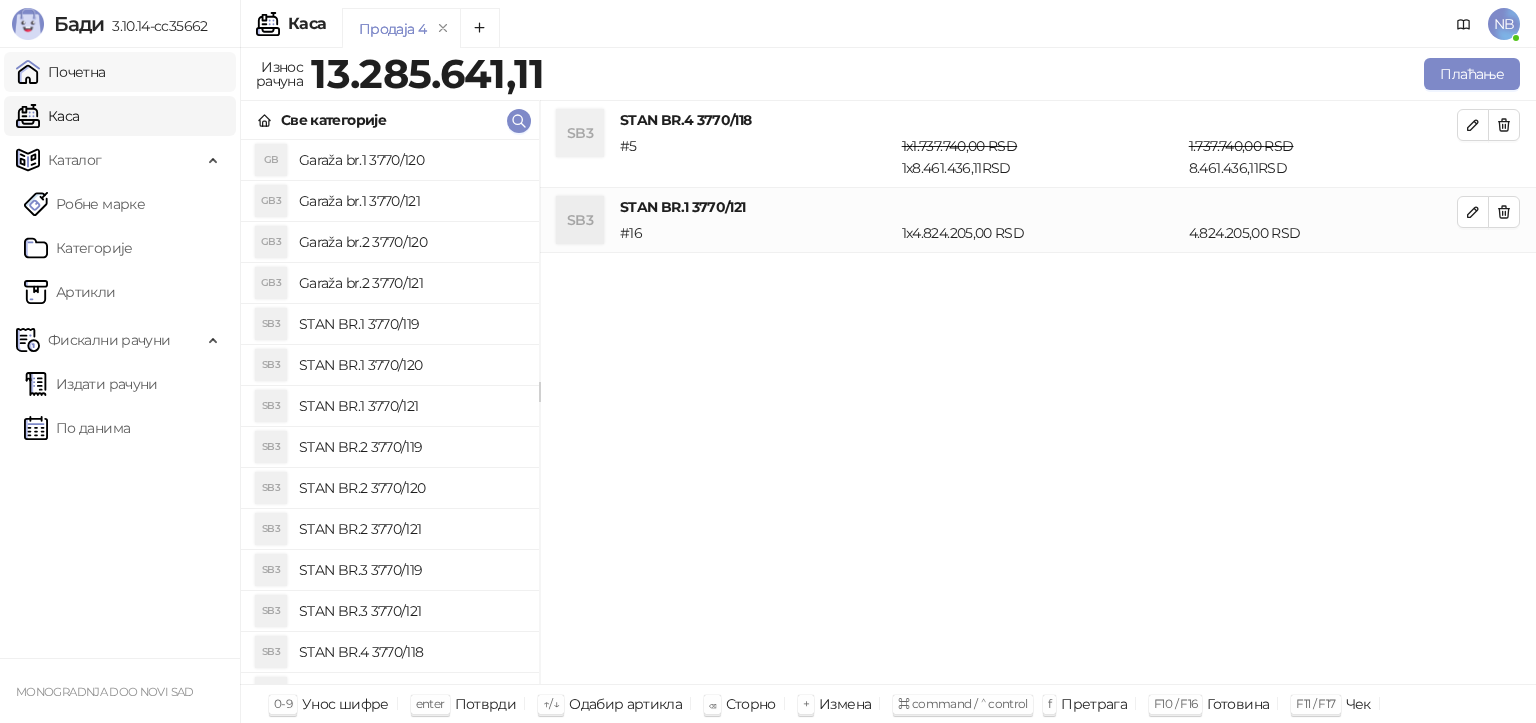 click on "Почетна" at bounding box center [61, 72] 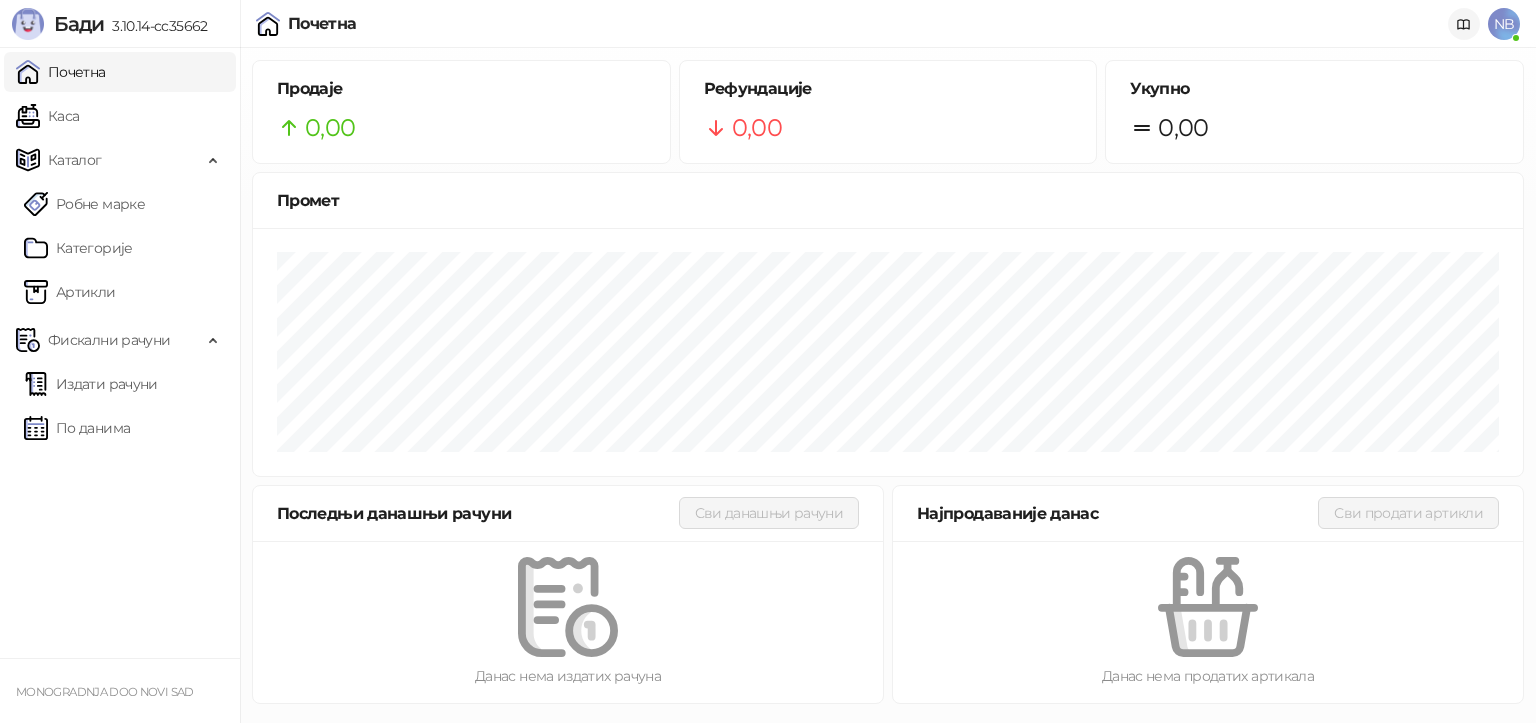 click 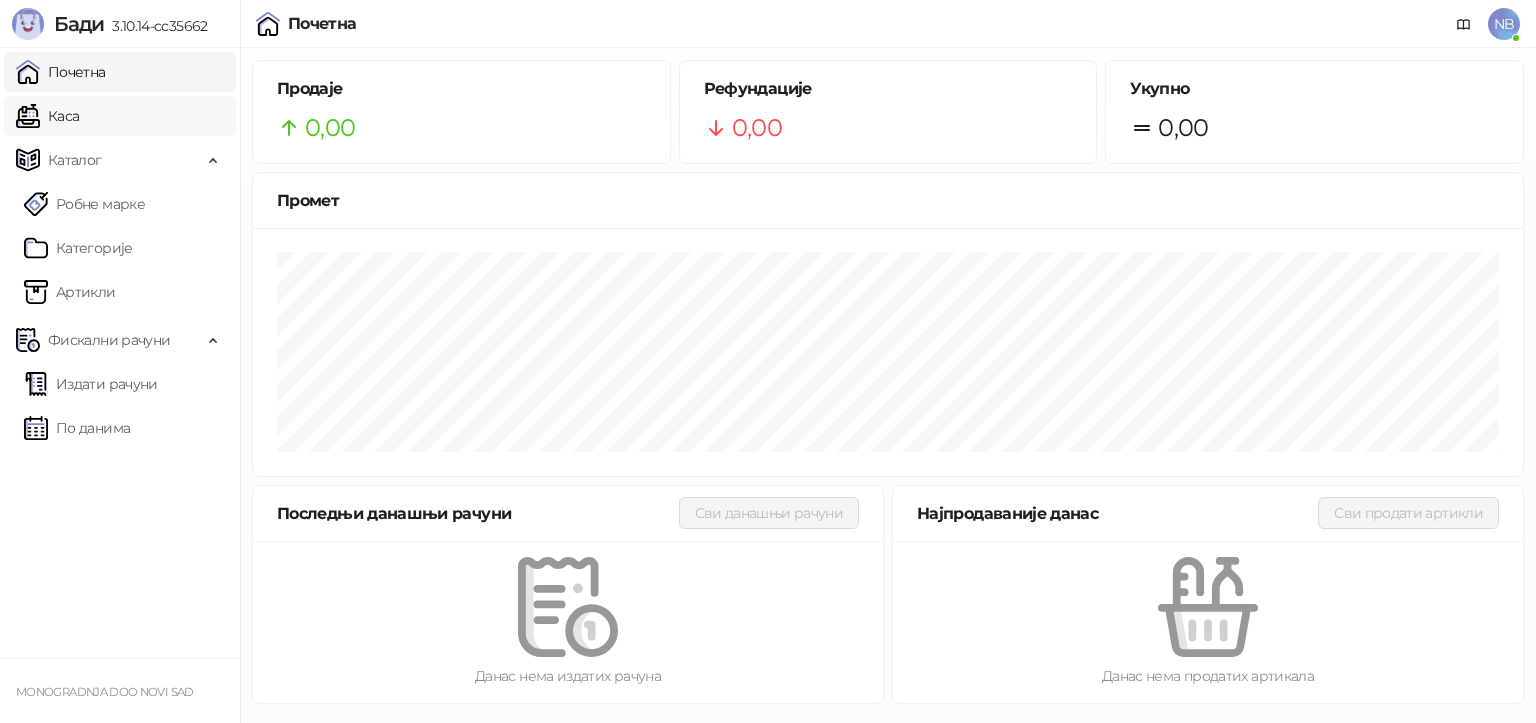 click on "Каса" at bounding box center [47, 116] 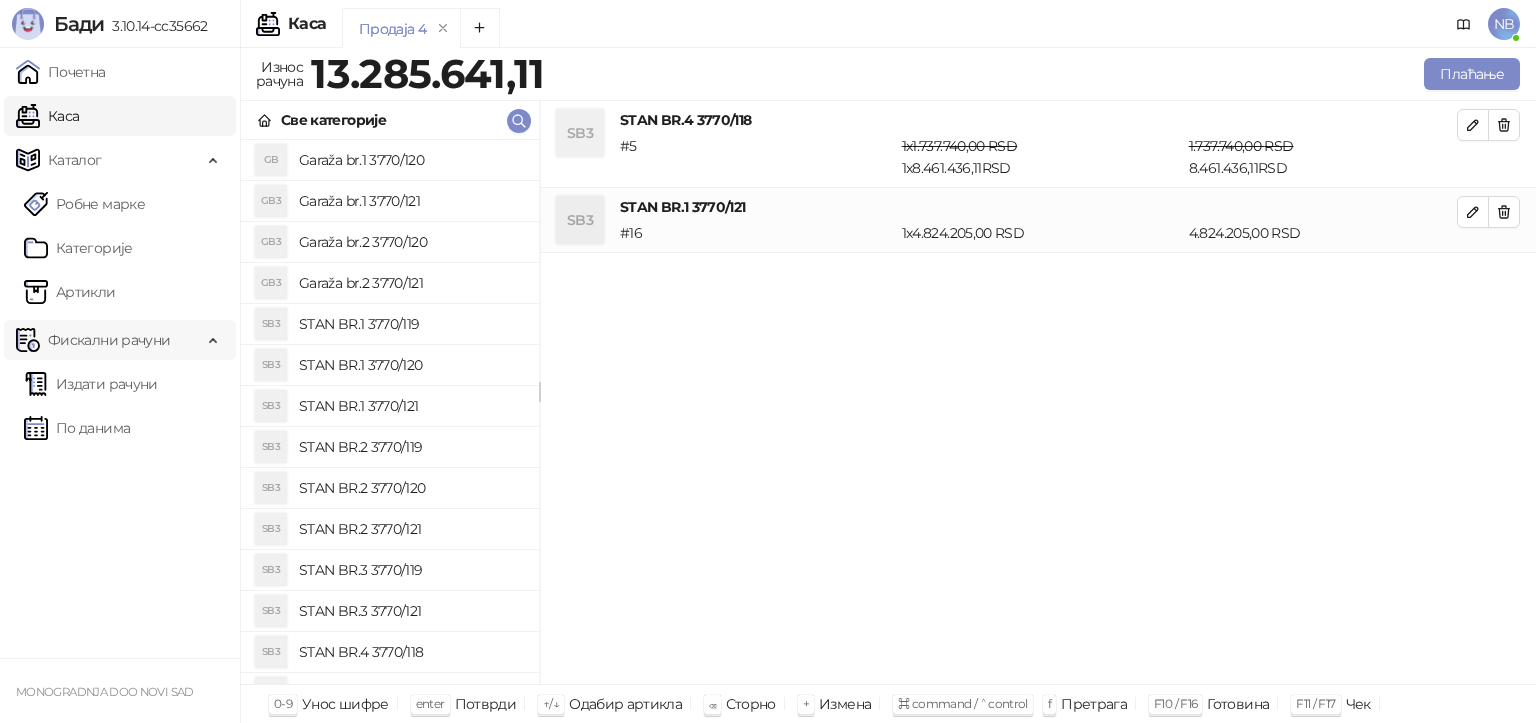 click on "Фискални рачуни" at bounding box center [109, 340] 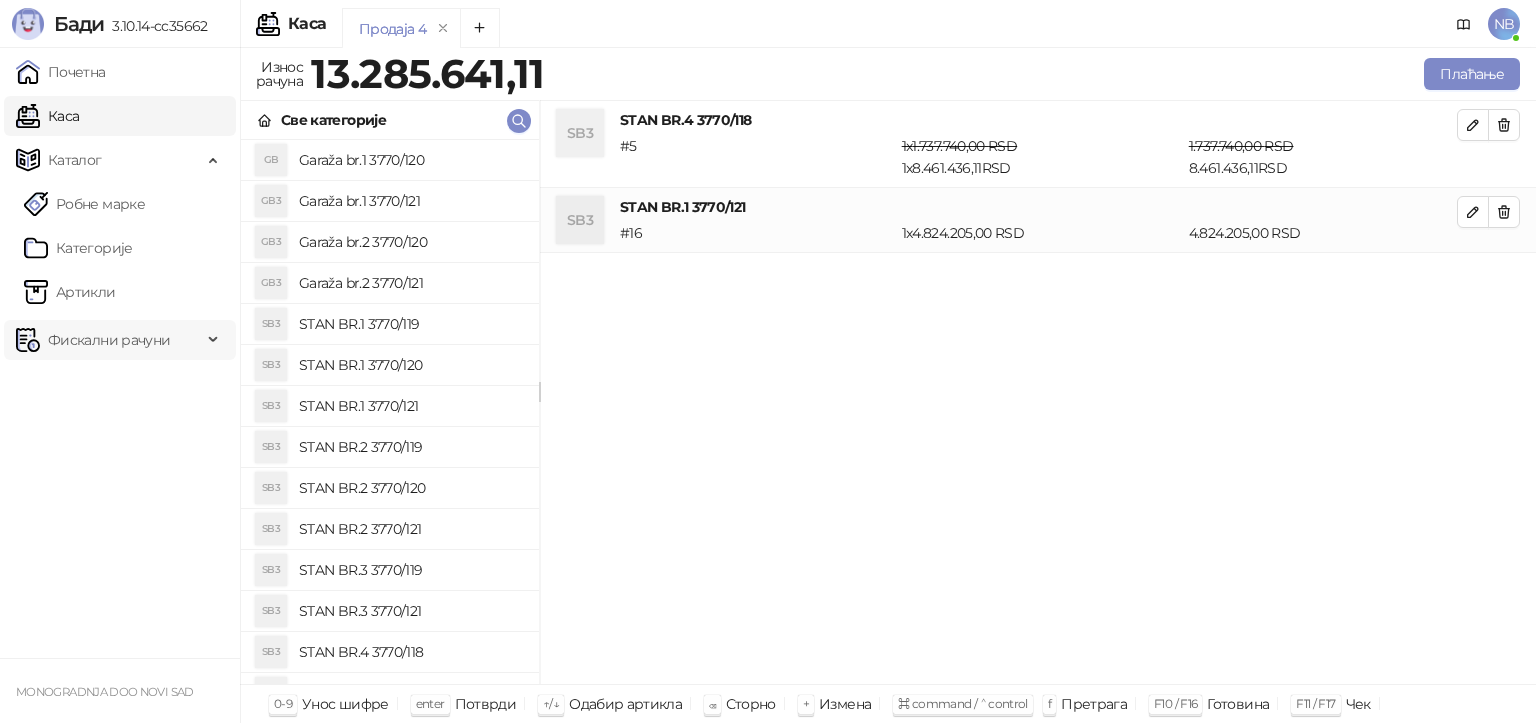 click on "Фискални рачуни" at bounding box center (120, 340) 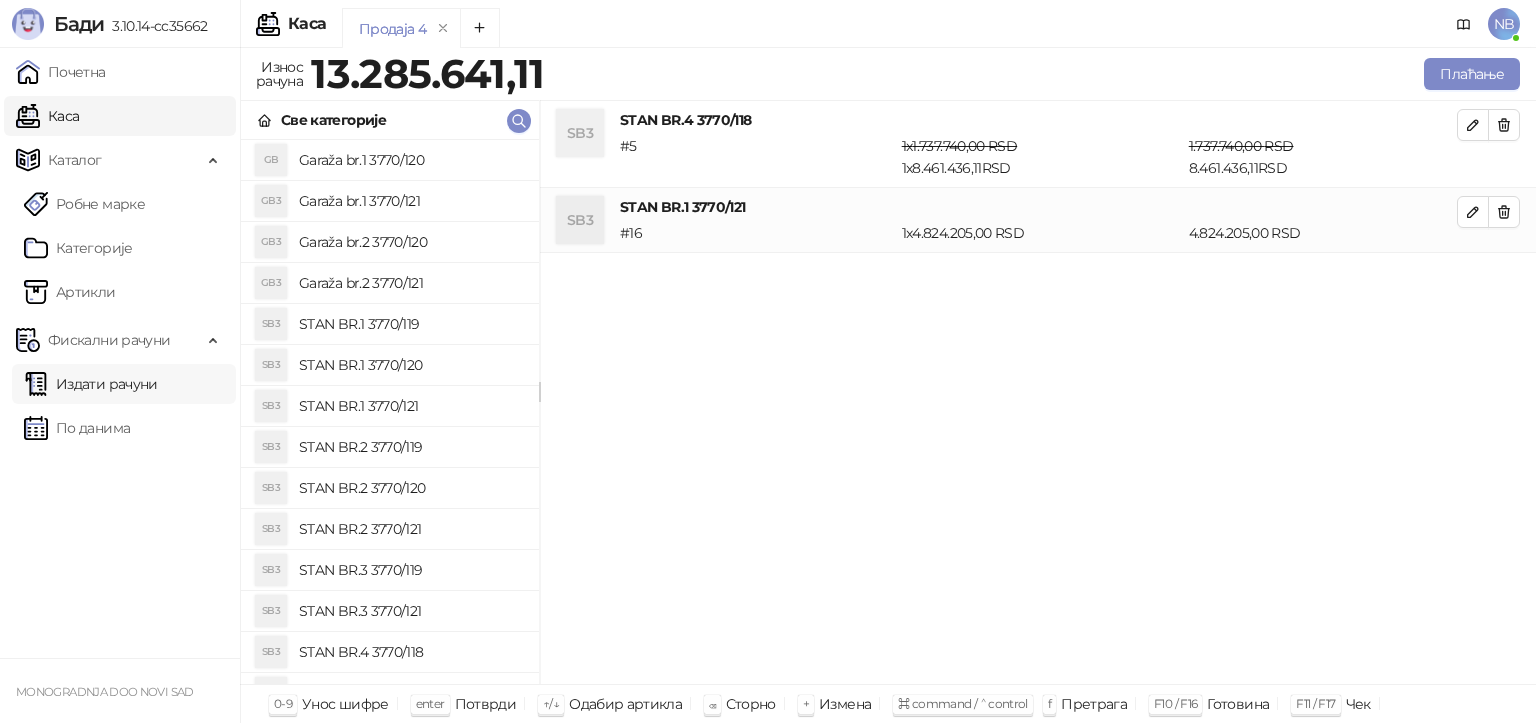 click on "Издати рачуни" at bounding box center (91, 384) 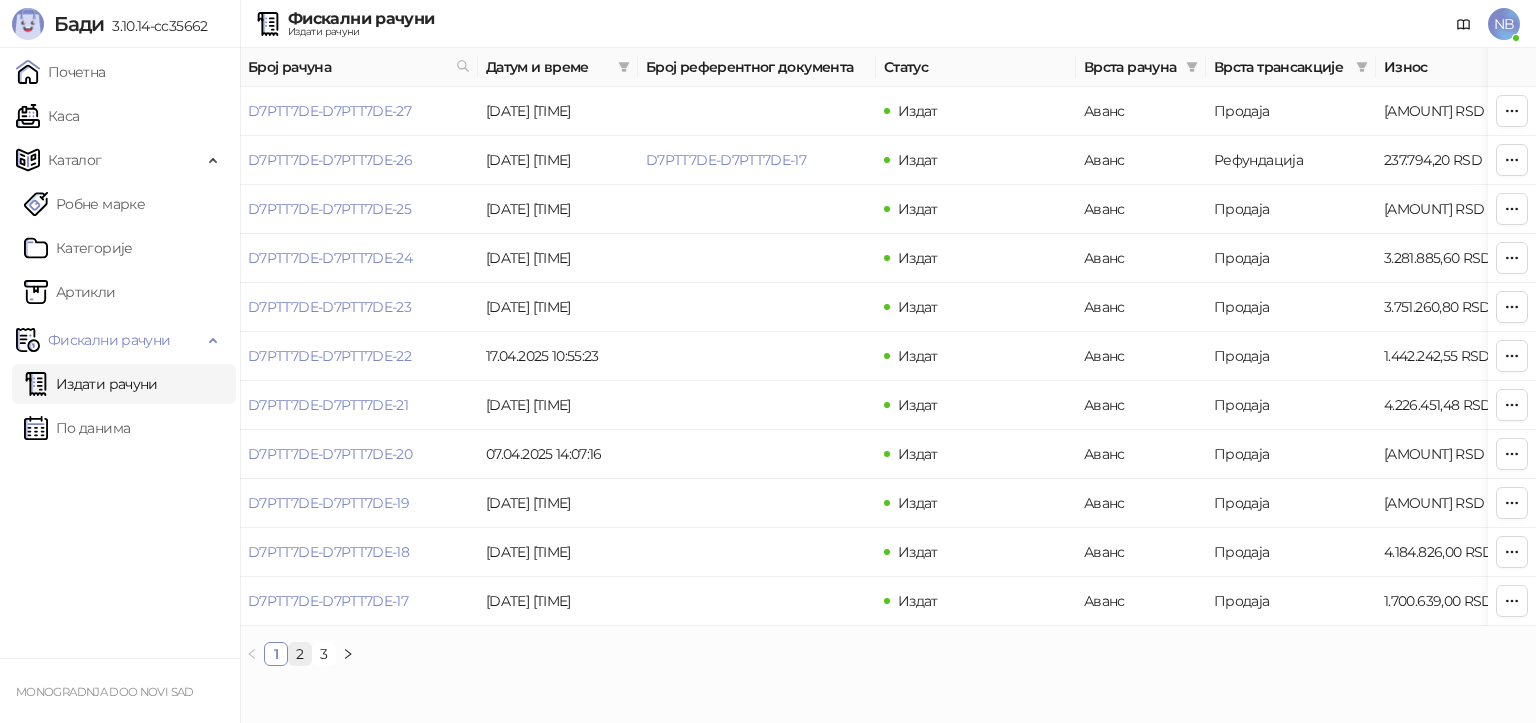 click on "2" at bounding box center (300, 654) 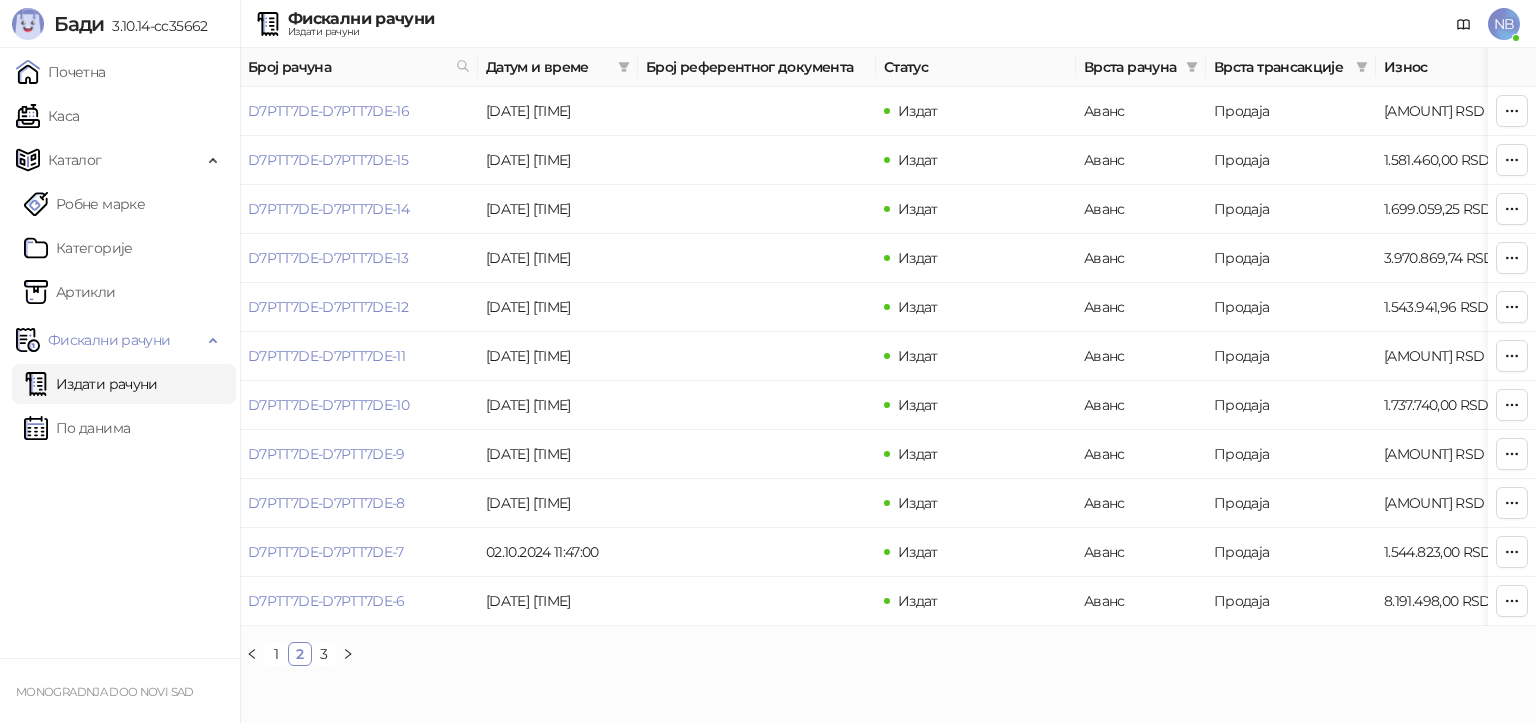 drag, startPoint x: 317, startPoint y: 667, endPoint x: 324, endPoint y: 659, distance: 10.630146 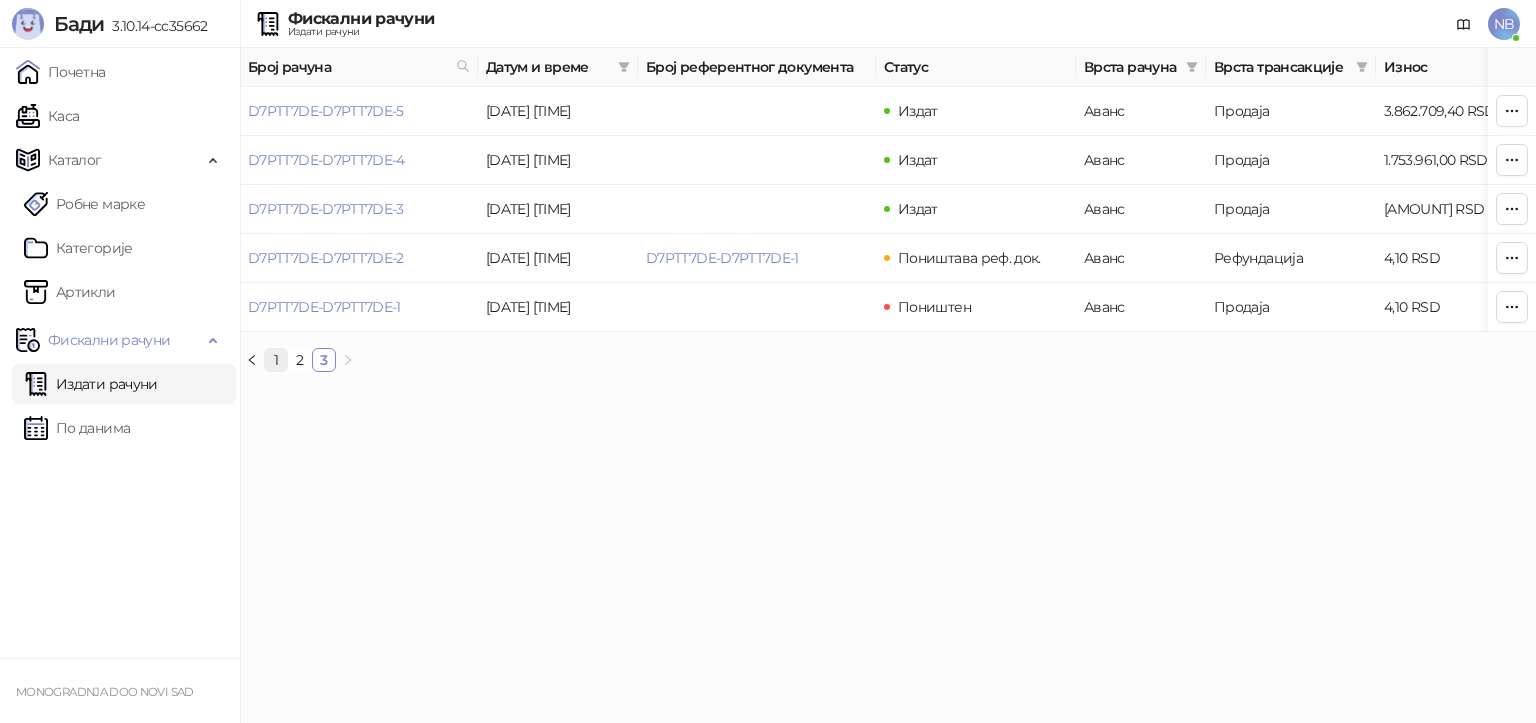 click on "1" at bounding box center (276, 360) 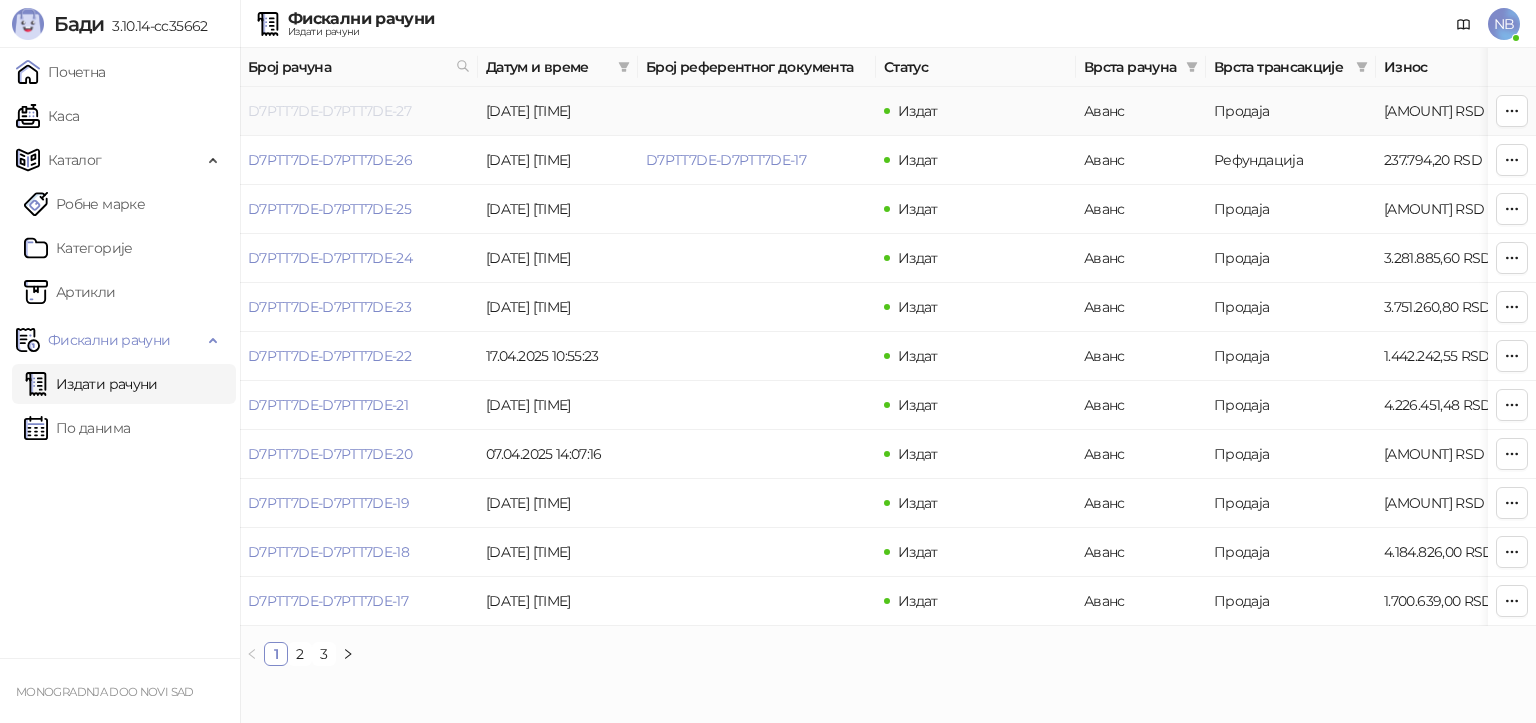click on "D7PTT7DE-D7PTT7DE-27" at bounding box center [329, 111] 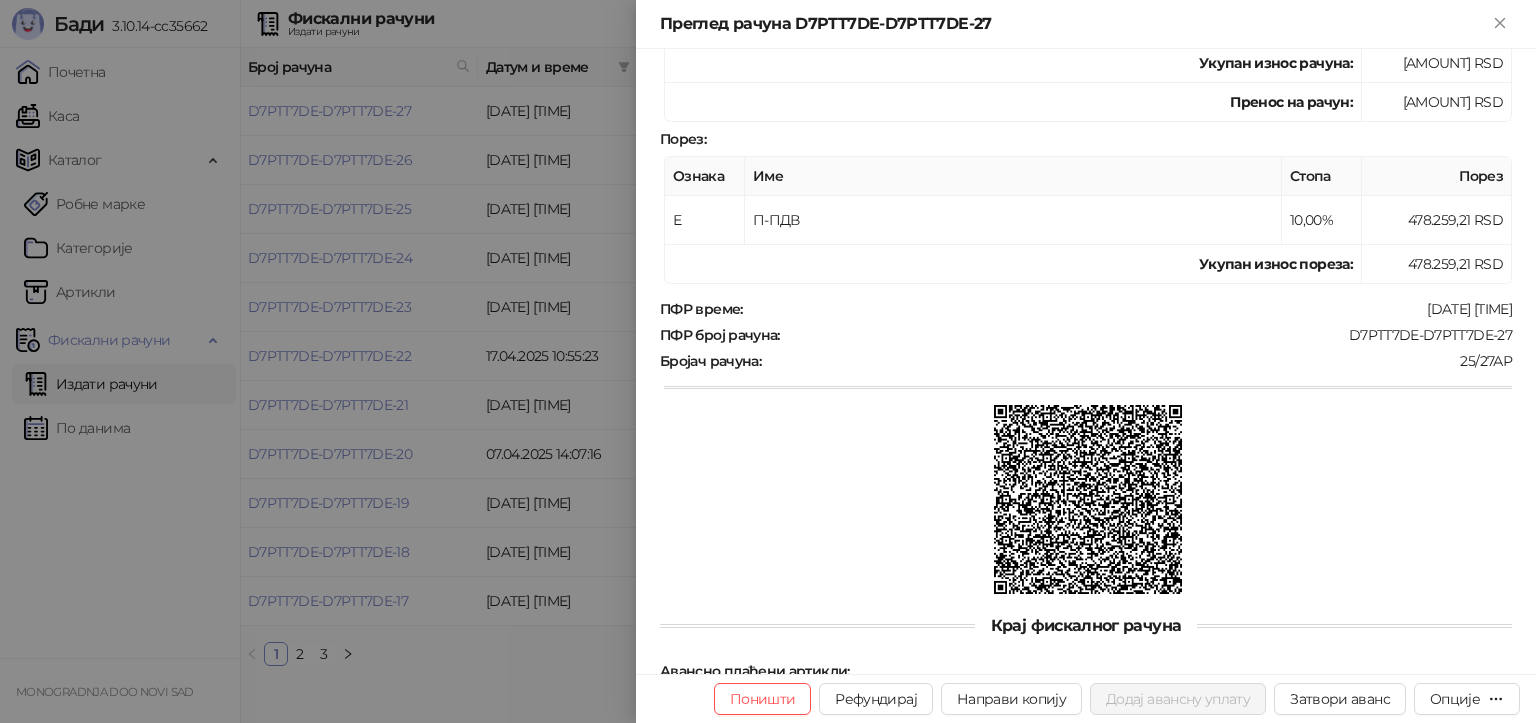 scroll, scrollTop: 500, scrollLeft: 0, axis: vertical 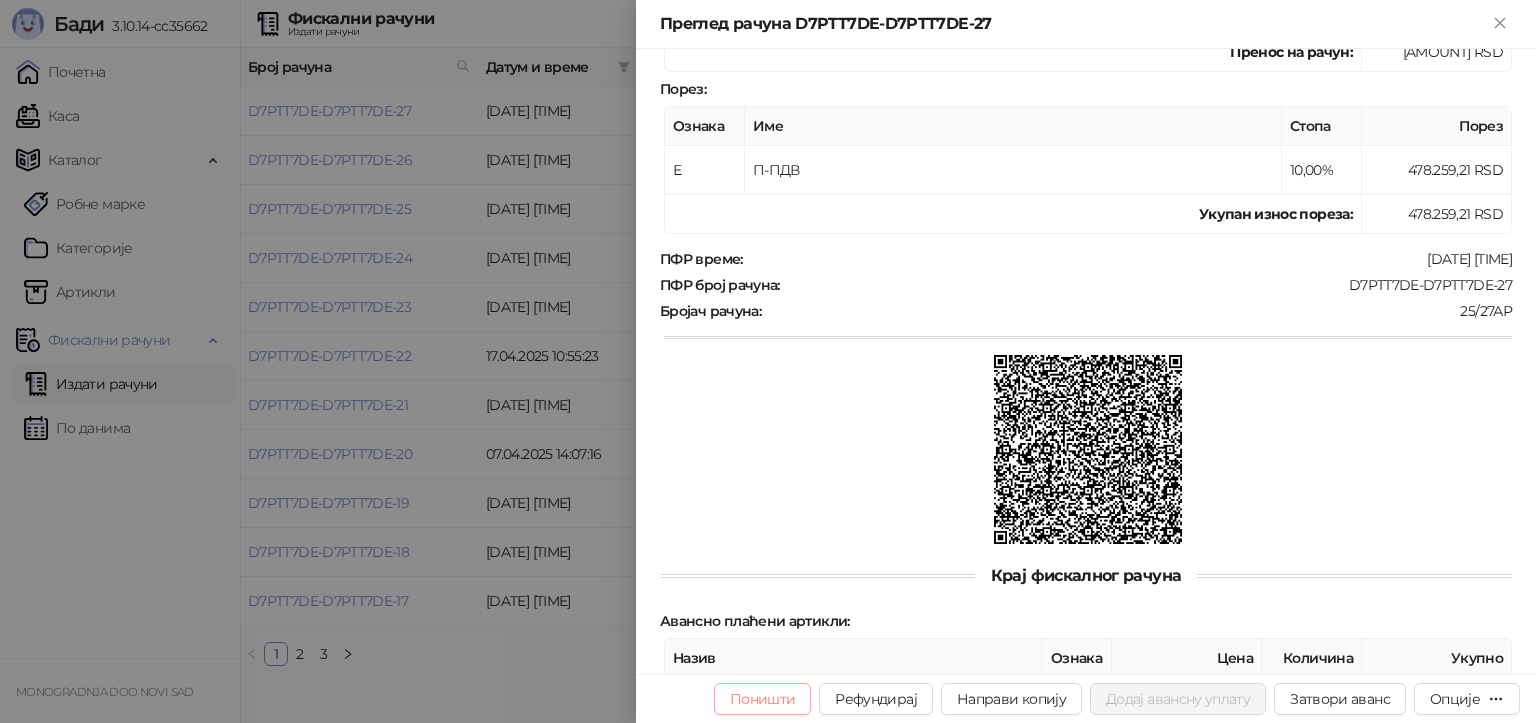 click on "Поништи" at bounding box center [763, 699] 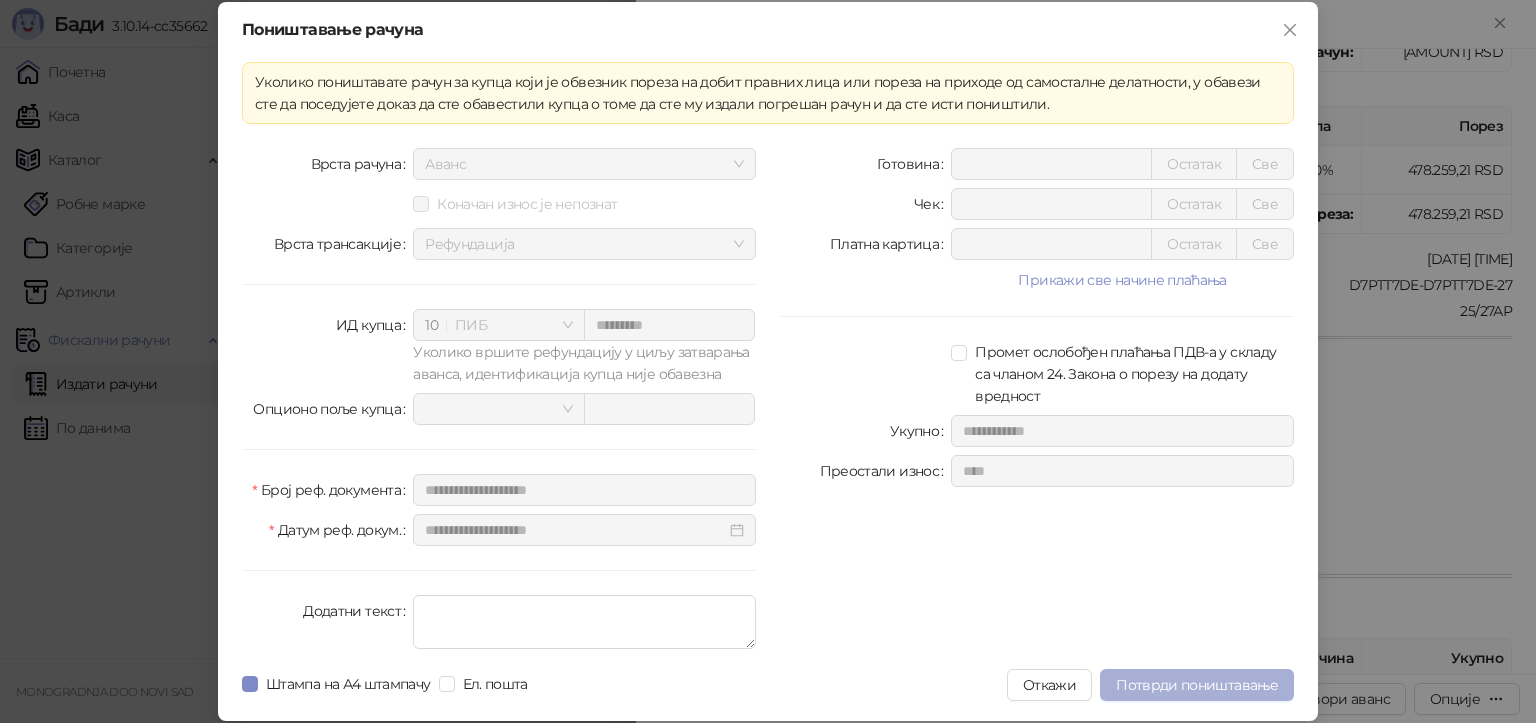click on "Потврди поништавање" at bounding box center [1197, 685] 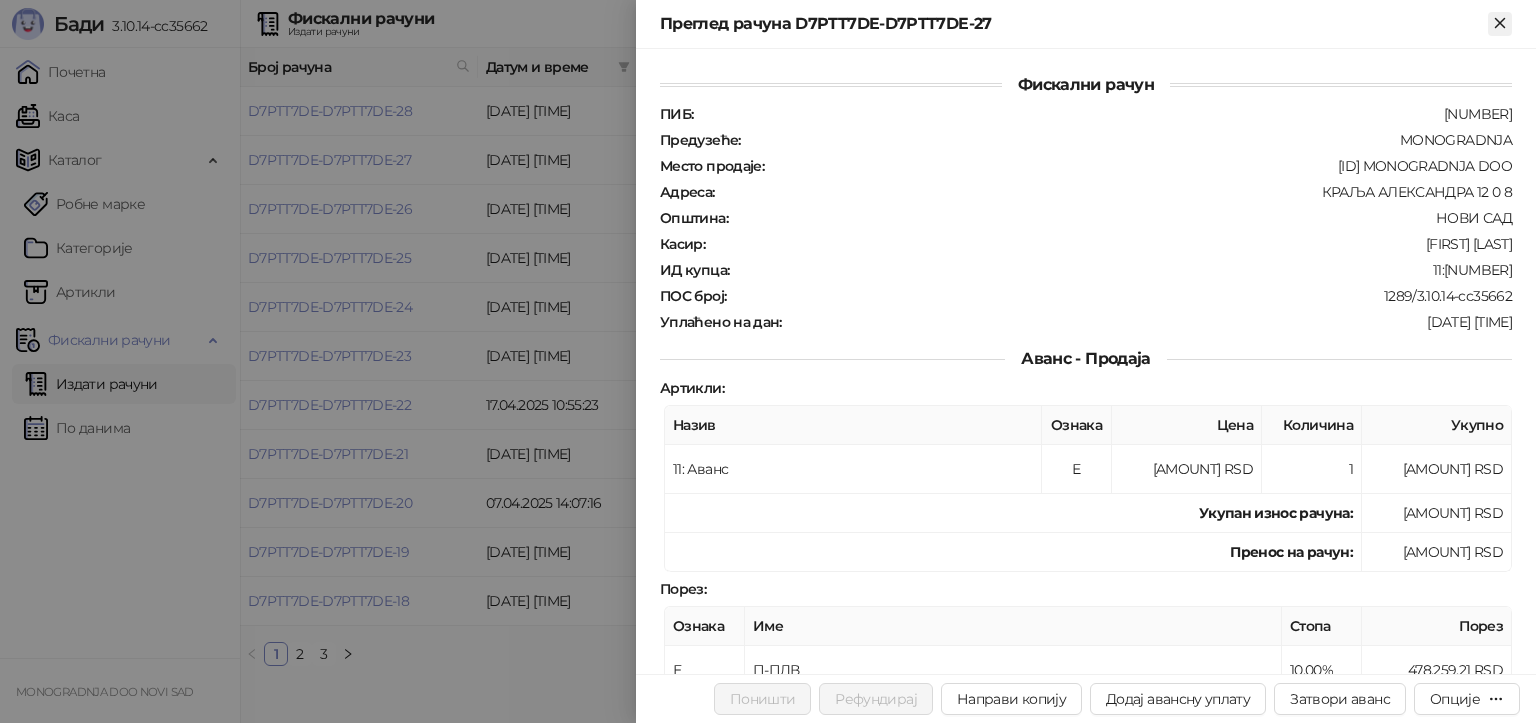 click 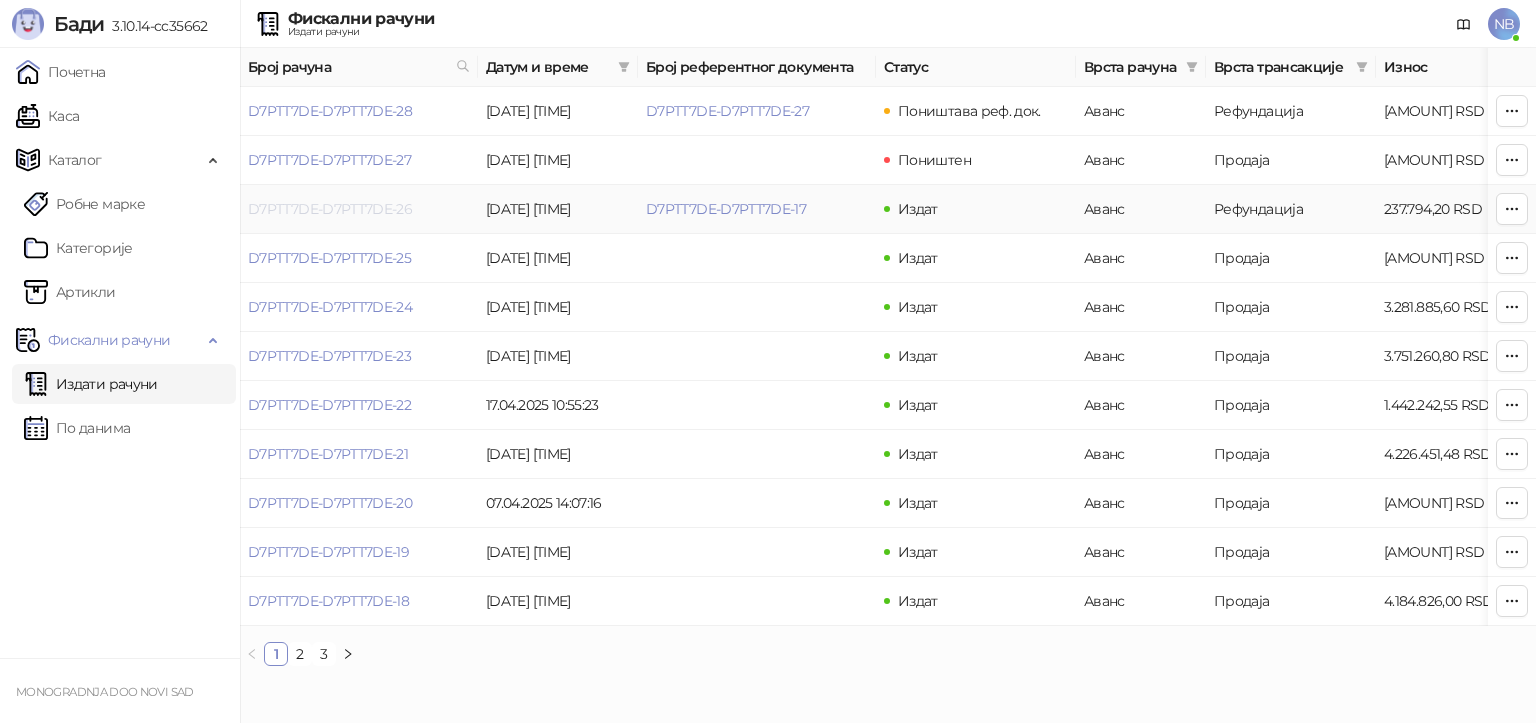 click on "D7PTT7DE-D7PTT7DE-26" at bounding box center [330, 209] 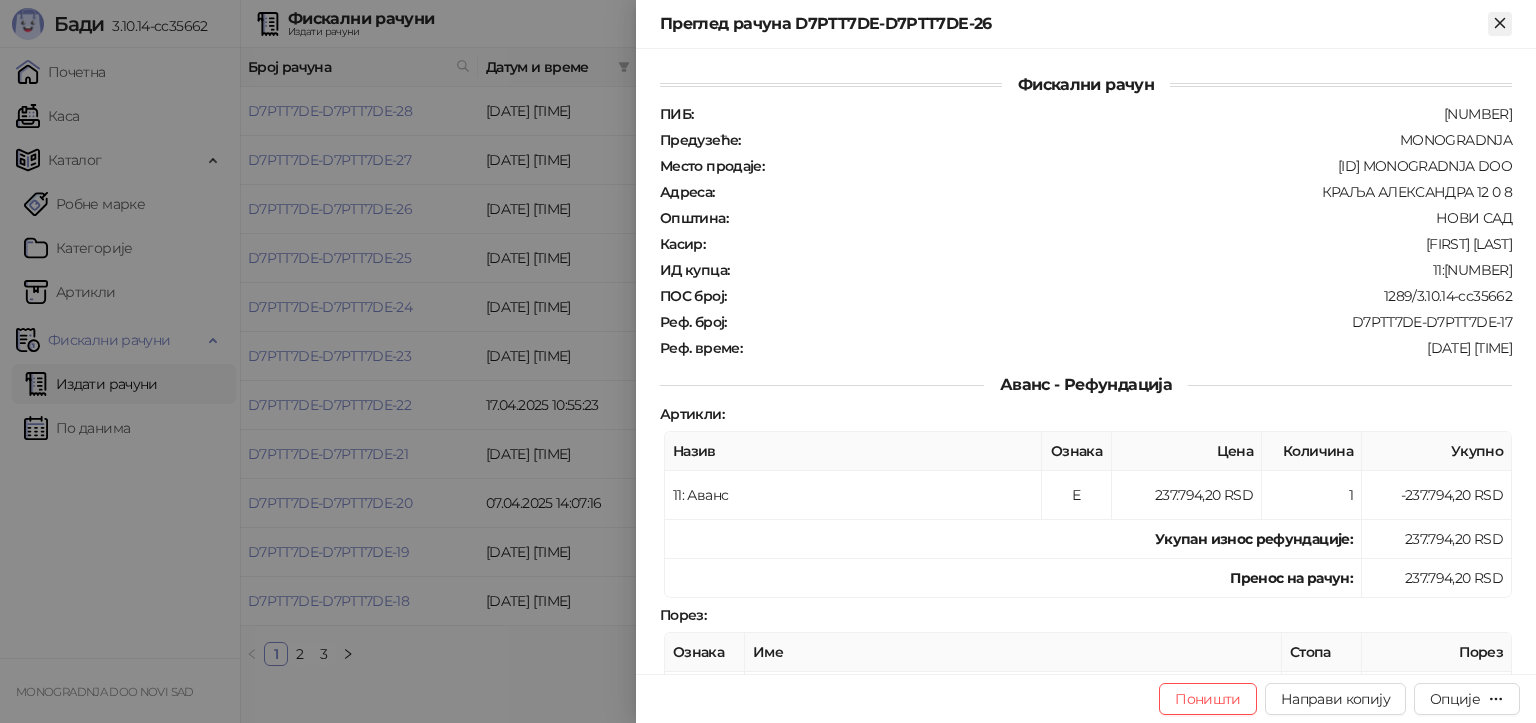 click 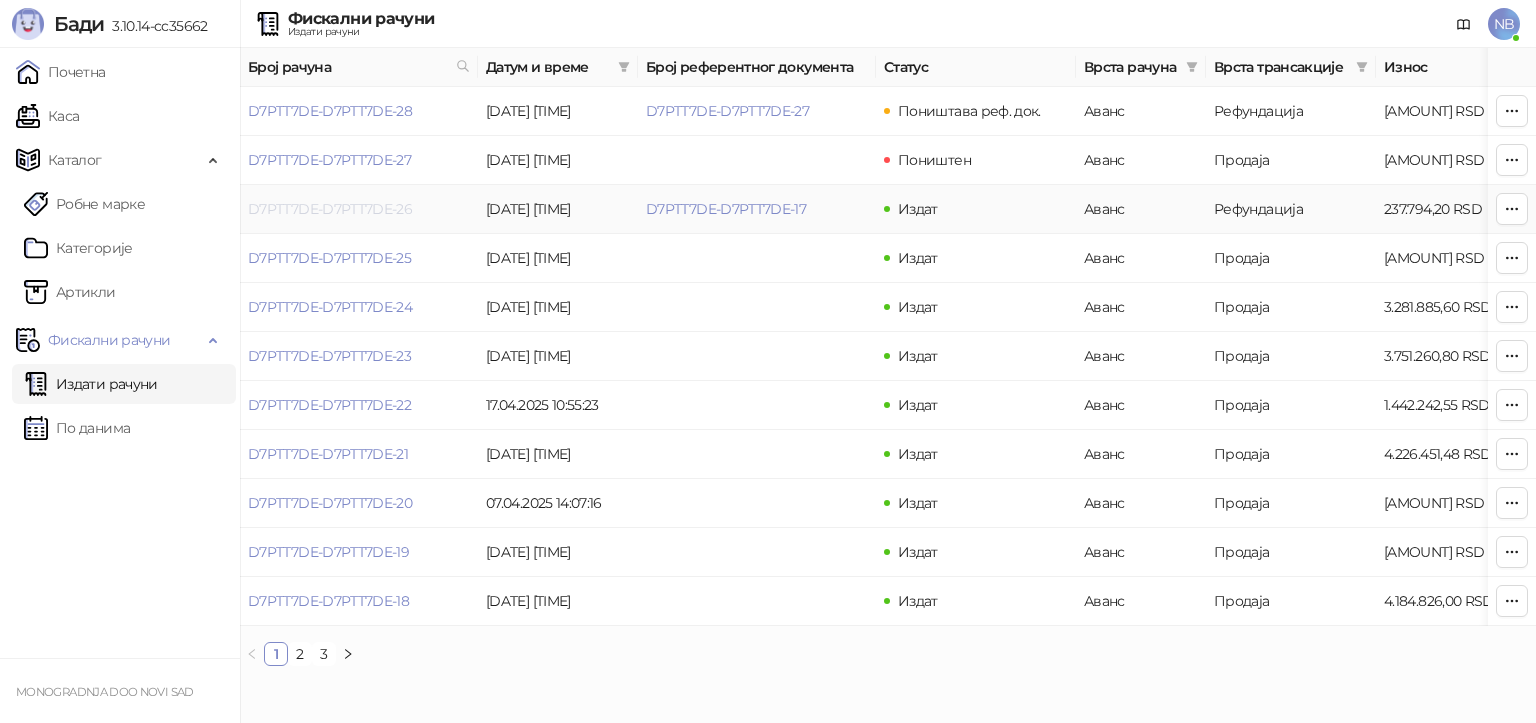 click on "D7PTT7DE-D7PTT7DE-26" at bounding box center (330, 209) 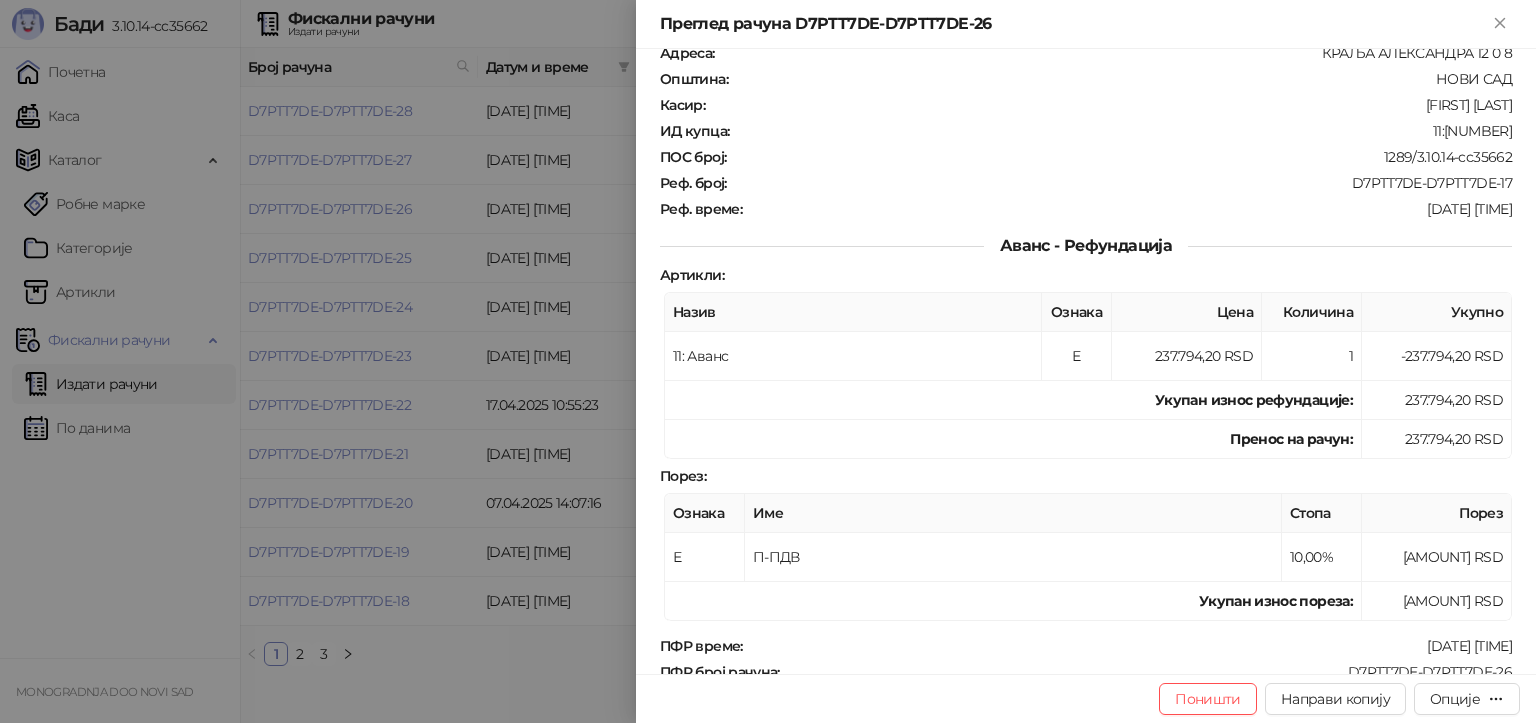 scroll, scrollTop: 596, scrollLeft: 0, axis: vertical 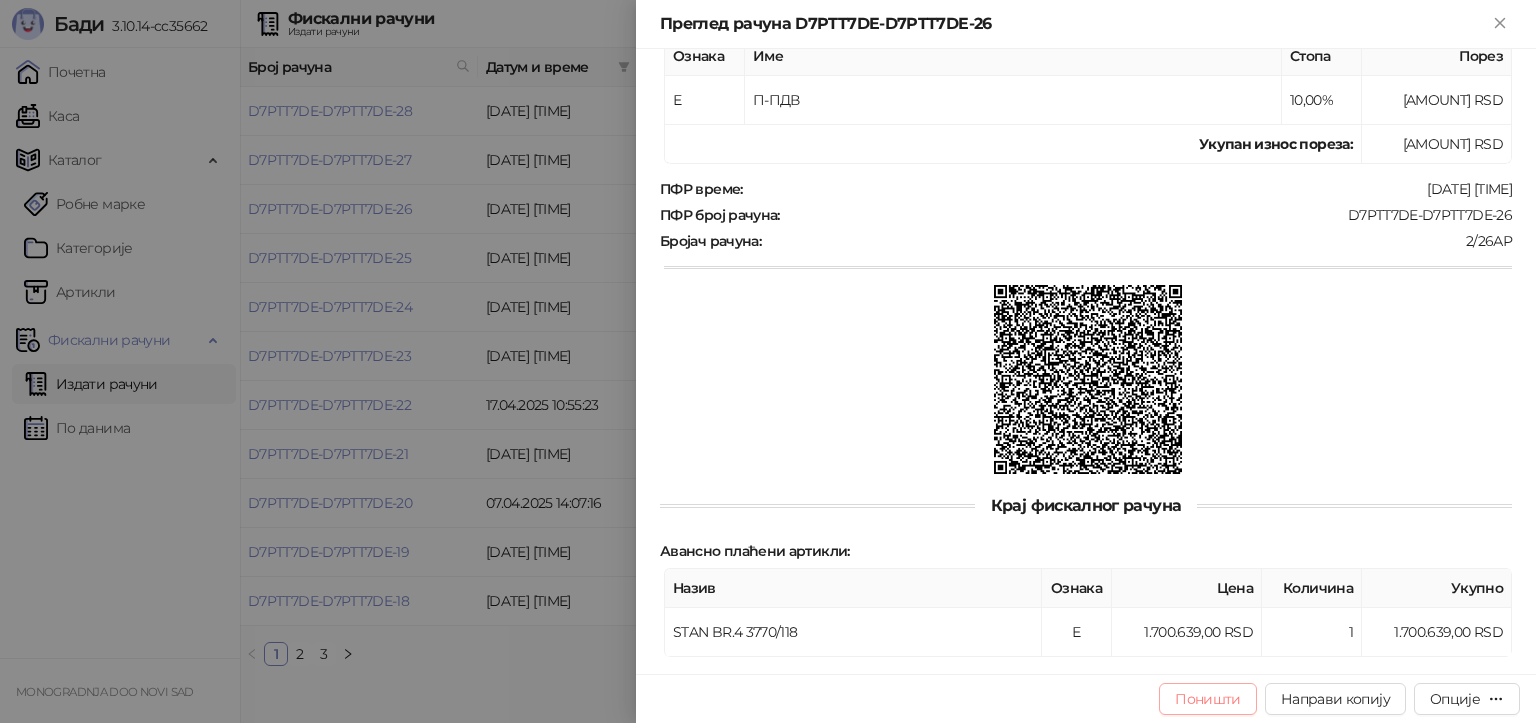 click on "Поништи" at bounding box center (1208, 699) 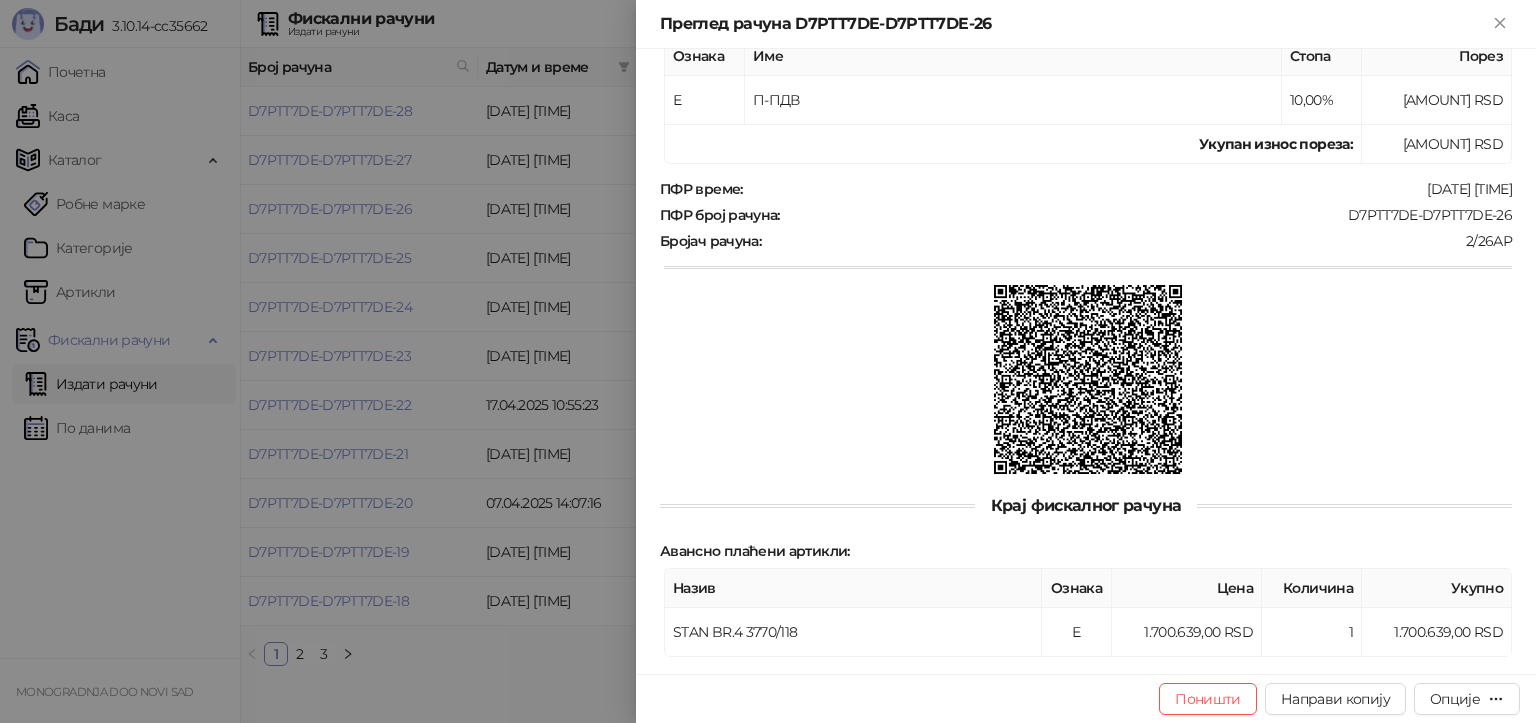 type on "**********" 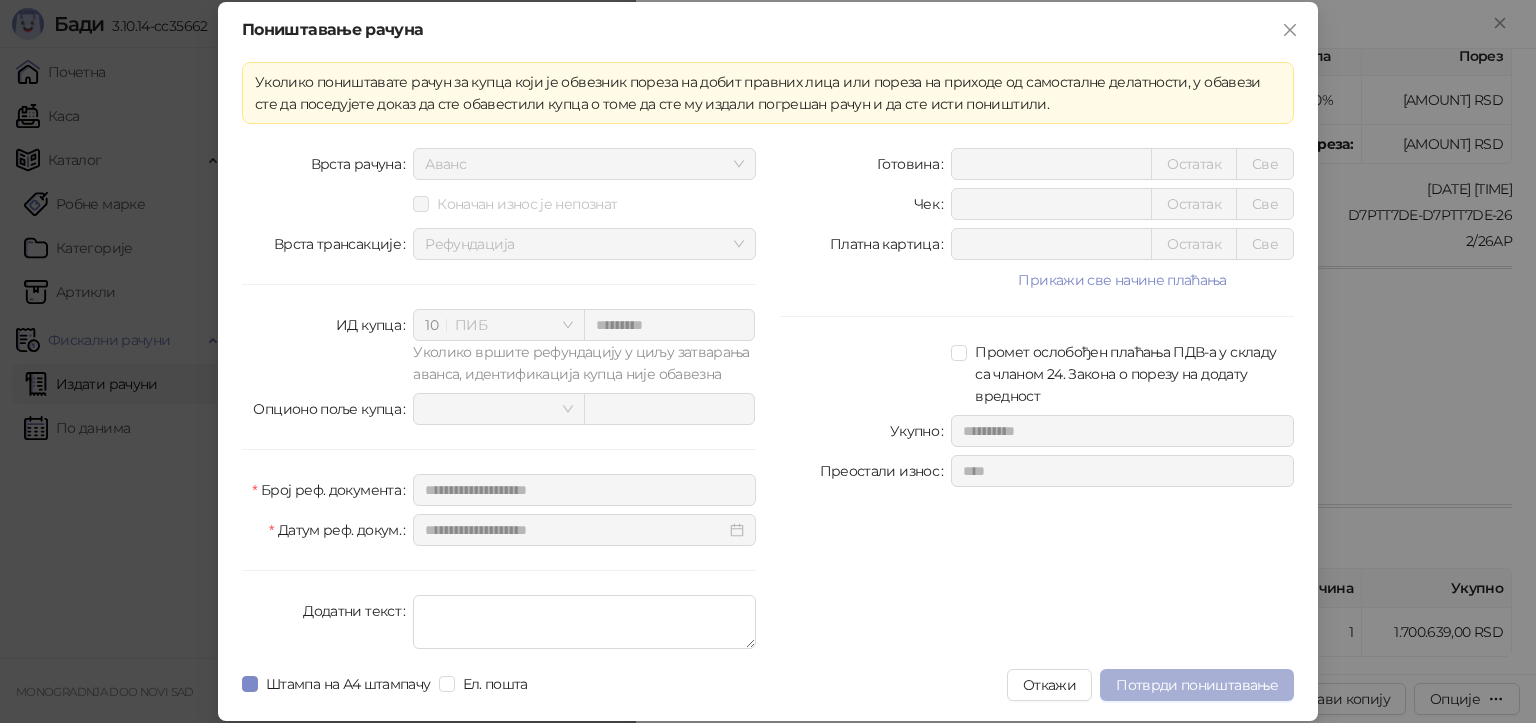click on "Потврди поништавање" at bounding box center [1197, 685] 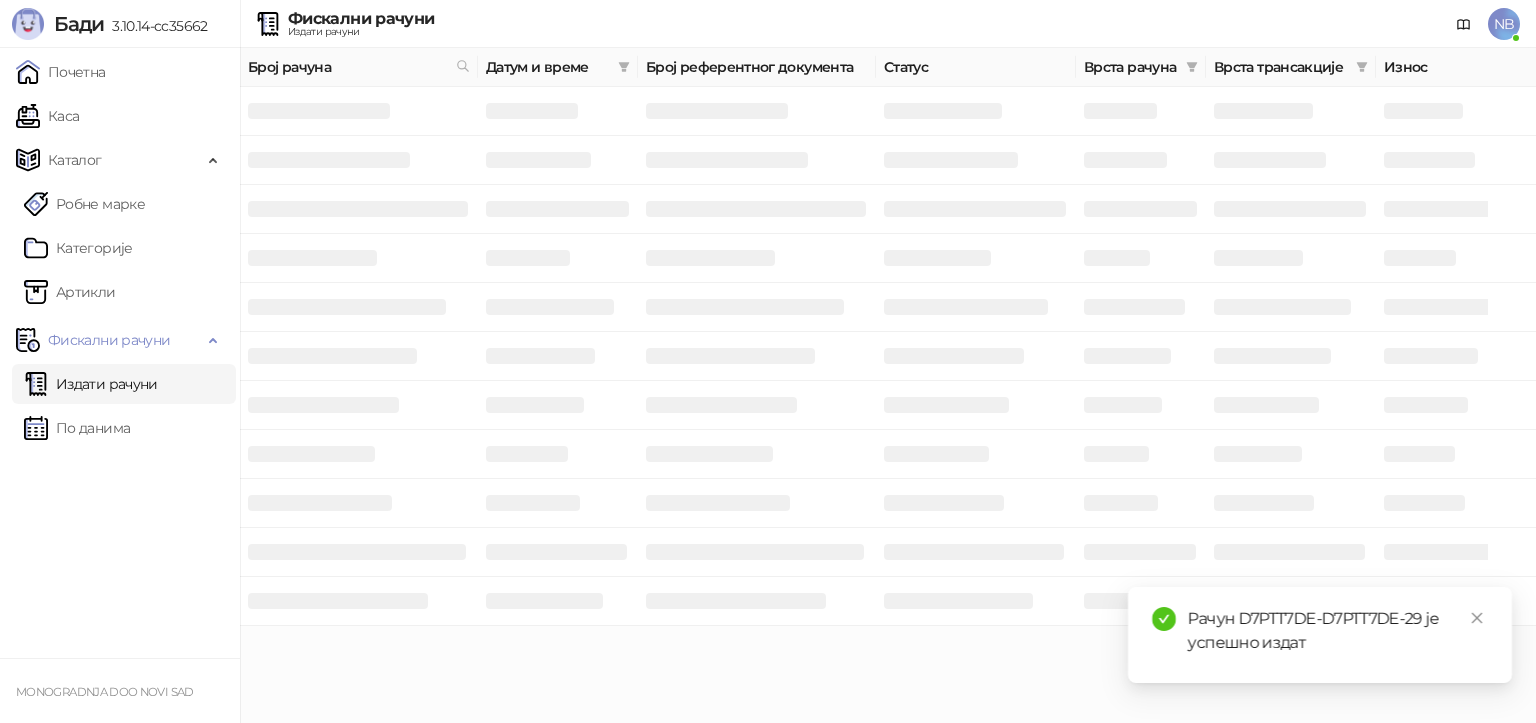 click on "NB" at bounding box center [1504, 24] 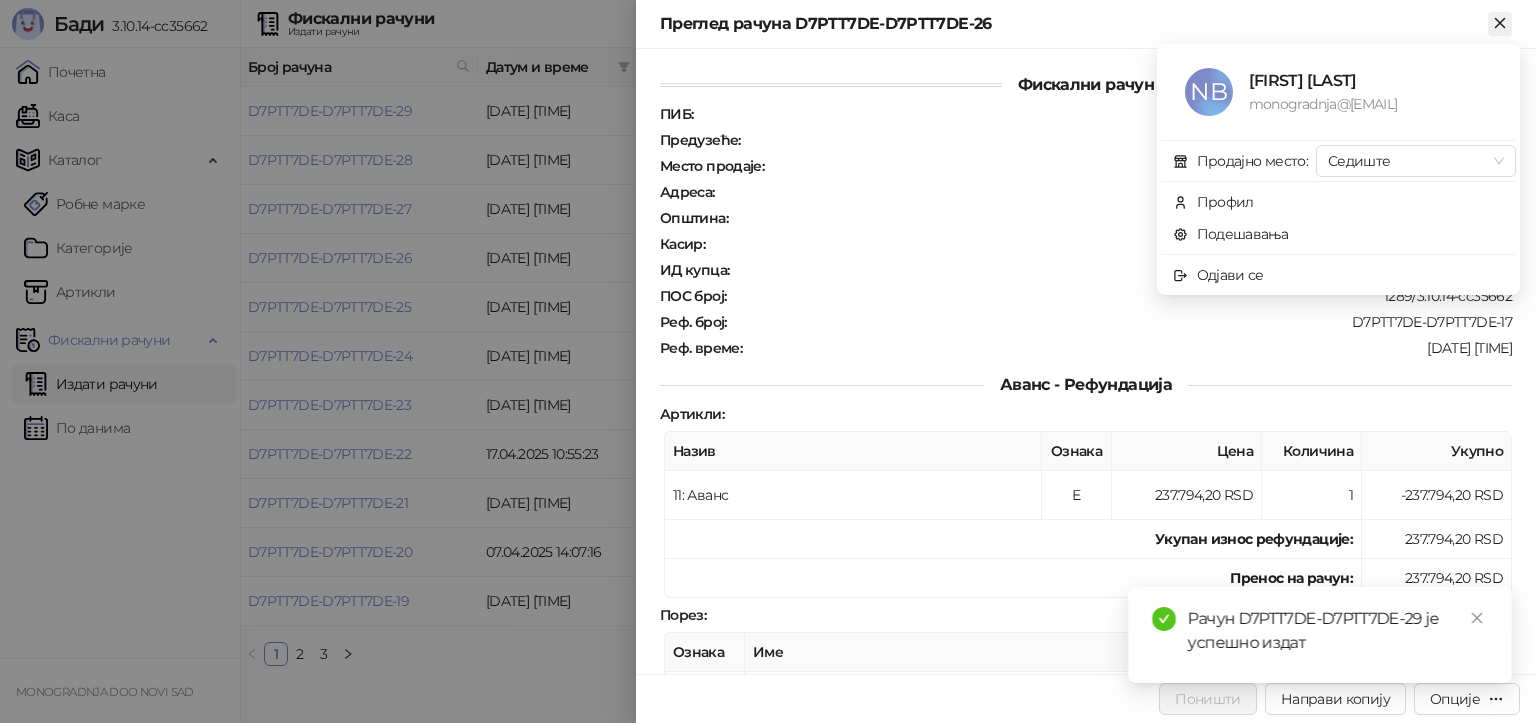 click 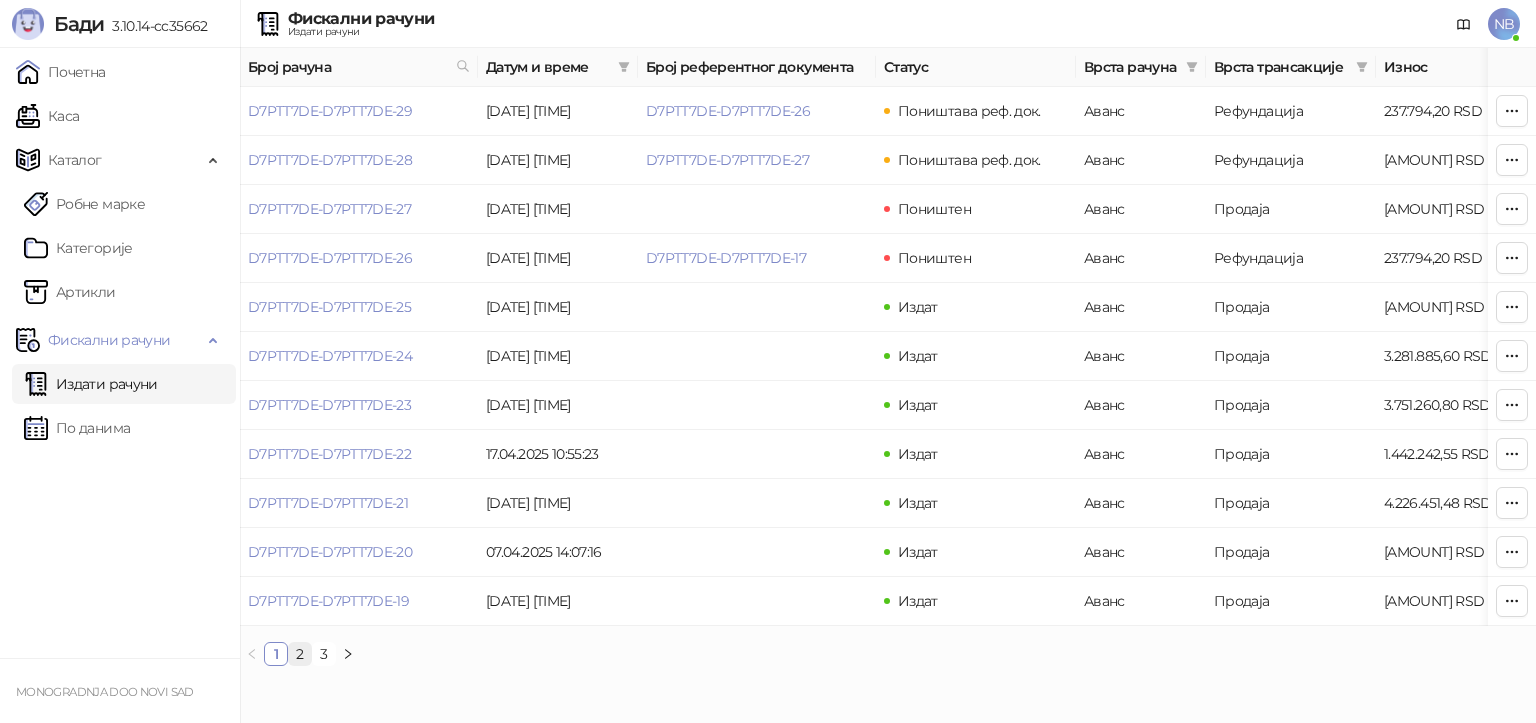 click on "2" at bounding box center (300, 654) 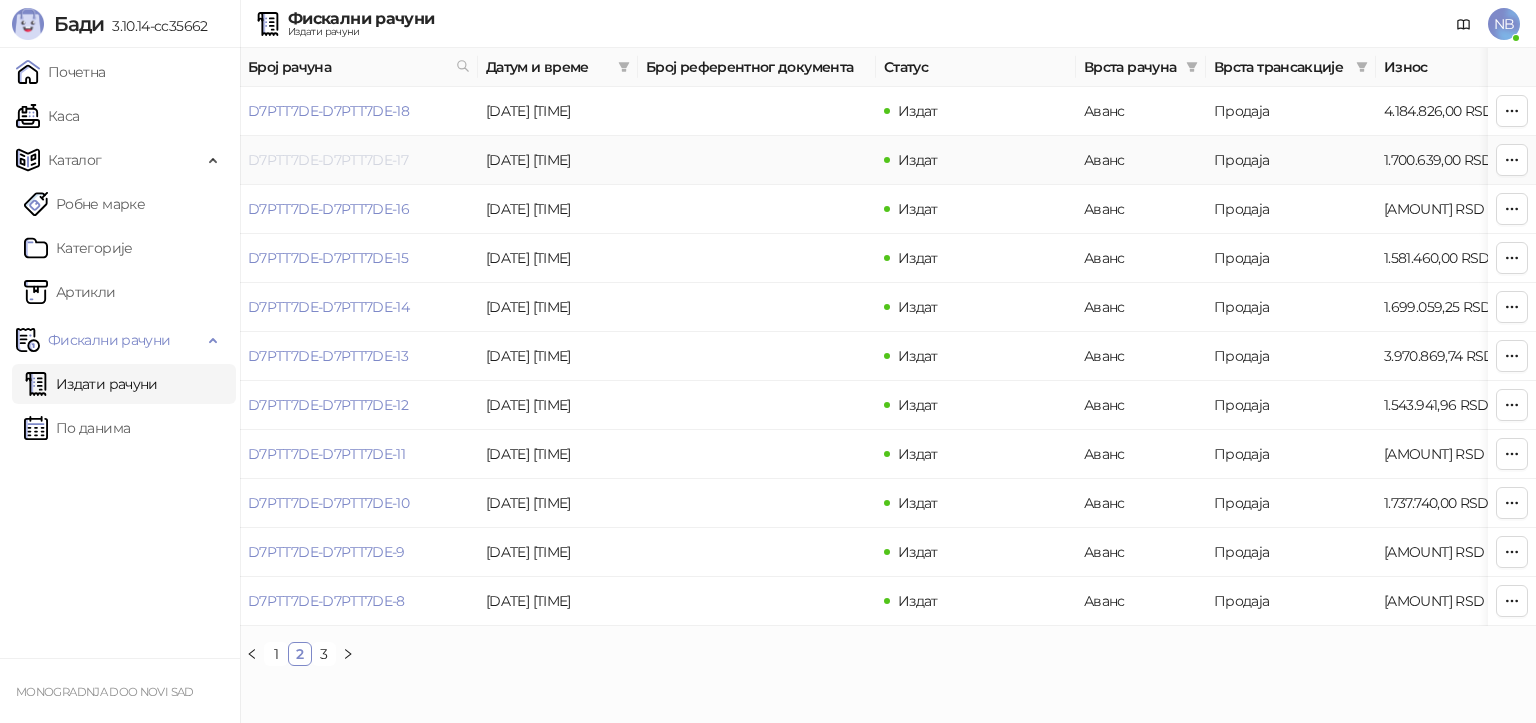 click on "D7PTT7DE-D7PTT7DE-17" at bounding box center (328, 160) 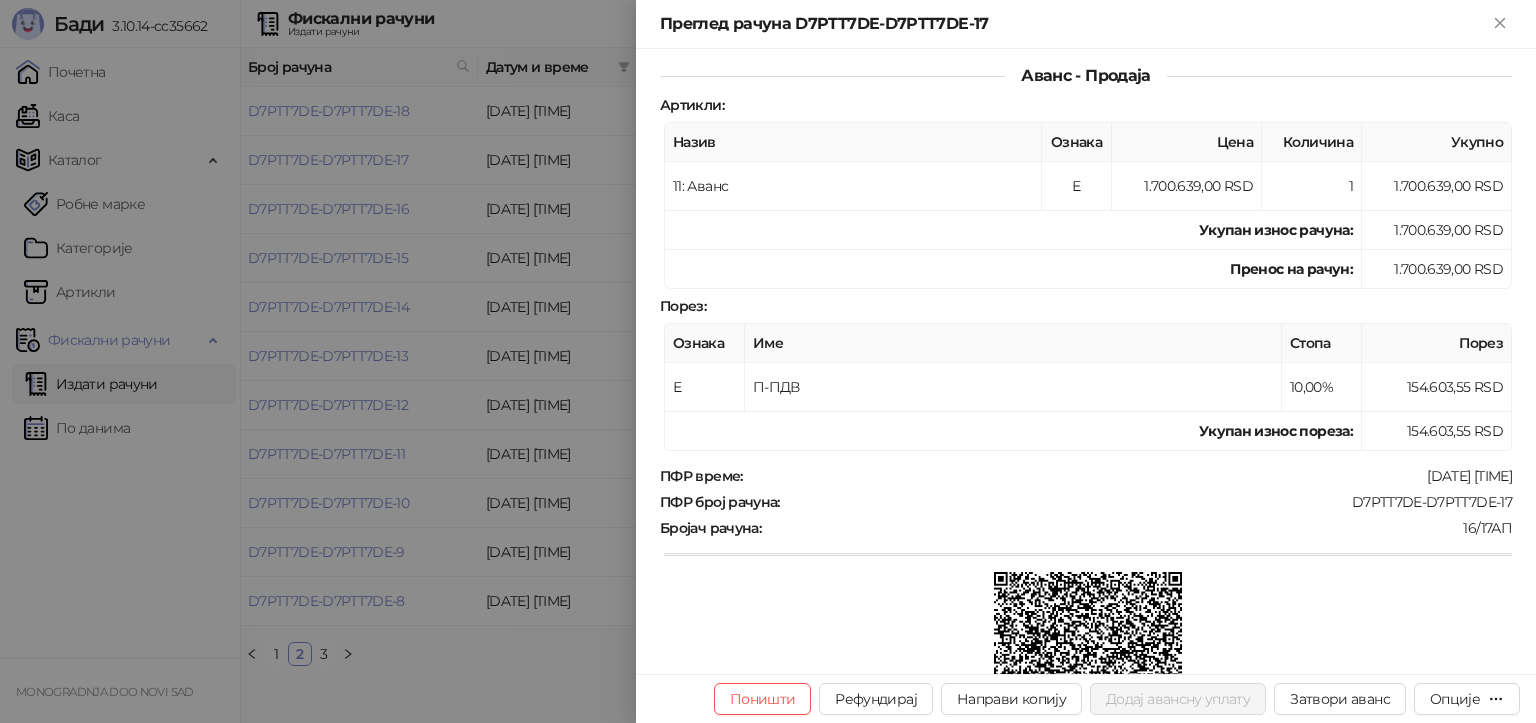 scroll, scrollTop: 300, scrollLeft: 0, axis: vertical 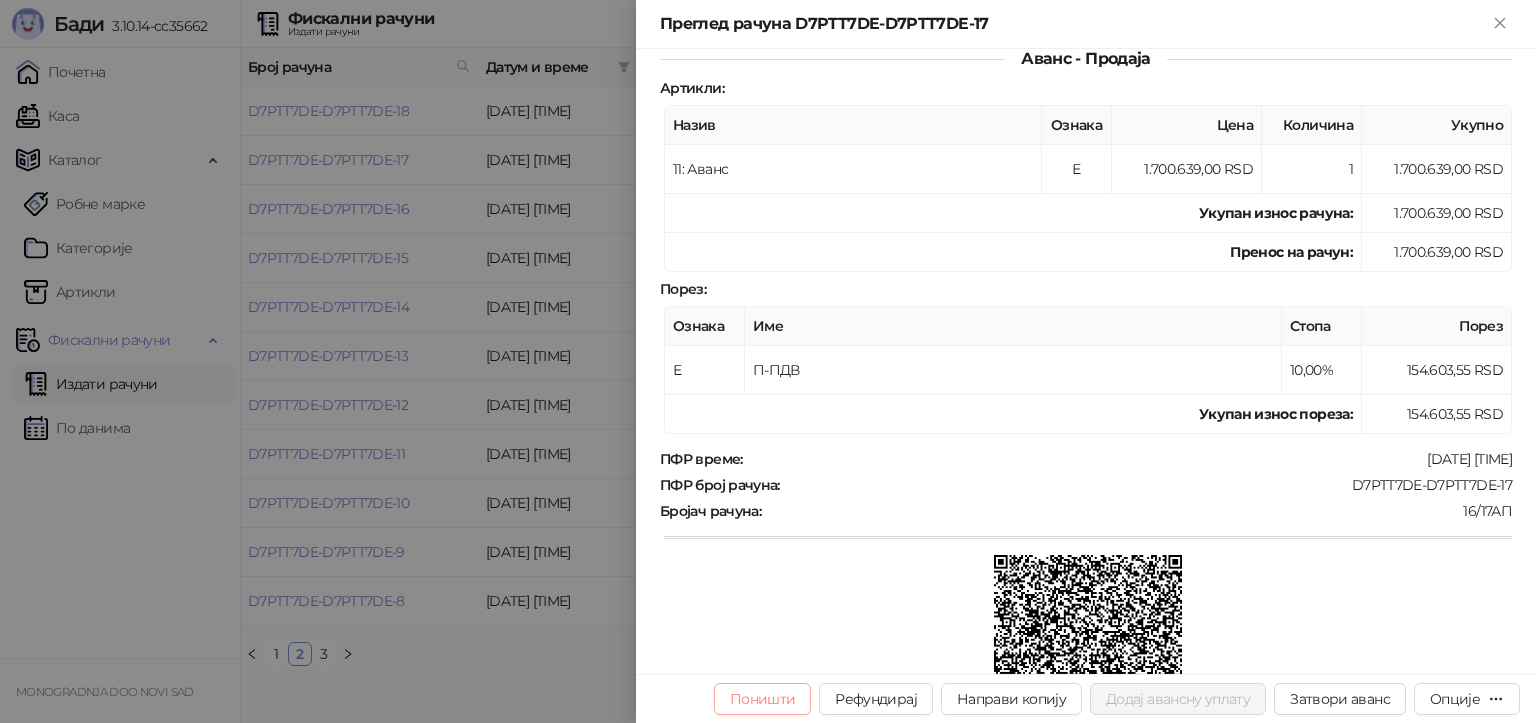 click on "Поништи" at bounding box center (763, 699) 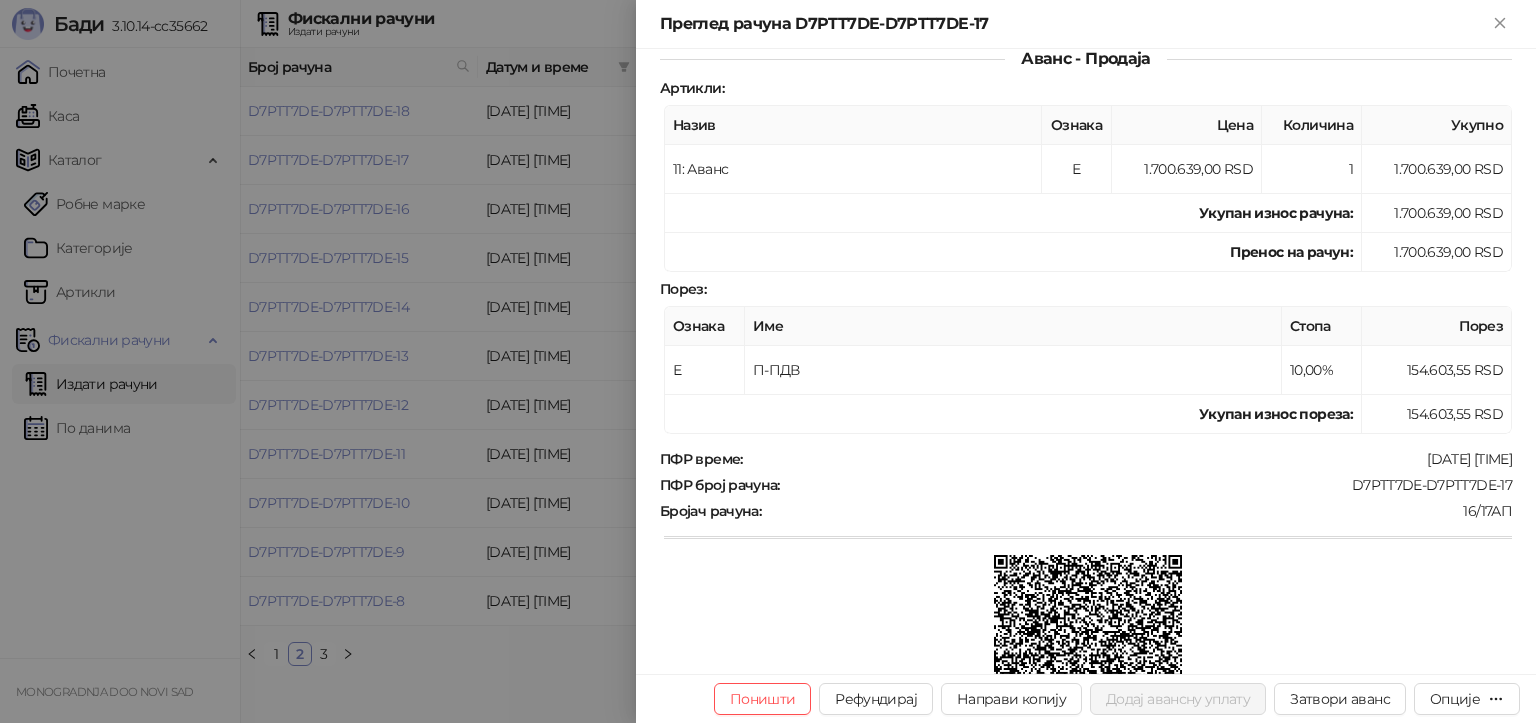 type on "**********" 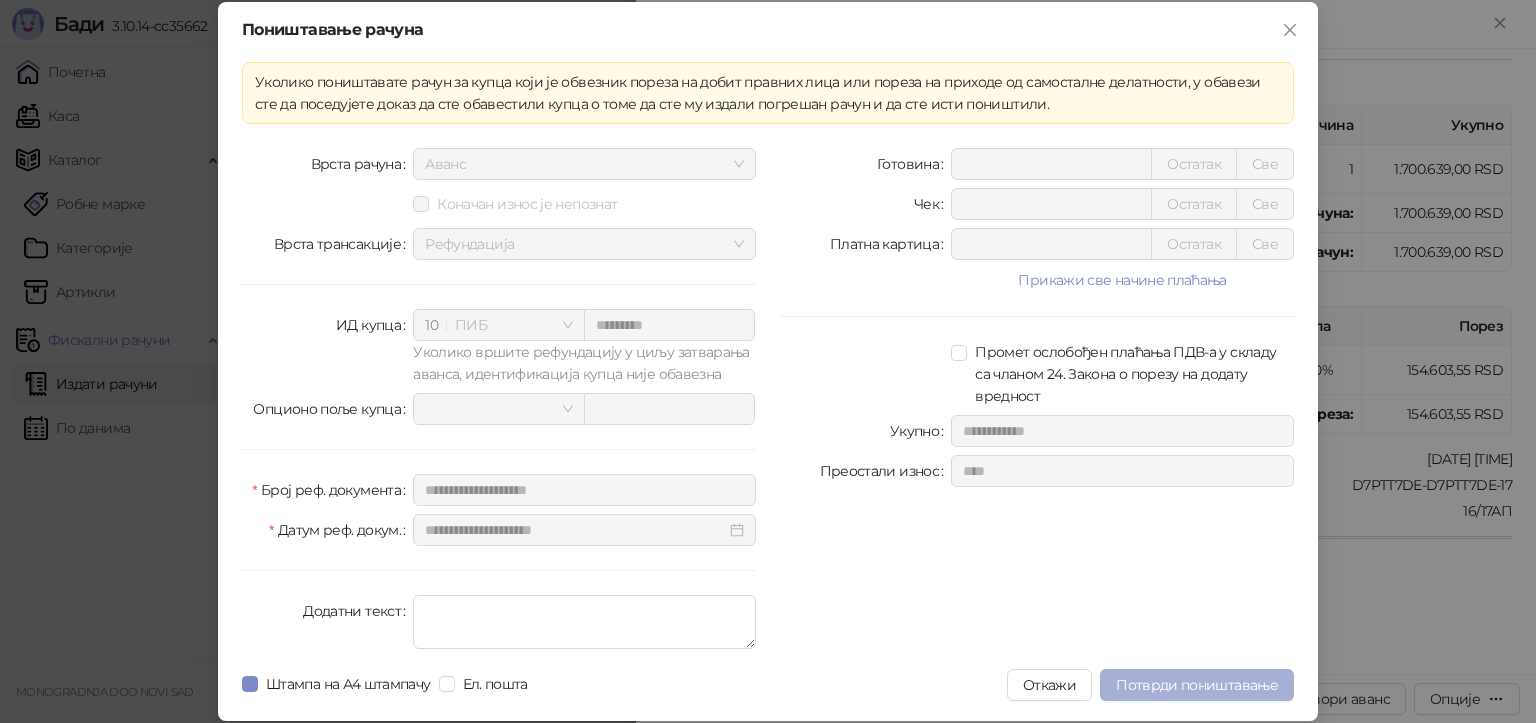 click on "Потврди поништавање" at bounding box center (1197, 685) 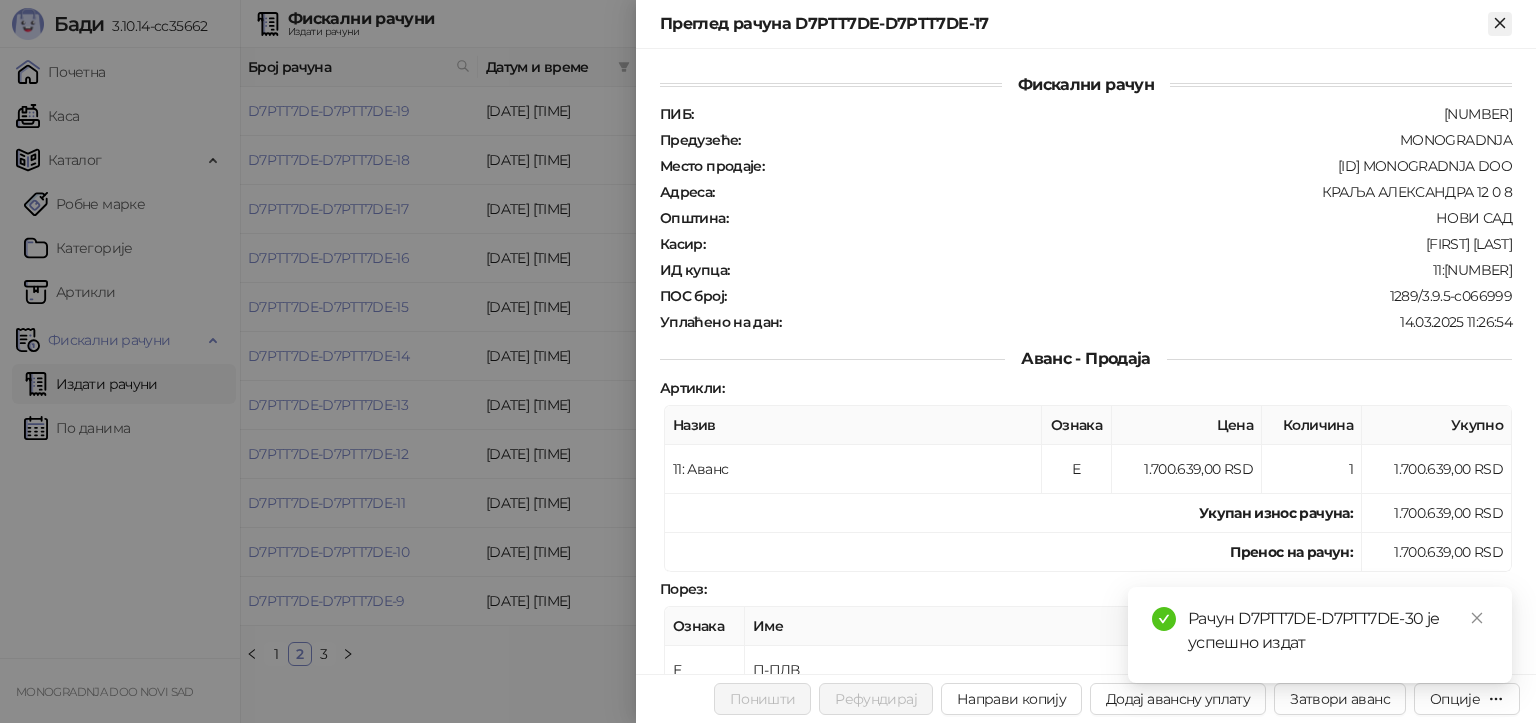 click 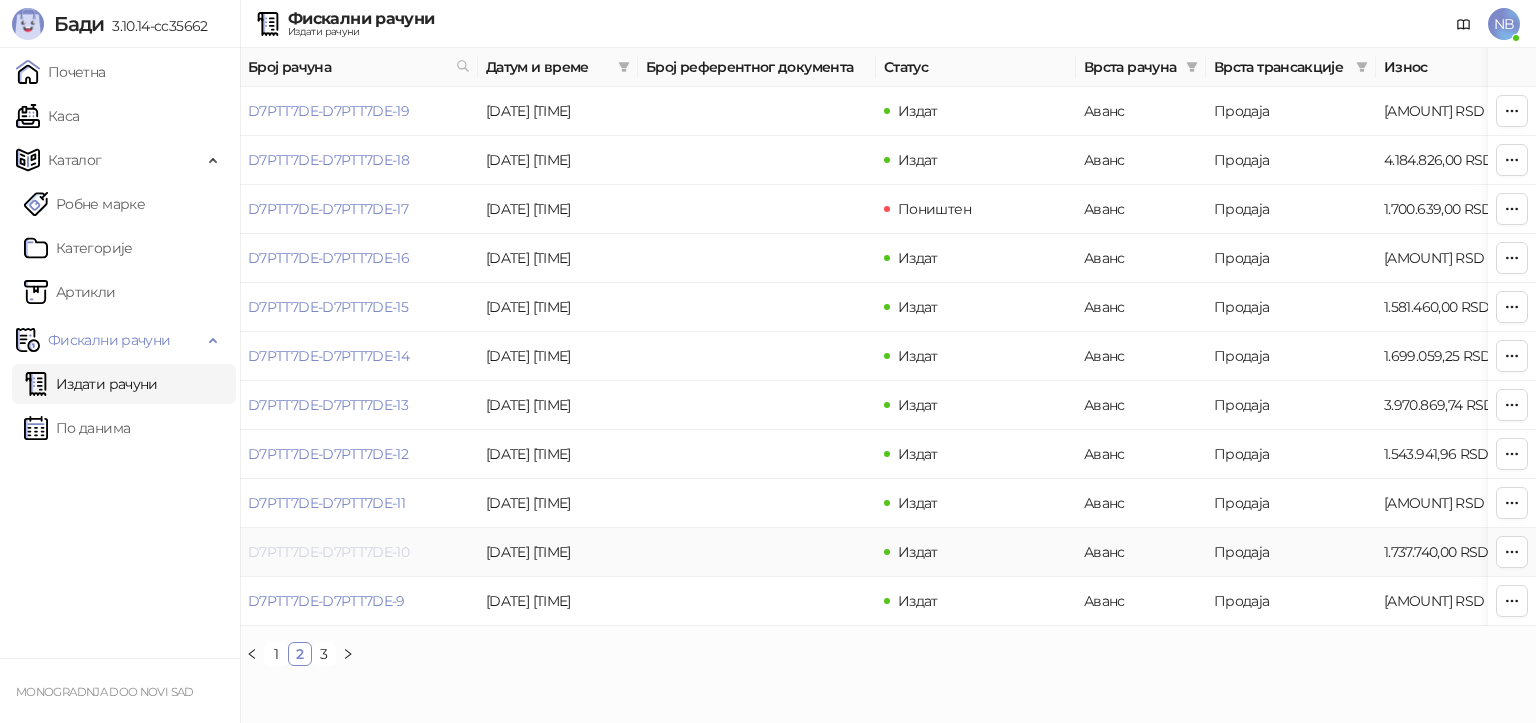 click on "D7PTT7DE-D7PTT7DE-10" at bounding box center [328, 552] 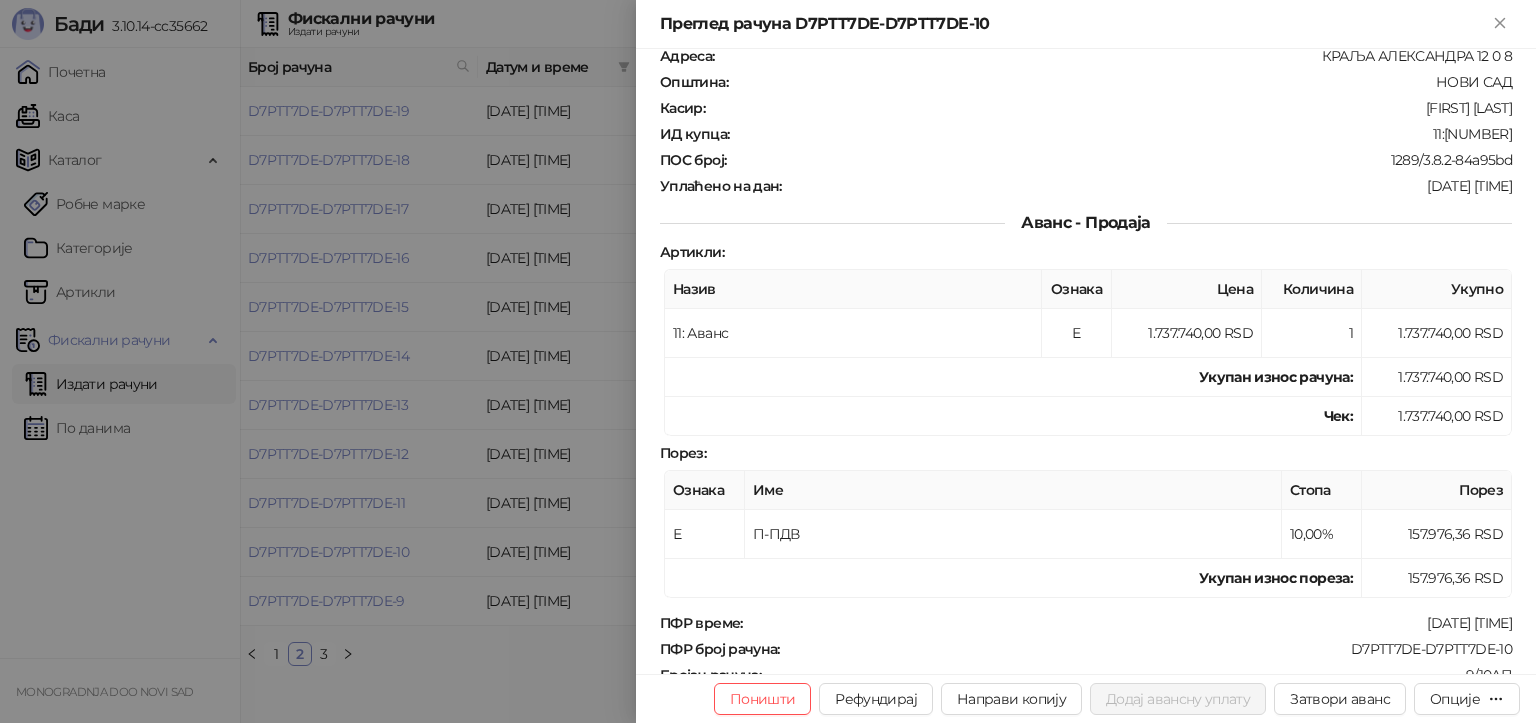 scroll, scrollTop: 300, scrollLeft: 0, axis: vertical 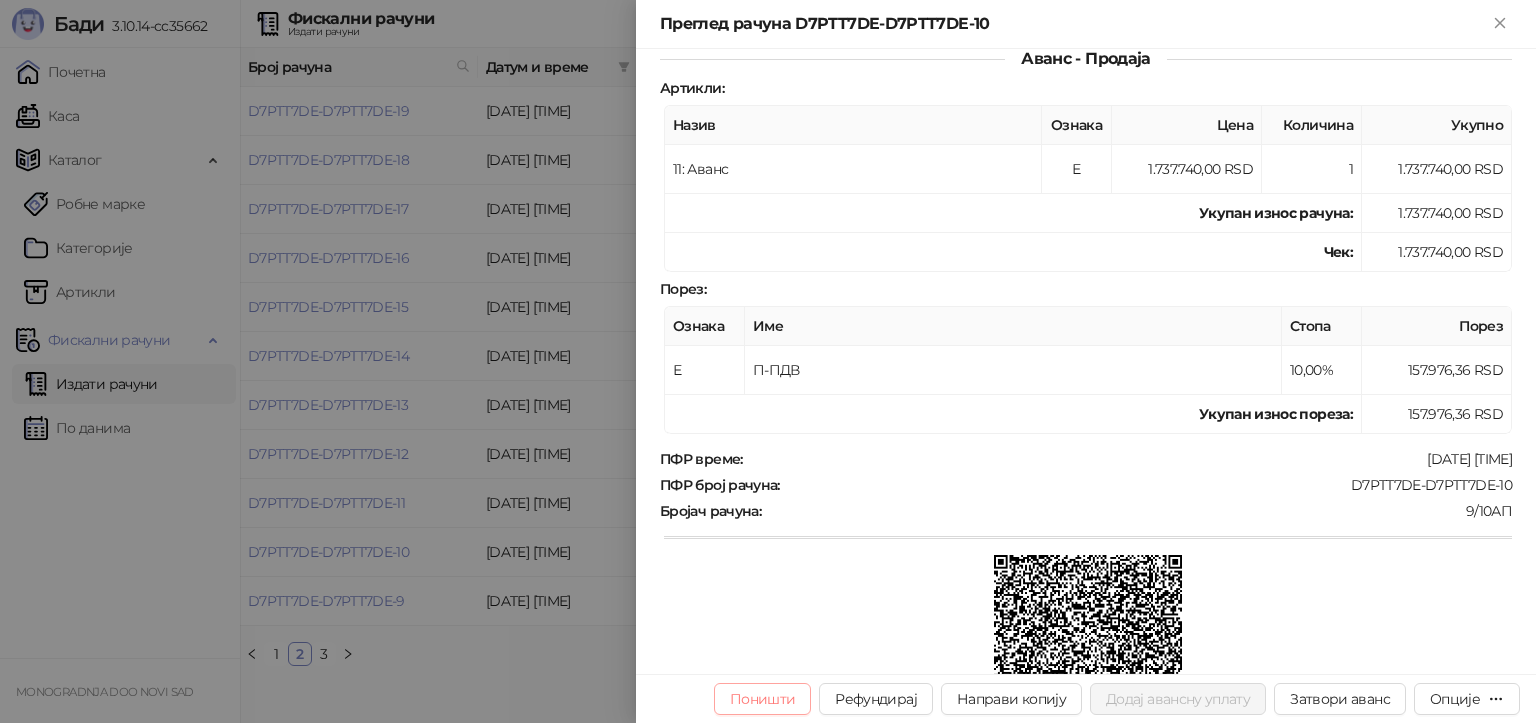 click on "Поништи" at bounding box center [763, 699] 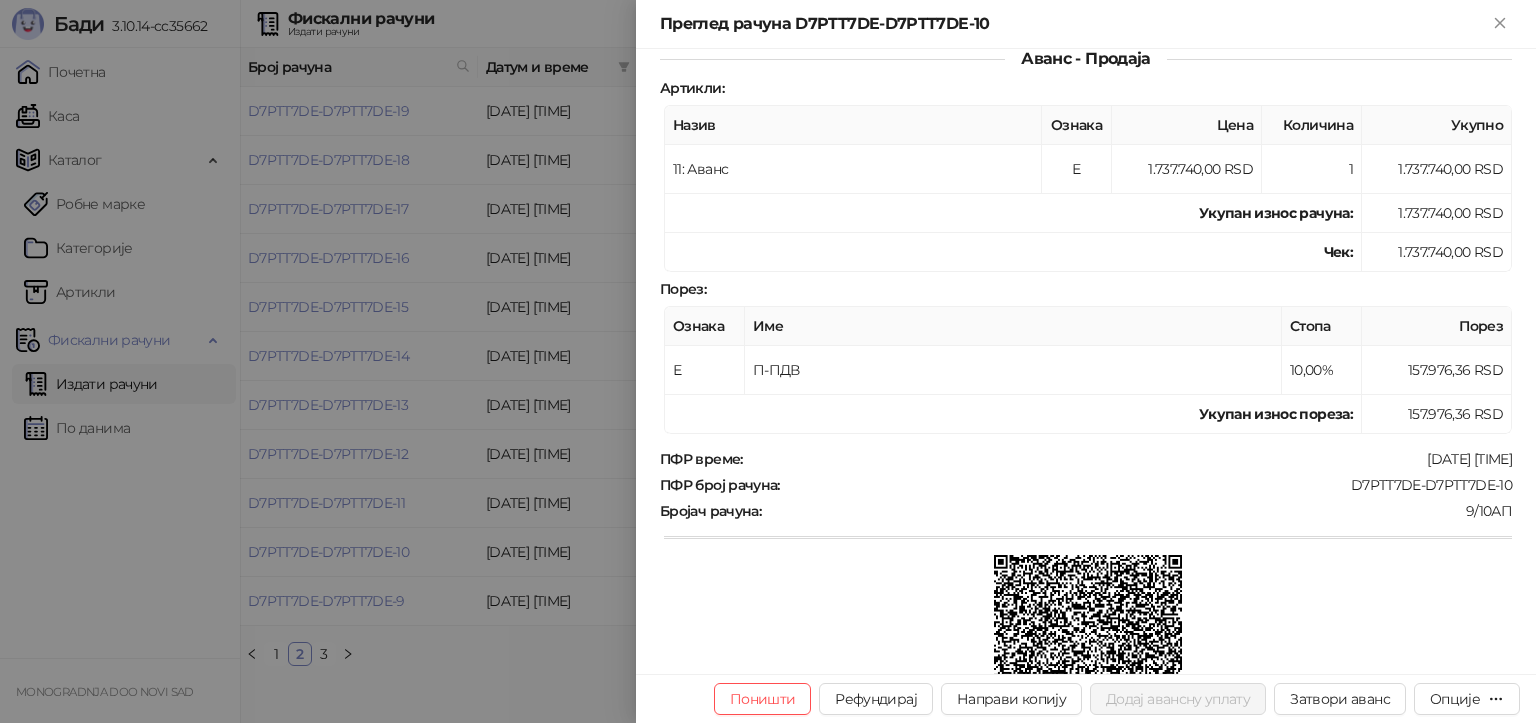 type on "**********" 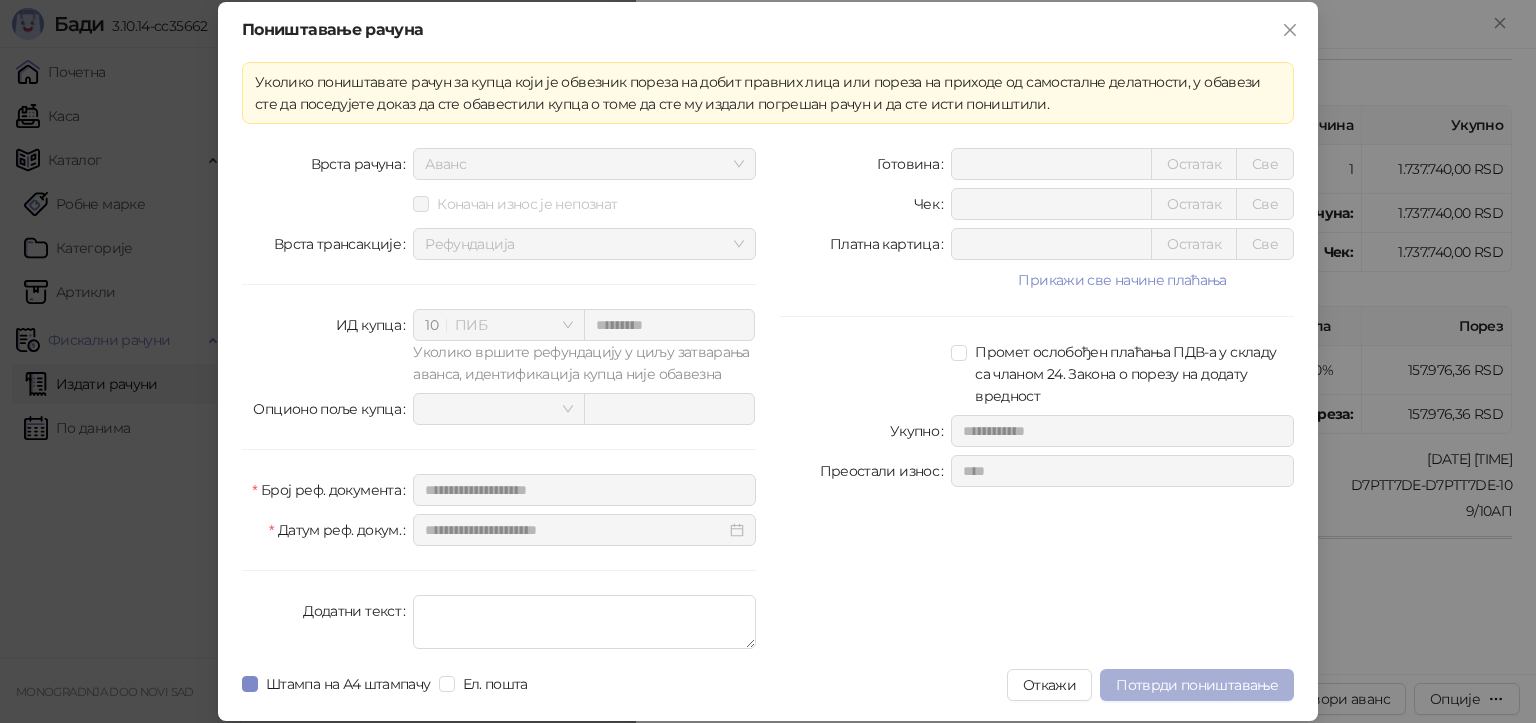 click on "Потврди поништавање" at bounding box center [1197, 685] 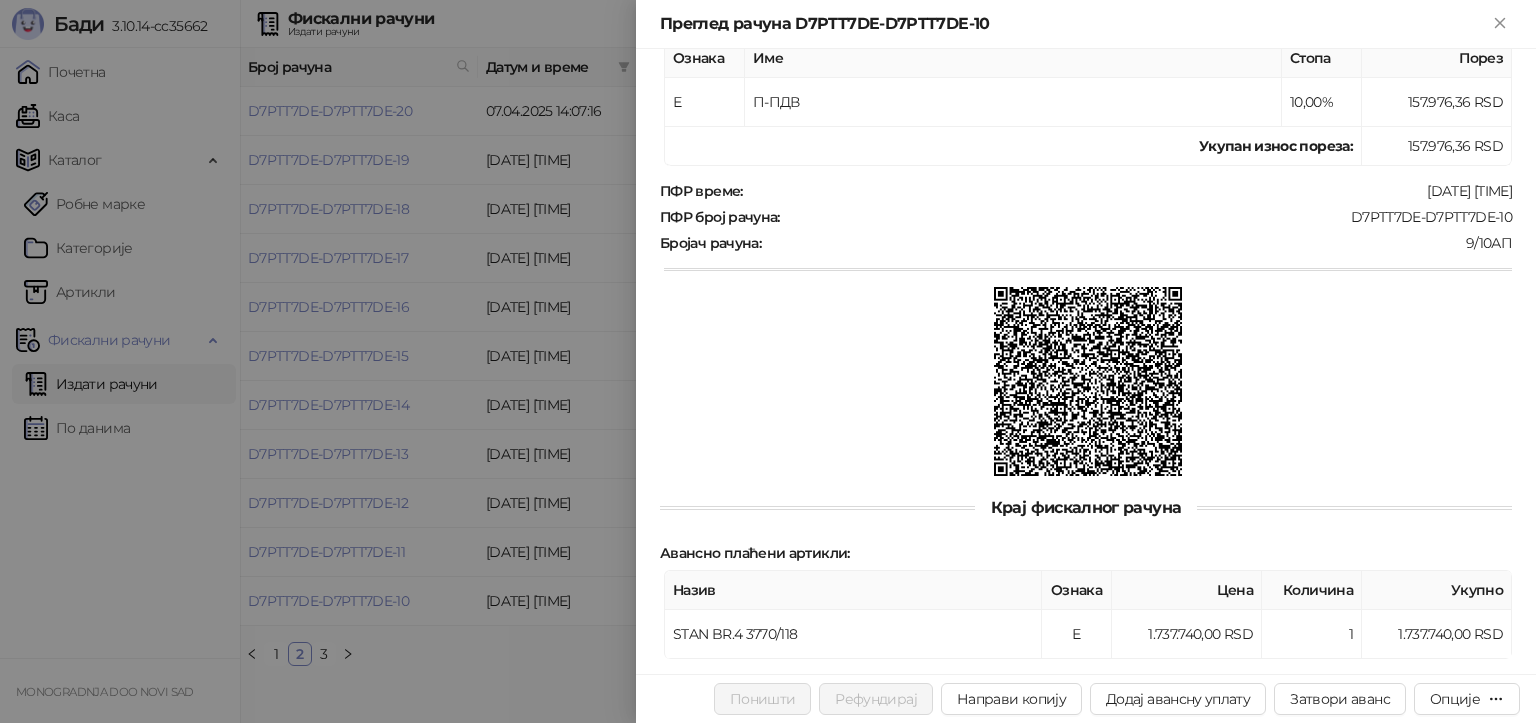 scroll, scrollTop: 572, scrollLeft: 0, axis: vertical 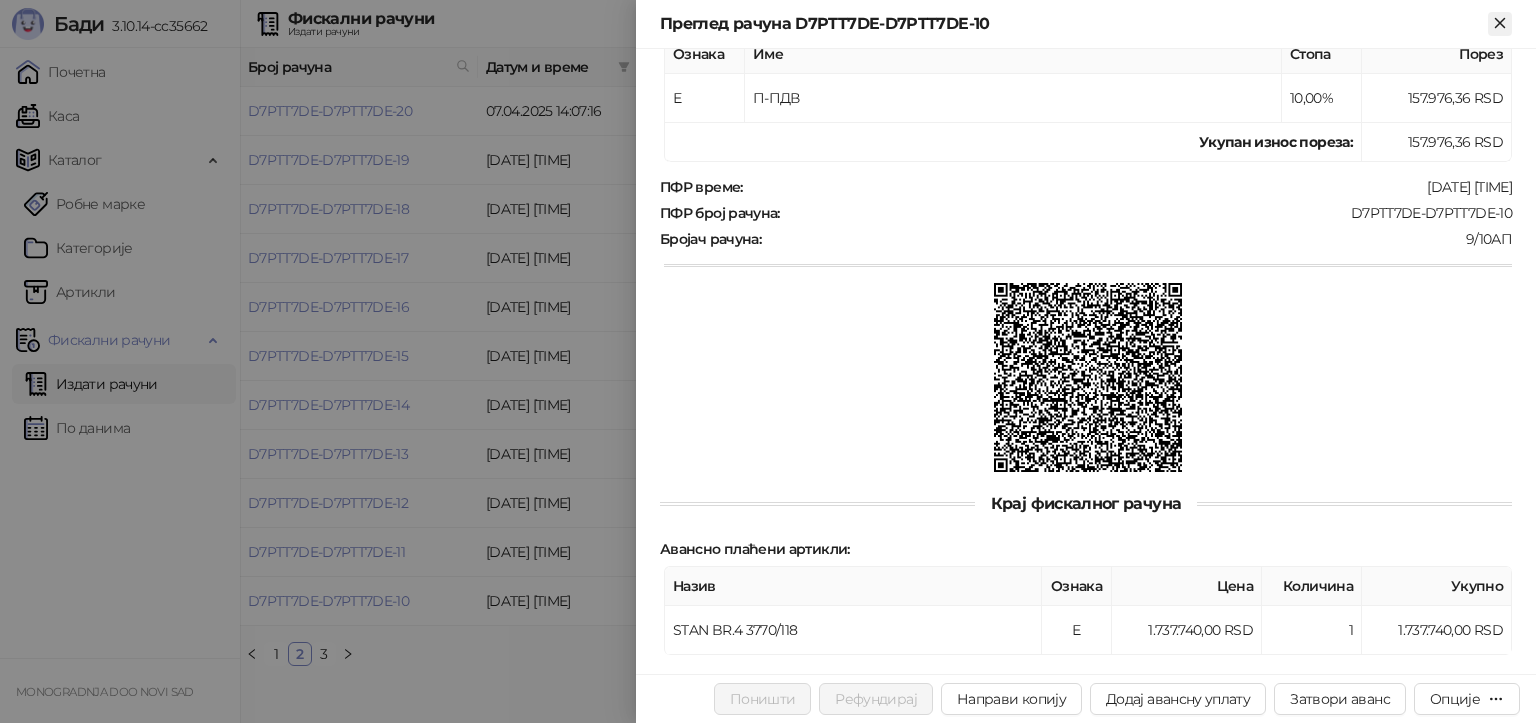 click 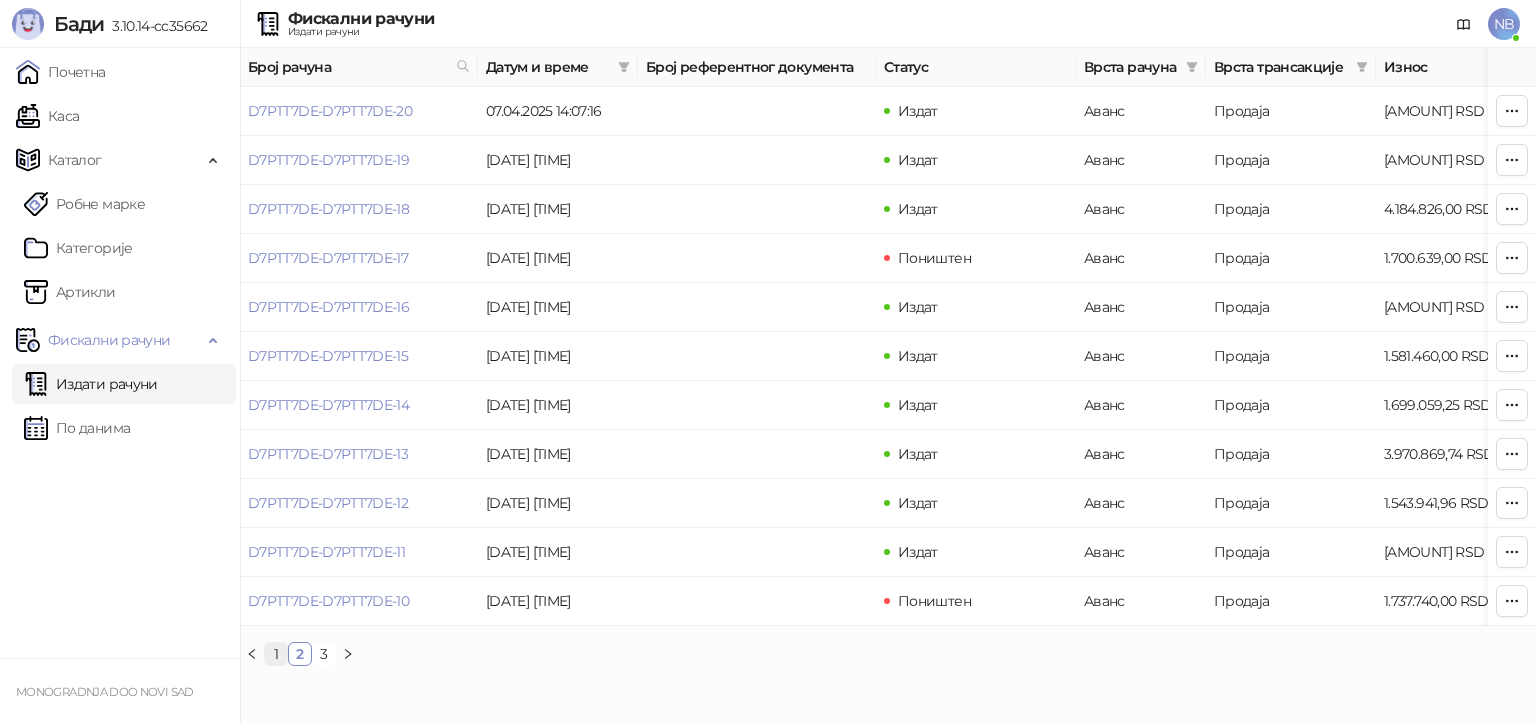click on "1" at bounding box center [276, 654] 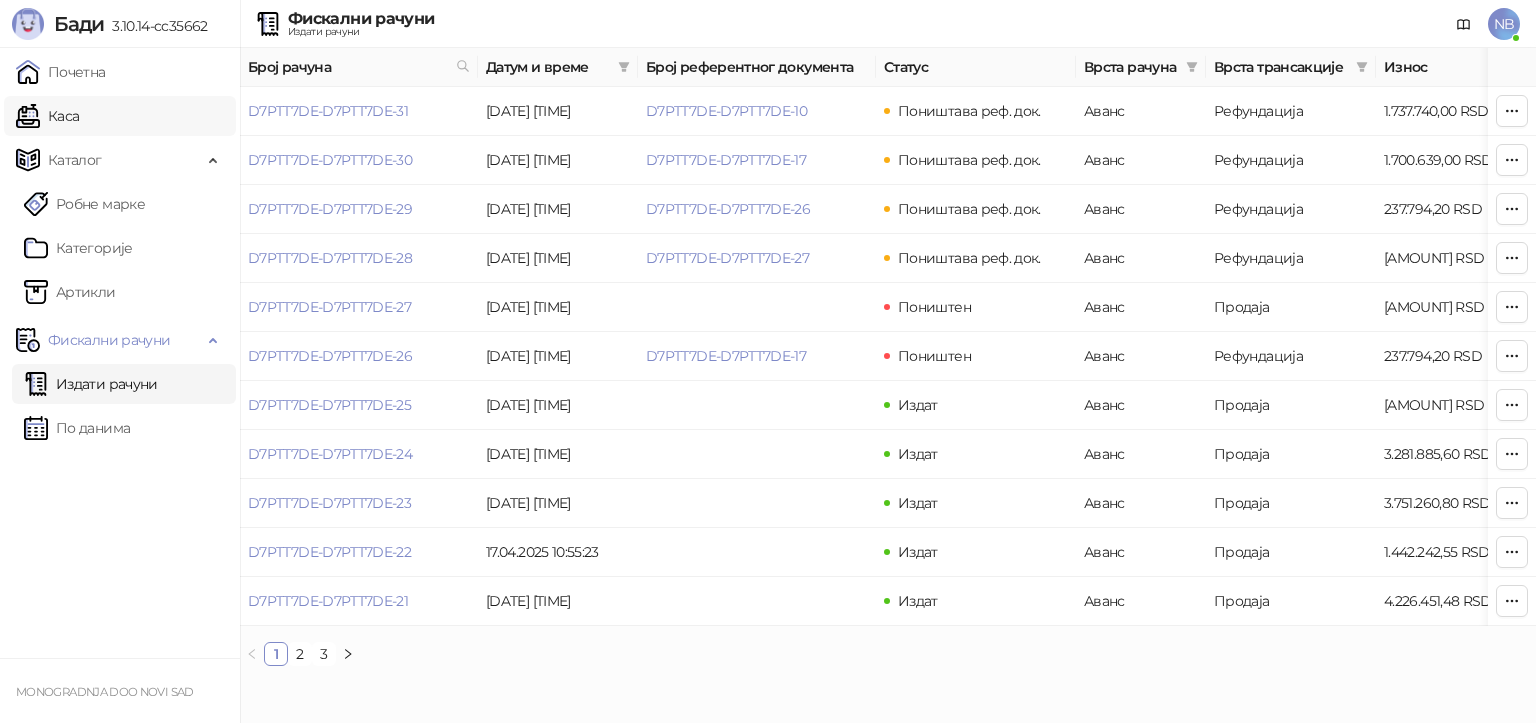 click on "Каса" at bounding box center [47, 116] 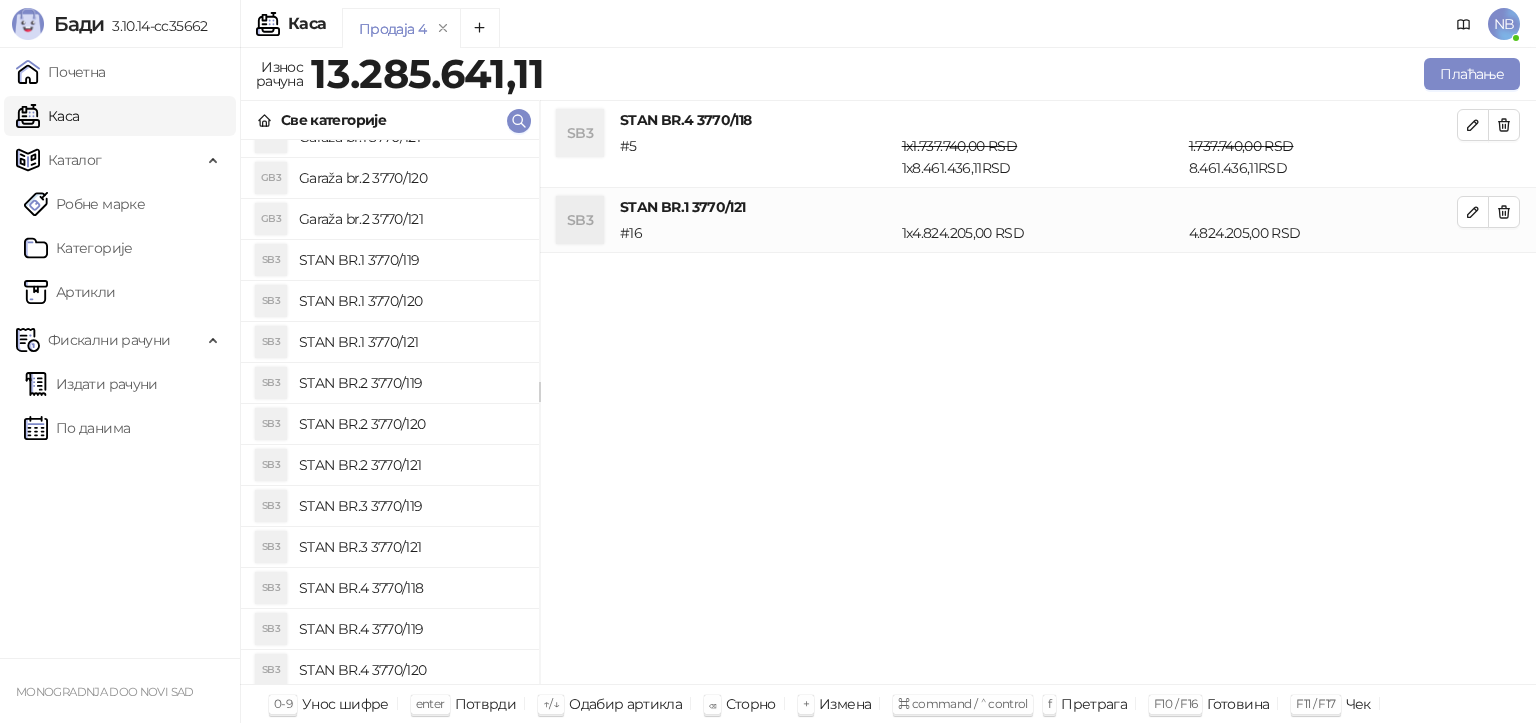 scroll, scrollTop: 112, scrollLeft: 0, axis: vertical 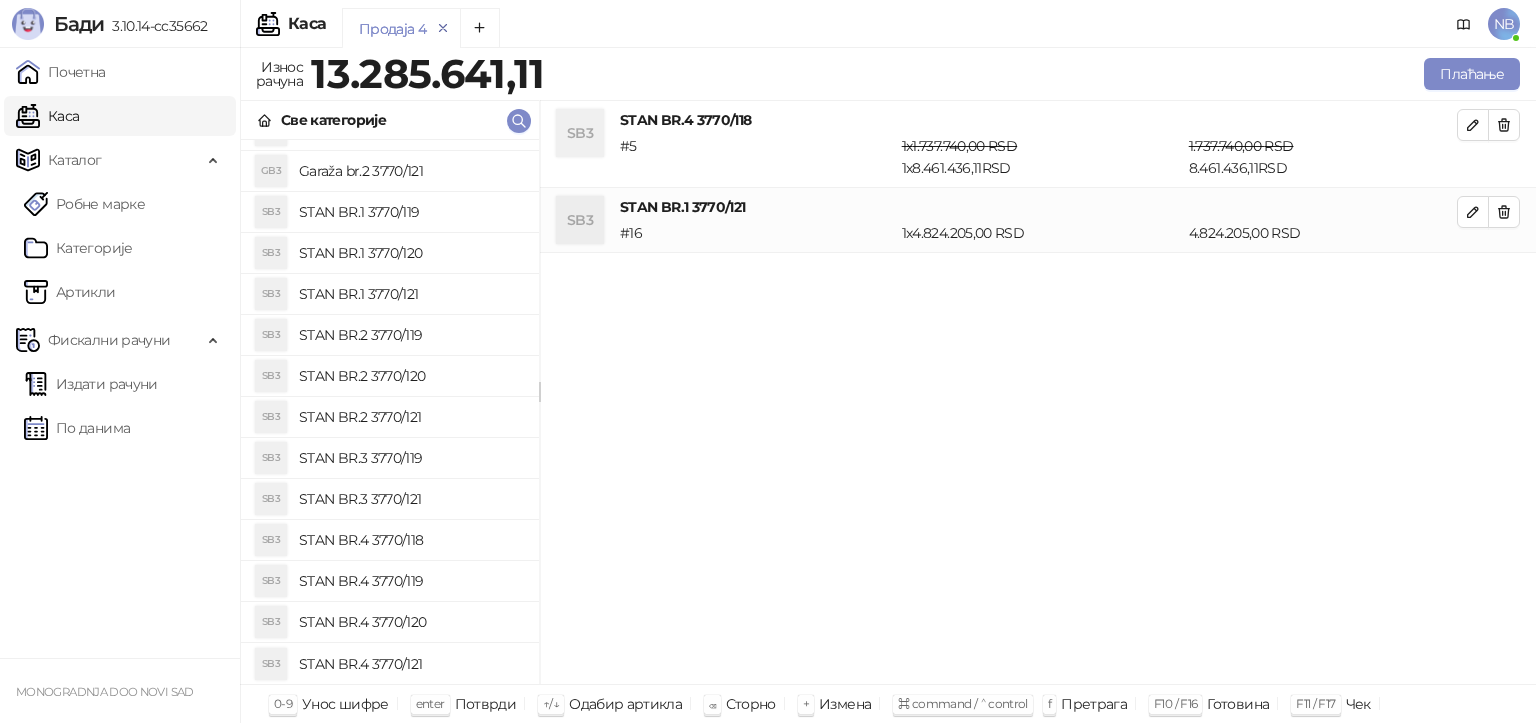 click 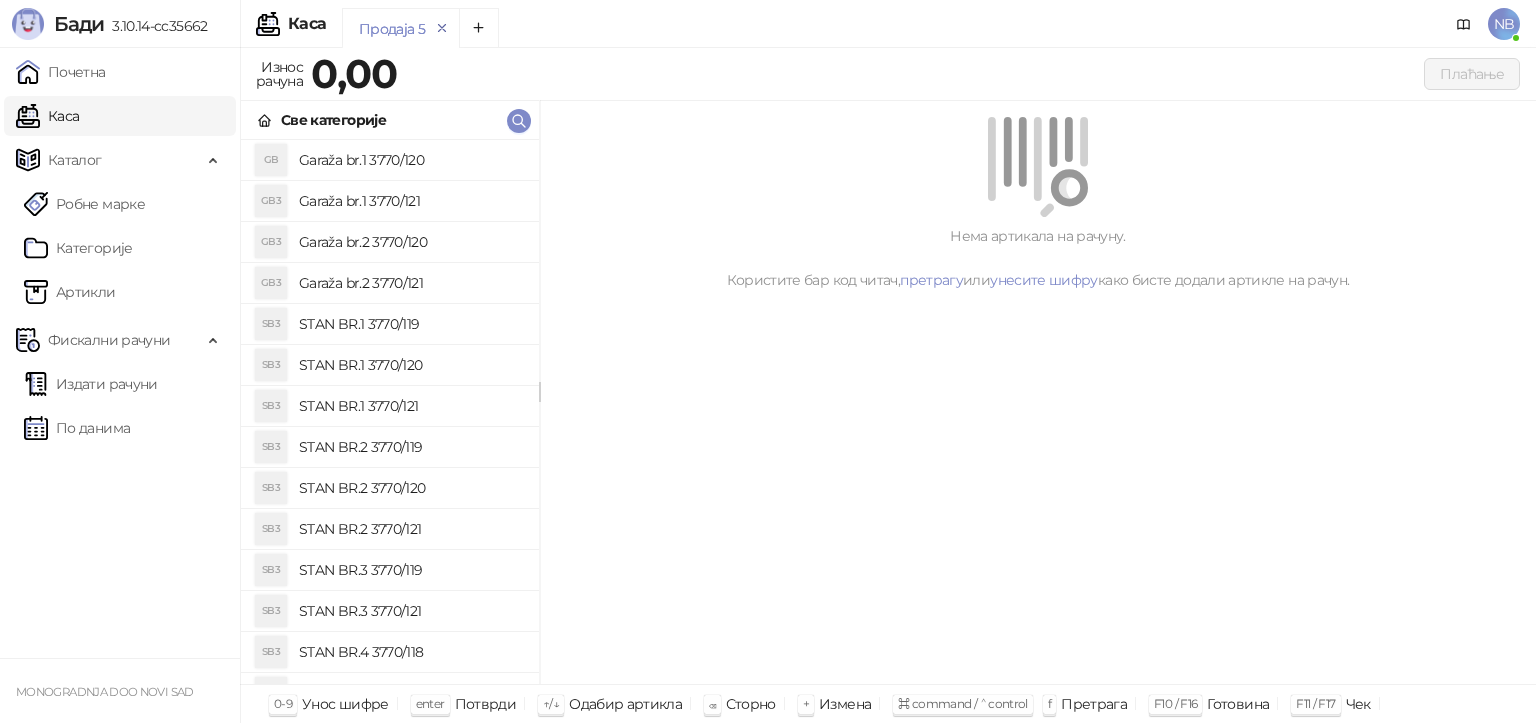 click 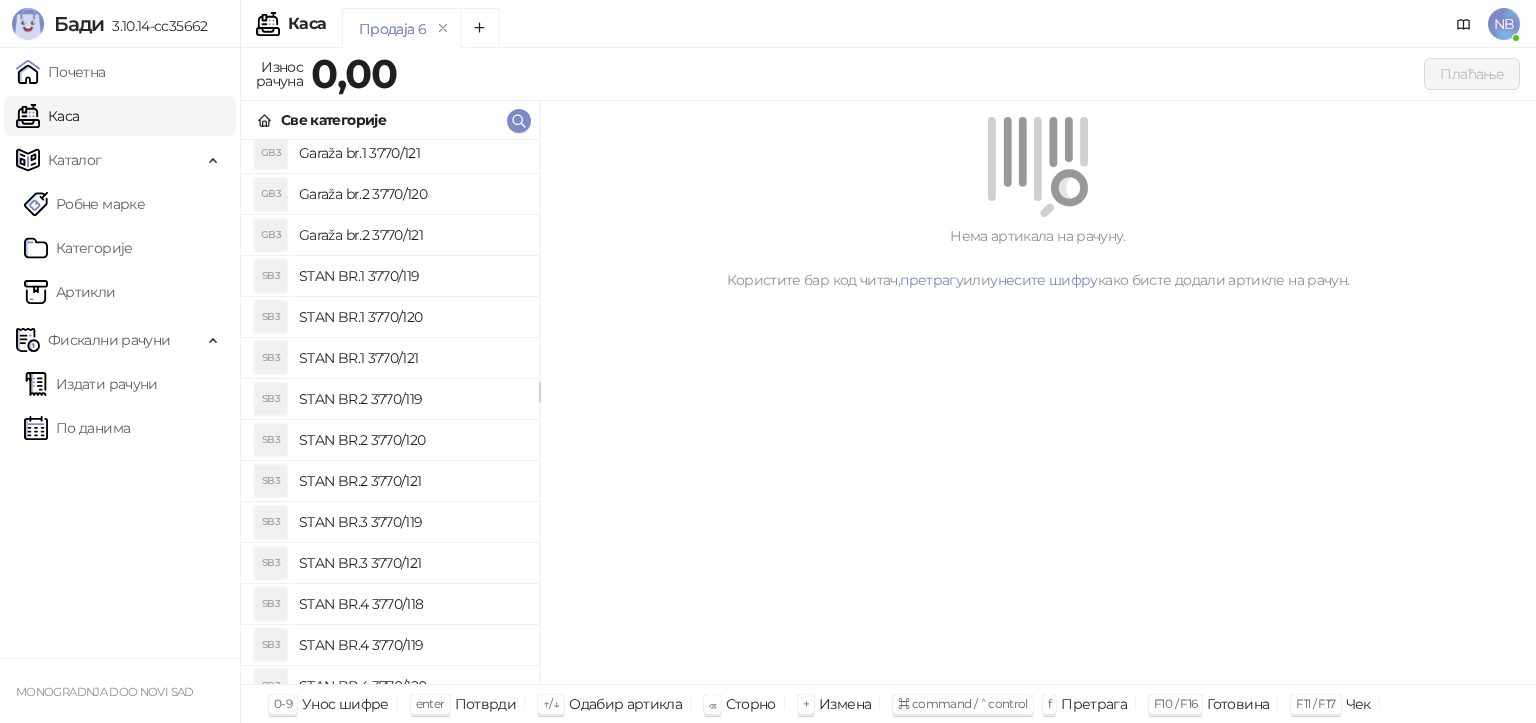 scroll, scrollTop: 112, scrollLeft: 0, axis: vertical 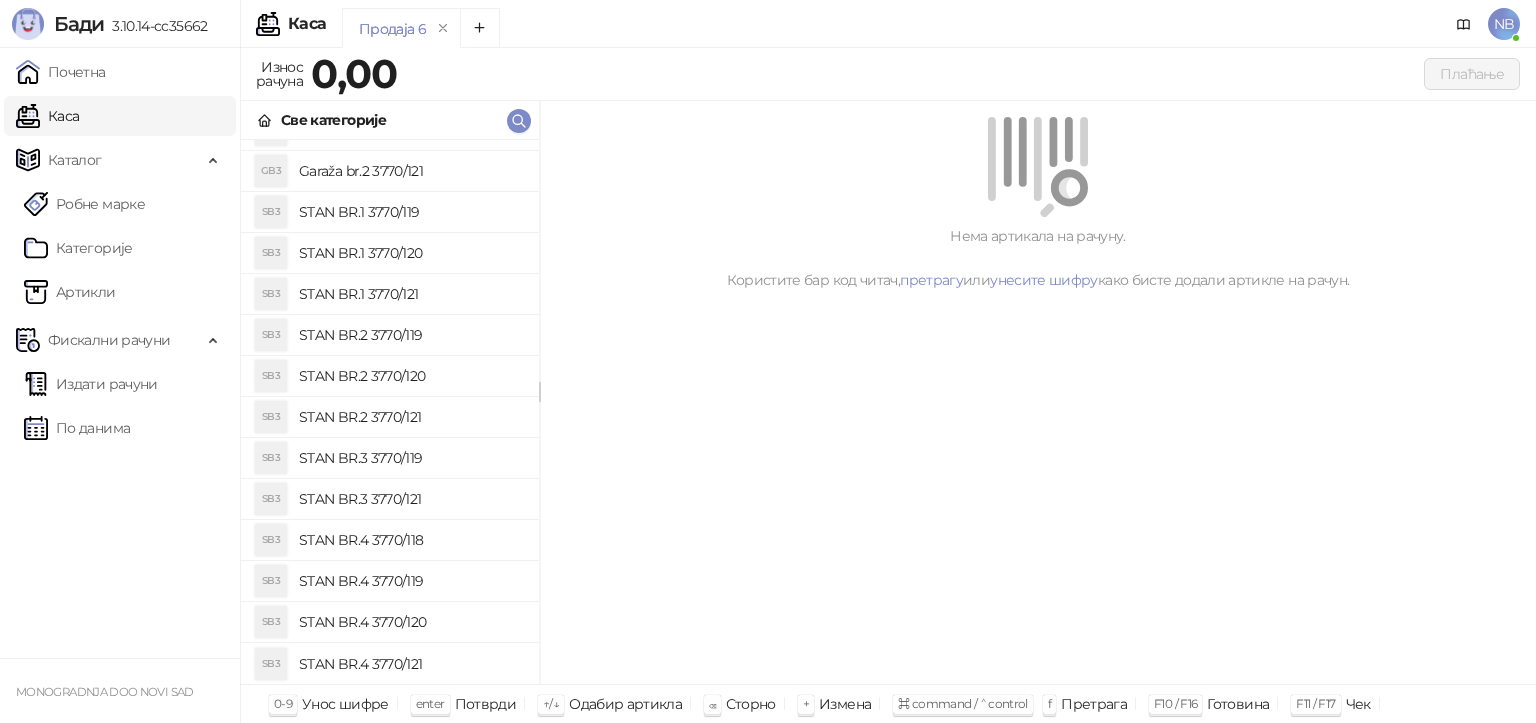 click on "Каса" at bounding box center (47, 116) 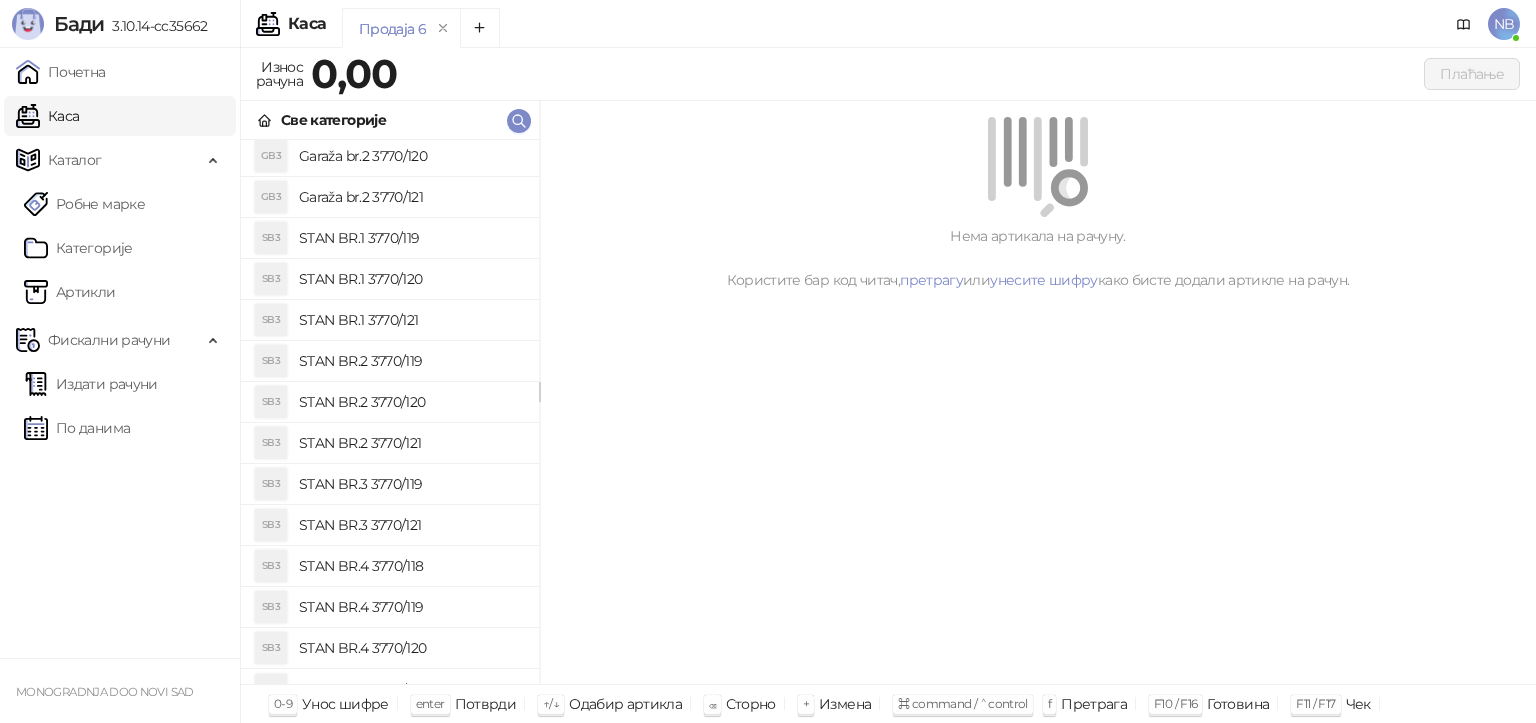 scroll, scrollTop: 112, scrollLeft: 0, axis: vertical 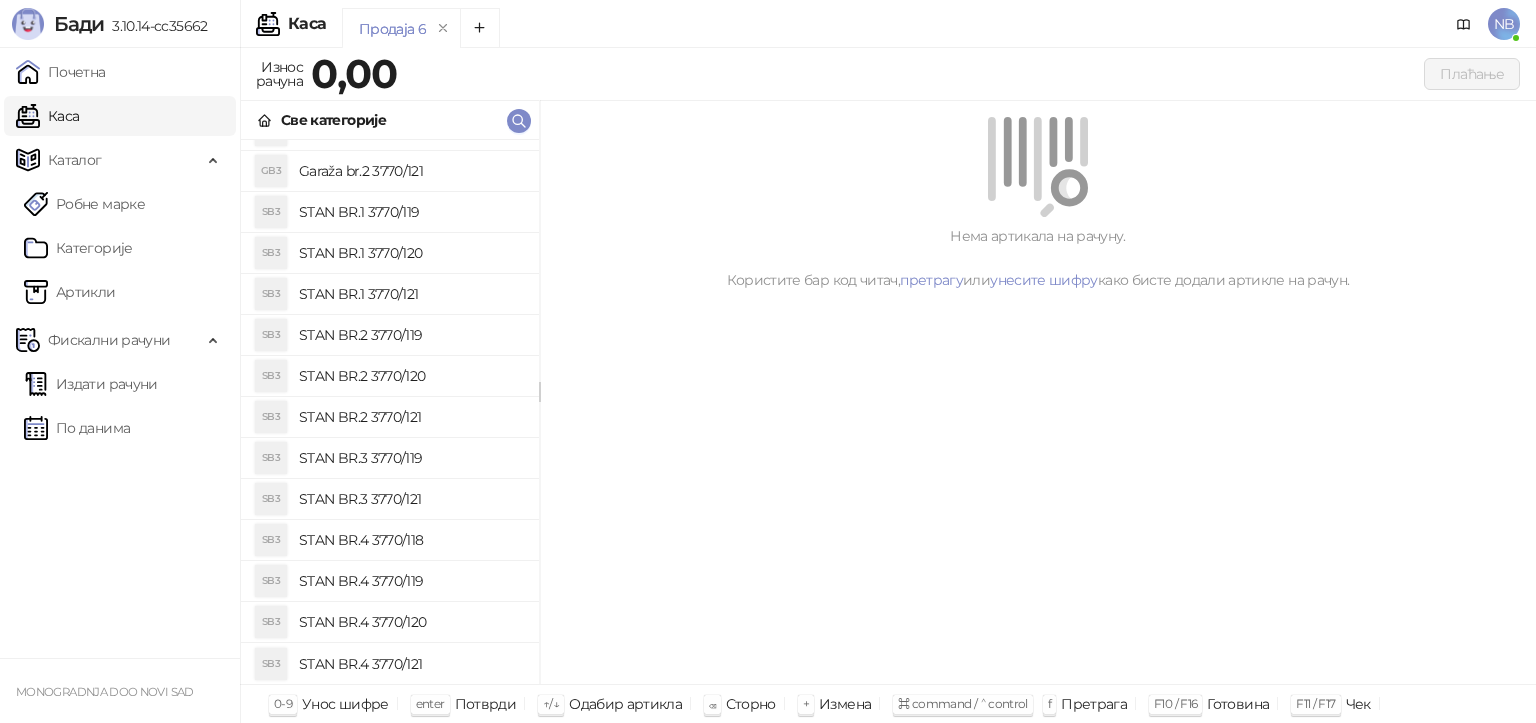 click on "STAN BR.4 3770/118" at bounding box center [411, 540] 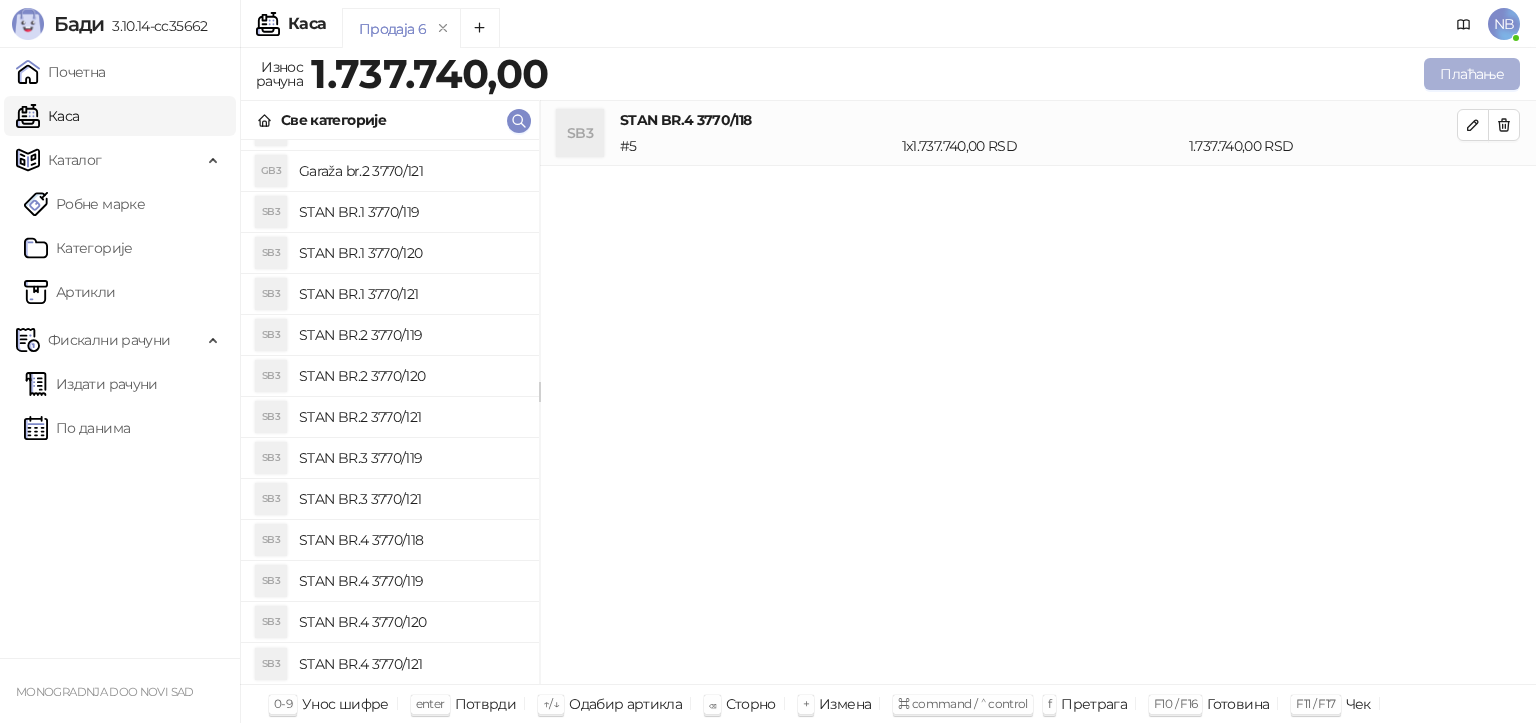 click on "Плаћање" at bounding box center (1472, 74) 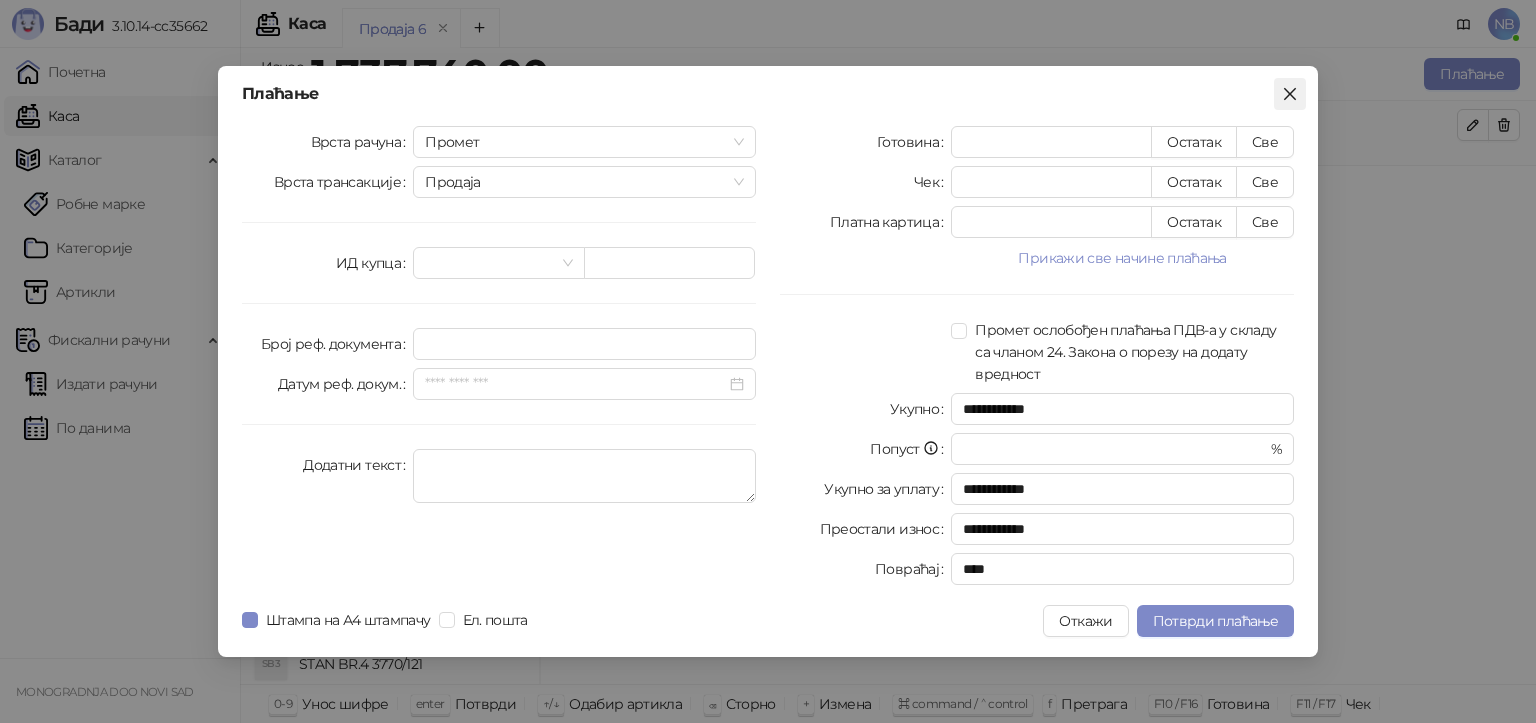 click 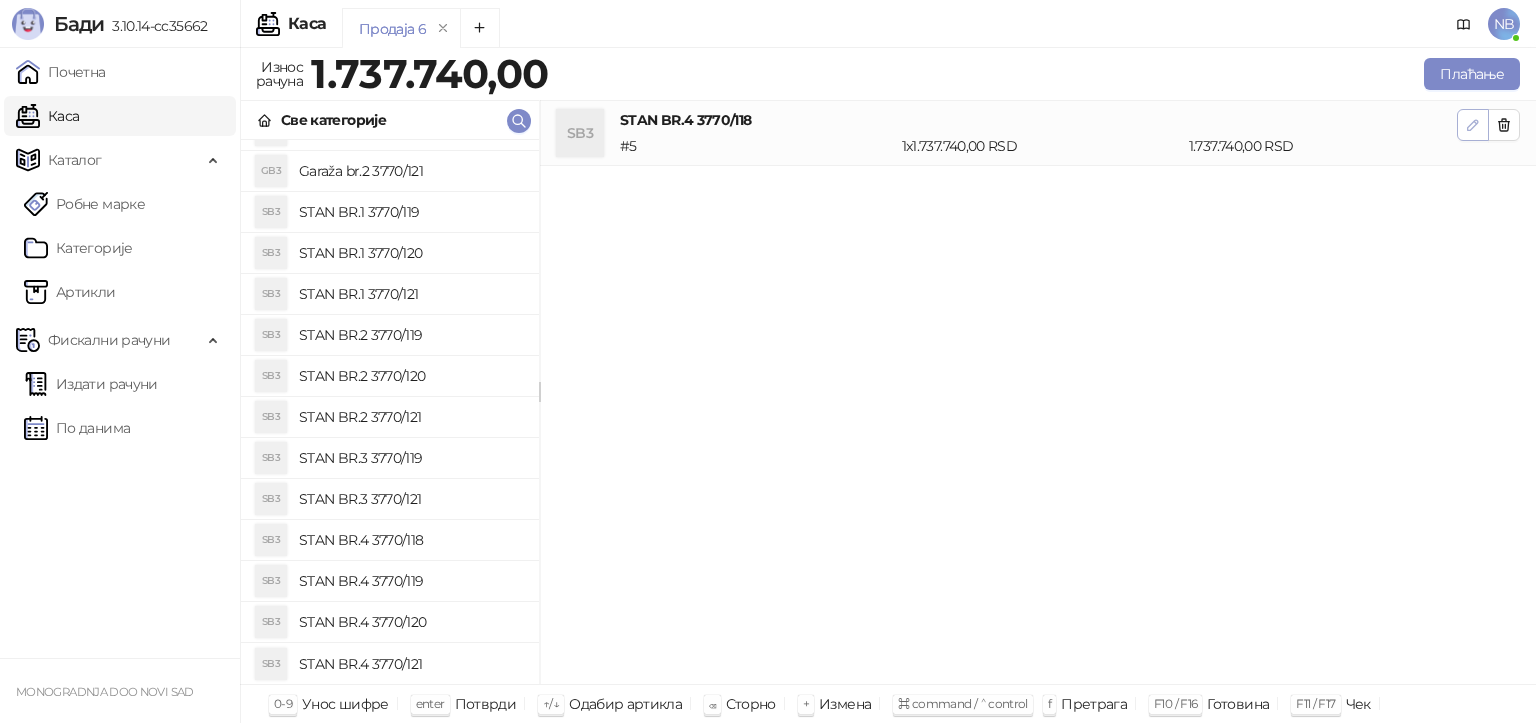 click 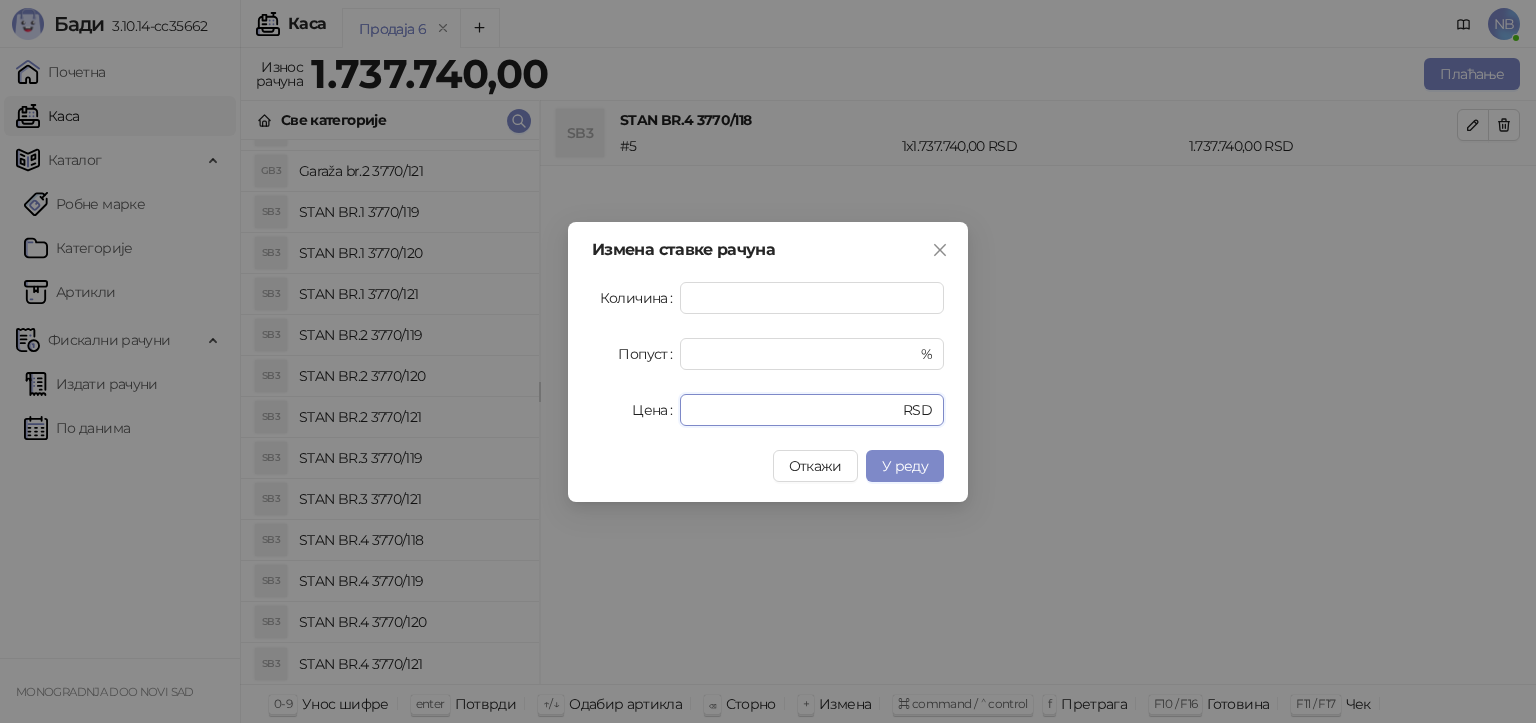 drag, startPoint x: 775, startPoint y: 404, endPoint x: 665, endPoint y: 406, distance: 110.01818 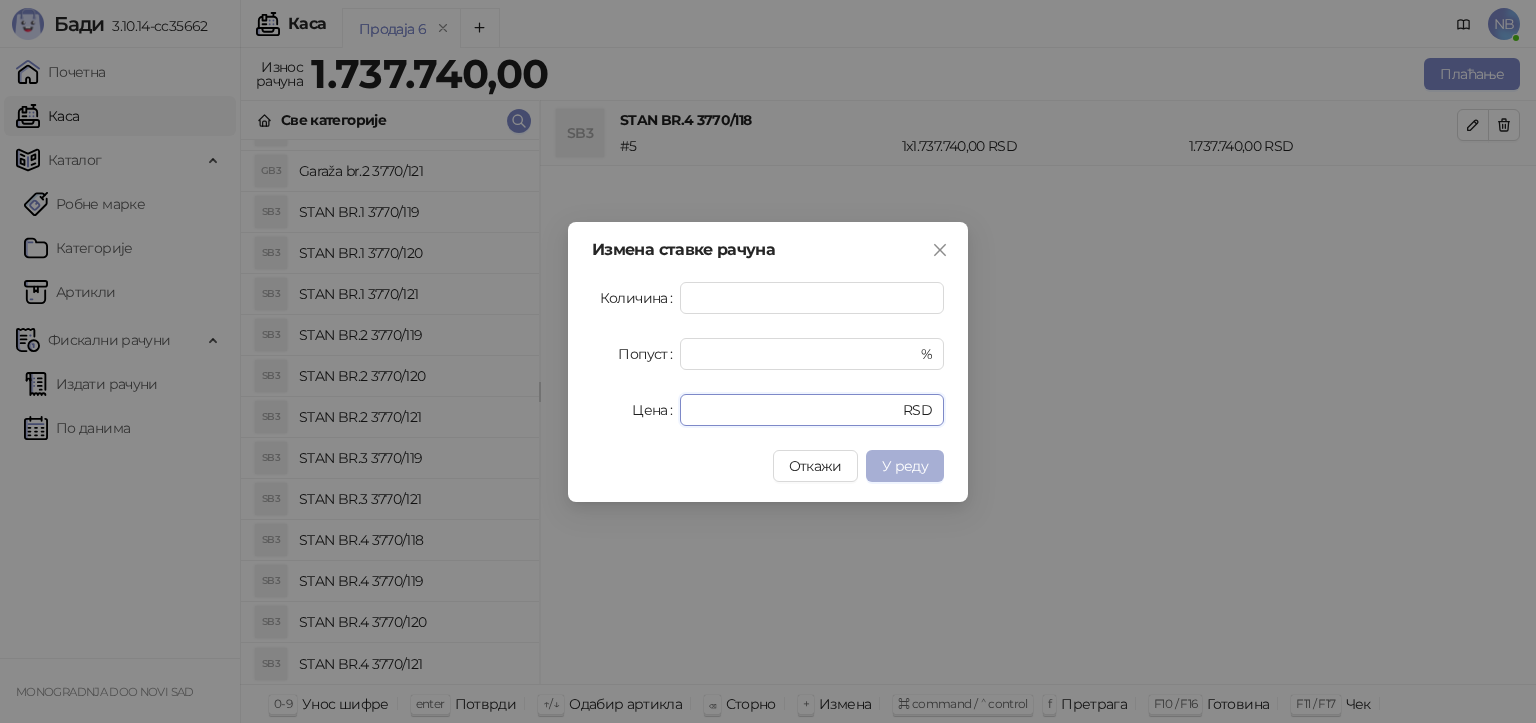 type on "**********" 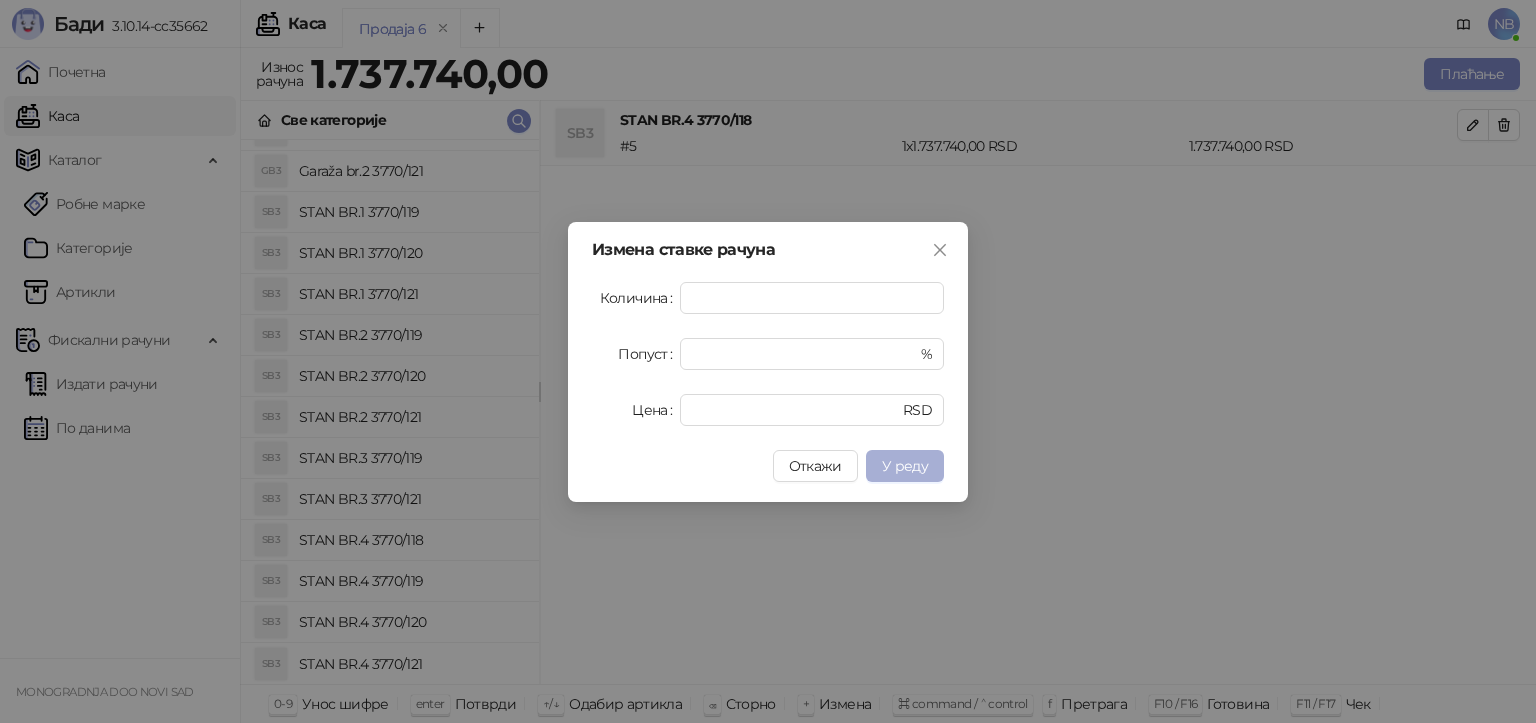 click on "У реду" at bounding box center (905, 466) 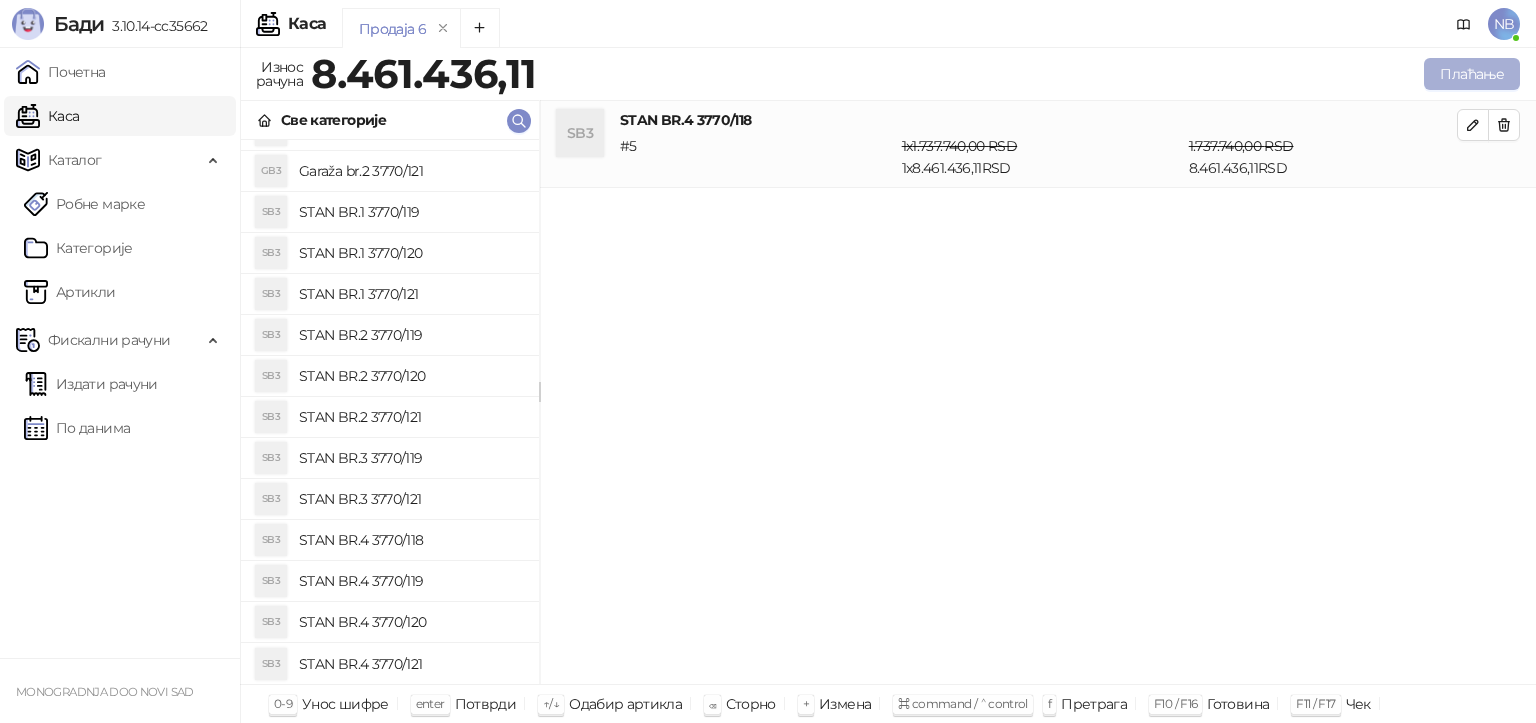 click on "Плаћање" at bounding box center (1472, 74) 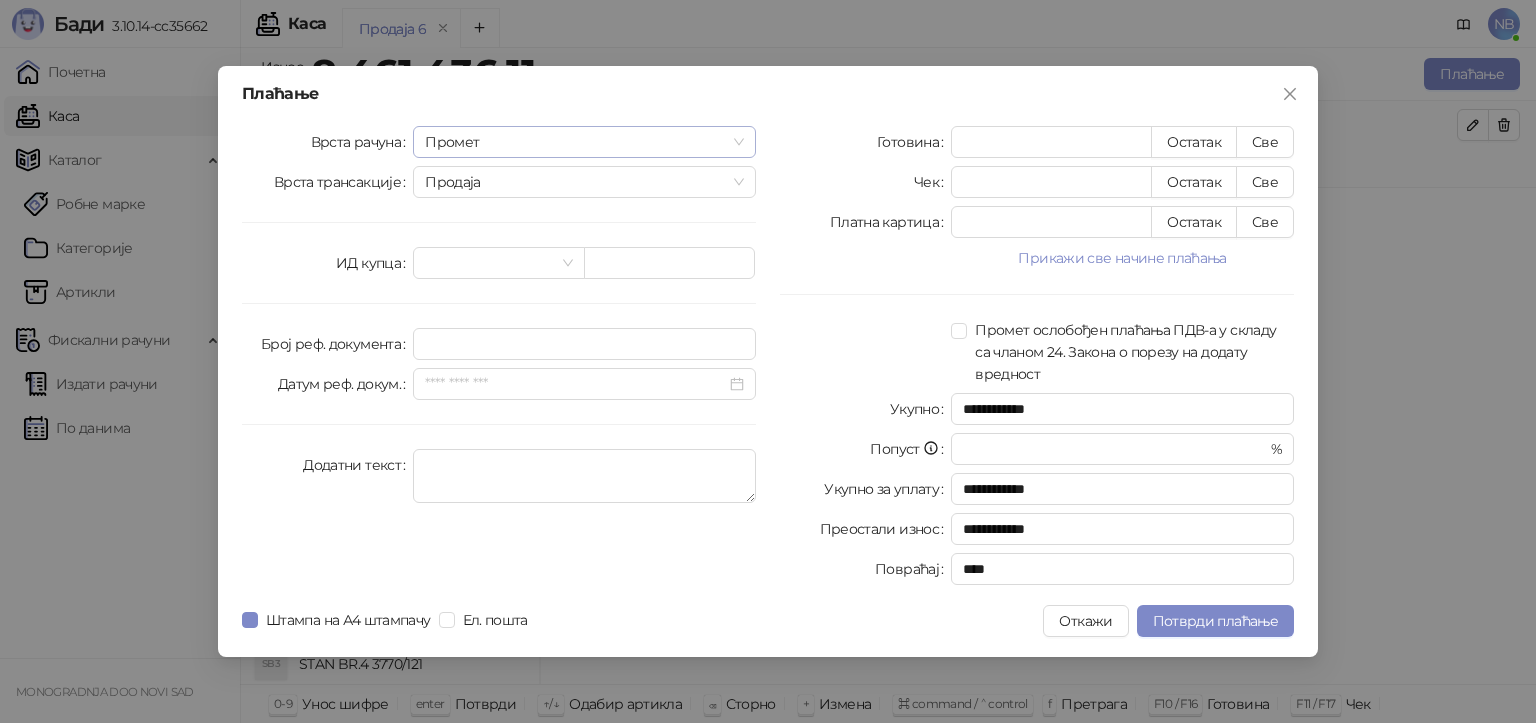 click on "Промет" at bounding box center (584, 142) 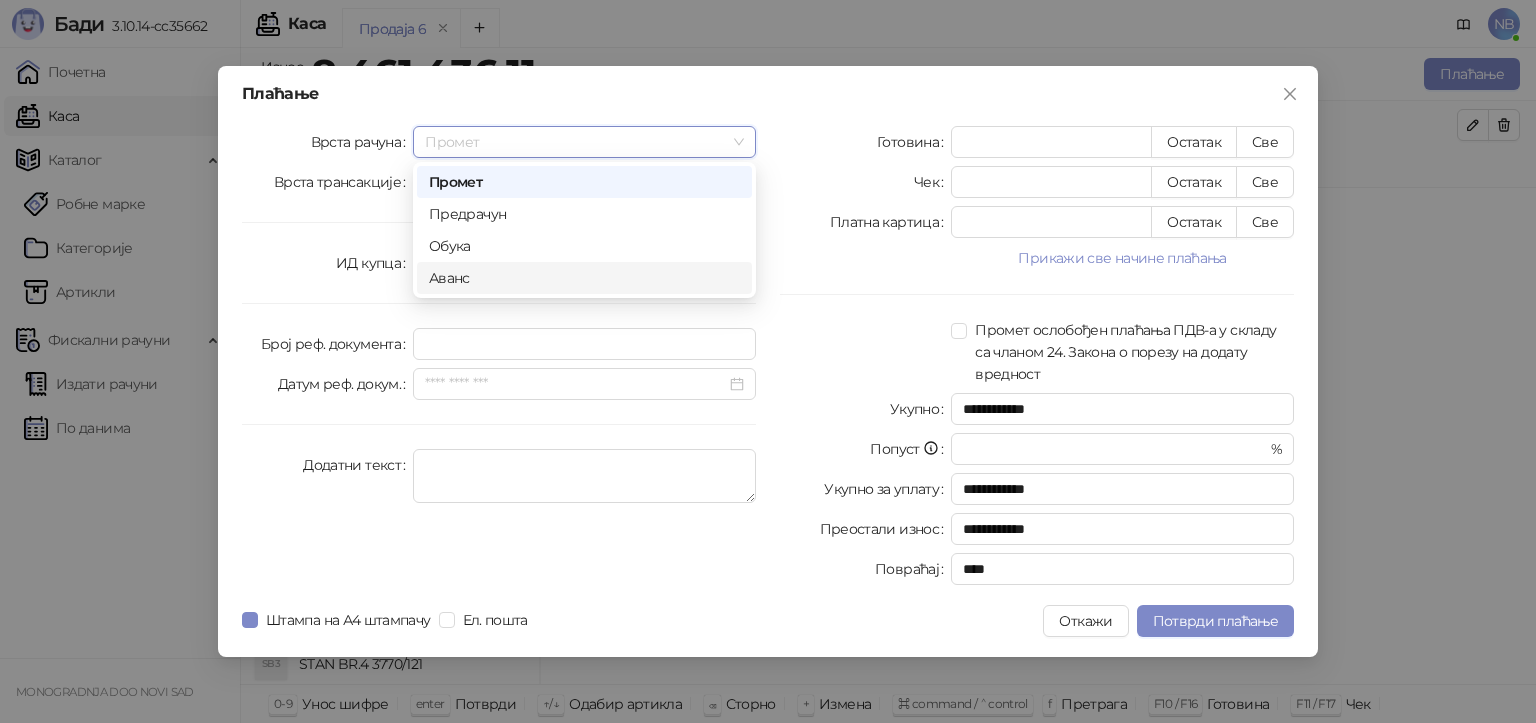 click on "Аванс" at bounding box center [584, 278] 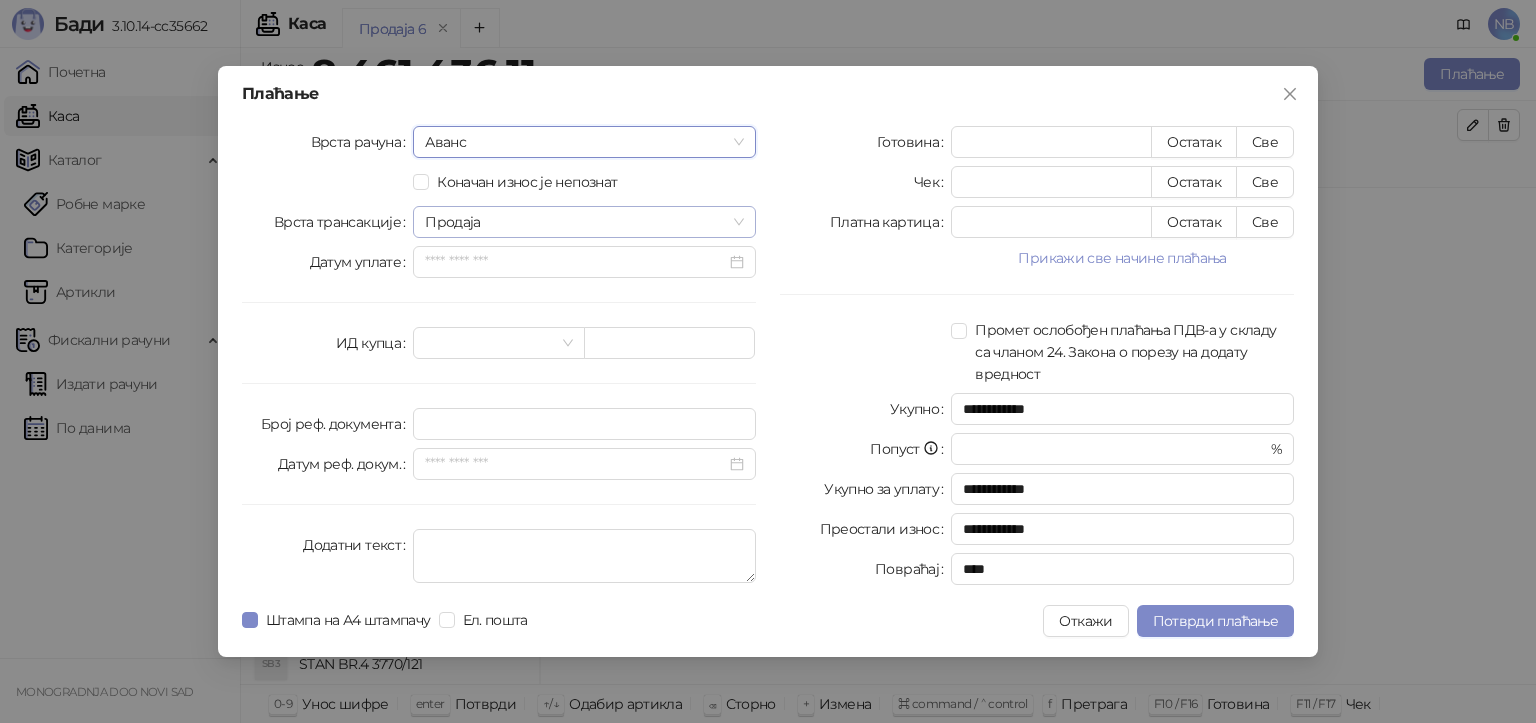 click on "Продаја" at bounding box center [584, 222] 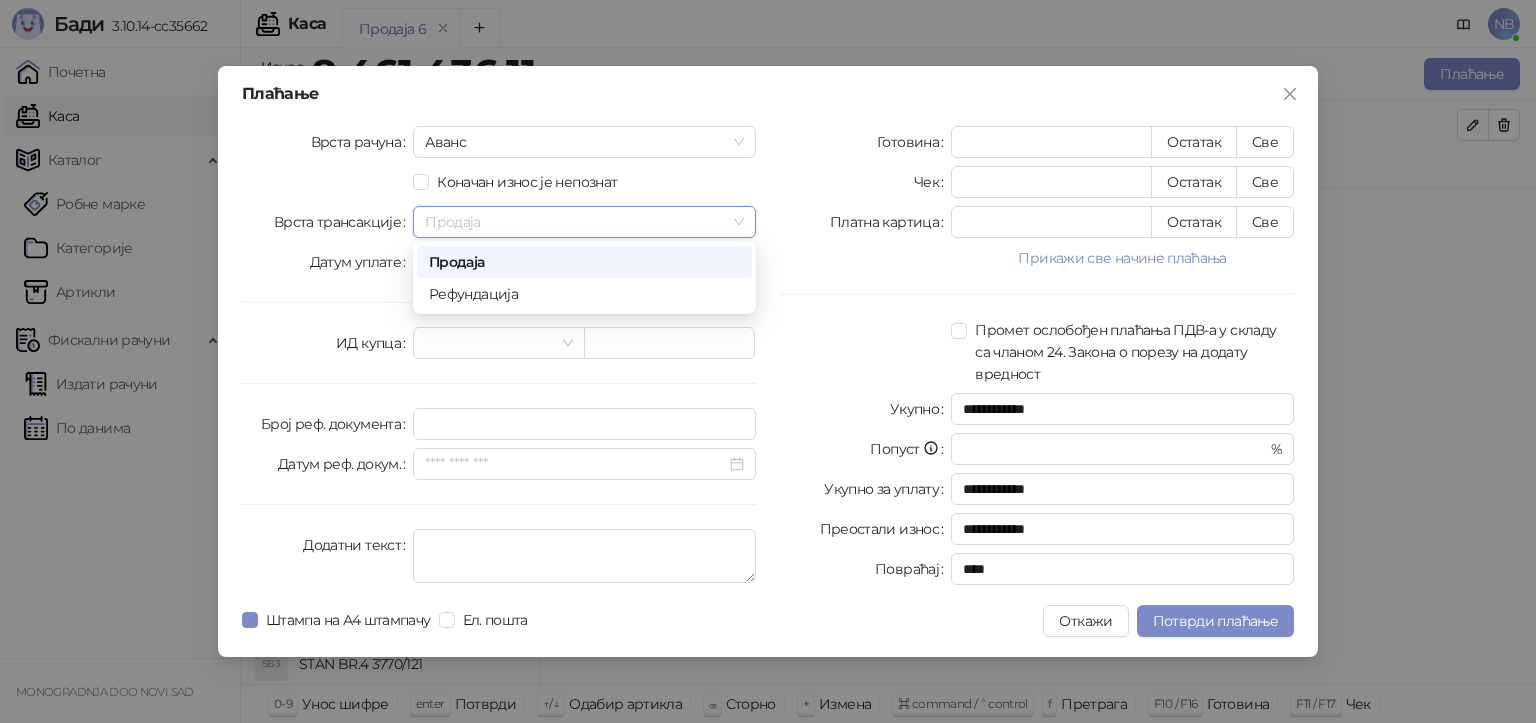 click on "Продаја" at bounding box center [584, 222] 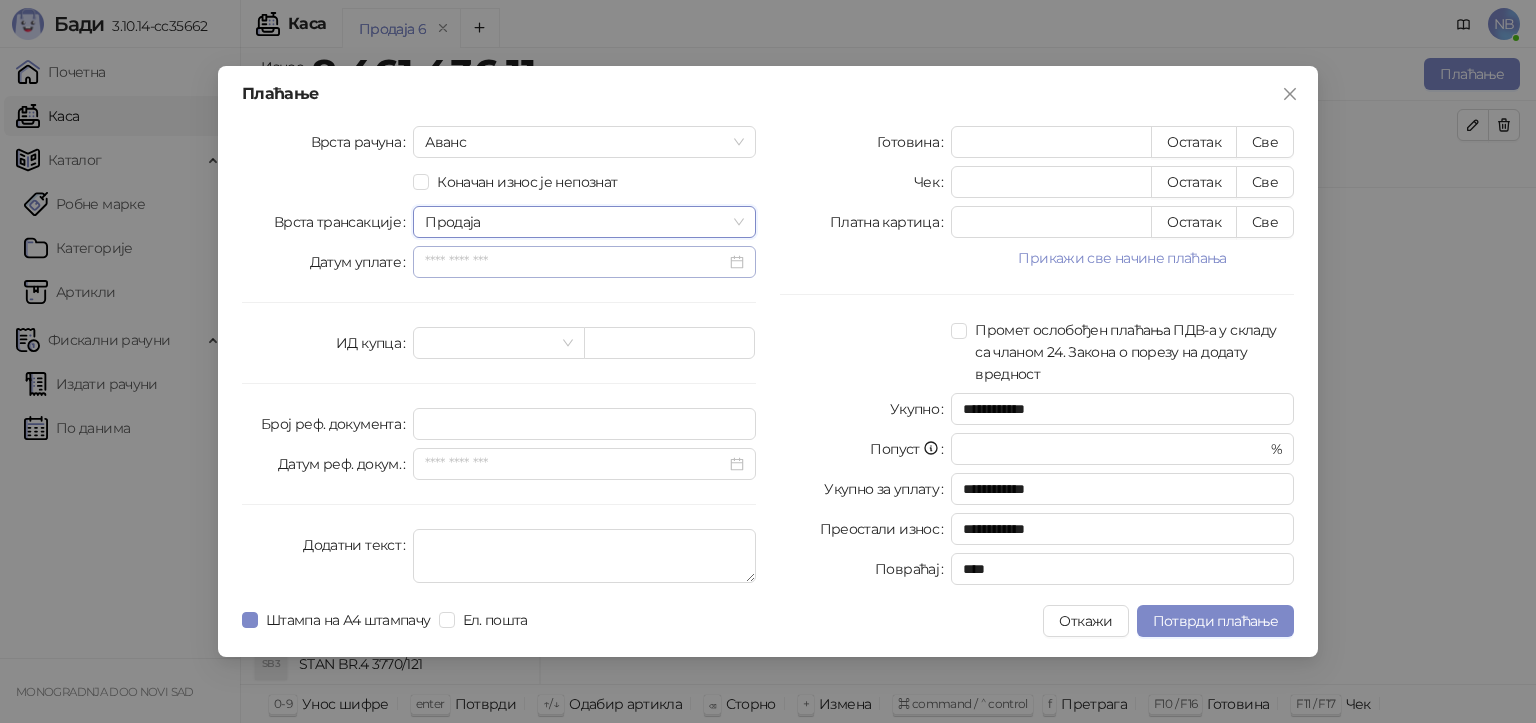 click at bounding box center (584, 262) 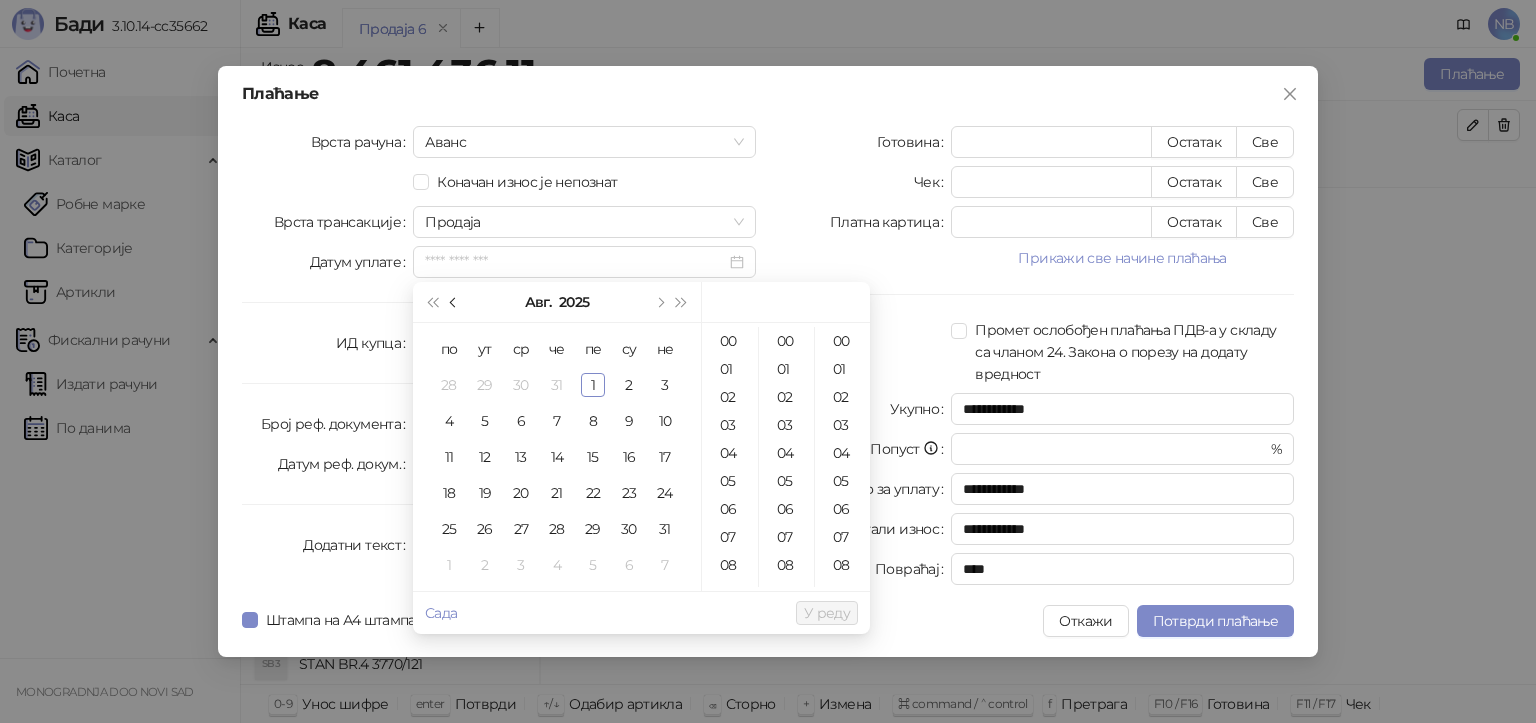 click at bounding box center (454, 302) 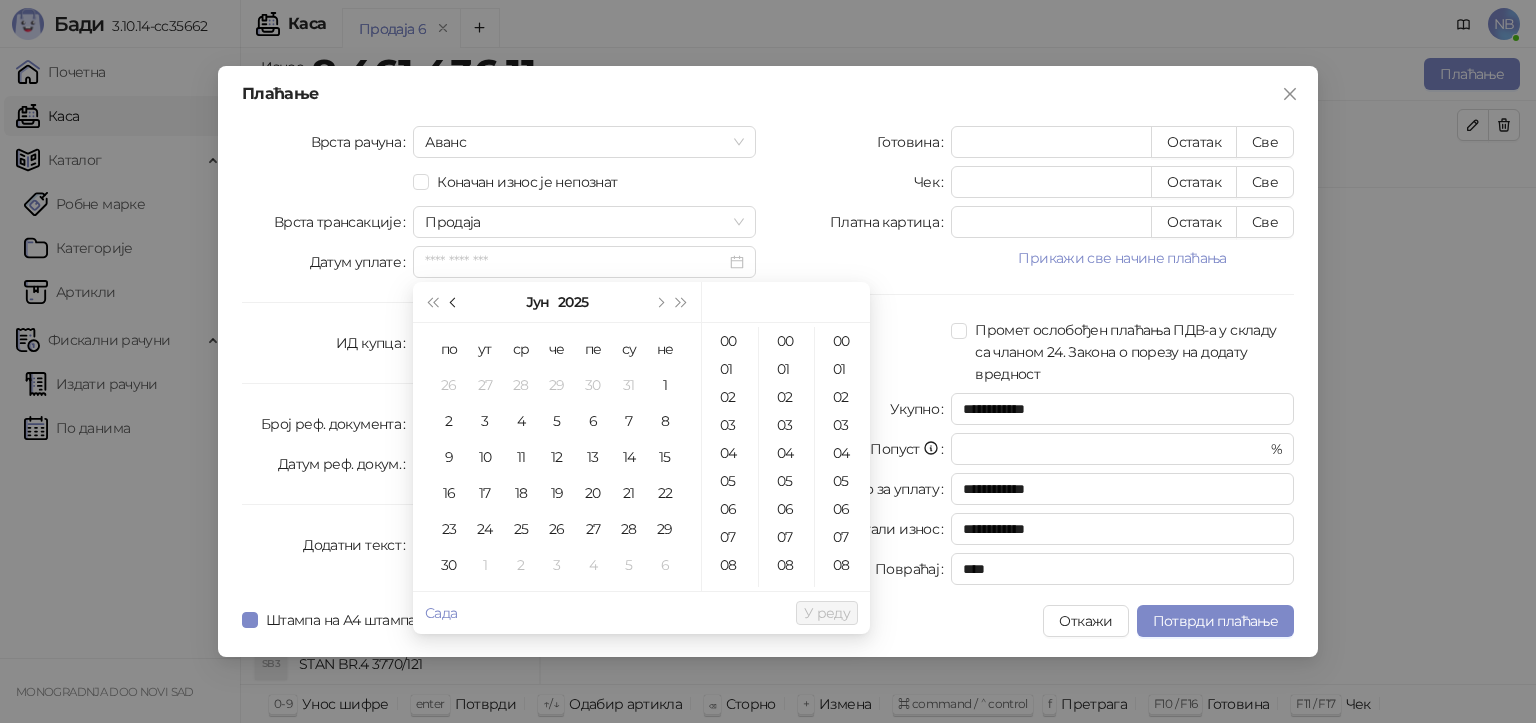 click at bounding box center (454, 302) 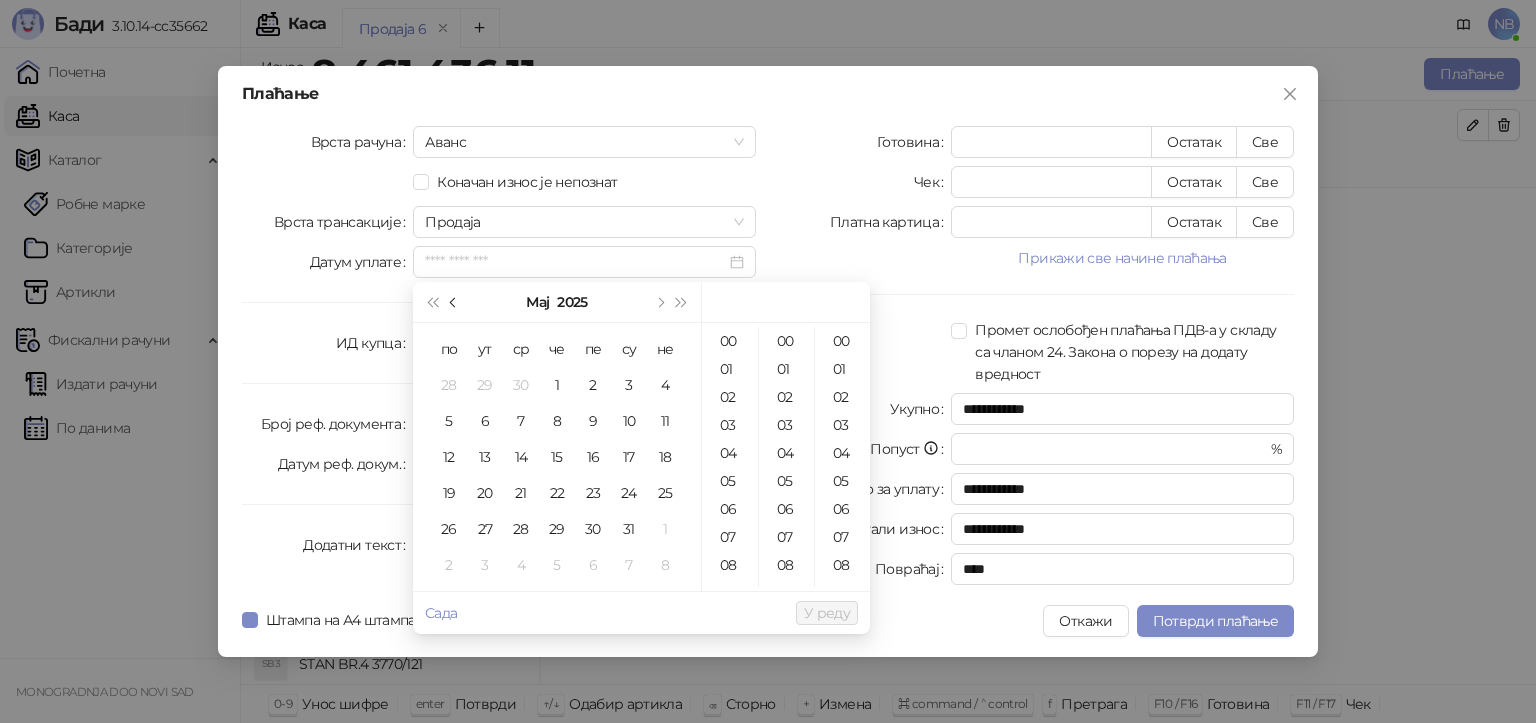 click at bounding box center [454, 302] 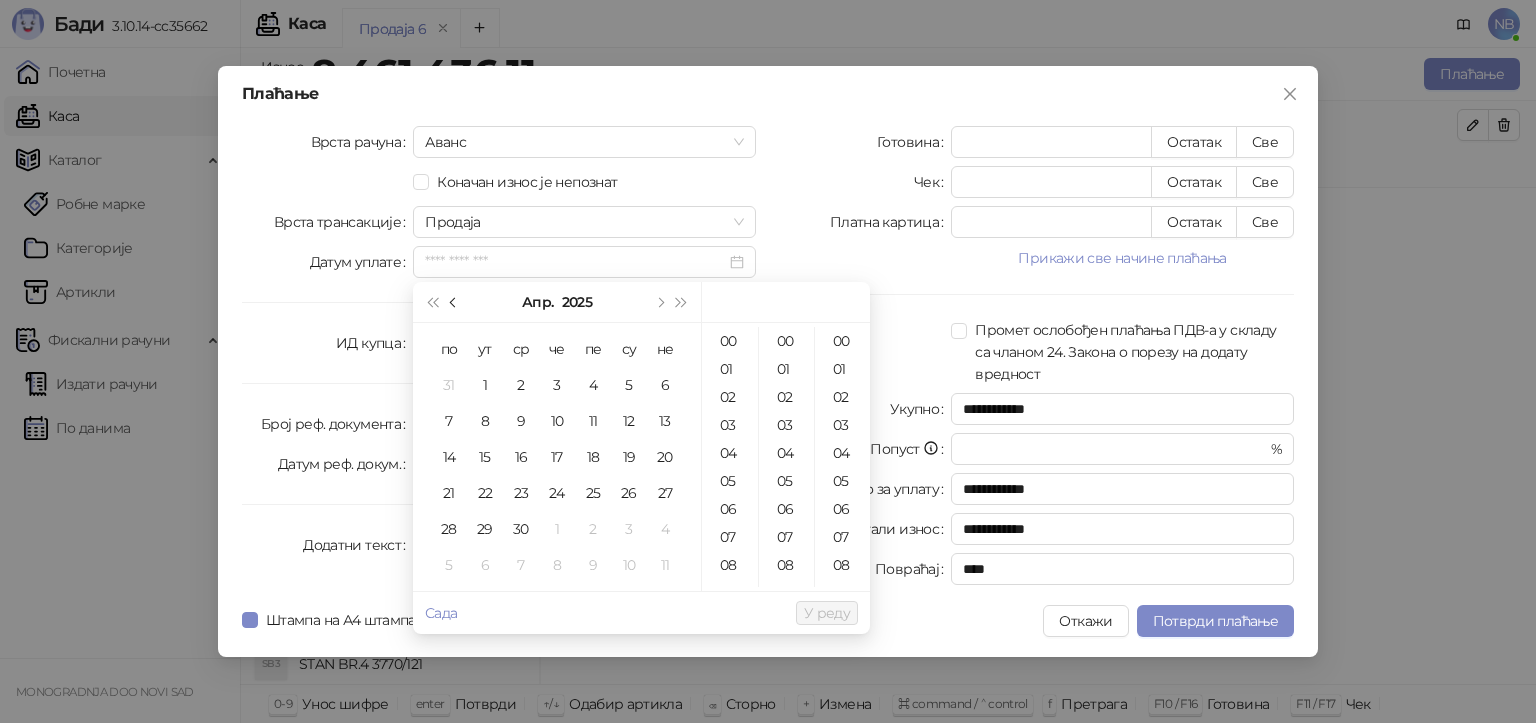 click at bounding box center (454, 302) 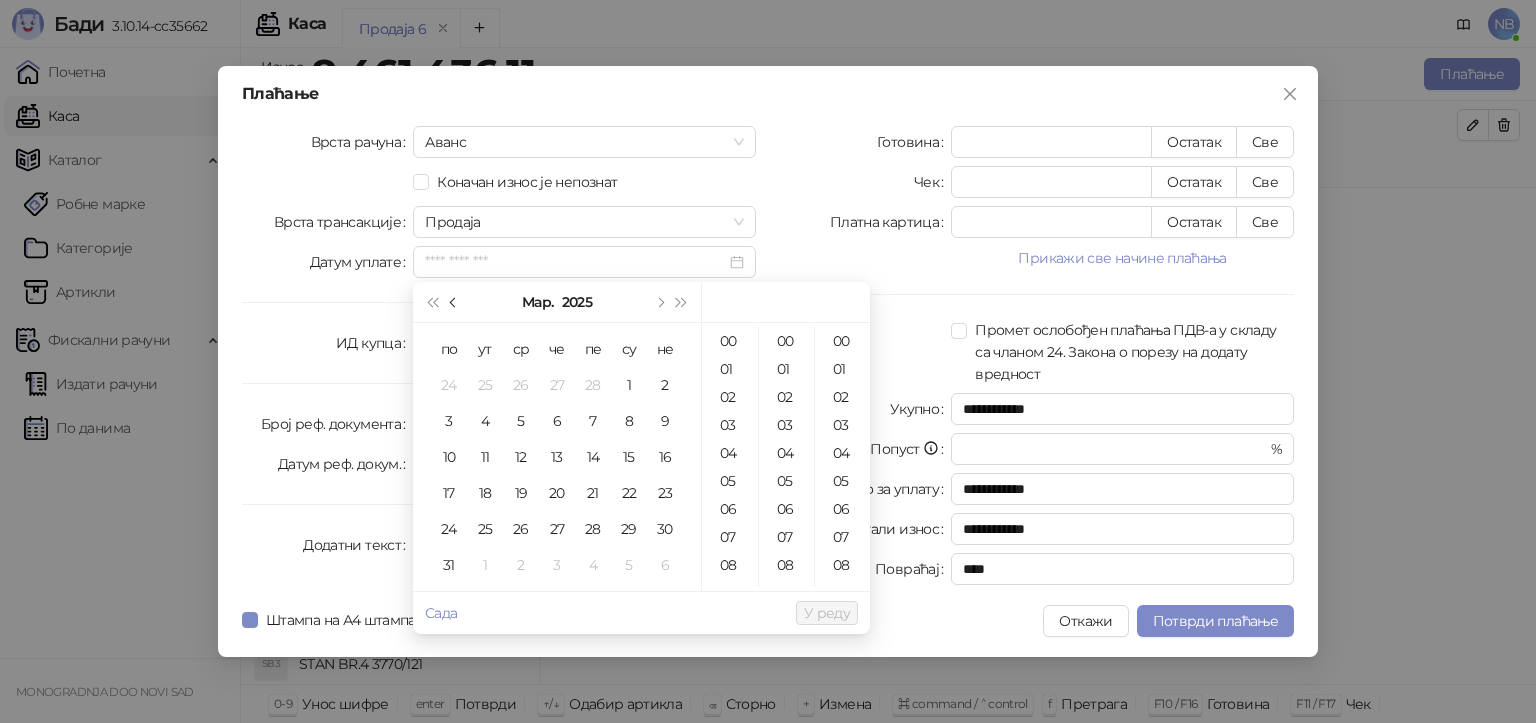 click at bounding box center [454, 302] 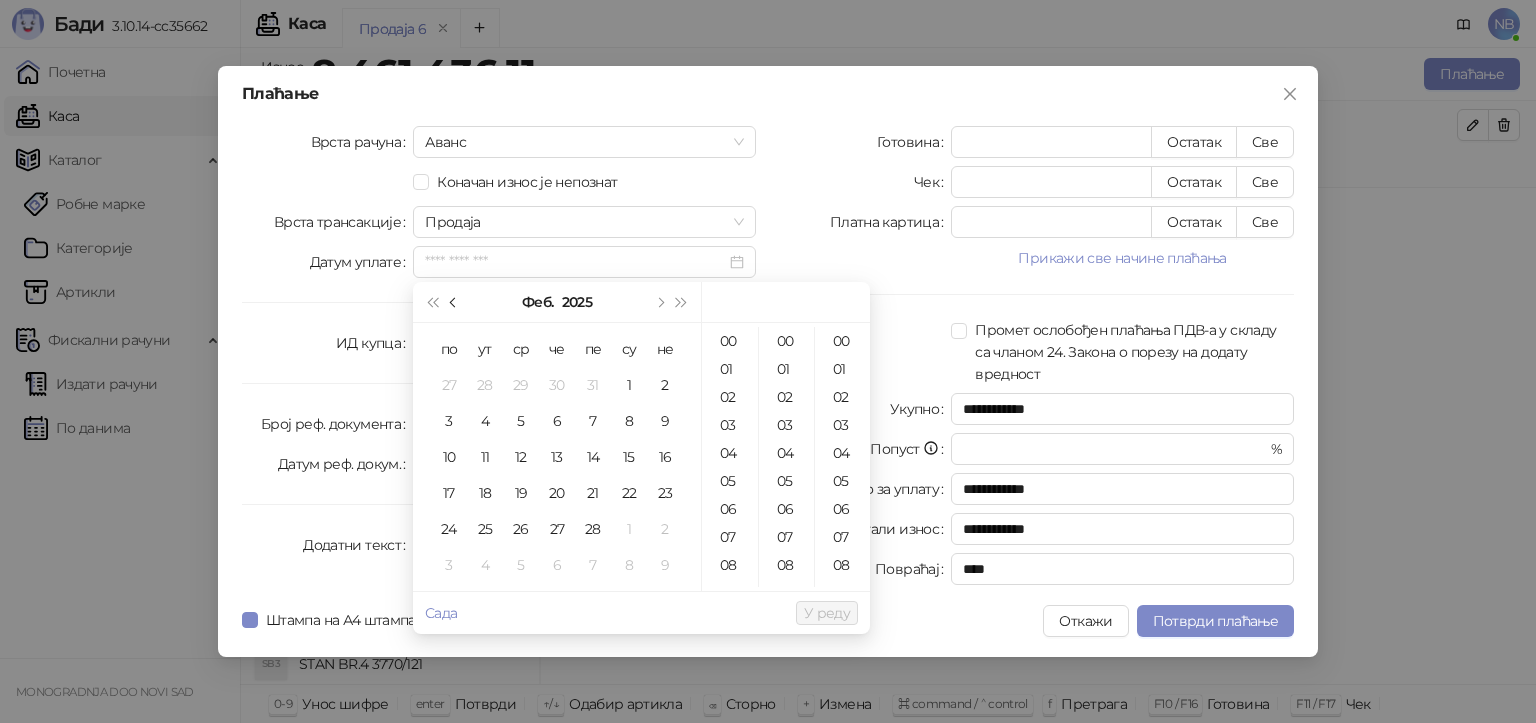 click at bounding box center [454, 302] 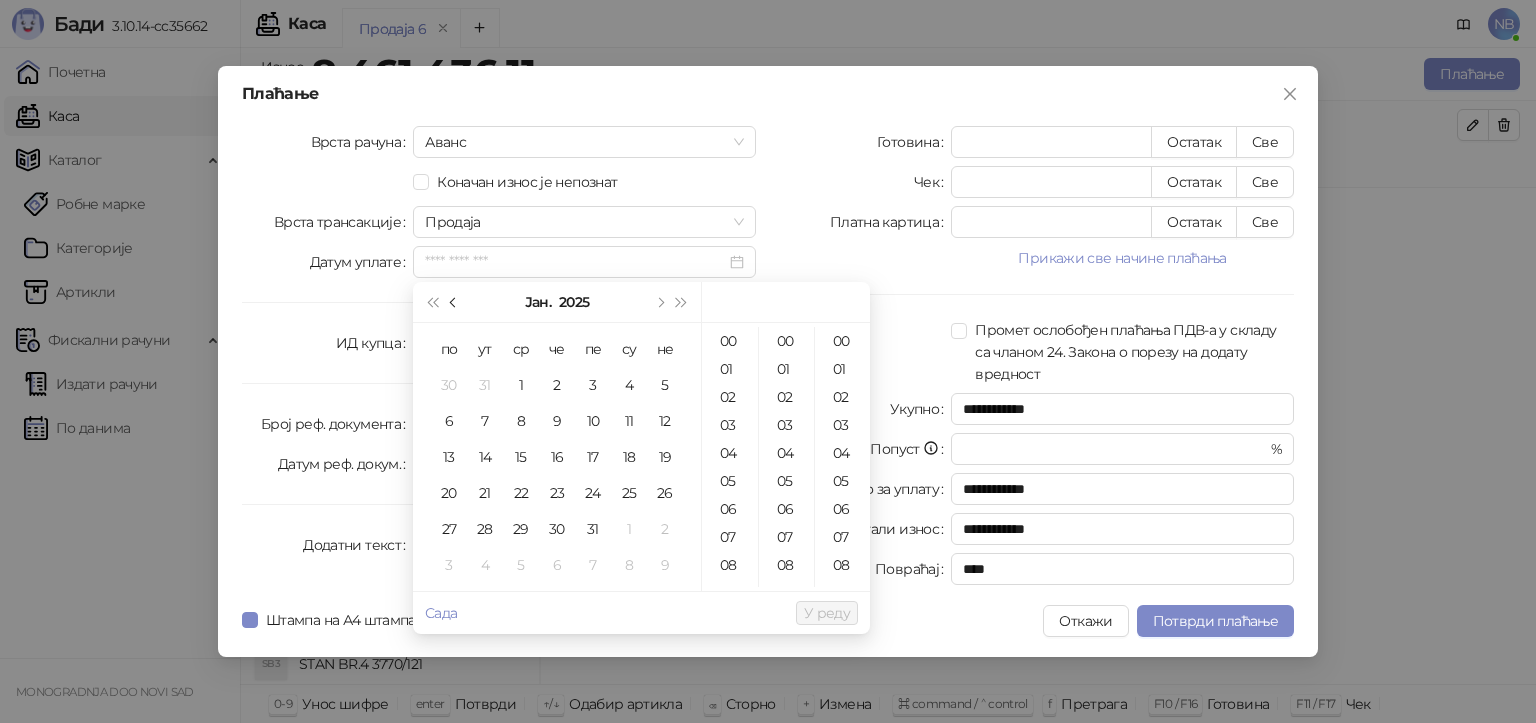click at bounding box center [454, 302] 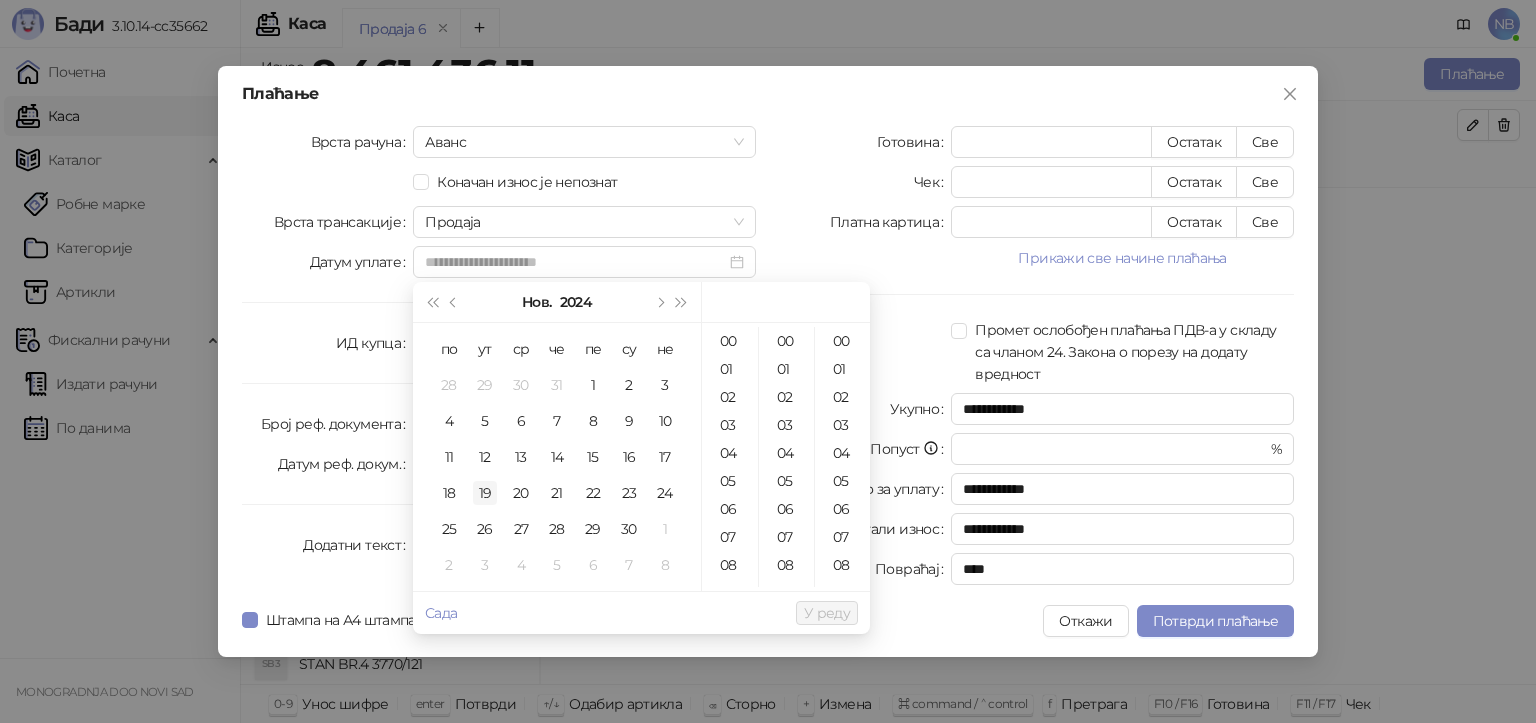 click on "19" at bounding box center (485, 493) 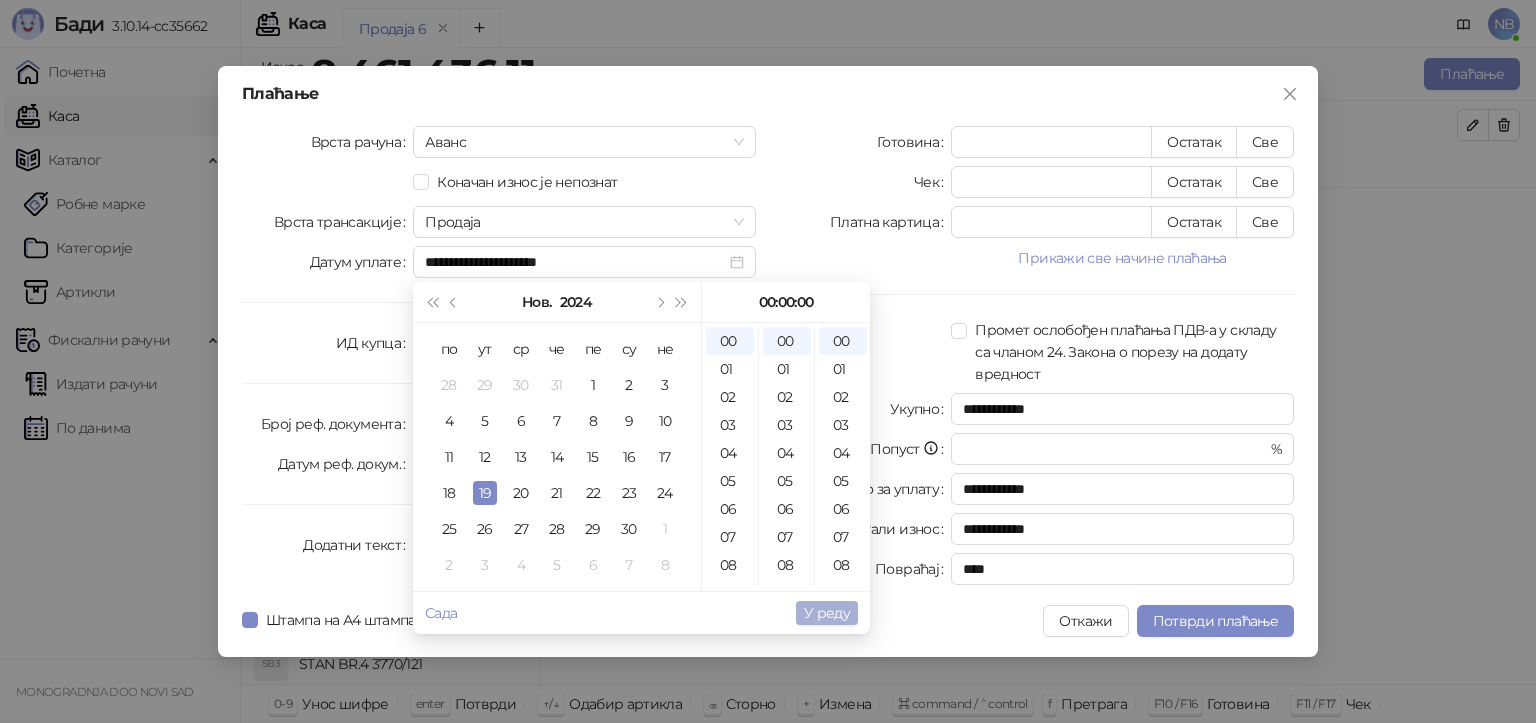 click on "У реду" at bounding box center [827, 613] 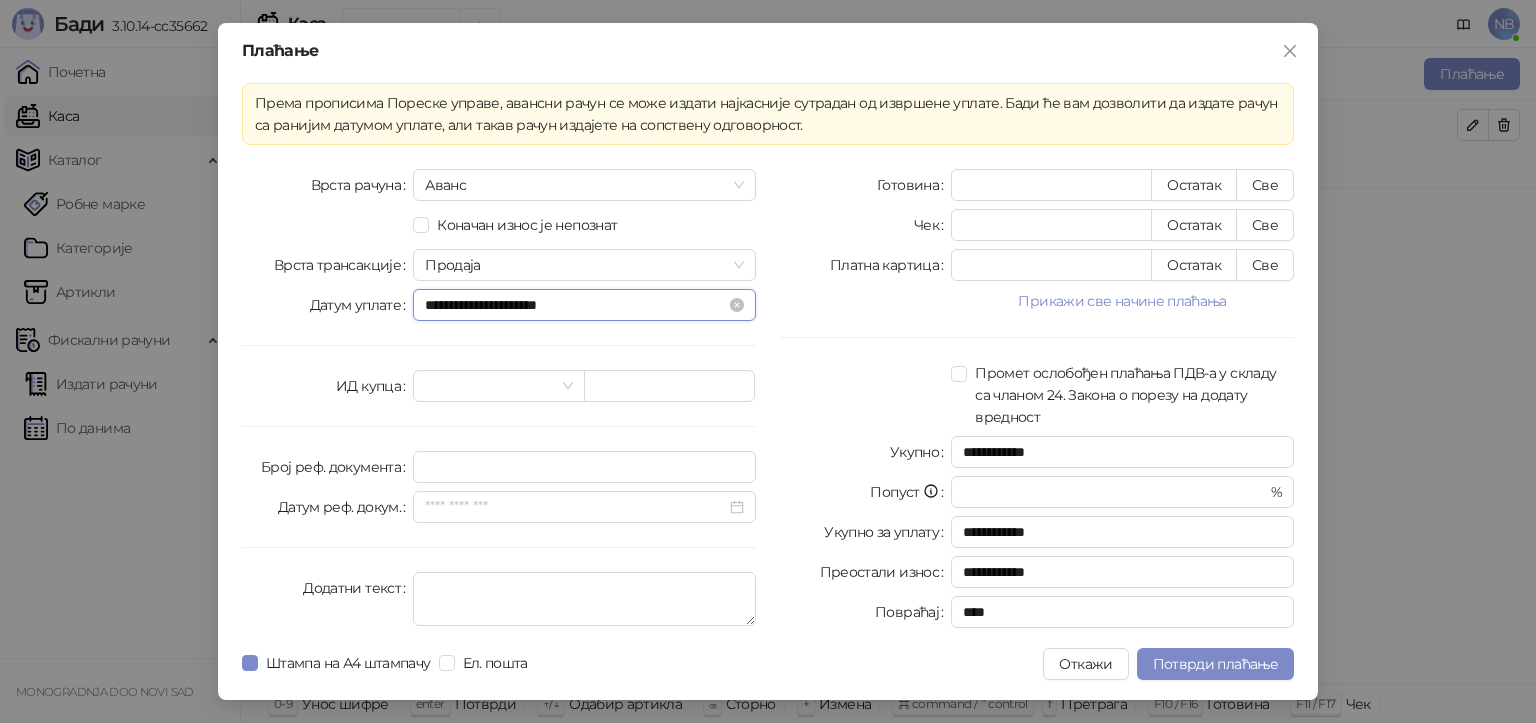 click on "**********" at bounding box center [575, 305] 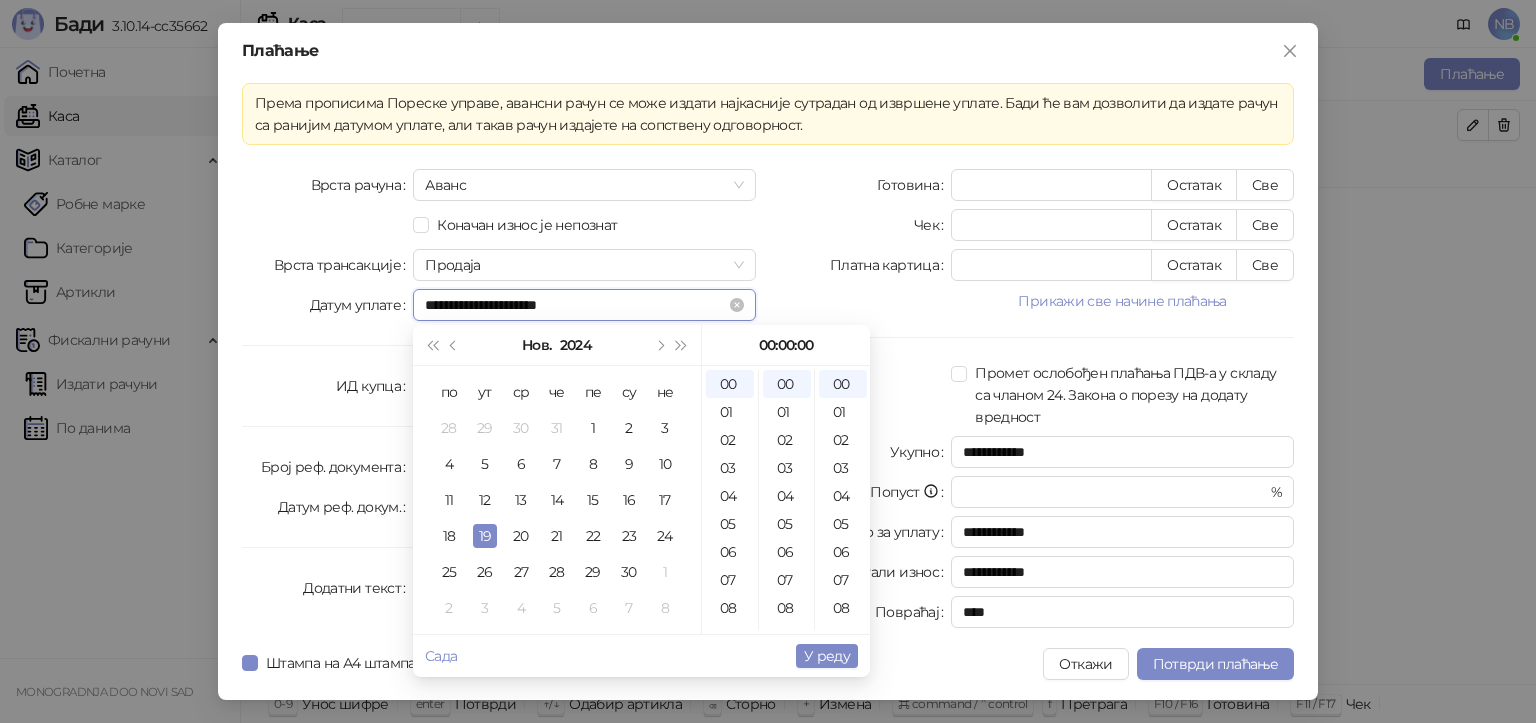 drag, startPoint x: 496, startPoint y: 310, endPoint x: 508, endPoint y: 307, distance: 12.369317 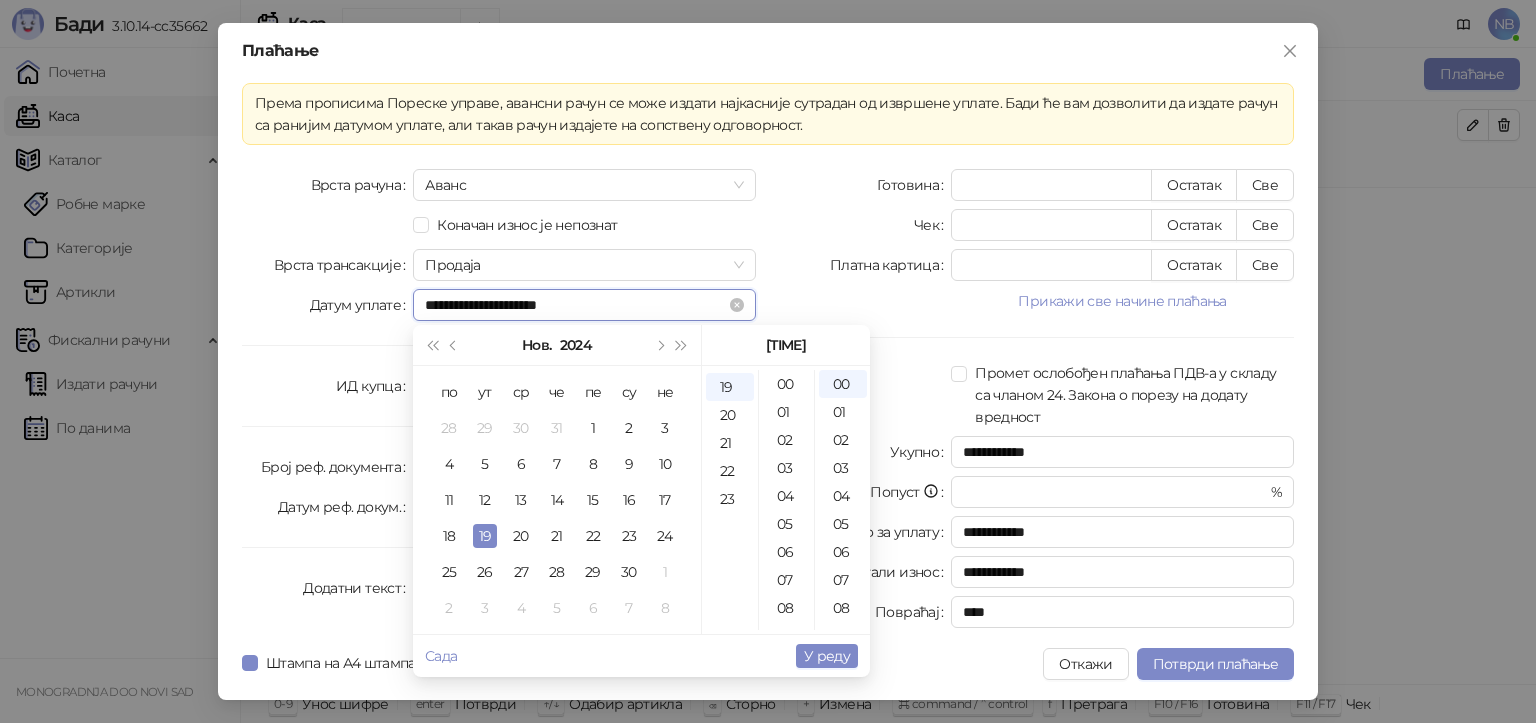 scroll, scrollTop: 306, scrollLeft: 0, axis: vertical 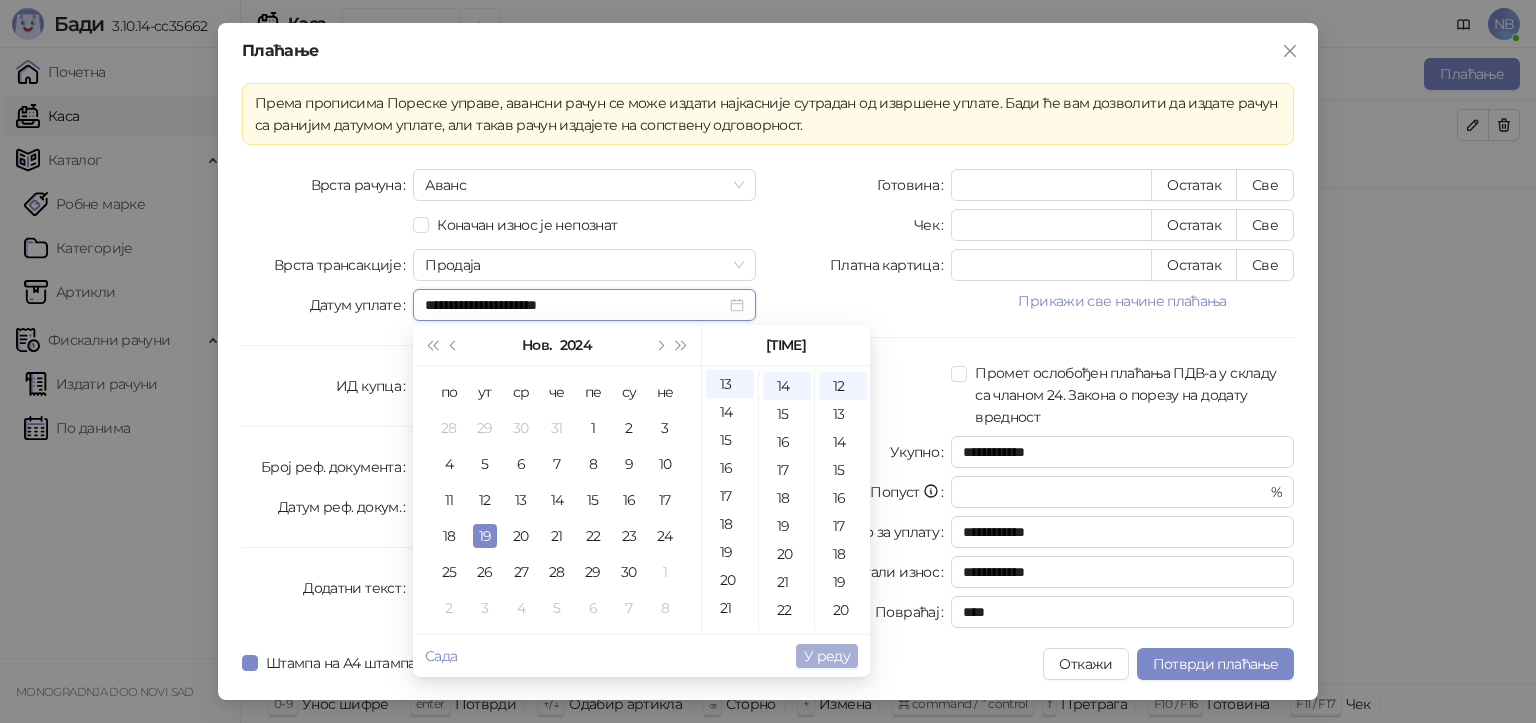 type on "**********" 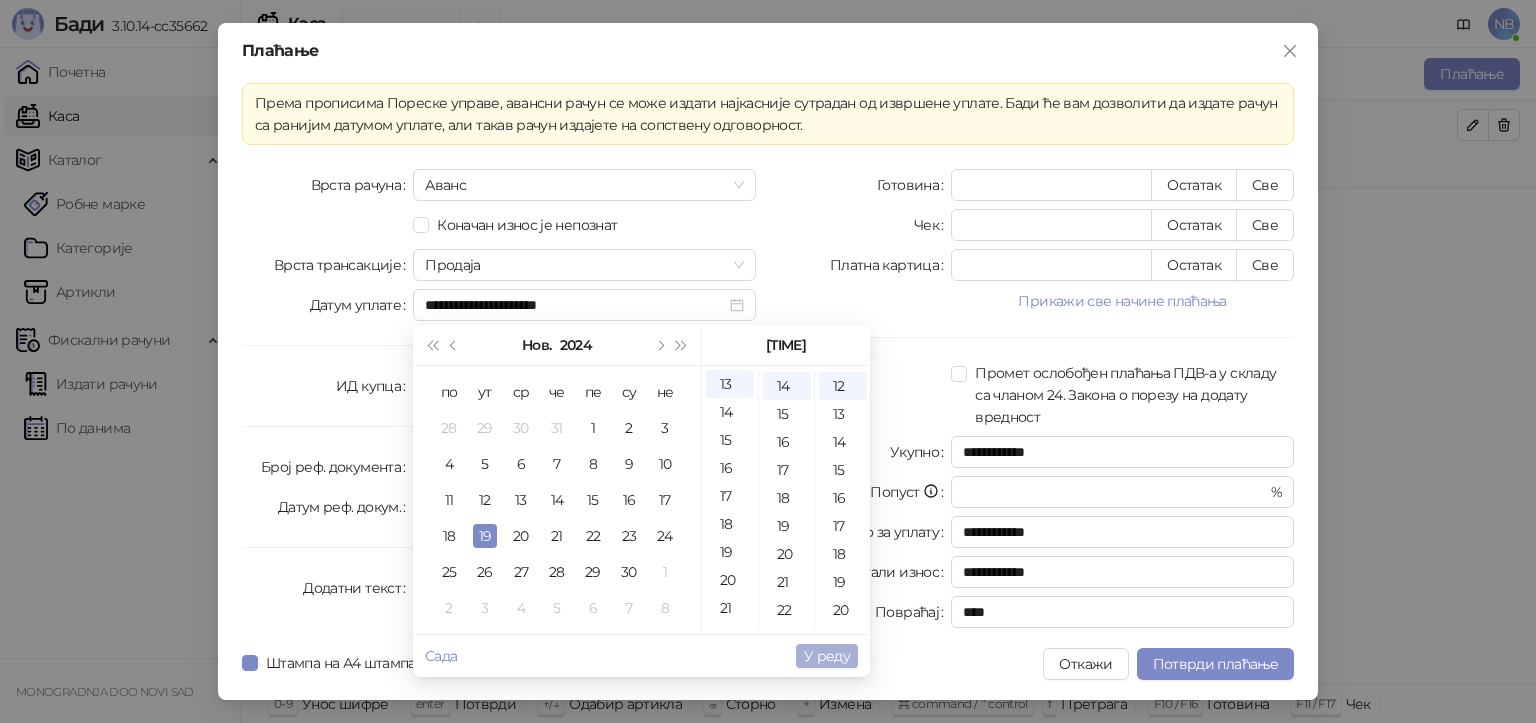 click on "У реду" at bounding box center [827, 656] 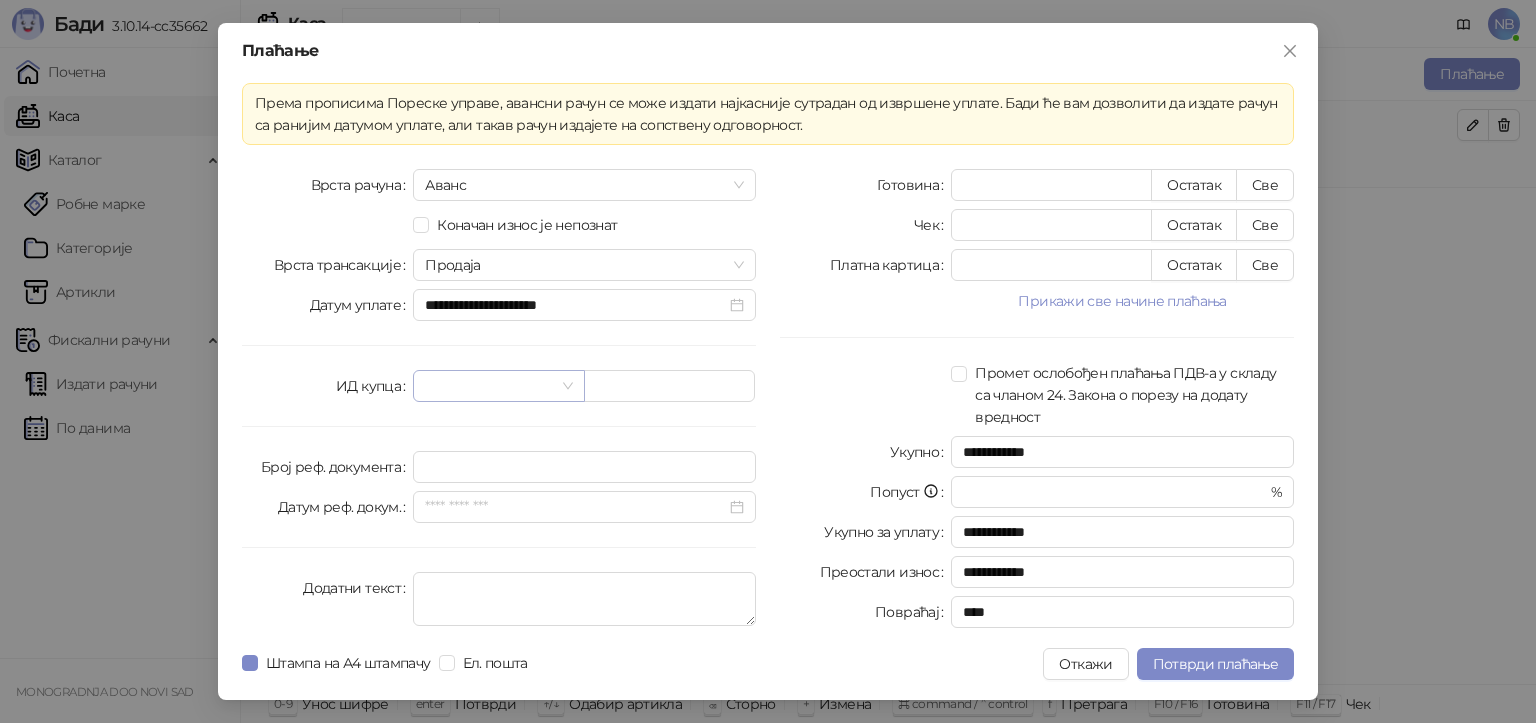 click at bounding box center [498, 386] 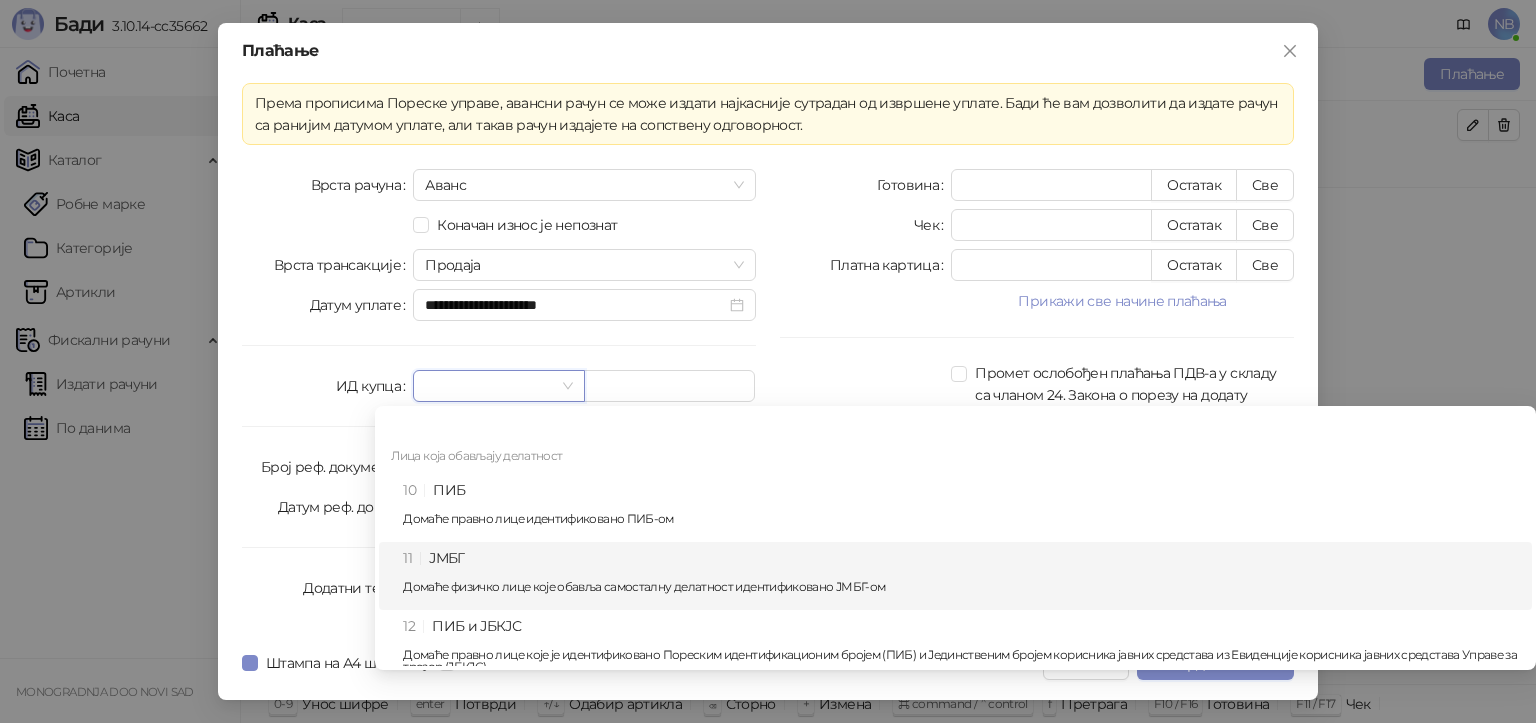 click on "11 ЈМБГ Домаће физичко лице које обавља самосталну делатност идентификовано ЈМБГ-ом" at bounding box center (961, 576) 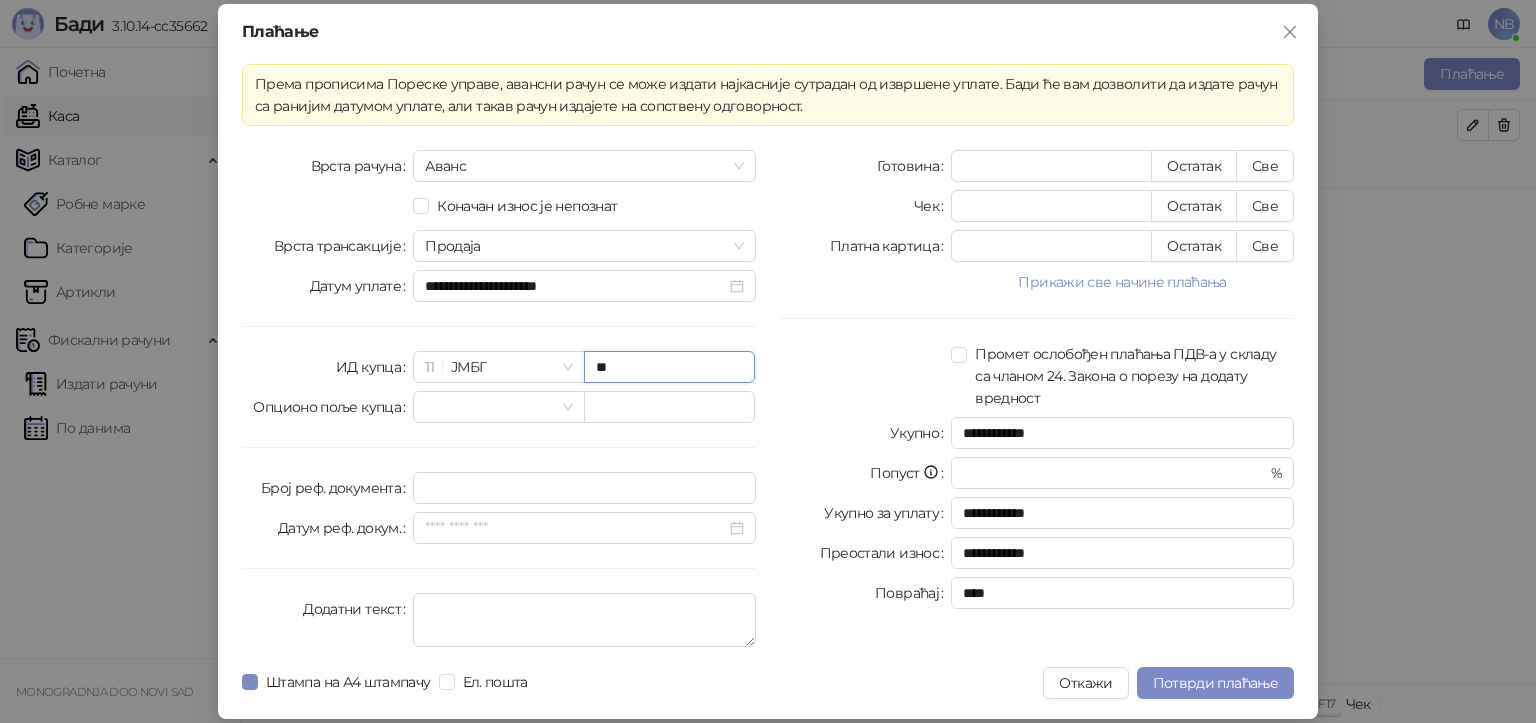 type on "*" 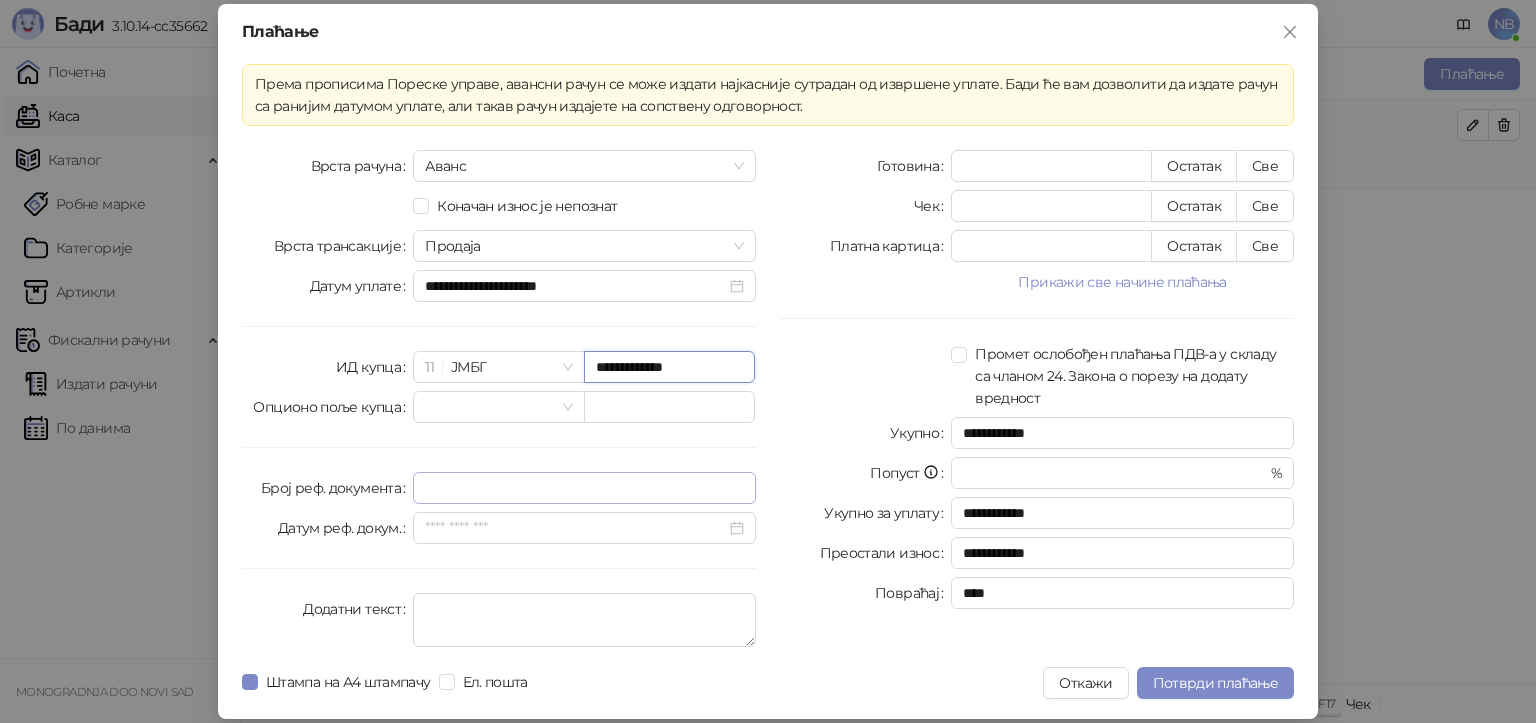type on "**********" 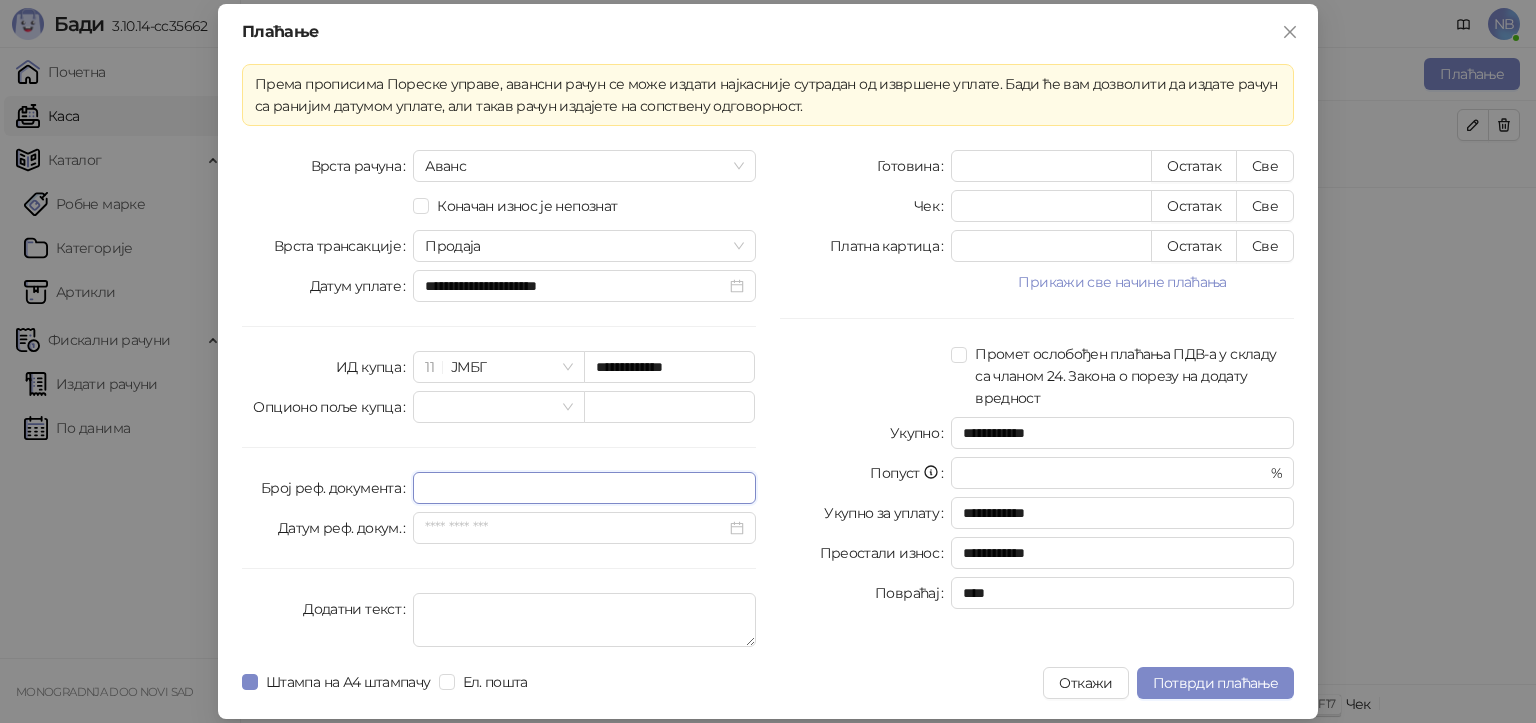 click on "Број реф. документа" at bounding box center [584, 488] 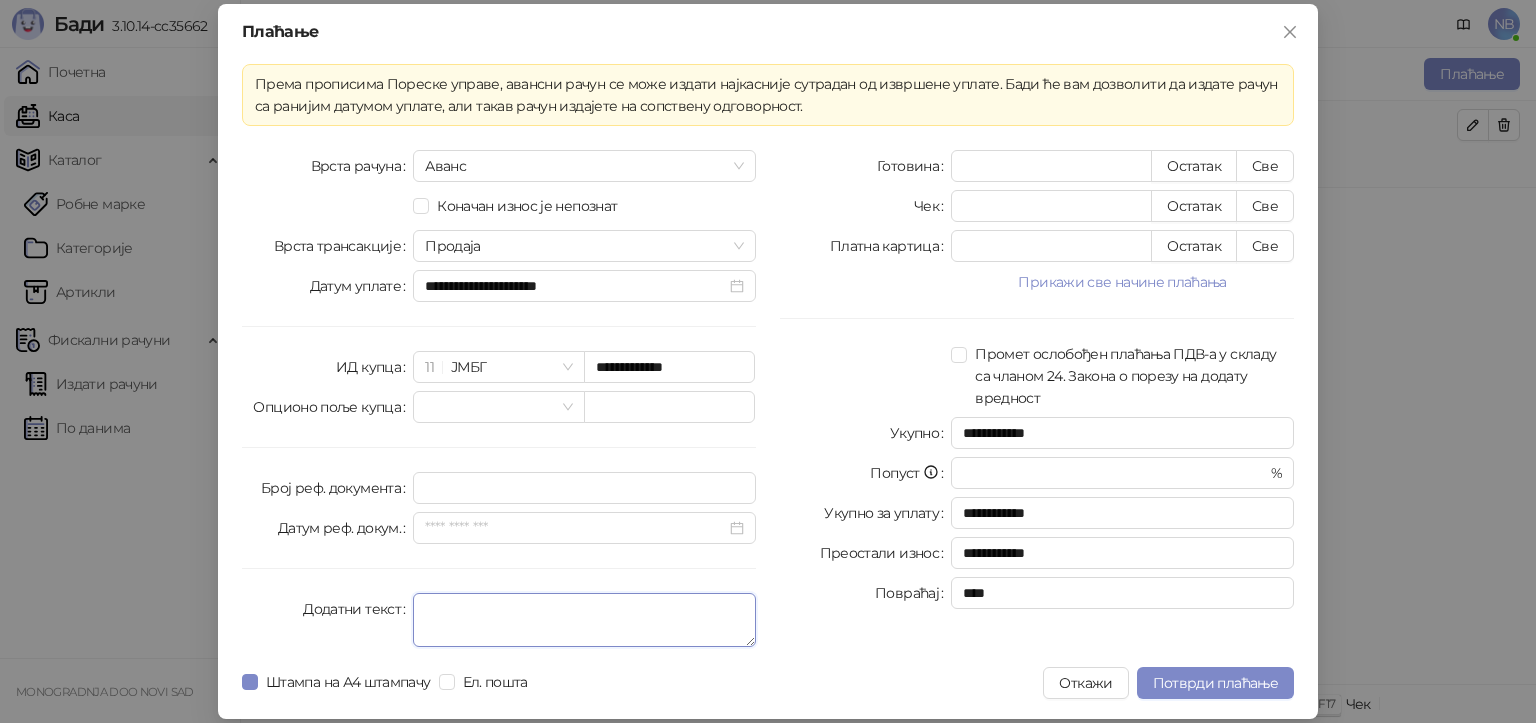 click on "Додатни текст" at bounding box center [584, 620] 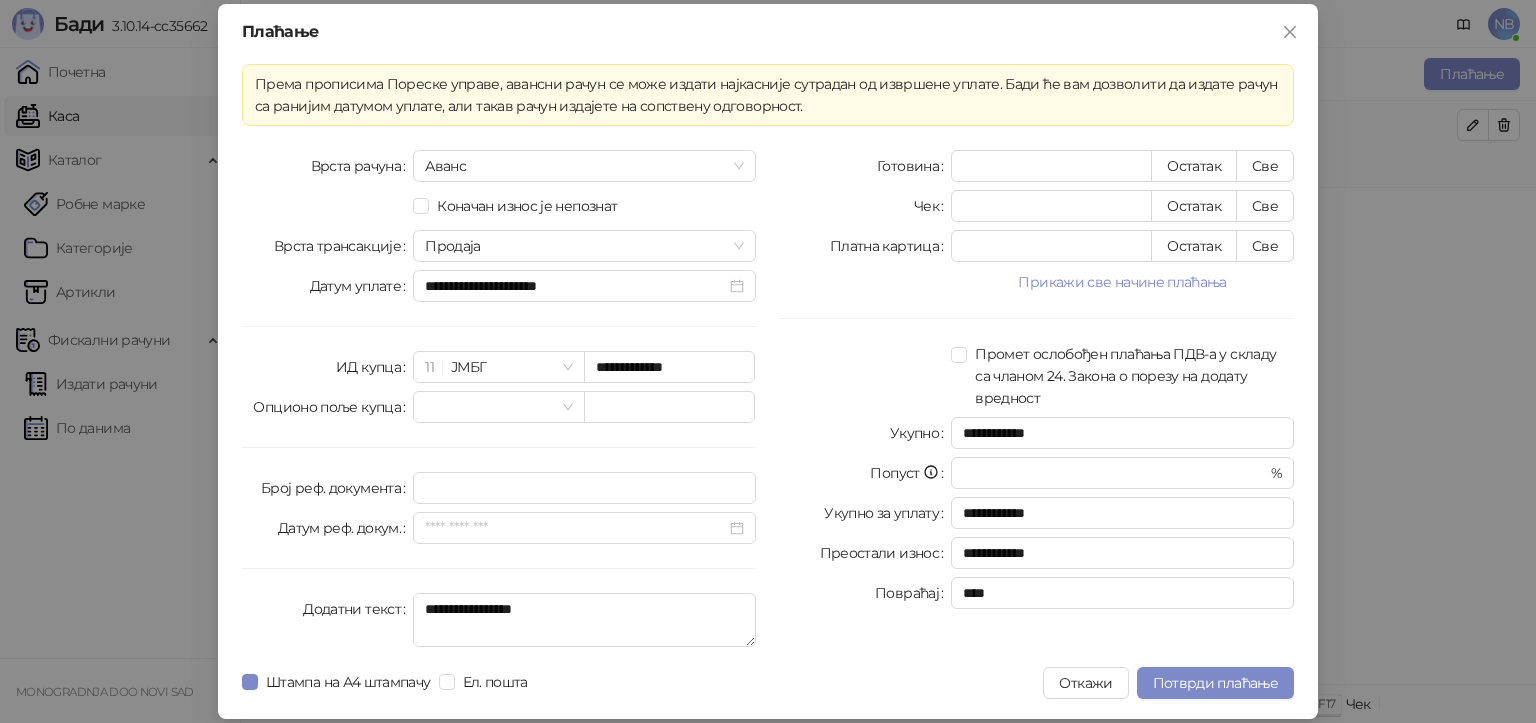click on "**********" at bounding box center (1037, 402) 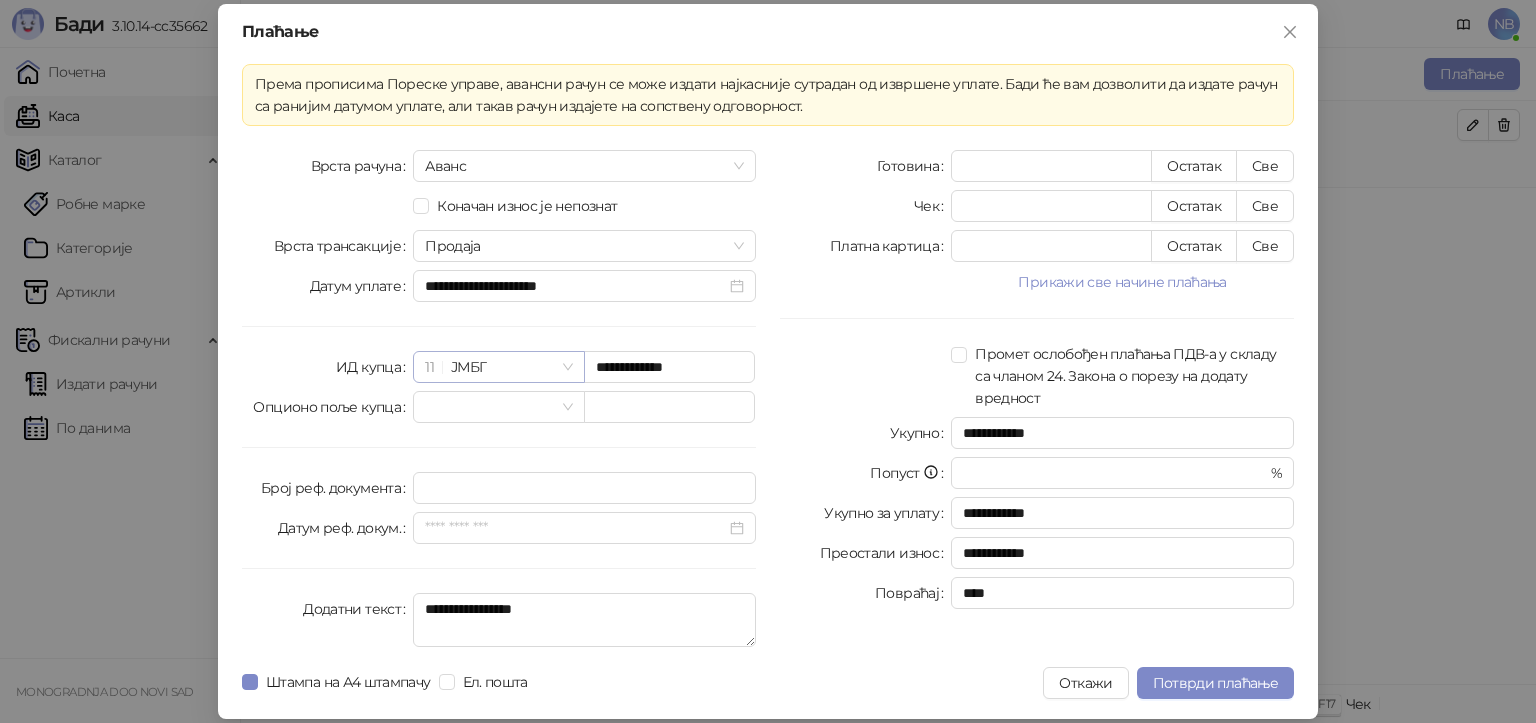 click on "11 ЈМБГ" at bounding box center [498, 367] 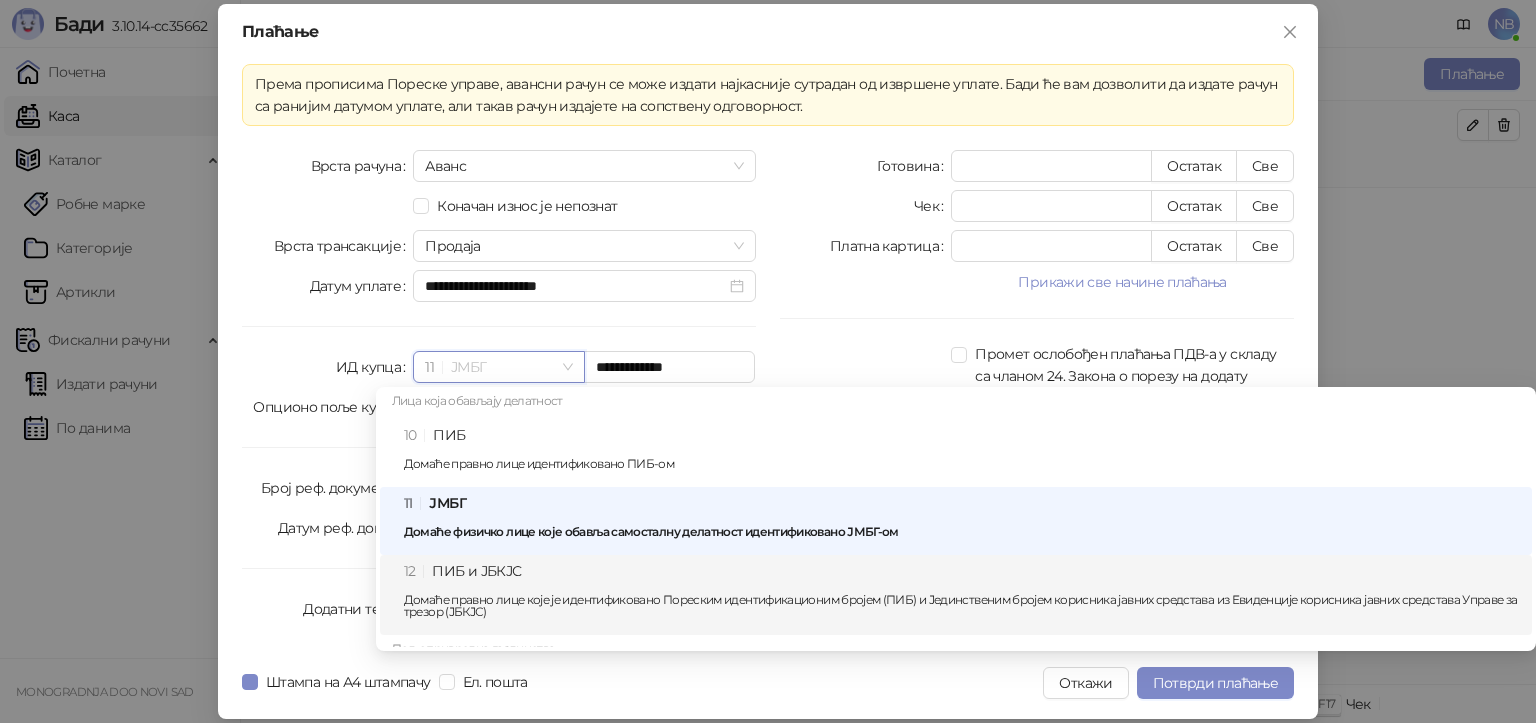 scroll, scrollTop: 0, scrollLeft: 0, axis: both 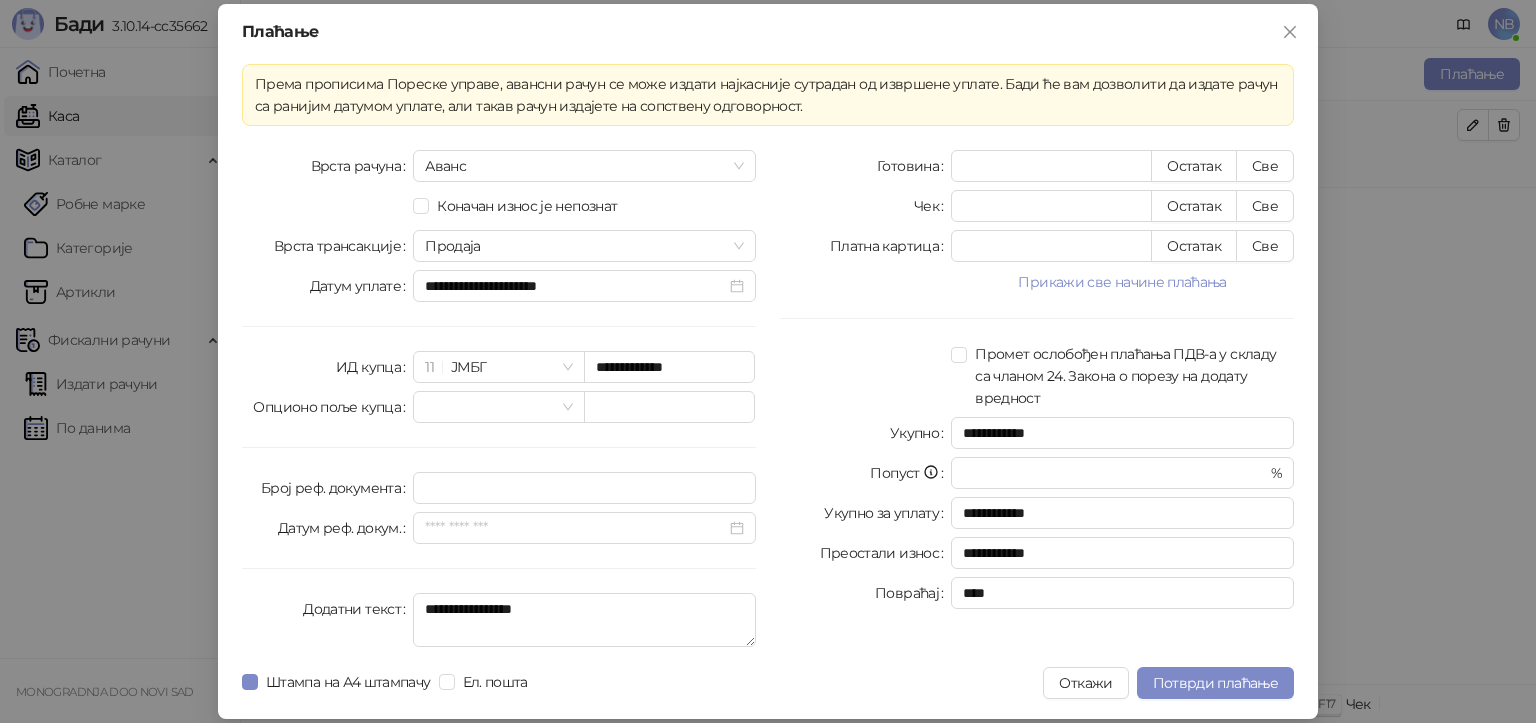 click at bounding box center (865, 376) 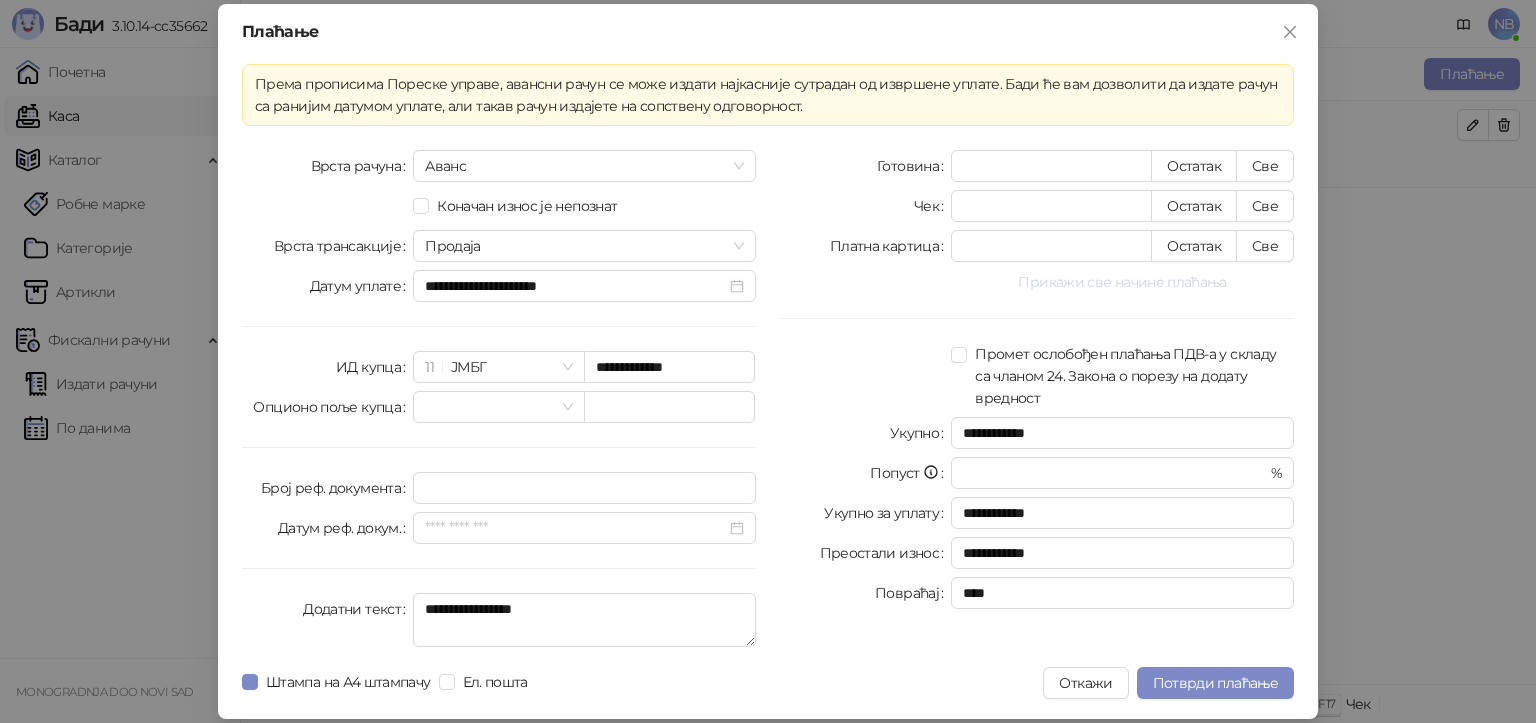 click on "Прикажи све начине плаћања" at bounding box center [1122, 282] 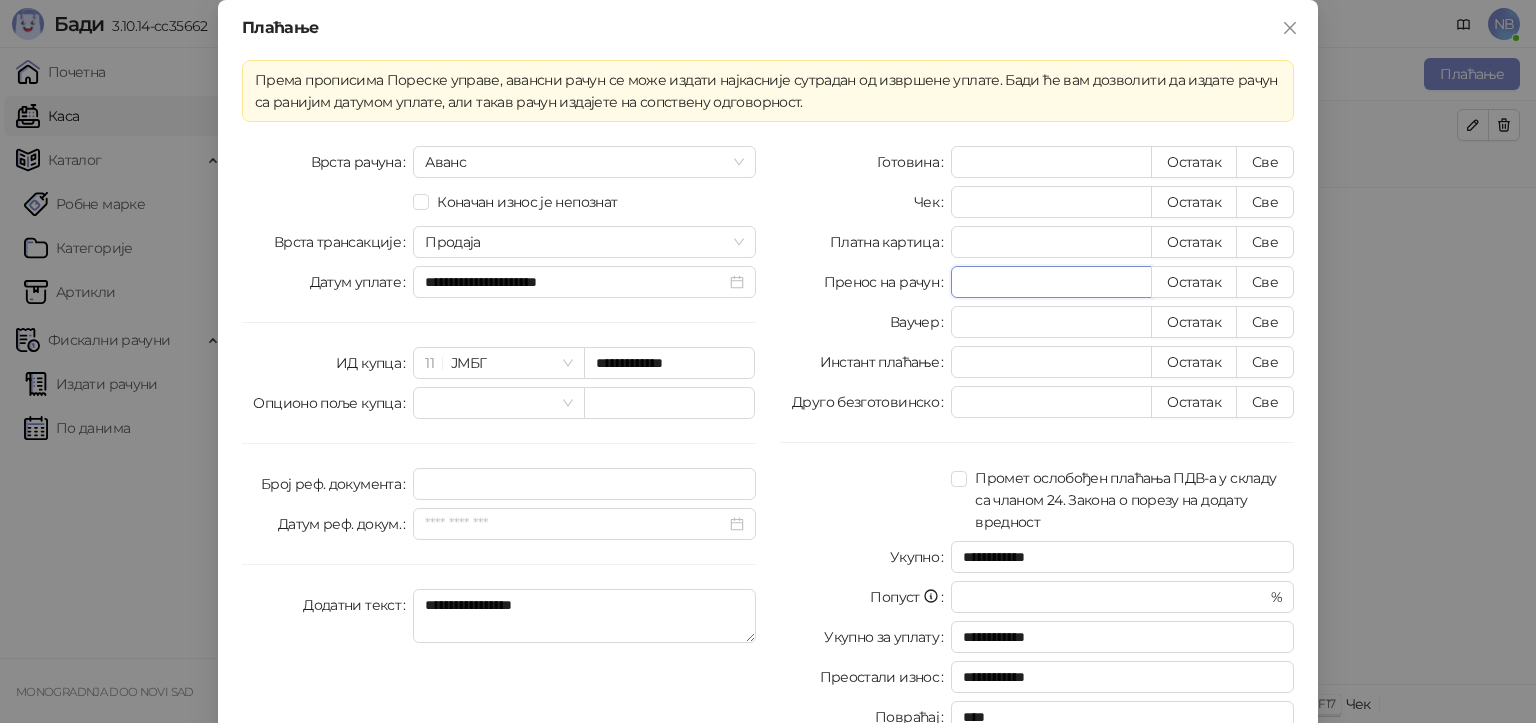 drag, startPoint x: 1007, startPoint y: 281, endPoint x: 914, endPoint y: 278, distance: 93.04838 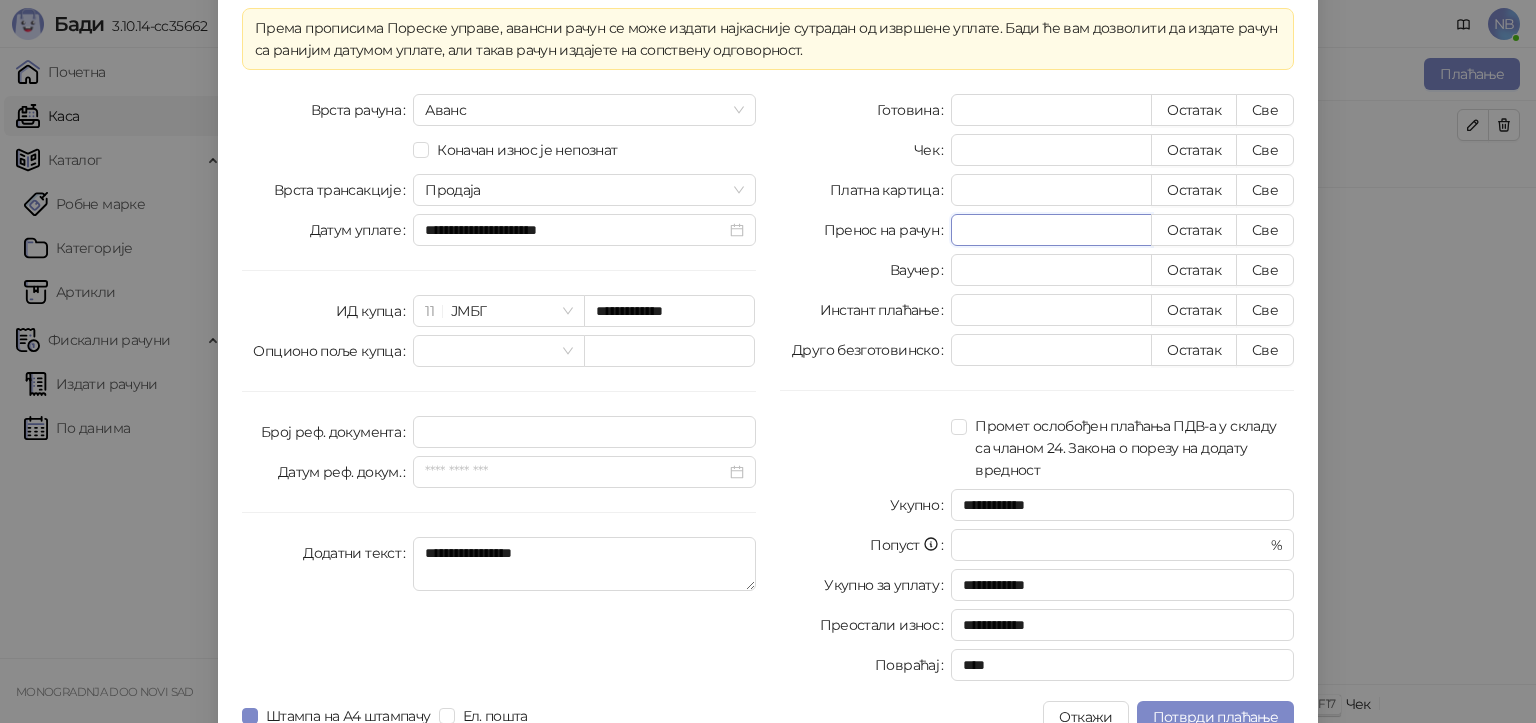 scroll, scrollTop: 81, scrollLeft: 0, axis: vertical 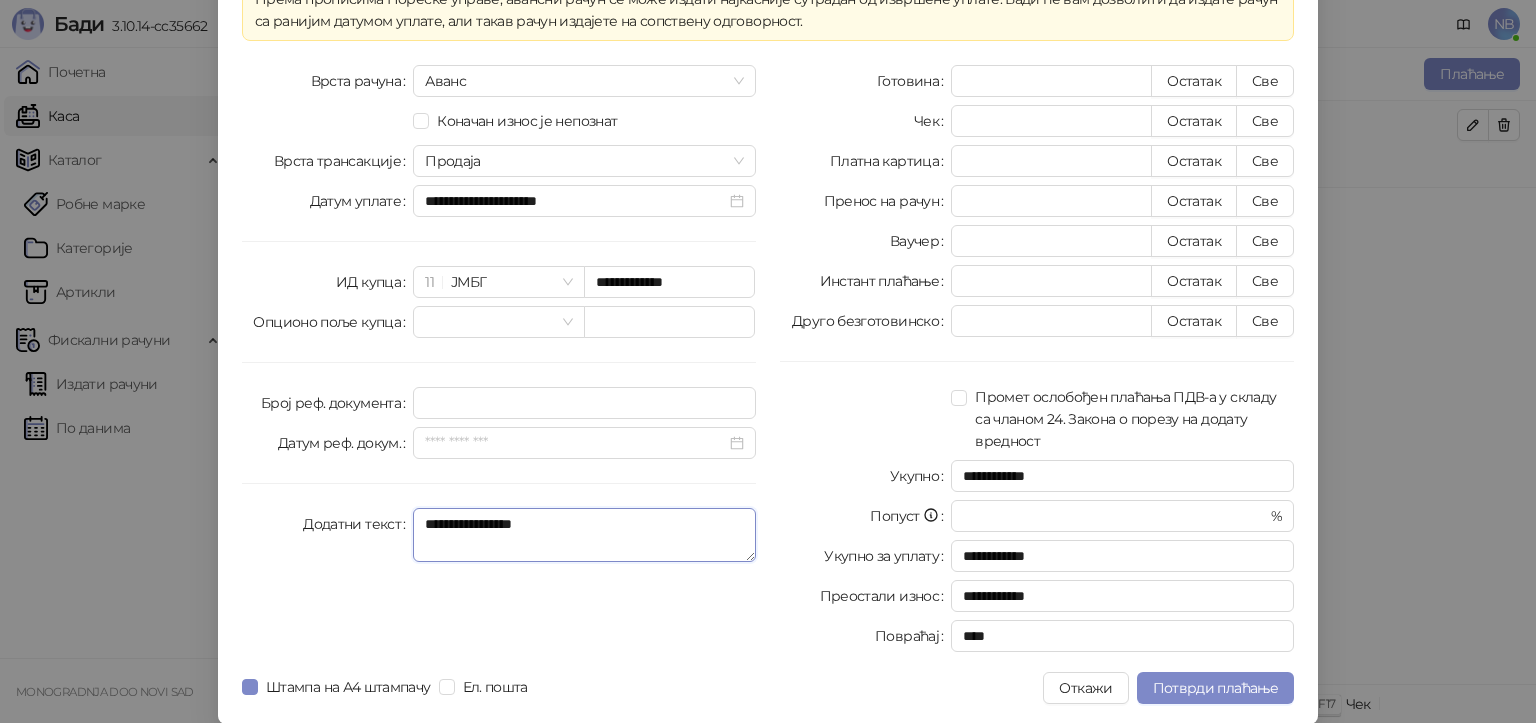 click on "**********" at bounding box center [584, 535] 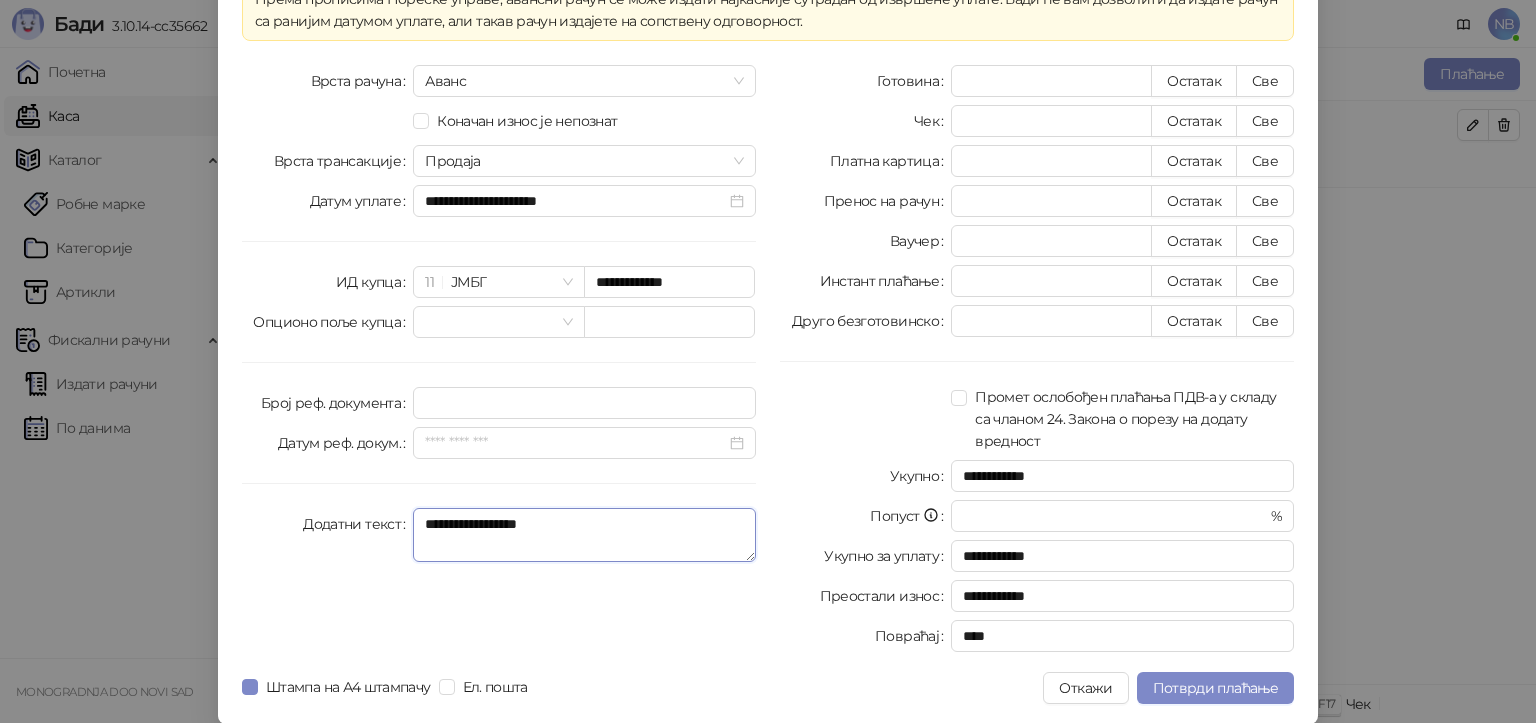 type on "**********" 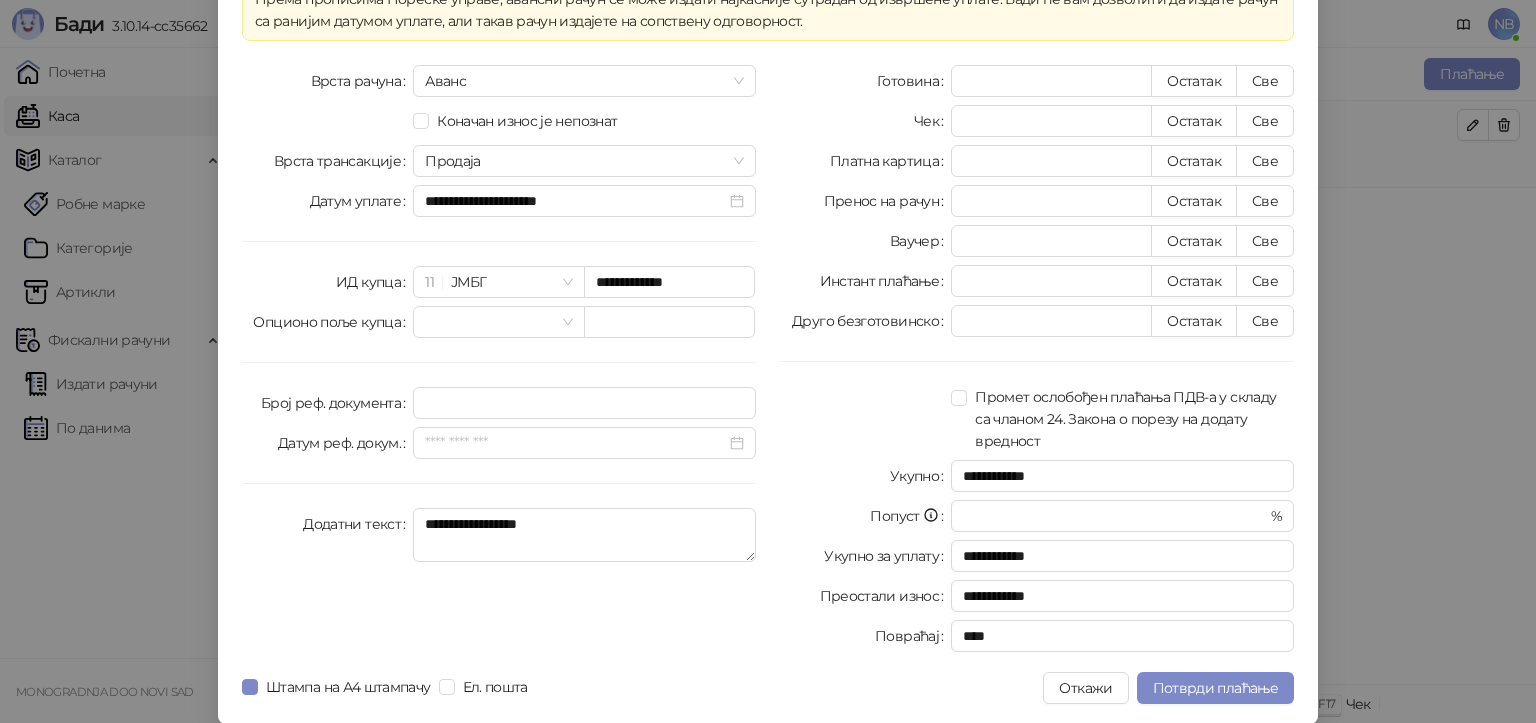 drag, startPoint x: 755, startPoint y: 487, endPoint x: 802, endPoint y: 430, distance: 73.87828 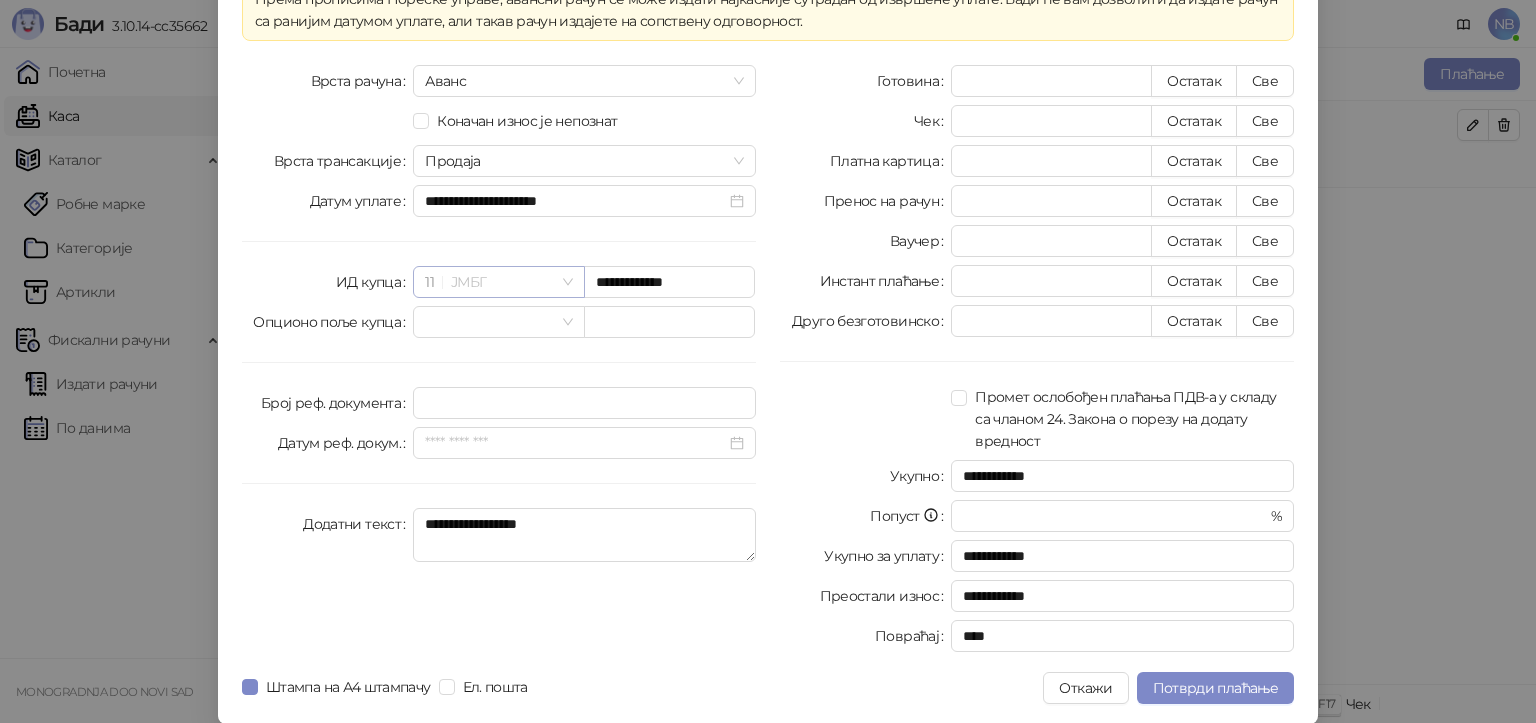 click on "11 ЈМБГ" at bounding box center [498, 282] 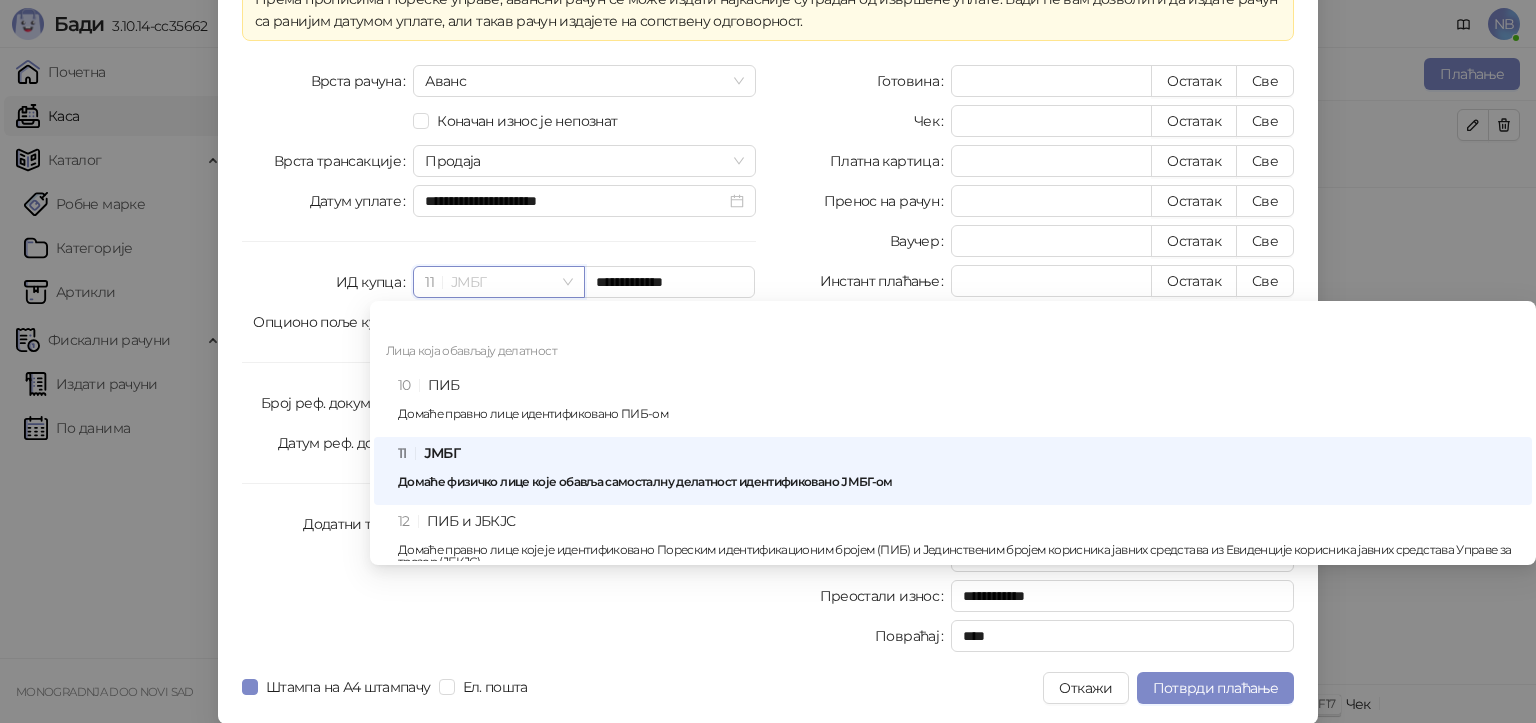 click on "11 ЈМБГ" at bounding box center (498, 282) 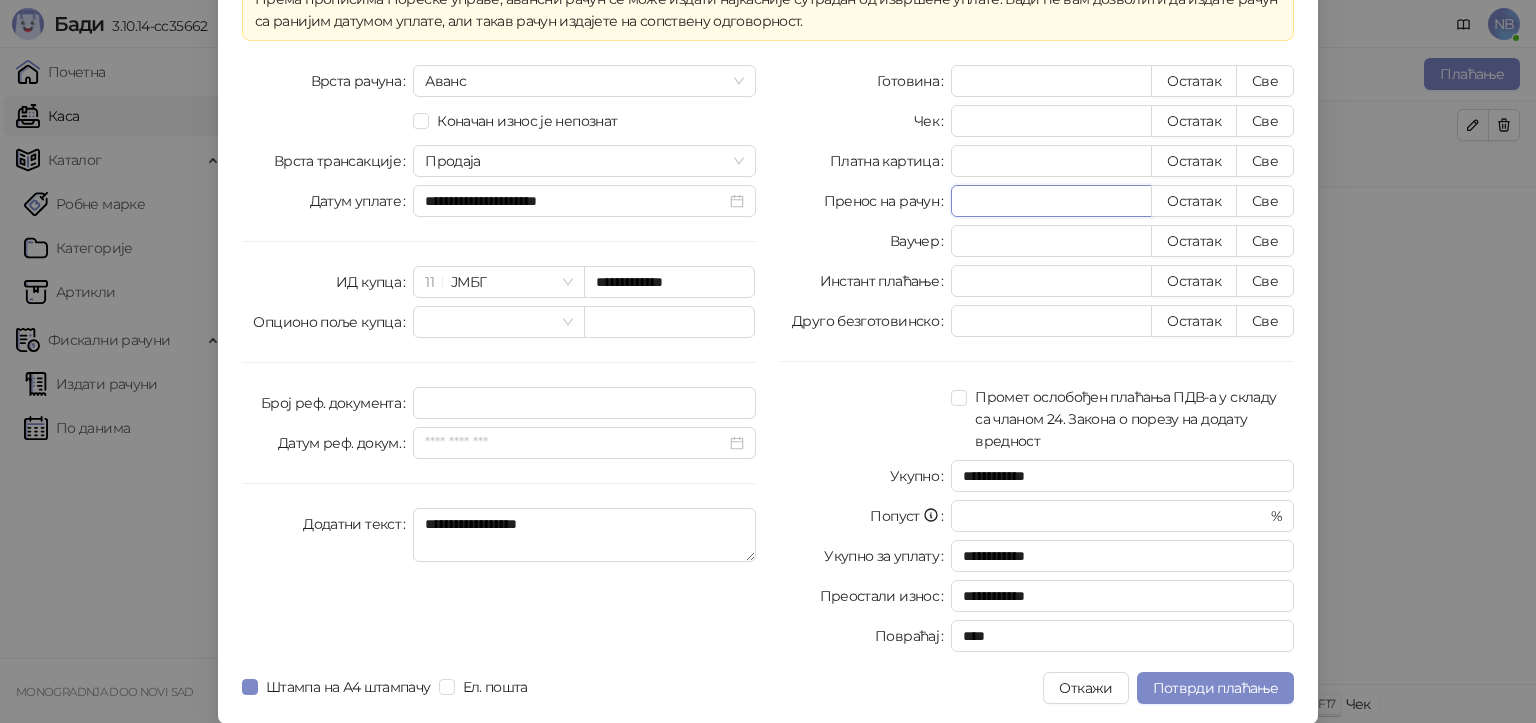 click on "Пренос на рачун * Остатак Све" at bounding box center (1037, 201) 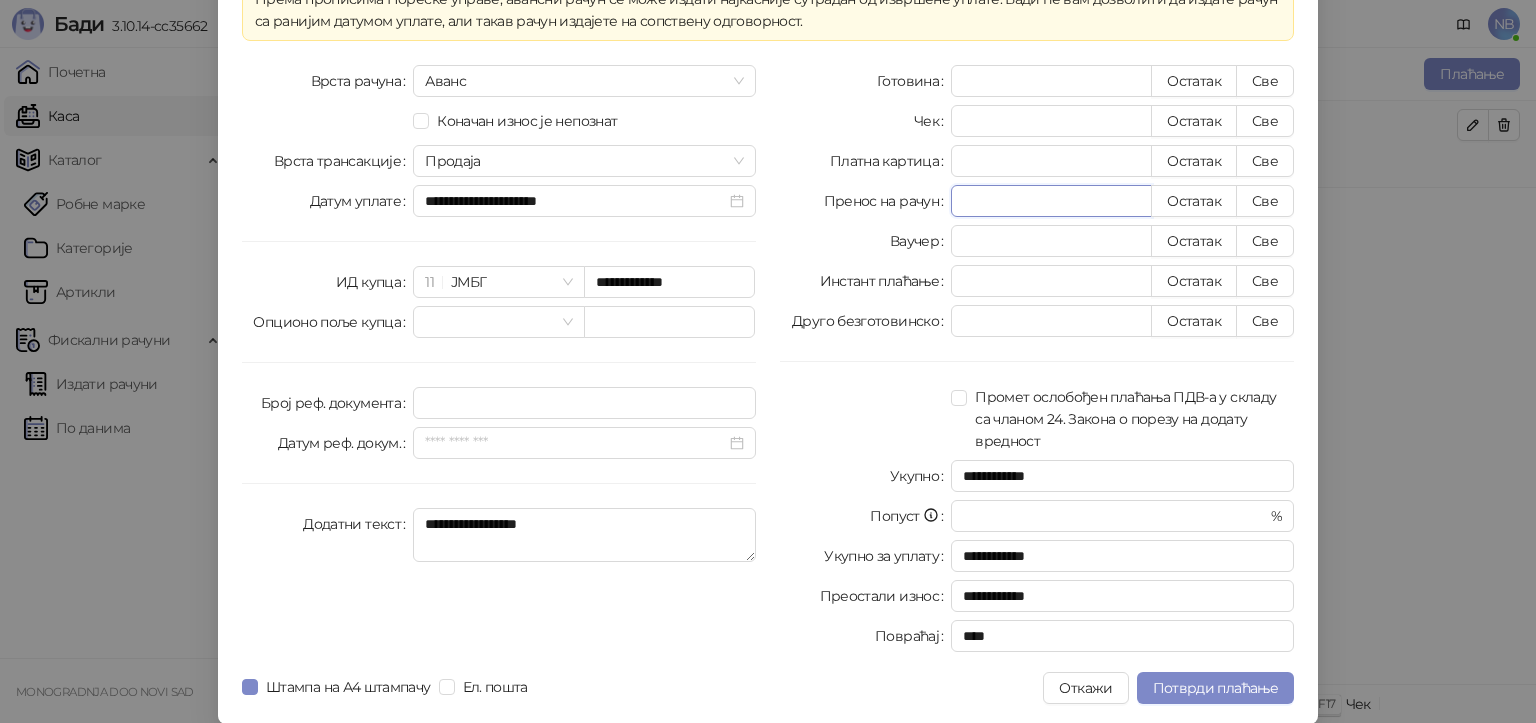 type on "*****" 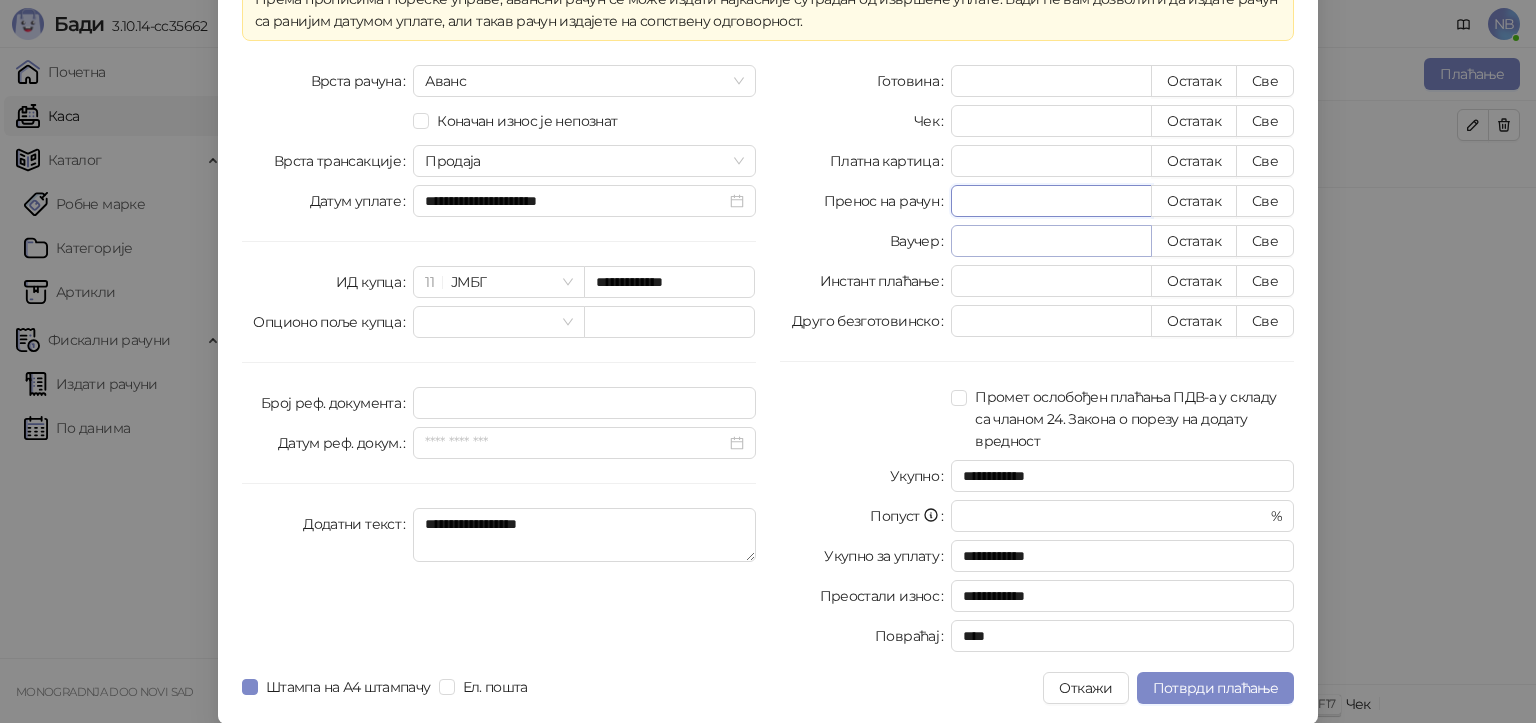 type on "*******" 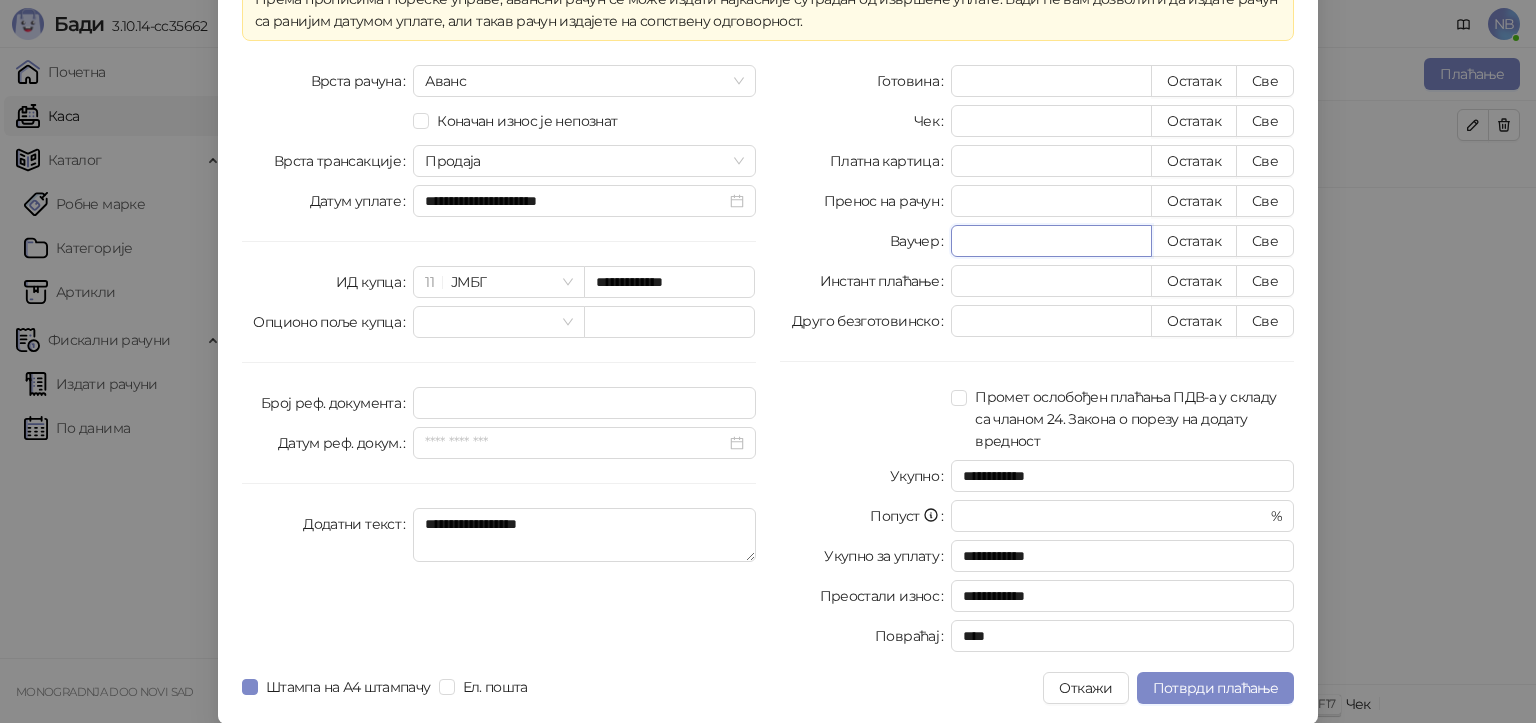 click on "*" at bounding box center (1051, 241) 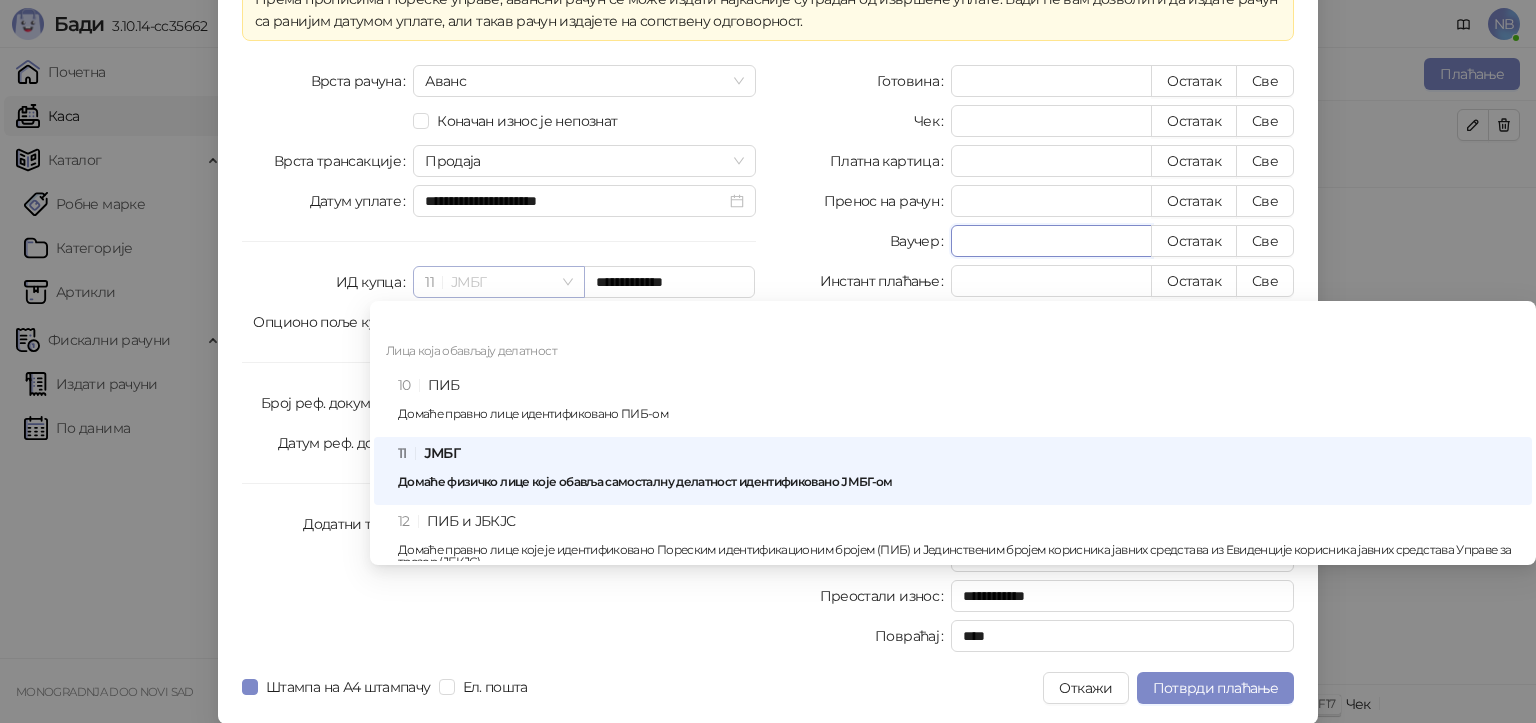 click on "11 ЈМБГ" at bounding box center [498, 282] 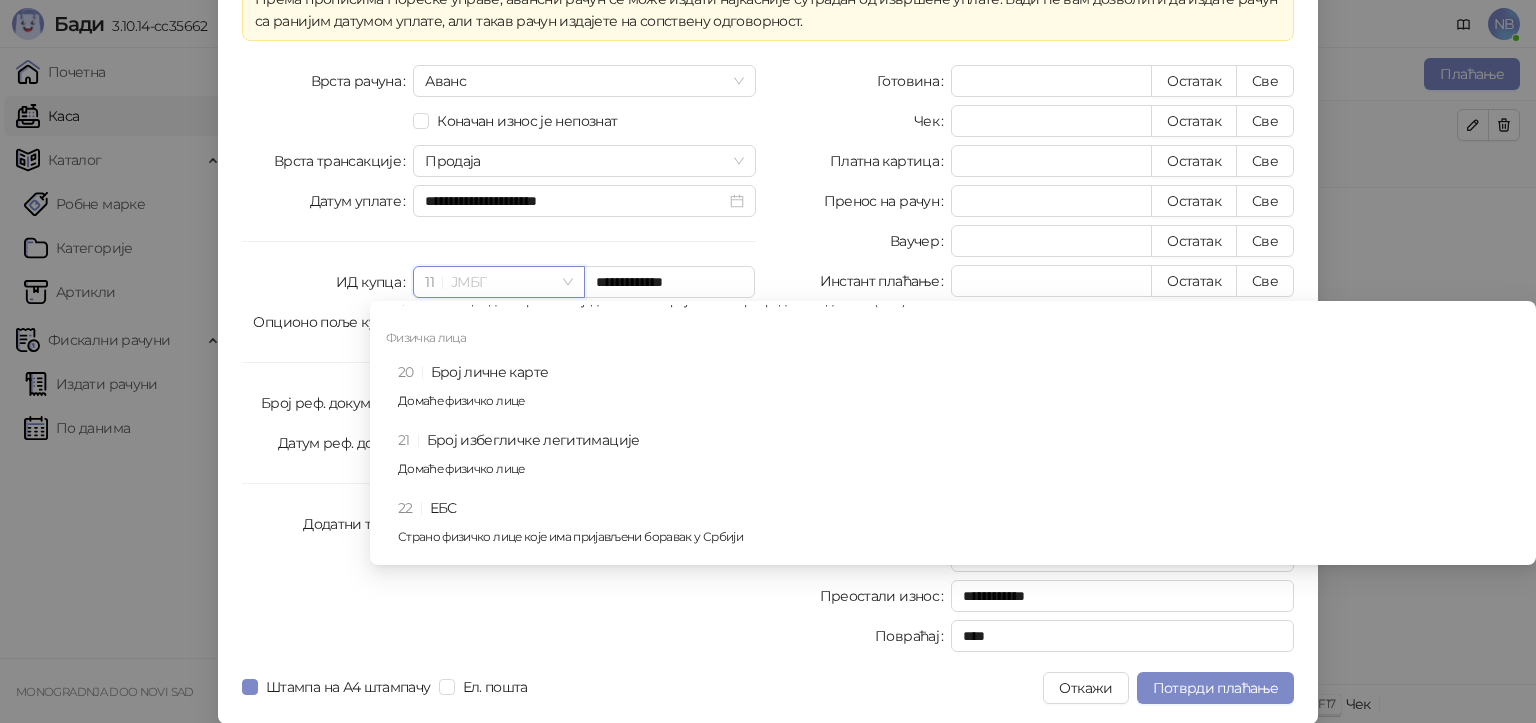 scroll, scrollTop: 500, scrollLeft: 0, axis: vertical 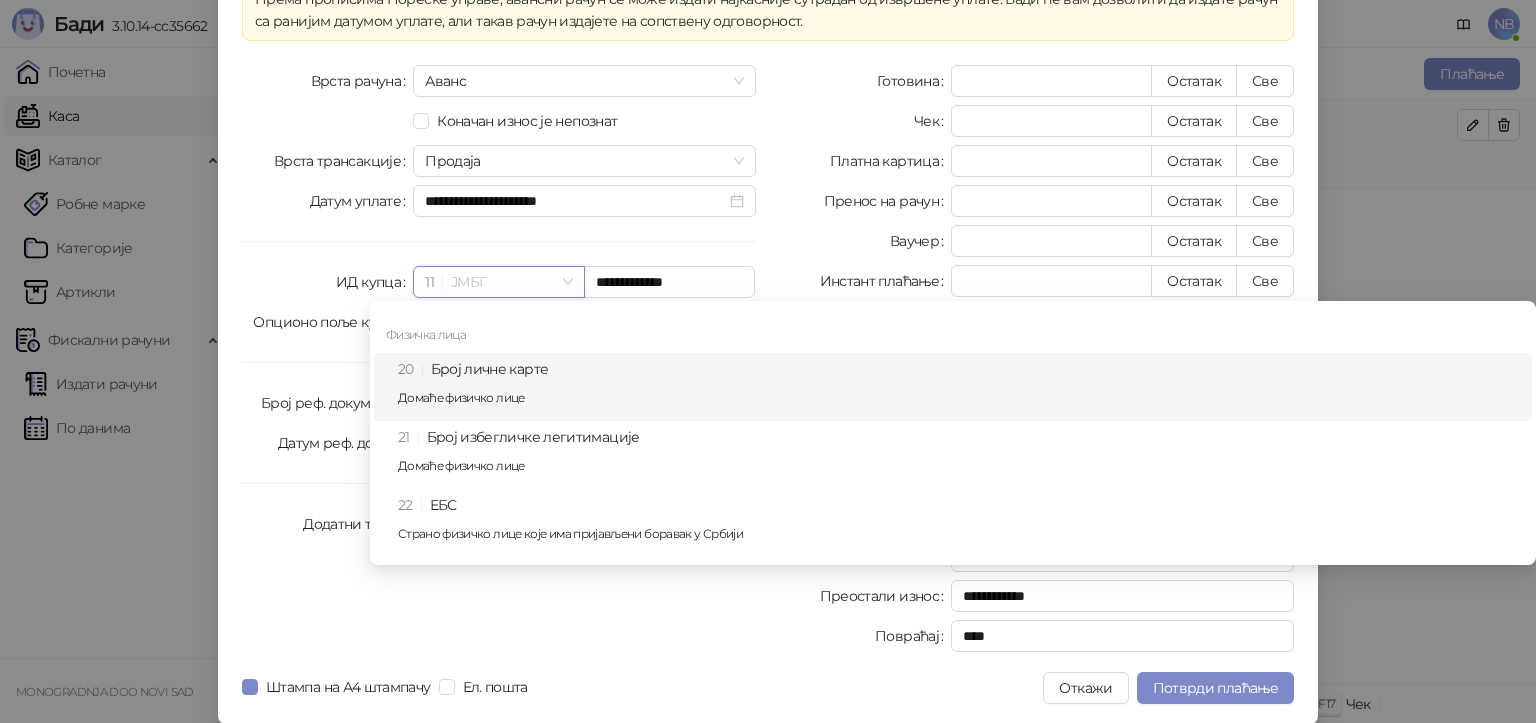 click on "20 Број личне карте Домаће физичко лице" at bounding box center (959, 387) 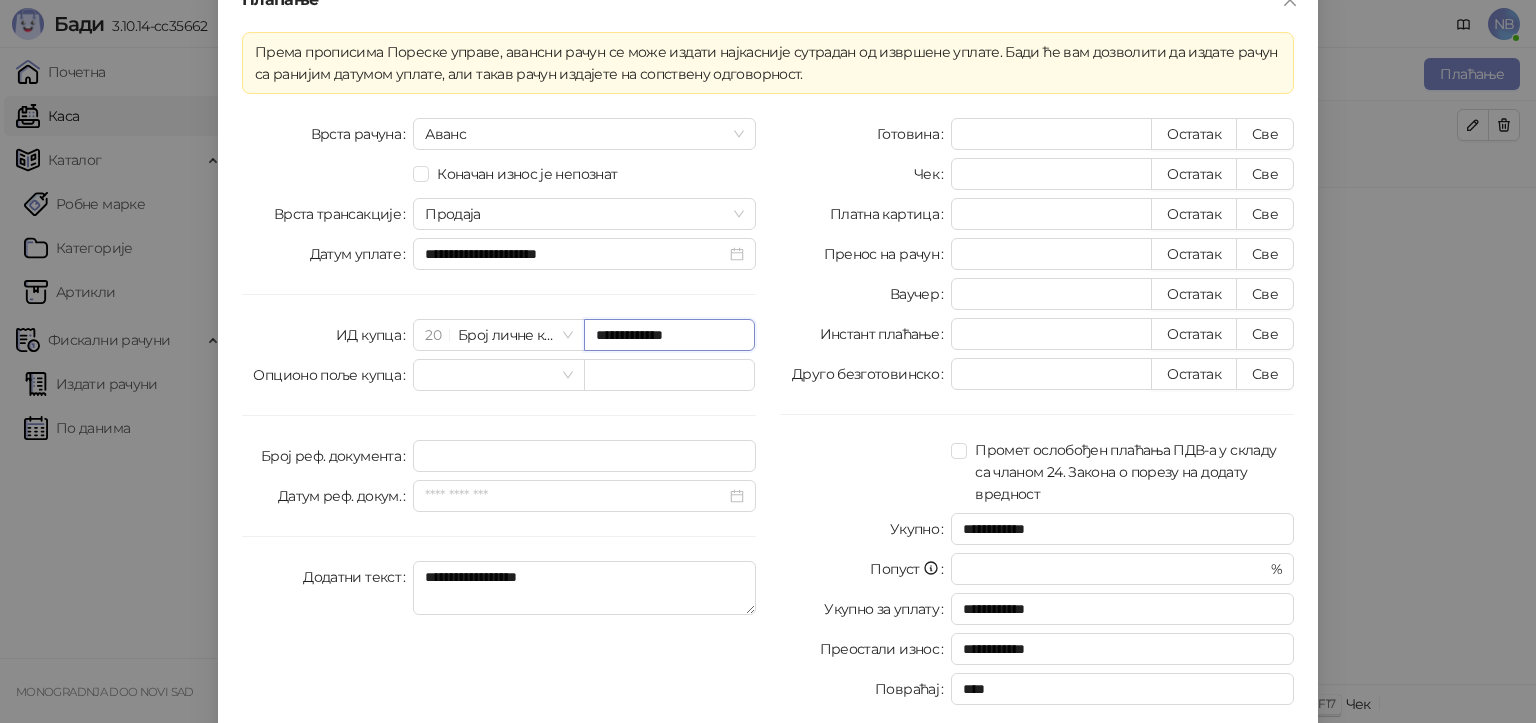 scroll, scrollTop: 0, scrollLeft: 0, axis: both 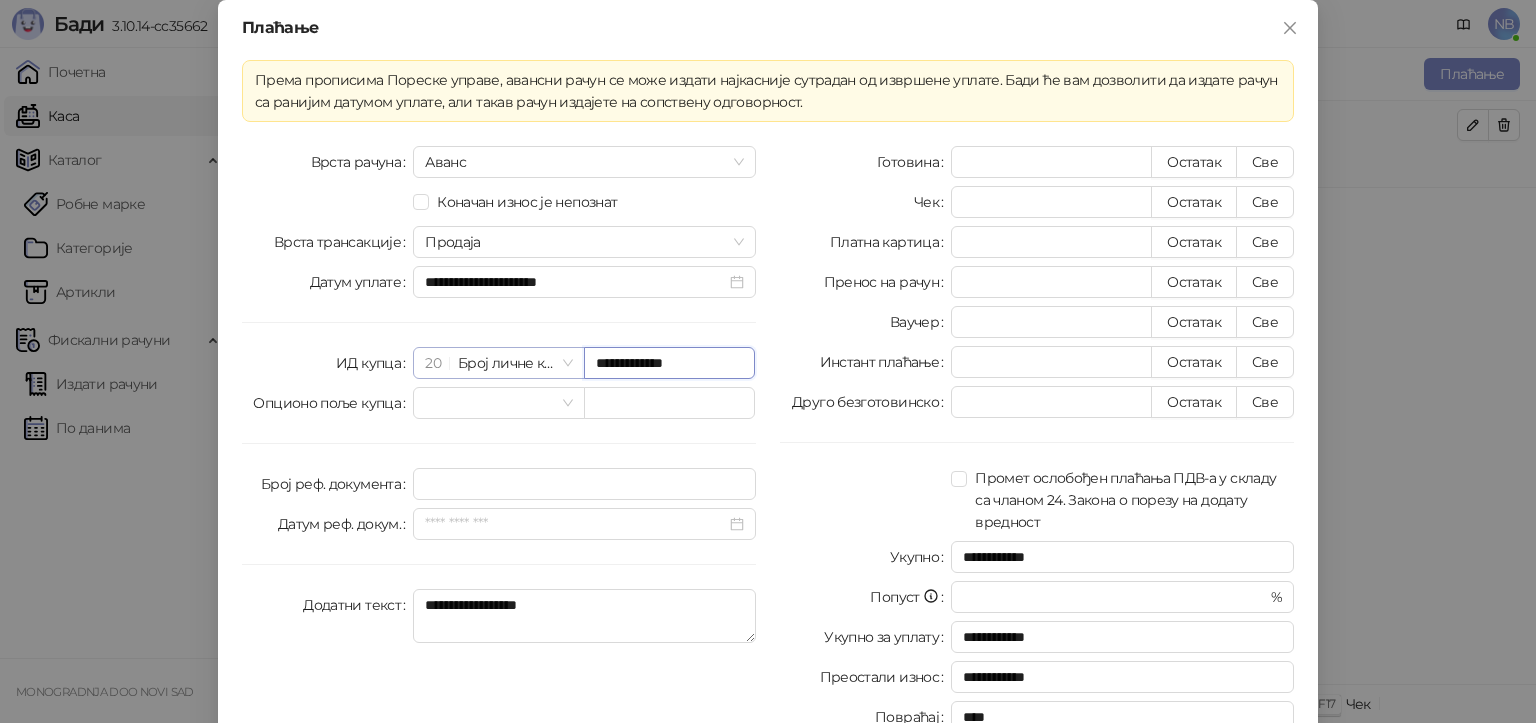 drag, startPoint x: 715, startPoint y: 359, endPoint x: 561, endPoint y: 373, distance: 154.63506 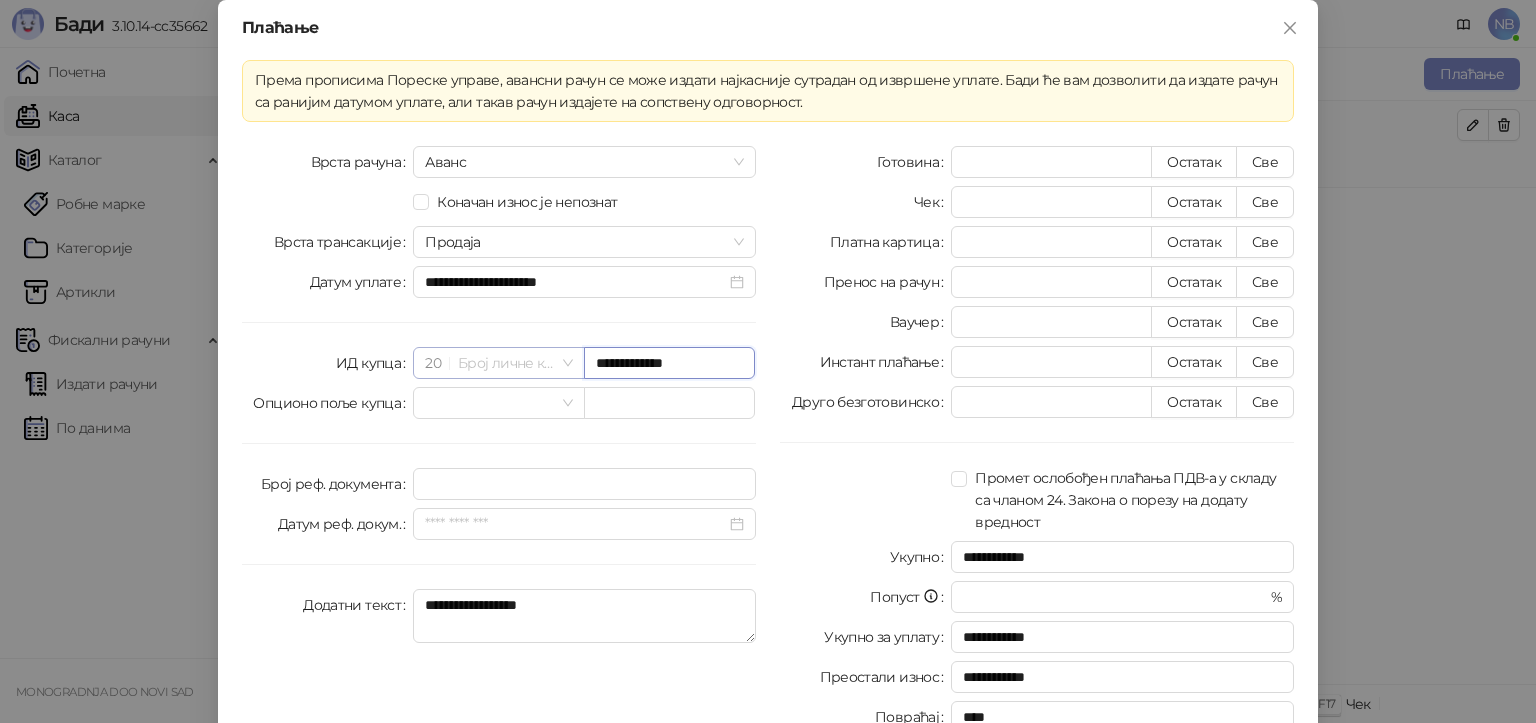 click on "20 Број личне карте" at bounding box center (498, 363) 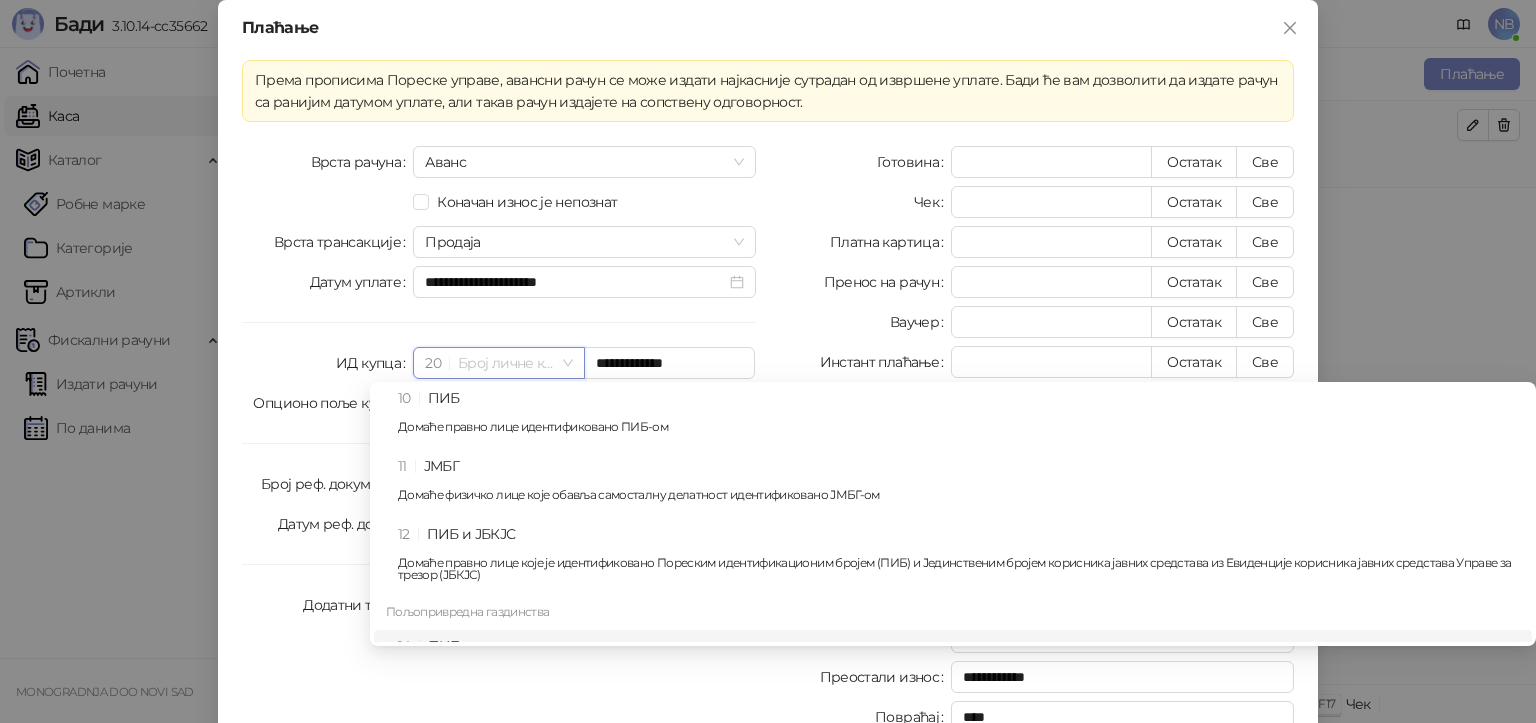 scroll, scrollTop: 0, scrollLeft: 0, axis: both 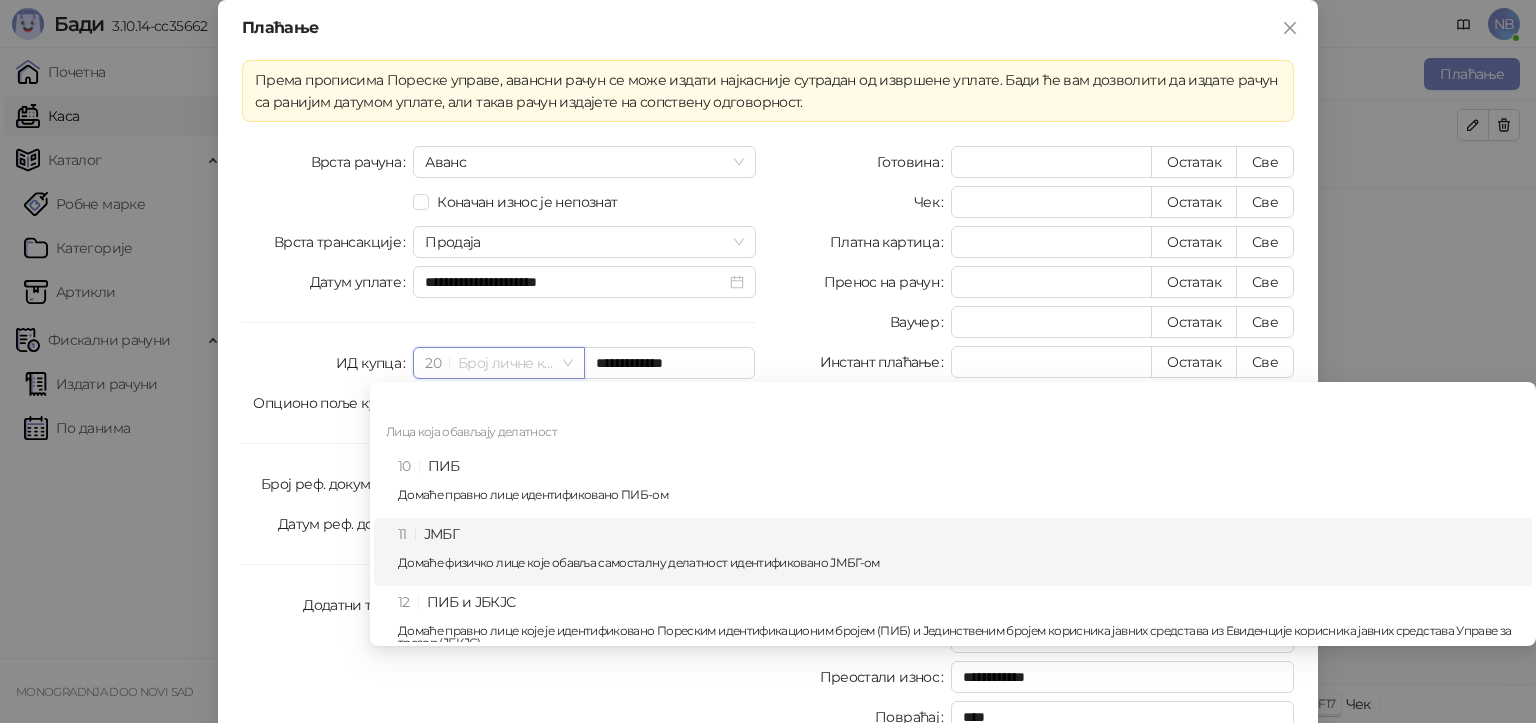 click on "11 ЈМБГ Домаће физичко лице које обавља самосталну делатност идентификовано ЈМБГ-ом" at bounding box center [959, 552] 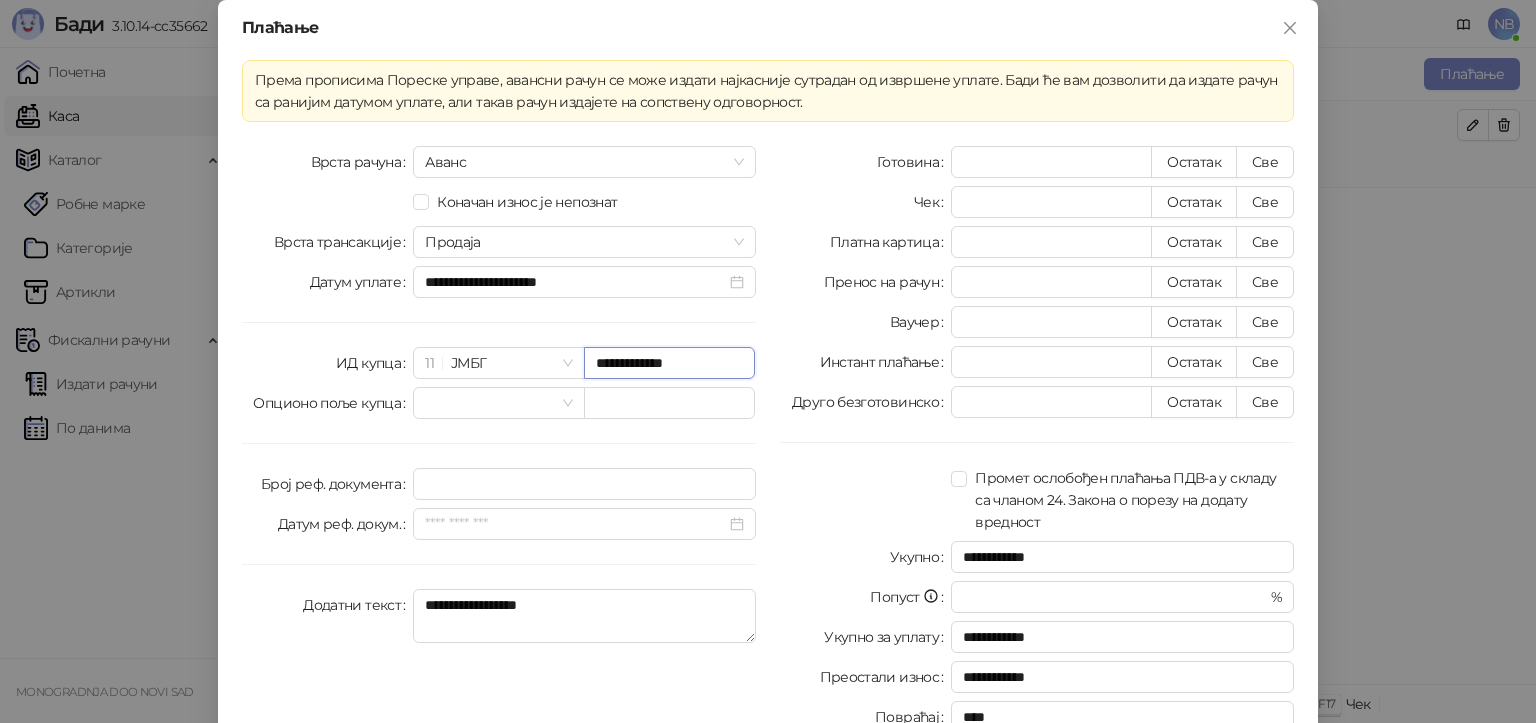 scroll, scrollTop: 81, scrollLeft: 0, axis: vertical 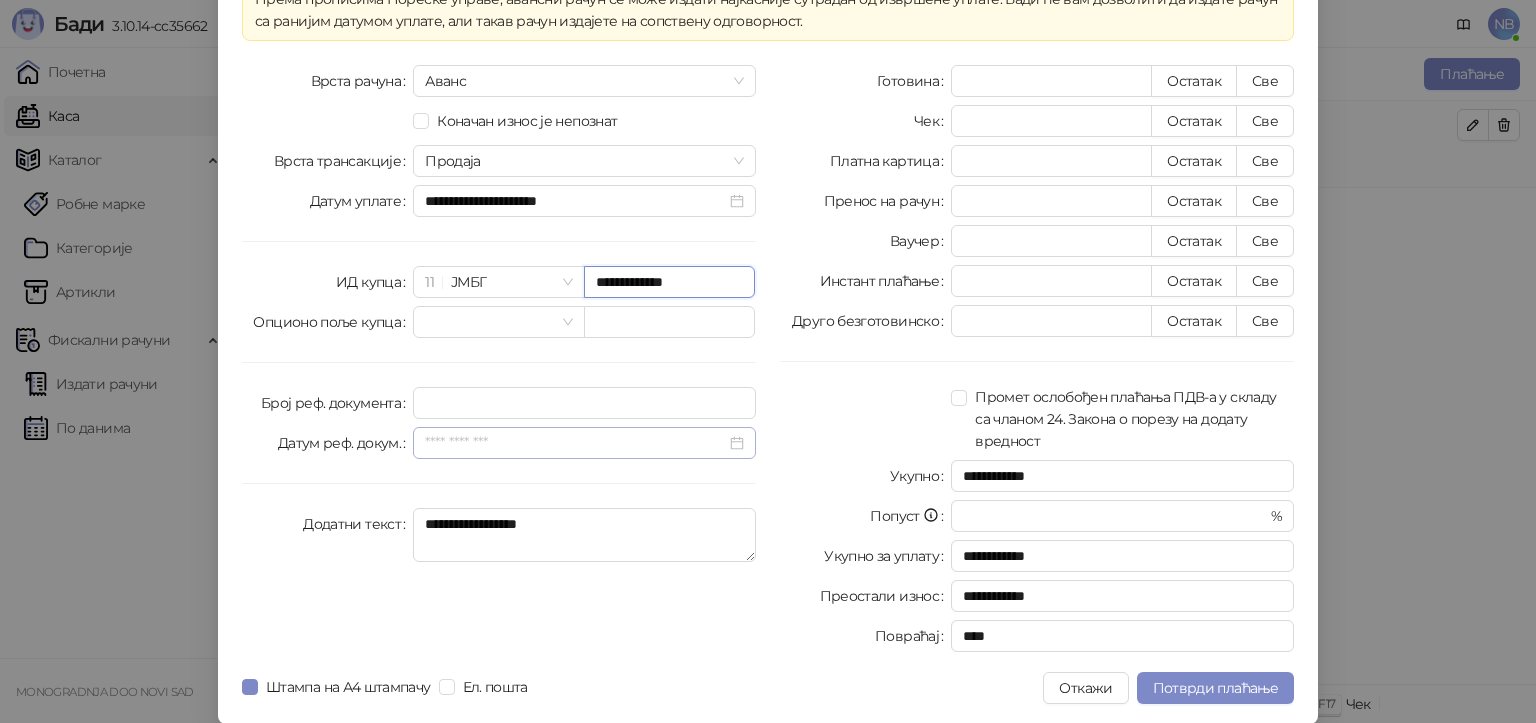 click at bounding box center [584, 443] 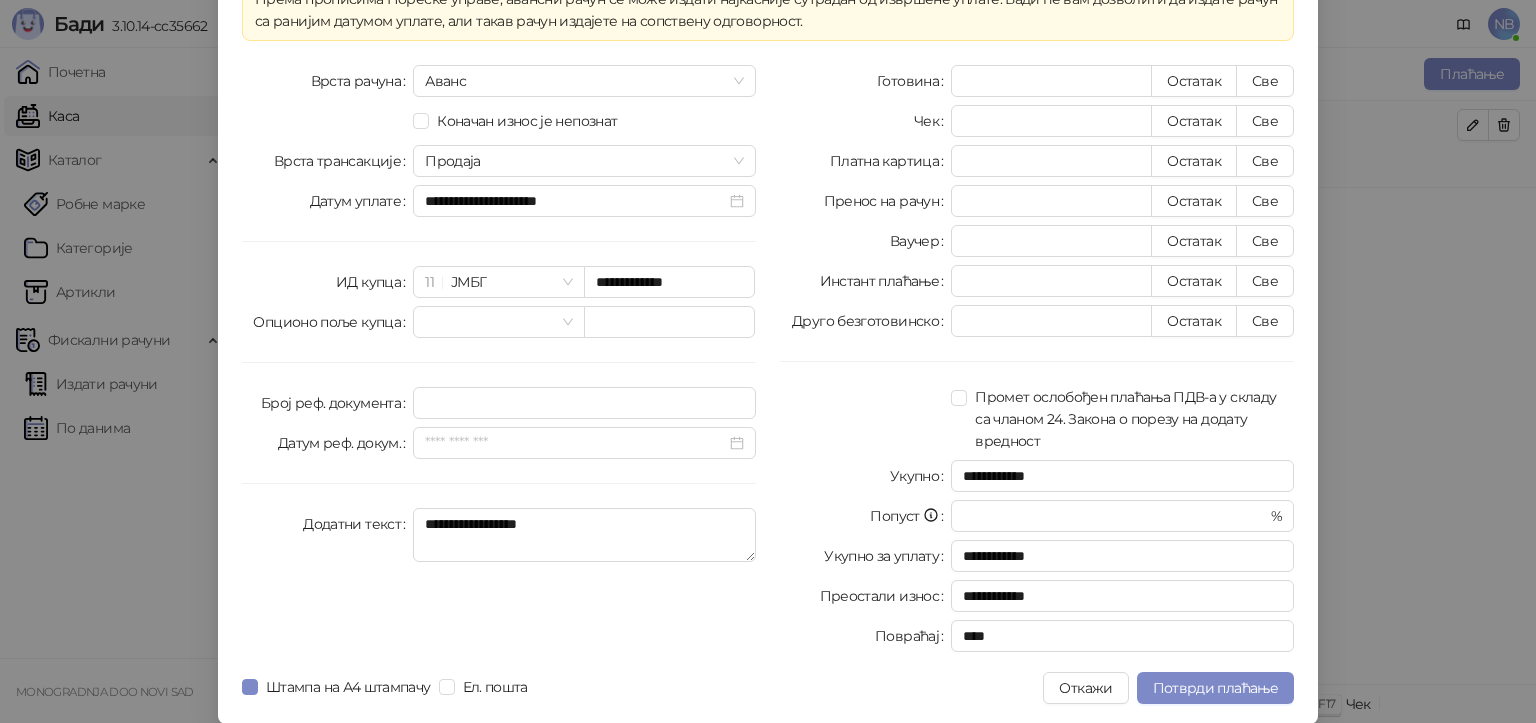 click on "**********" at bounding box center (499, 362) 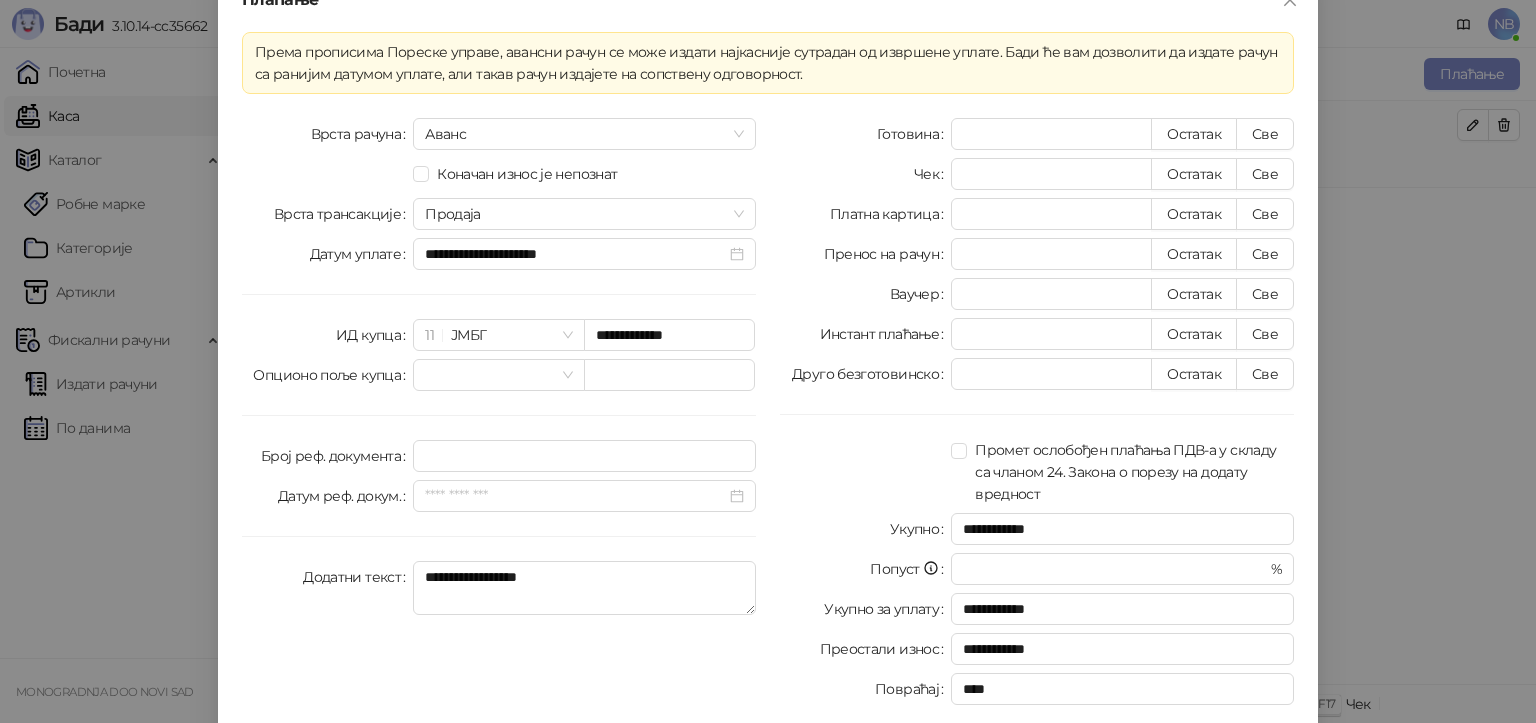 scroll, scrollTop: 0, scrollLeft: 0, axis: both 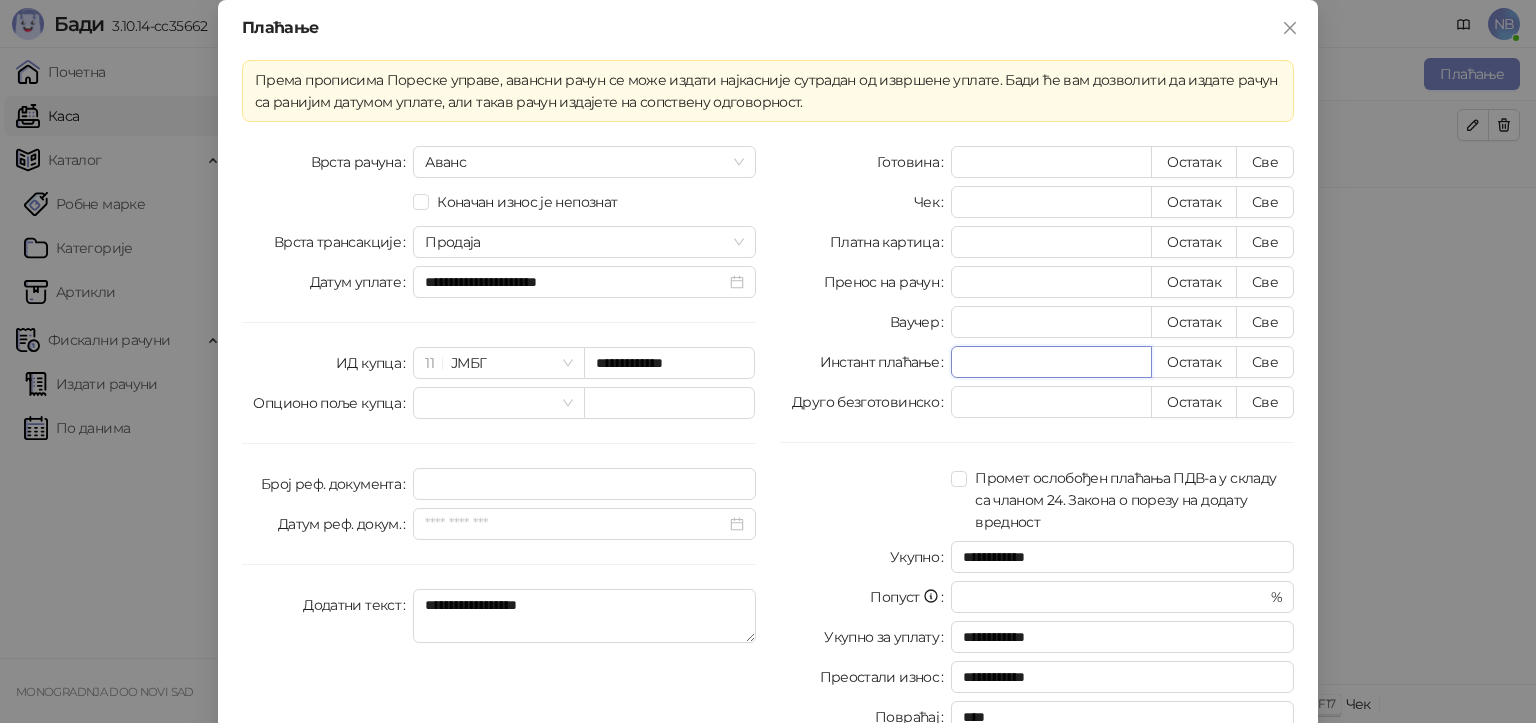 click on "*" at bounding box center [1051, 362] 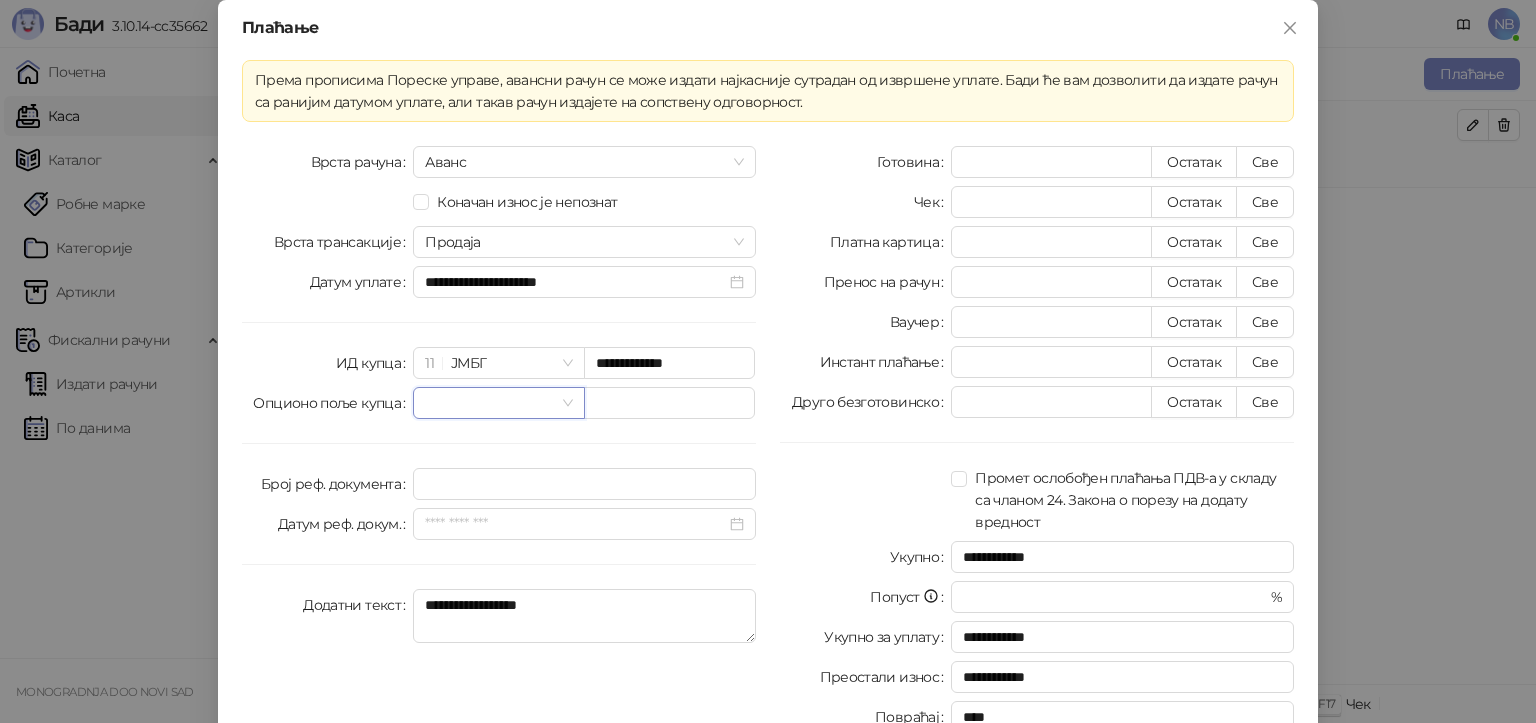 click at bounding box center (489, 403) 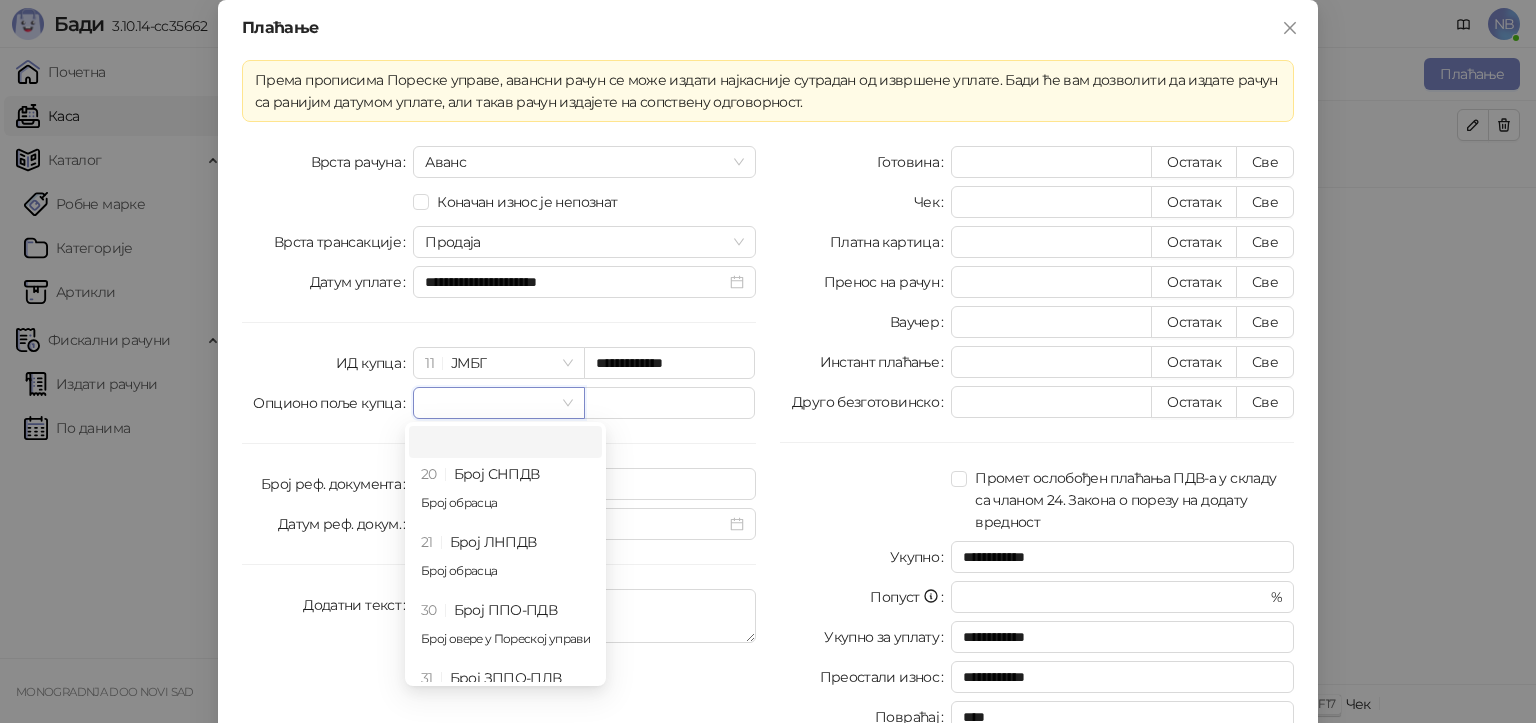 click on "**********" at bounding box center (499, 443) 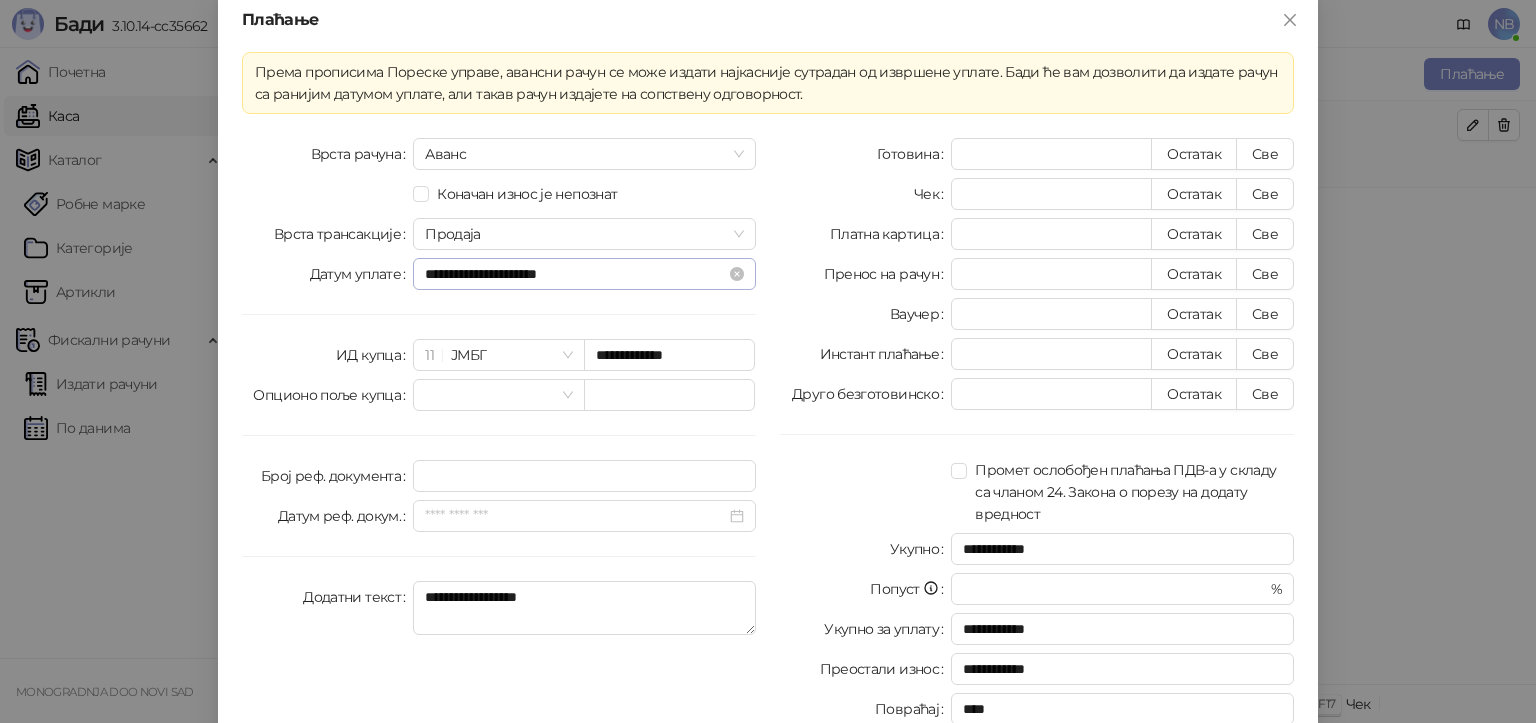 scroll, scrollTop: 0, scrollLeft: 0, axis: both 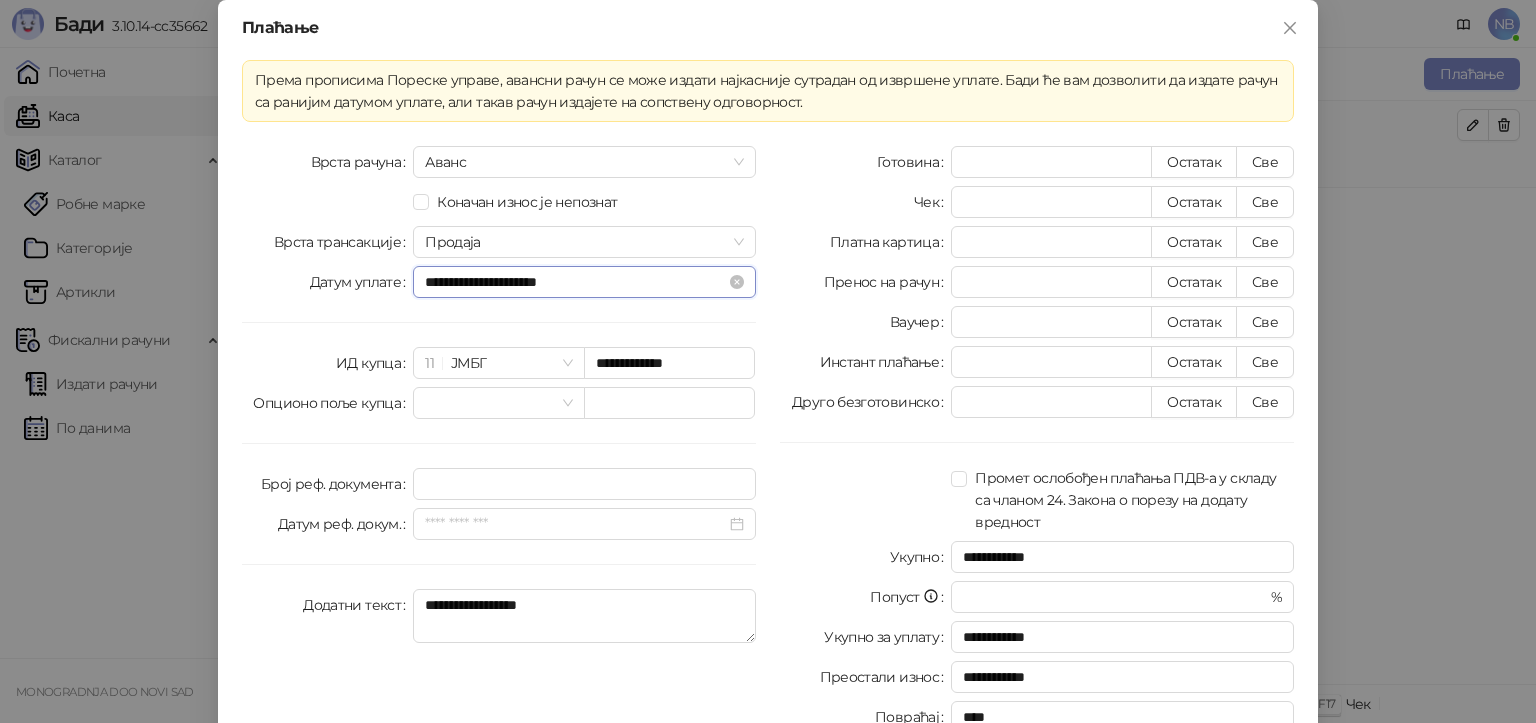 click on "**********" at bounding box center [575, 282] 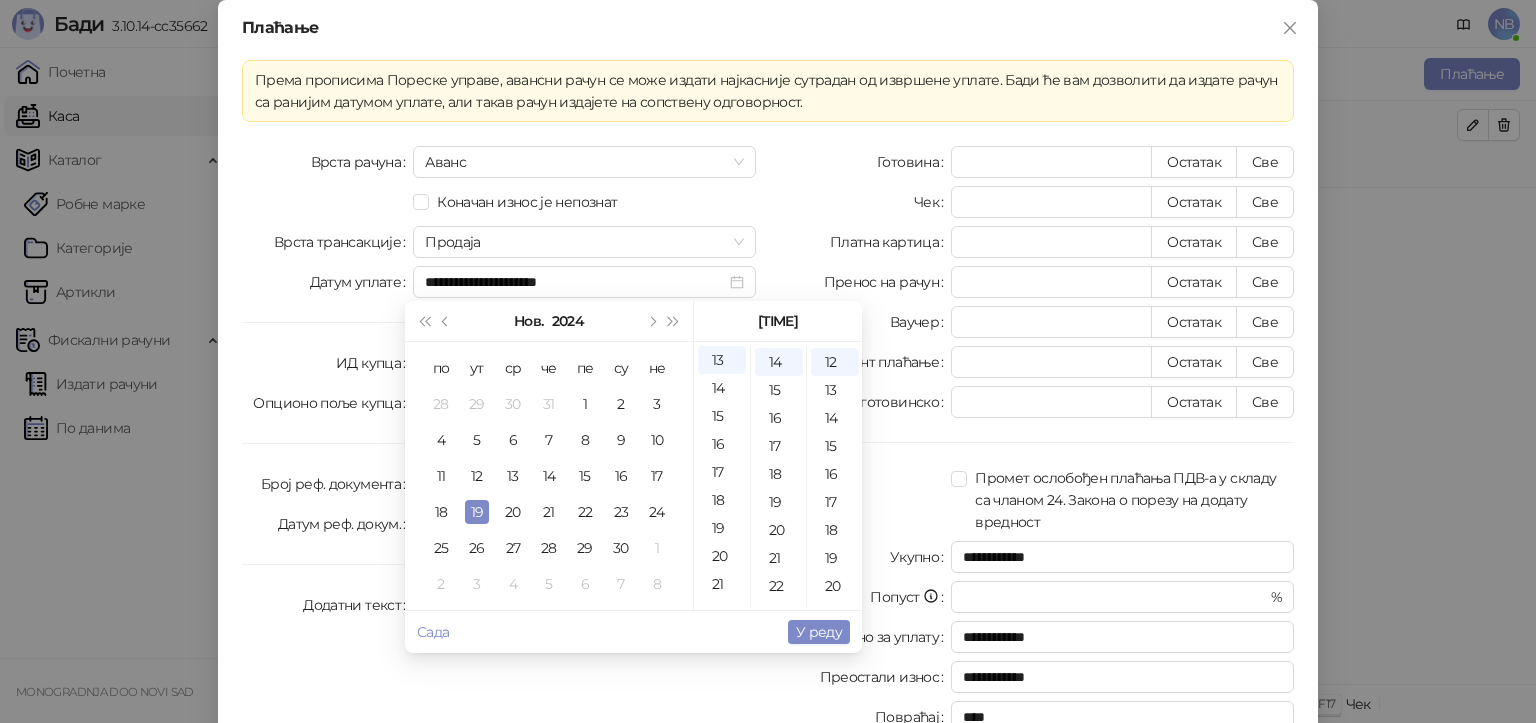 click on "**********" at bounding box center [499, 443] 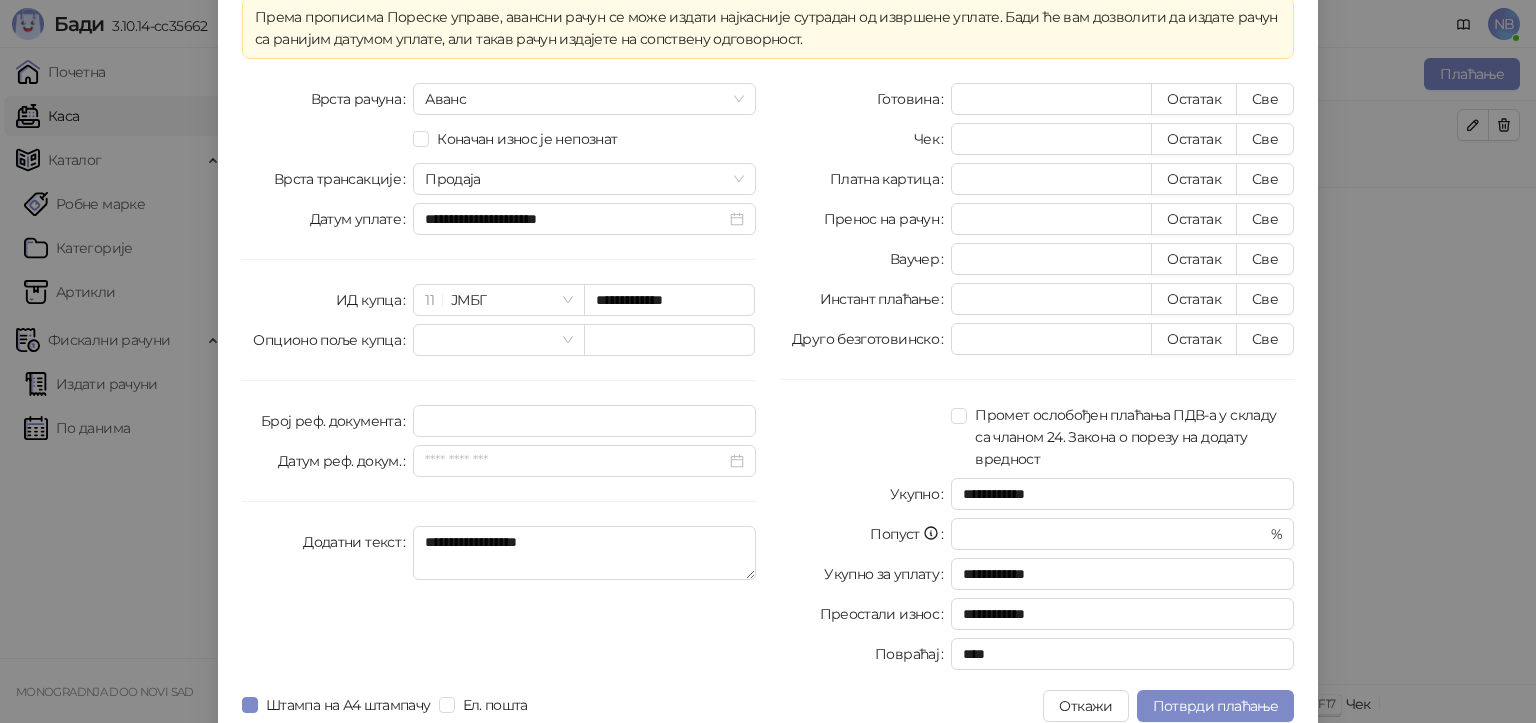 scroll, scrollTop: 81, scrollLeft: 0, axis: vertical 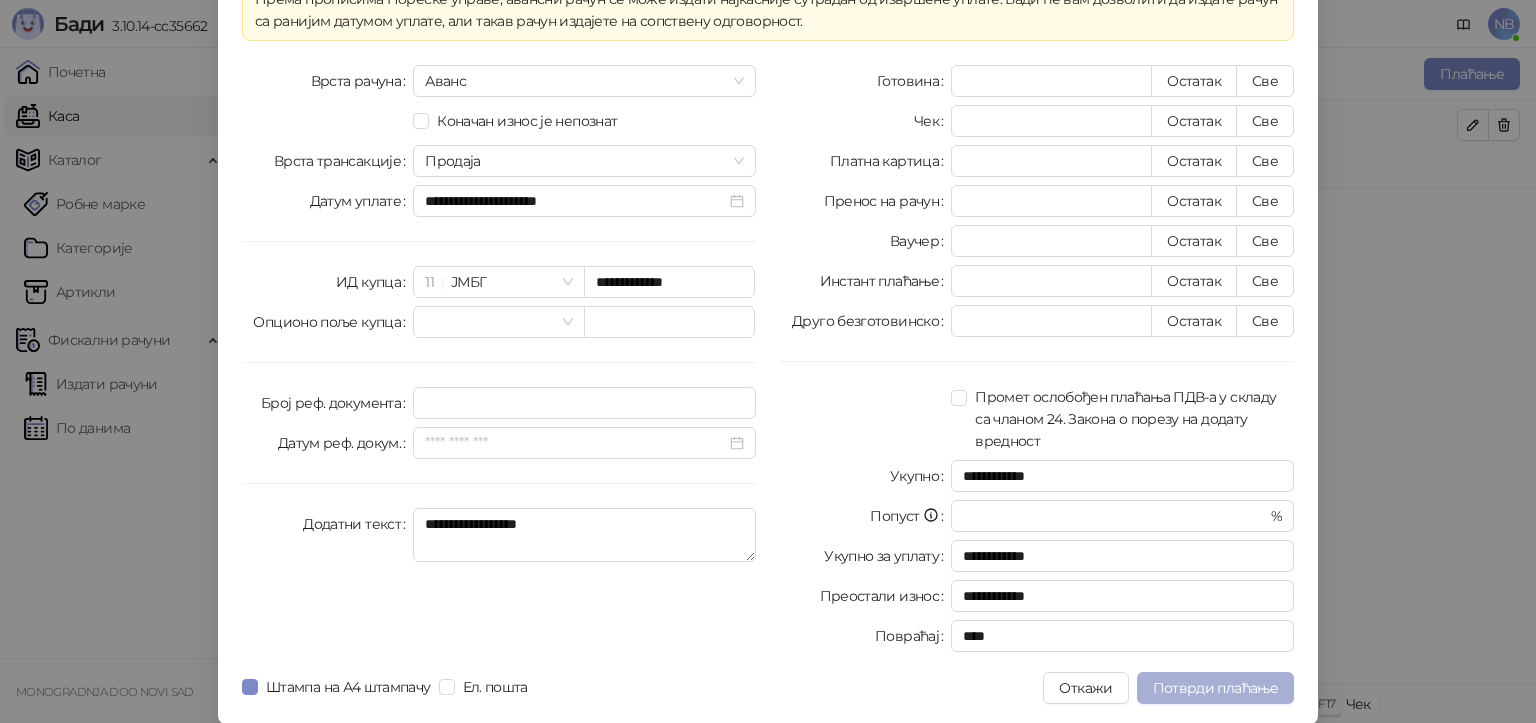 click on "Потврди плаћање" at bounding box center (1215, 688) 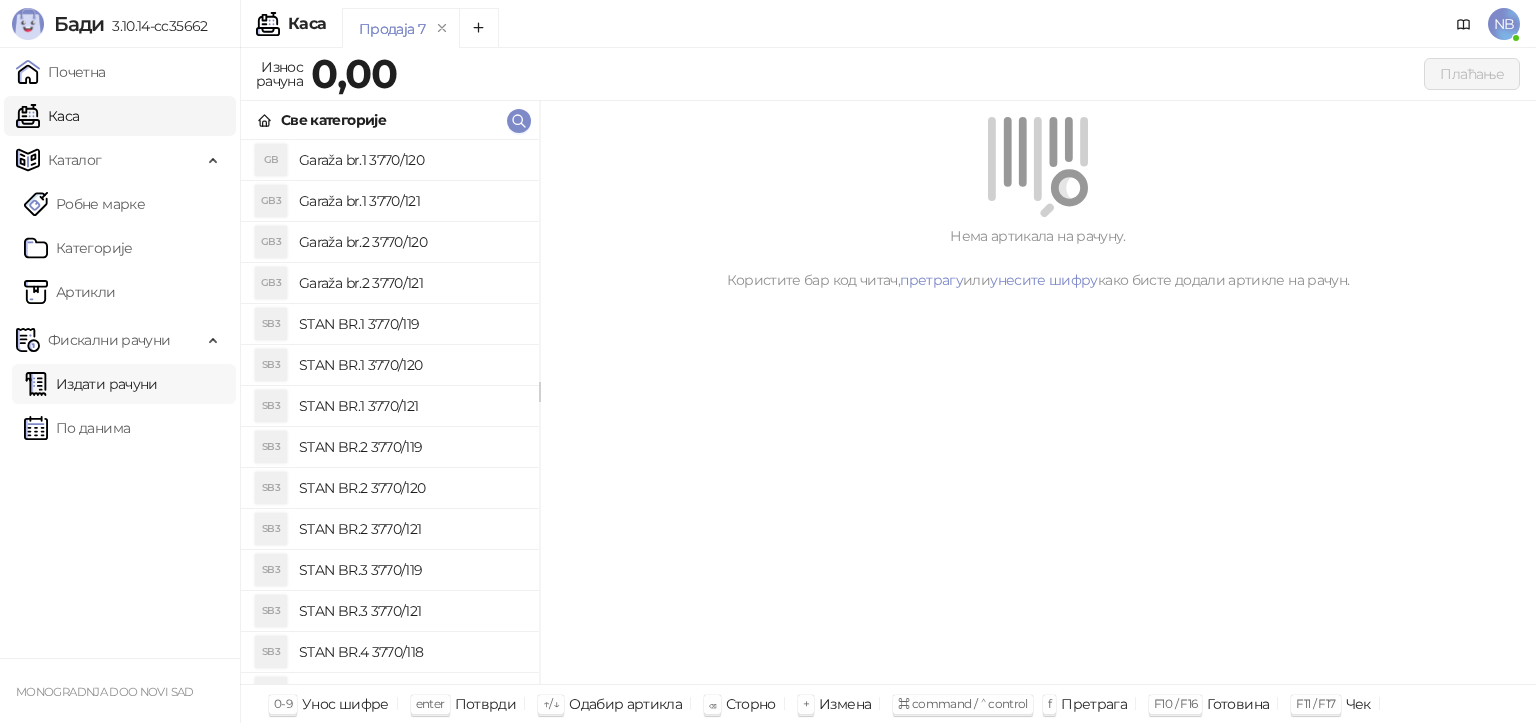 click on "Издати рачуни" at bounding box center [91, 384] 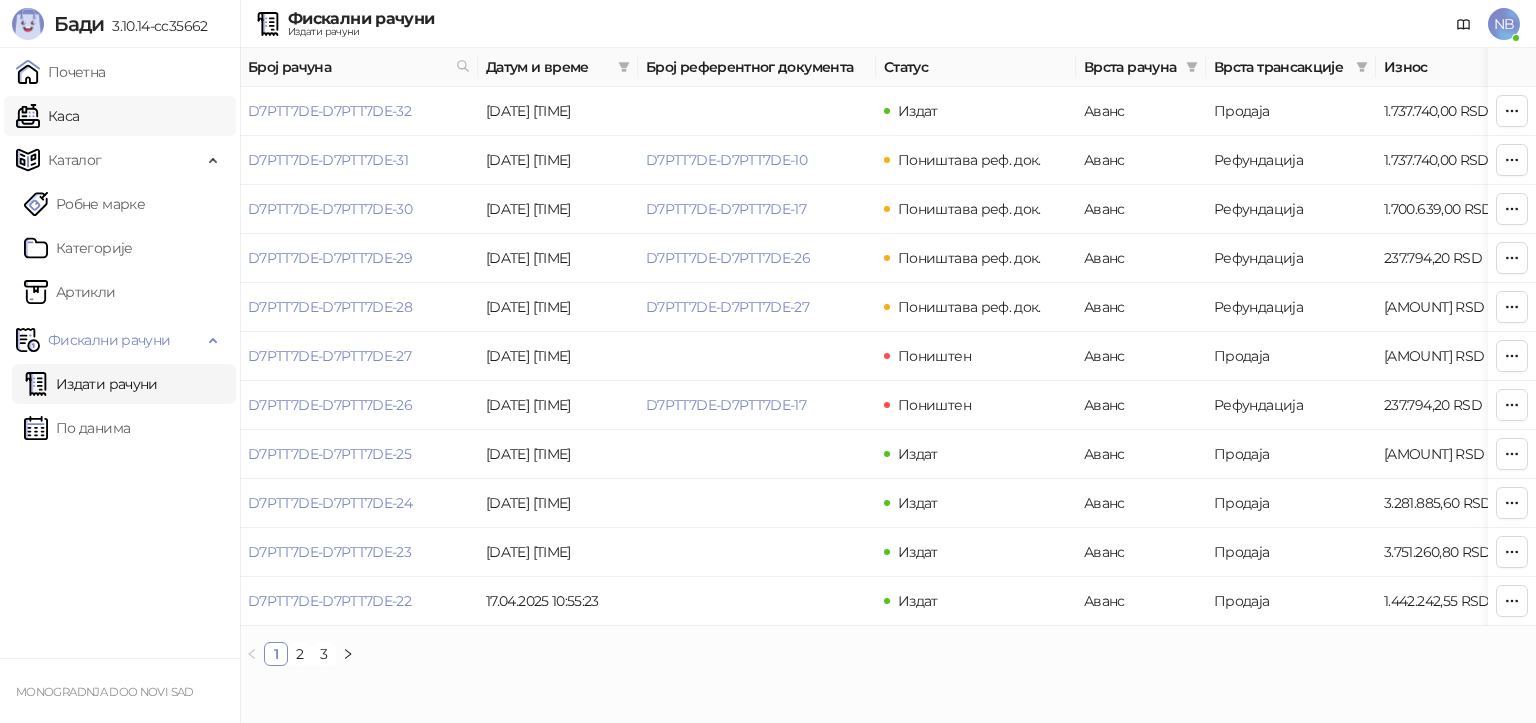 click on "Каса" at bounding box center (47, 116) 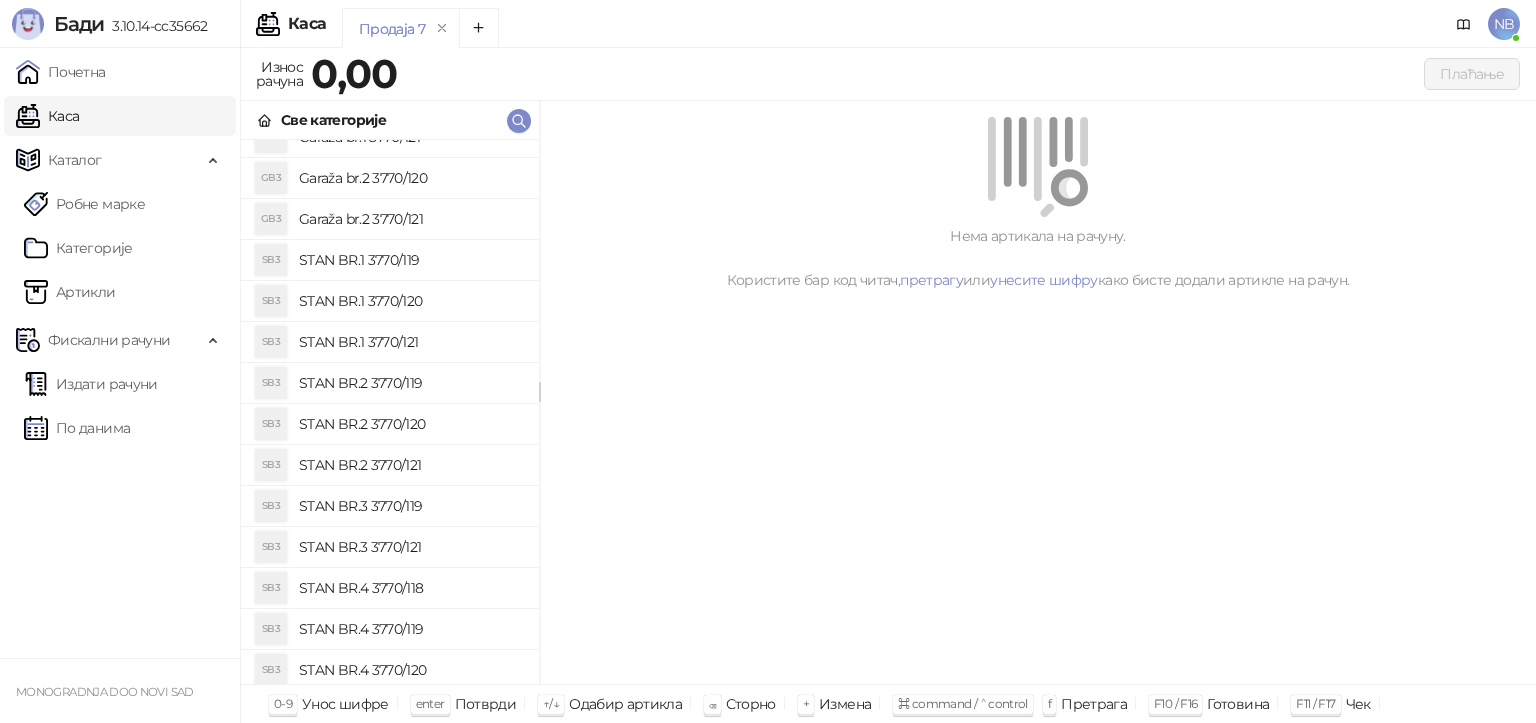 scroll, scrollTop: 112, scrollLeft: 0, axis: vertical 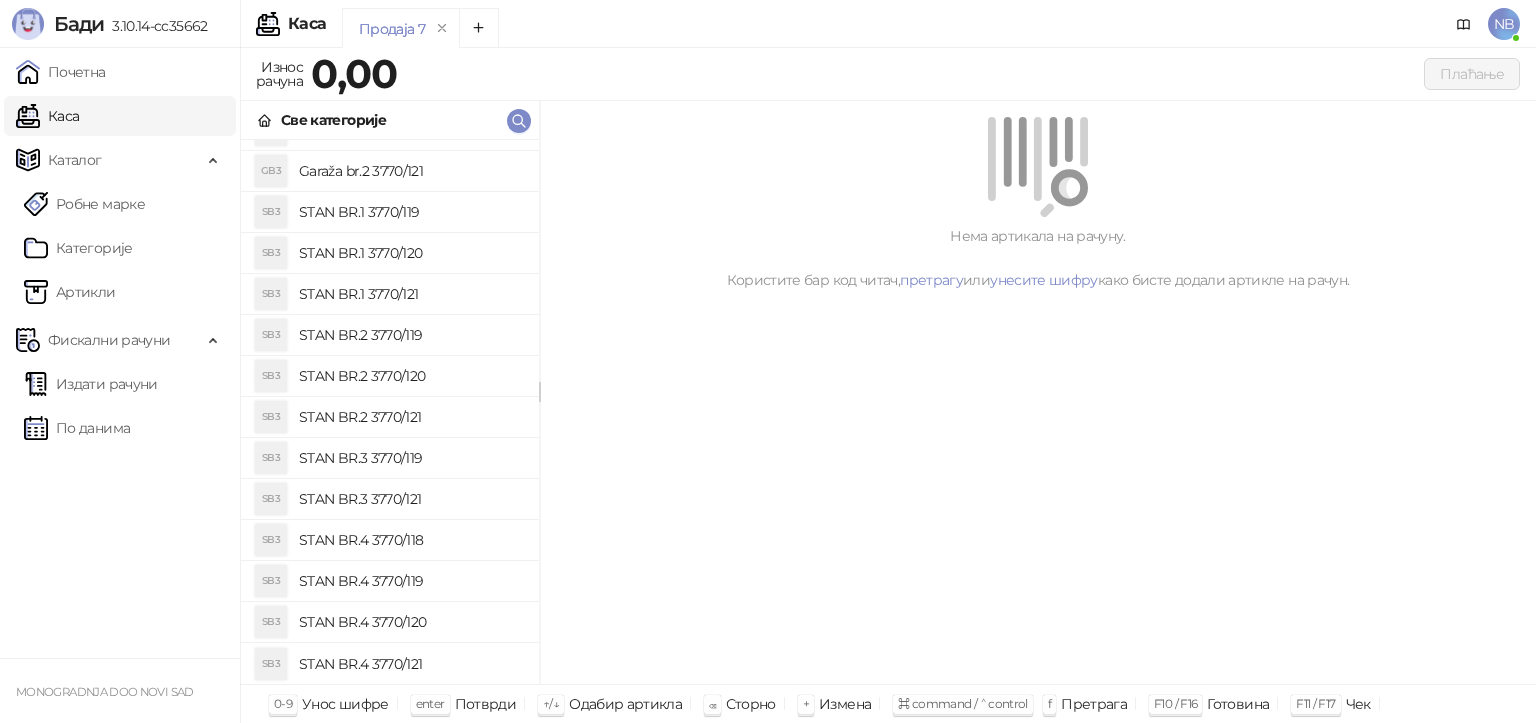 click on "STAN BR.4 3770/118" at bounding box center (411, 540) 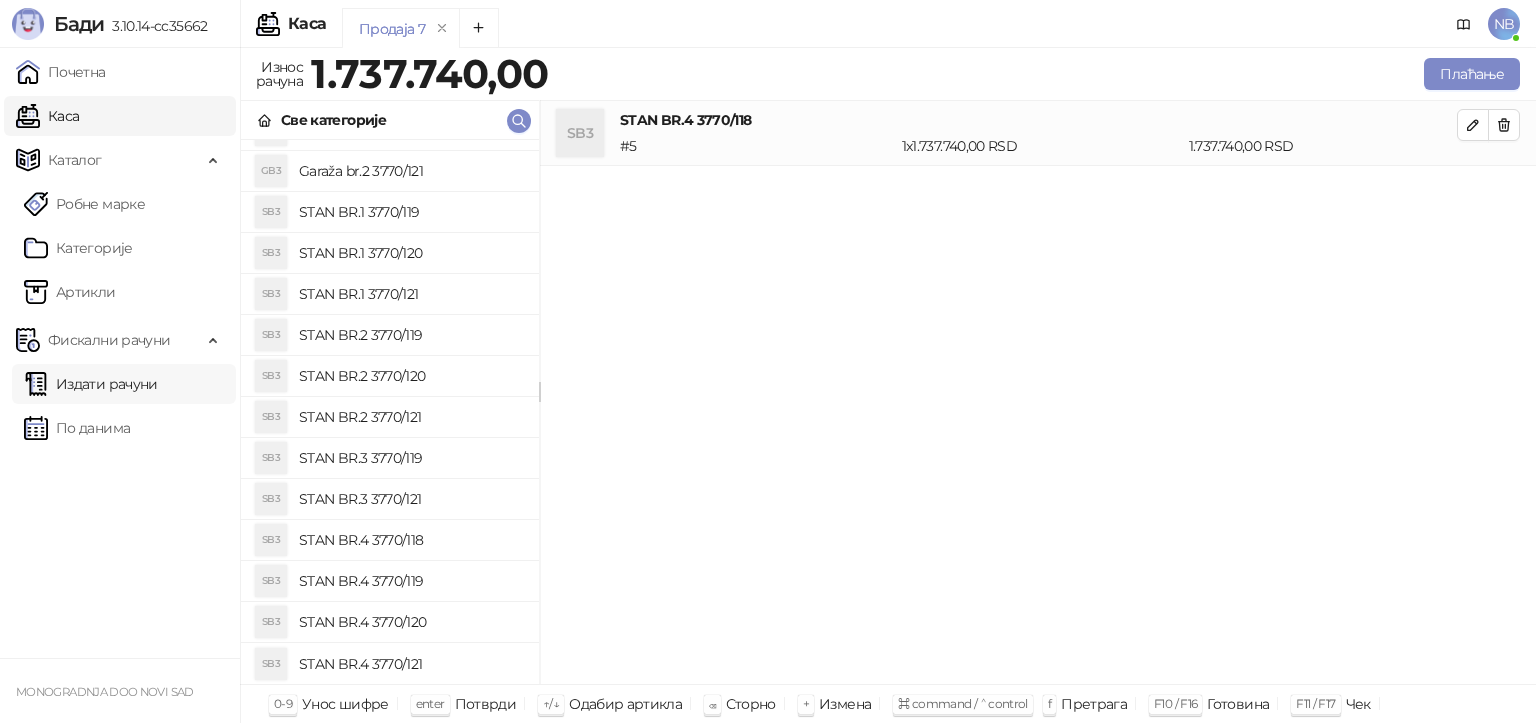 click on "Издати рачуни" at bounding box center (91, 384) 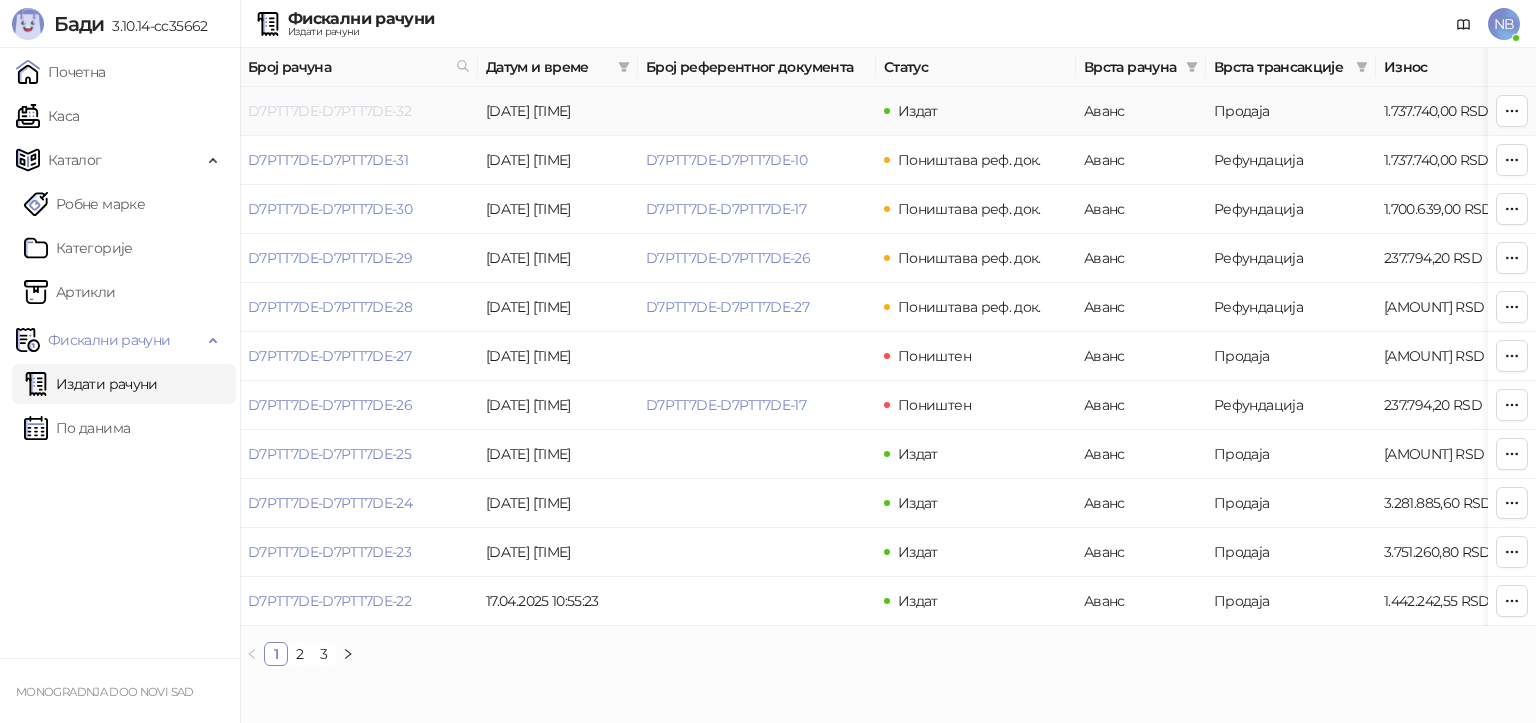 click on "D7PTT7DE-D7PTT7DE-32" at bounding box center (329, 111) 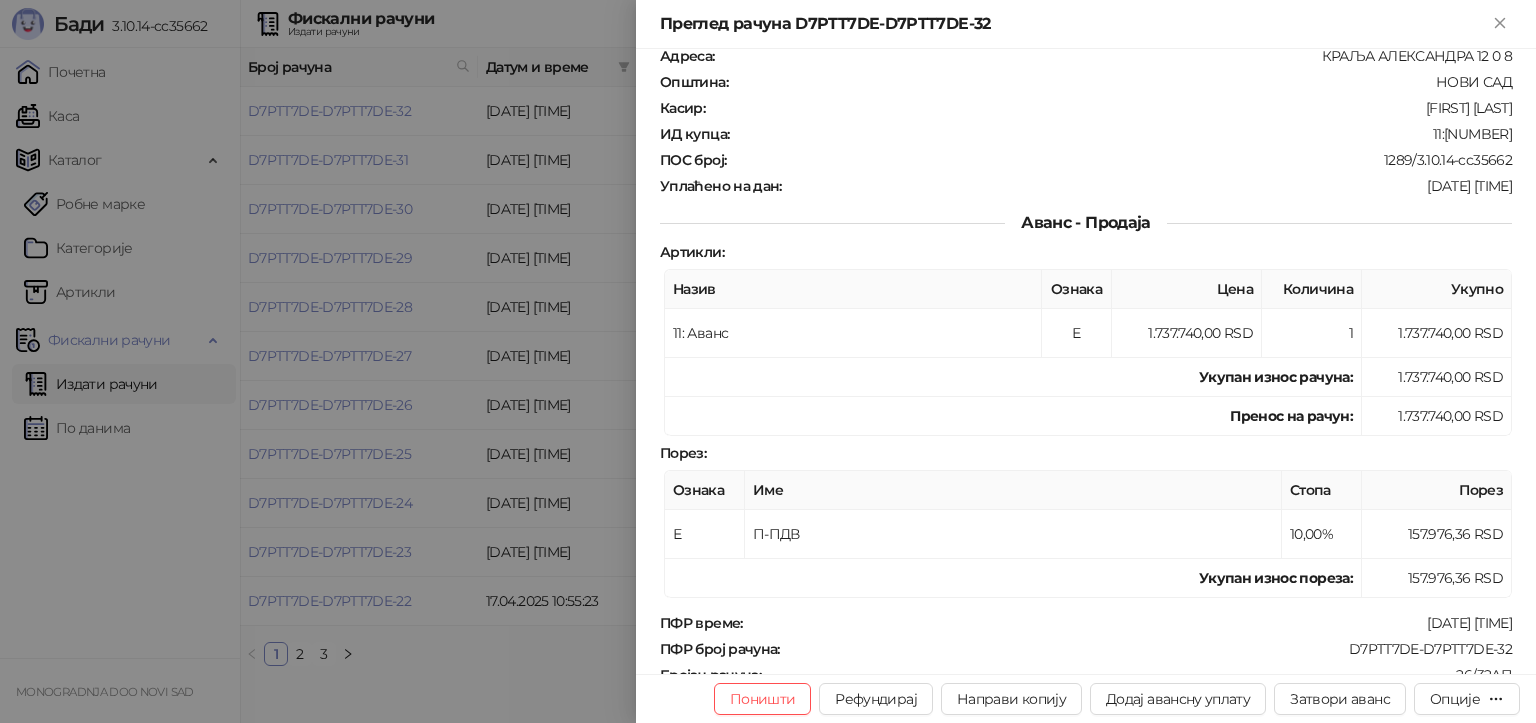 scroll, scrollTop: 400, scrollLeft: 0, axis: vertical 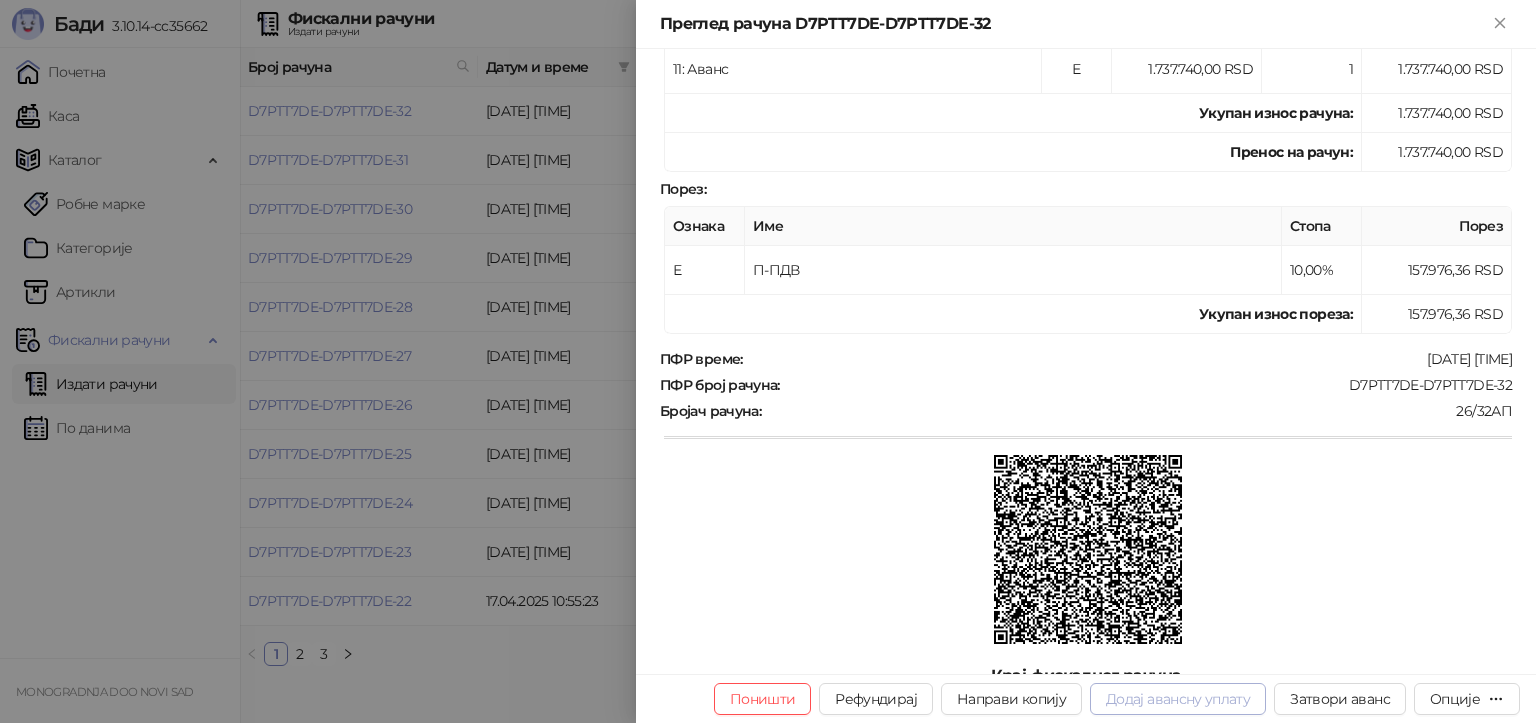 click on "Додај авансну уплату" at bounding box center [1178, 699] 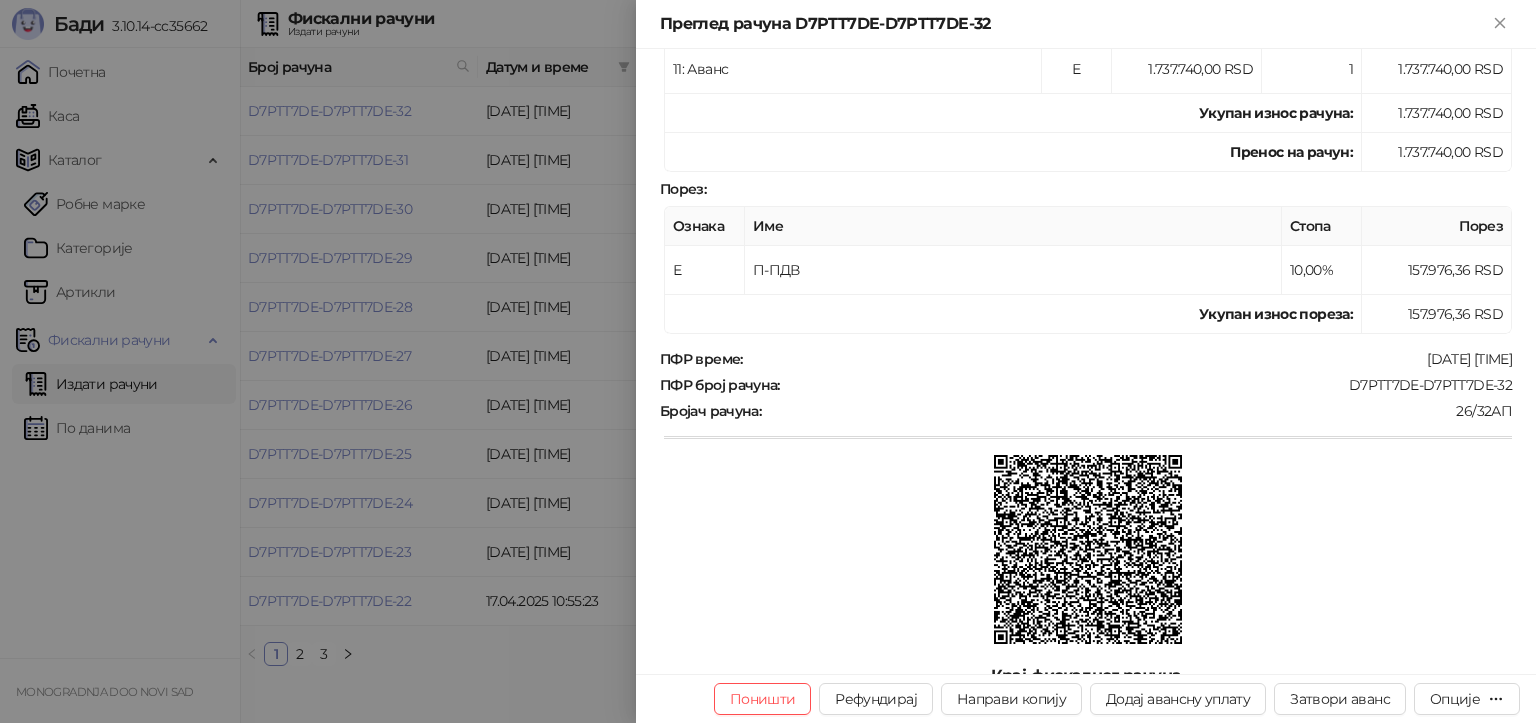 type on "**********" 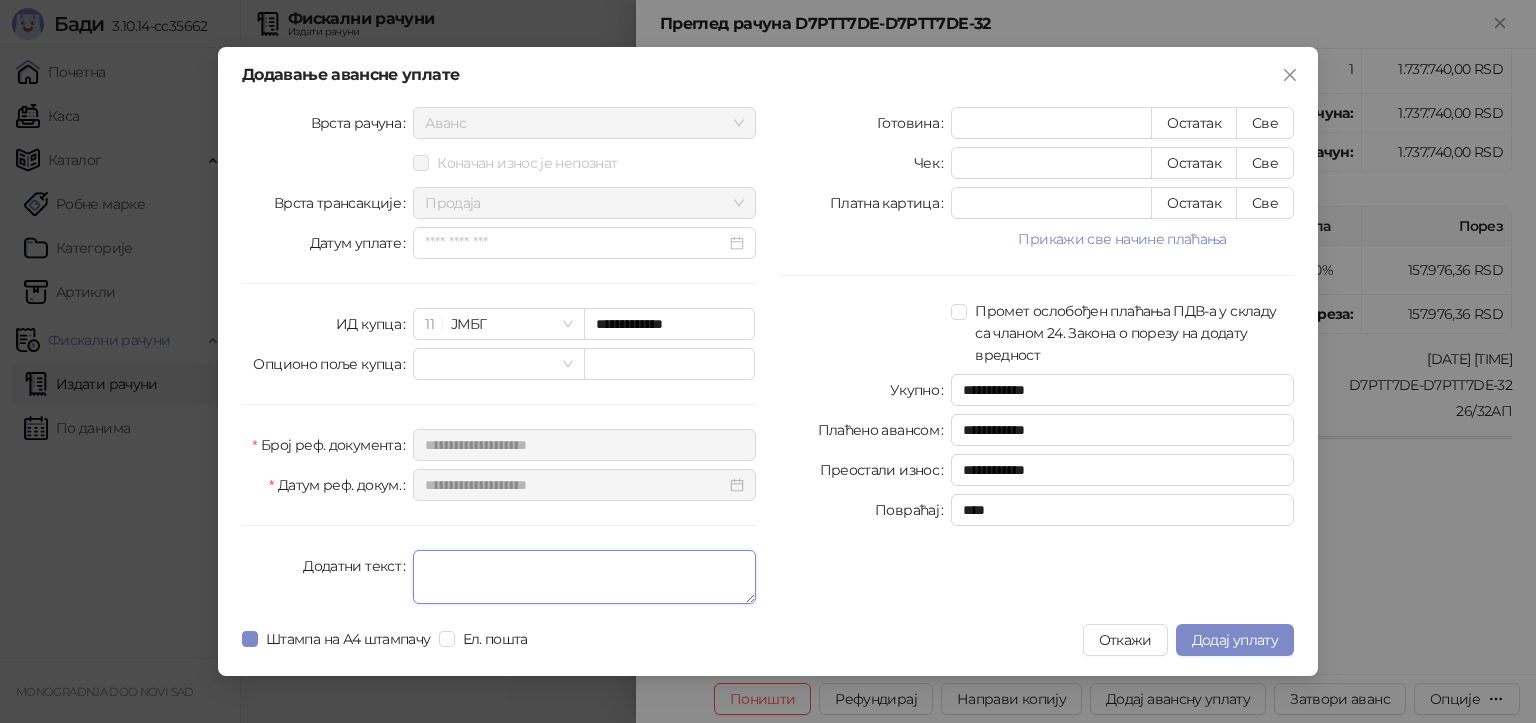 click on "Додатни текст" at bounding box center (584, 577) 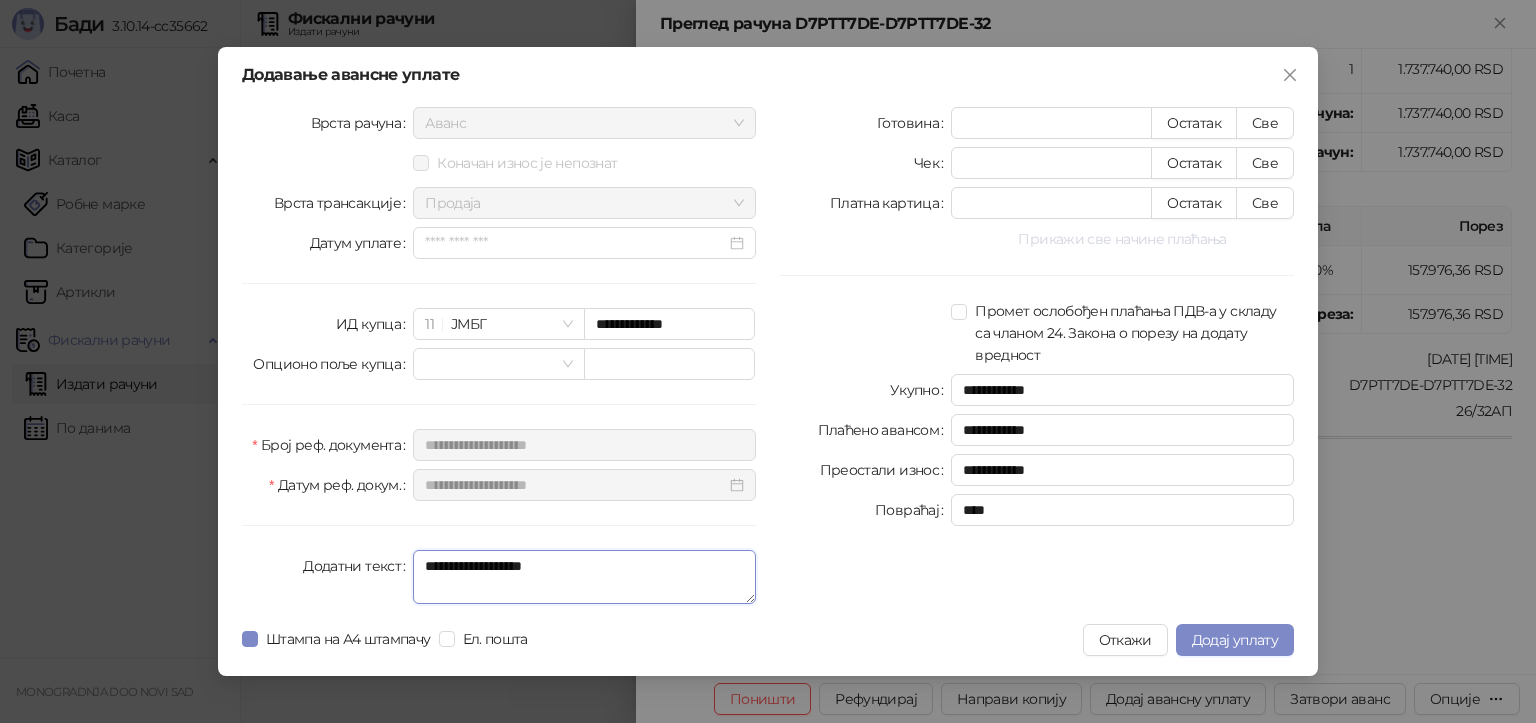 type on "**********" 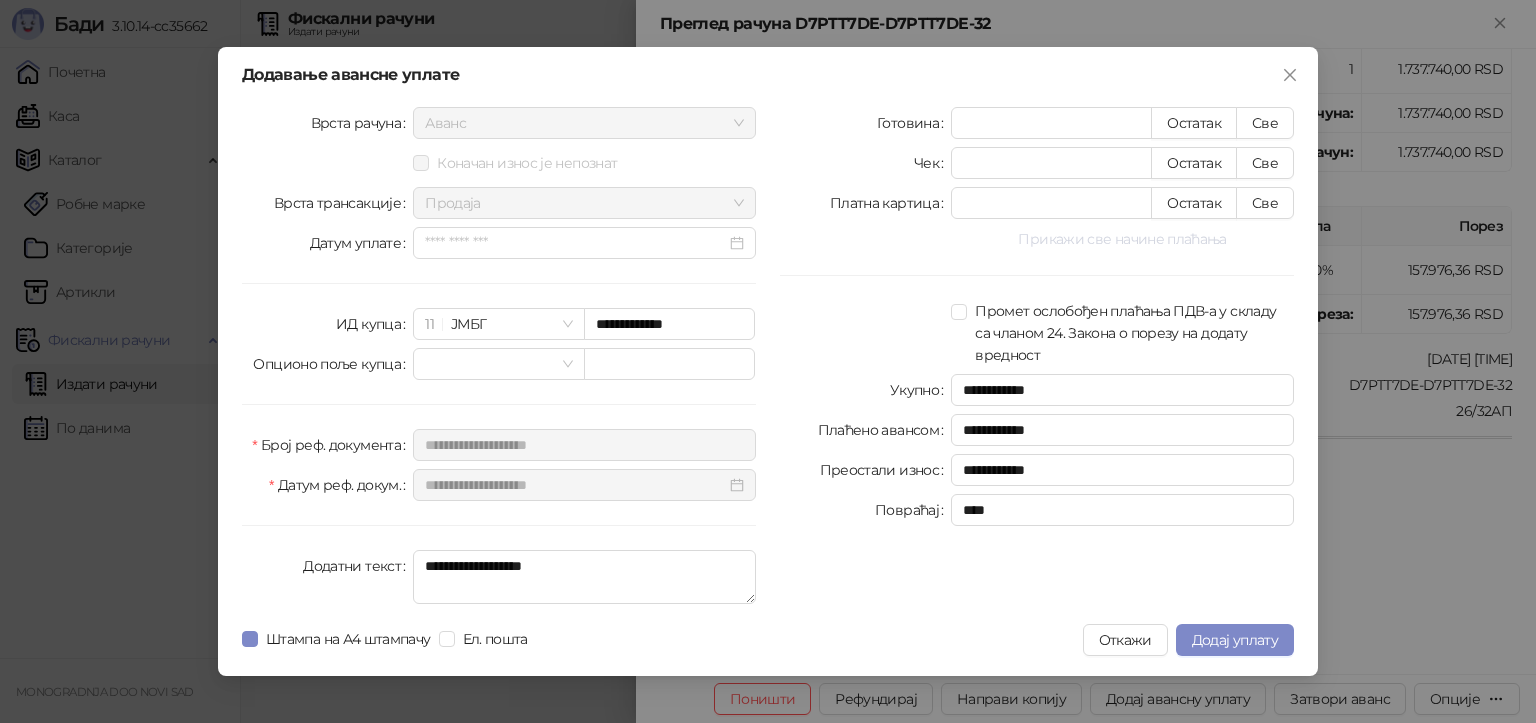 click on "Прикажи све начине плаћања" at bounding box center [1122, 239] 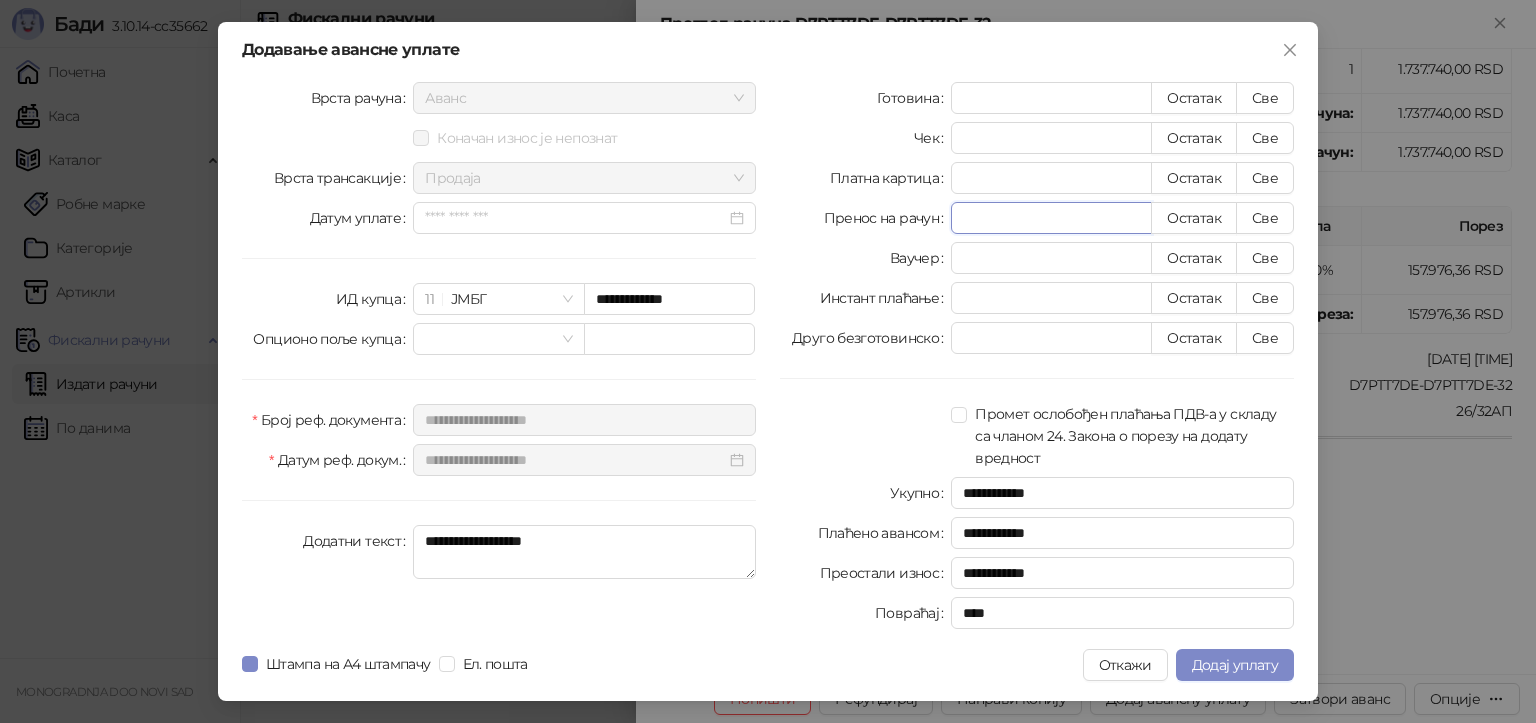 drag, startPoint x: 1008, startPoint y: 226, endPoint x: 880, endPoint y: 222, distance: 128.06248 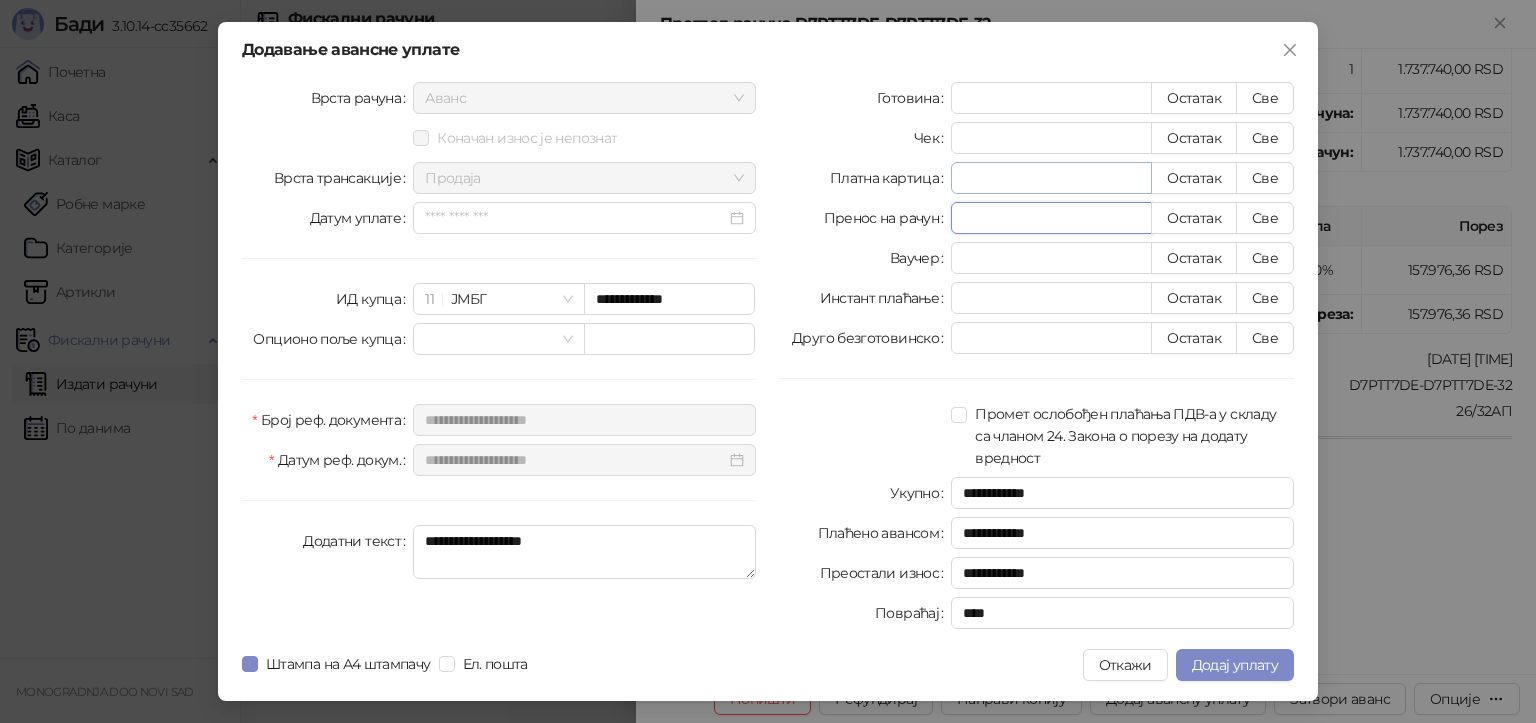 type on "*" 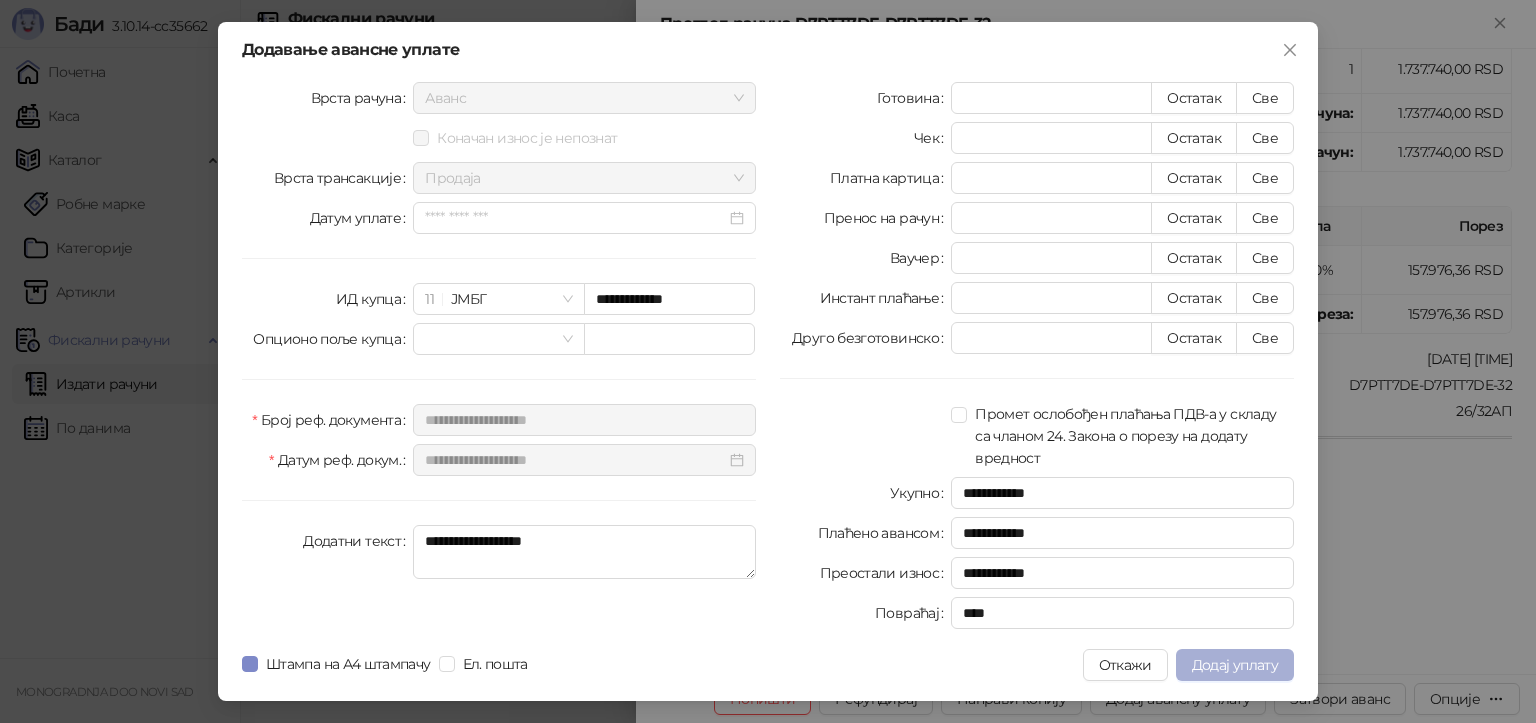 click on "Додај уплату" at bounding box center [1235, 665] 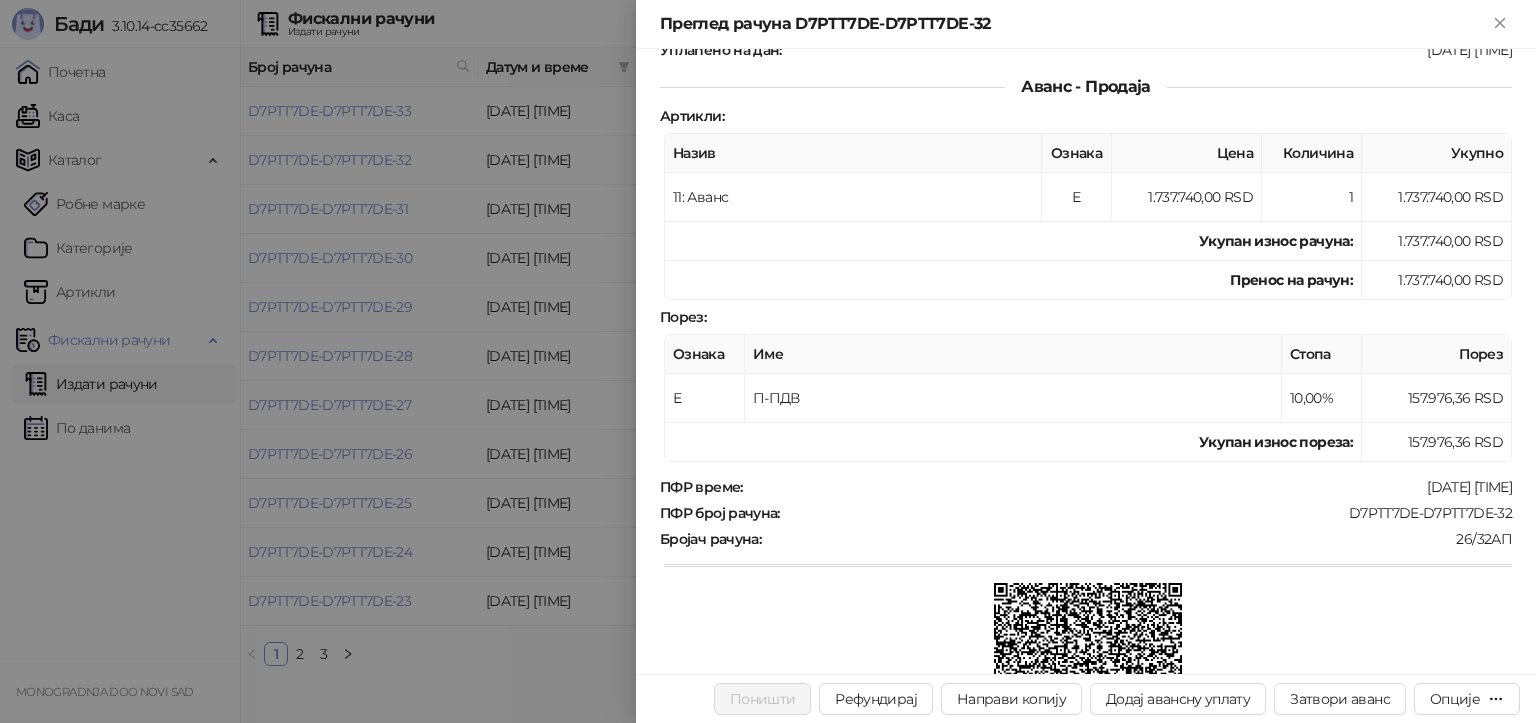 scroll, scrollTop: 272, scrollLeft: 0, axis: vertical 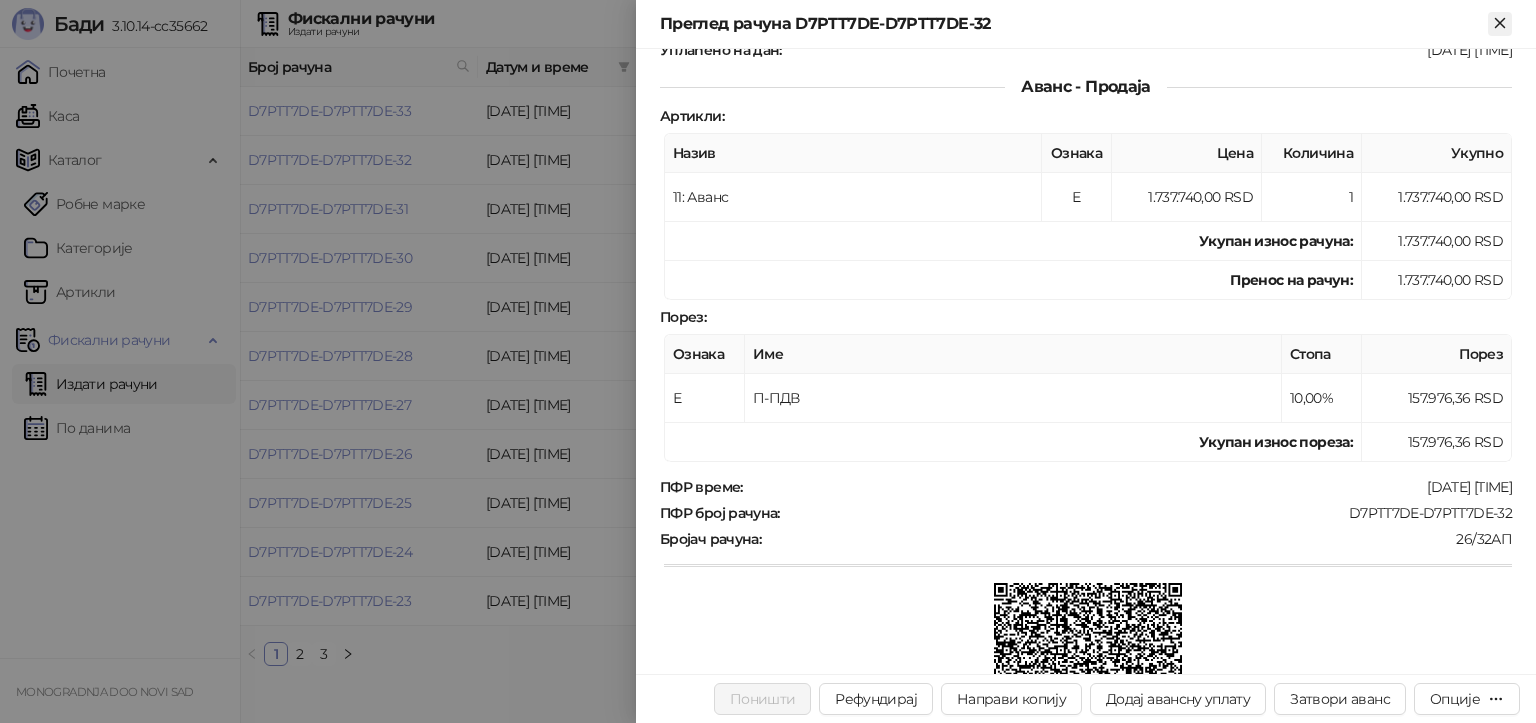 click 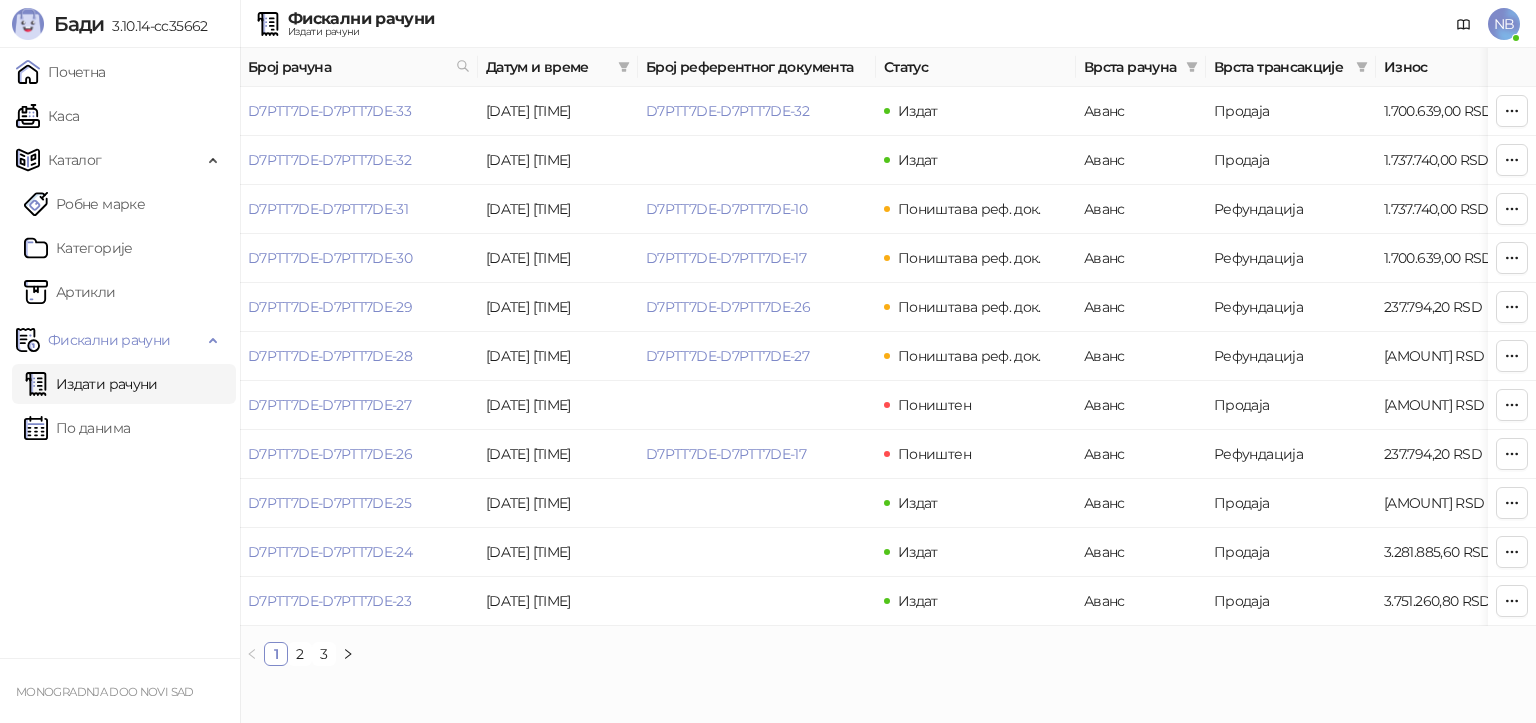 click on "Издати рачуни" at bounding box center [91, 384] 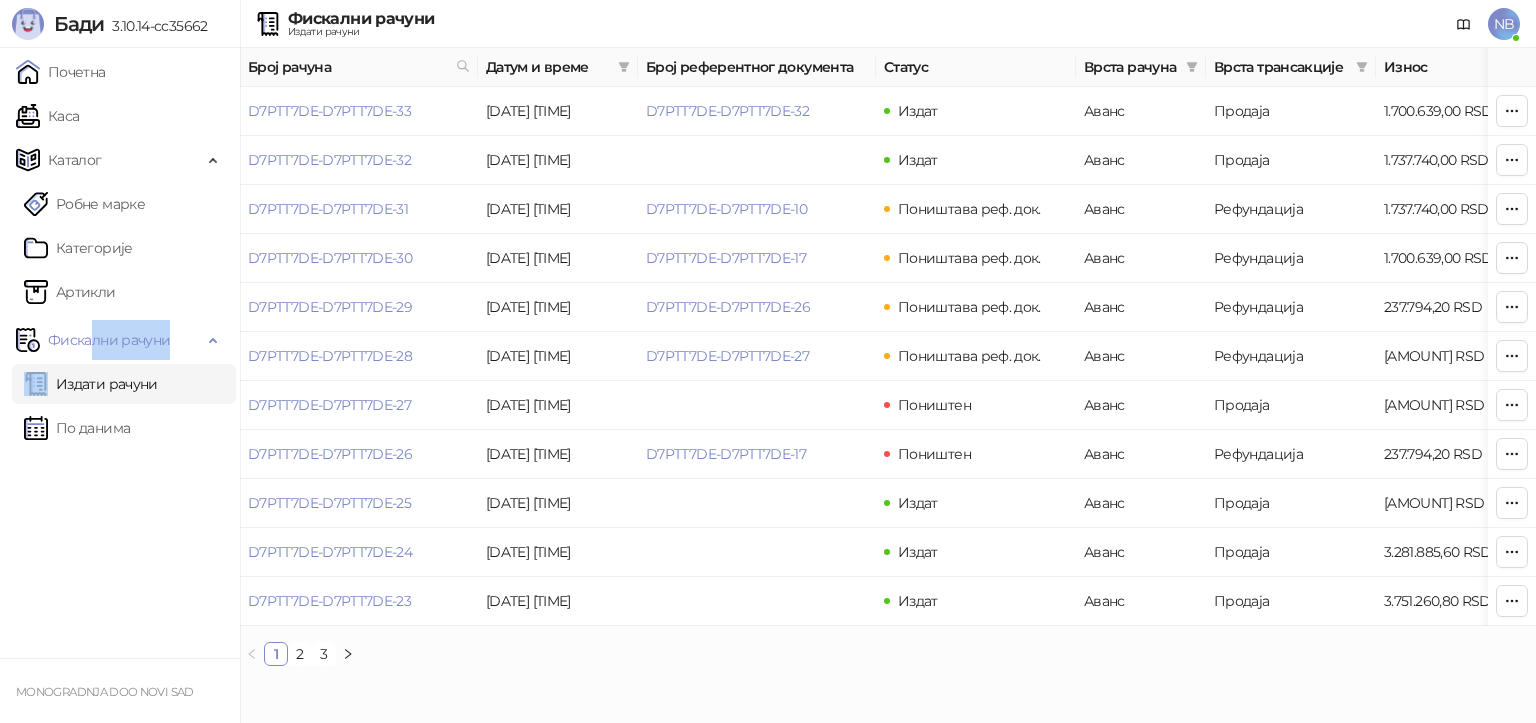 drag, startPoint x: 90, startPoint y: 337, endPoint x: 97, endPoint y: 366, distance: 29.832869 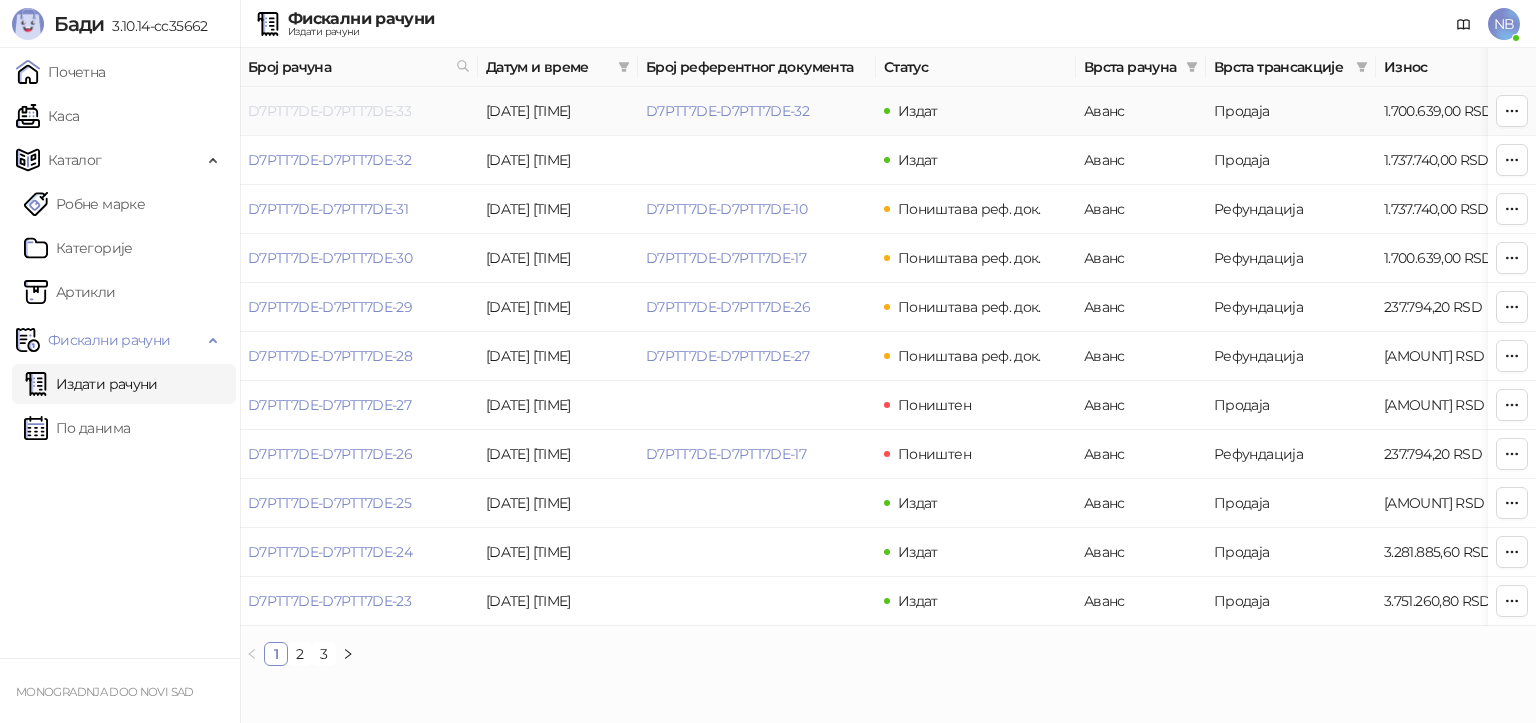 click on "D7PTT7DE-D7PTT7DE-33" at bounding box center [329, 111] 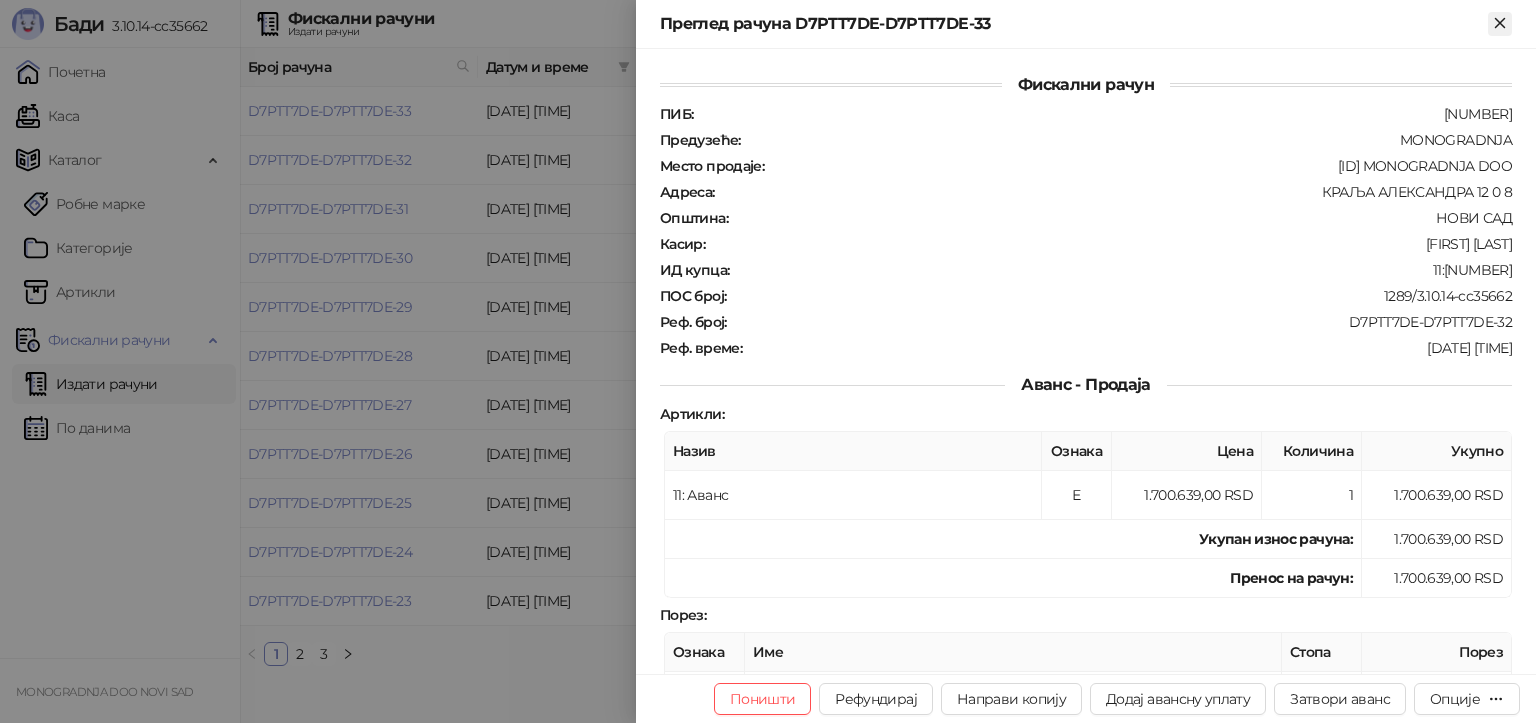 click 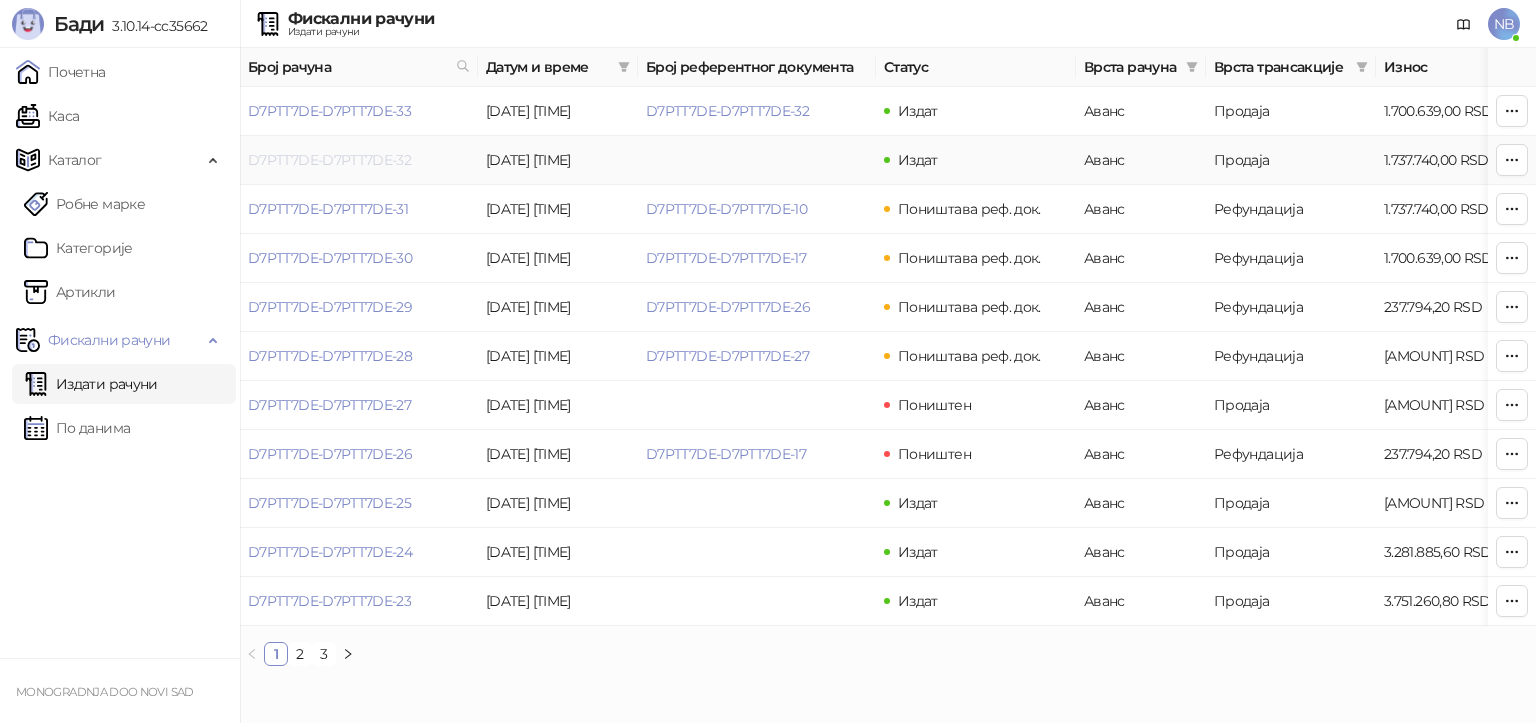 click on "D7PTT7DE-D7PTT7DE-32" at bounding box center (329, 160) 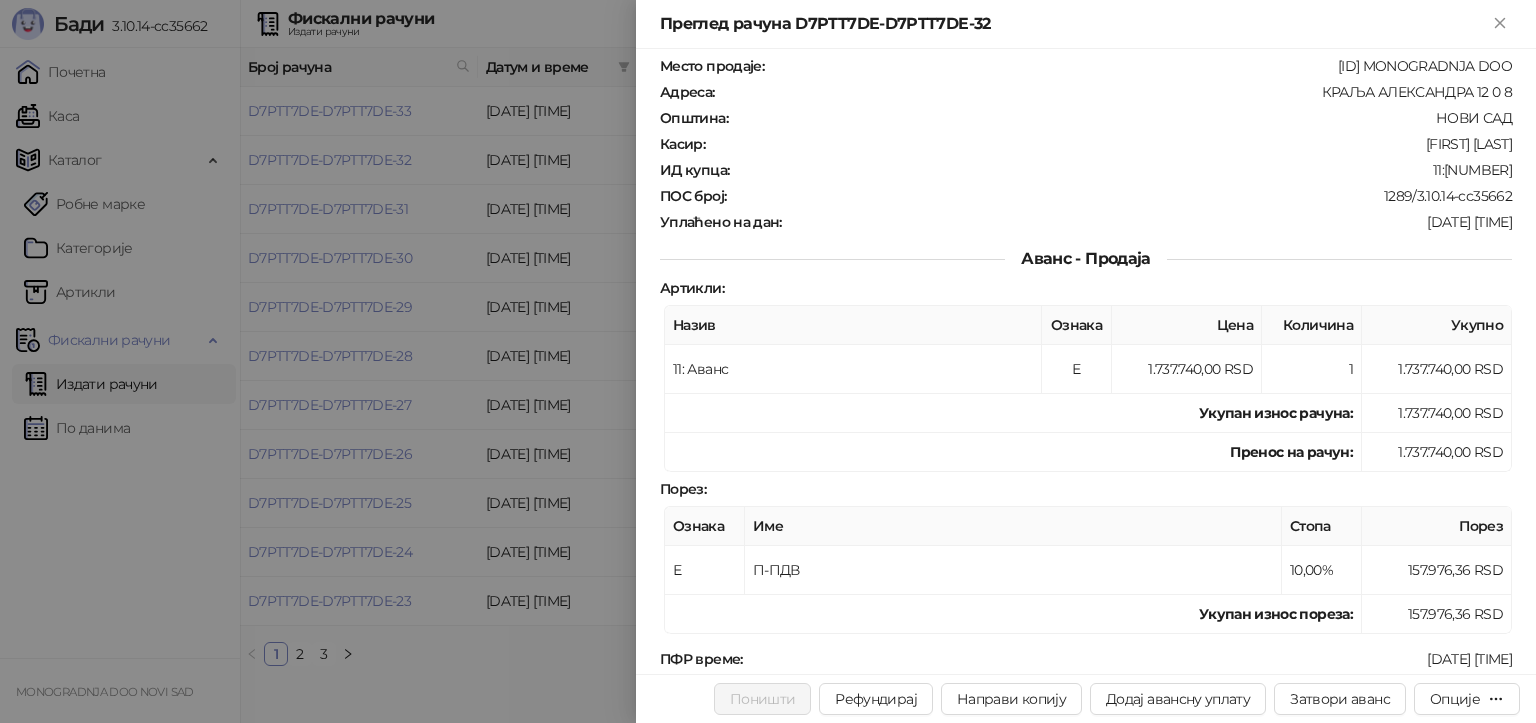 scroll, scrollTop: 0, scrollLeft: 0, axis: both 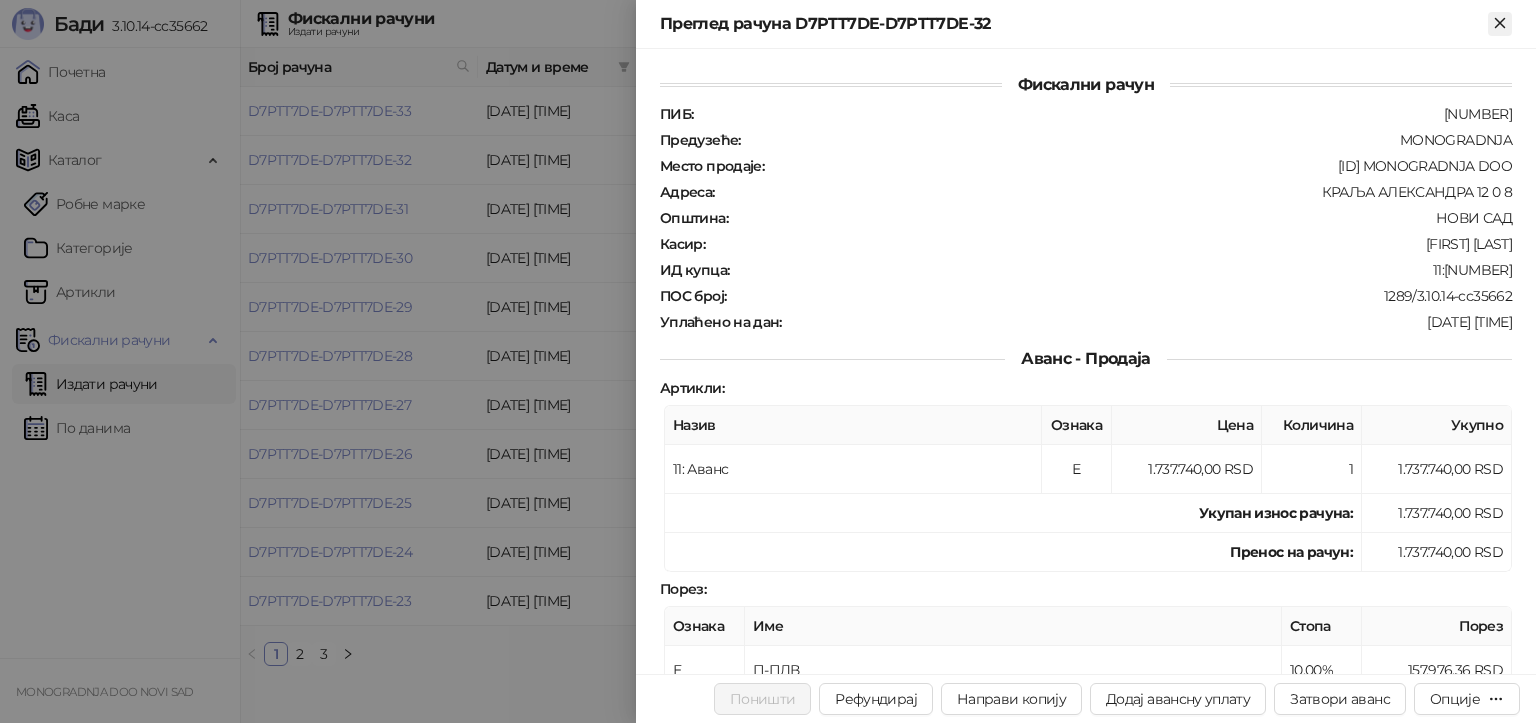 click 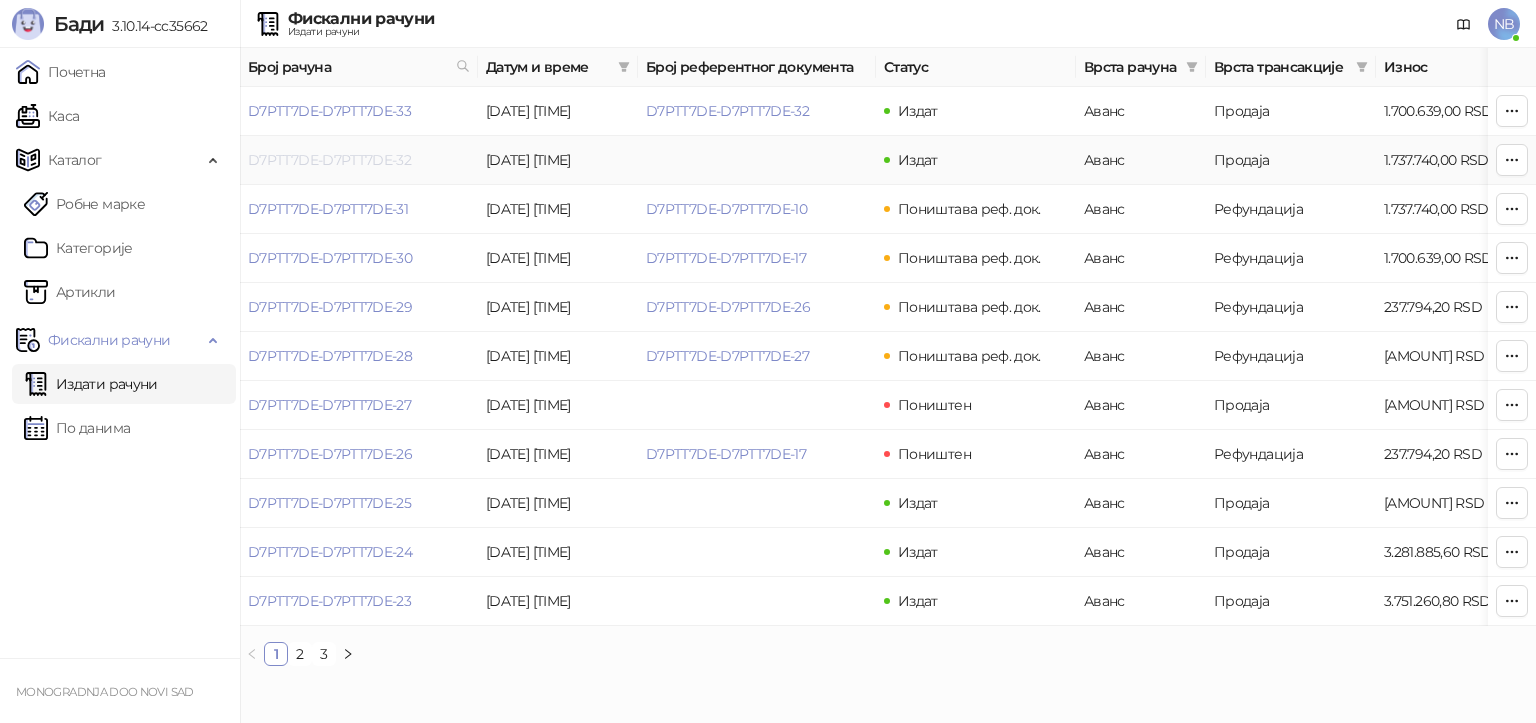 click on "D7PTT7DE-D7PTT7DE-32" at bounding box center (329, 160) 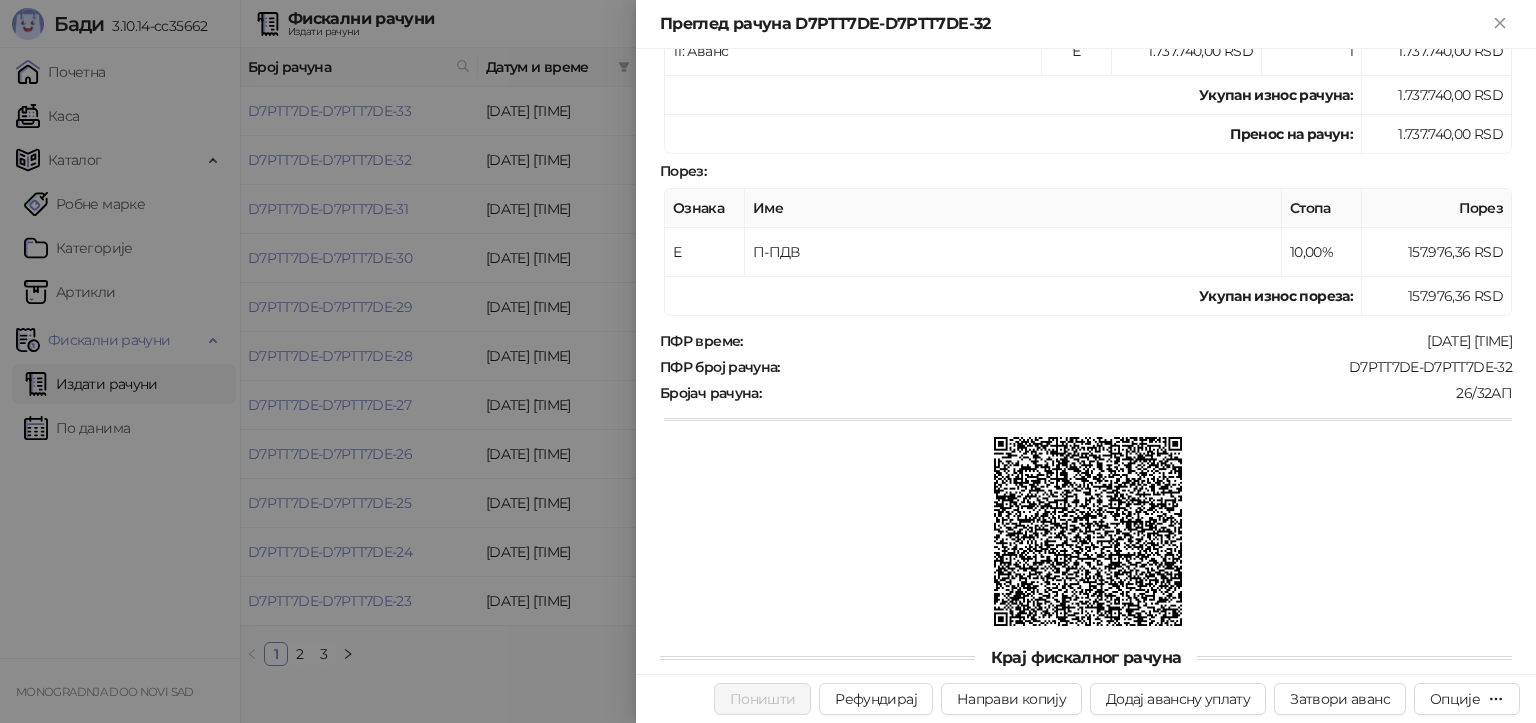 scroll, scrollTop: 272, scrollLeft: 0, axis: vertical 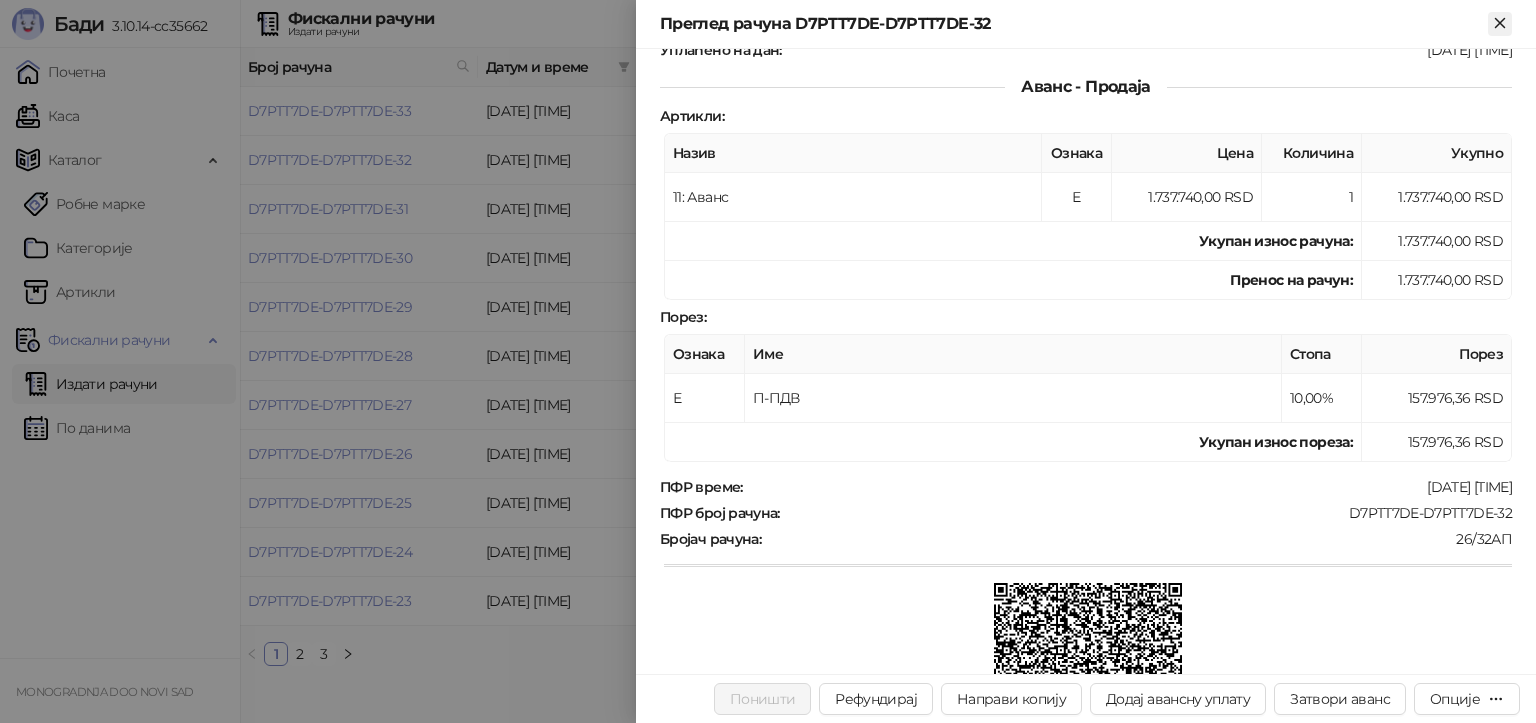 click 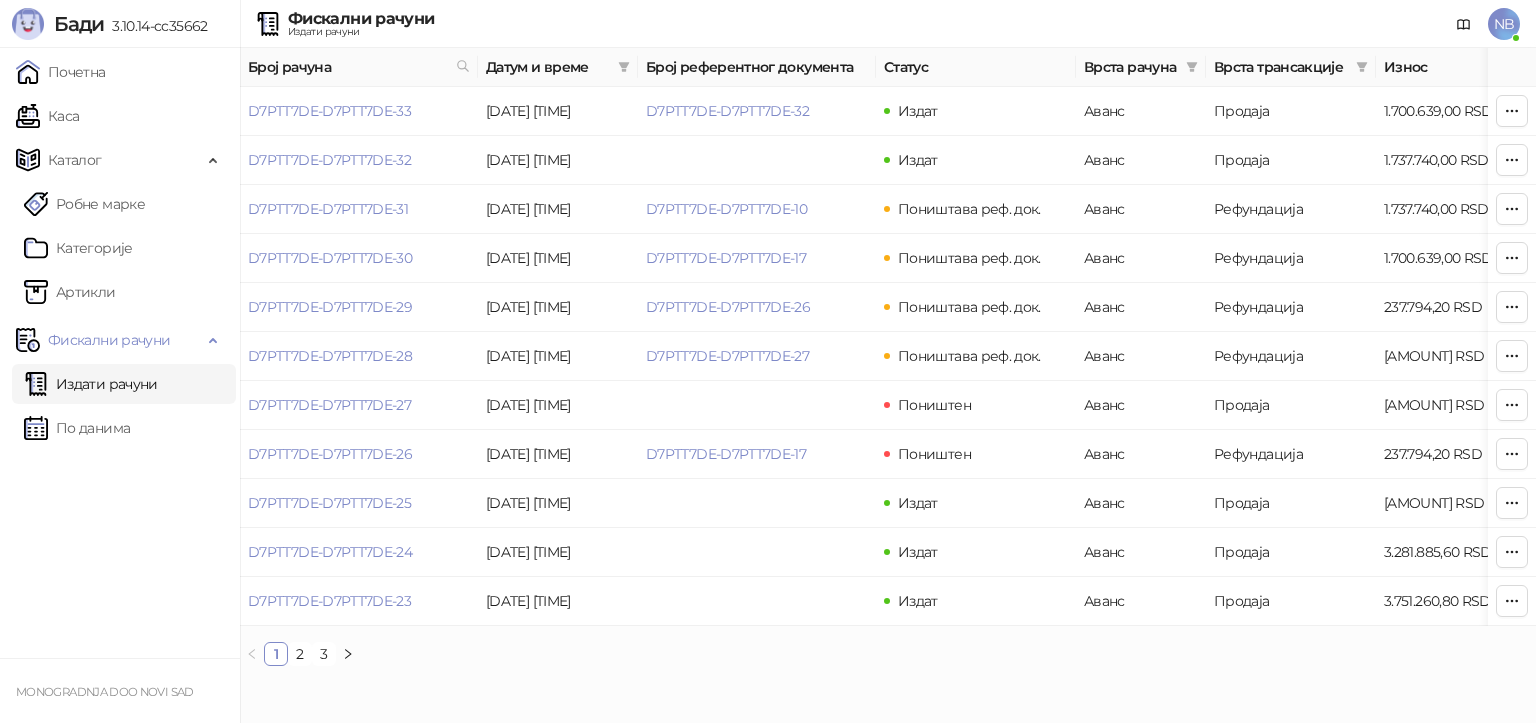 click on "Издати рачуни" at bounding box center (91, 384) 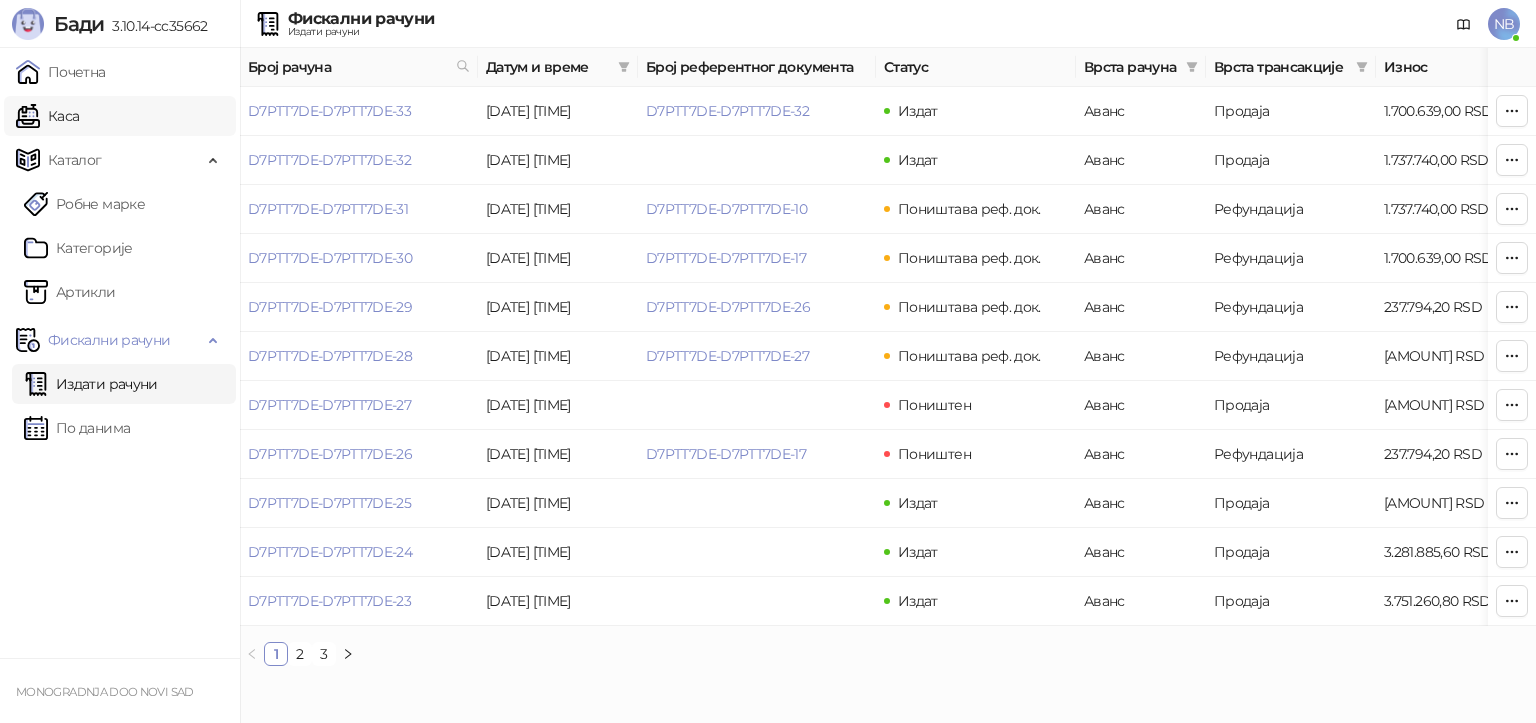 click on "Каса" at bounding box center [47, 116] 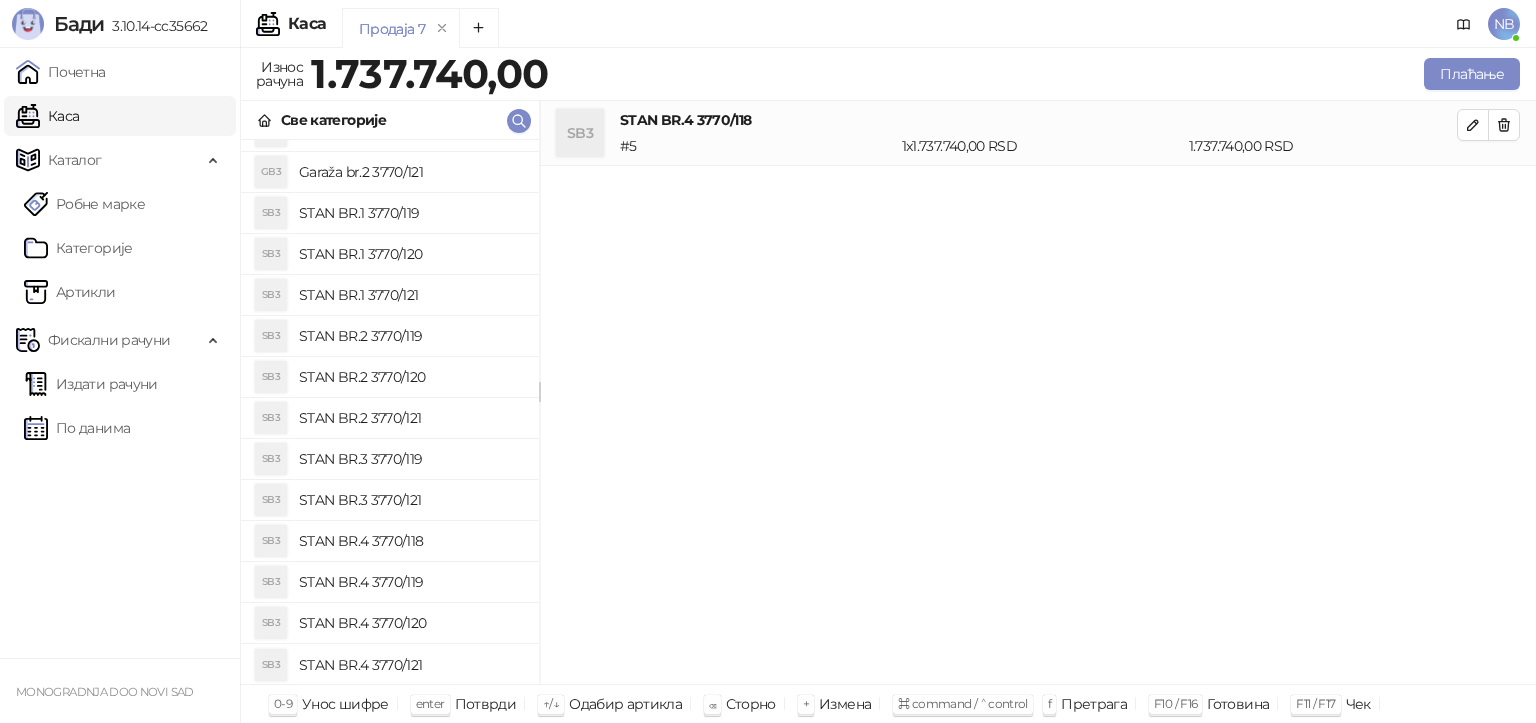scroll, scrollTop: 112, scrollLeft: 0, axis: vertical 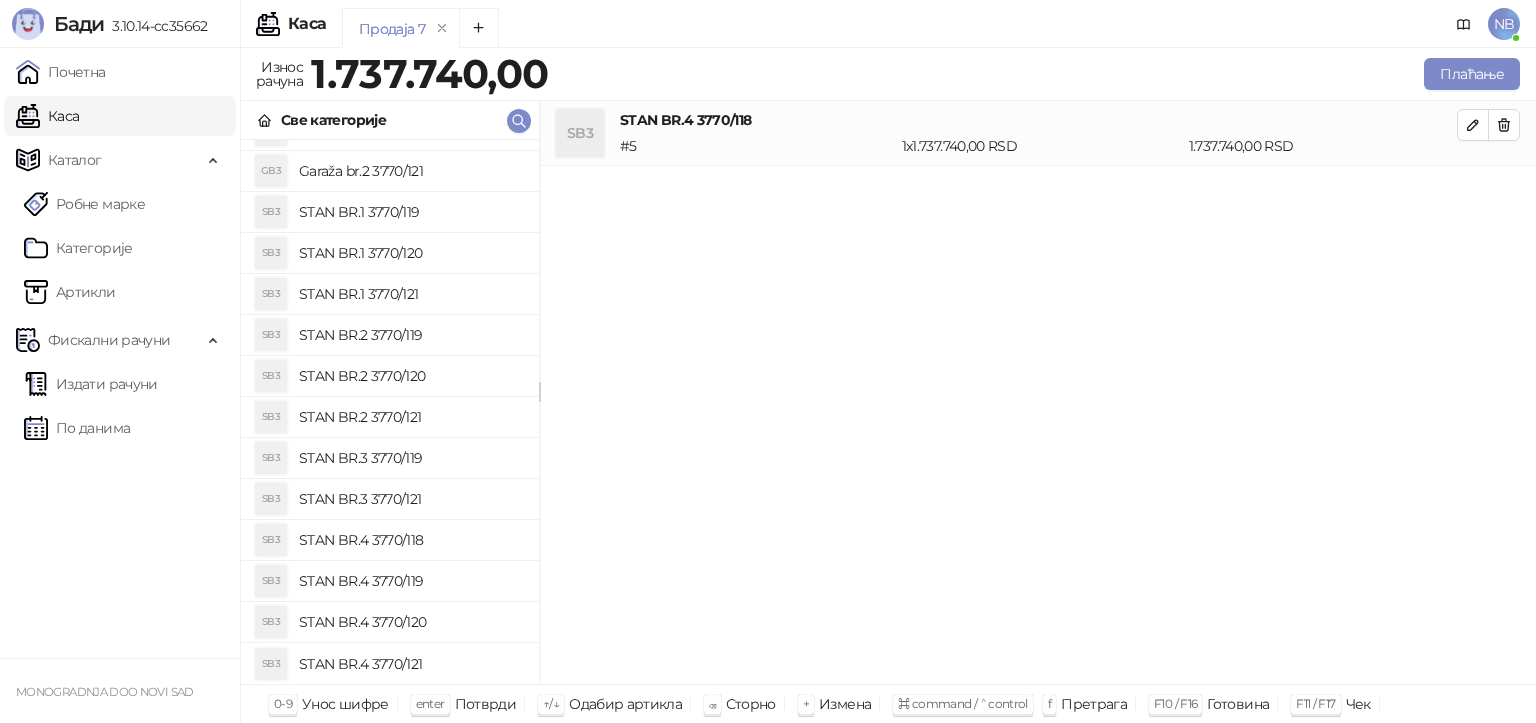 click on "STAN BR.4 3770/118" at bounding box center [411, 540] 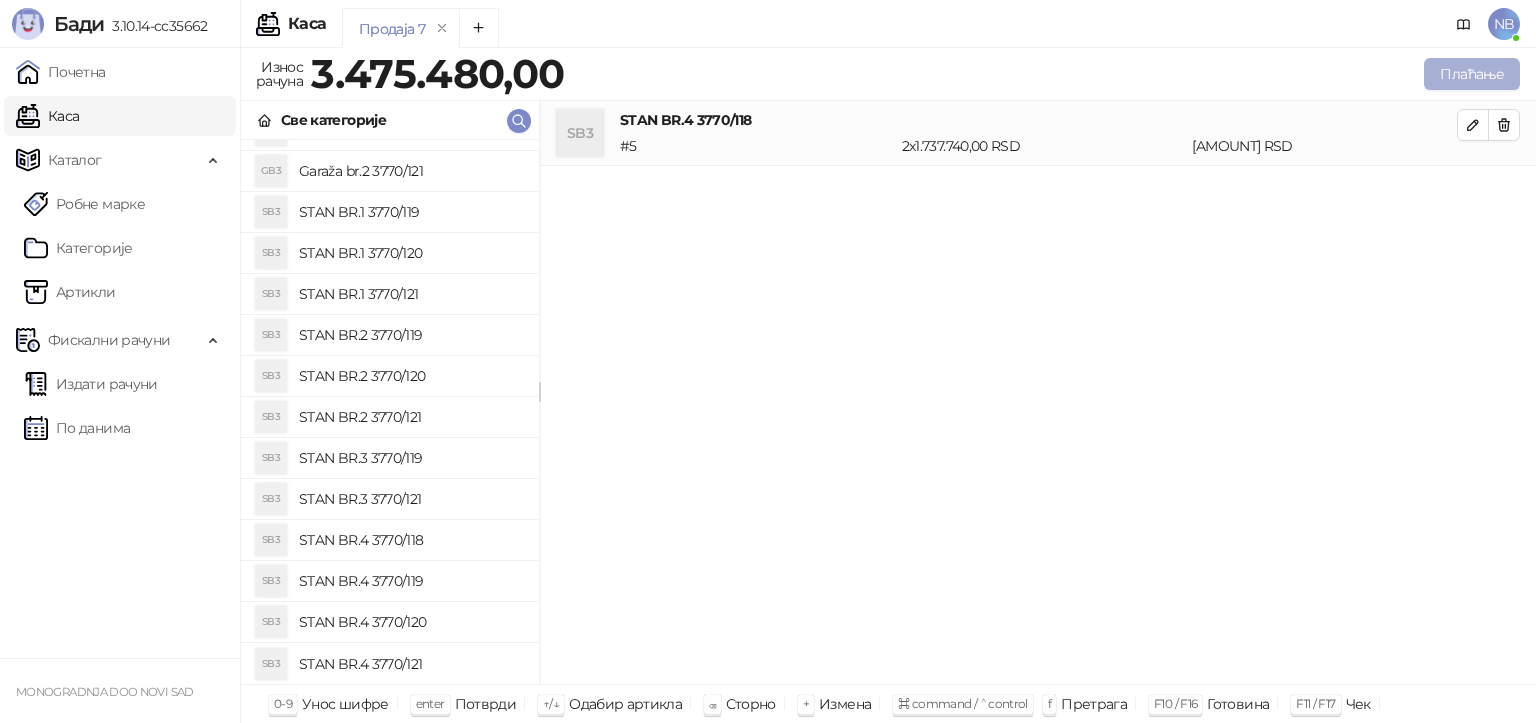 click on "Плаћање" at bounding box center [1472, 74] 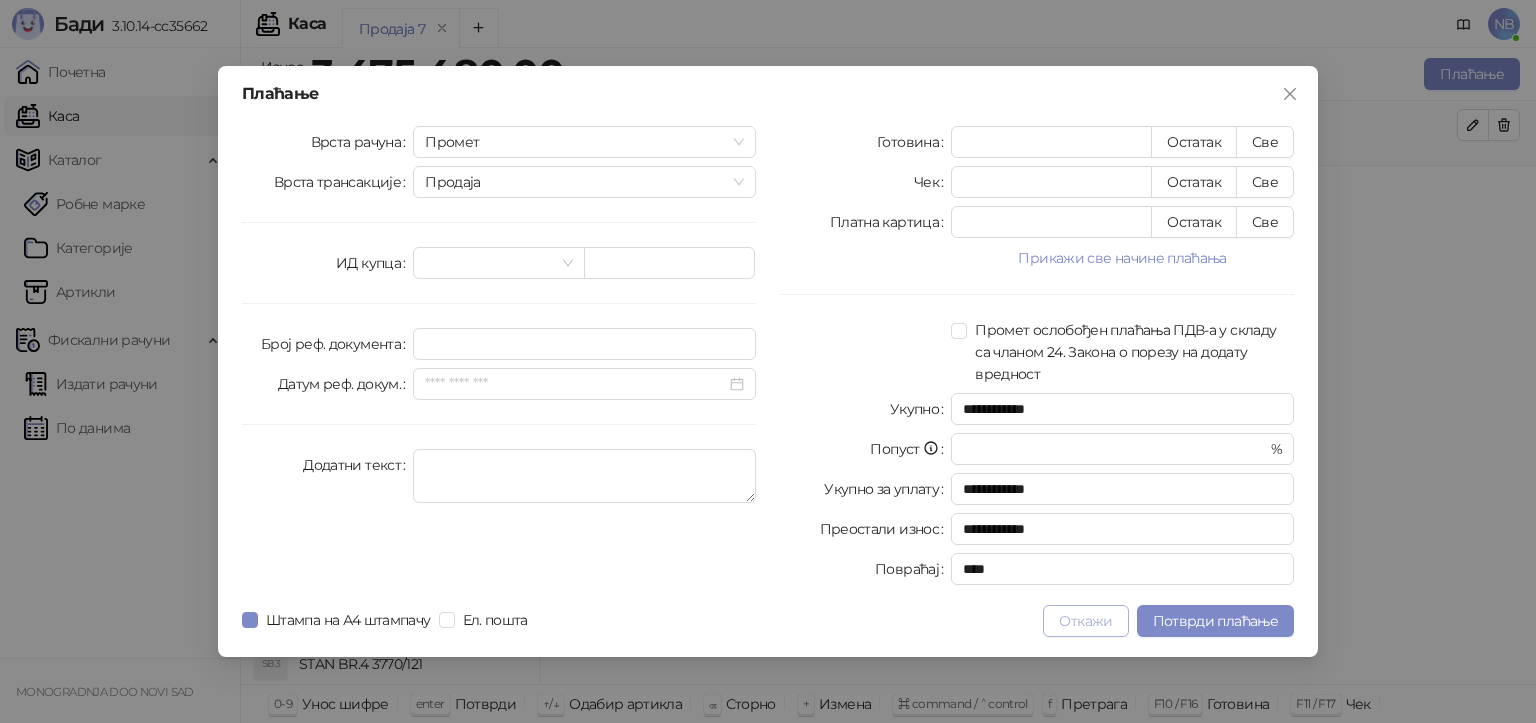 click on "Откажи" at bounding box center [1085, 621] 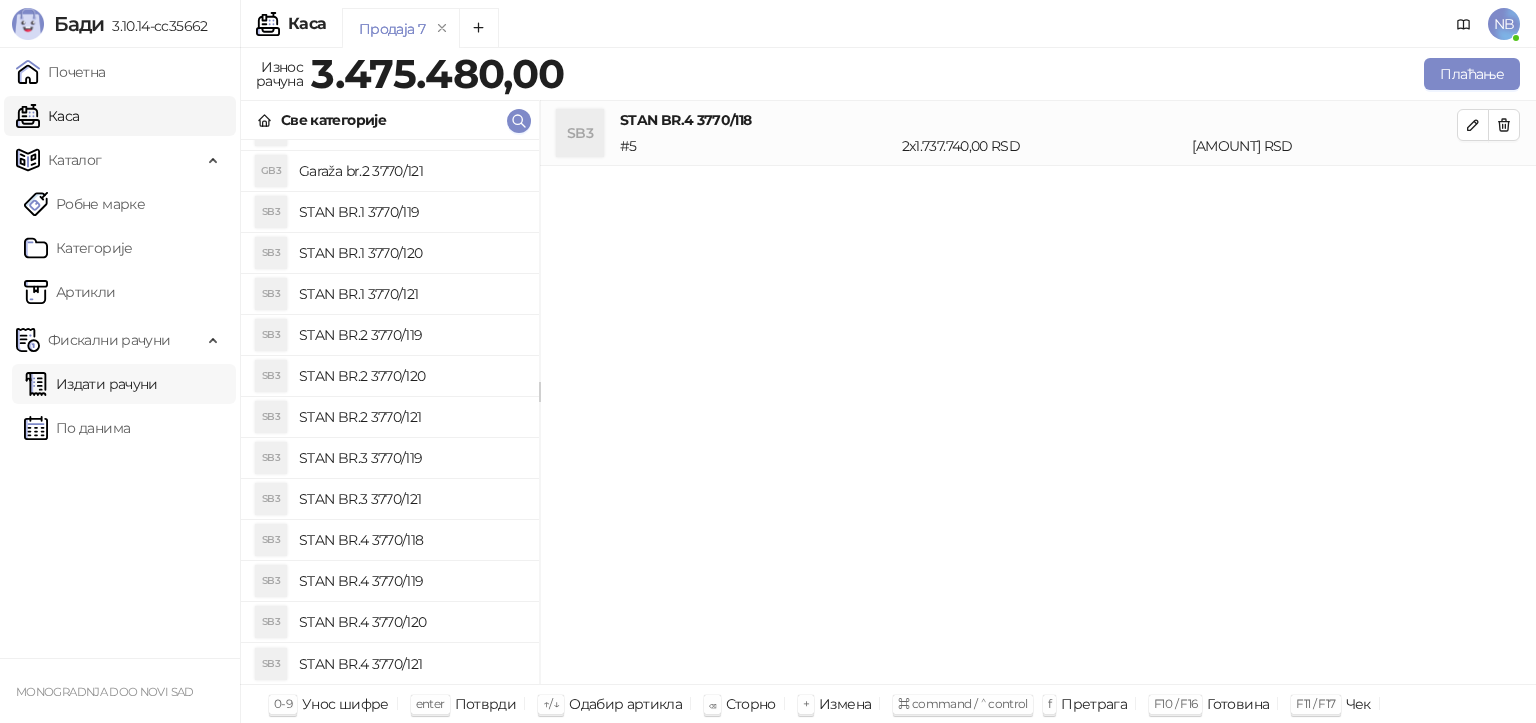 click on "Издати рачуни" at bounding box center (91, 384) 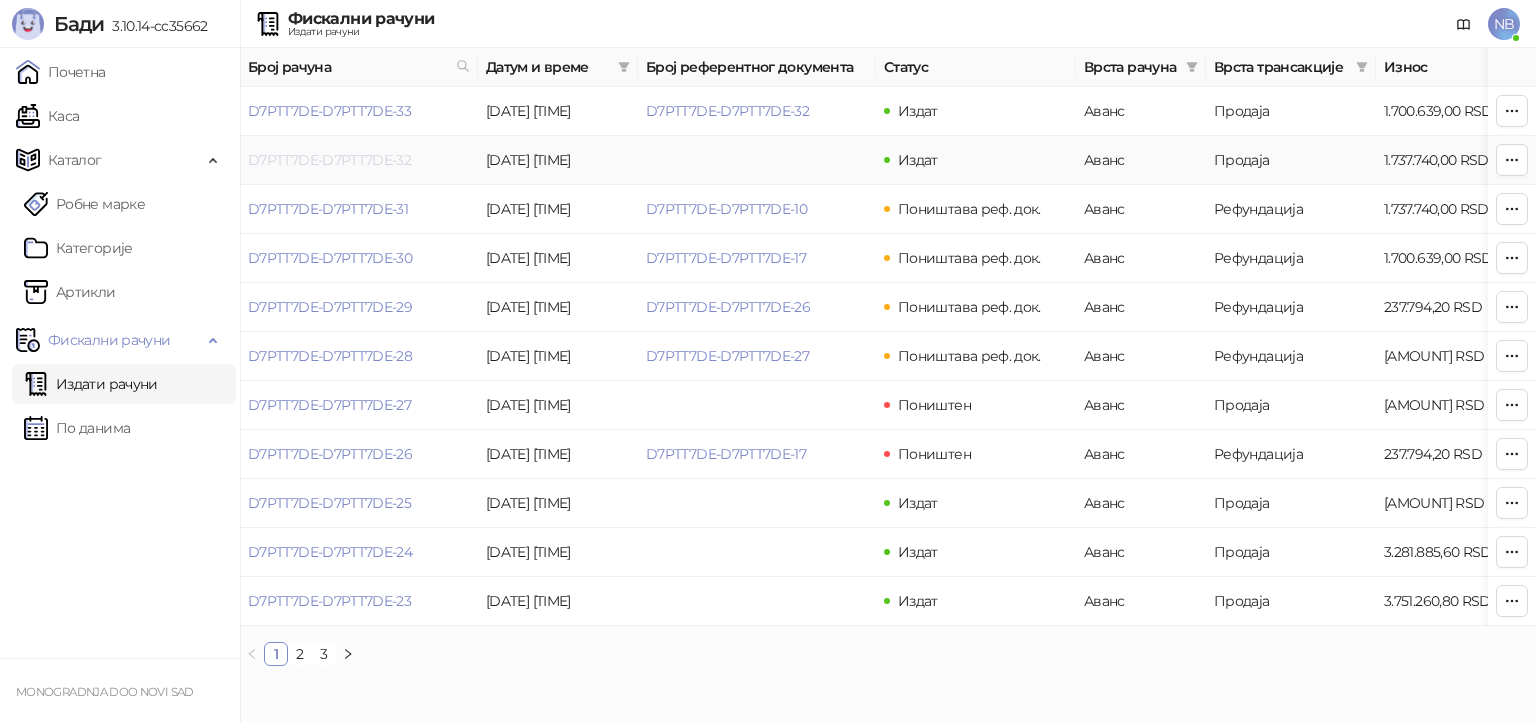click on "D7PTT7DE-D7PTT7DE-32" at bounding box center [329, 160] 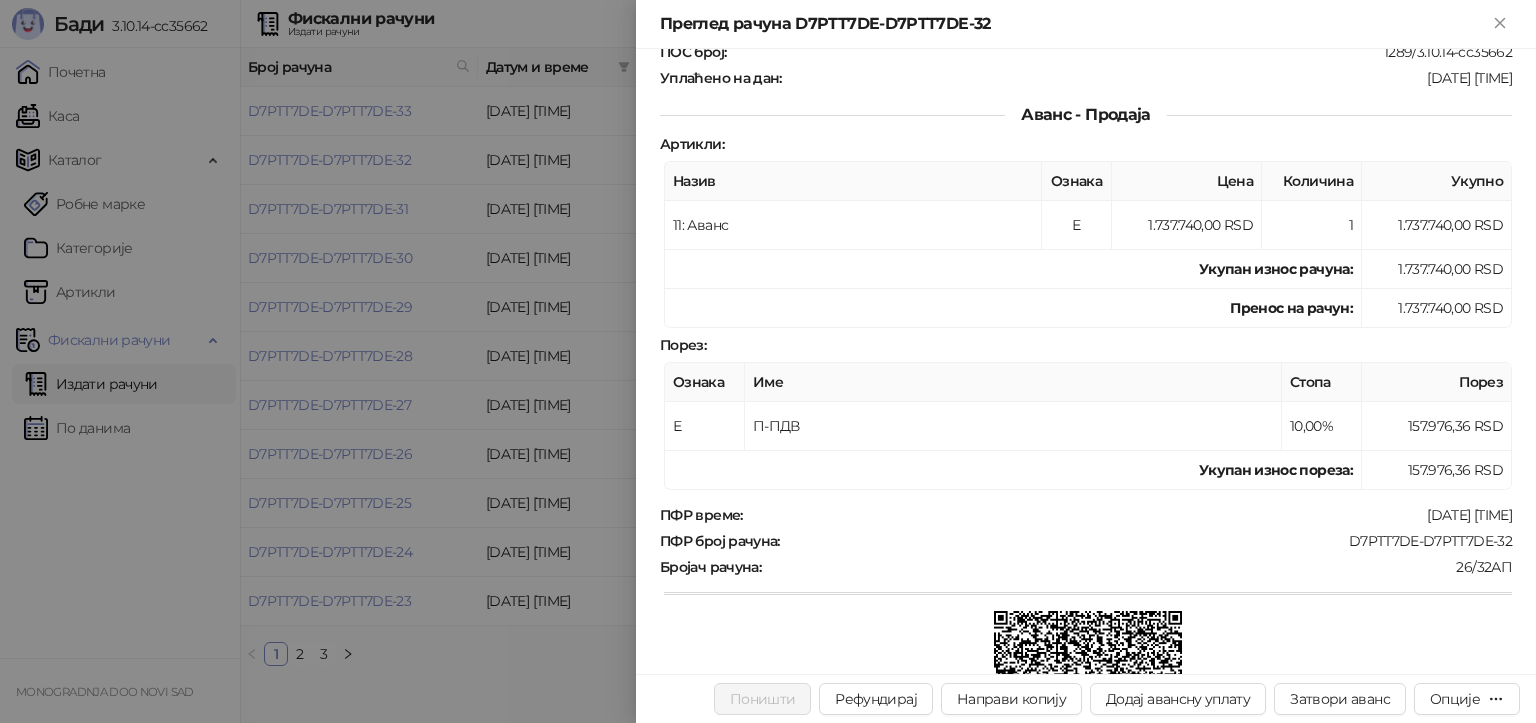 scroll, scrollTop: 0, scrollLeft: 0, axis: both 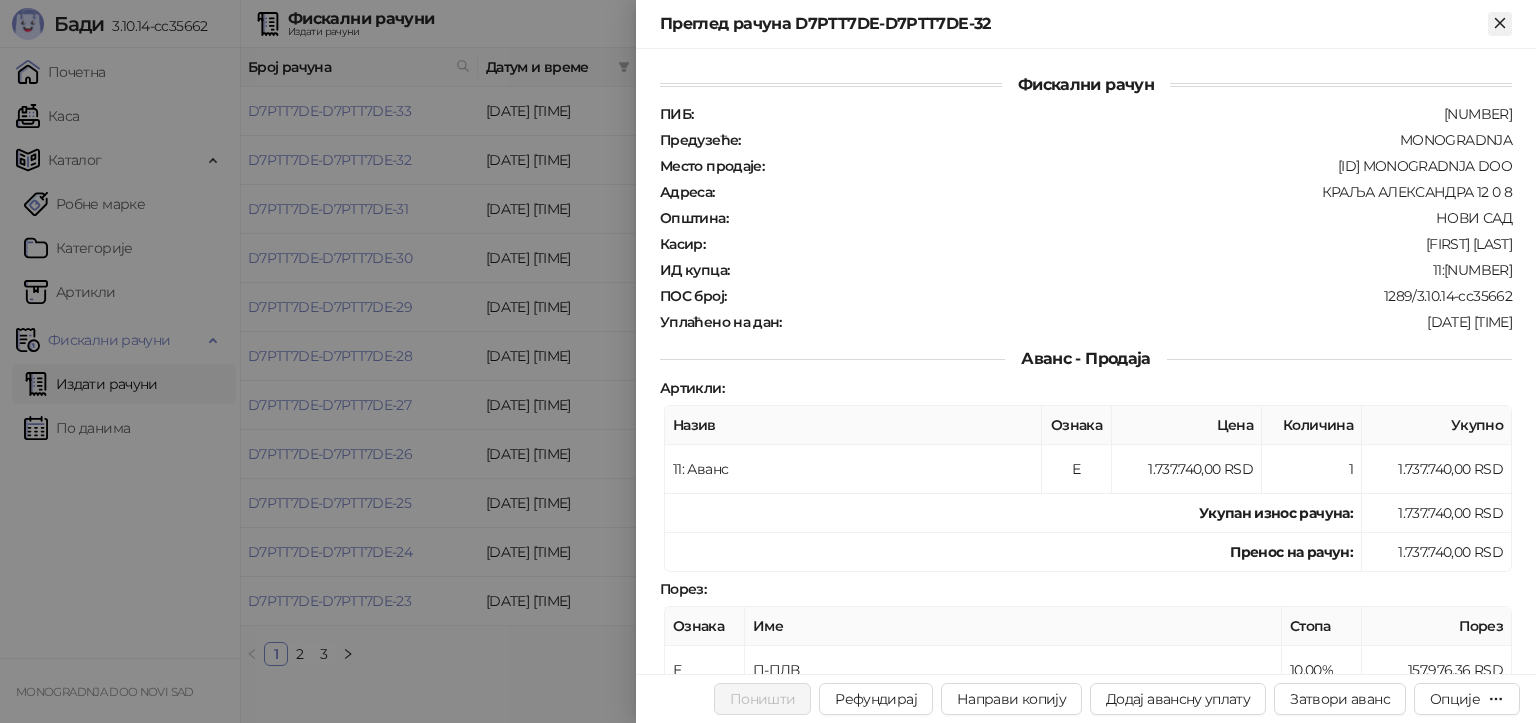 click 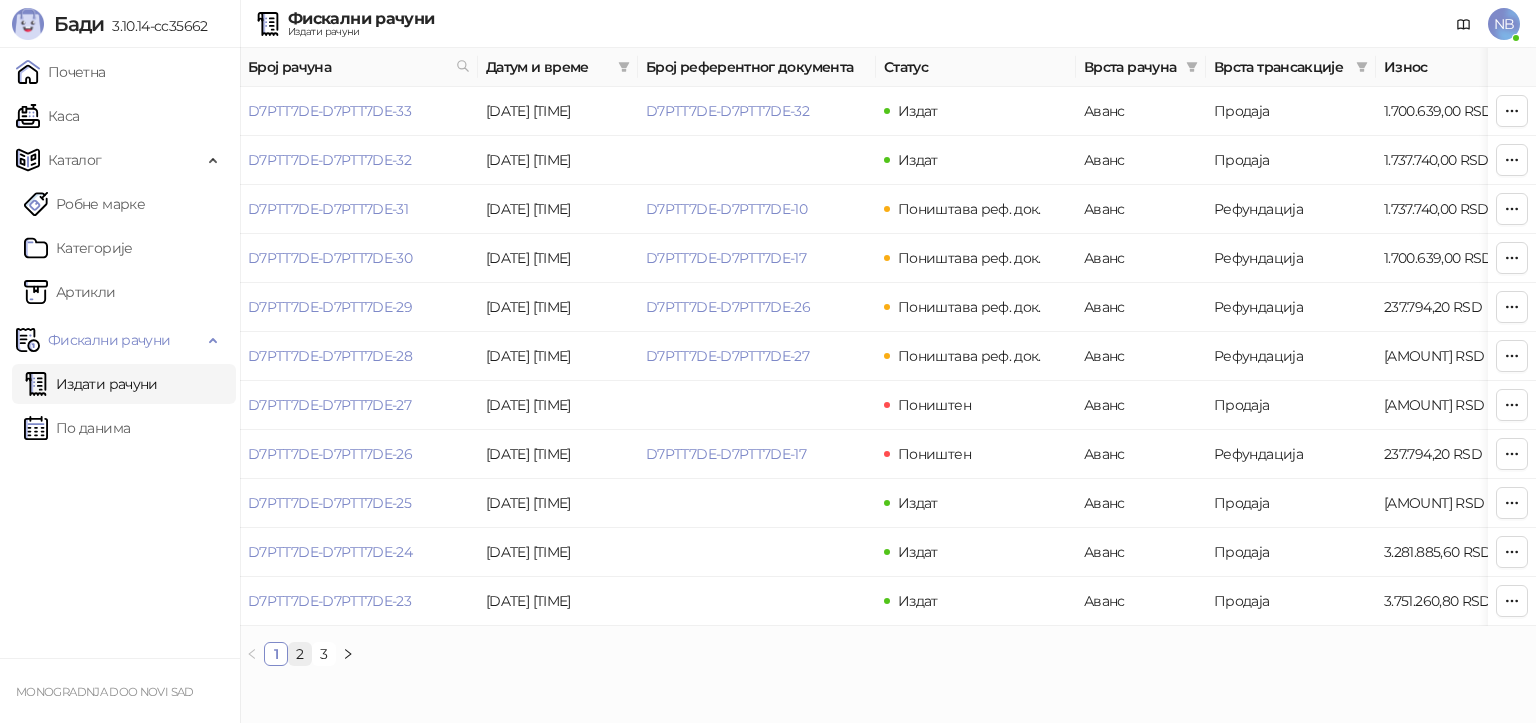 click on "2" at bounding box center [300, 654] 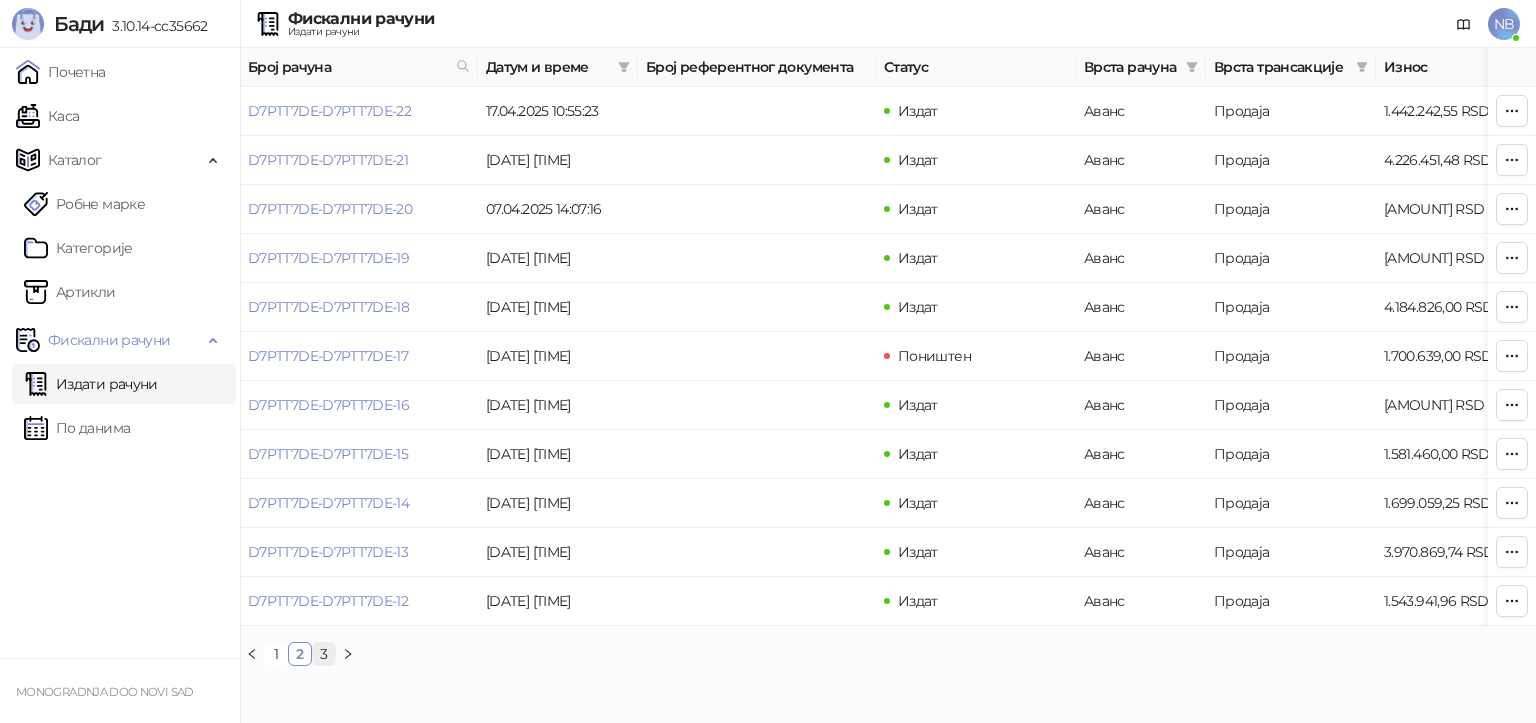 click on "3" at bounding box center (324, 654) 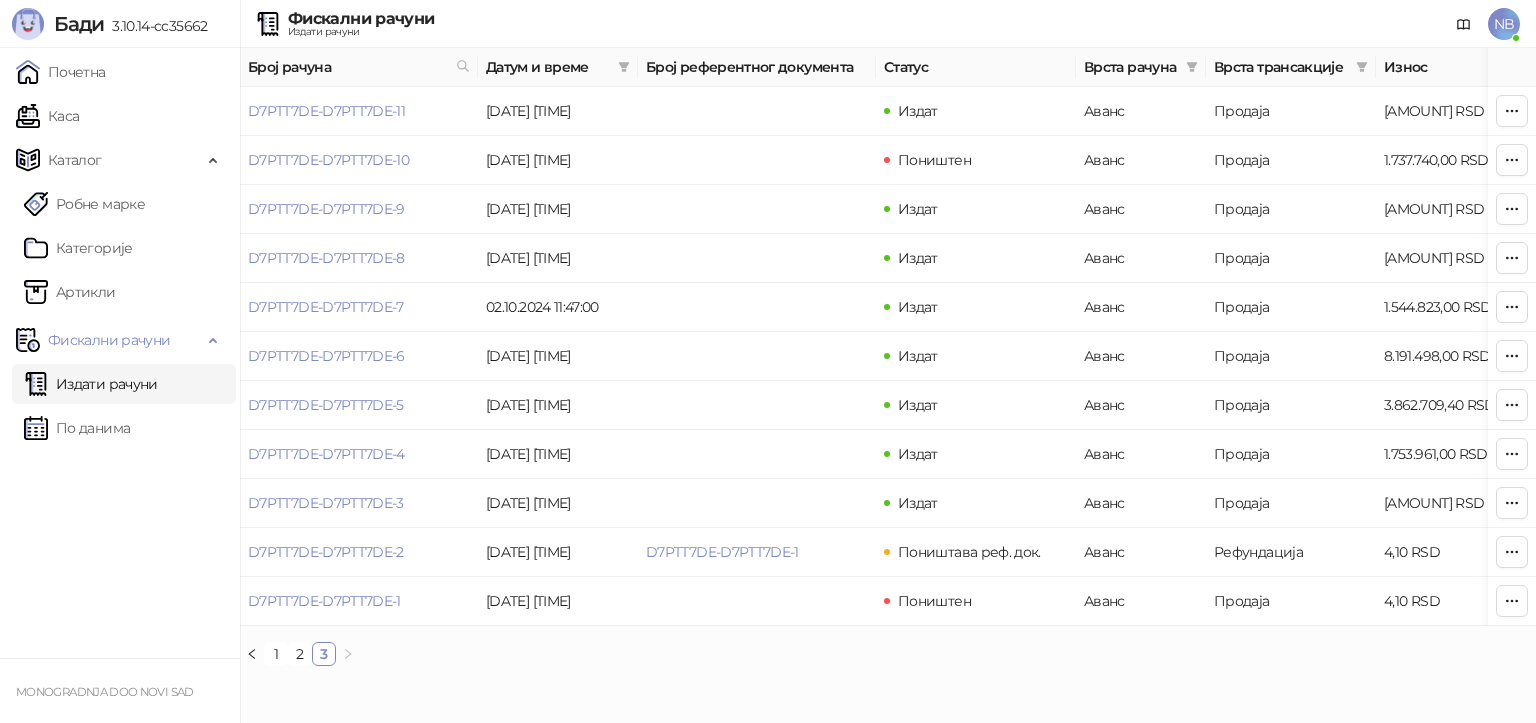 click on "Издати рачуни" at bounding box center (91, 384) 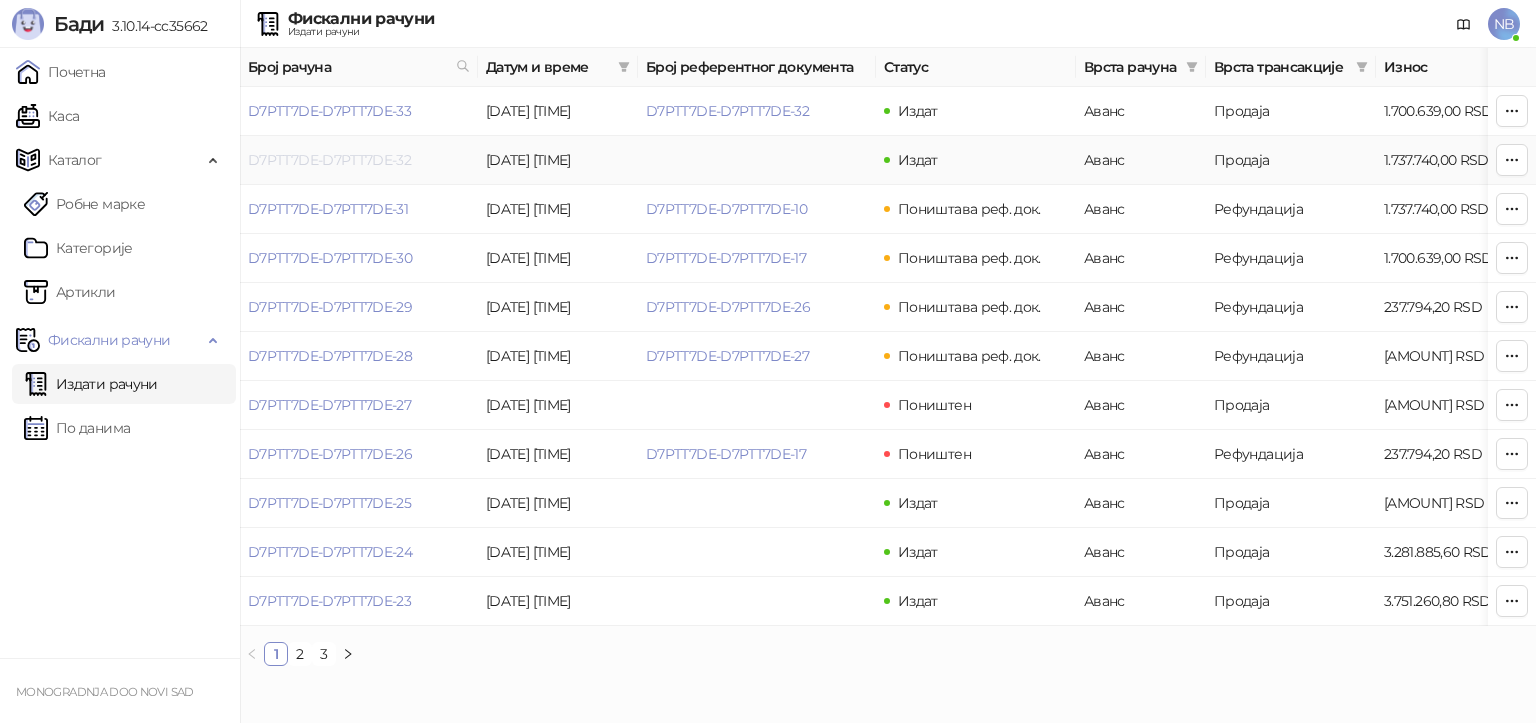 click on "D7PTT7DE-D7PTT7DE-32" at bounding box center (329, 160) 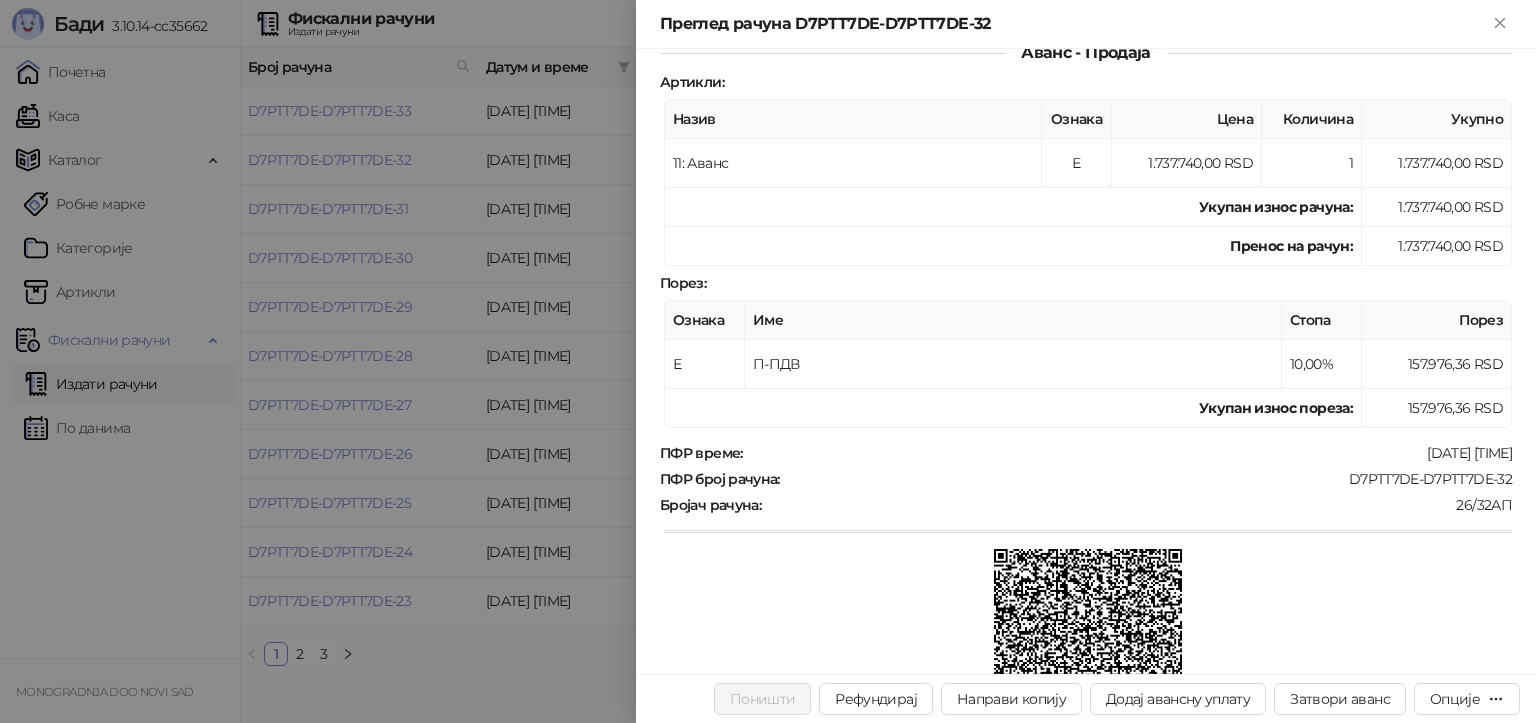 scroll, scrollTop: 272, scrollLeft: 0, axis: vertical 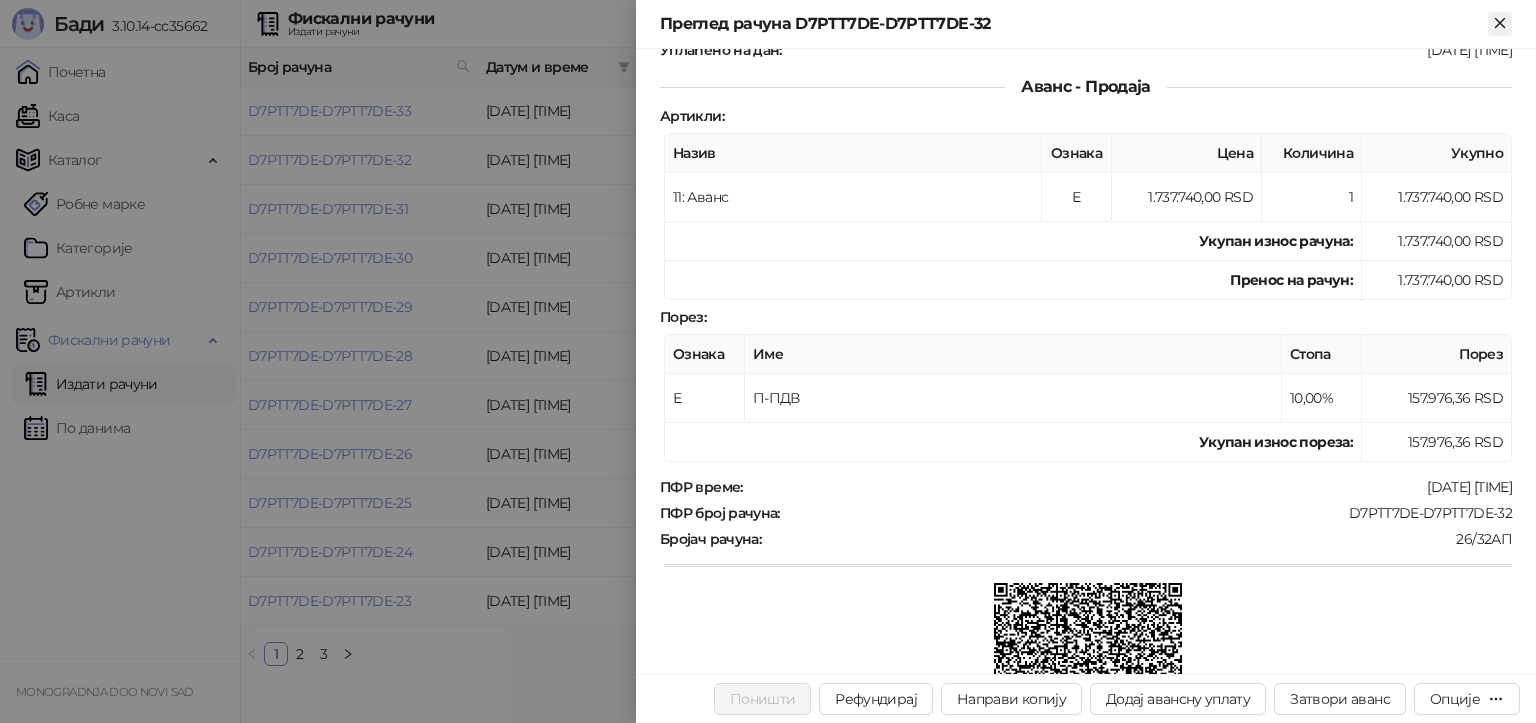 click 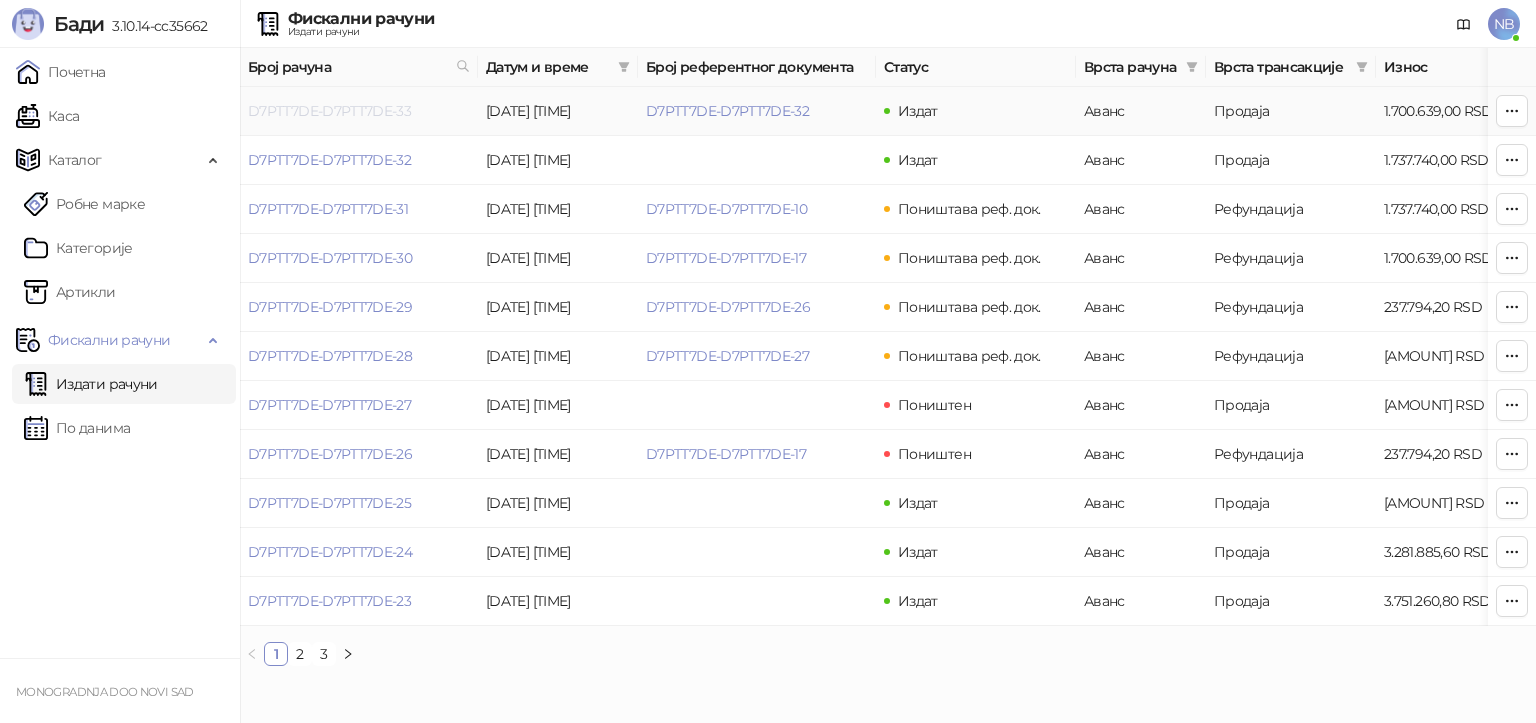 click on "D7PTT7DE-D7PTT7DE-33" at bounding box center (329, 111) 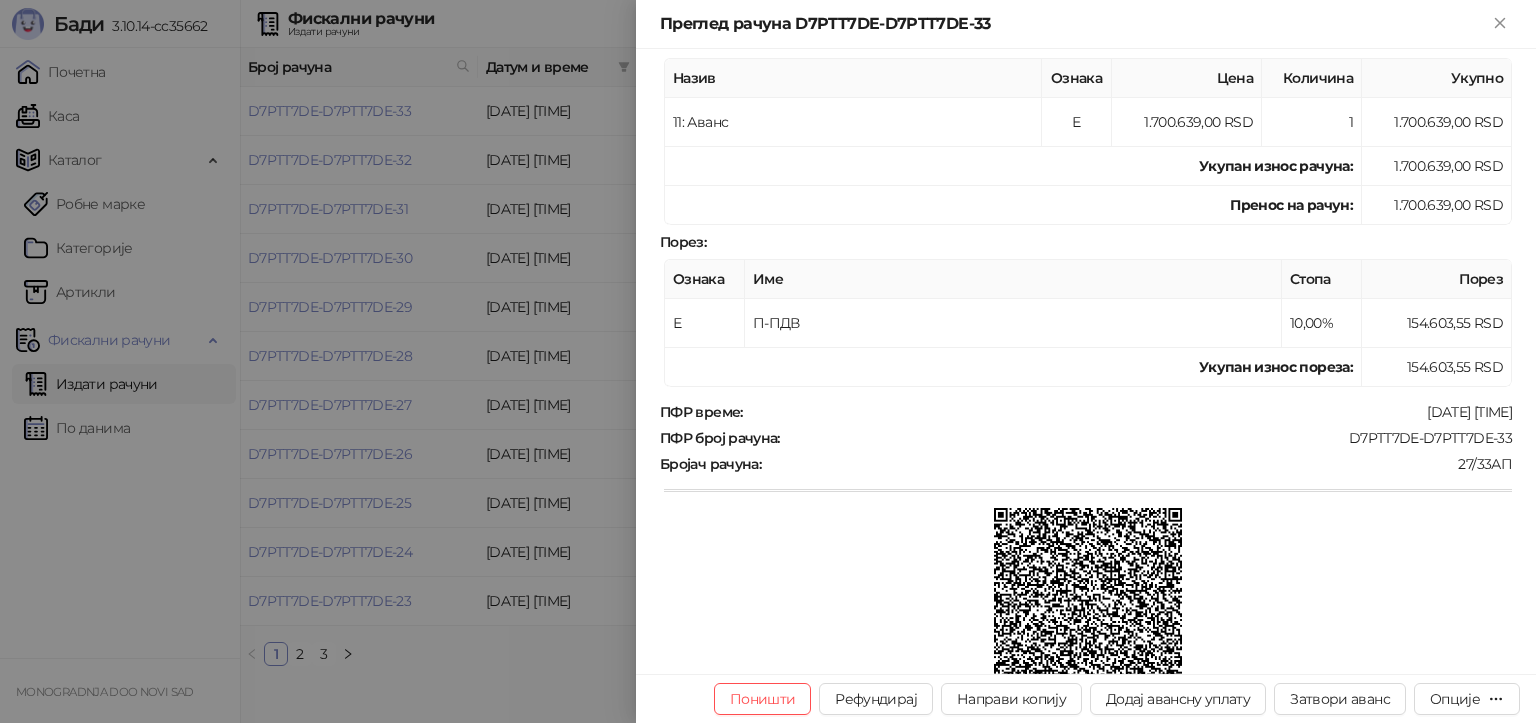 scroll, scrollTop: 596, scrollLeft: 0, axis: vertical 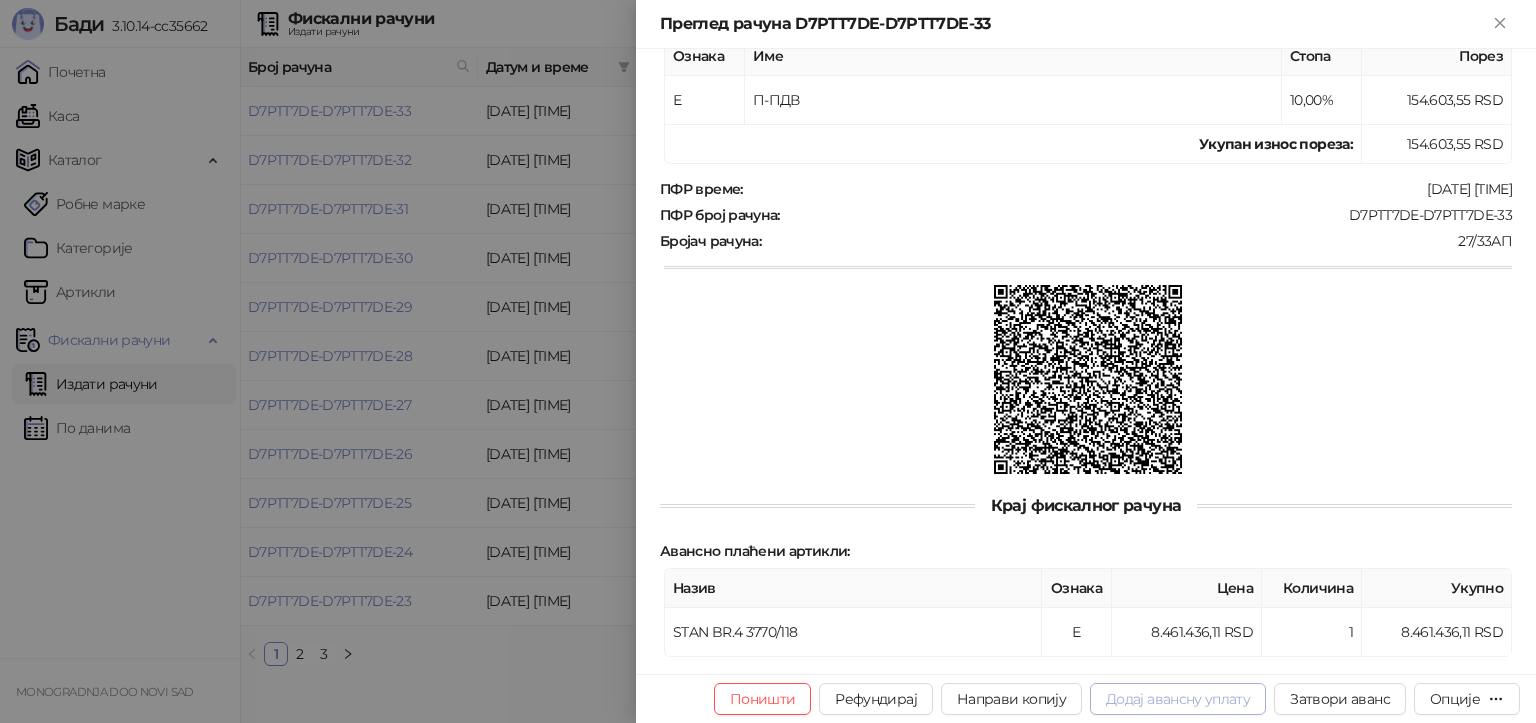 click on "Додај авансну уплату" at bounding box center [1178, 699] 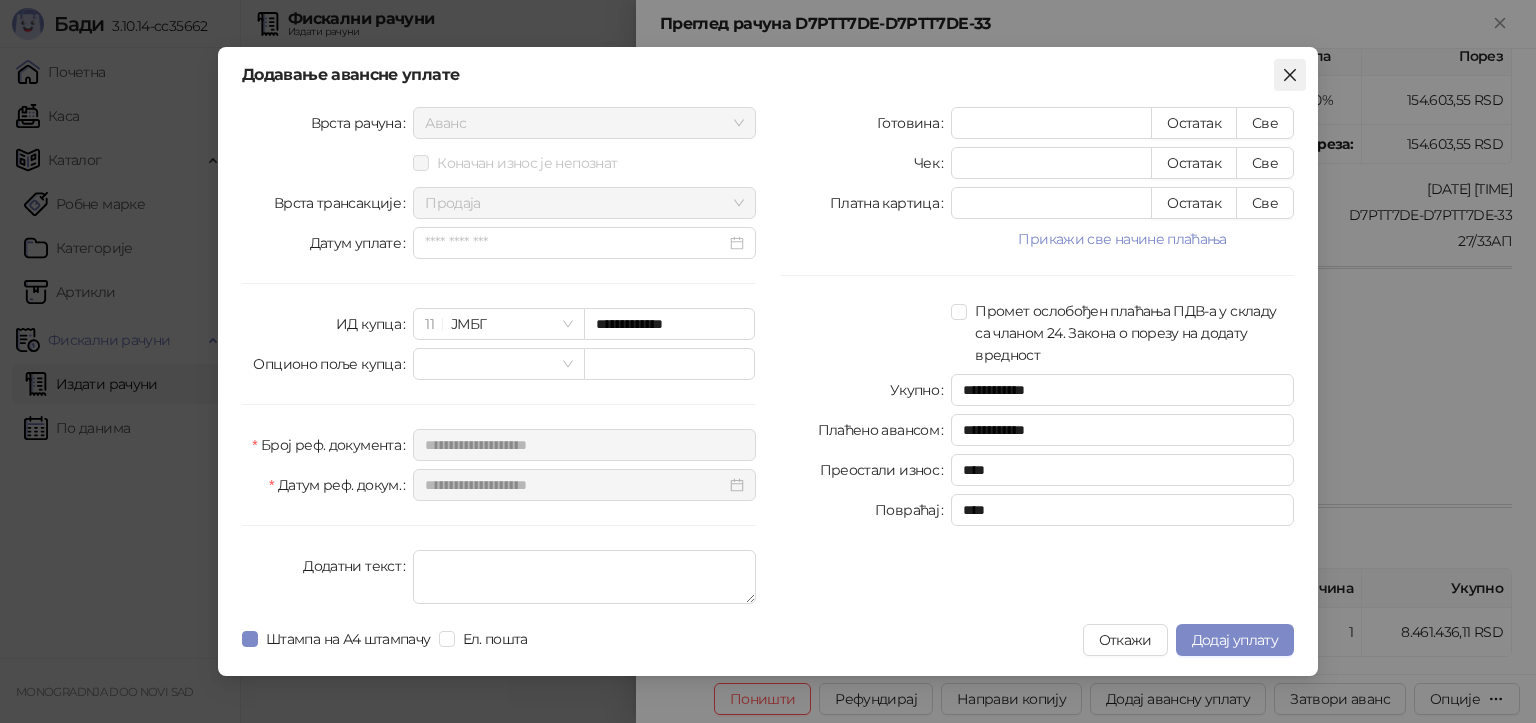 click 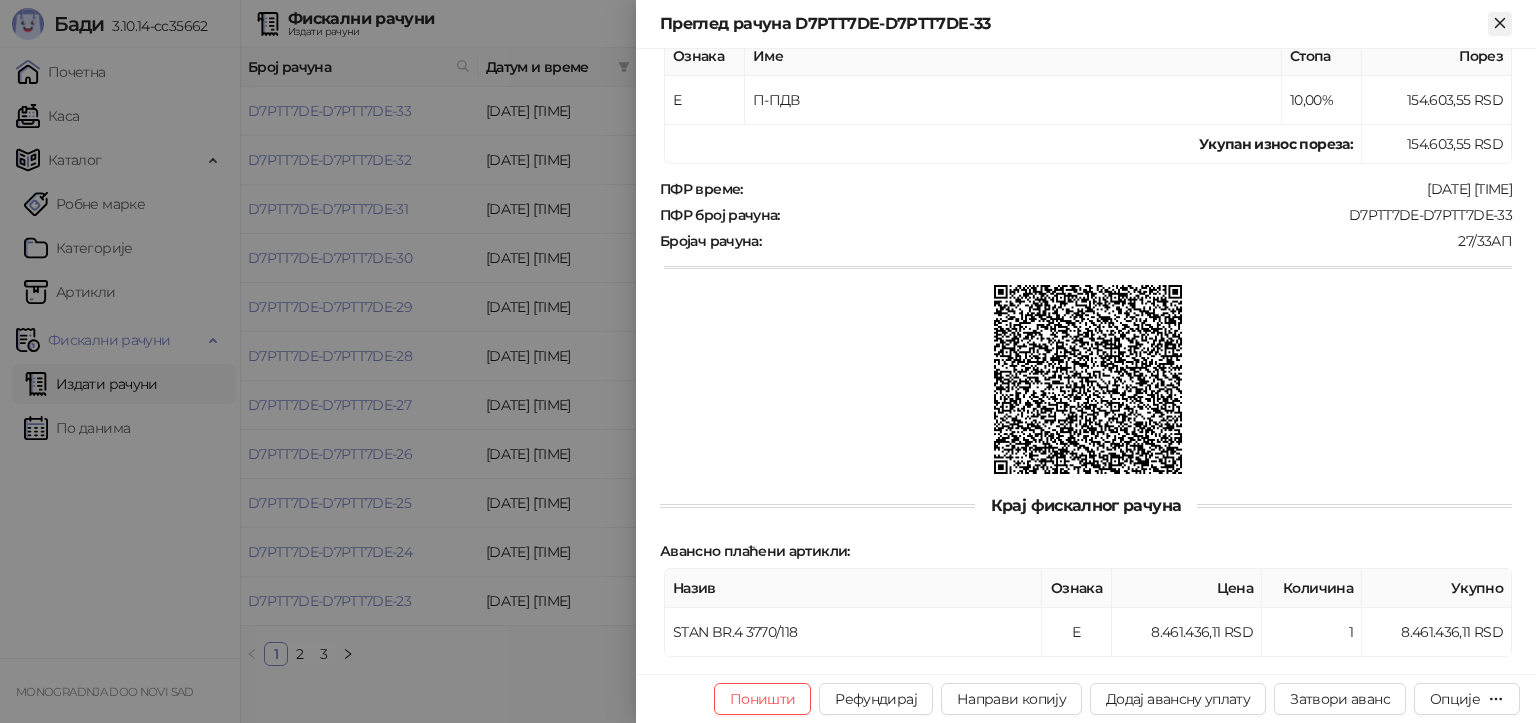click 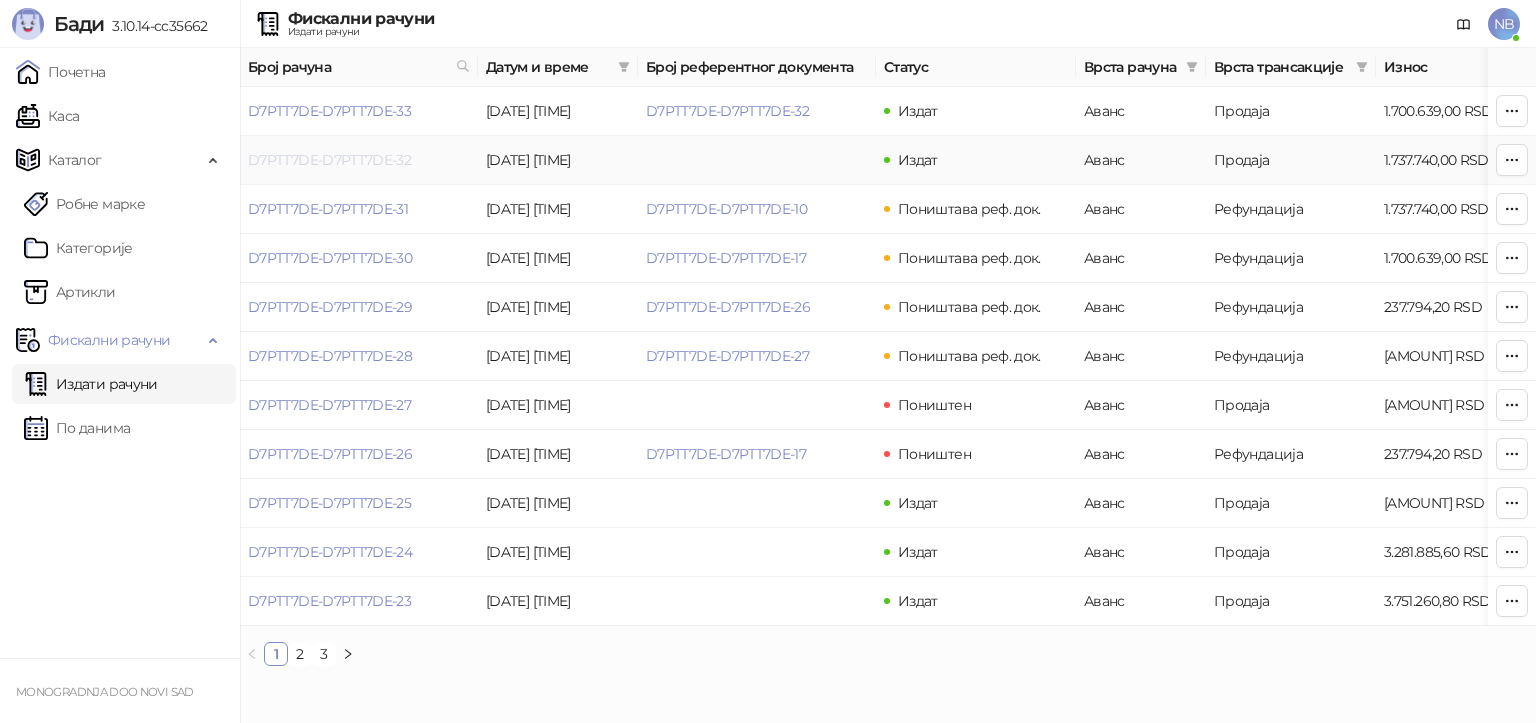 click on "D7PTT7DE-D7PTT7DE-32" at bounding box center [329, 160] 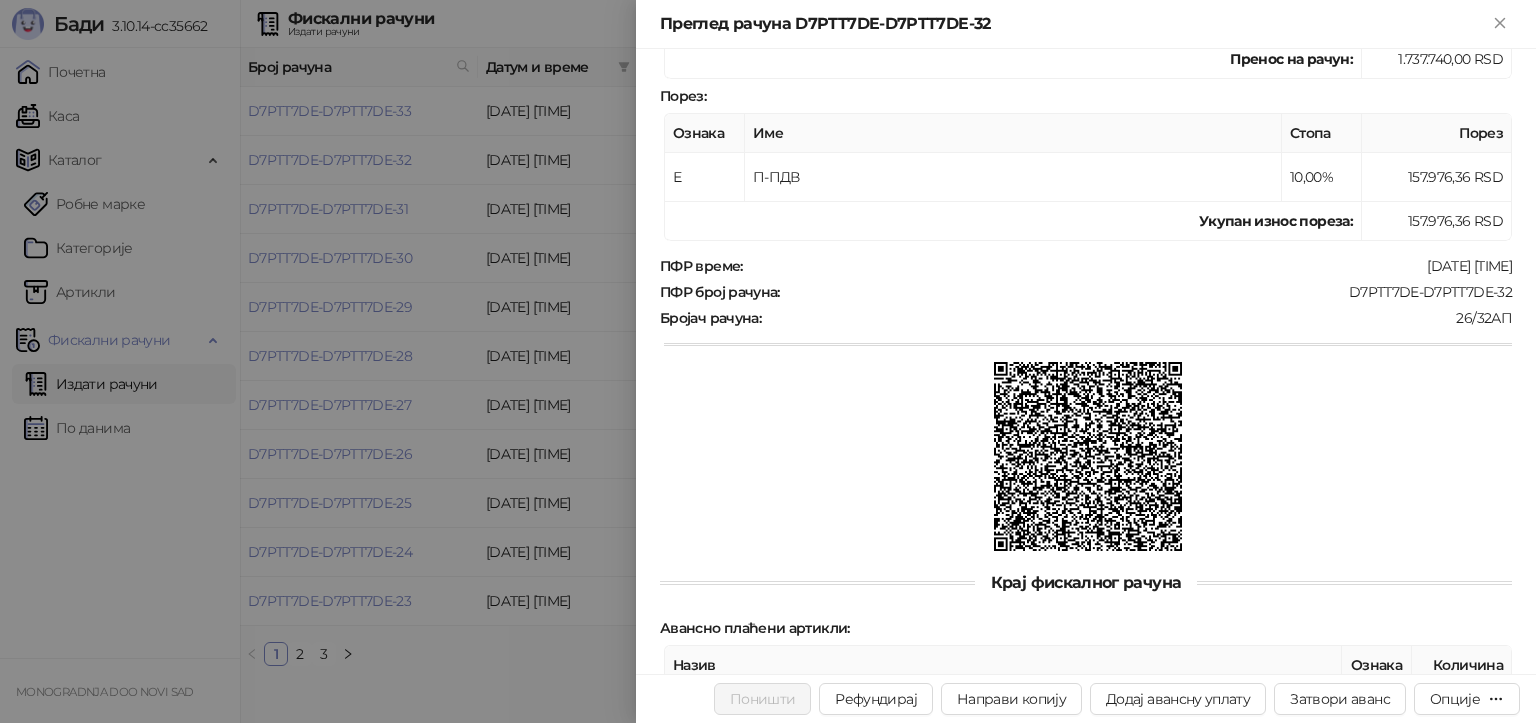 scroll, scrollTop: 572, scrollLeft: 0, axis: vertical 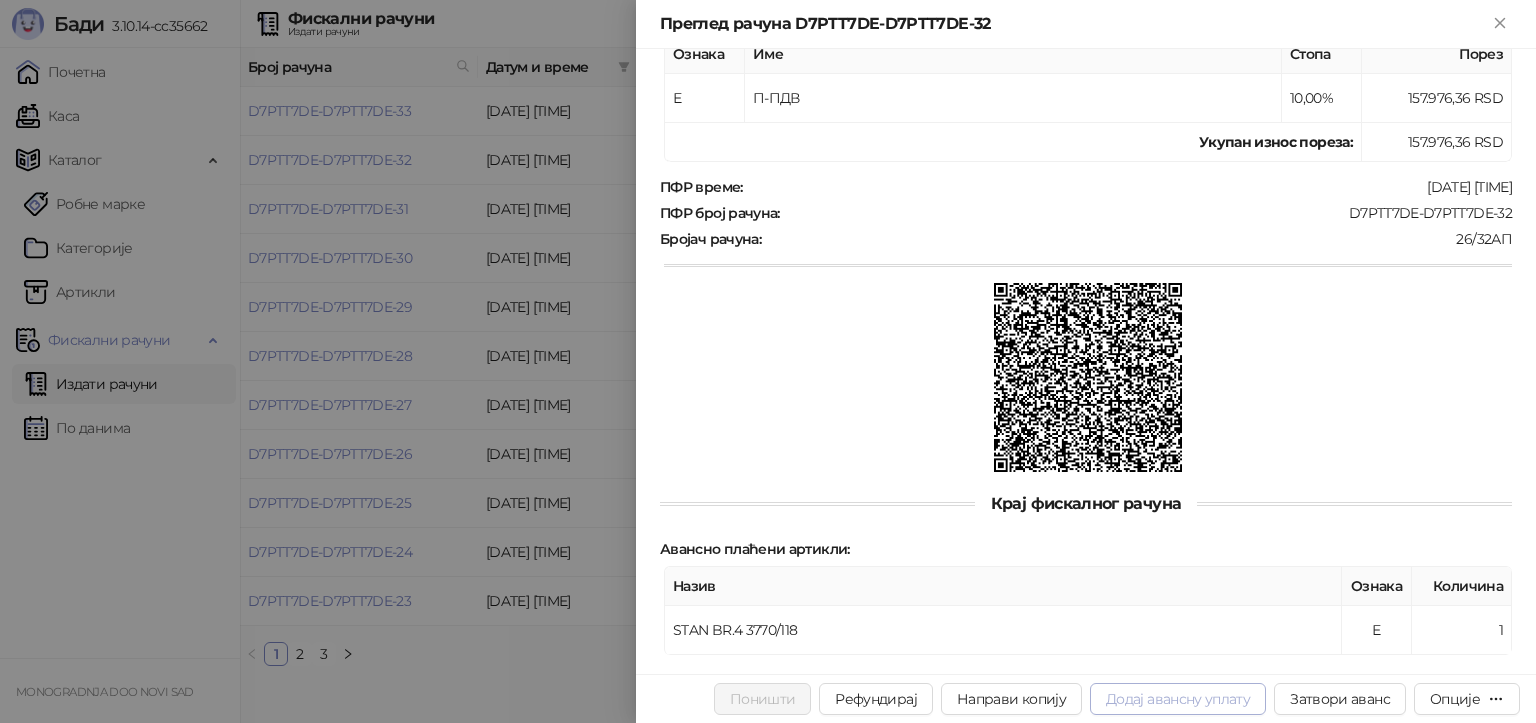 click on "Додај авансну уплату" at bounding box center [1178, 699] 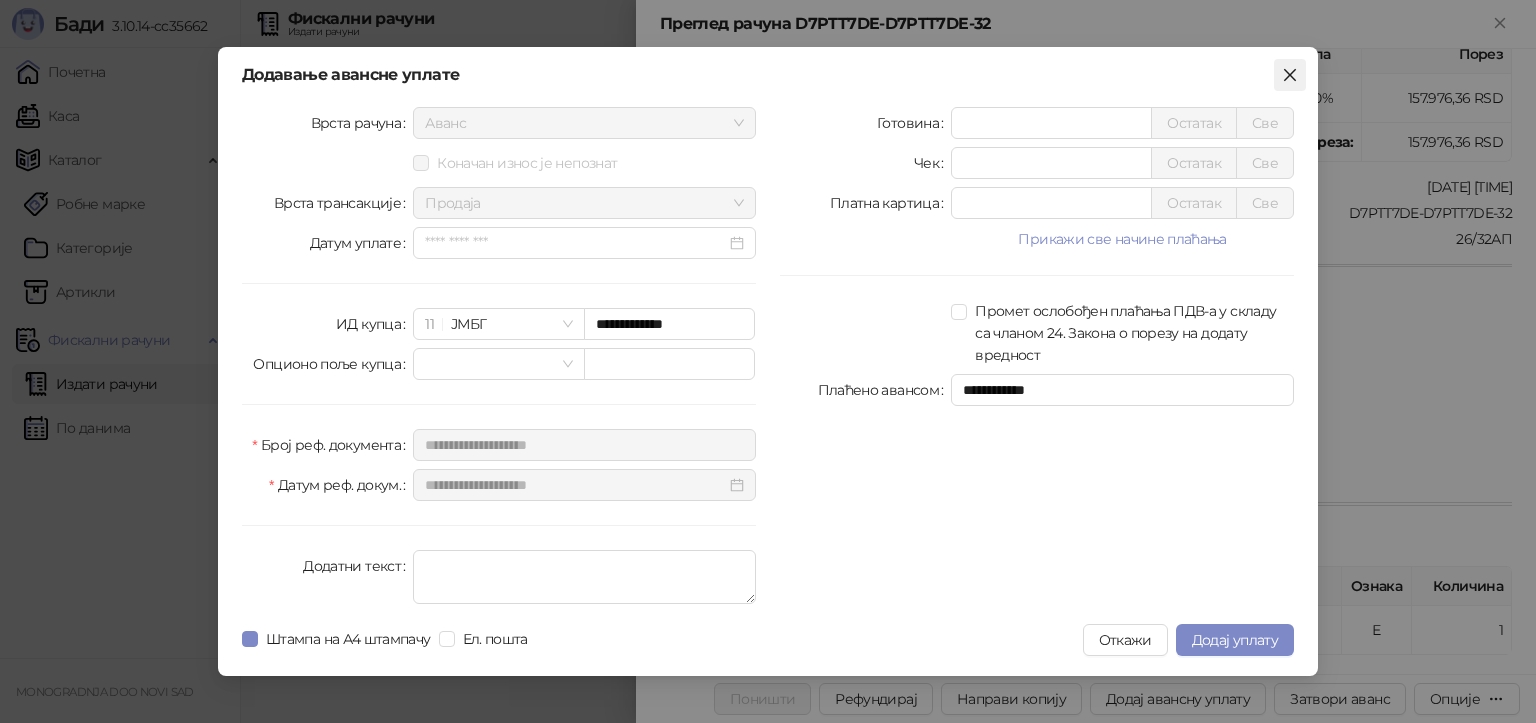 click 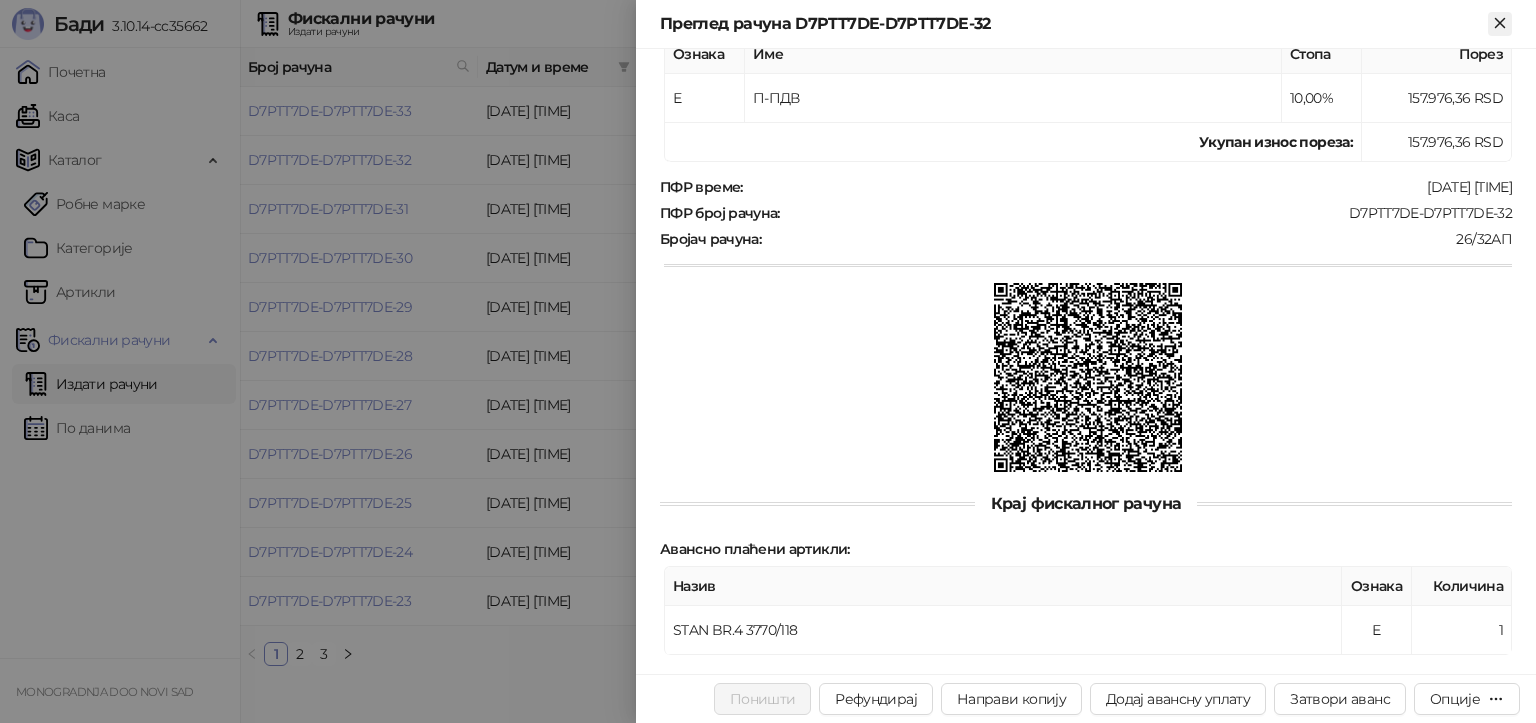click 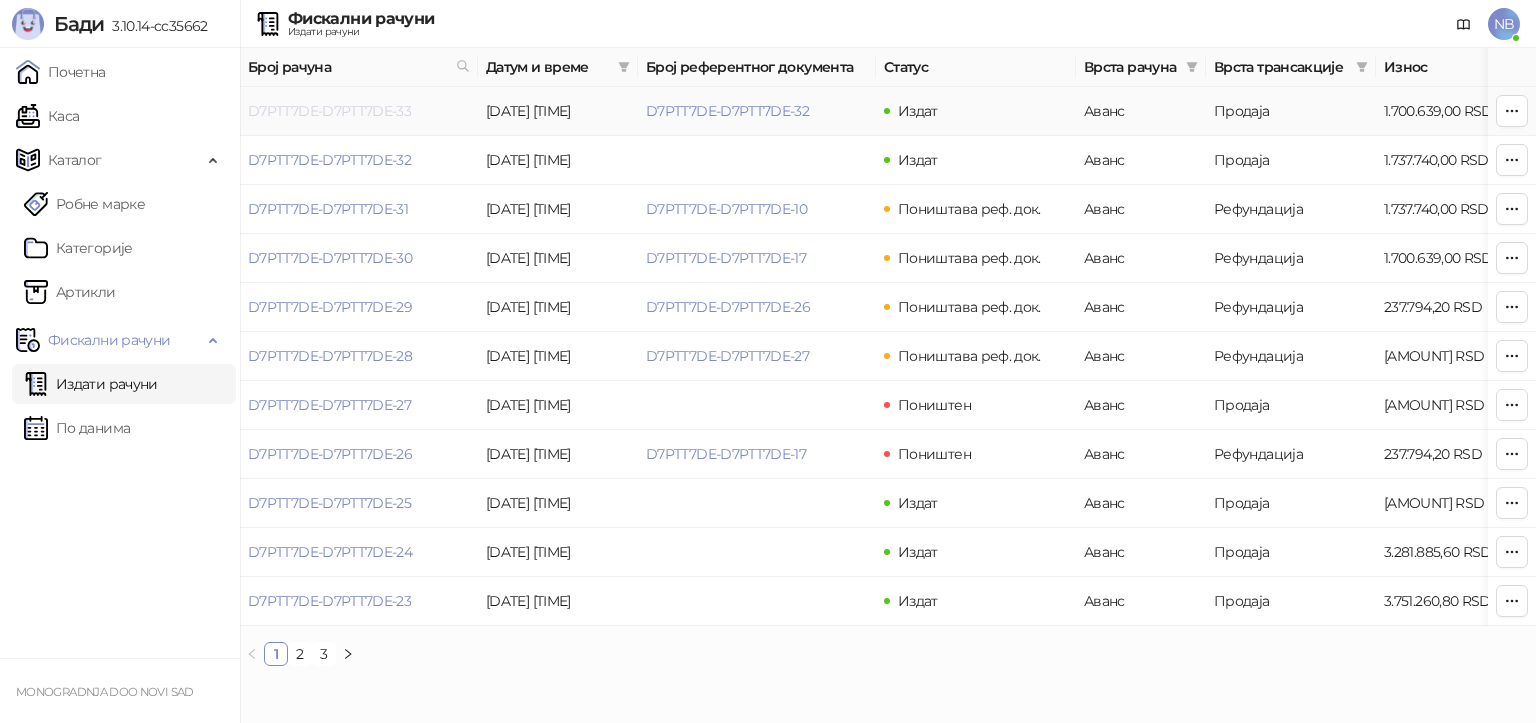 click on "D7PTT7DE-D7PTT7DE-33" at bounding box center (329, 111) 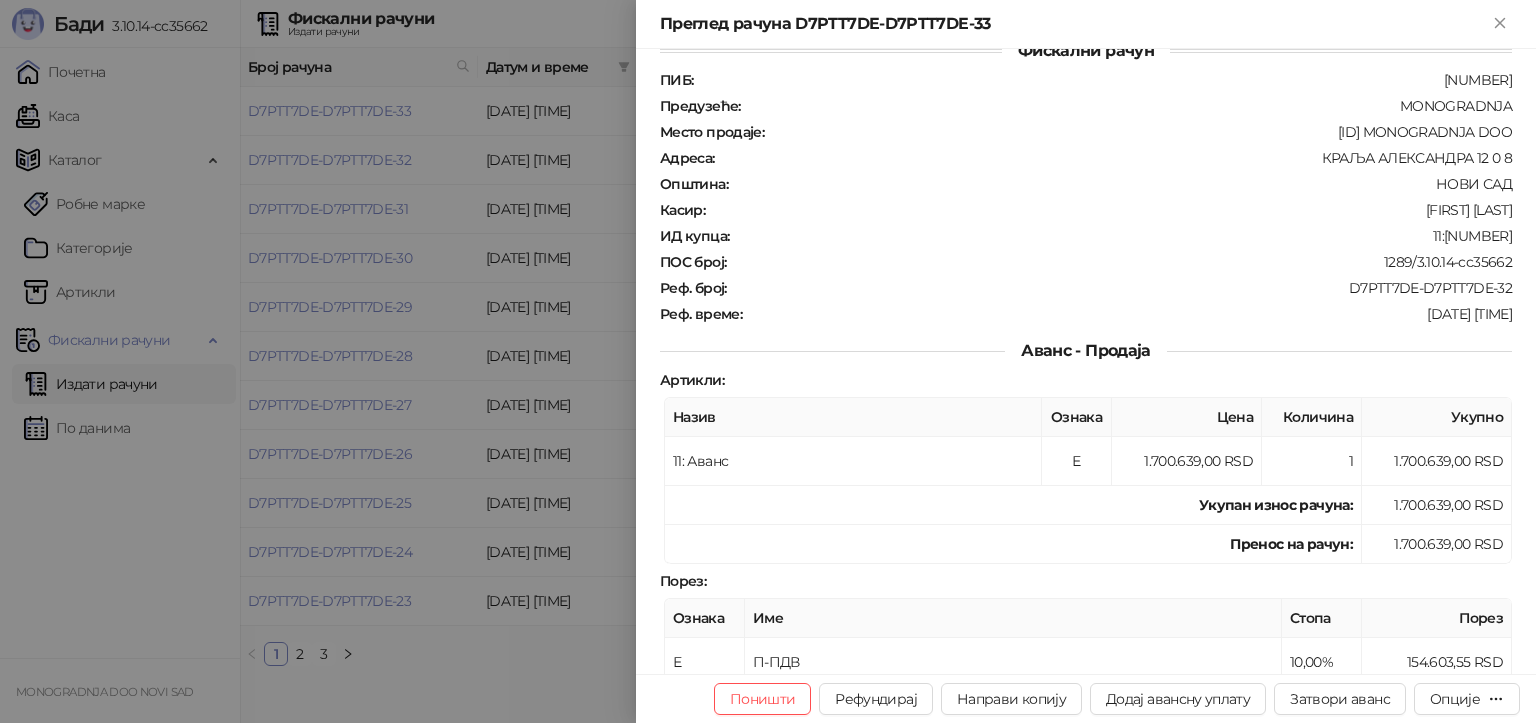 scroll, scrollTop: 0, scrollLeft: 0, axis: both 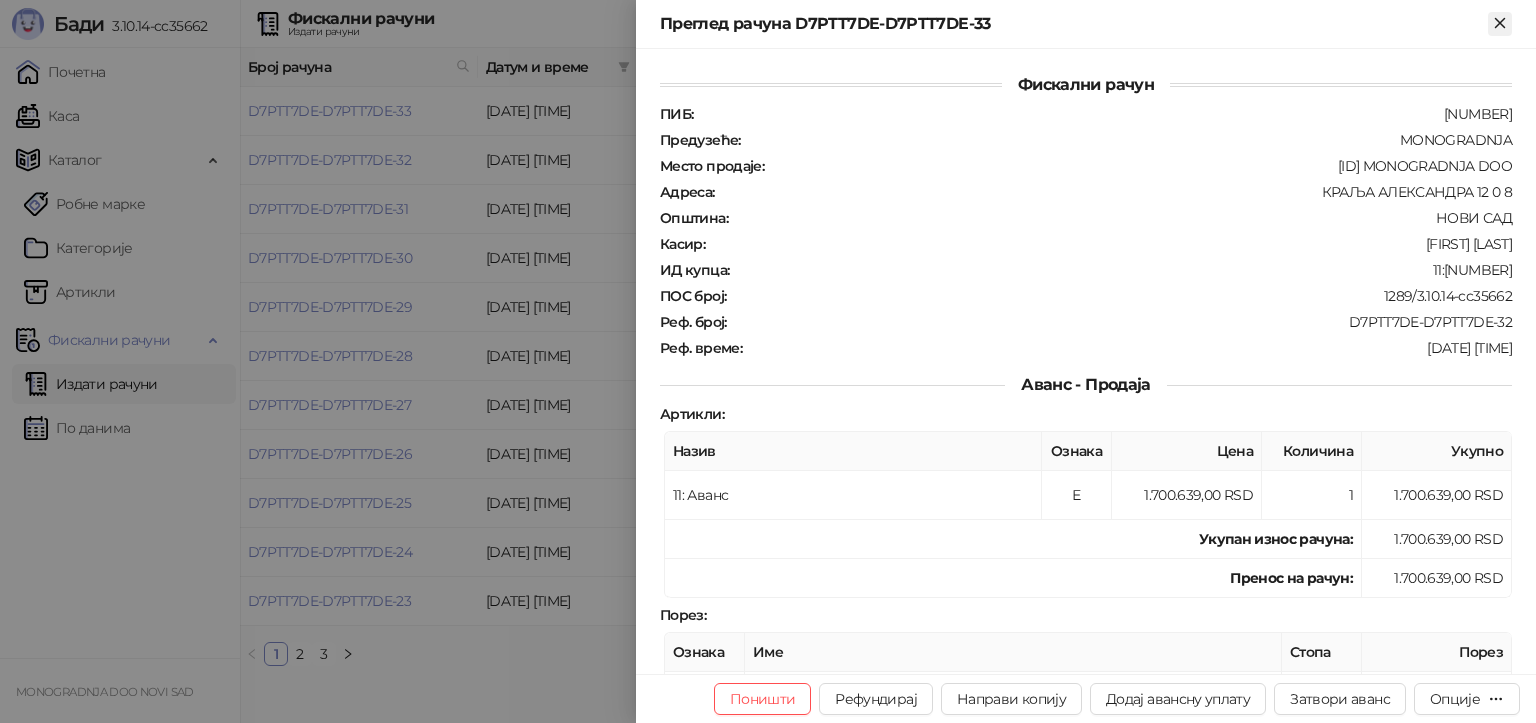 click 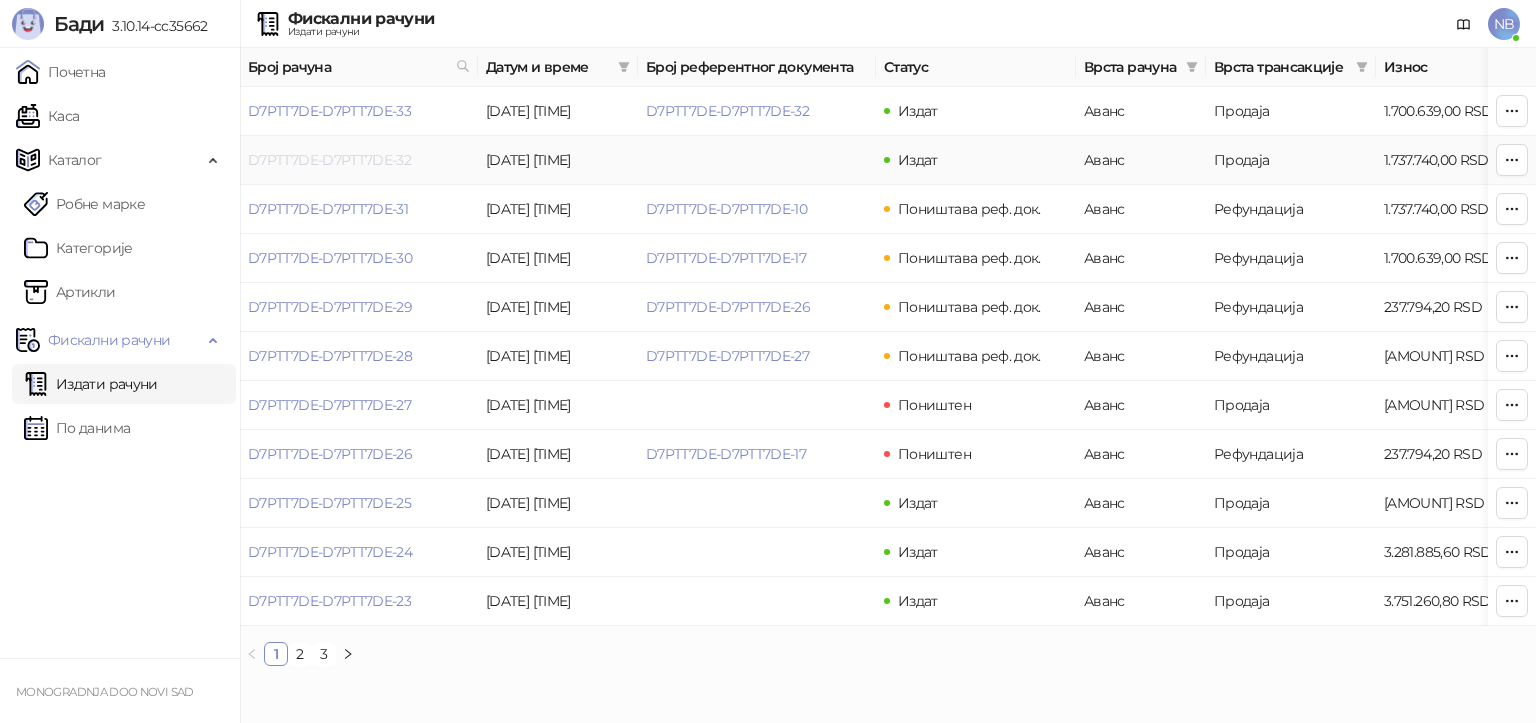 click on "D7PTT7DE-D7PTT7DE-32" at bounding box center [329, 160] 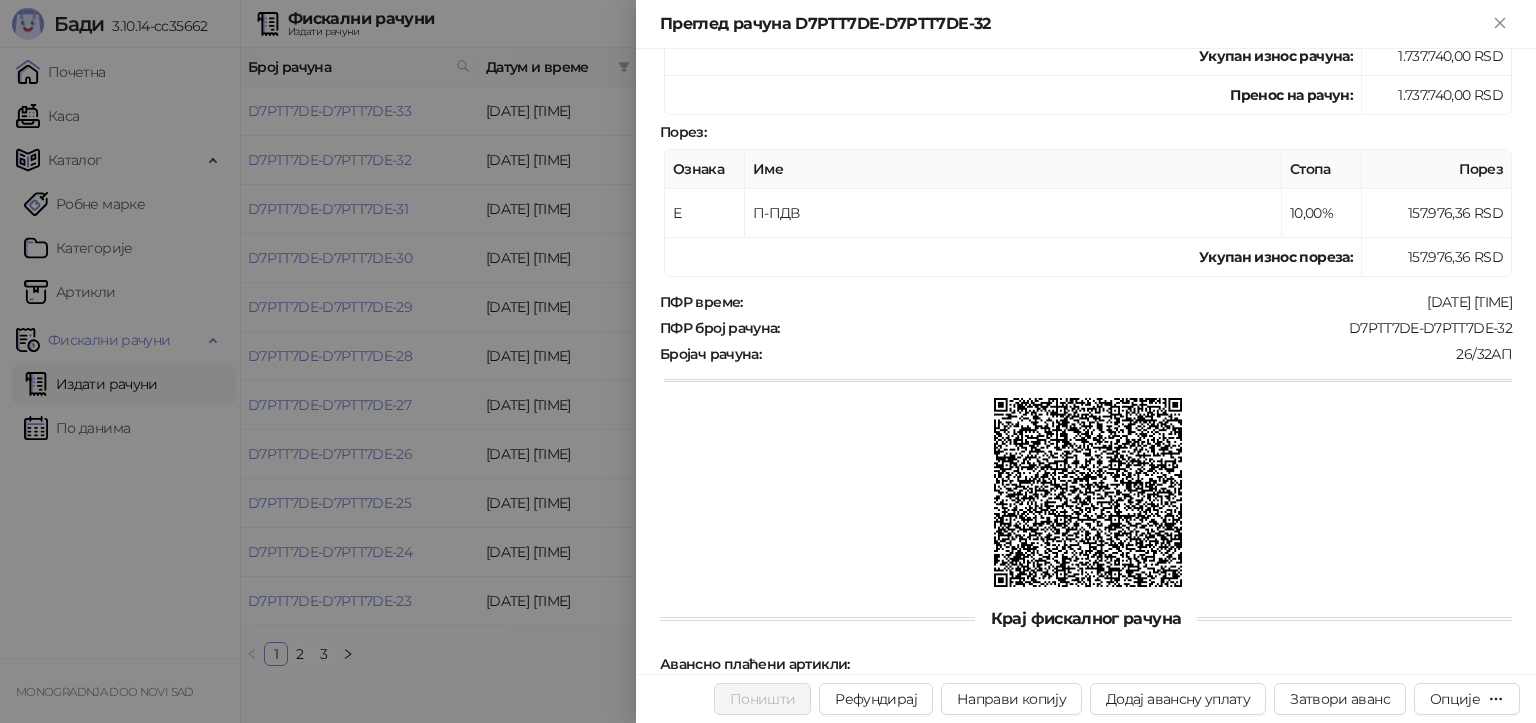 scroll, scrollTop: 572, scrollLeft: 0, axis: vertical 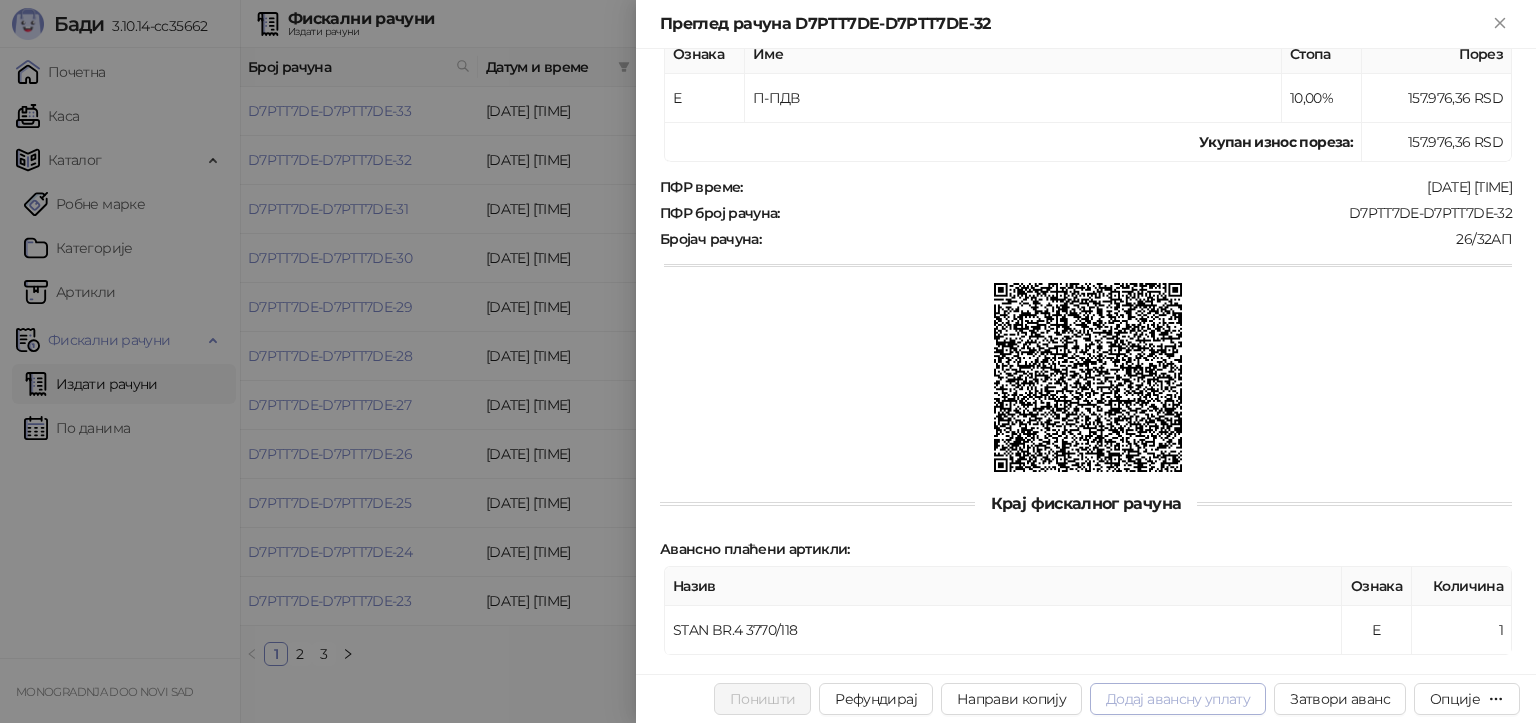 click on "Додај авансну уплату" at bounding box center [1178, 699] 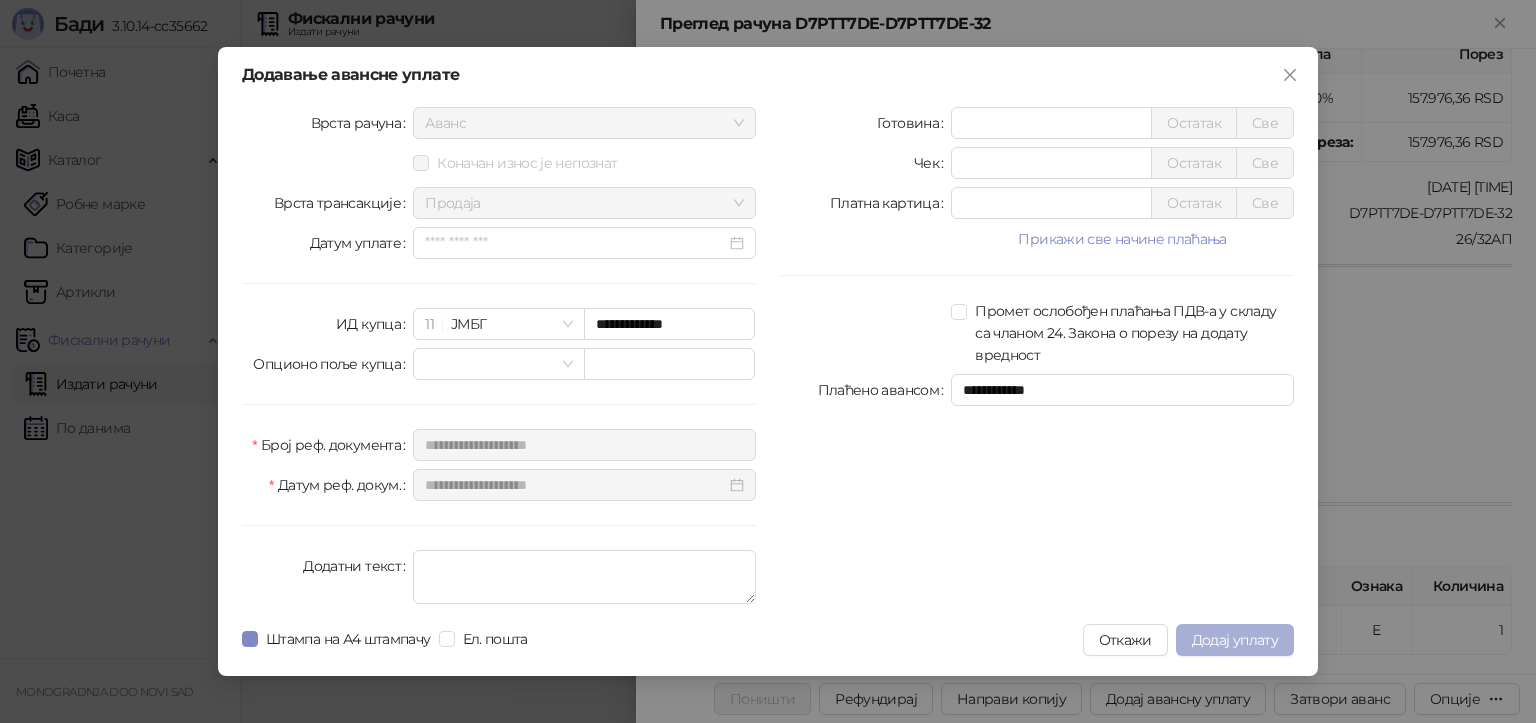 click on "Додај уплату" at bounding box center [1235, 640] 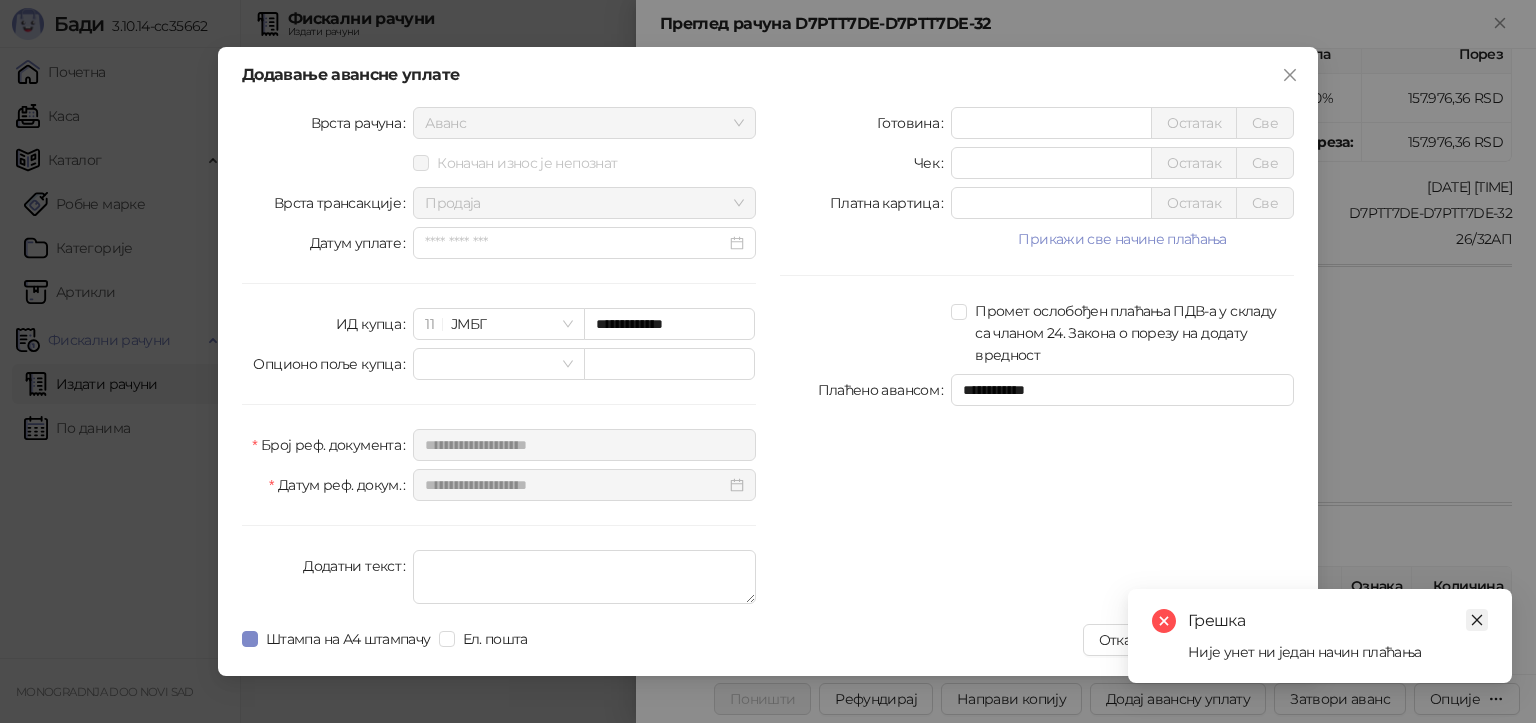 click 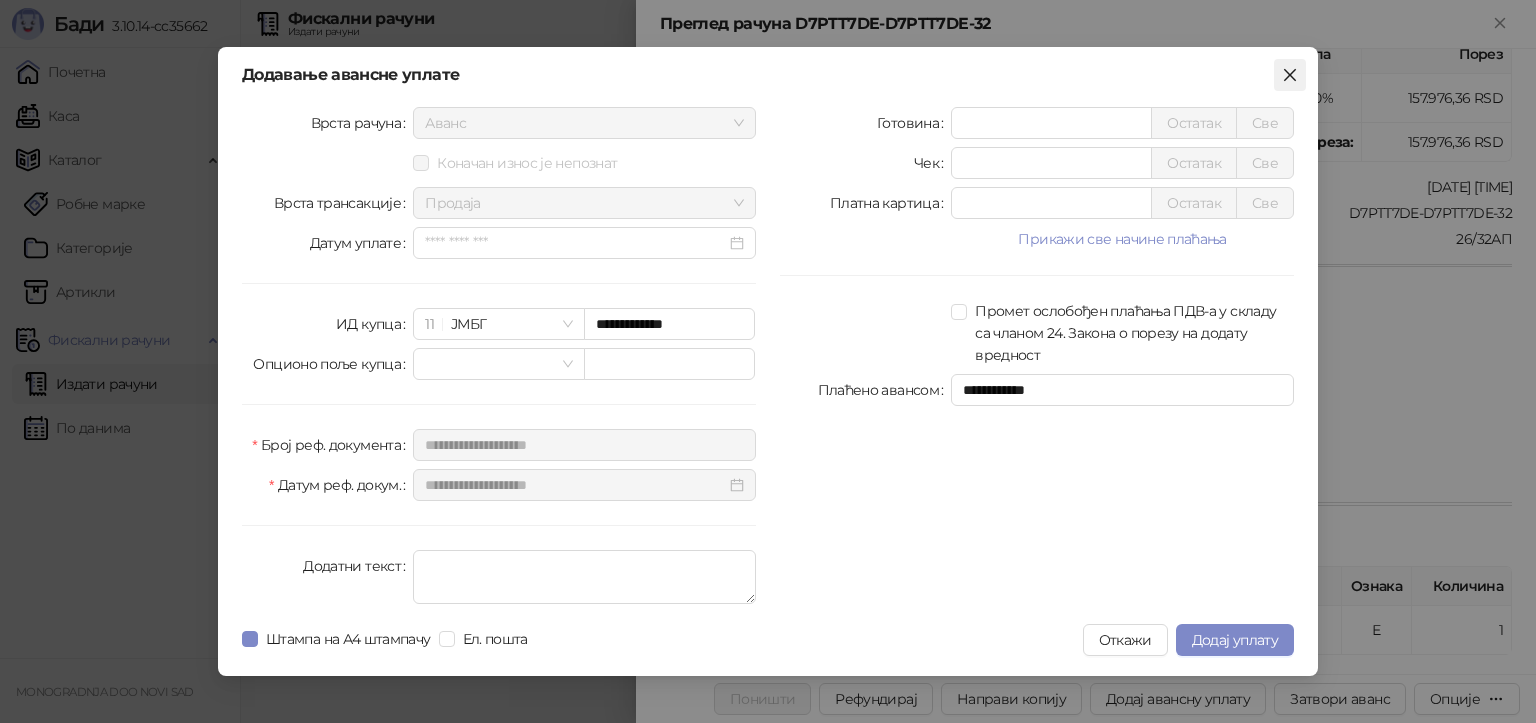 click 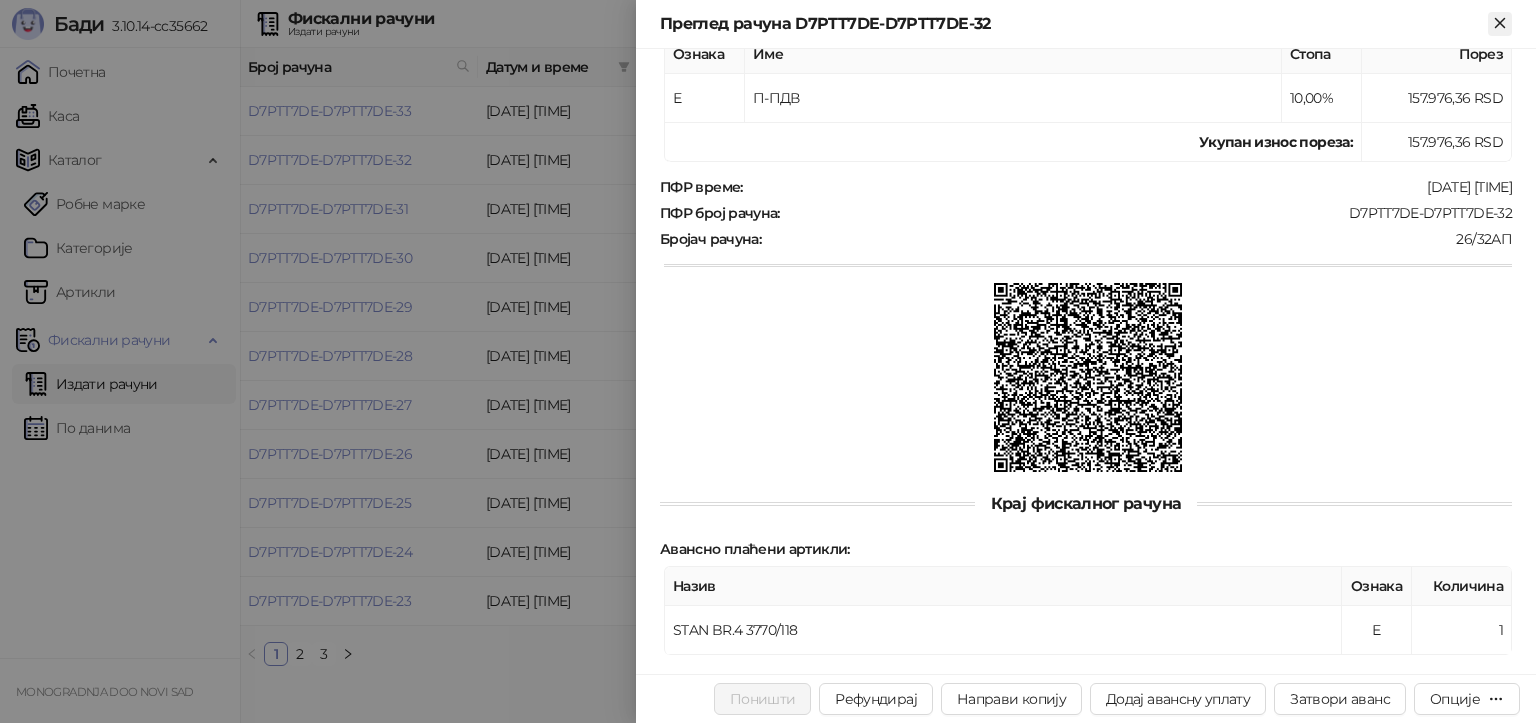 drag, startPoint x: 1506, startPoint y: 18, endPoint x: 1472, endPoint y: 28, distance: 35.44009 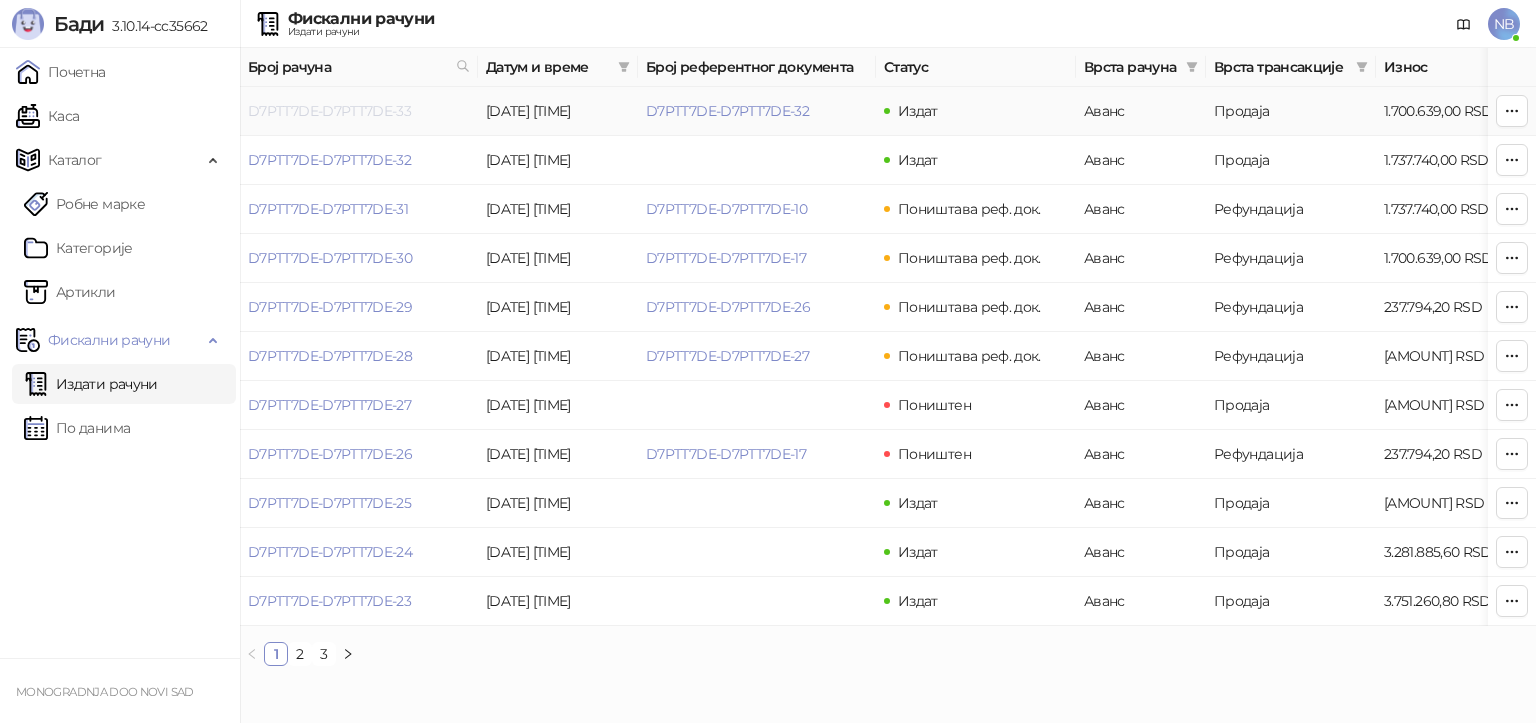 drag, startPoint x: 340, startPoint y: 112, endPoint x: 411, endPoint y: 135, distance: 74.63243 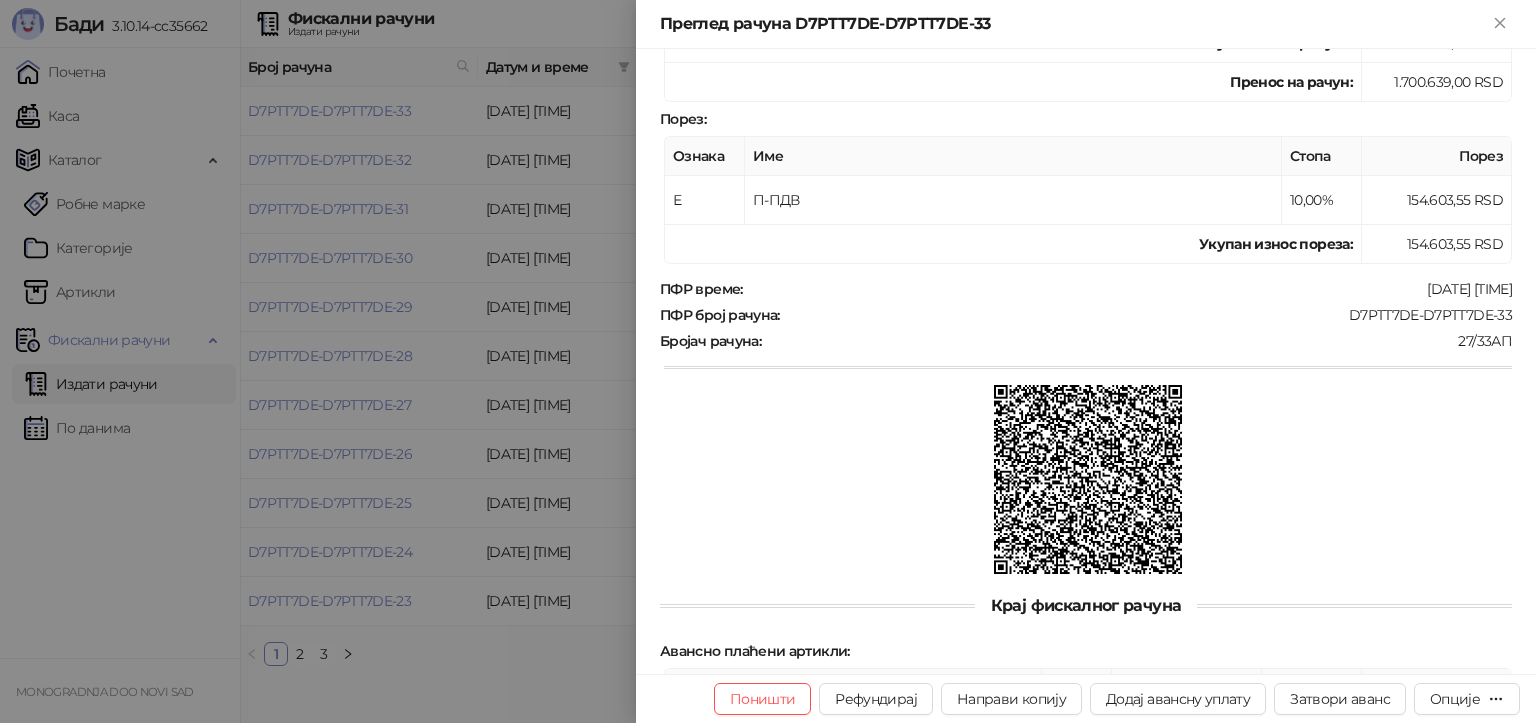 scroll, scrollTop: 500, scrollLeft: 0, axis: vertical 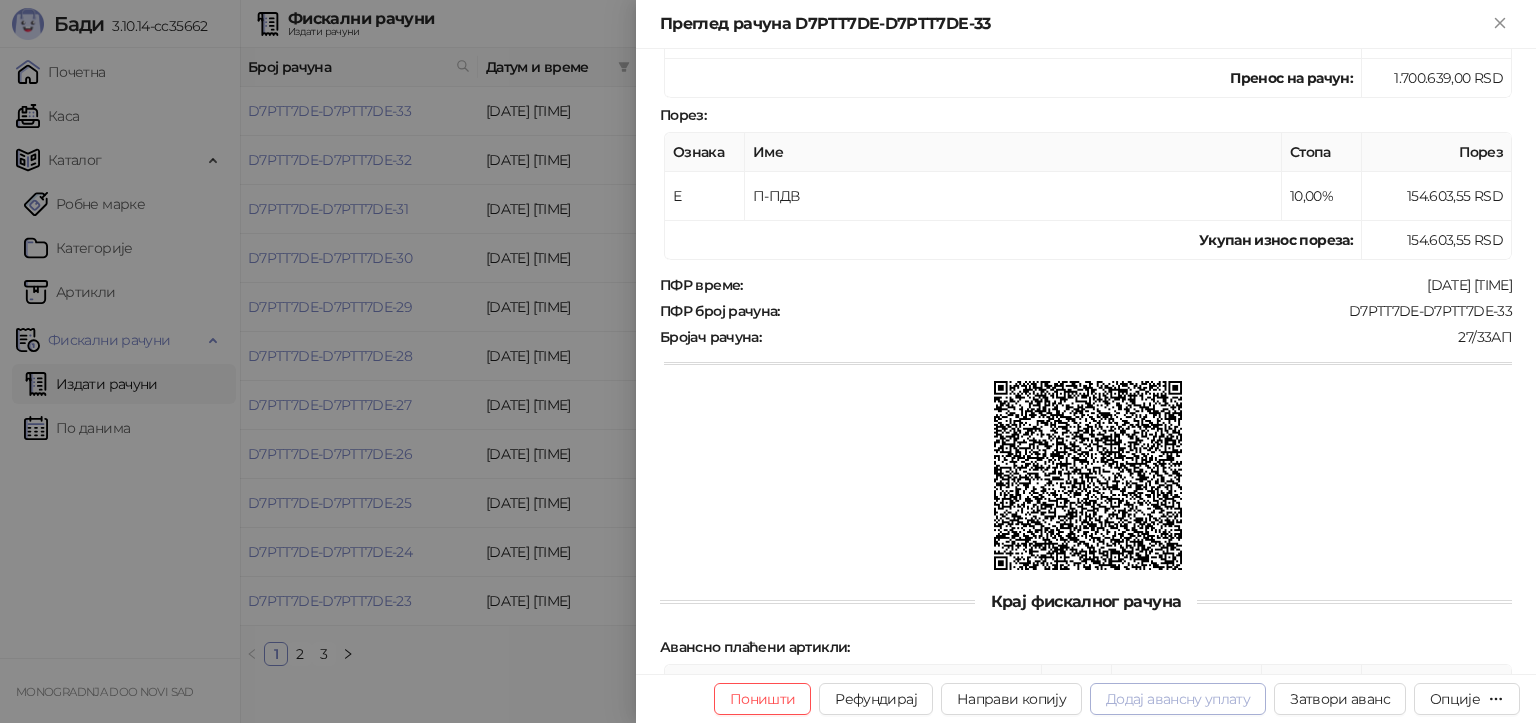 click on "Додај авансну уплату" at bounding box center (1178, 699) 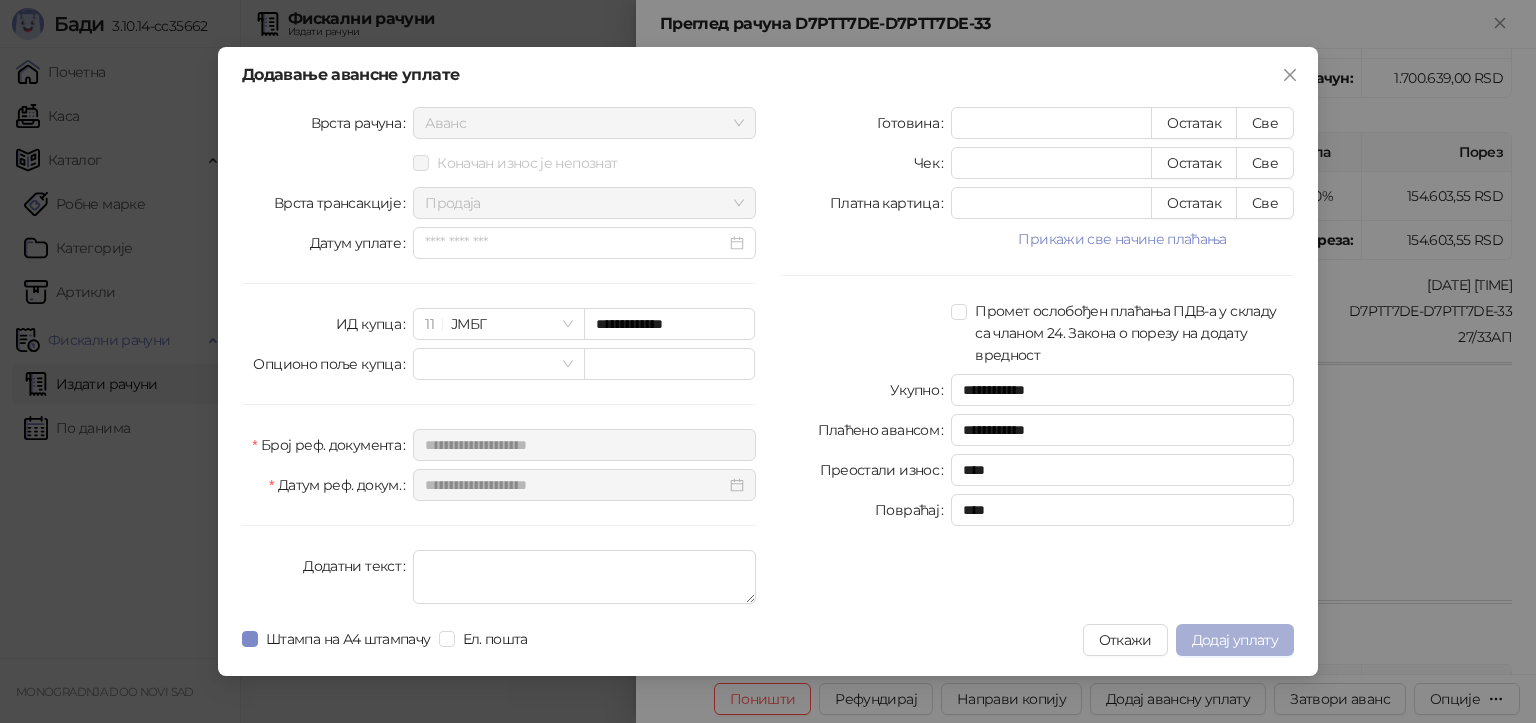 click on "Додај уплату" at bounding box center [1235, 640] 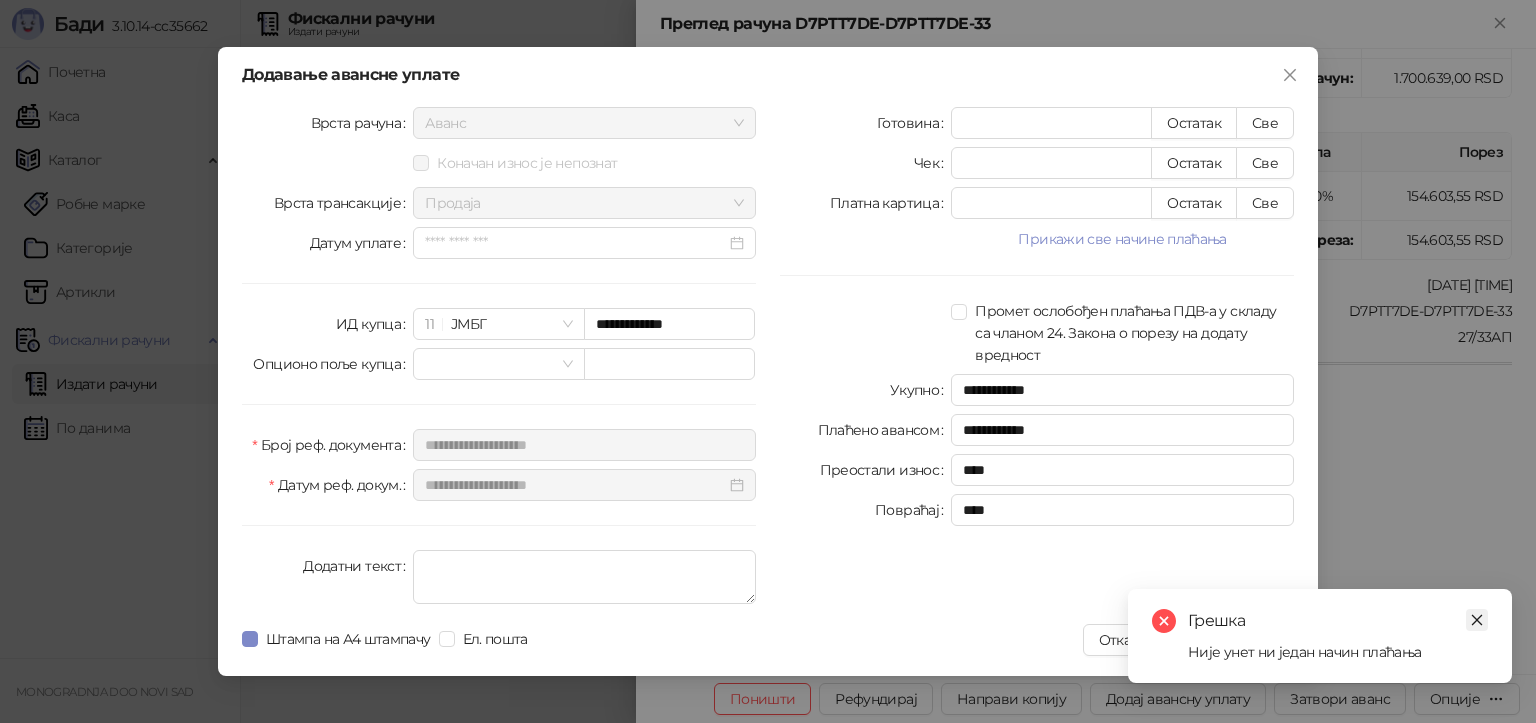 click 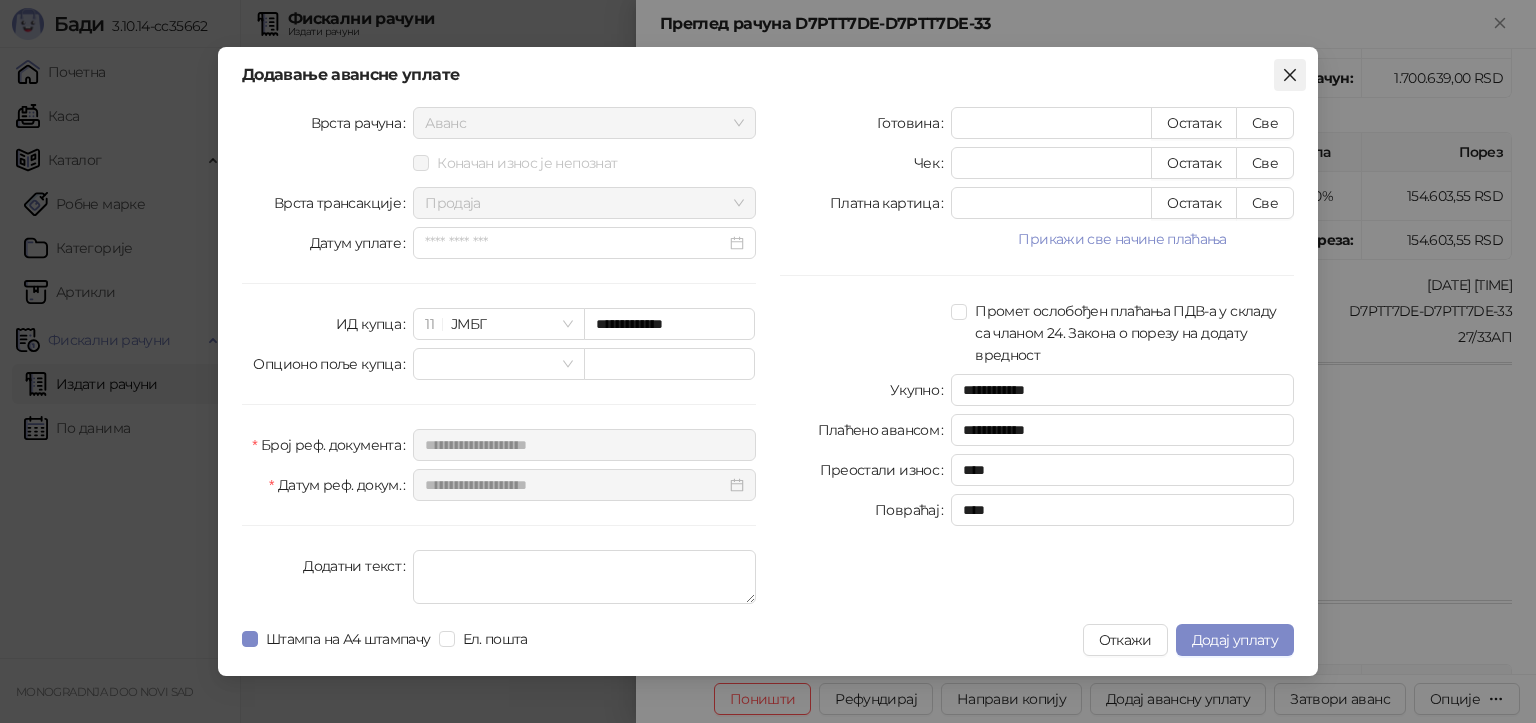 click 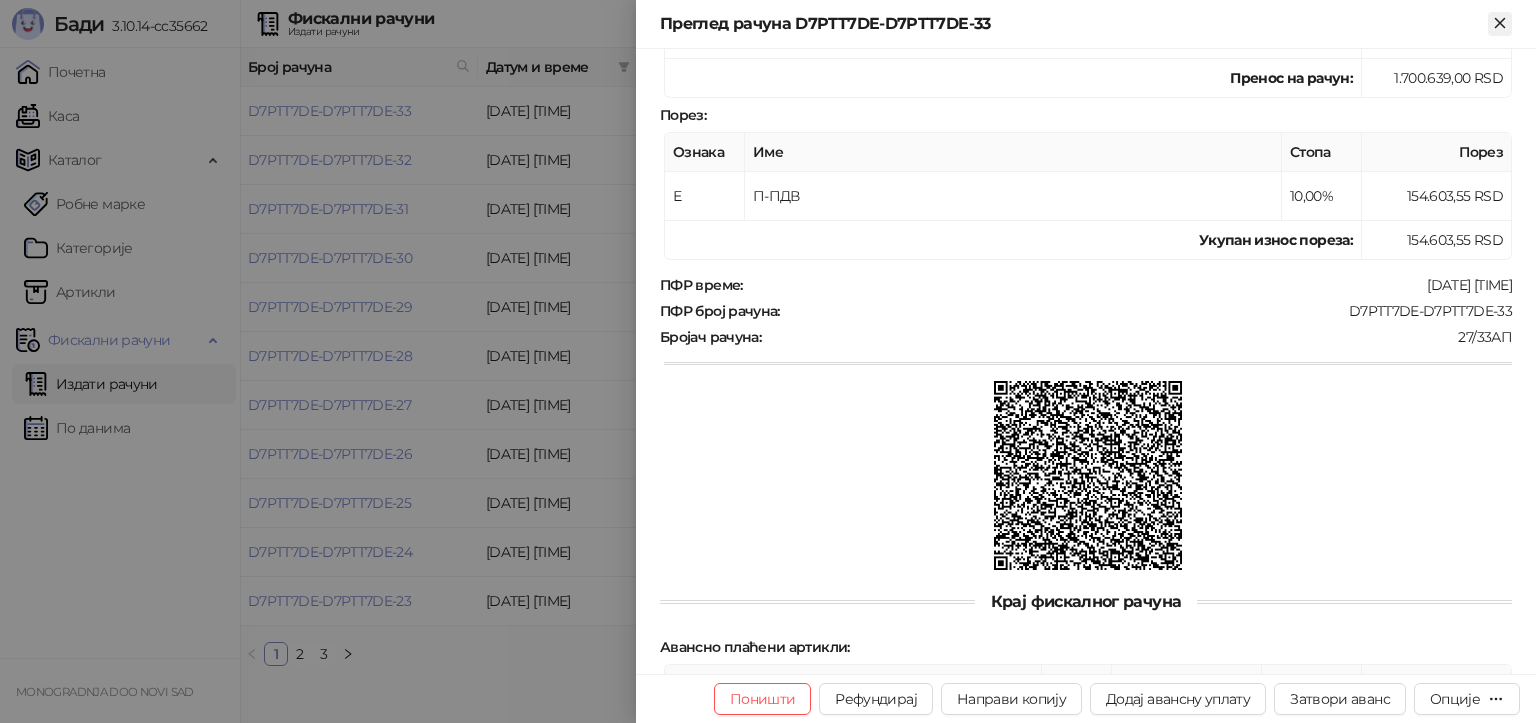 click 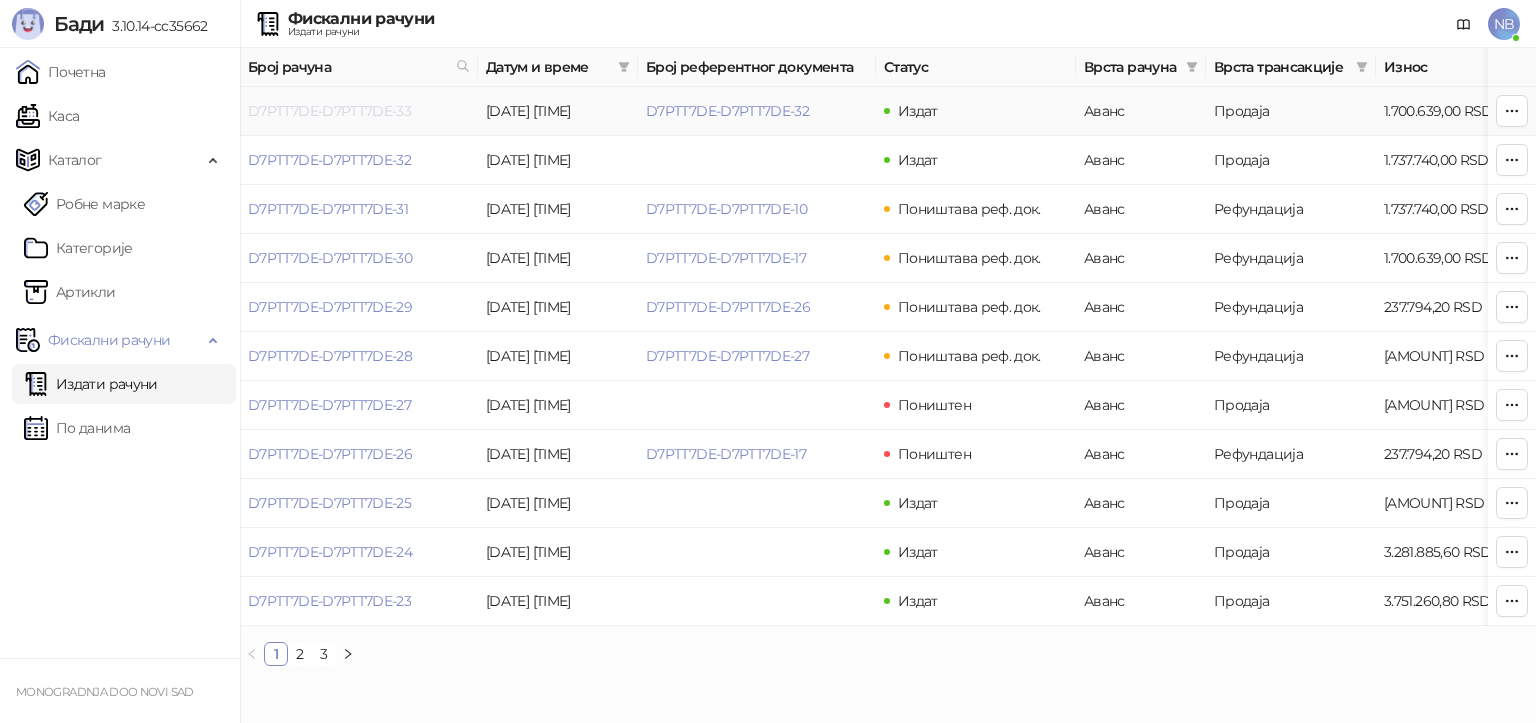 click on "D7PTT7DE-D7PTT7DE-33" at bounding box center [329, 111] 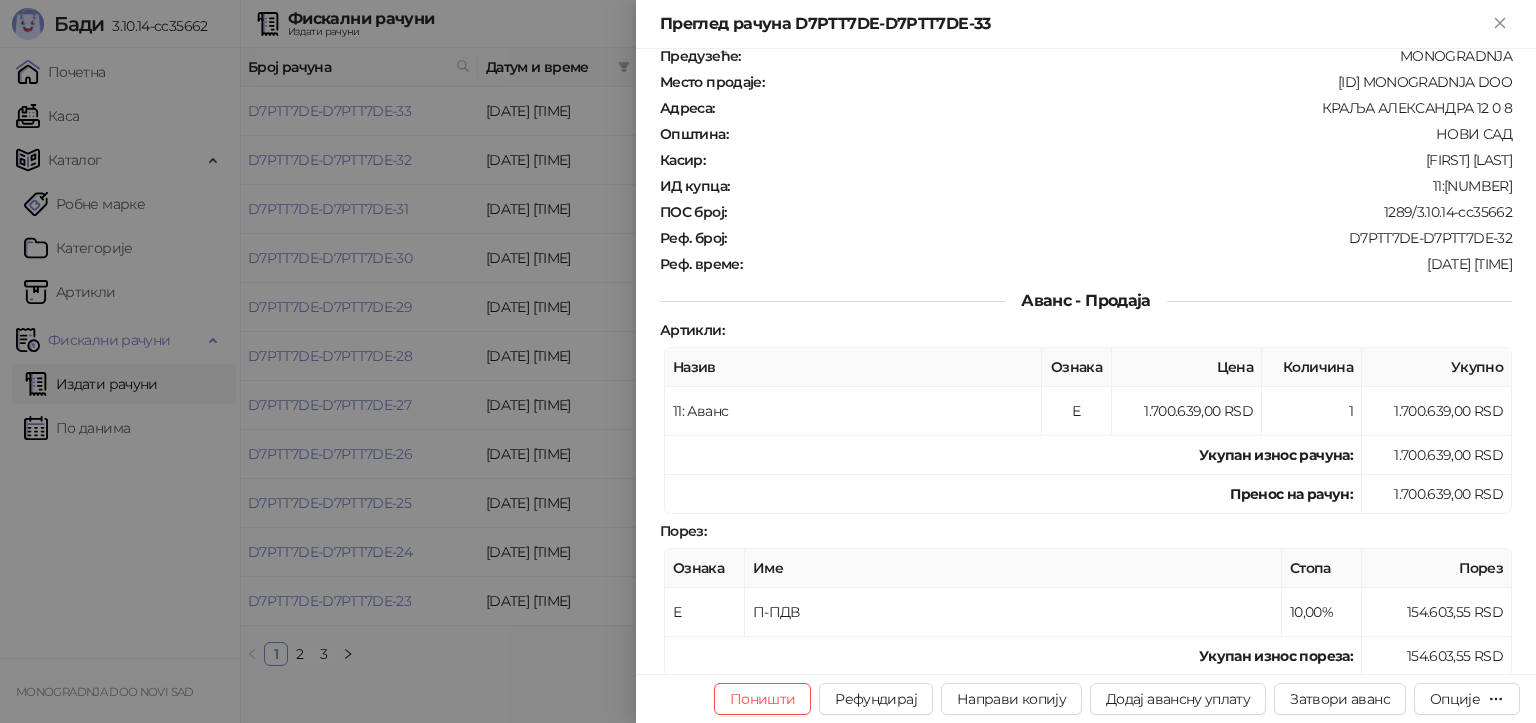 scroll, scrollTop: 0, scrollLeft: 0, axis: both 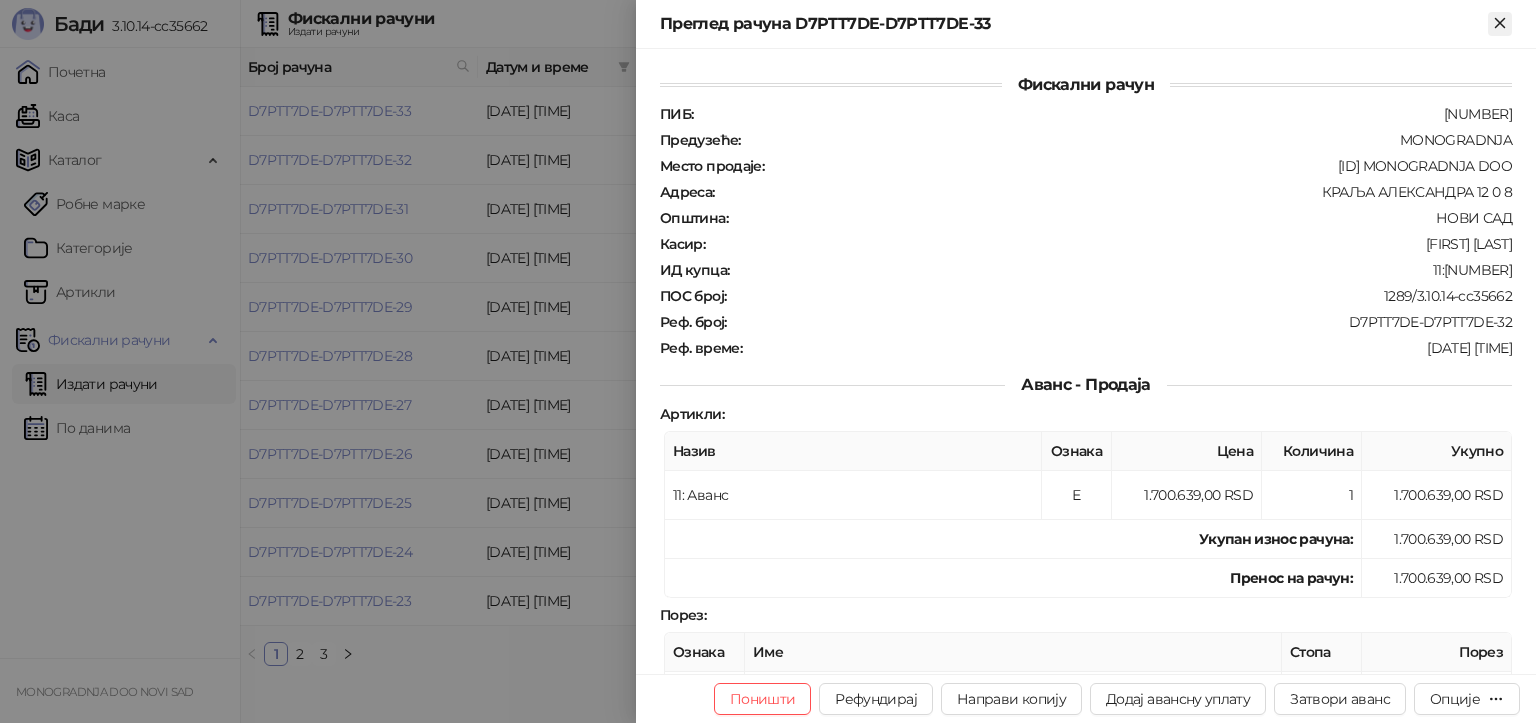 click 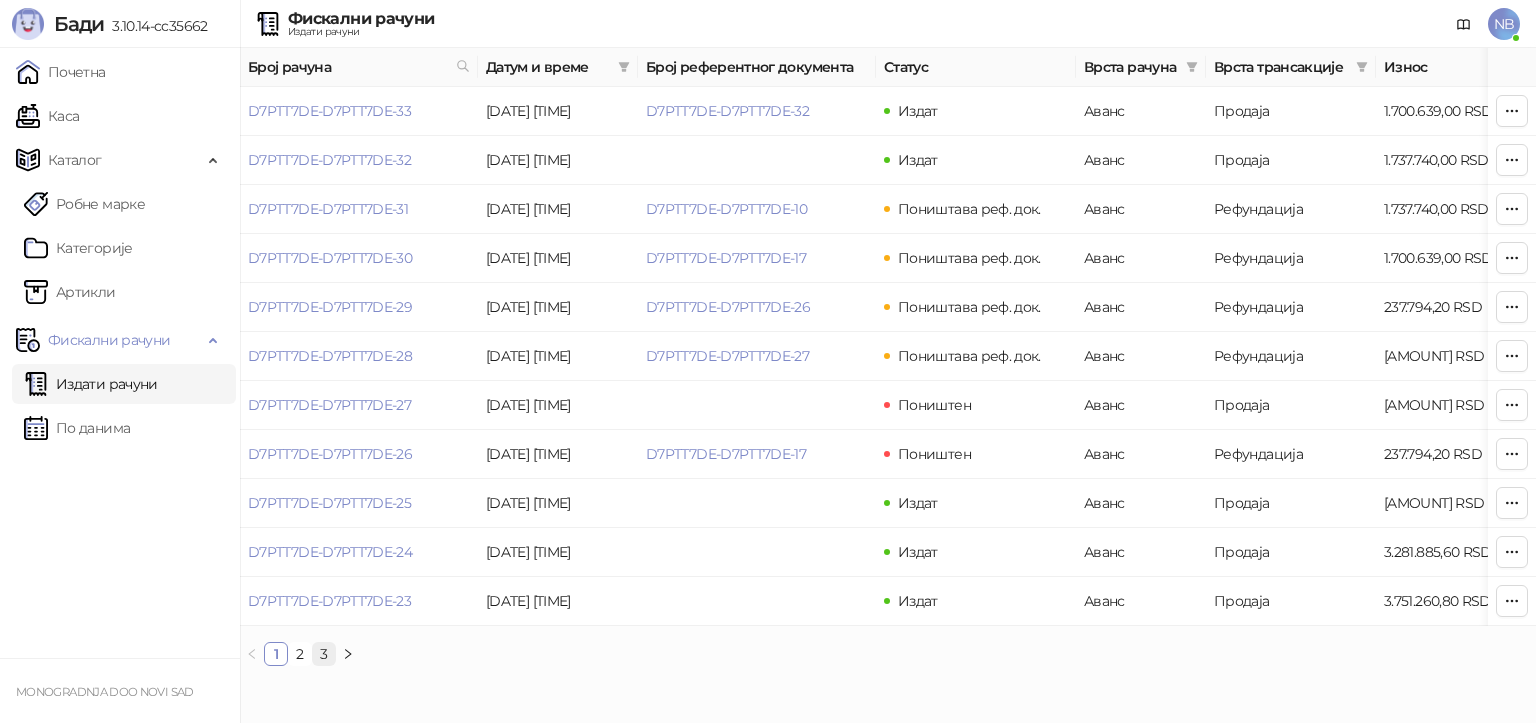 click on "3" at bounding box center [324, 654] 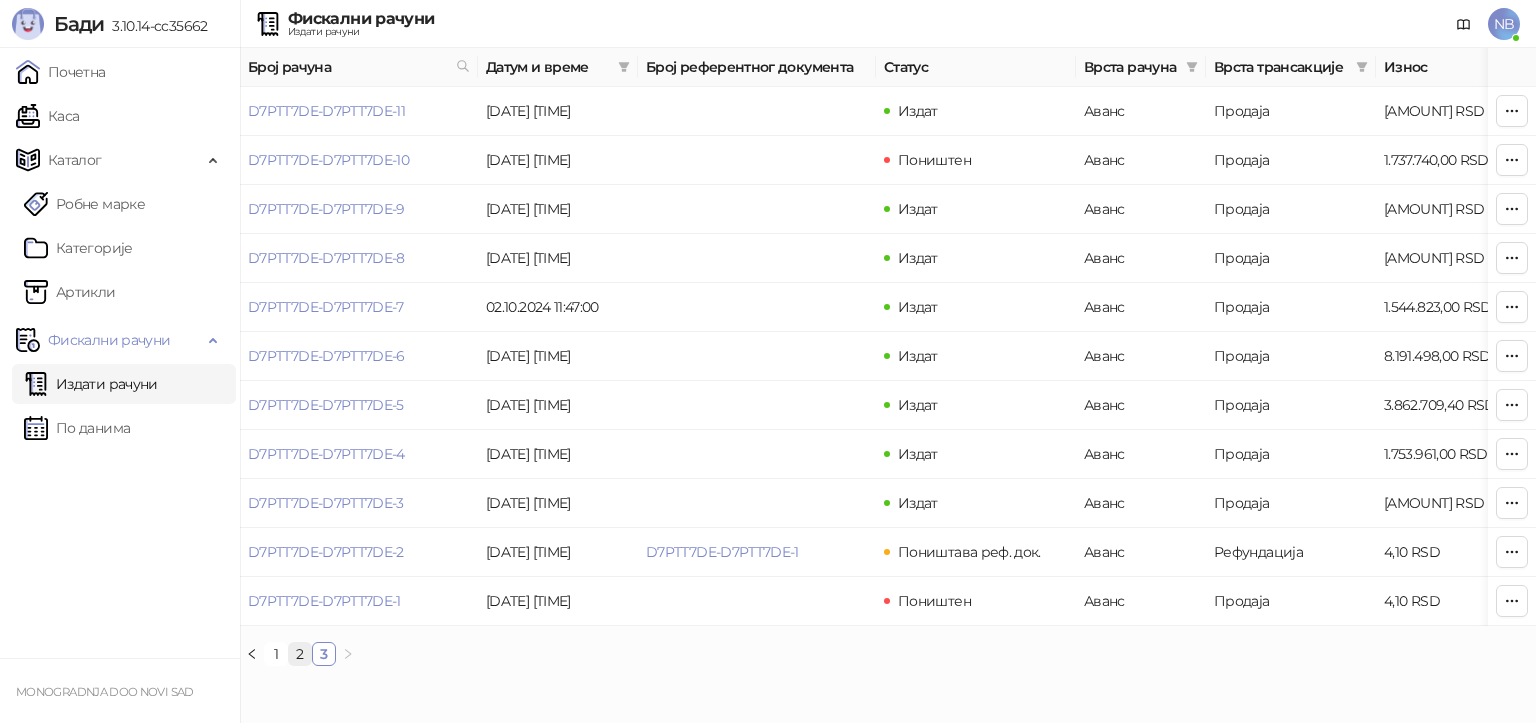 click on "2" at bounding box center [300, 654] 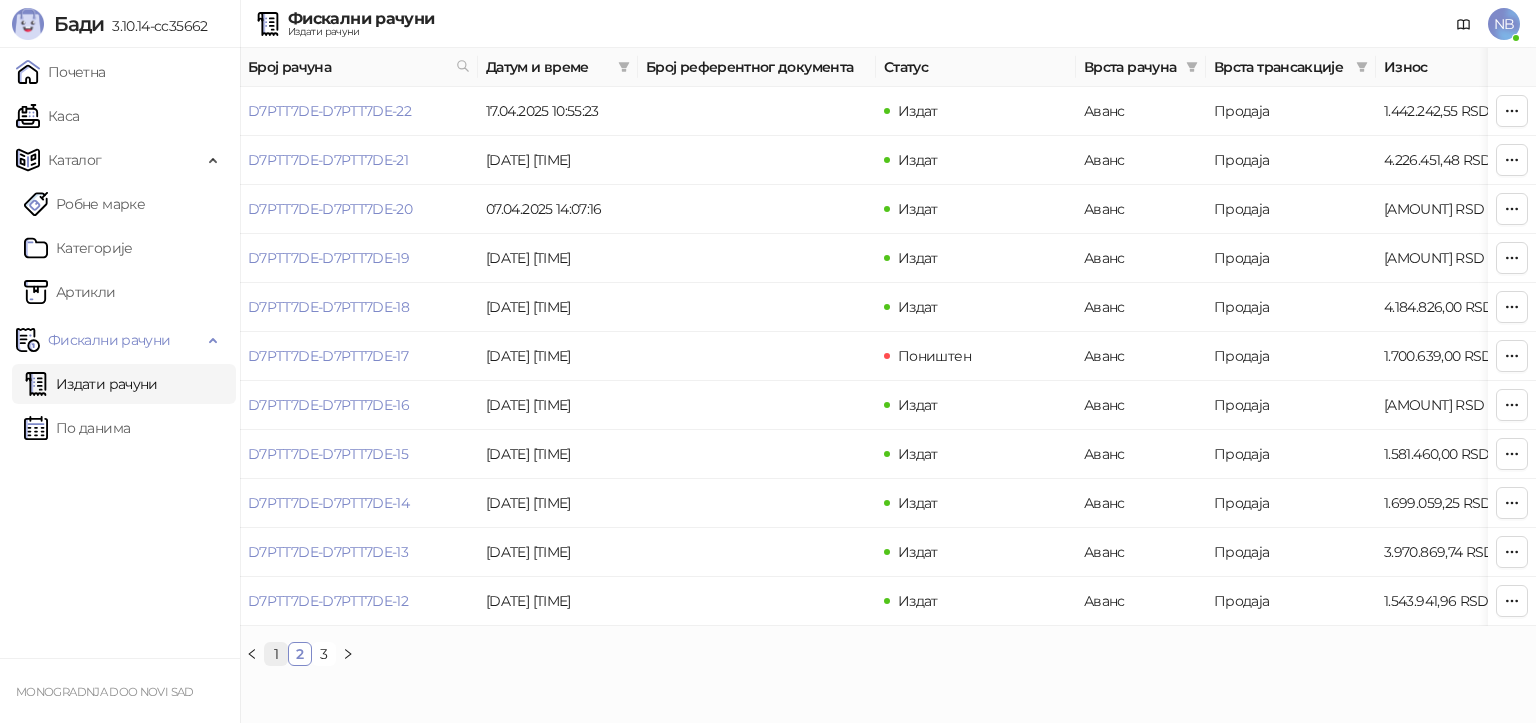 click on "1" at bounding box center (276, 654) 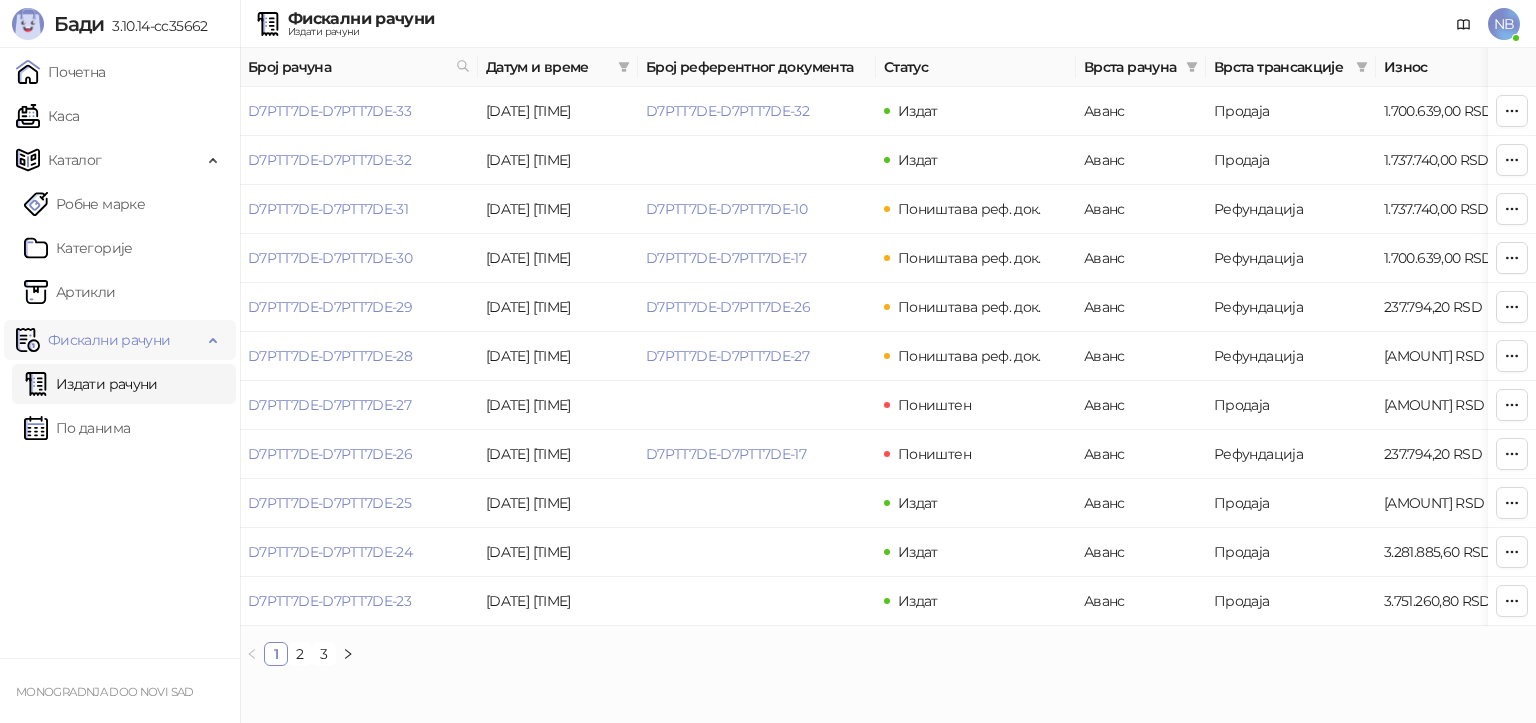 click on "Фискални рачуни" at bounding box center [109, 340] 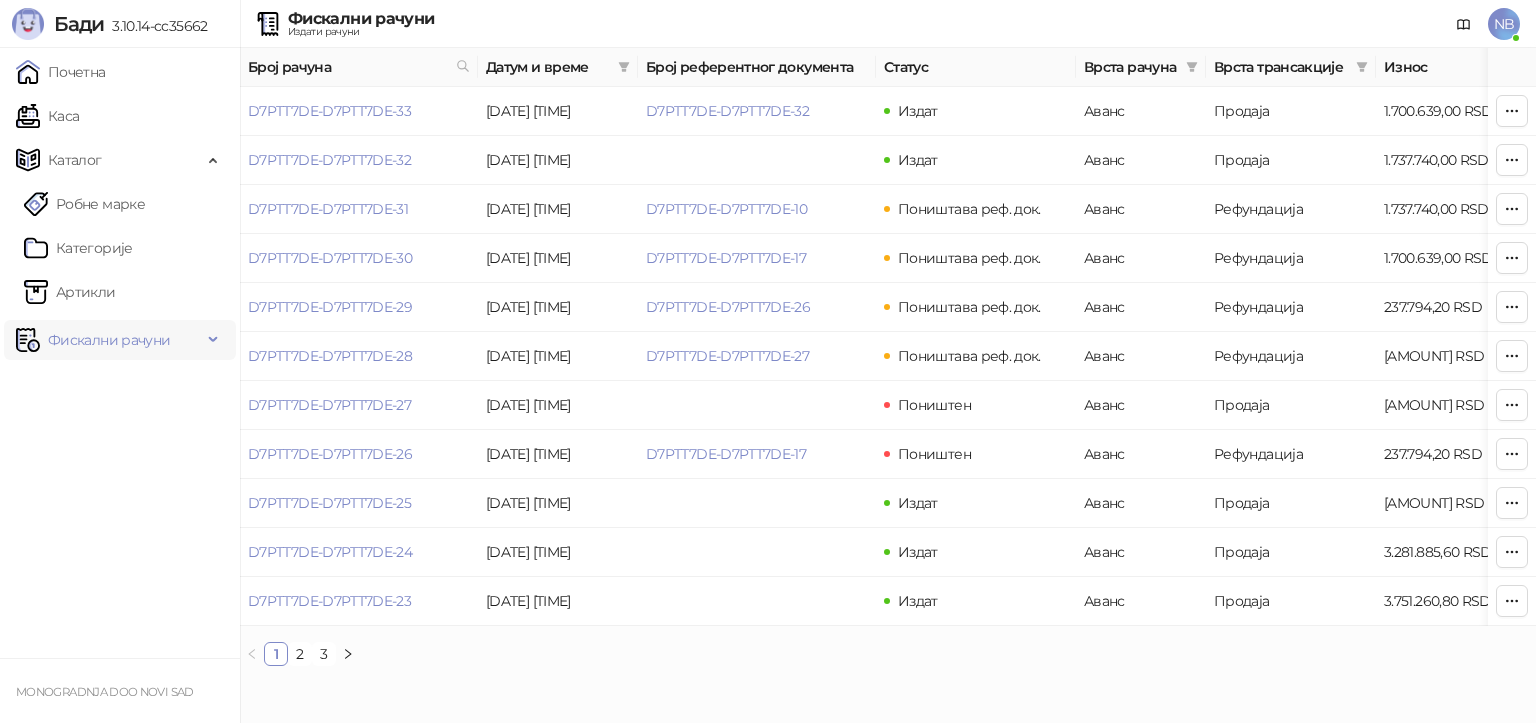 click on "Фискални рачуни" at bounding box center [109, 340] 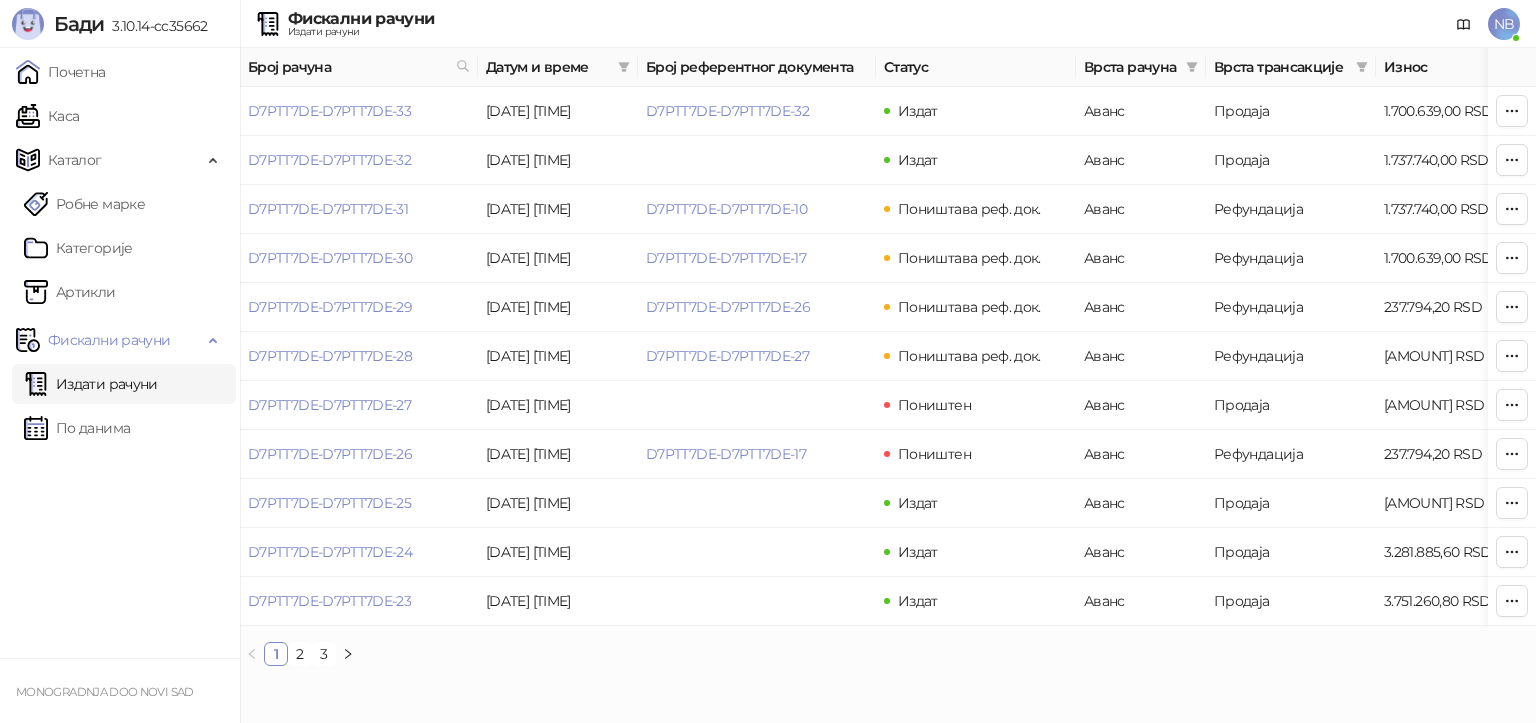 click on "Издати рачуни" at bounding box center [91, 384] 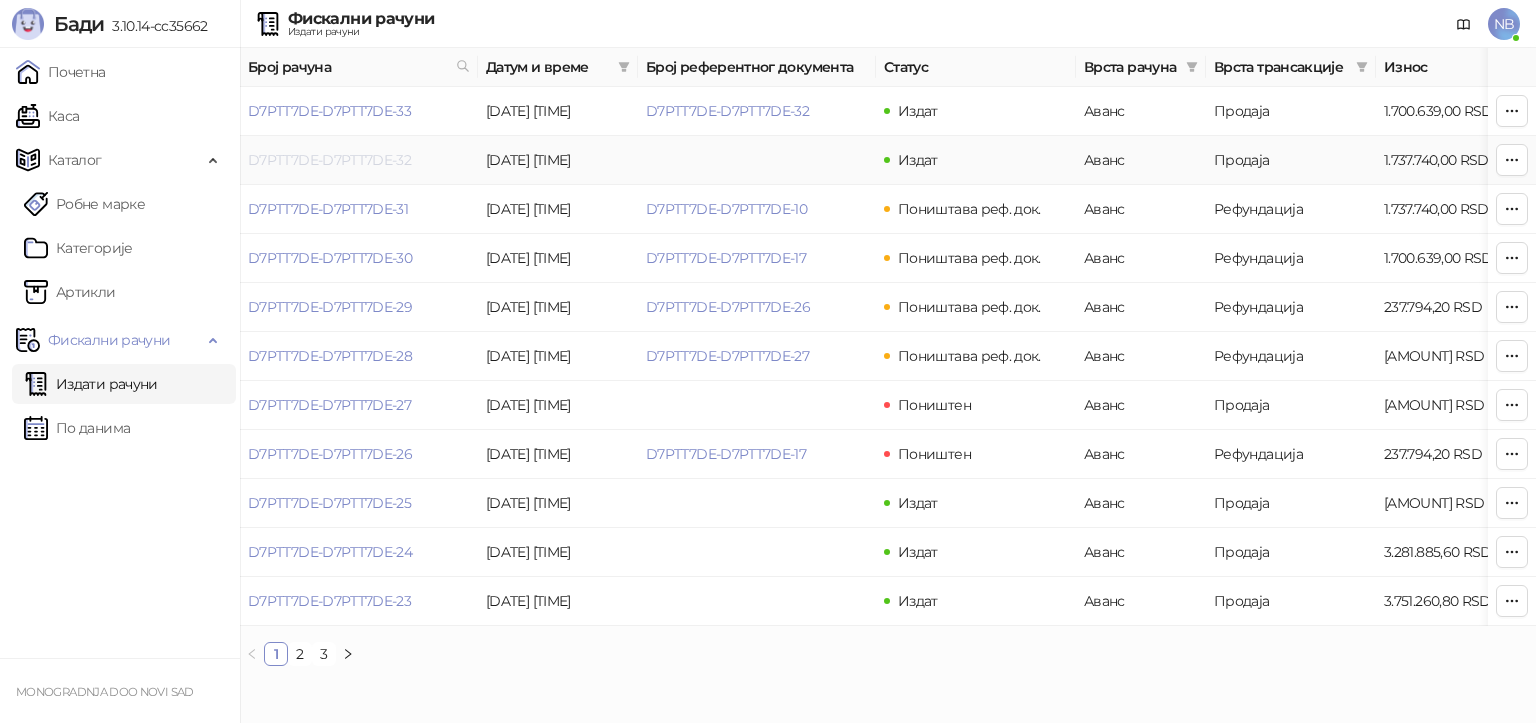 click on "D7PTT7DE-D7PTT7DE-32" at bounding box center (329, 160) 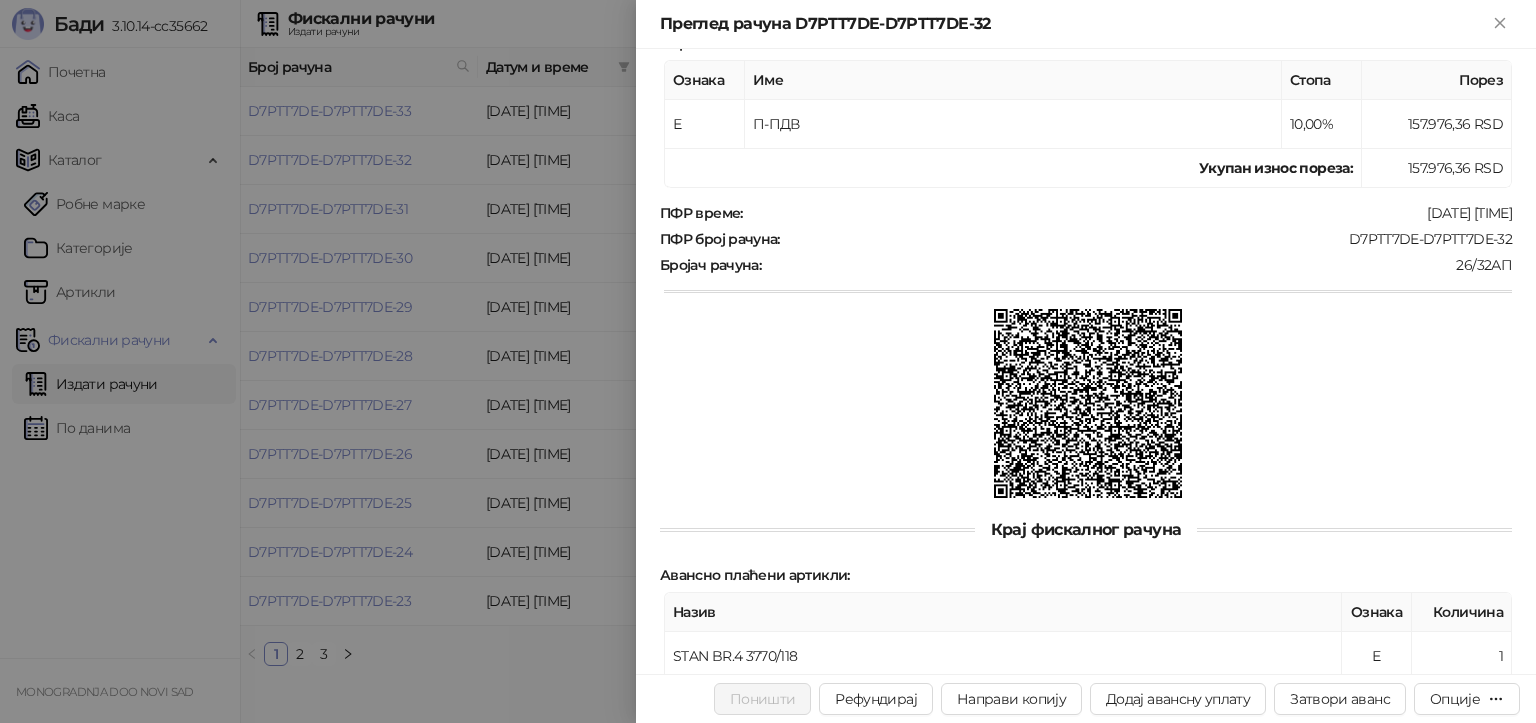 scroll, scrollTop: 572, scrollLeft: 0, axis: vertical 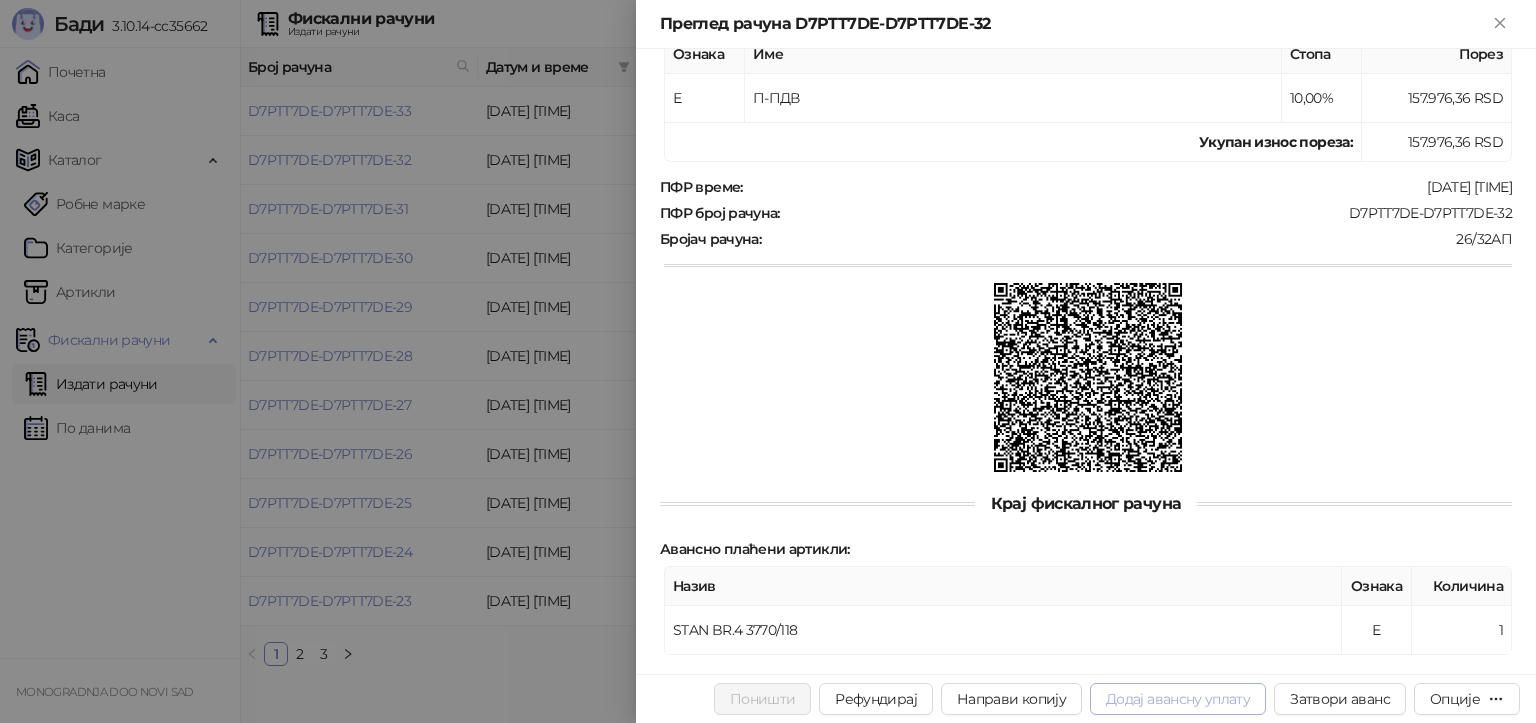 click on "Додај авансну уплату" at bounding box center [1178, 699] 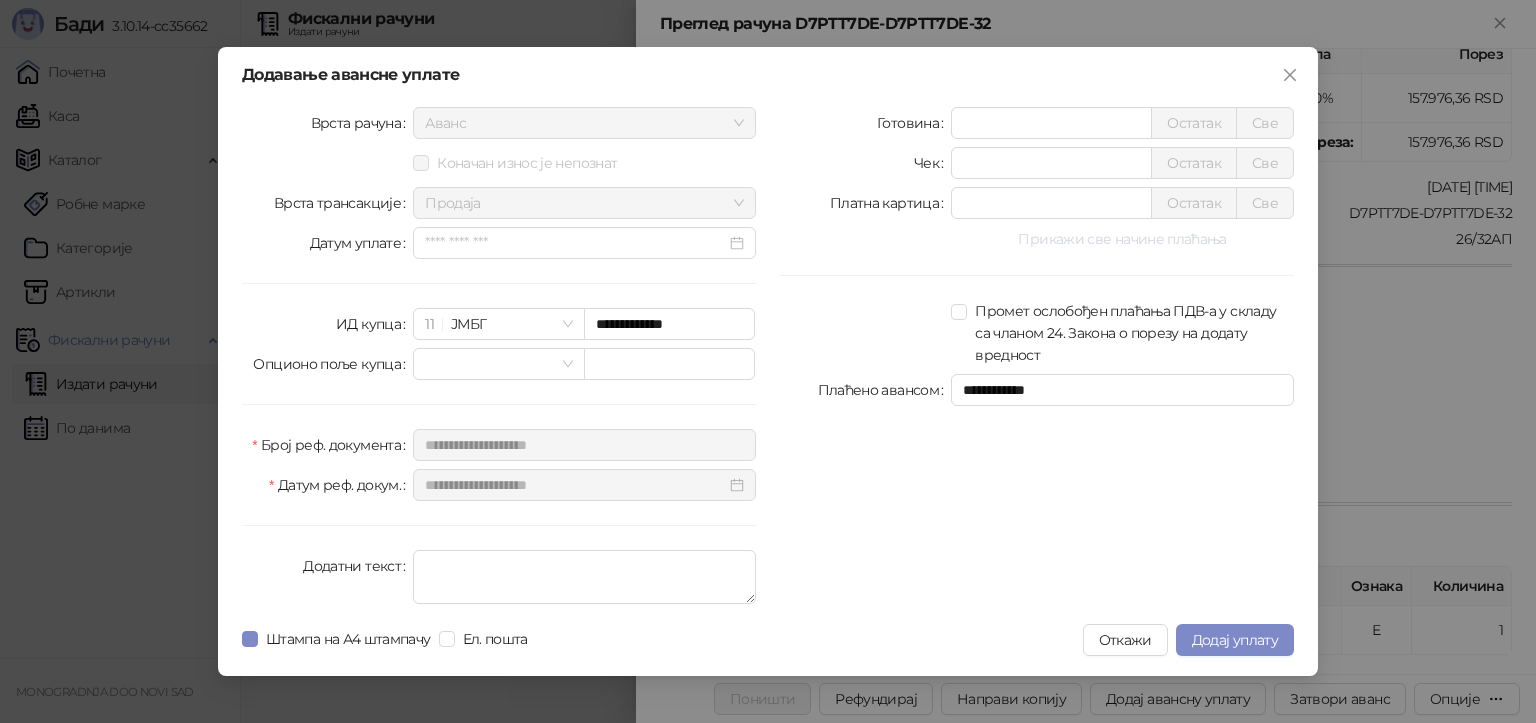 click on "Прикажи све начине плаћања" at bounding box center [1122, 239] 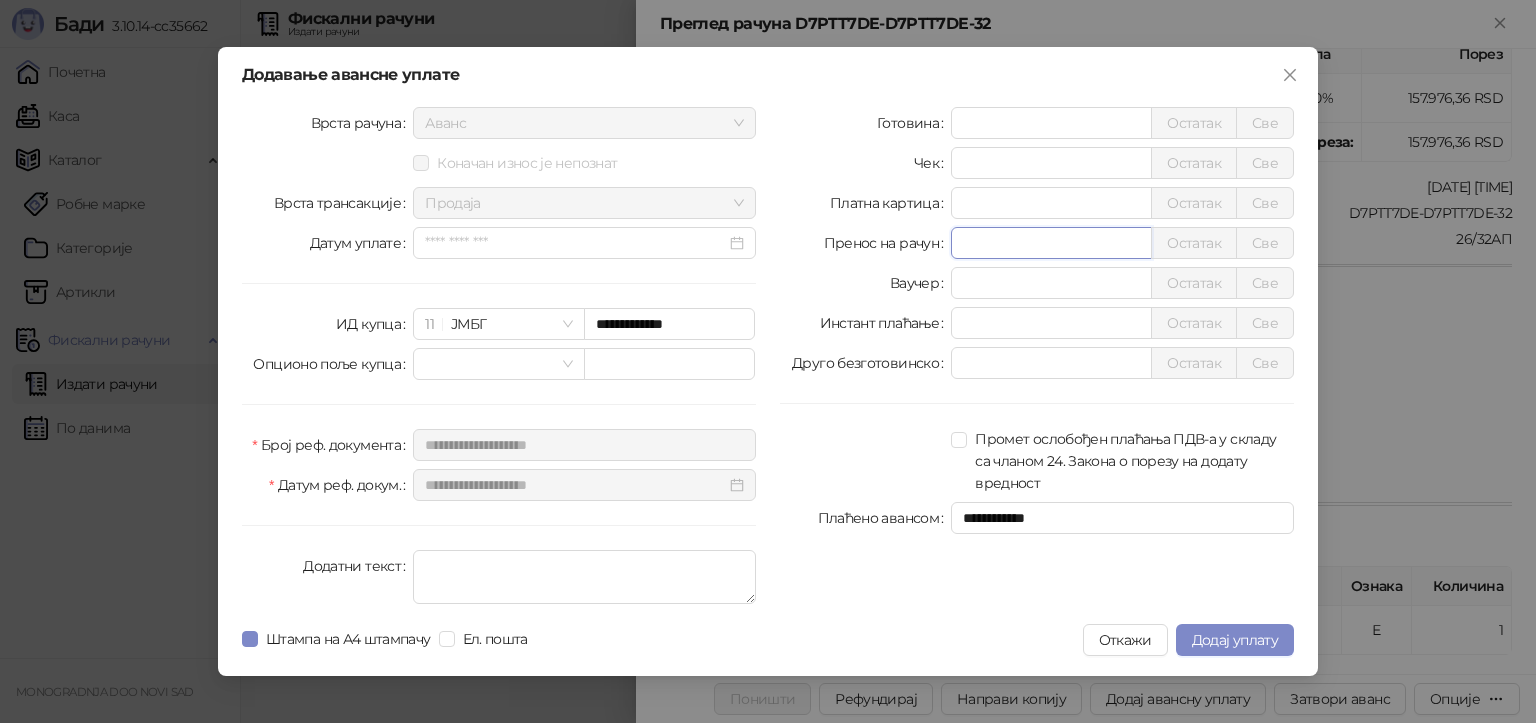 drag, startPoint x: 988, startPoint y: 243, endPoint x: 919, endPoint y: 242, distance: 69.00725 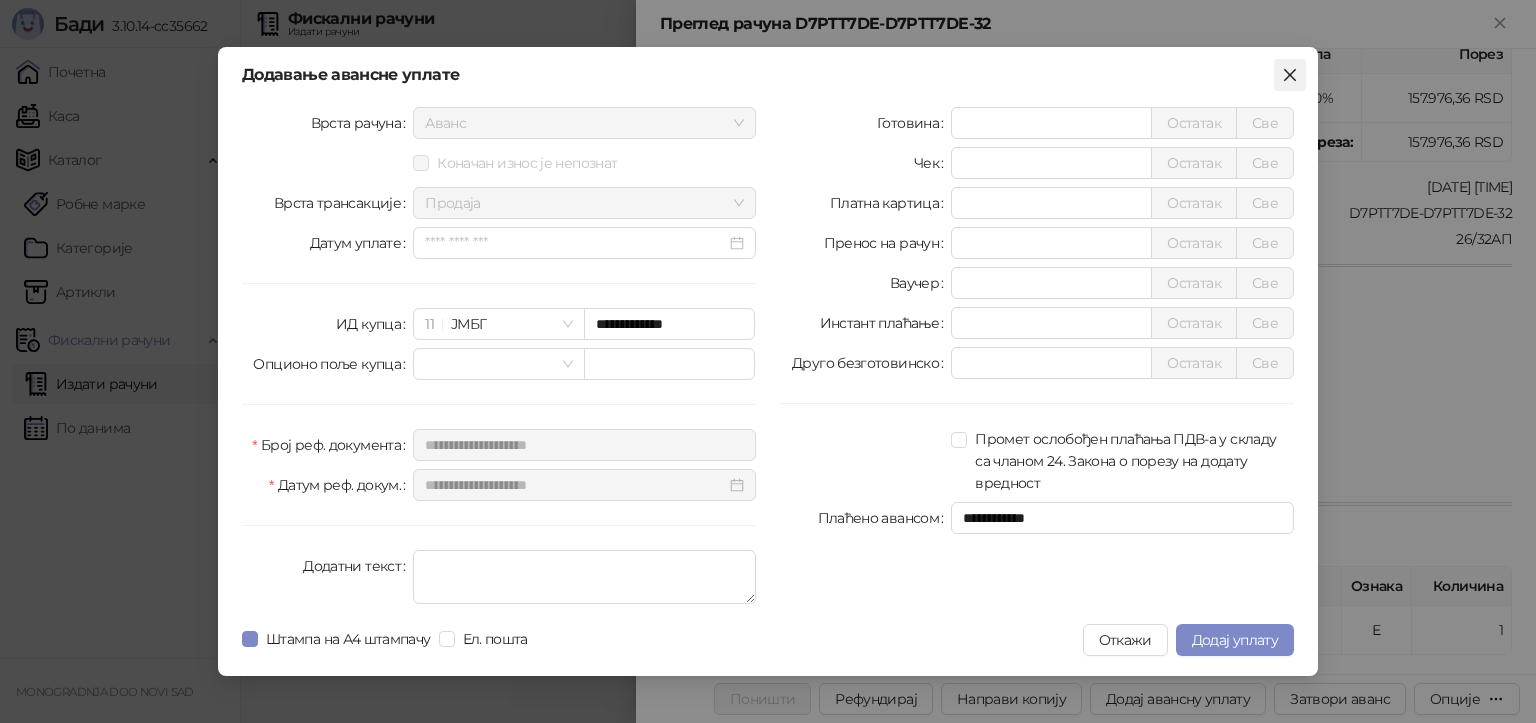 click 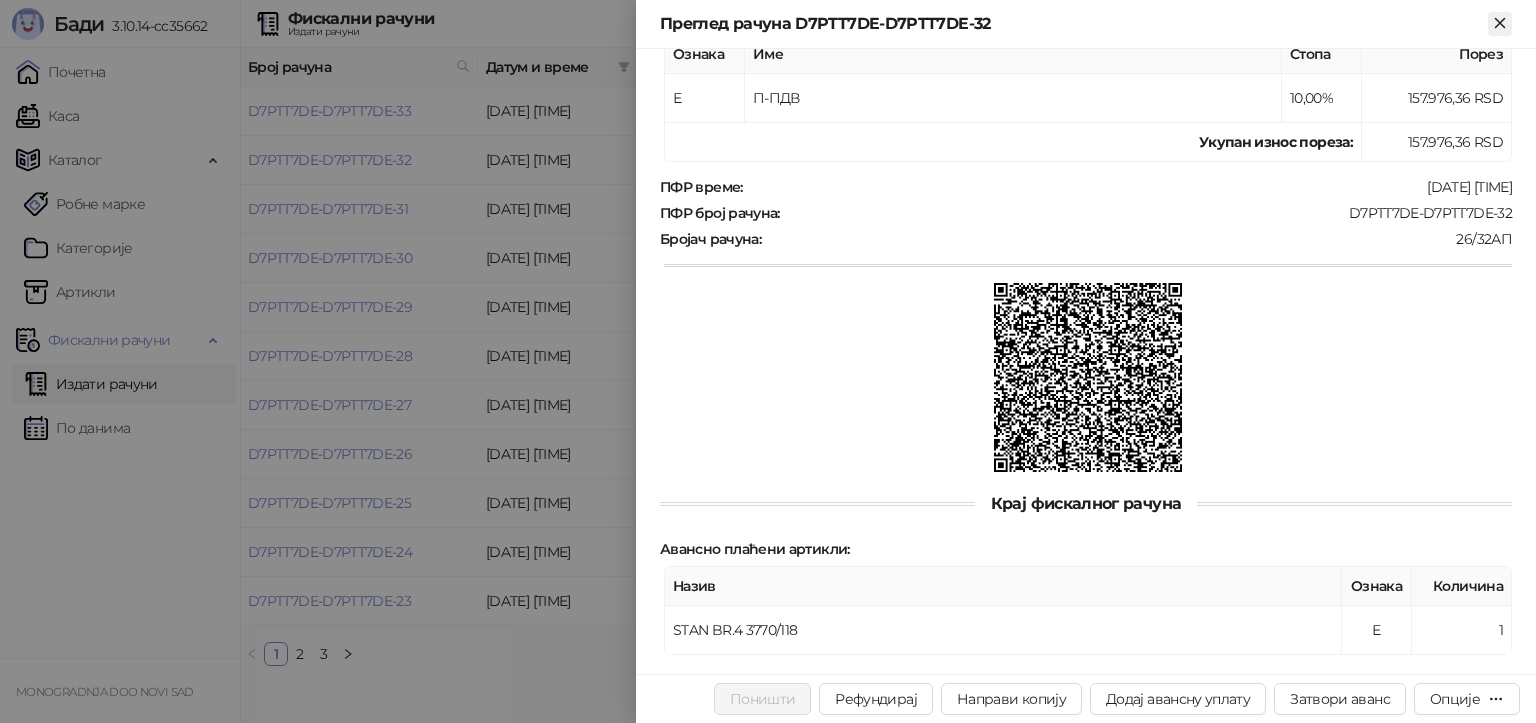 click 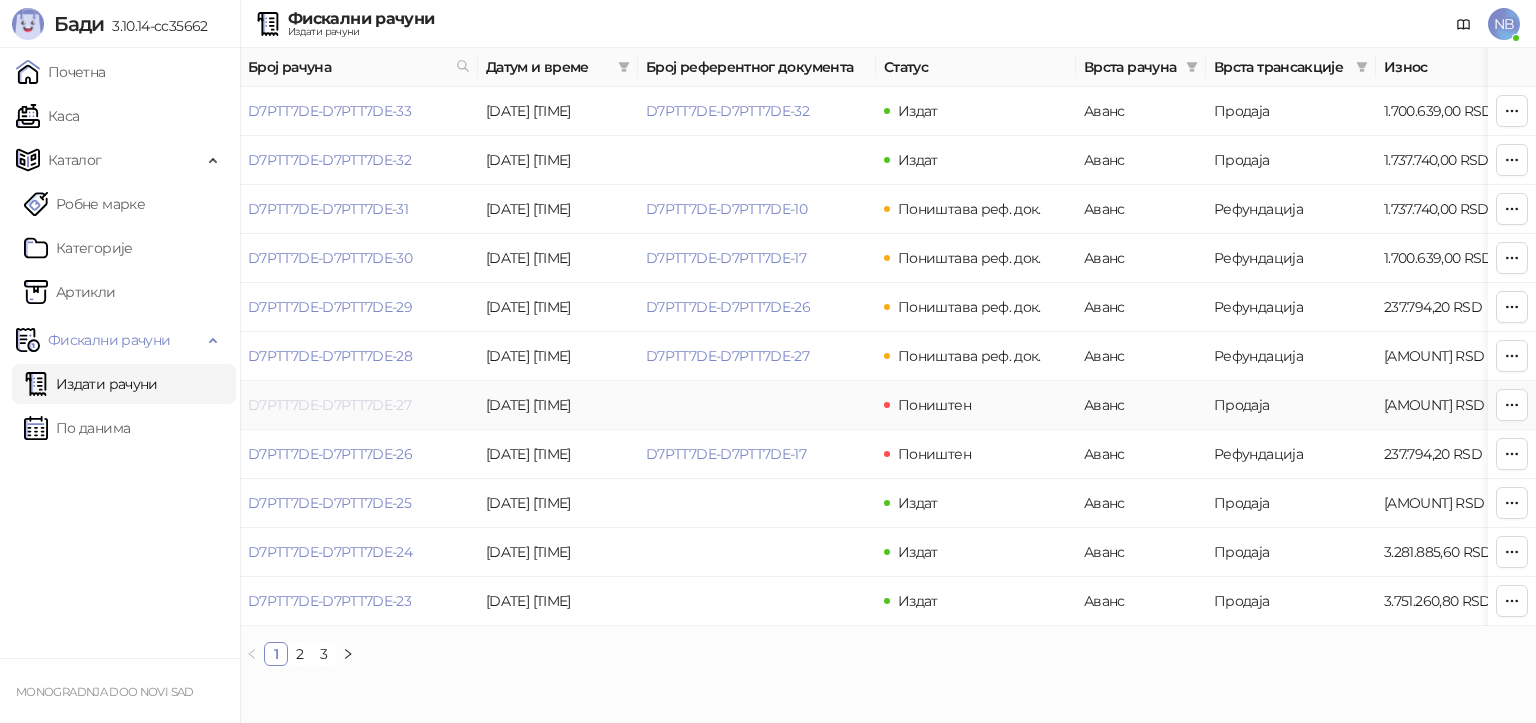 click on "D7PTT7DE-D7PTT7DE-27" at bounding box center [329, 405] 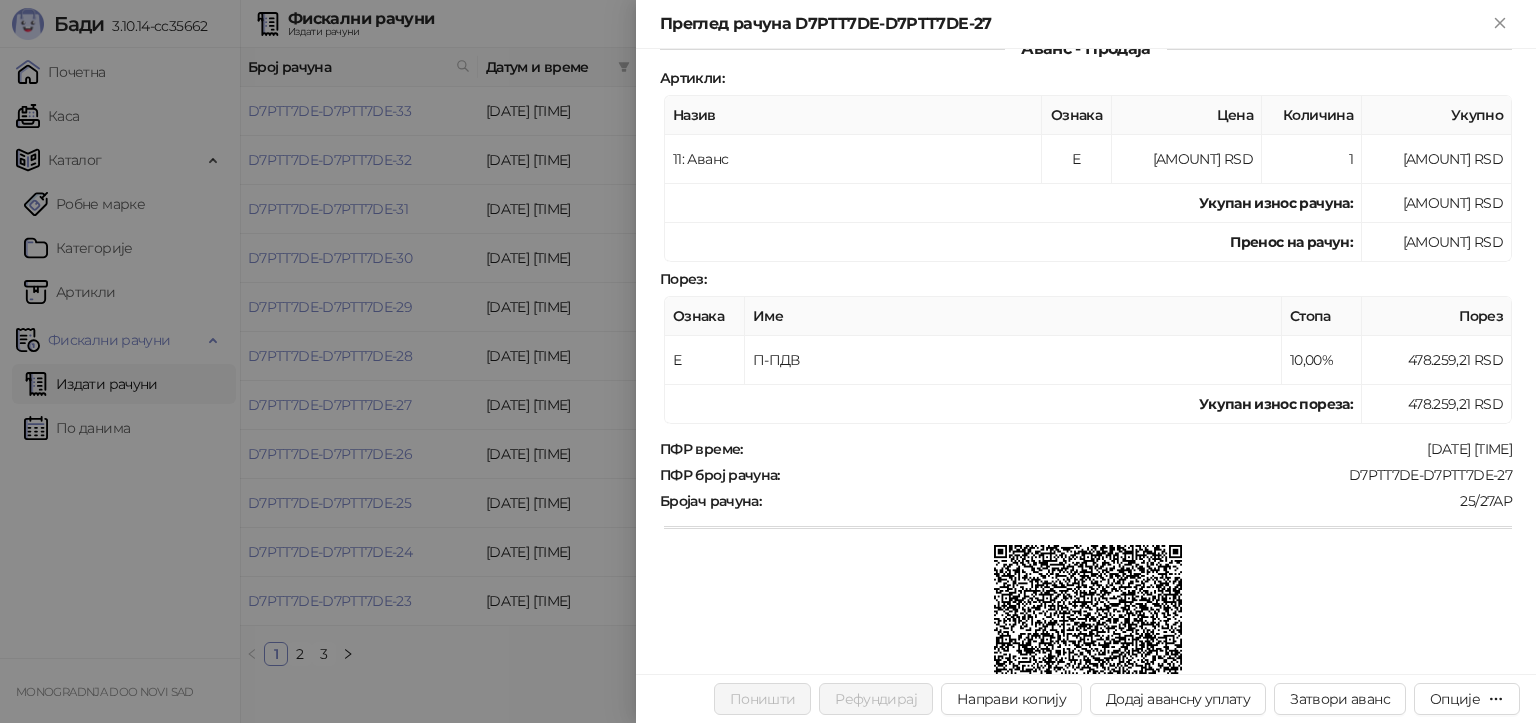scroll, scrollTop: 0, scrollLeft: 0, axis: both 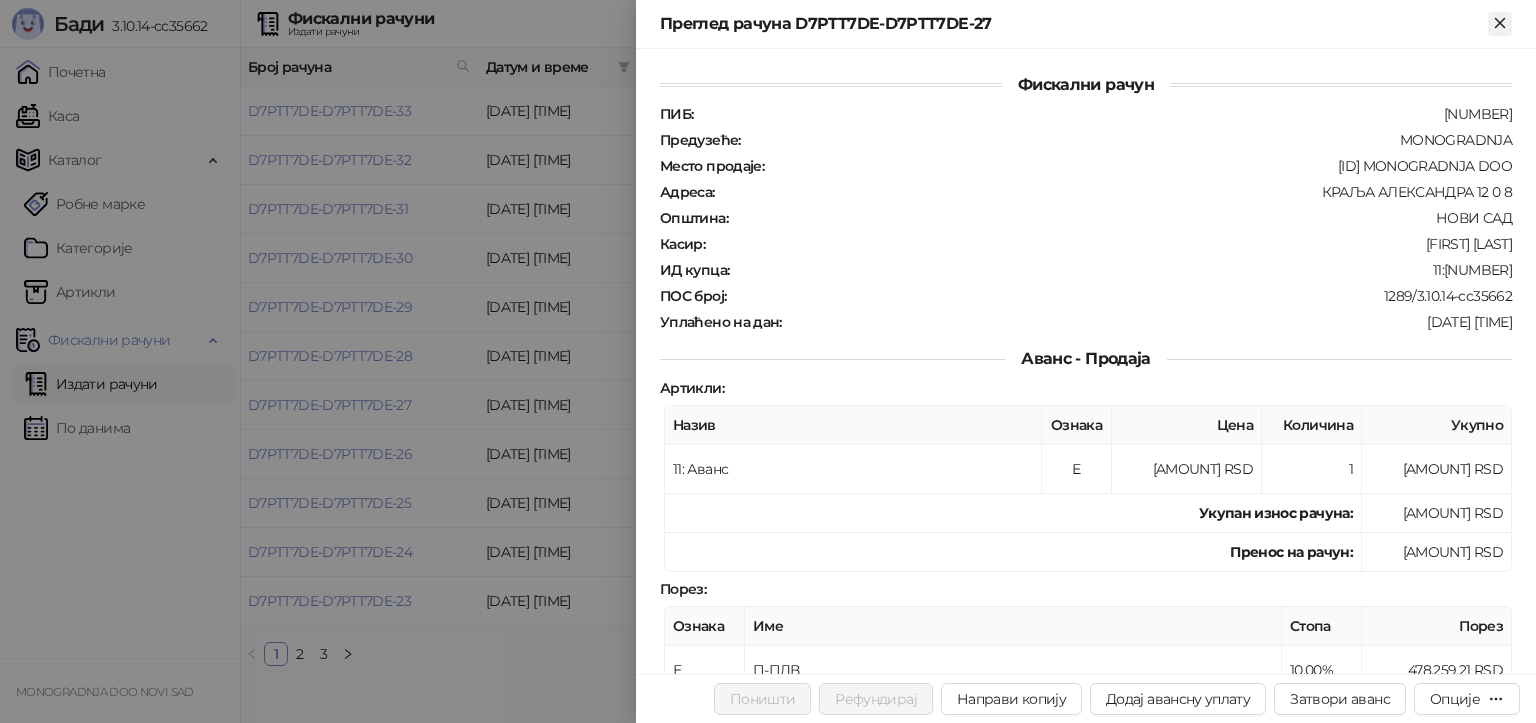 click 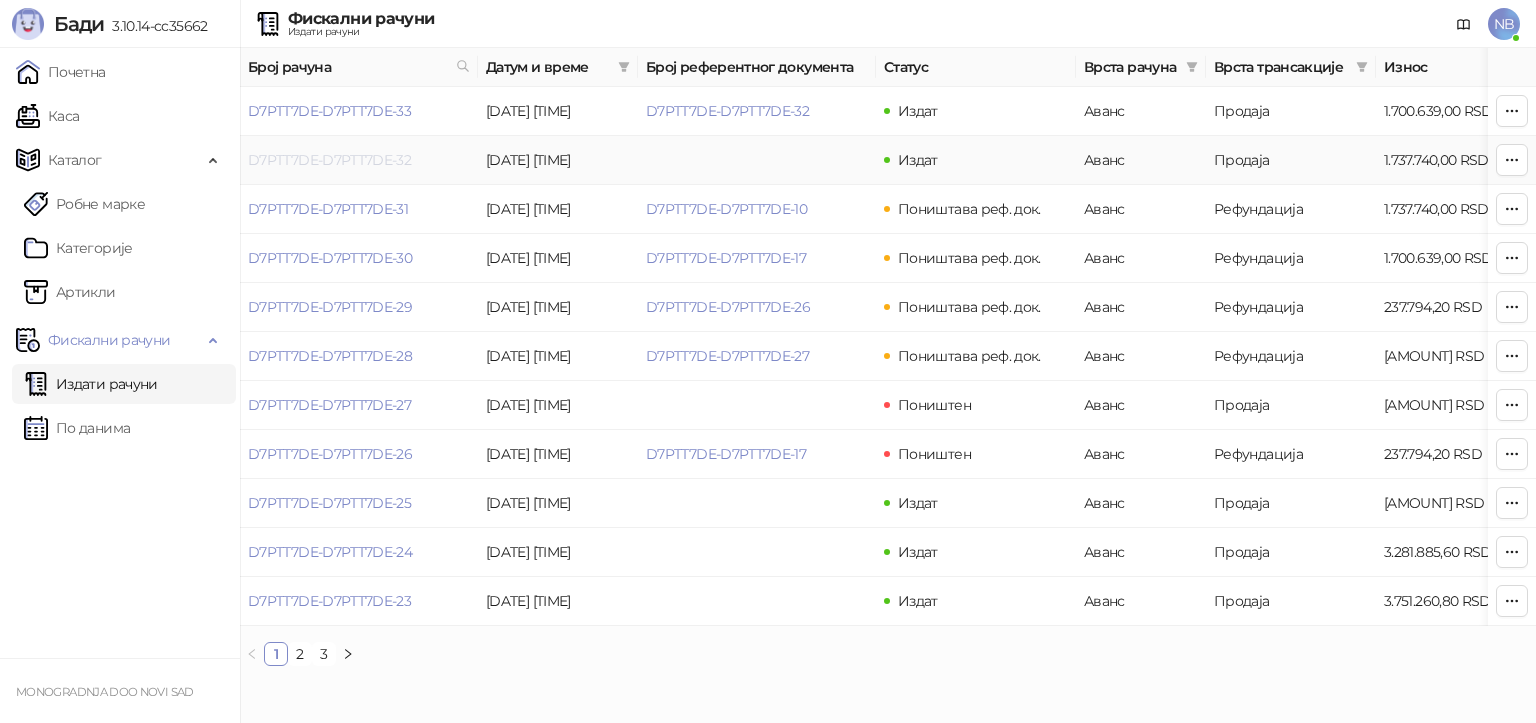 click on "D7PTT7DE-D7PTT7DE-32" at bounding box center [329, 160] 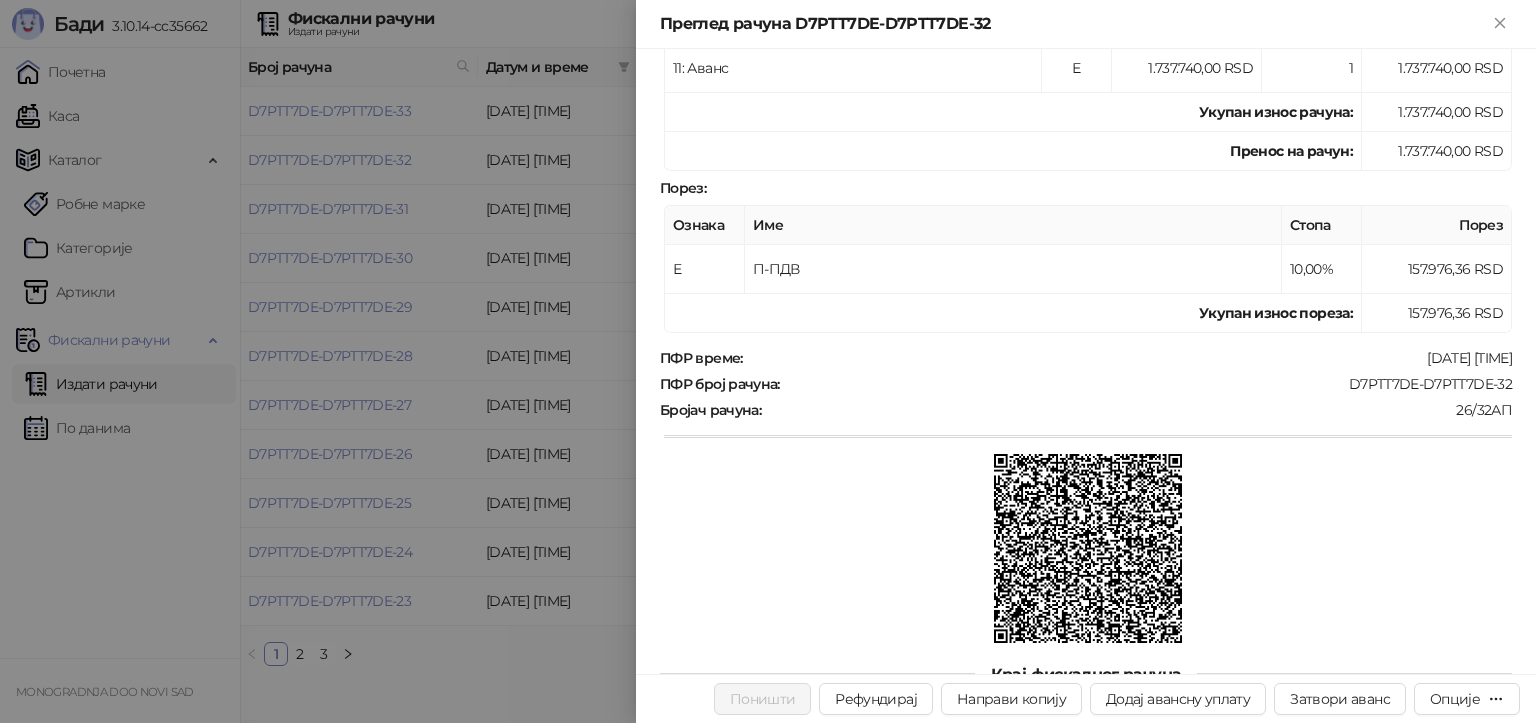 scroll, scrollTop: 572, scrollLeft: 0, axis: vertical 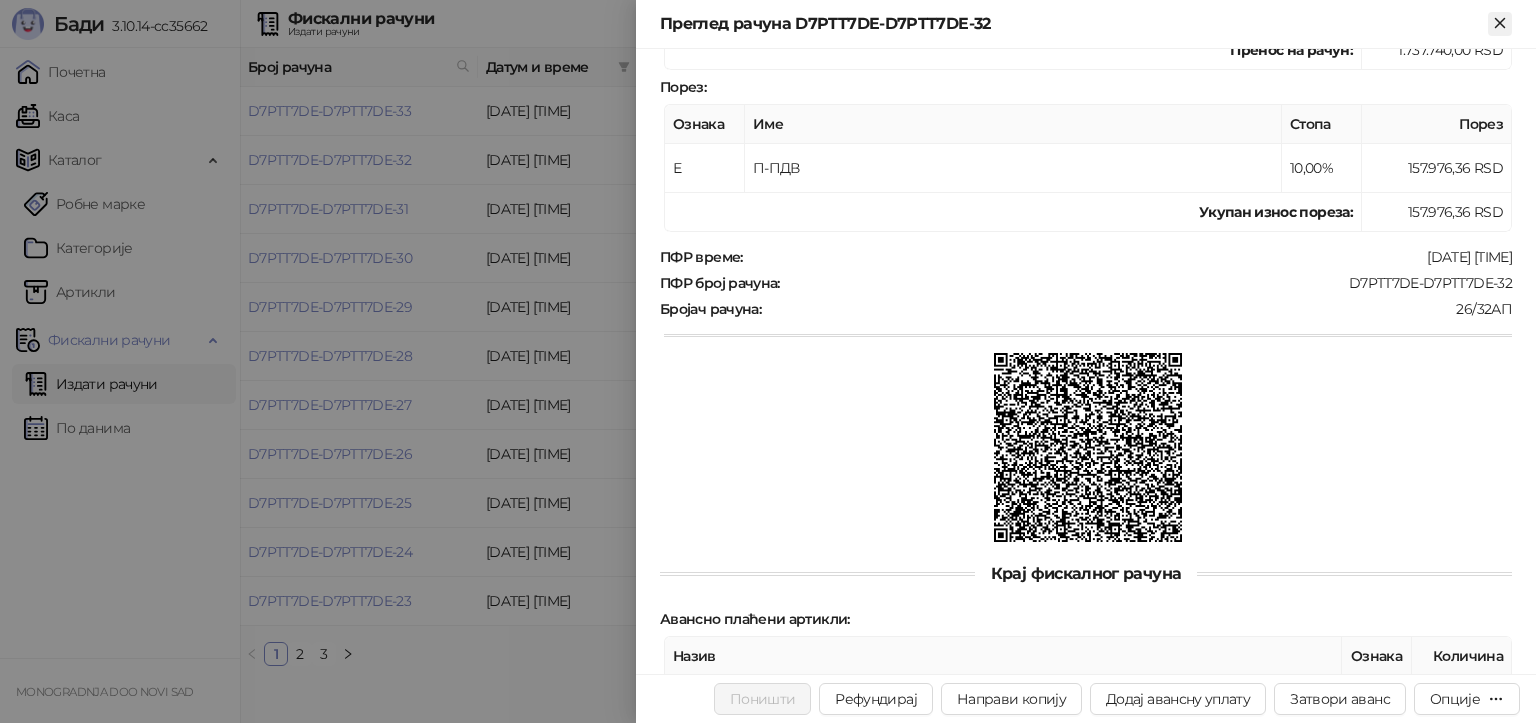 click 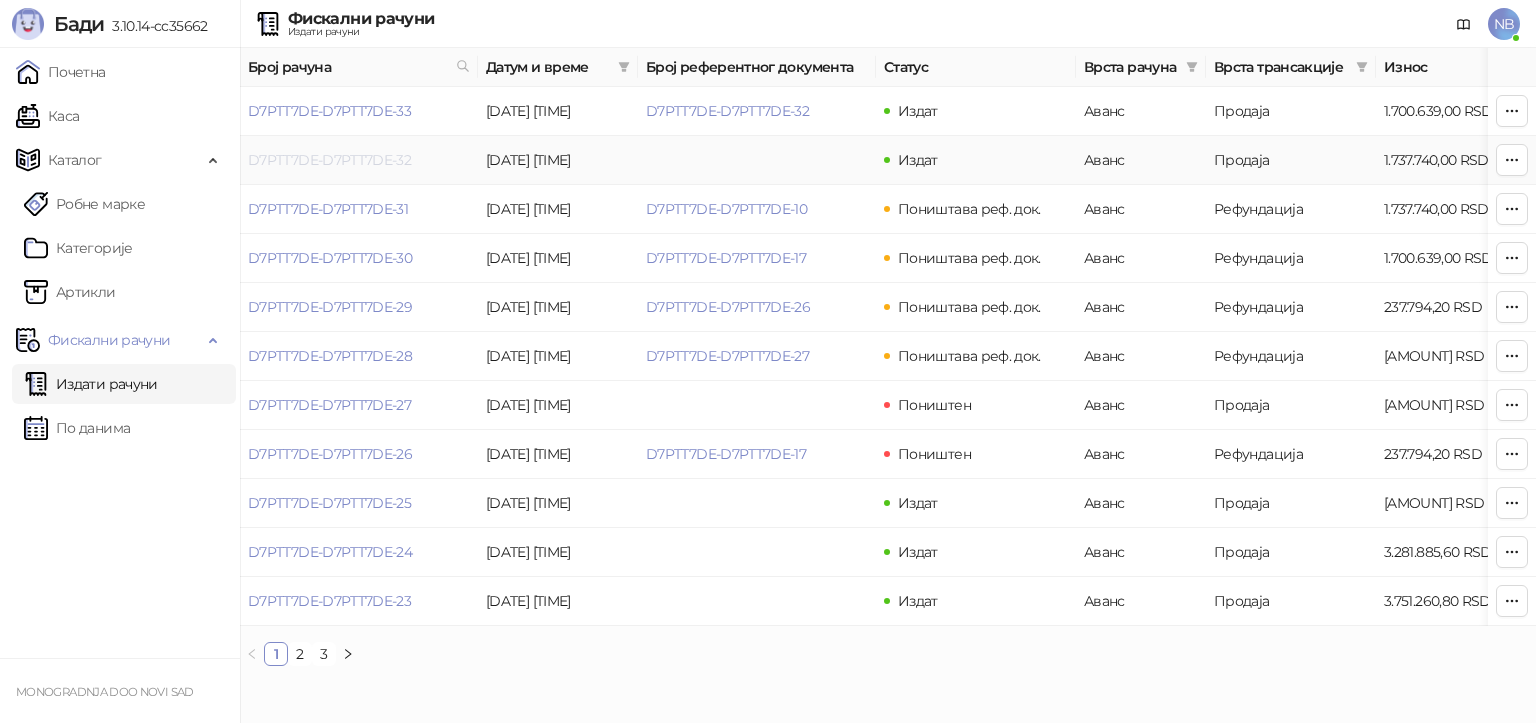 click on "D7PTT7DE-D7PTT7DE-32" at bounding box center [329, 160] 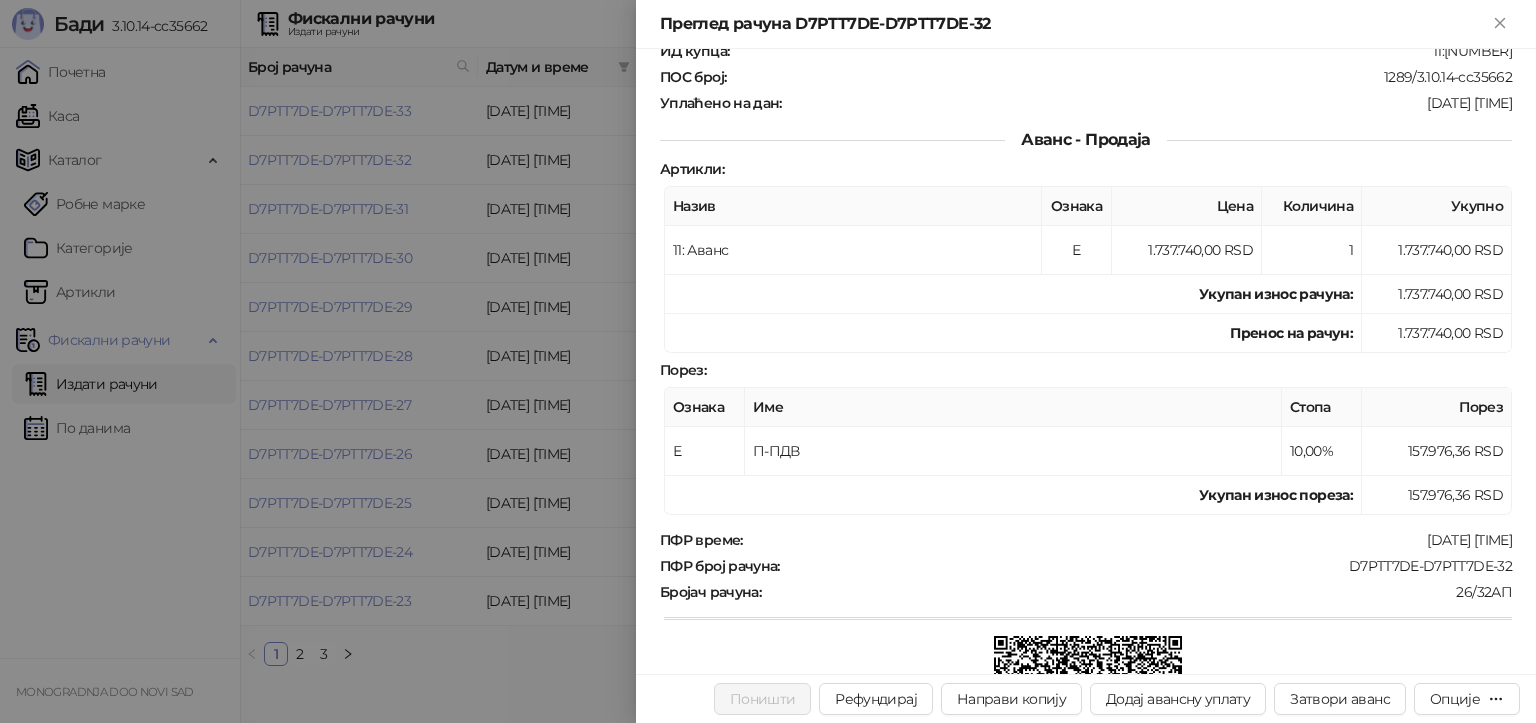 scroll, scrollTop: 172, scrollLeft: 0, axis: vertical 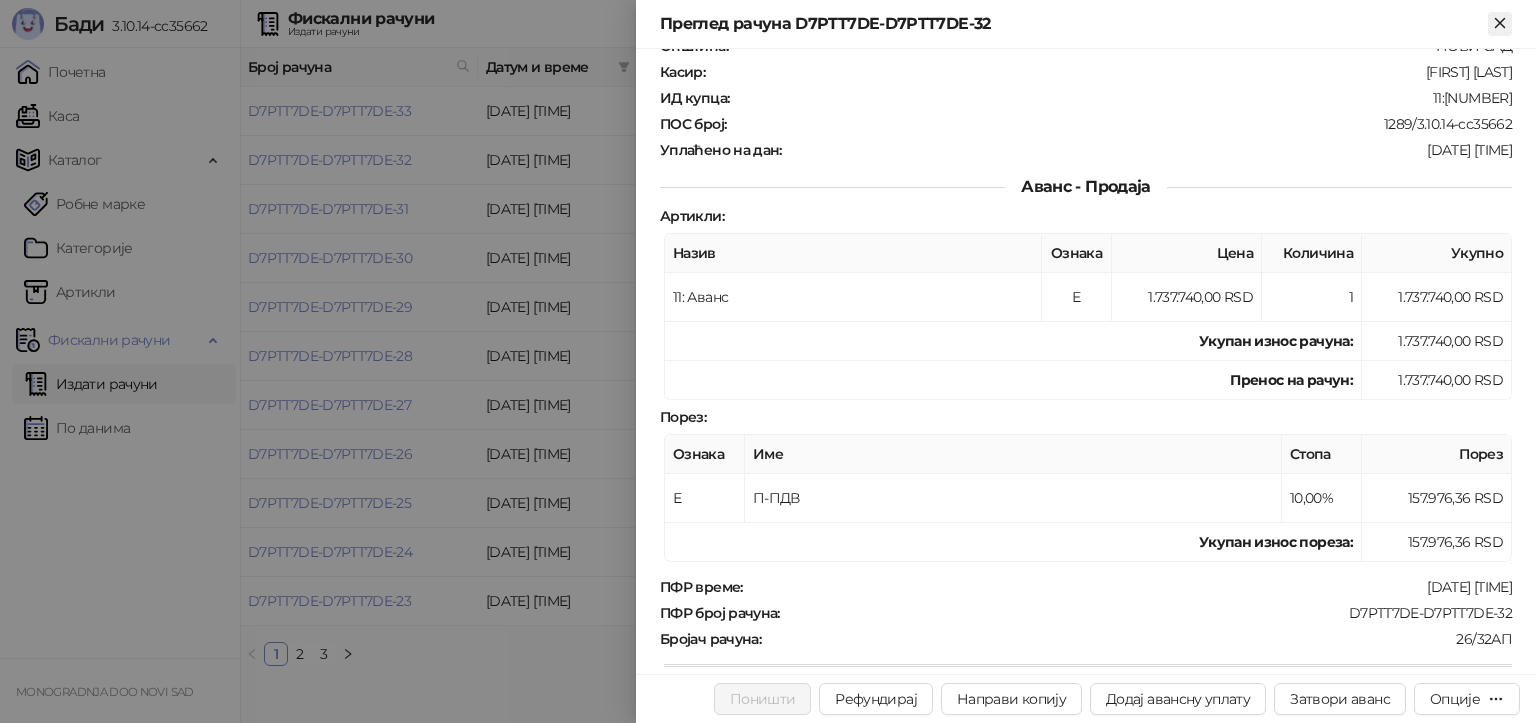 click 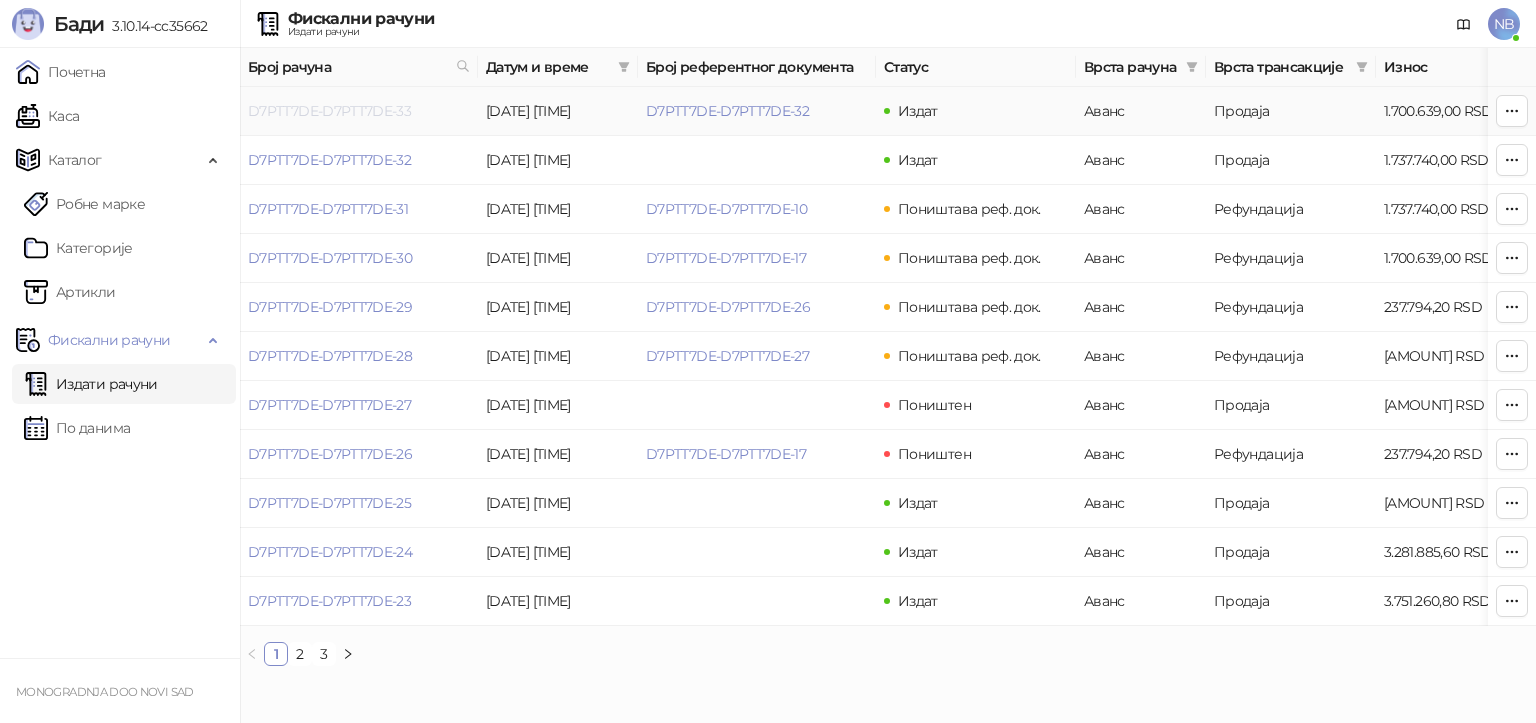 click on "D7PTT7DE-D7PTT7DE-33" at bounding box center (329, 111) 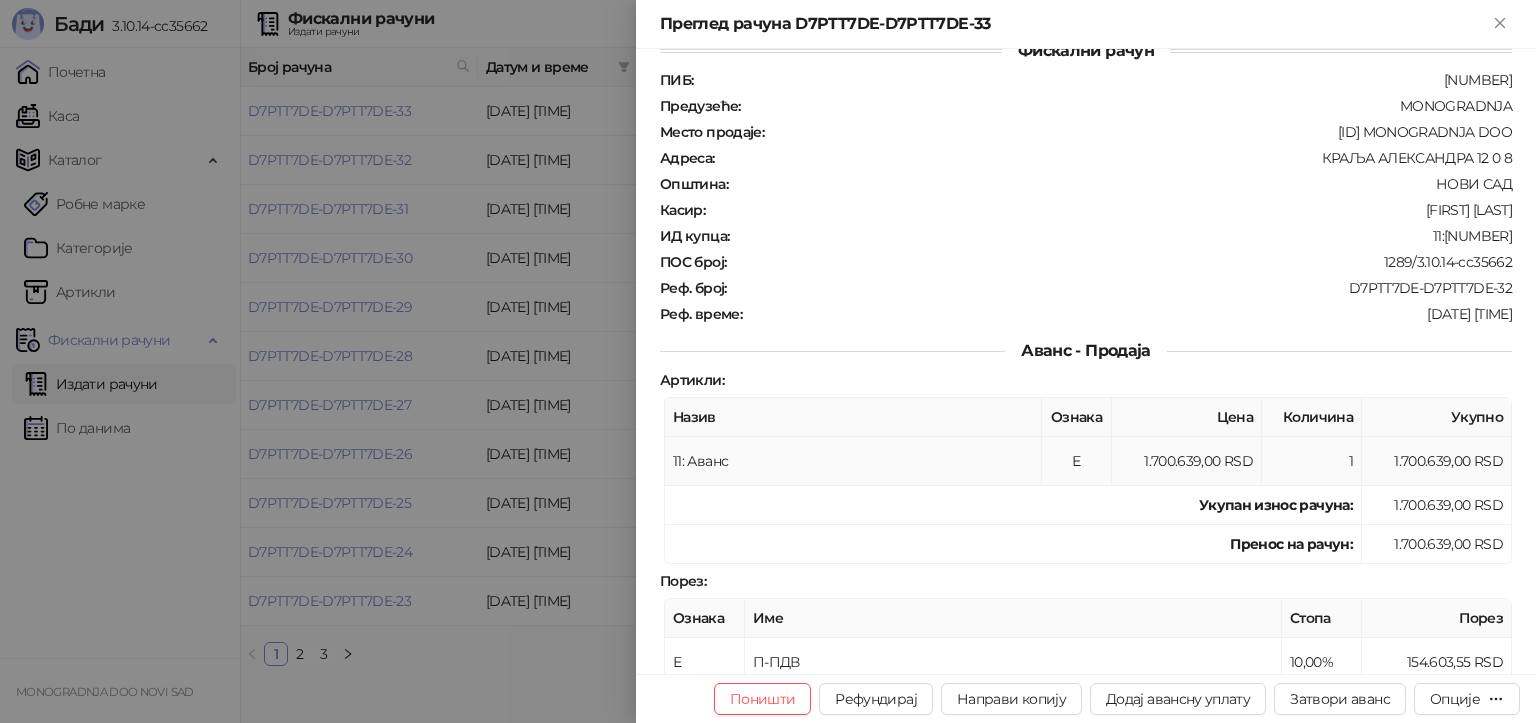 scroll, scrollTop: 0, scrollLeft: 0, axis: both 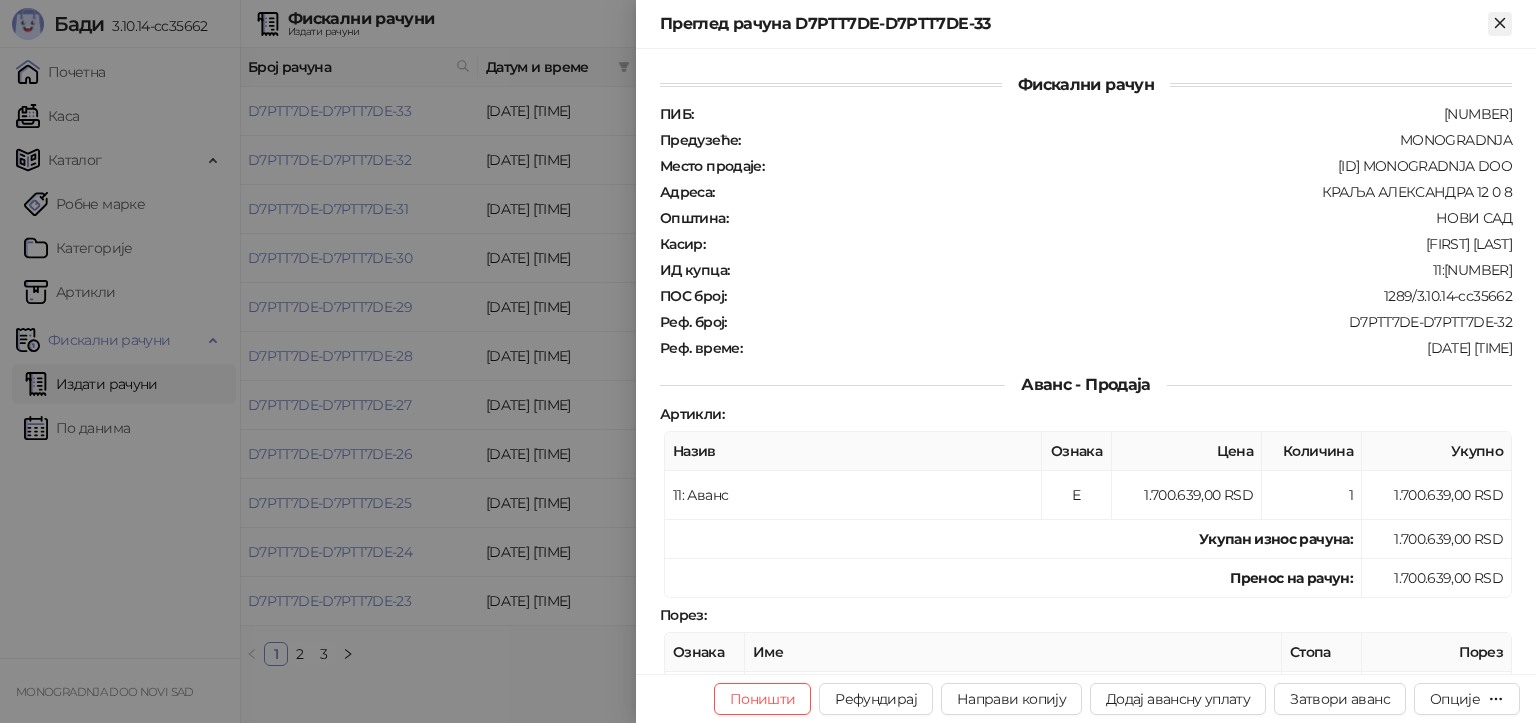 click 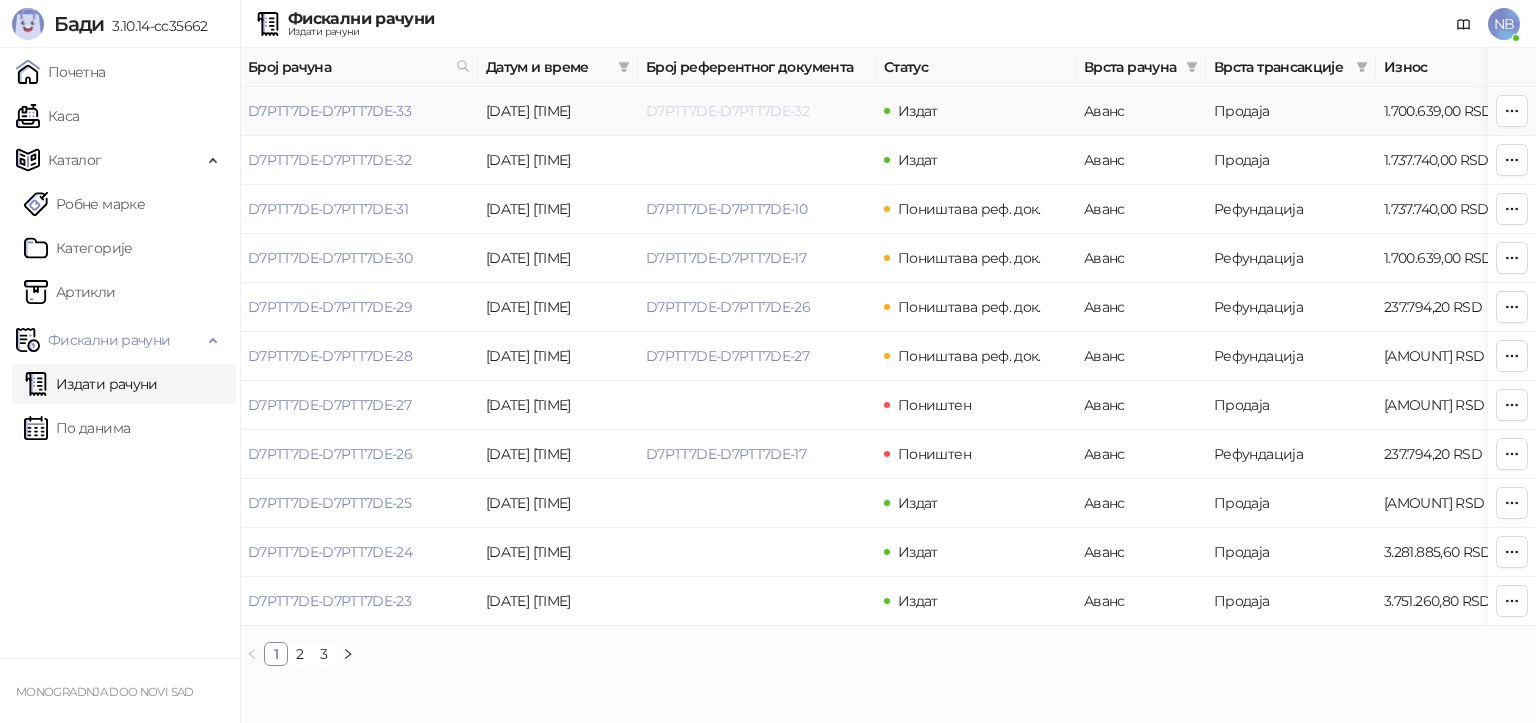 click on "D7PTT7DE-D7PTT7DE-32" at bounding box center [727, 111] 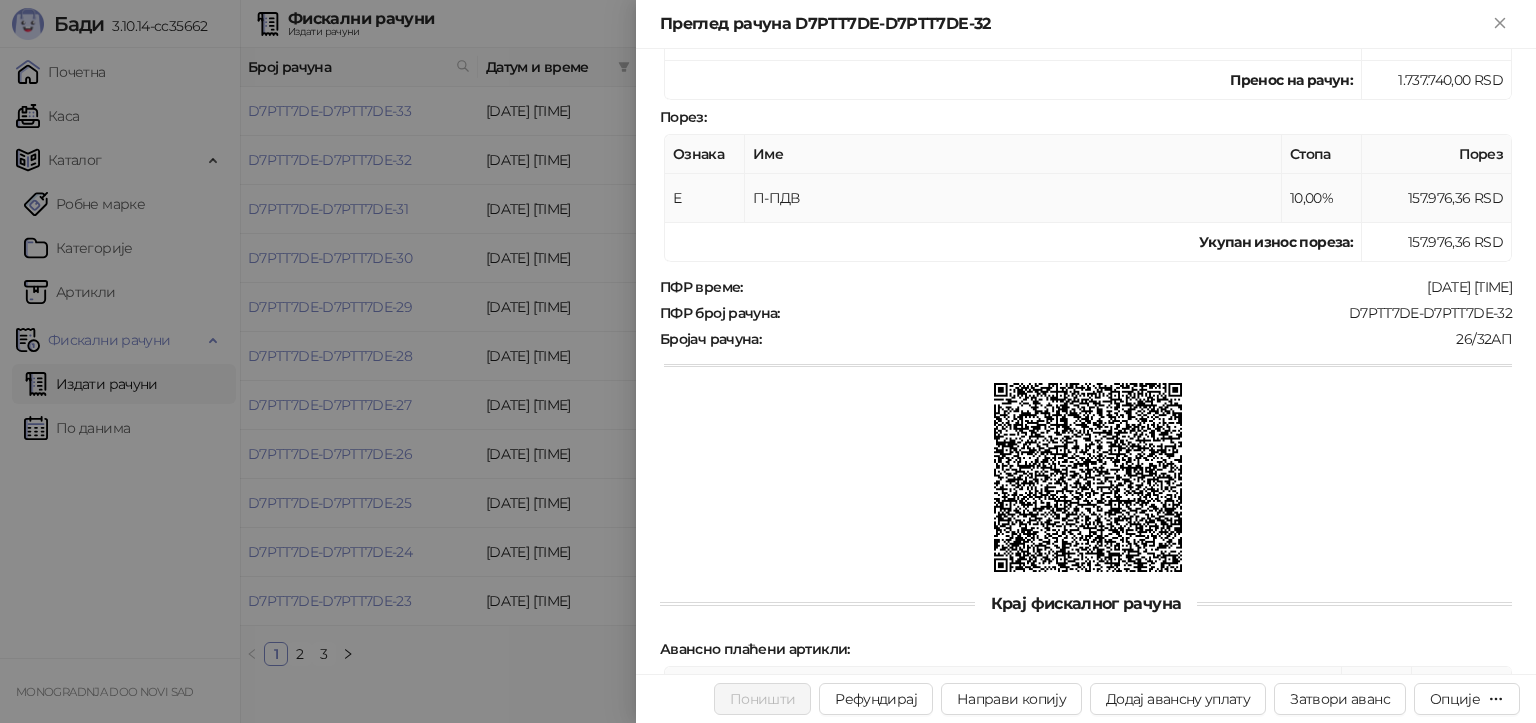 scroll, scrollTop: 272, scrollLeft: 0, axis: vertical 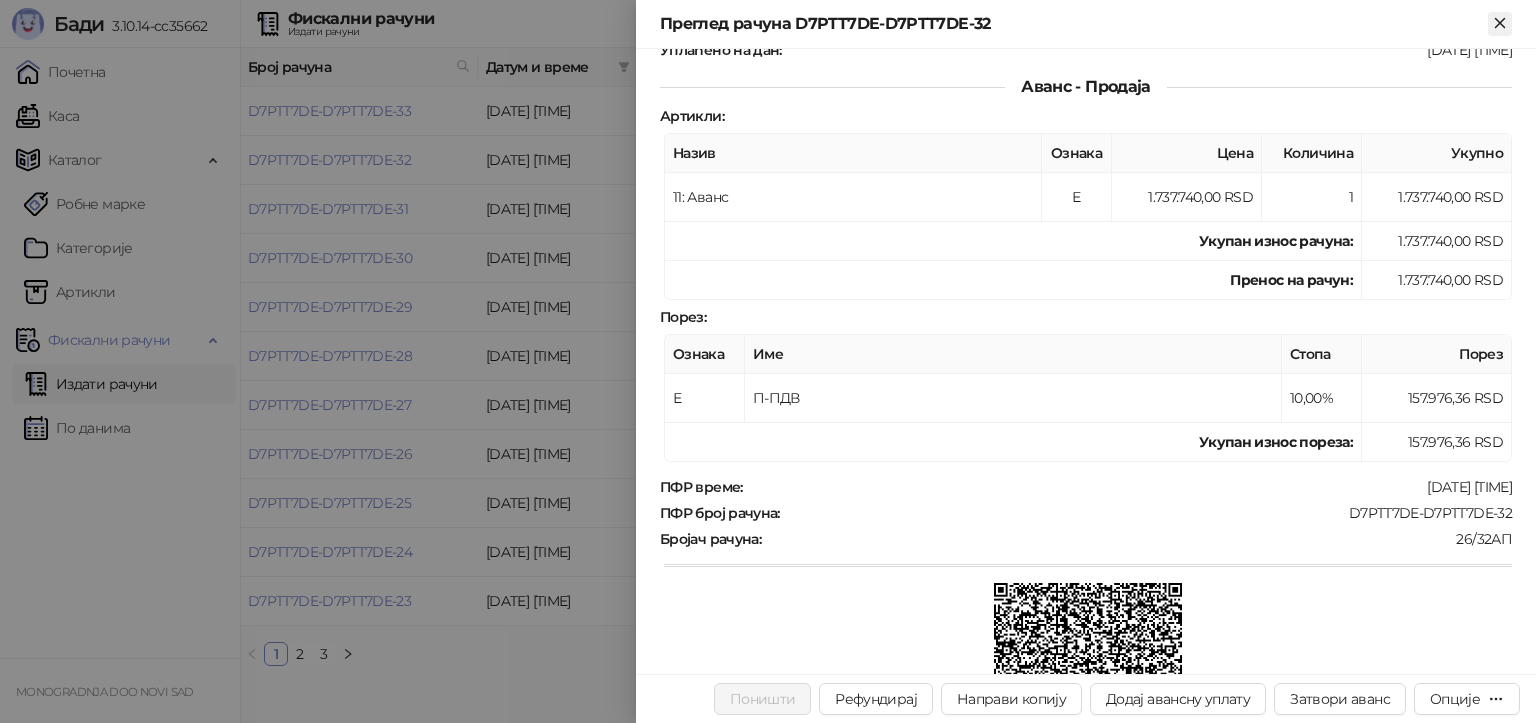 click 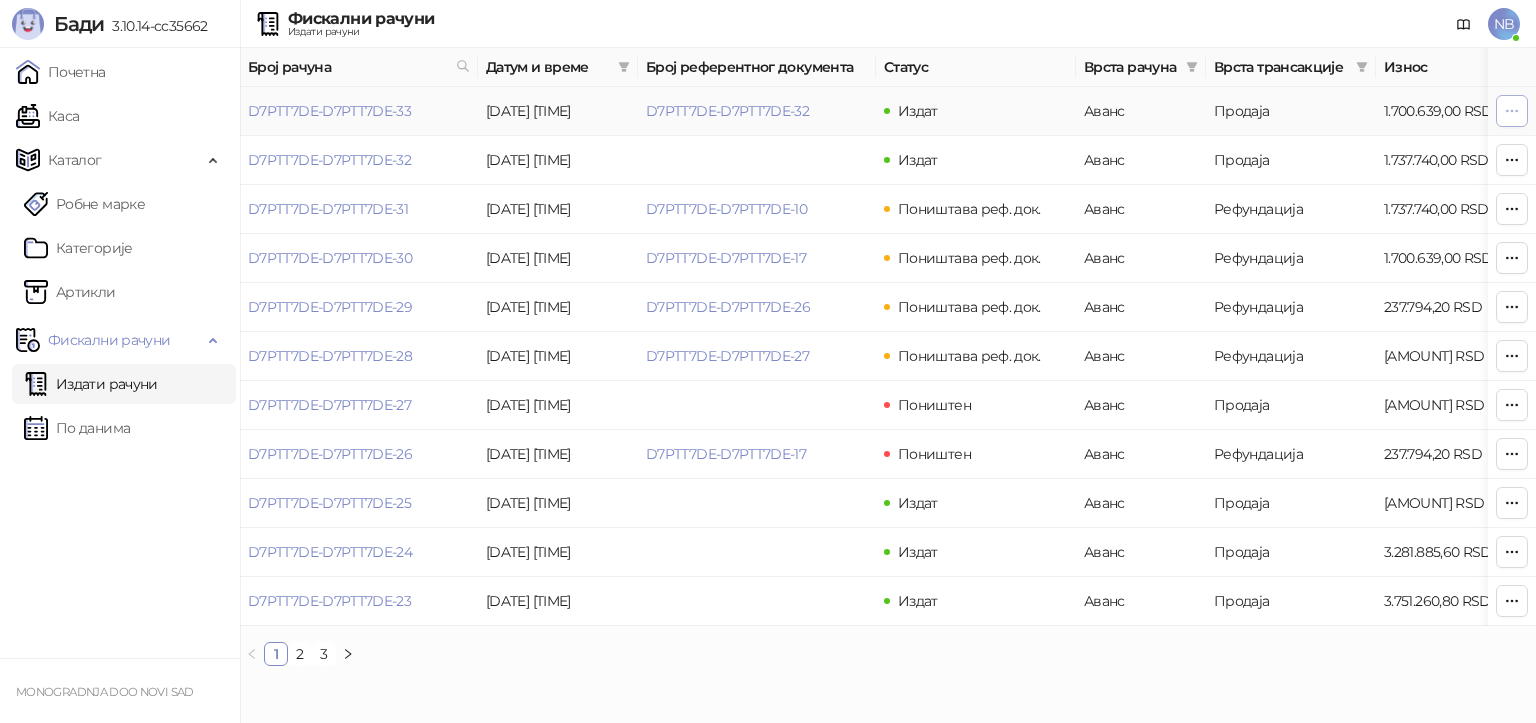 click 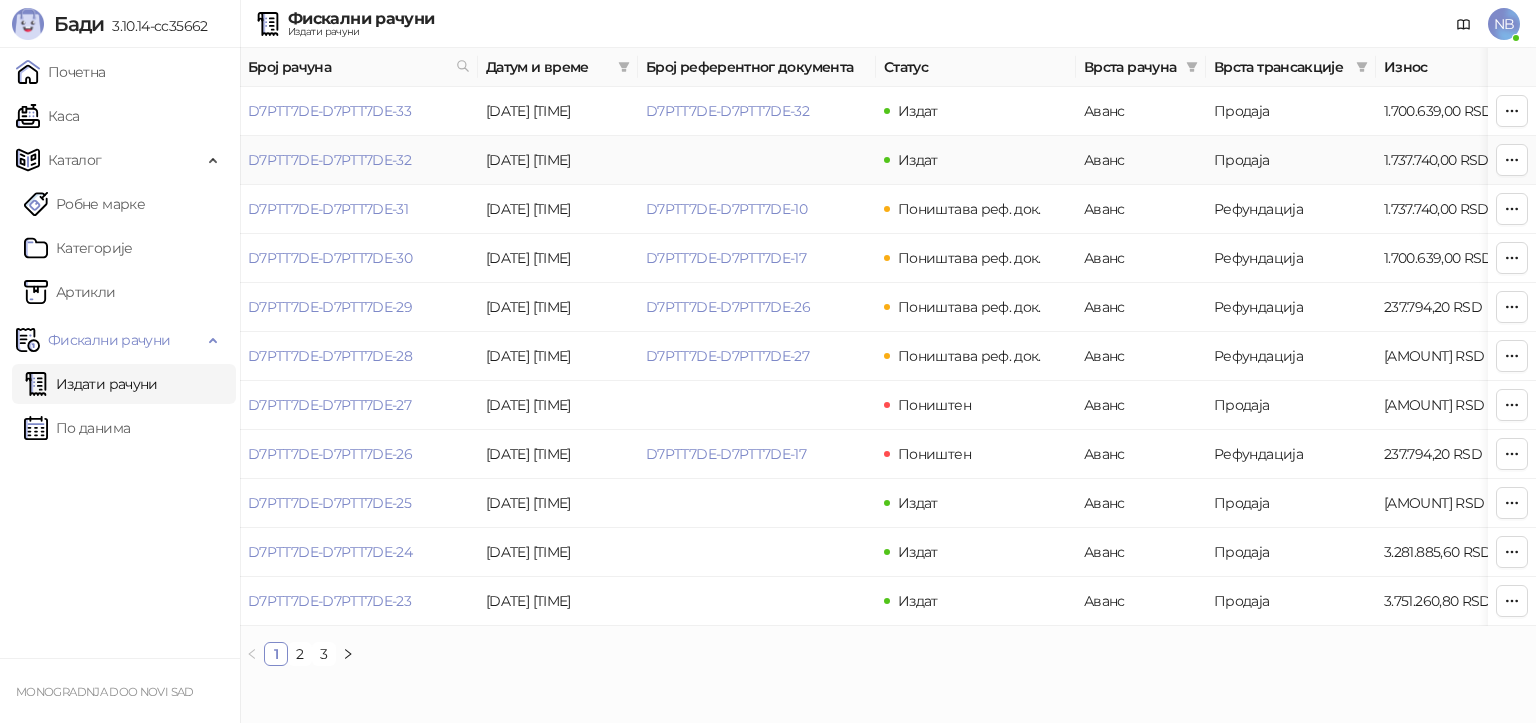 click at bounding box center [757, 160] 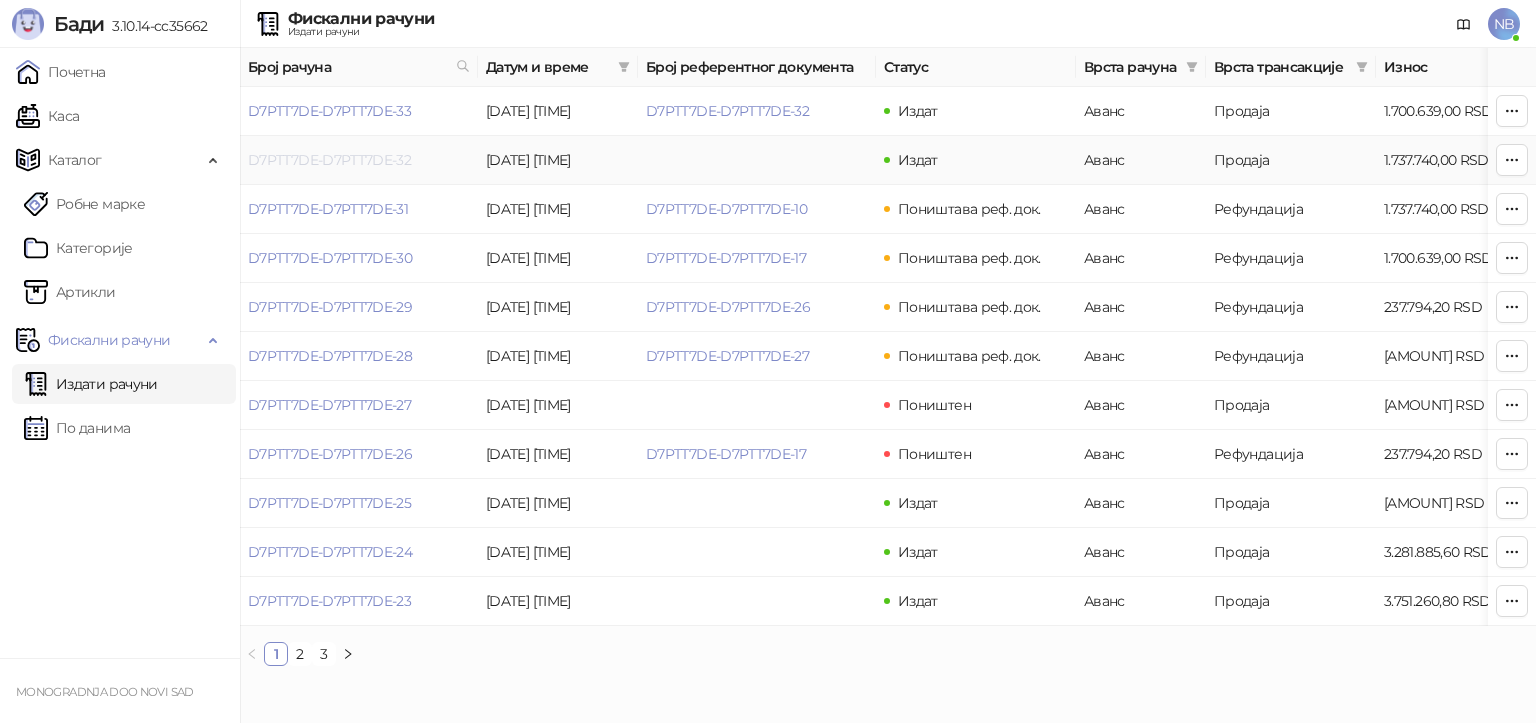 click on "D7PTT7DE-D7PTT7DE-32" at bounding box center [329, 160] 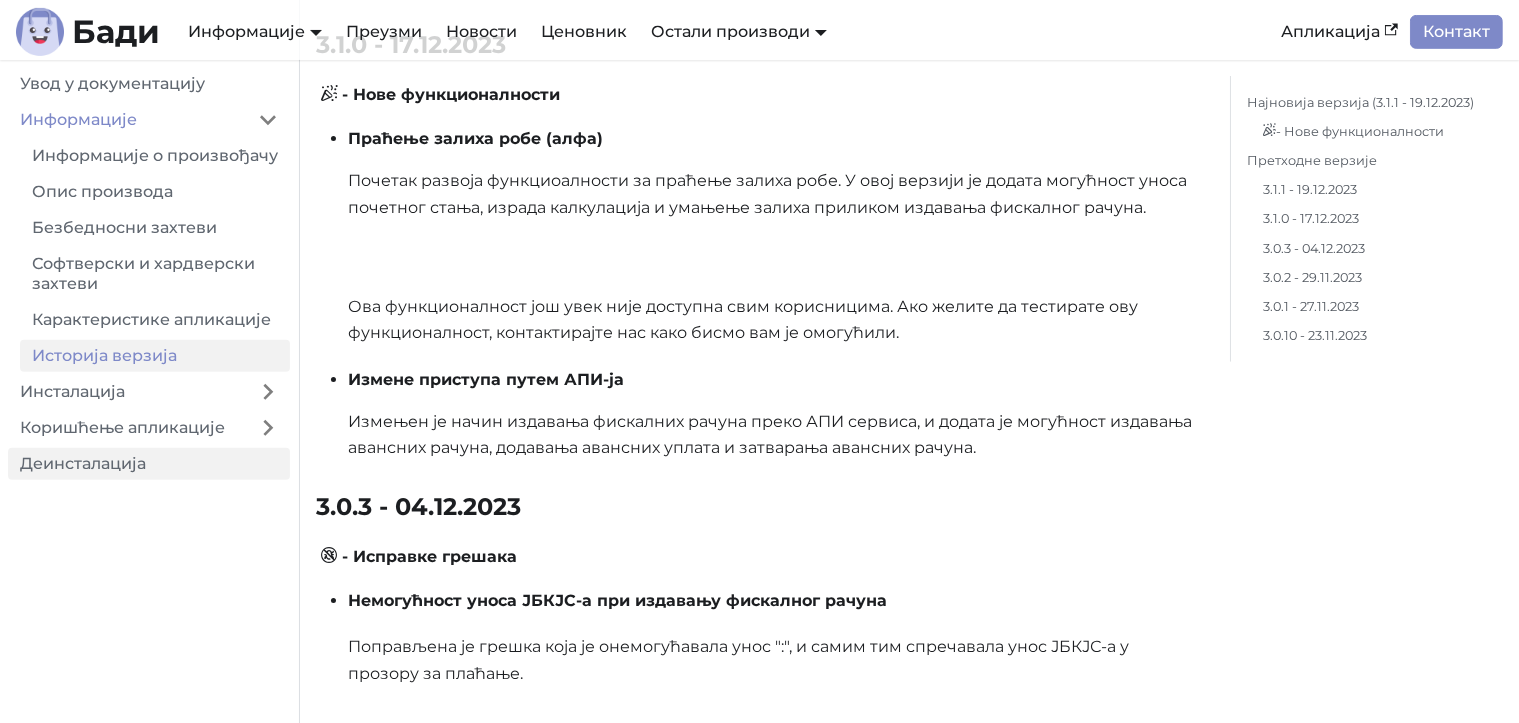 scroll, scrollTop: 1000, scrollLeft: 0, axis: vertical 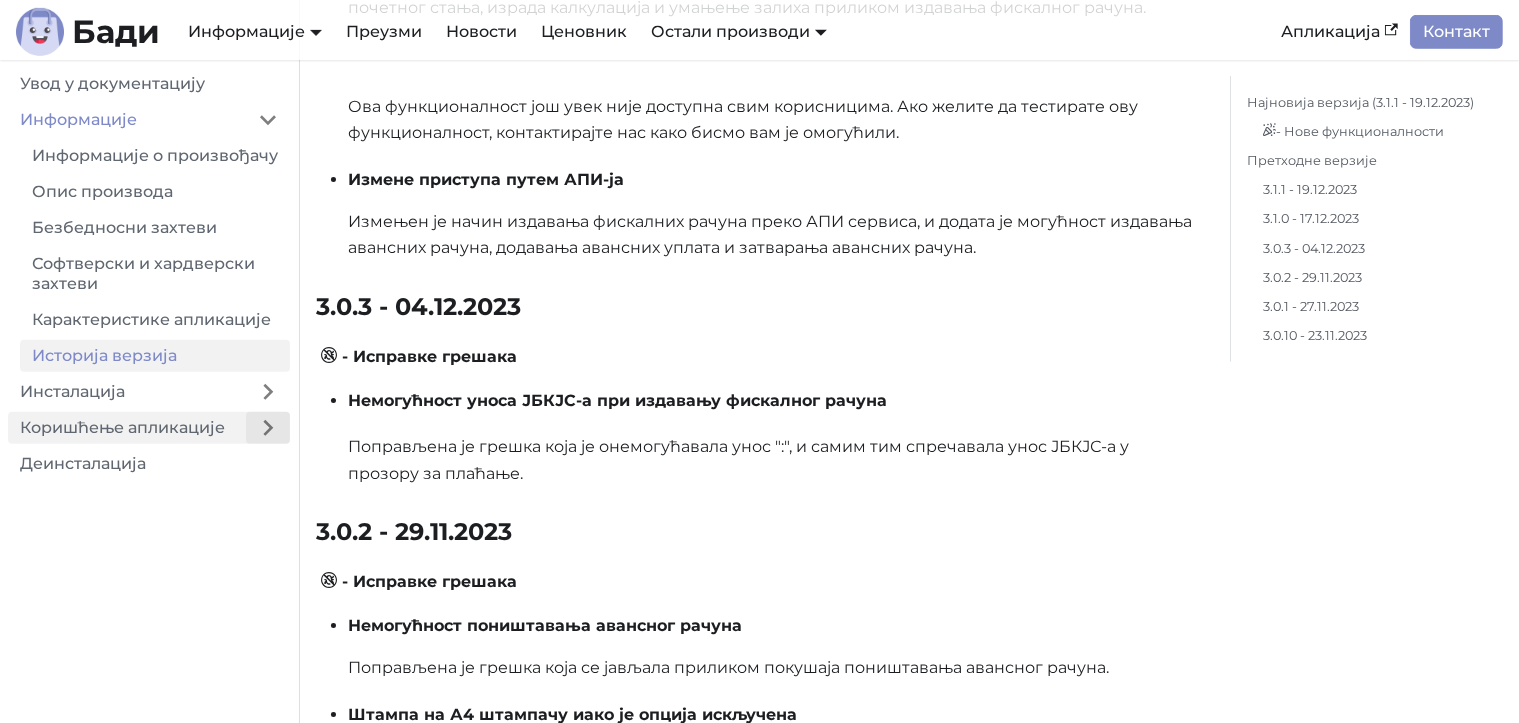 click at bounding box center [268, 428] 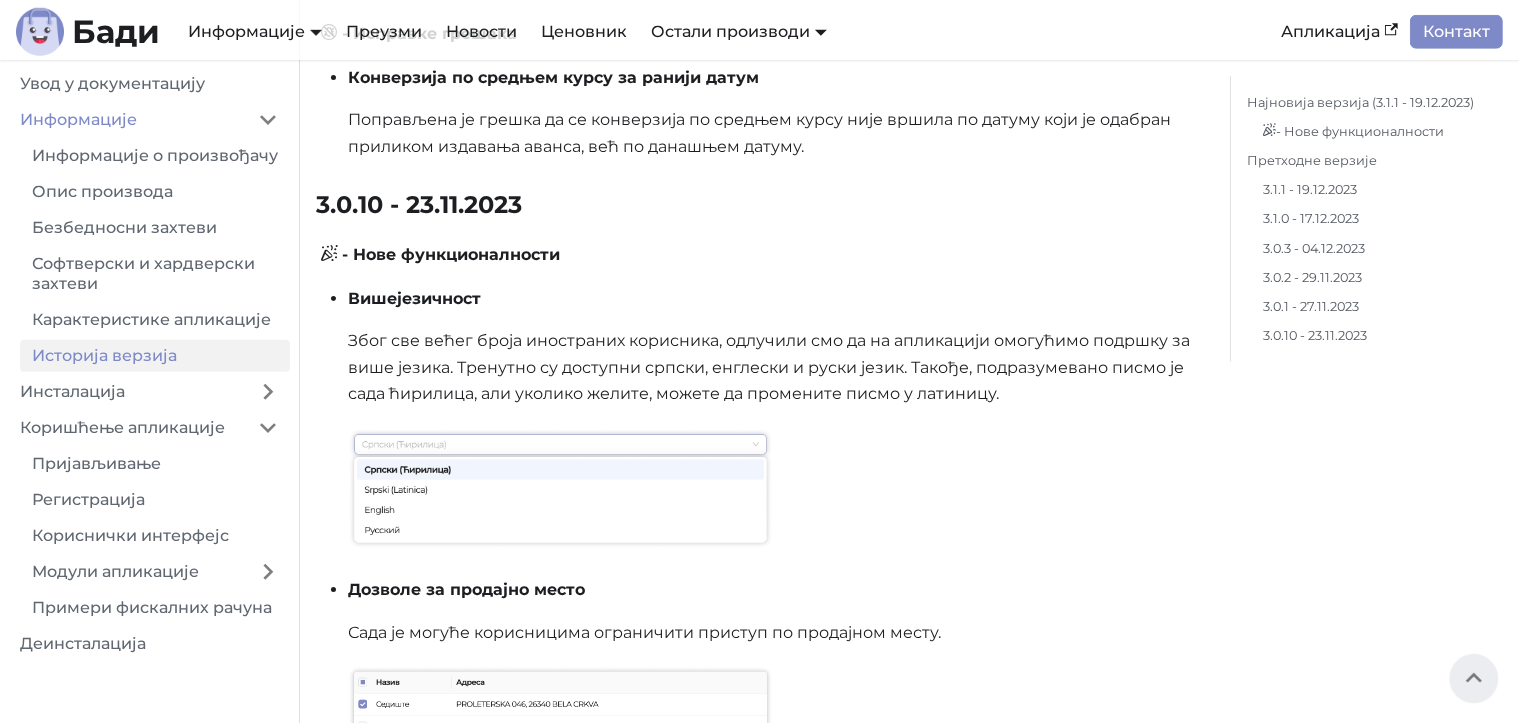 scroll, scrollTop: 1800, scrollLeft: 0, axis: vertical 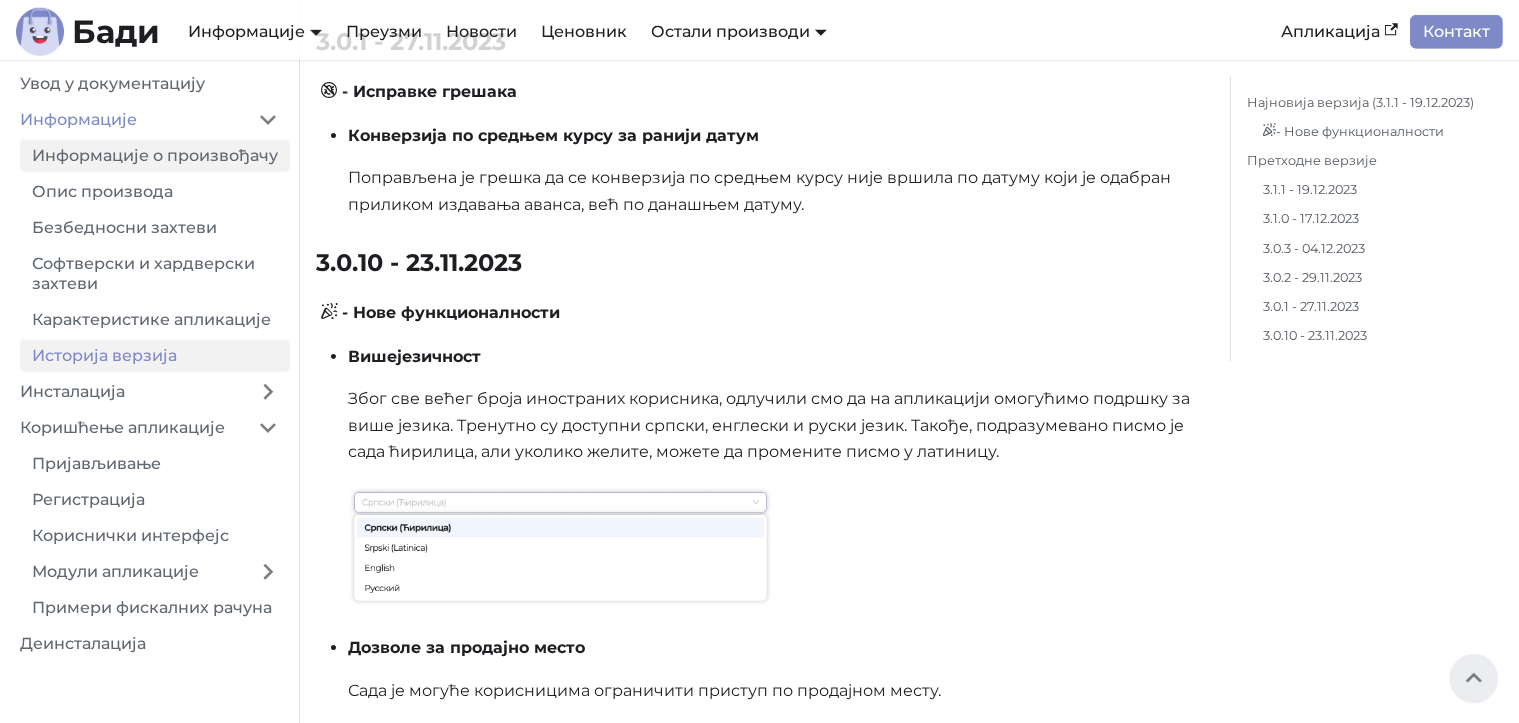 click on "Информације о произвођачу" at bounding box center [155, 156] 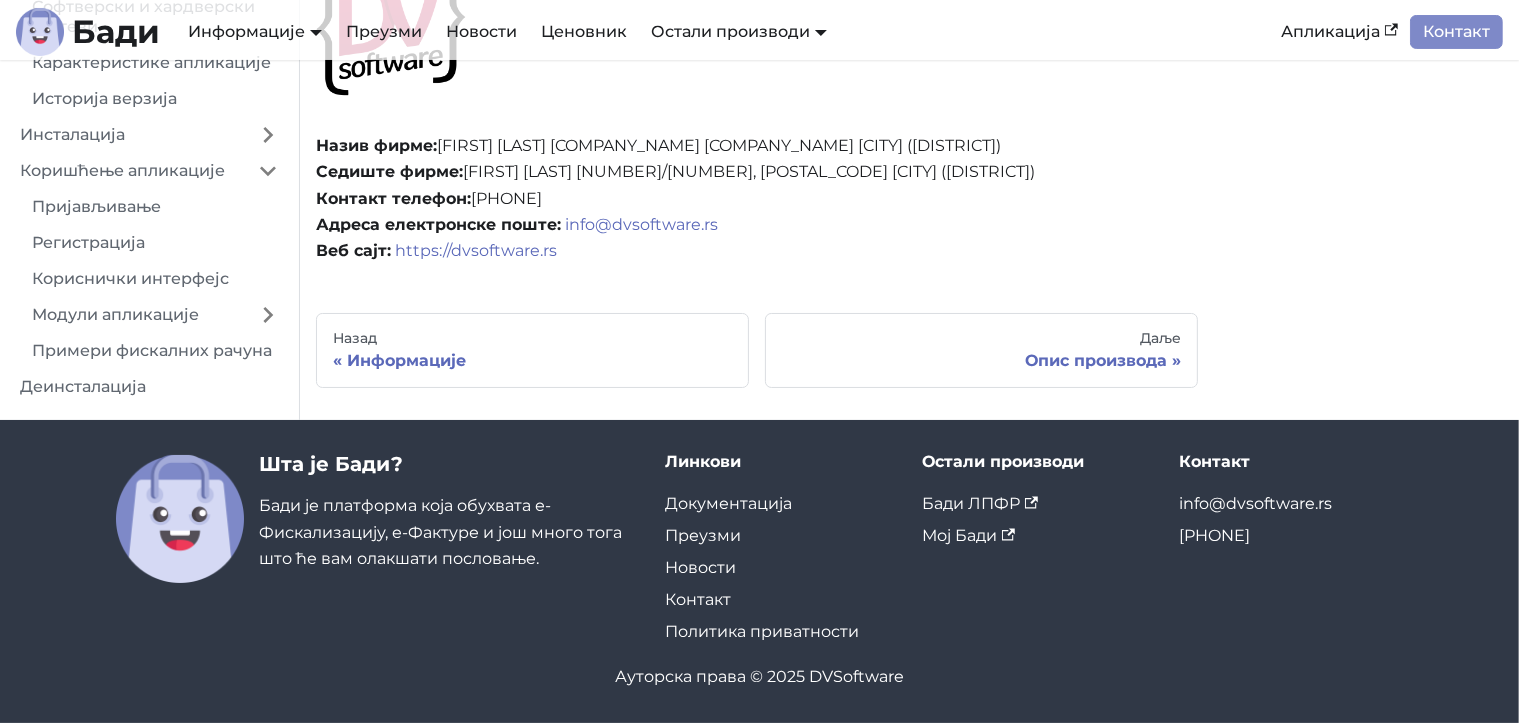 scroll, scrollTop: 0, scrollLeft: 0, axis: both 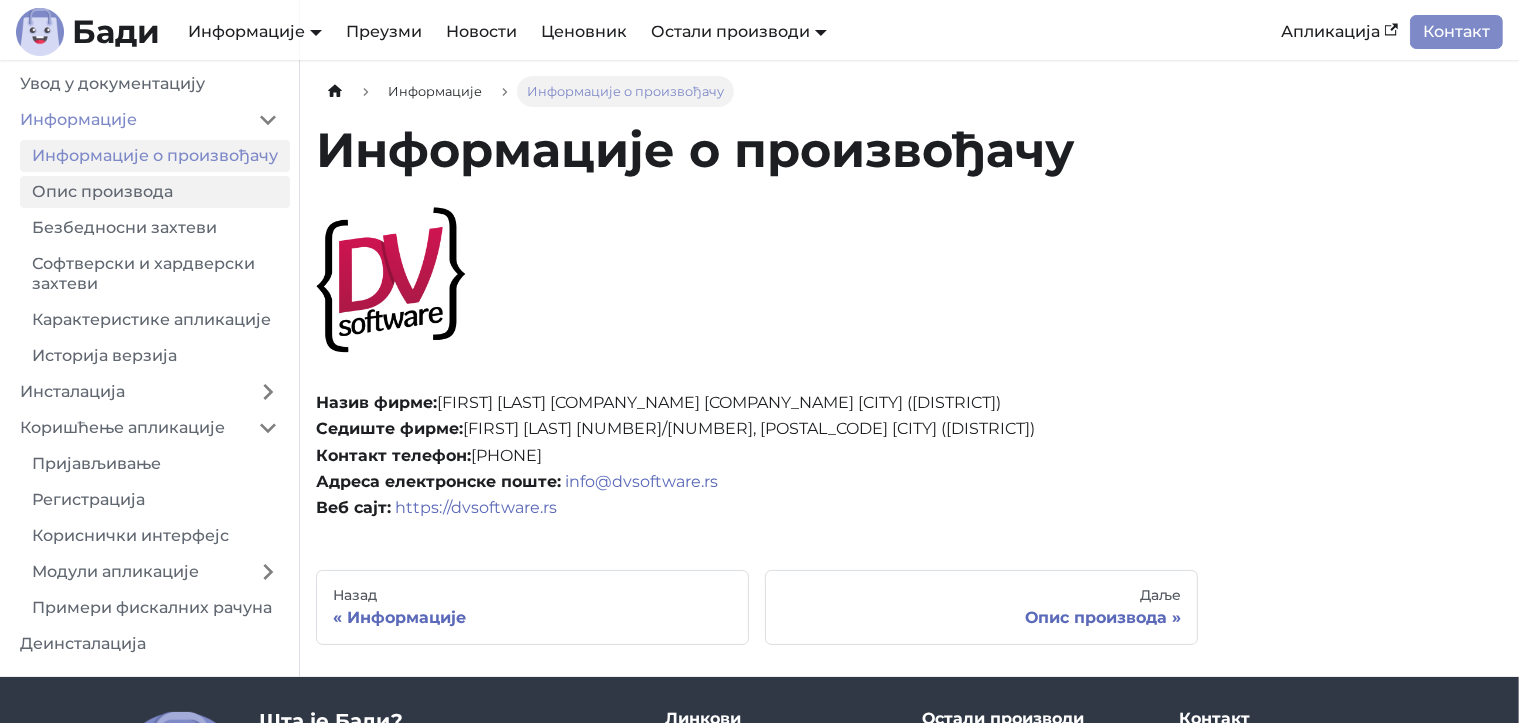 click on "Опис производа" at bounding box center (155, 192) 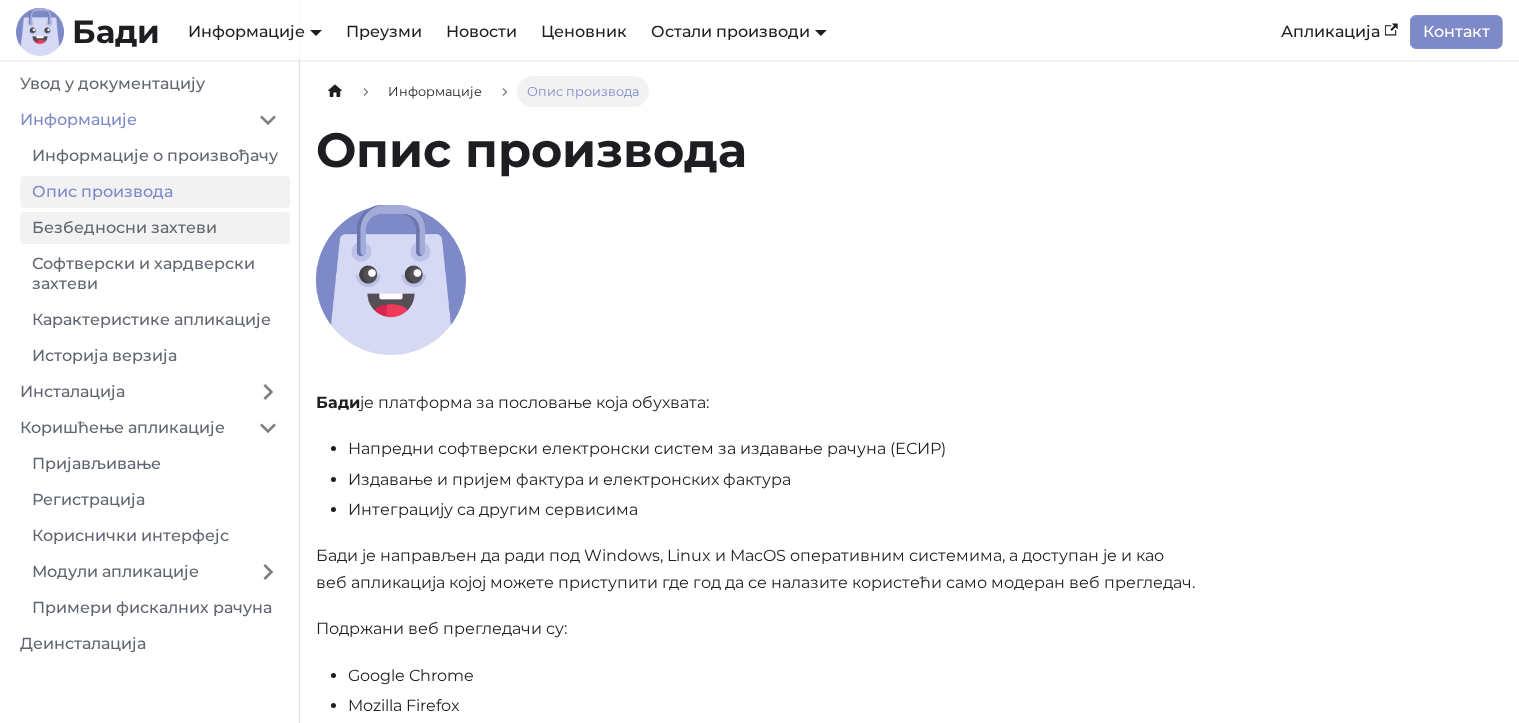 click on "Безбедносни захтеви" at bounding box center (155, 228) 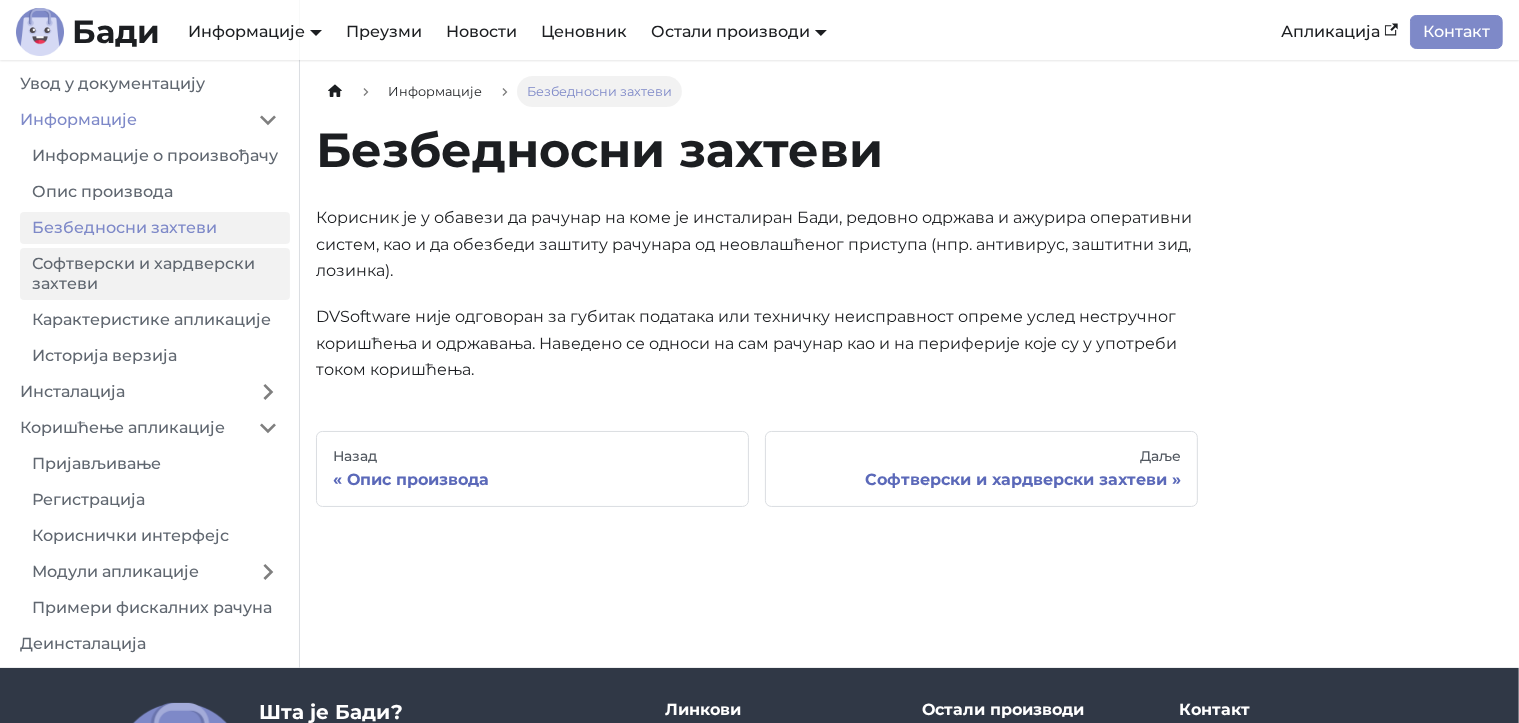 click on "Софтверски и хардверски захтеви" at bounding box center (155, 274) 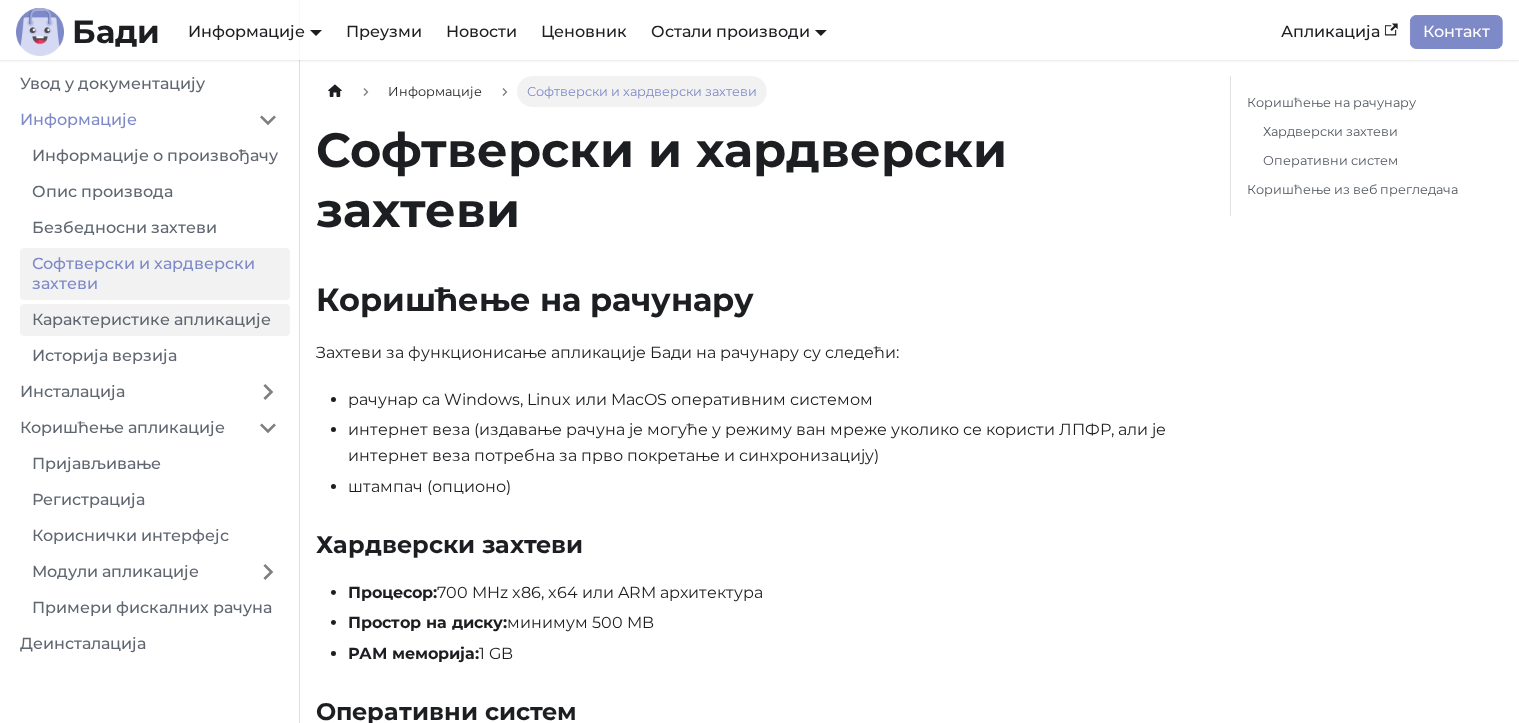 click on "Карактеристике апликације" at bounding box center [155, 320] 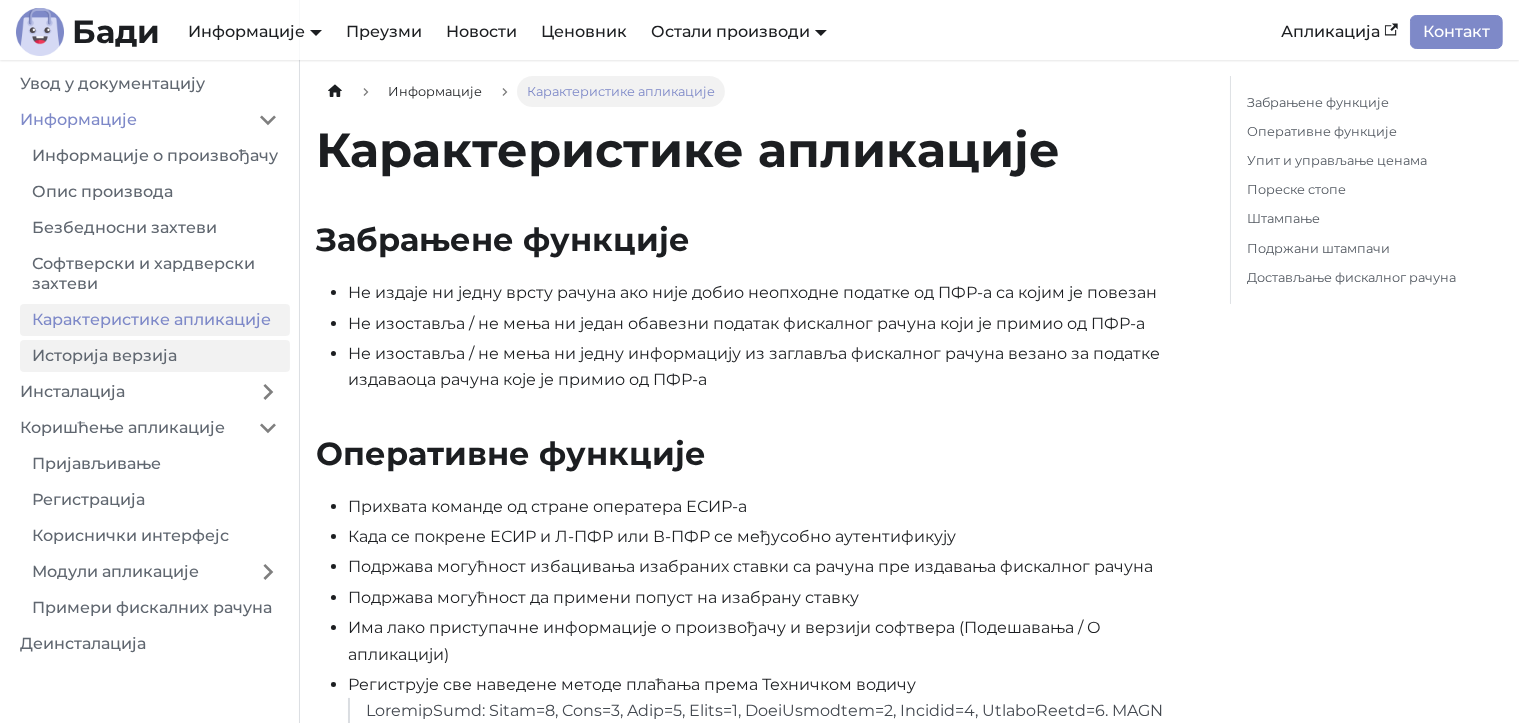 click on "Историја верзија" at bounding box center [155, 356] 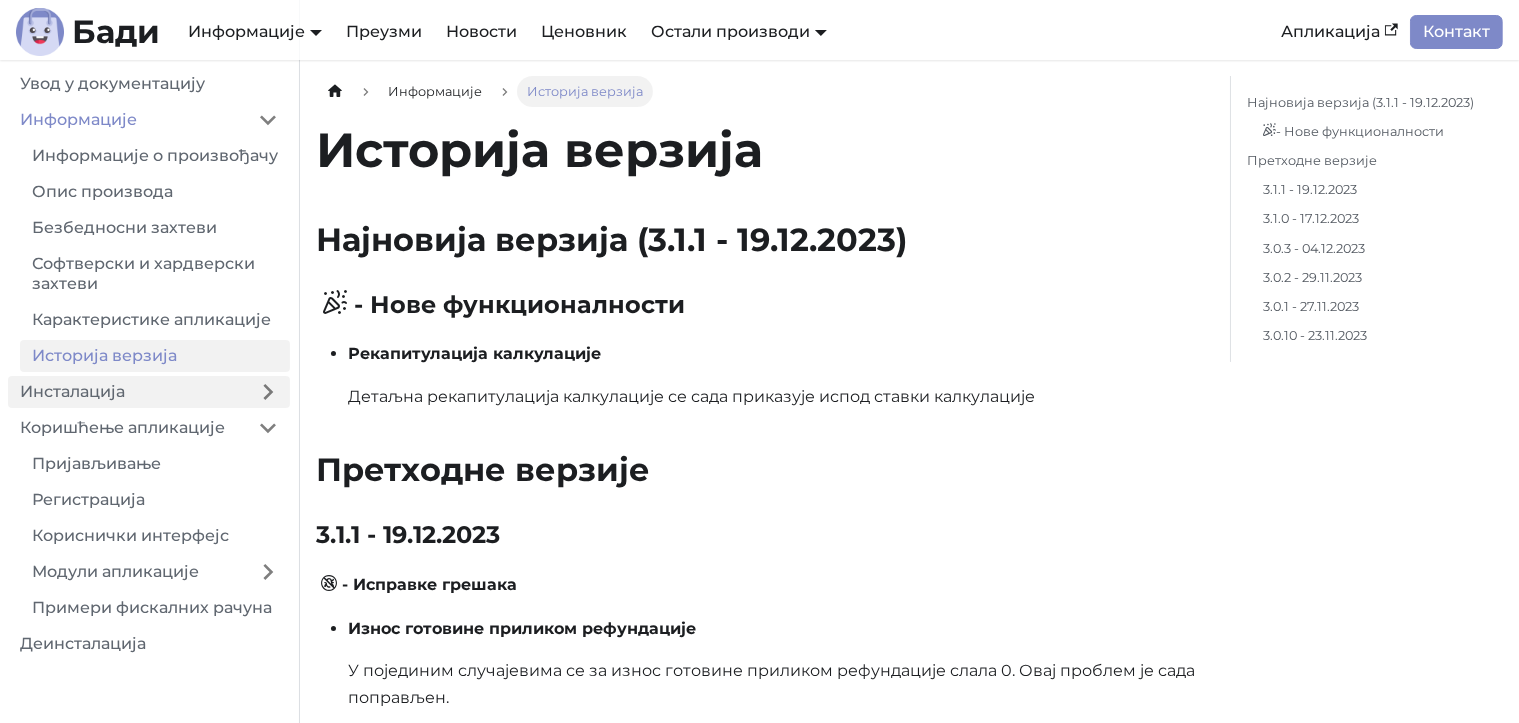 click on "Инсталација" at bounding box center (127, 392) 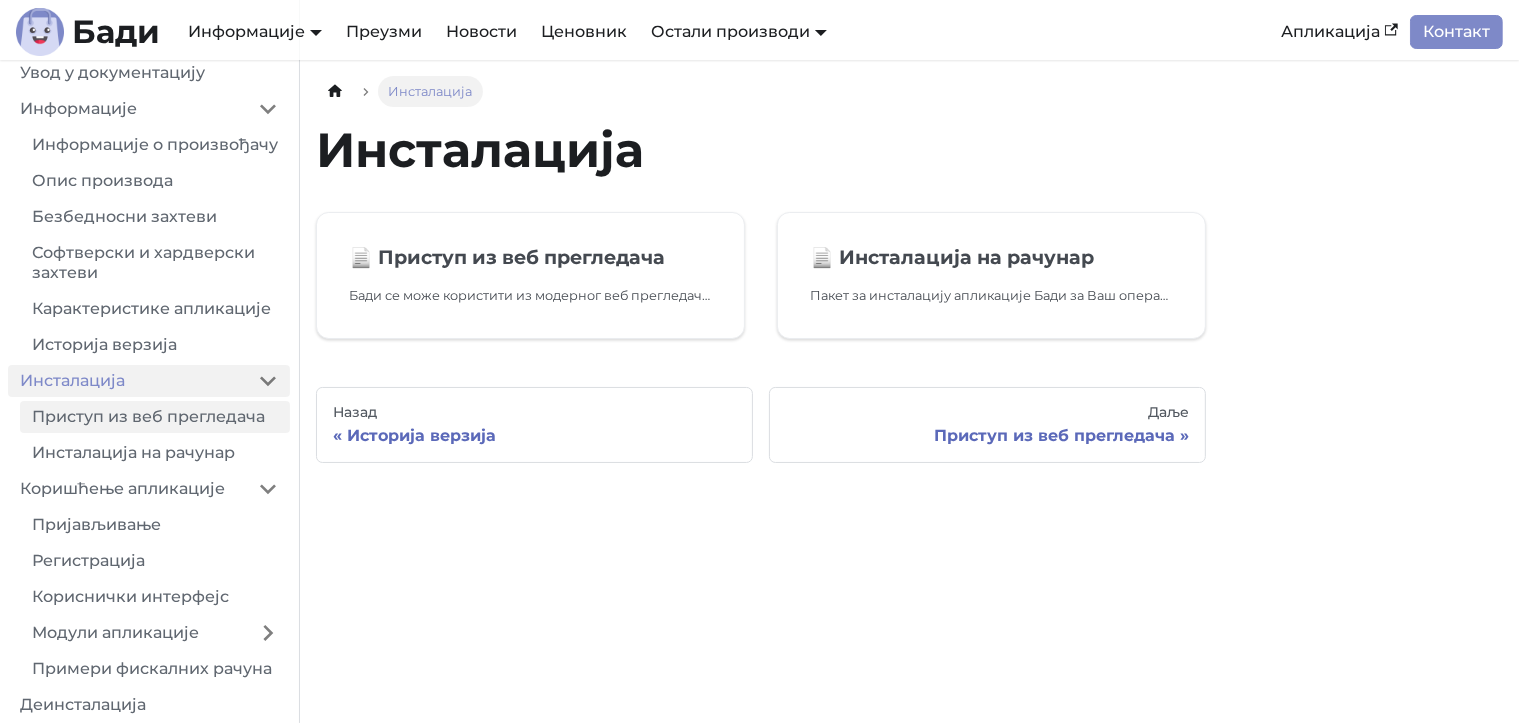 scroll, scrollTop: 16, scrollLeft: 0, axis: vertical 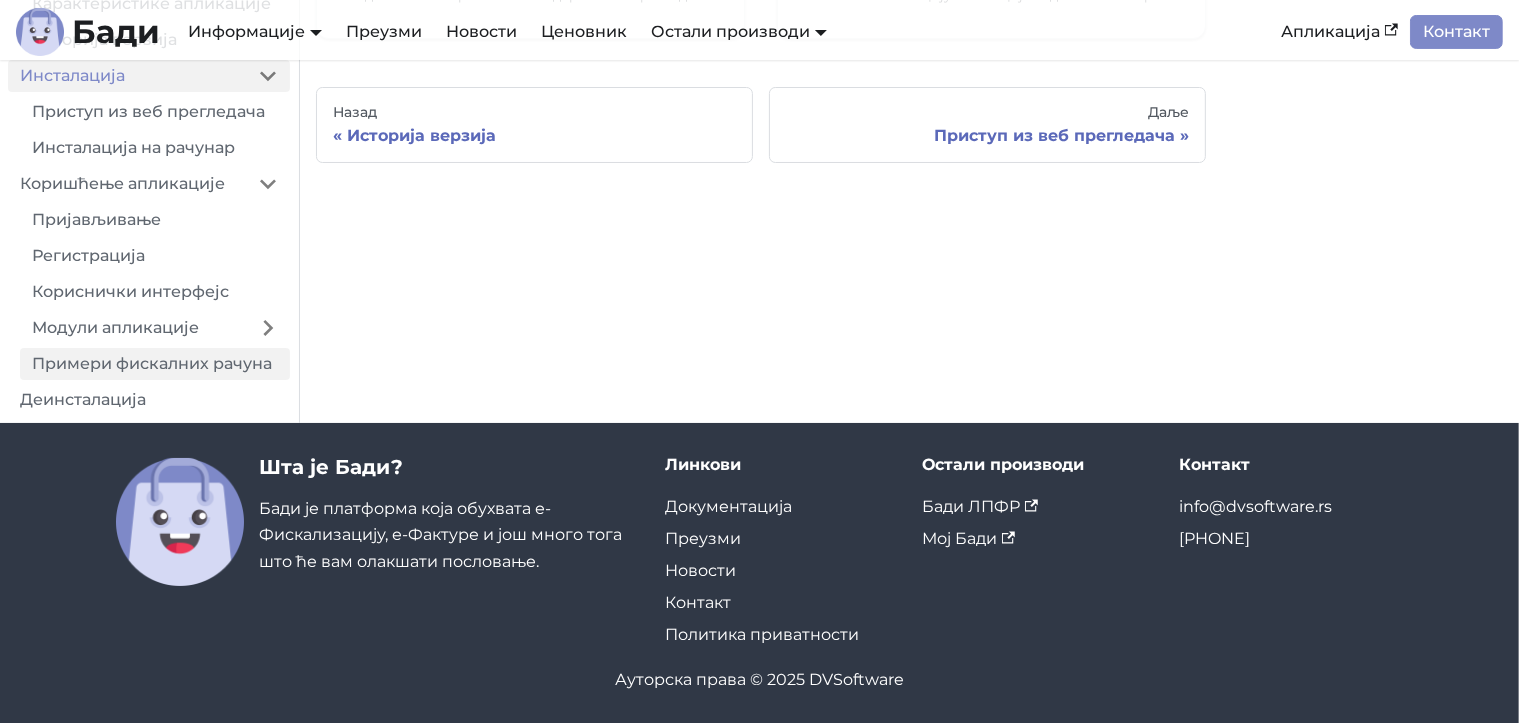 click on "Примери фискалних рачуна" at bounding box center (155, 364) 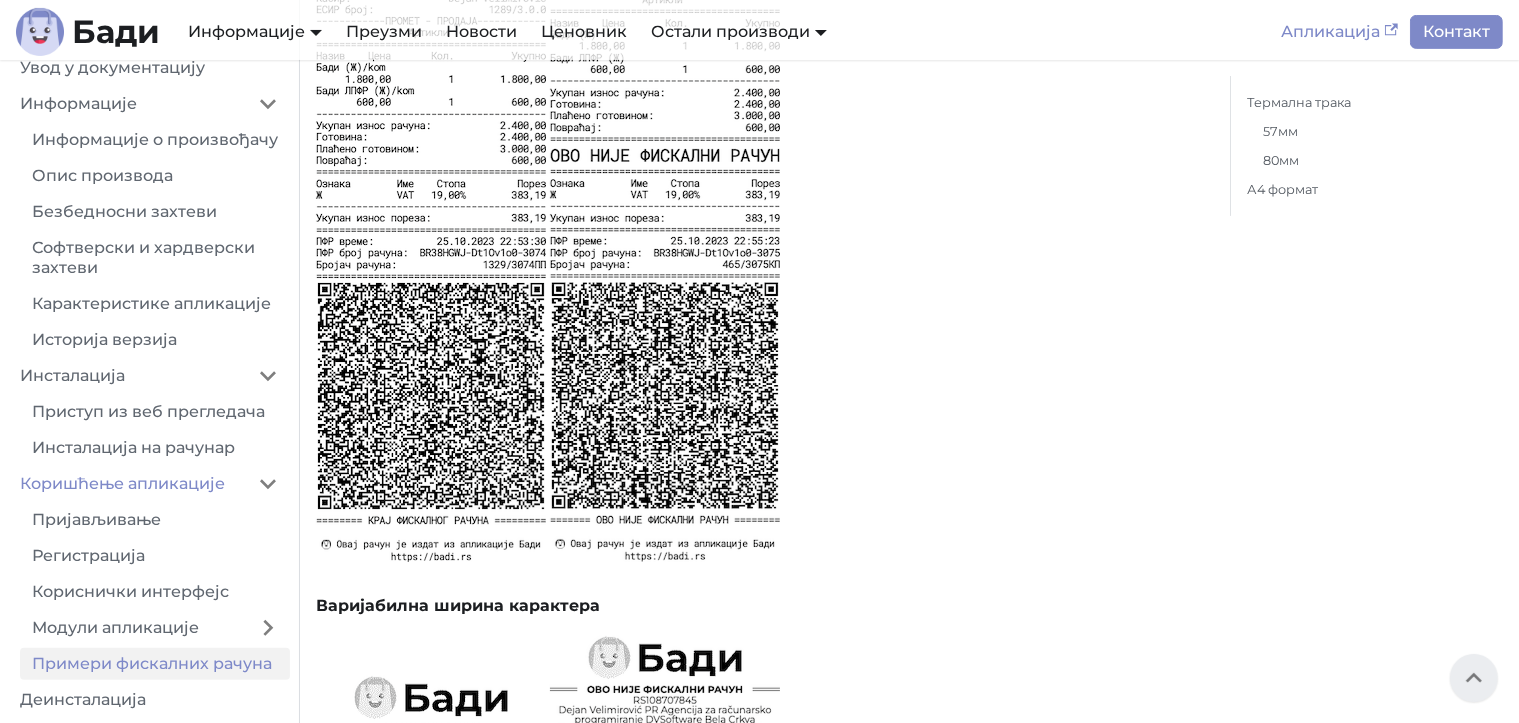 scroll, scrollTop: 600, scrollLeft: 0, axis: vertical 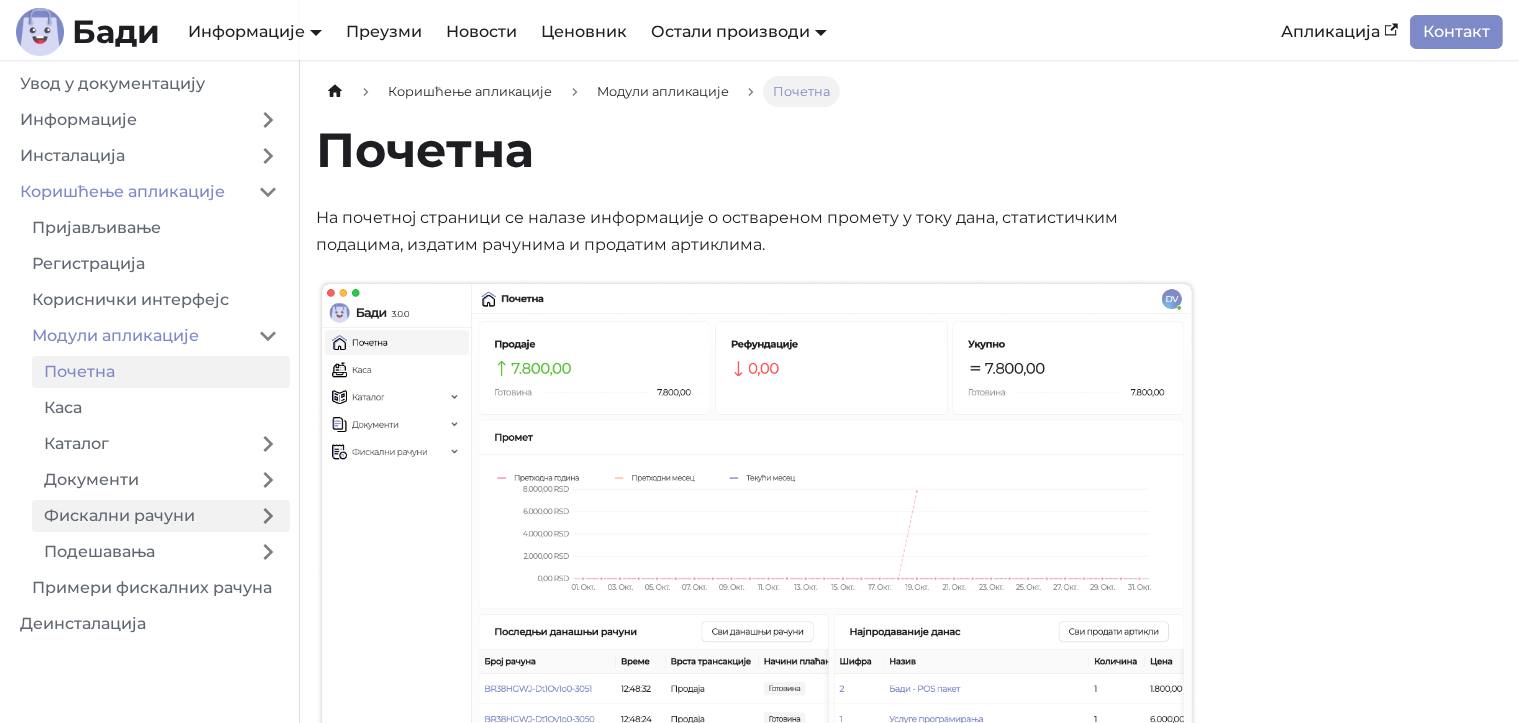 click on "Фискални рачуни" at bounding box center [139, 516] 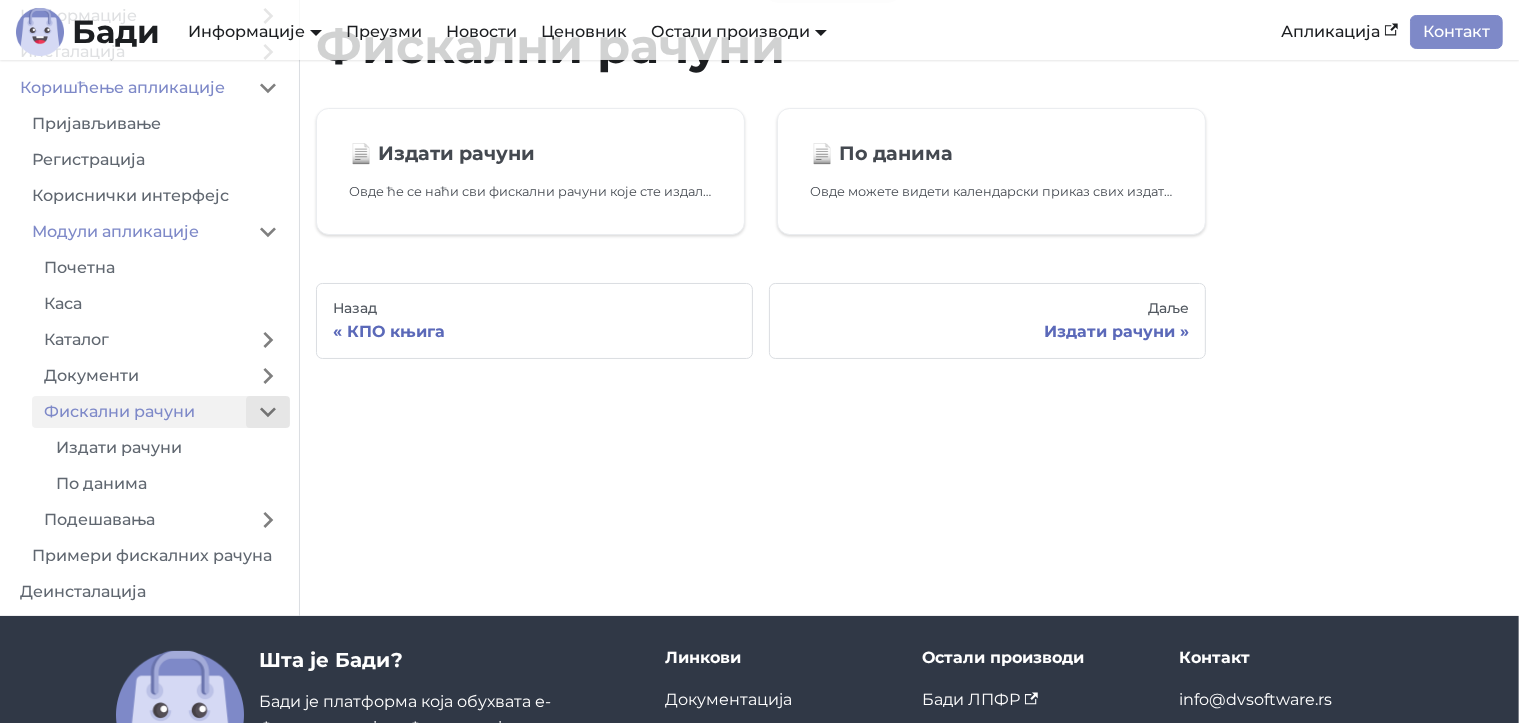 scroll, scrollTop: 99, scrollLeft: 0, axis: vertical 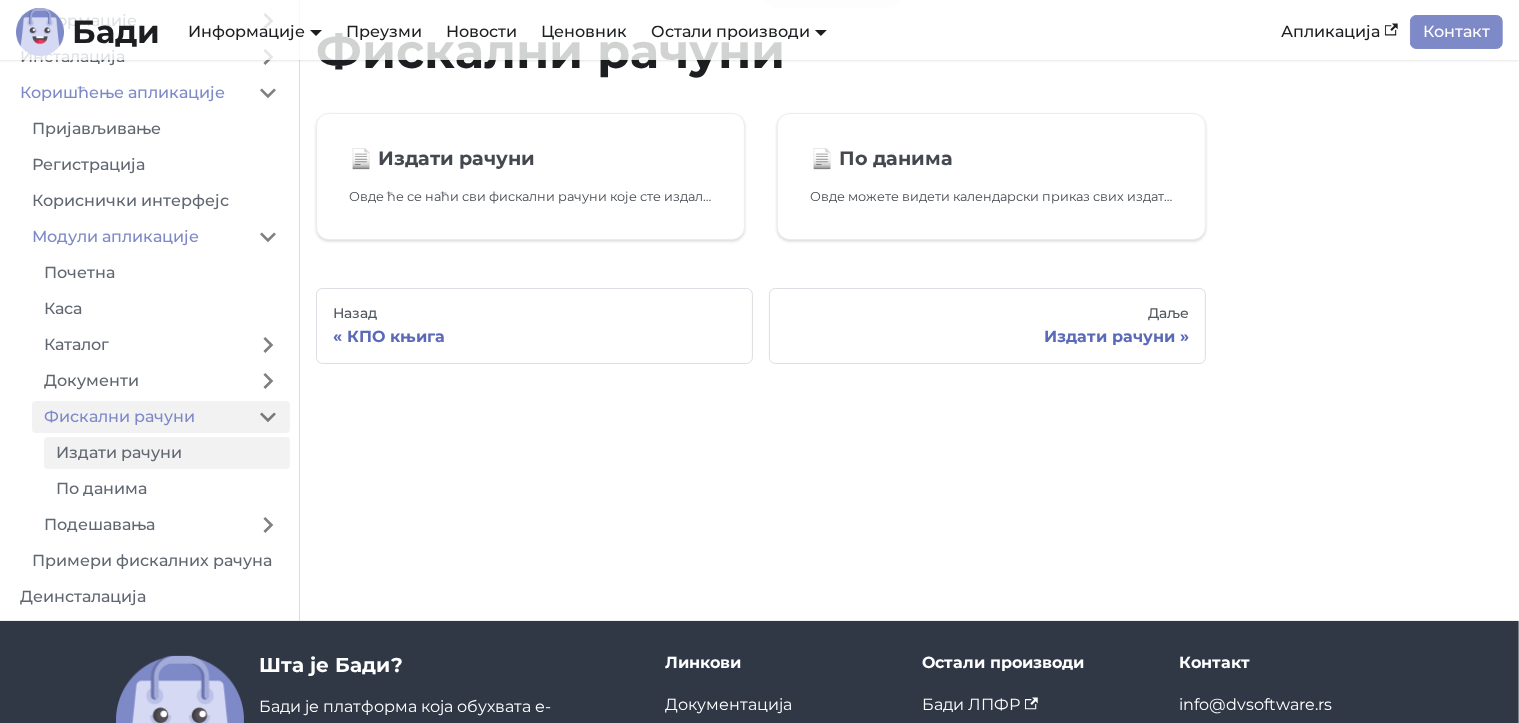 click on "Издати рачуни" at bounding box center (167, 453) 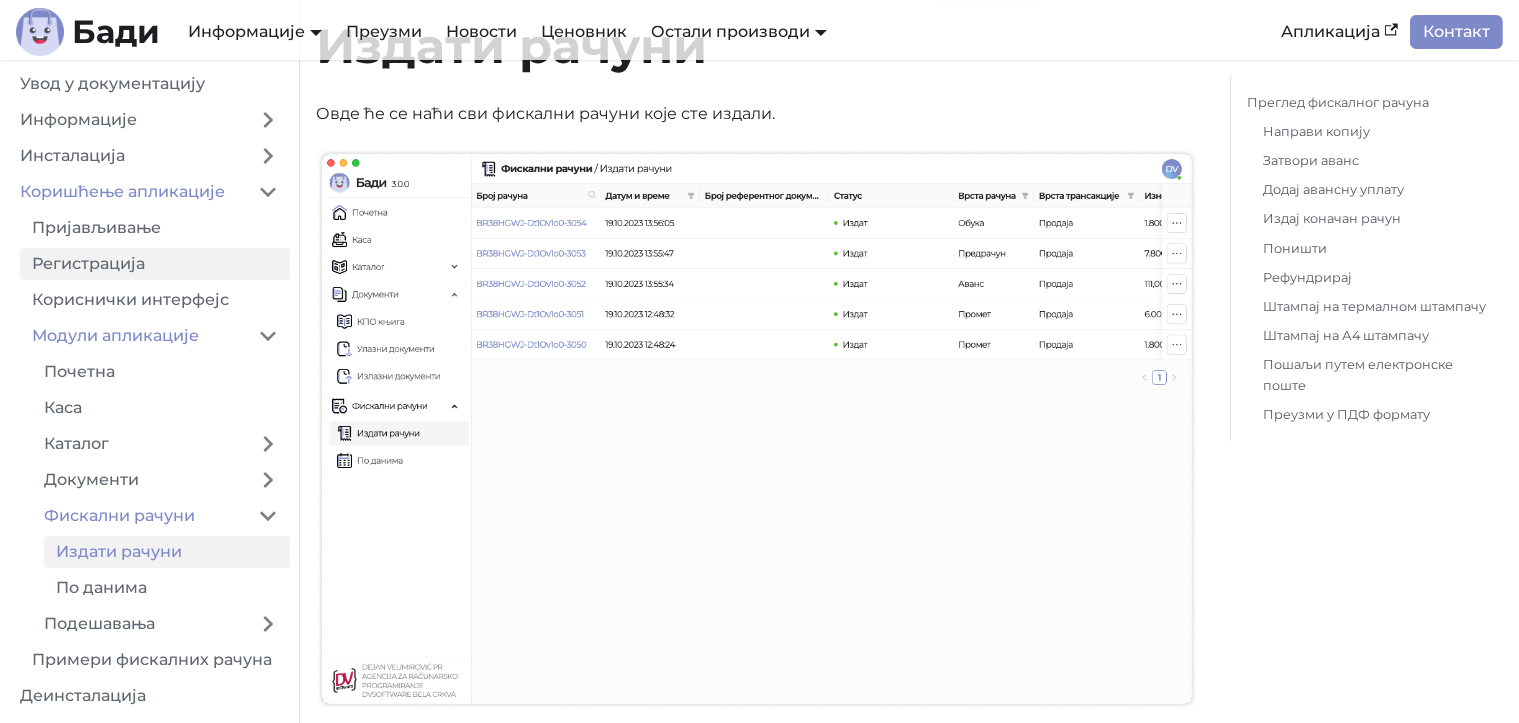 scroll, scrollTop: 100, scrollLeft: 0, axis: vertical 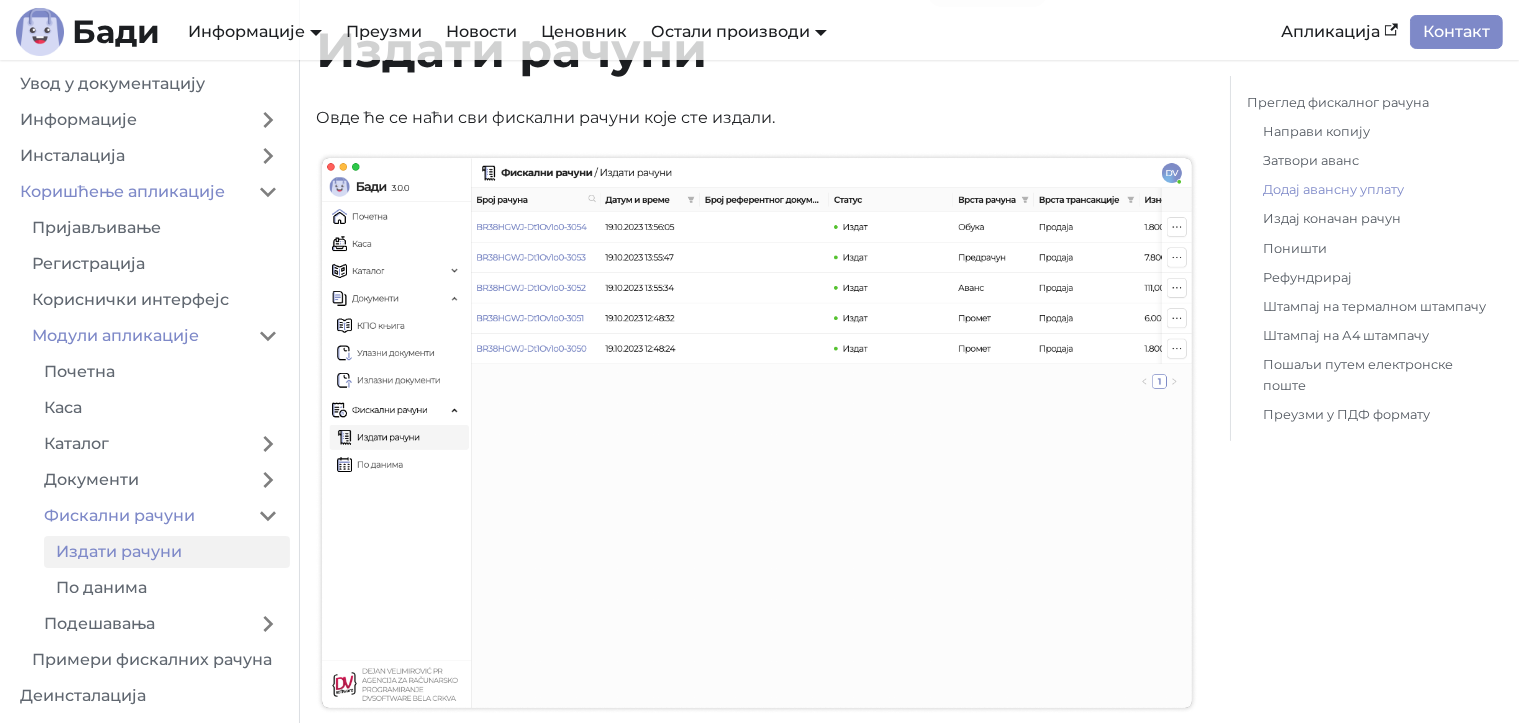 click on "Додај авансну уплату" at bounding box center [1375, 189] 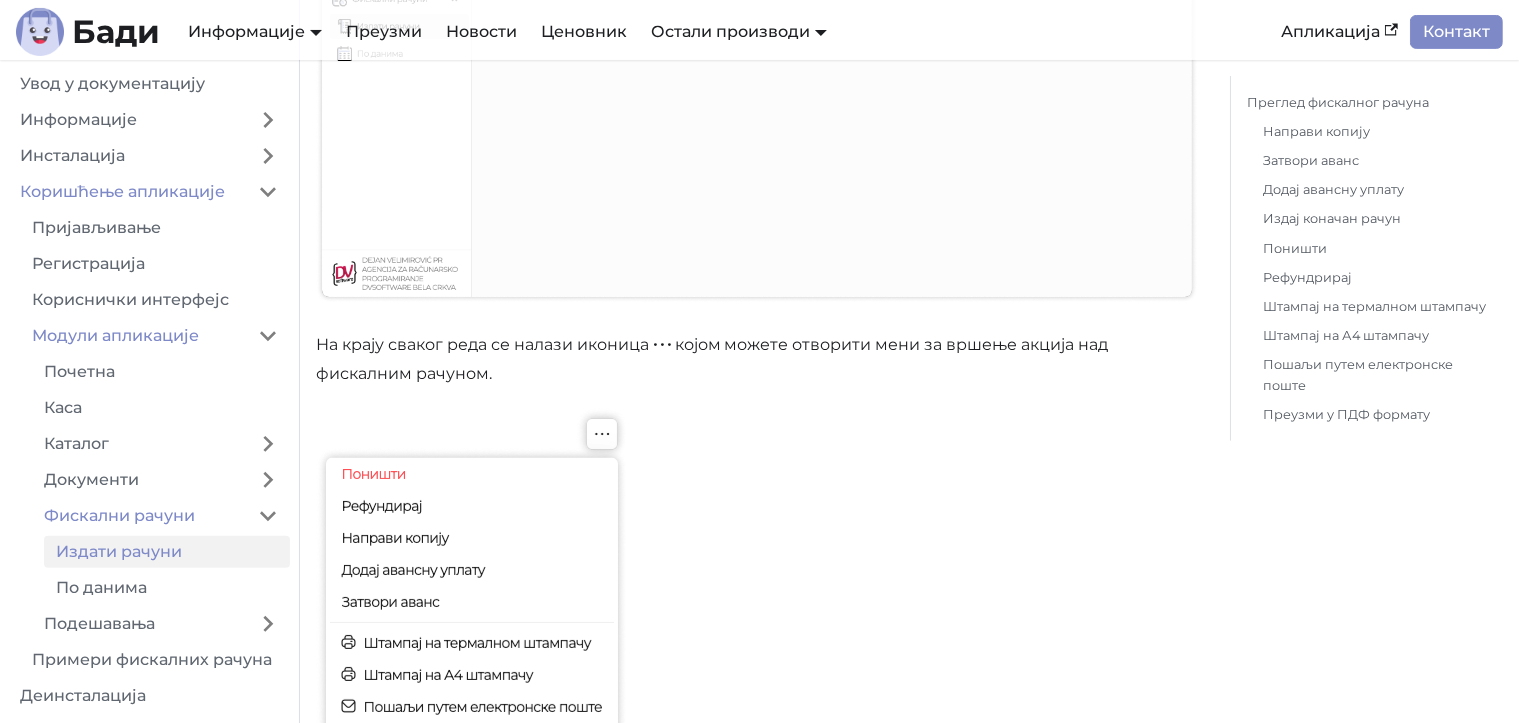 scroll, scrollTop: 600, scrollLeft: 0, axis: vertical 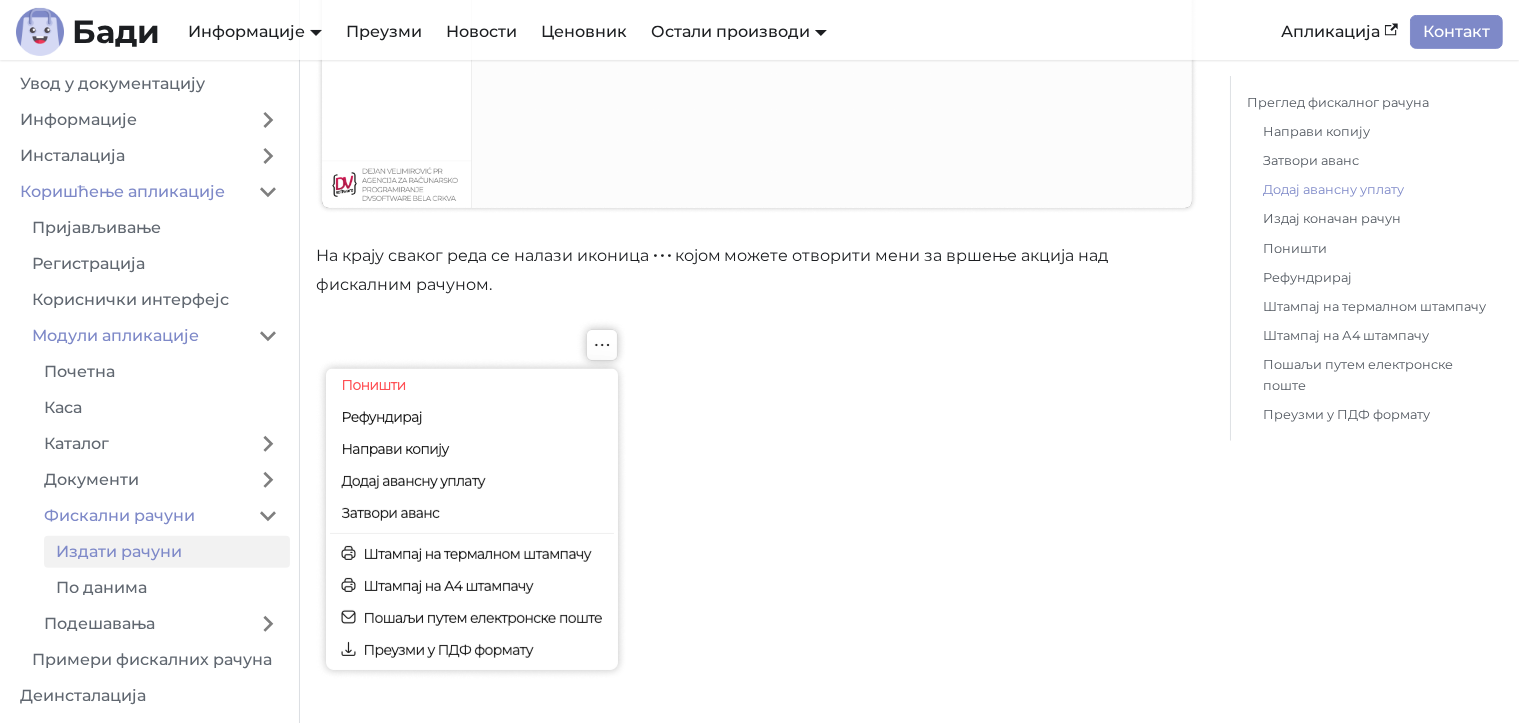click on "Додај авансну уплату" at bounding box center (1375, 189) 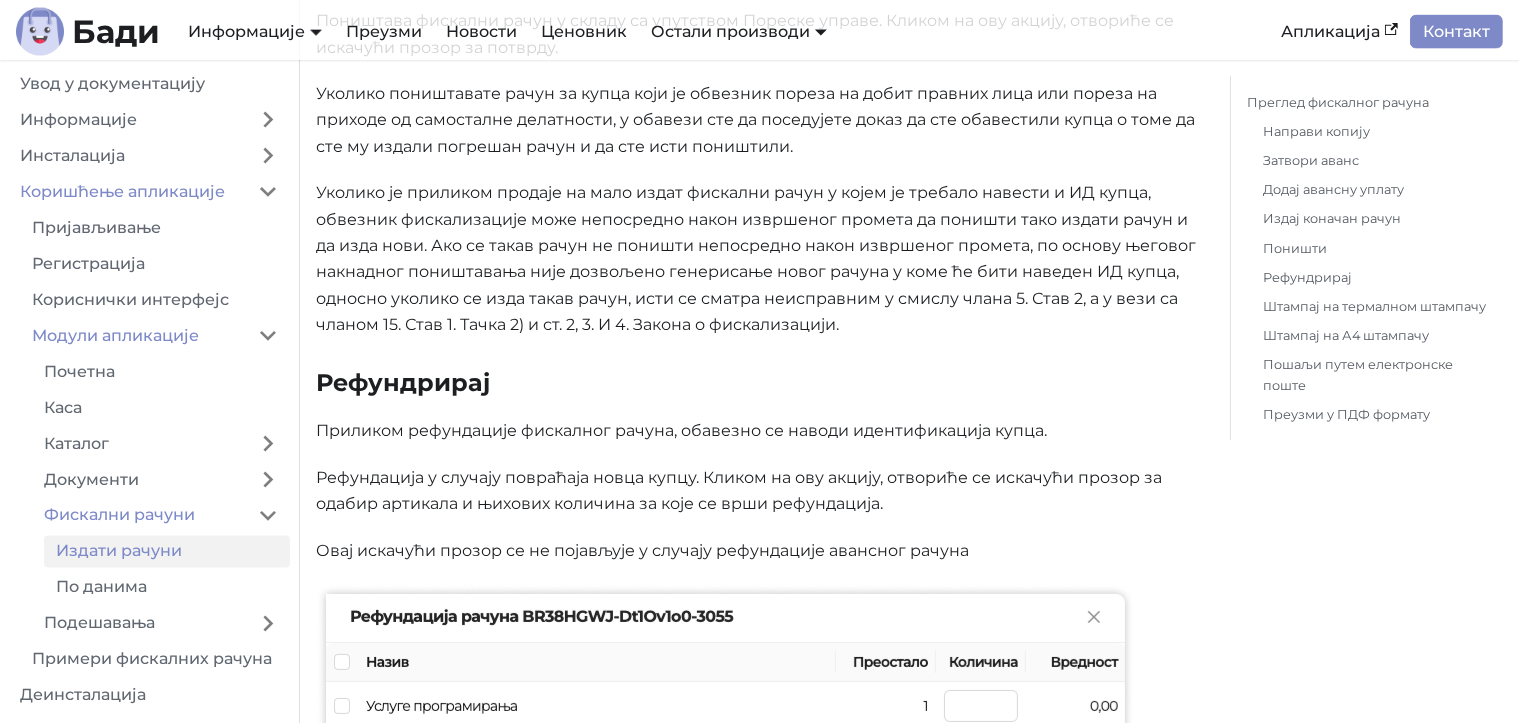 scroll, scrollTop: 3492, scrollLeft: 0, axis: vertical 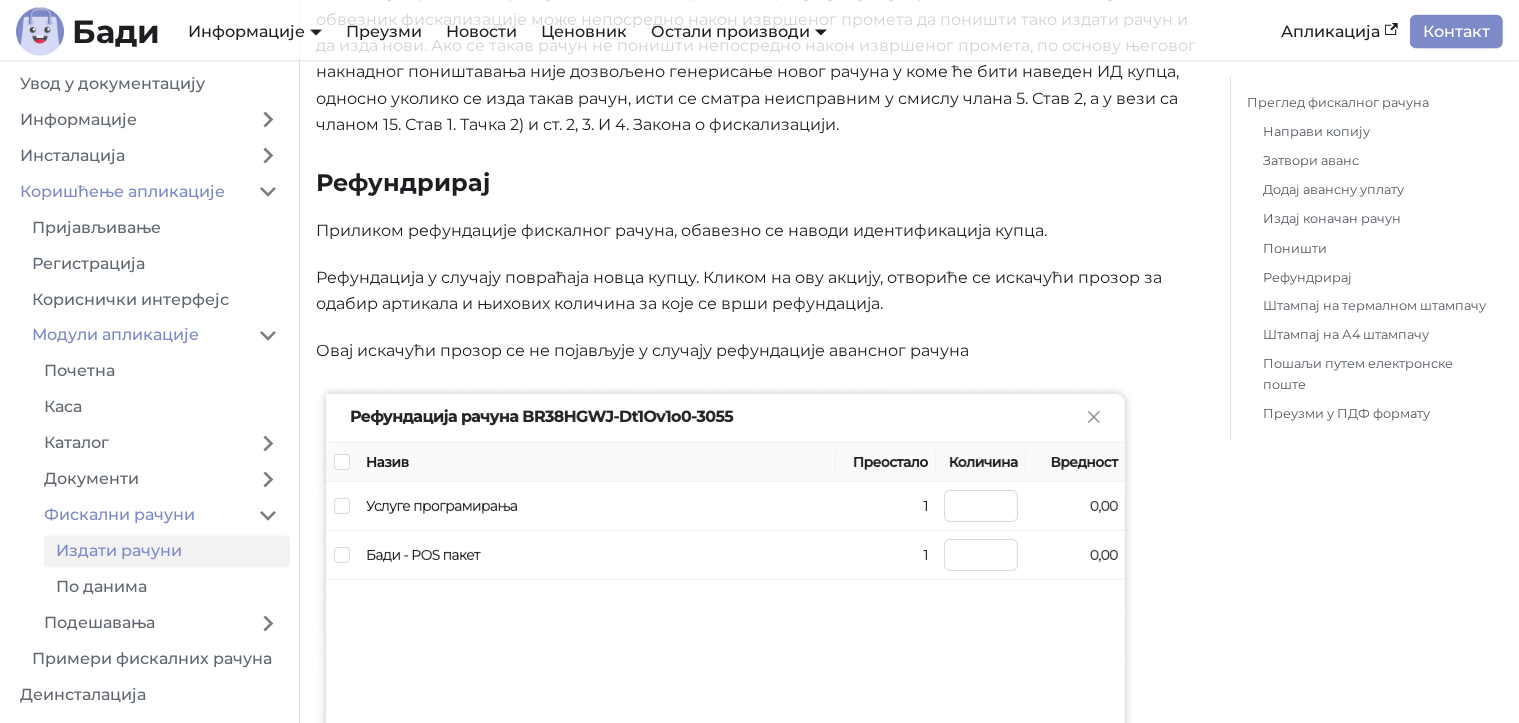 click at bounding box center (725, 606) 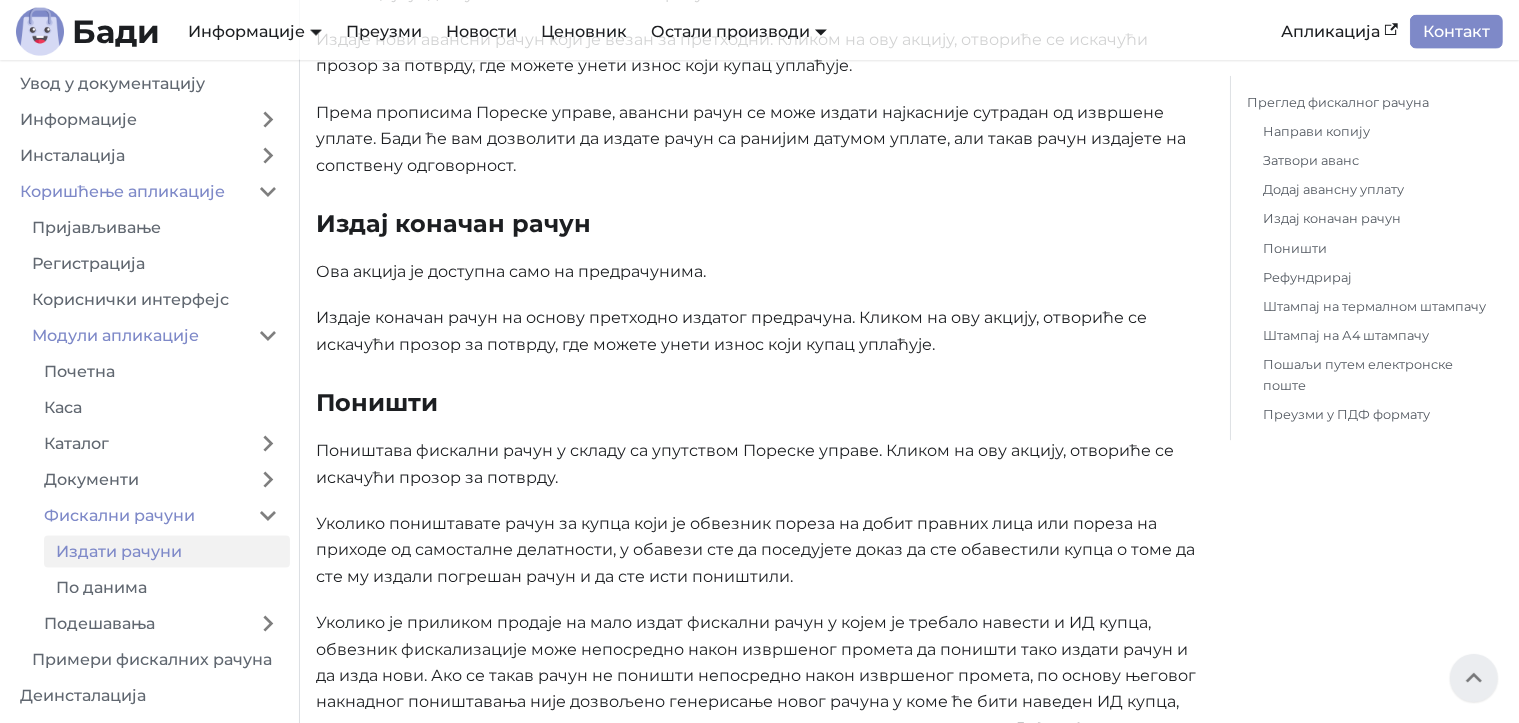 scroll, scrollTop: 2692, scrollLeft: 0, axis: vertical 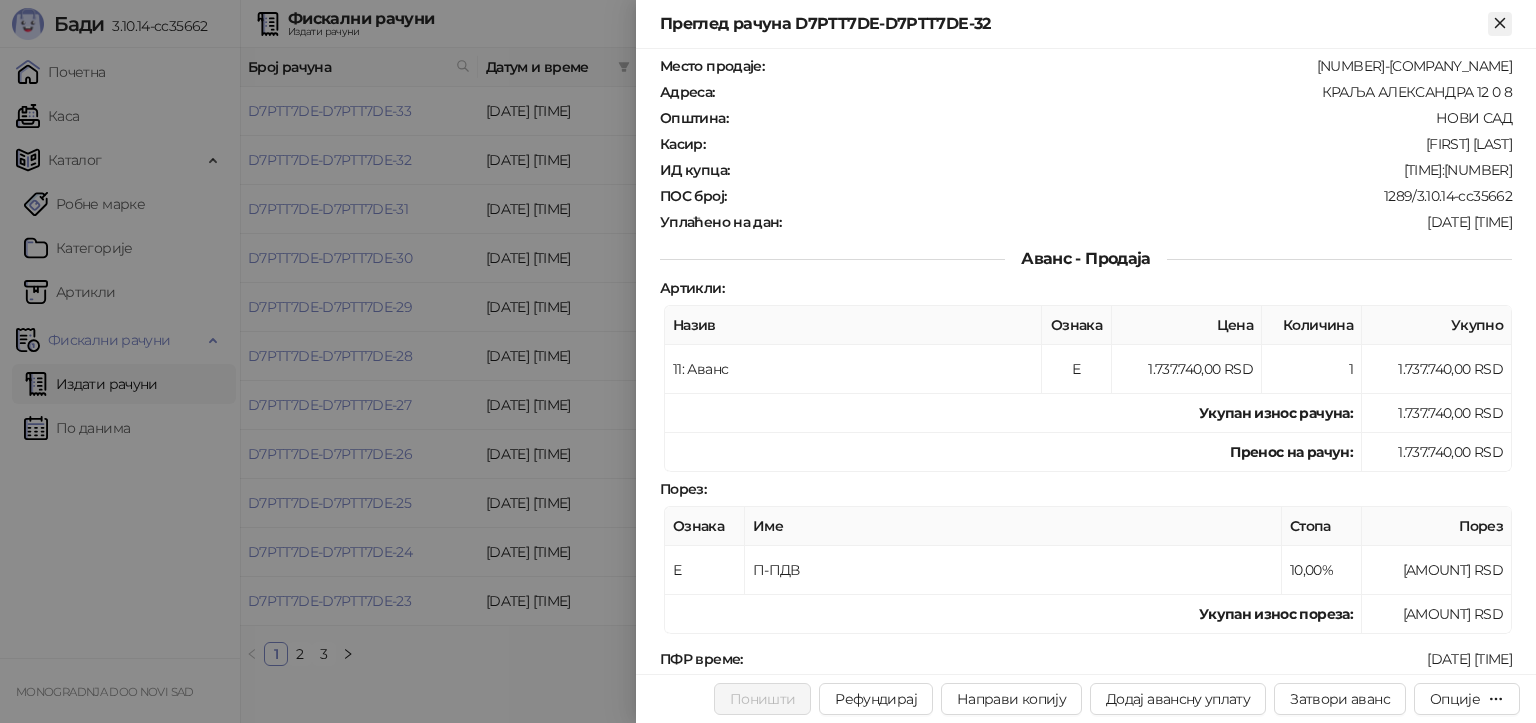 click 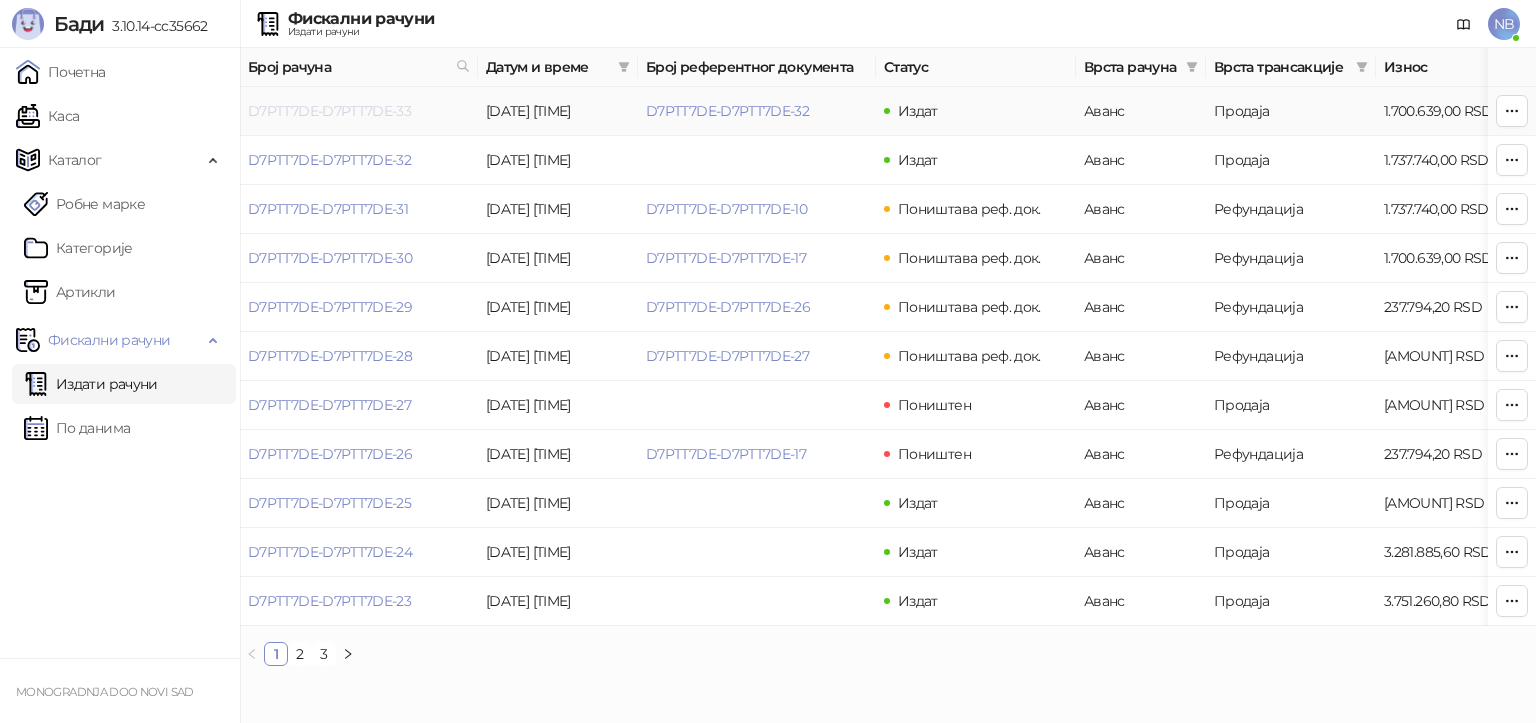 click on "D7PTT7DE-D7PTT7DE-33" at bounding box center [329, 111] 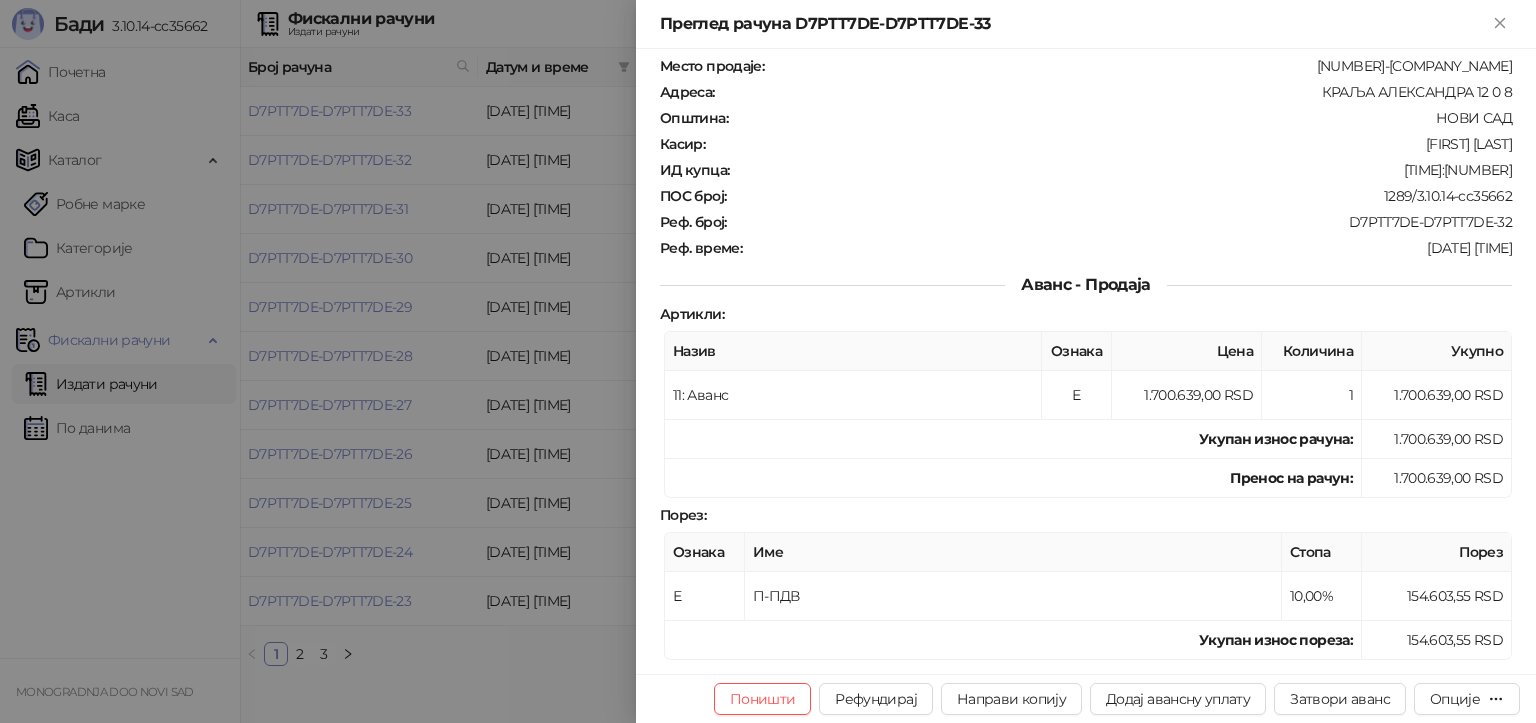 scroll, scrollTop: 0, scrollLeft: 0, axis: both 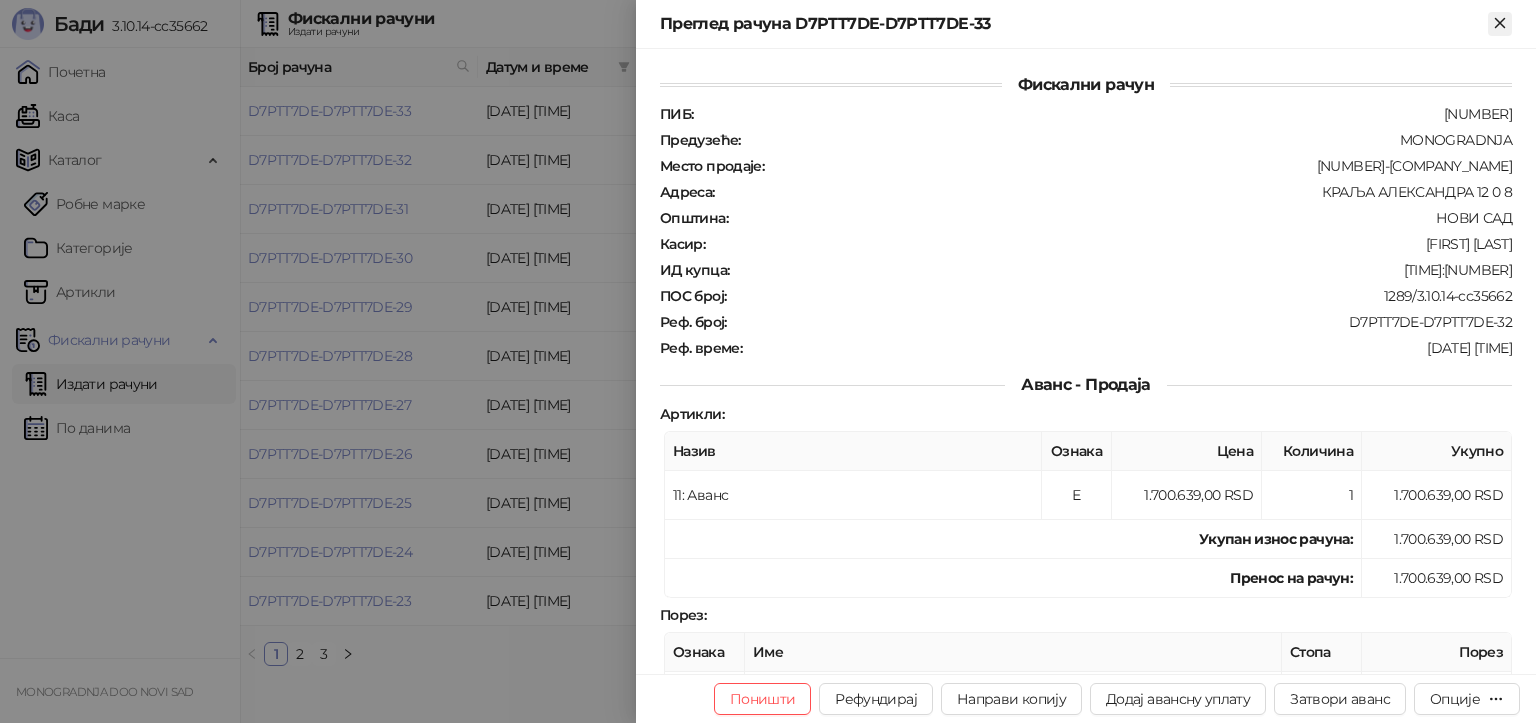 click 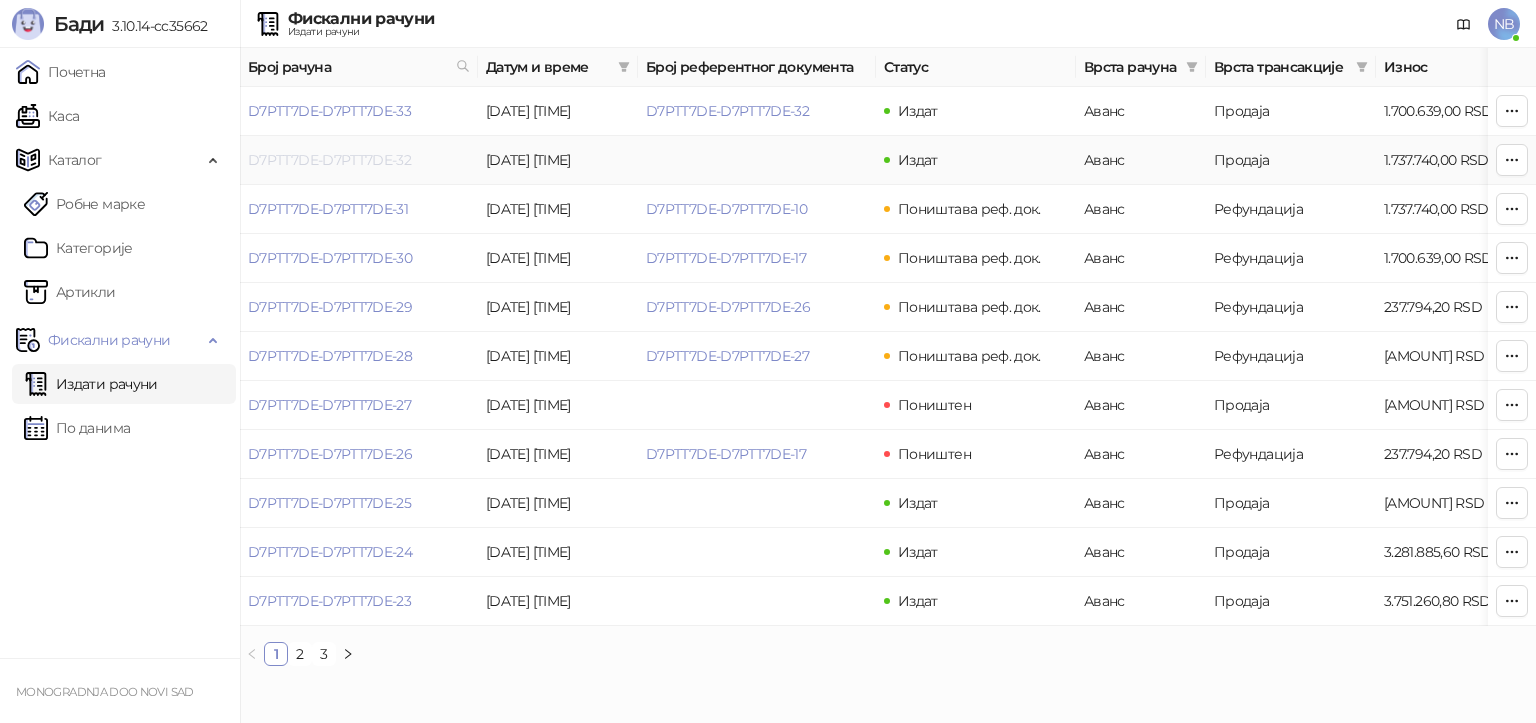 click on "D7PTT7DE-D7PTT7DE-32" at bounding box center (329, 160) 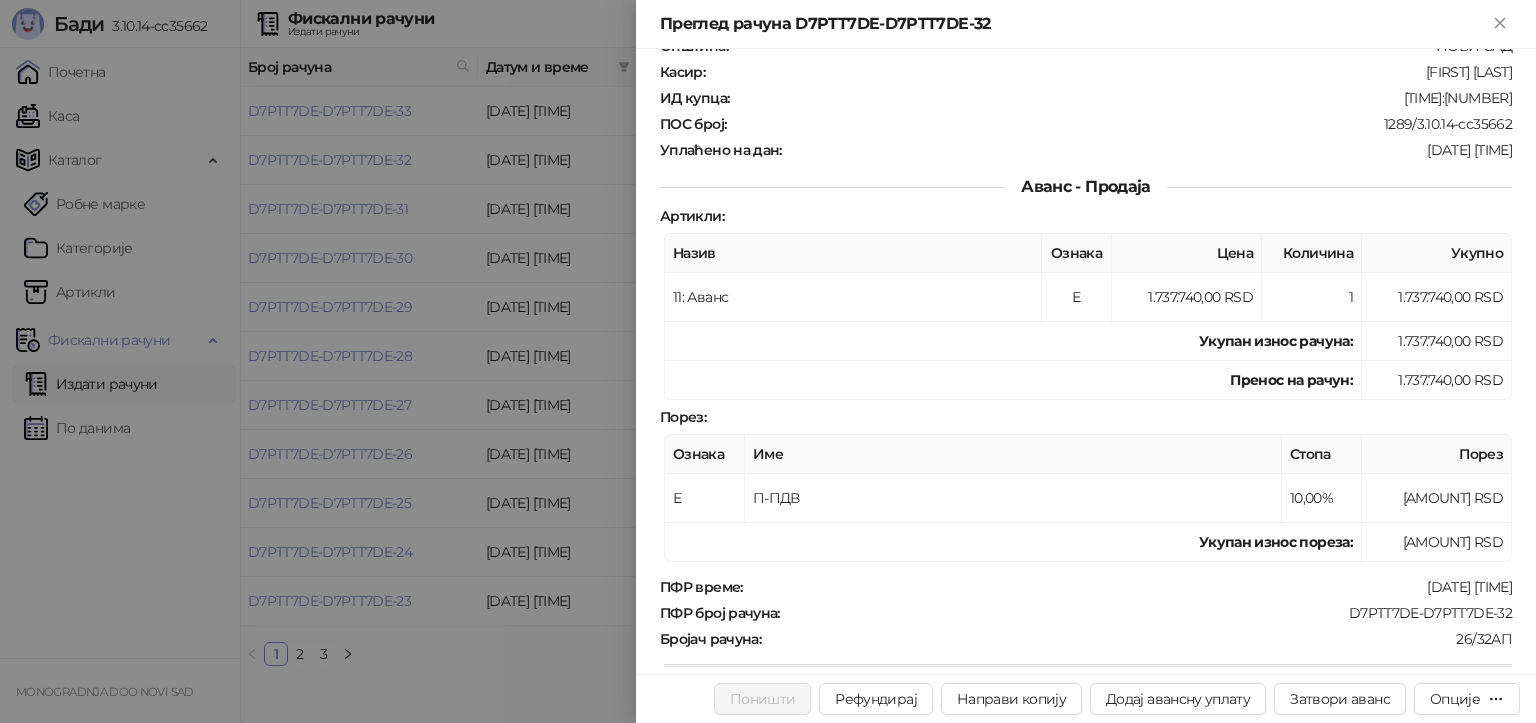 scroll, scrollTop: 0, scrollLeft: 0, axis: both 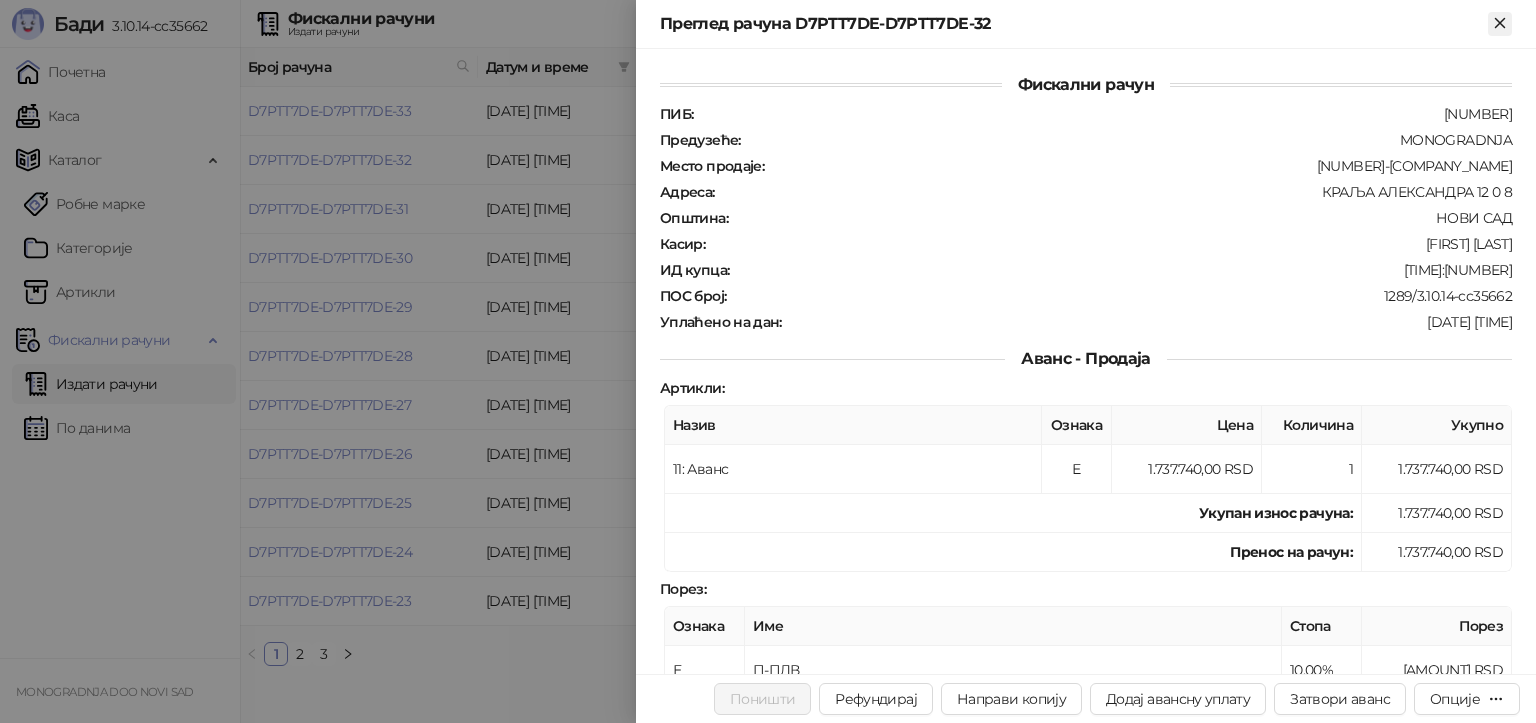 click 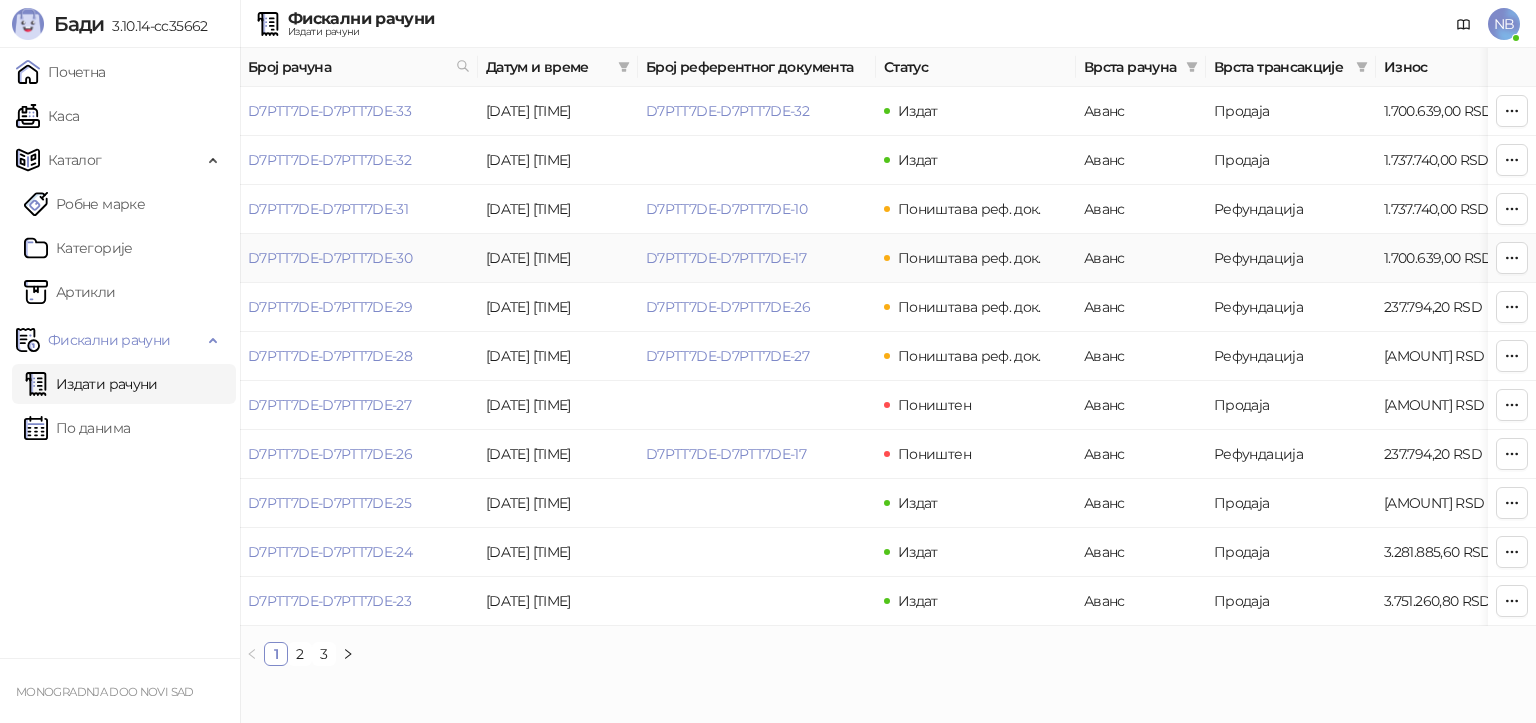 click on "D7PTT7DE-D7PTT7DE-17" at bounding box center [726, 258] 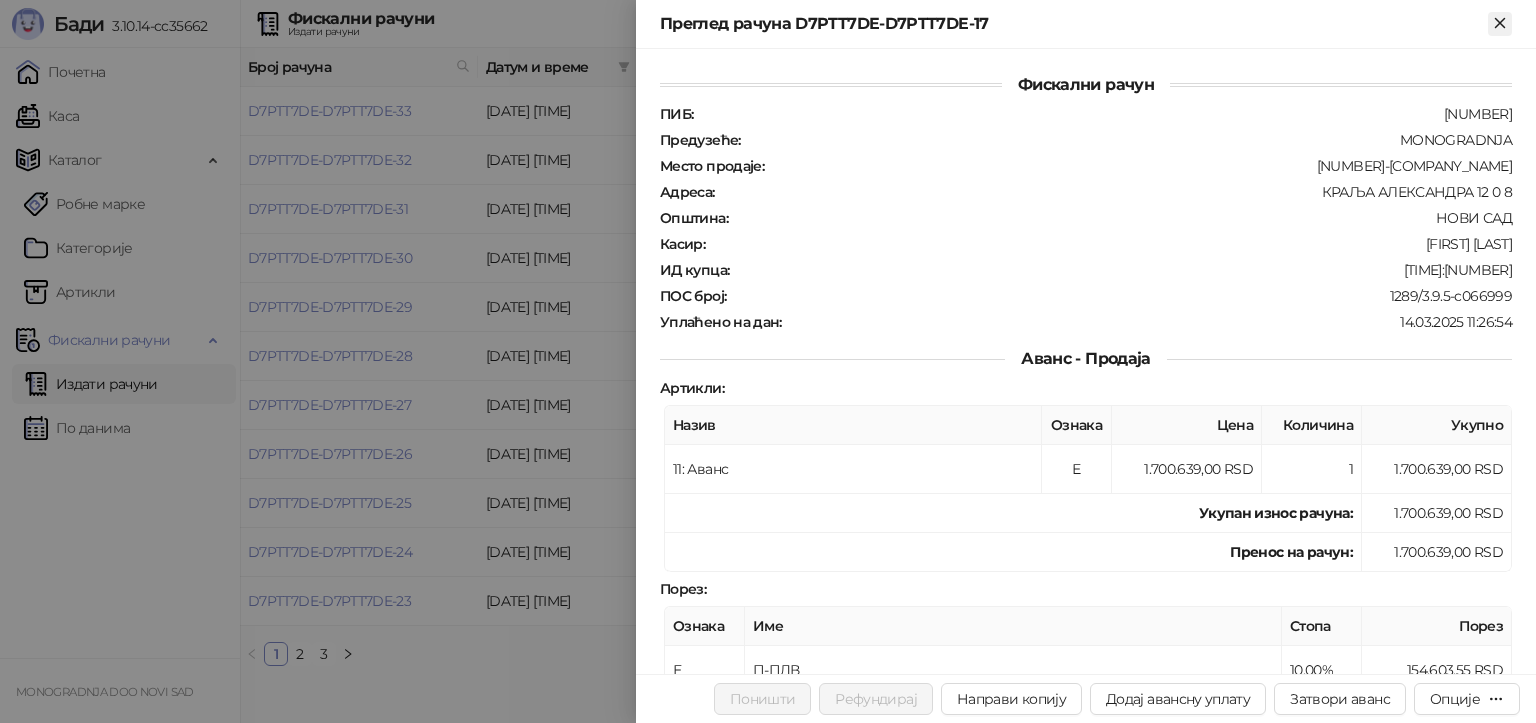 click 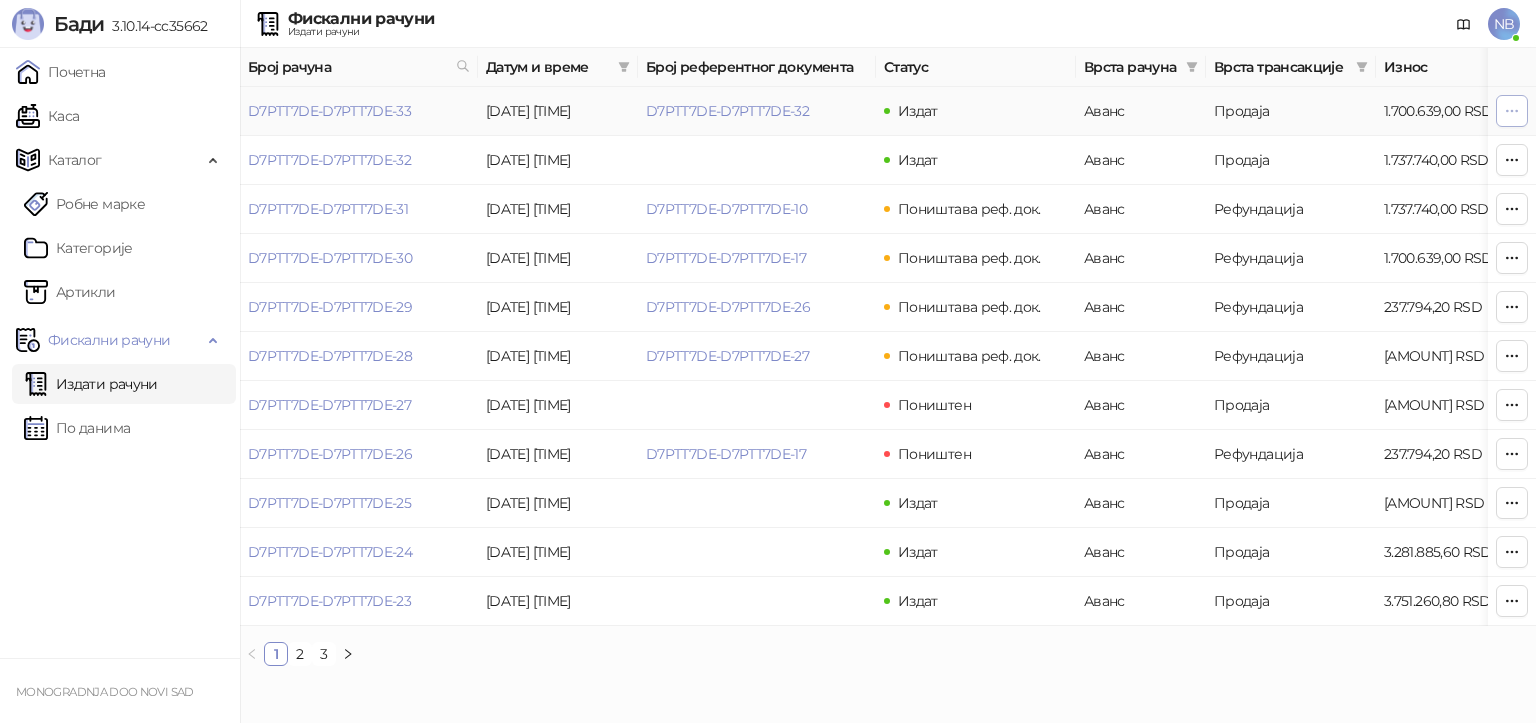 click 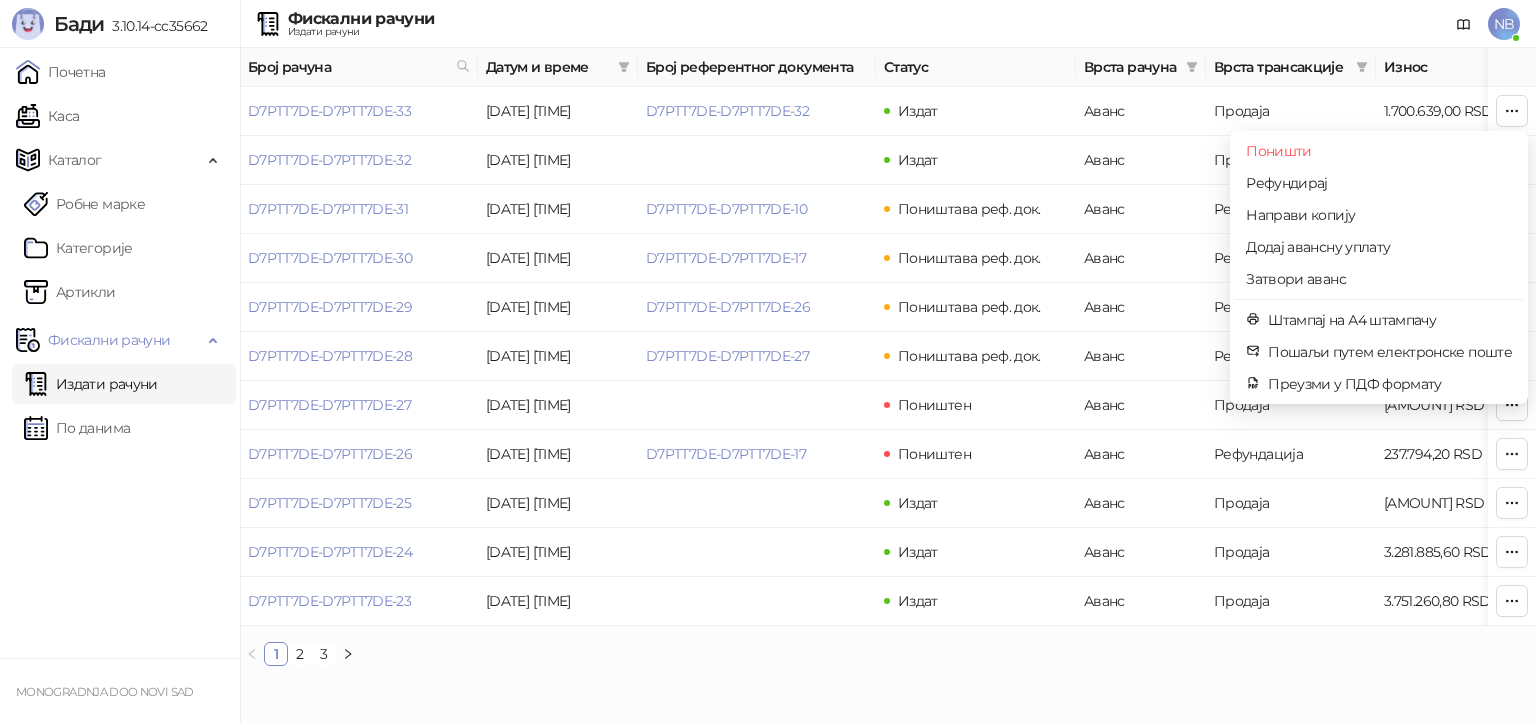 click on "Фискални рачуни Издати рачуни NB" at bounding box center (768, 24) 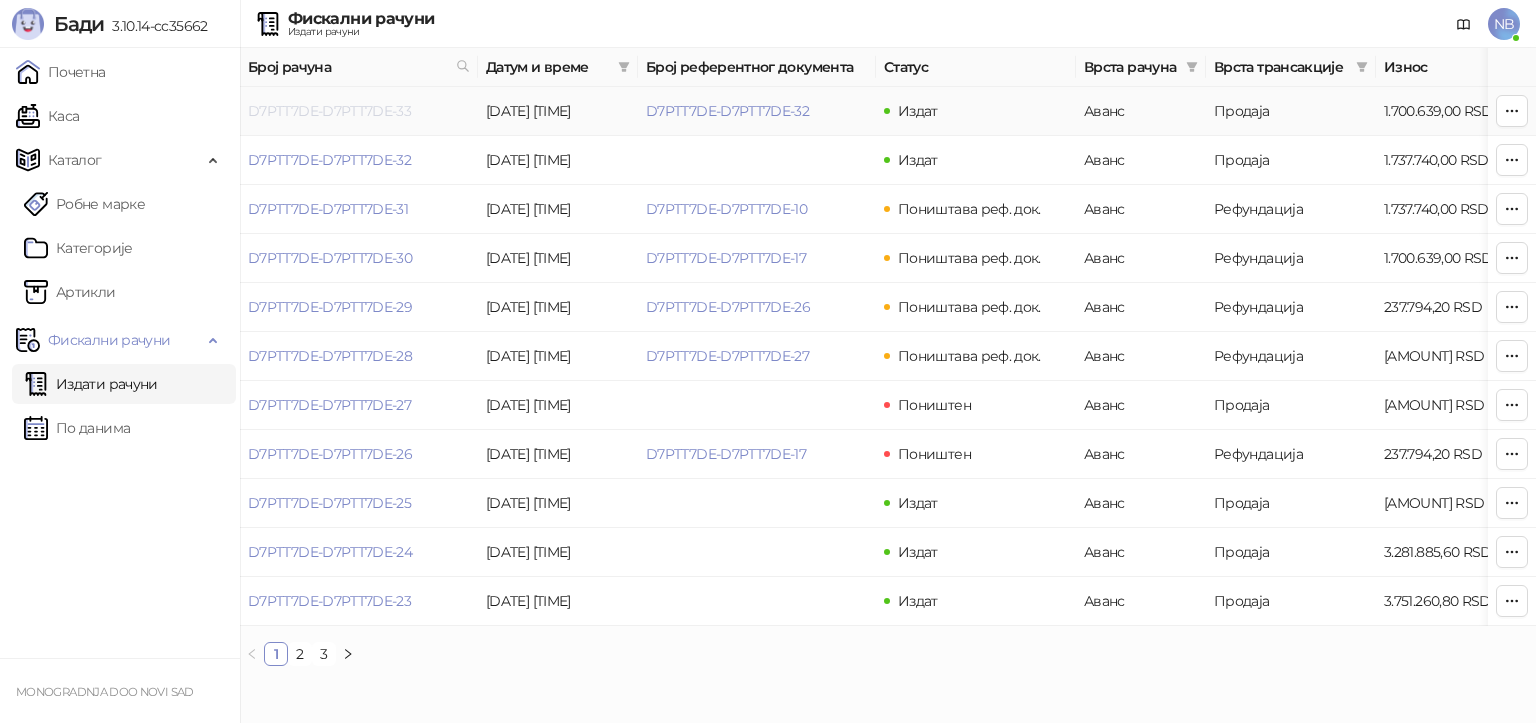 click on "D7PTT7DE-D7PTT7DE-33" at bounding box center [329, 111] 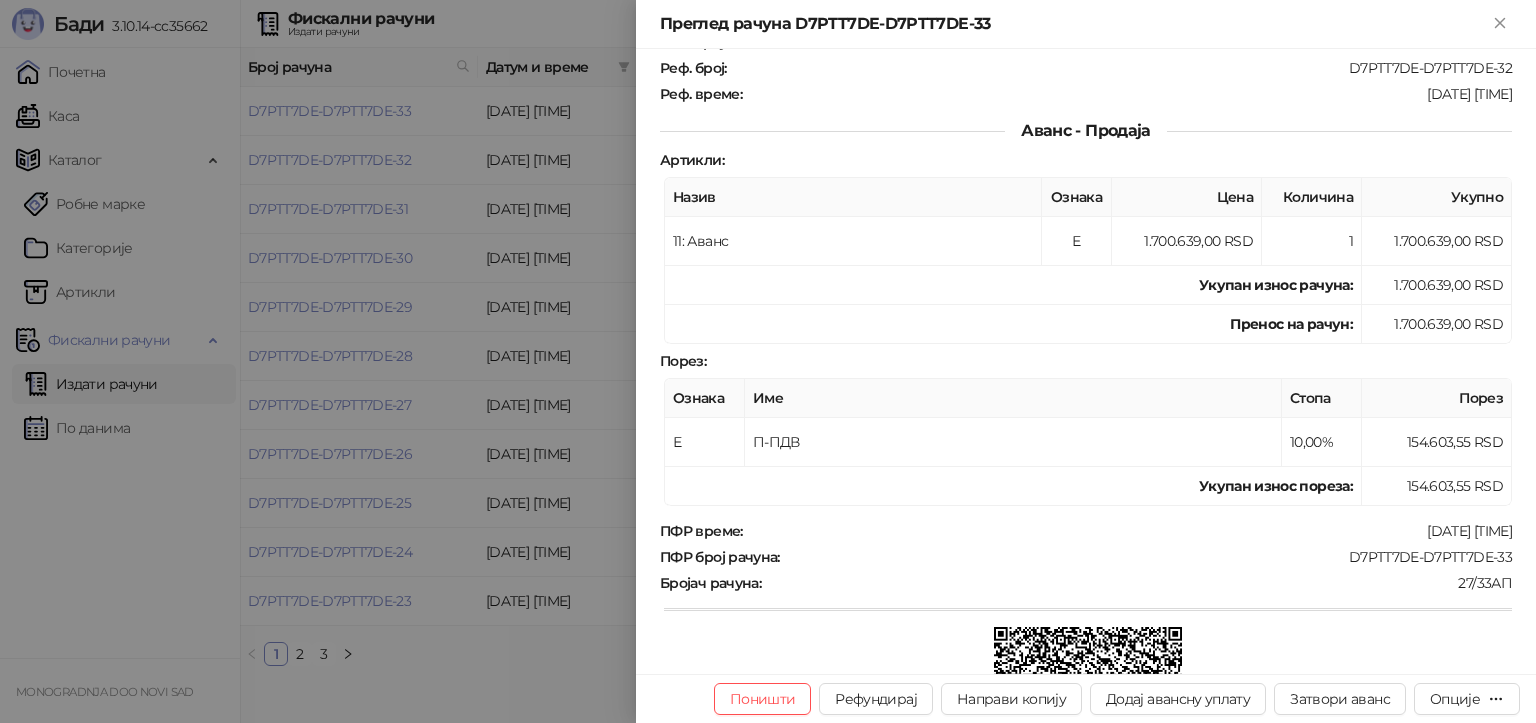 scroll, scrollTop: 300, scrollLeft: 0, axis: vertical 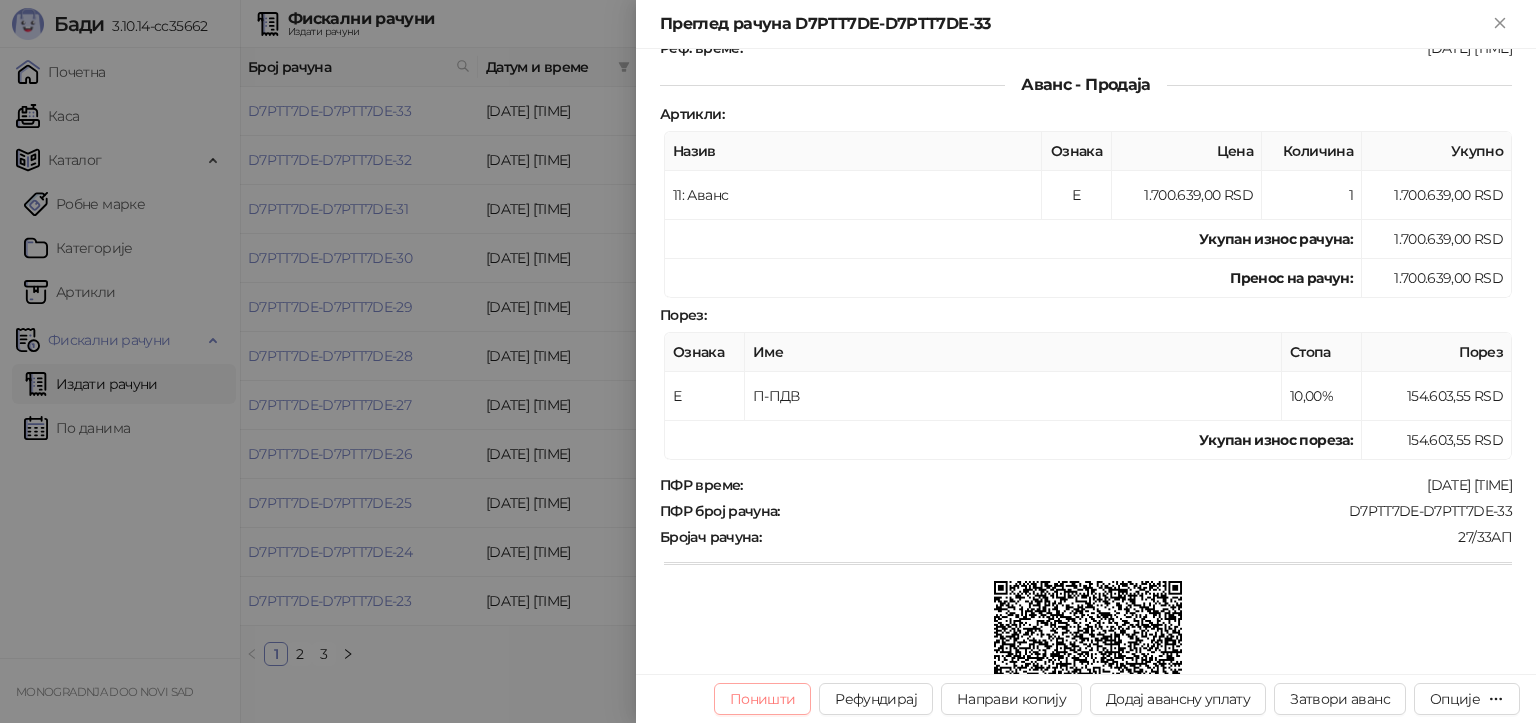 click on "Поништи" at bounding box center [763, 699] 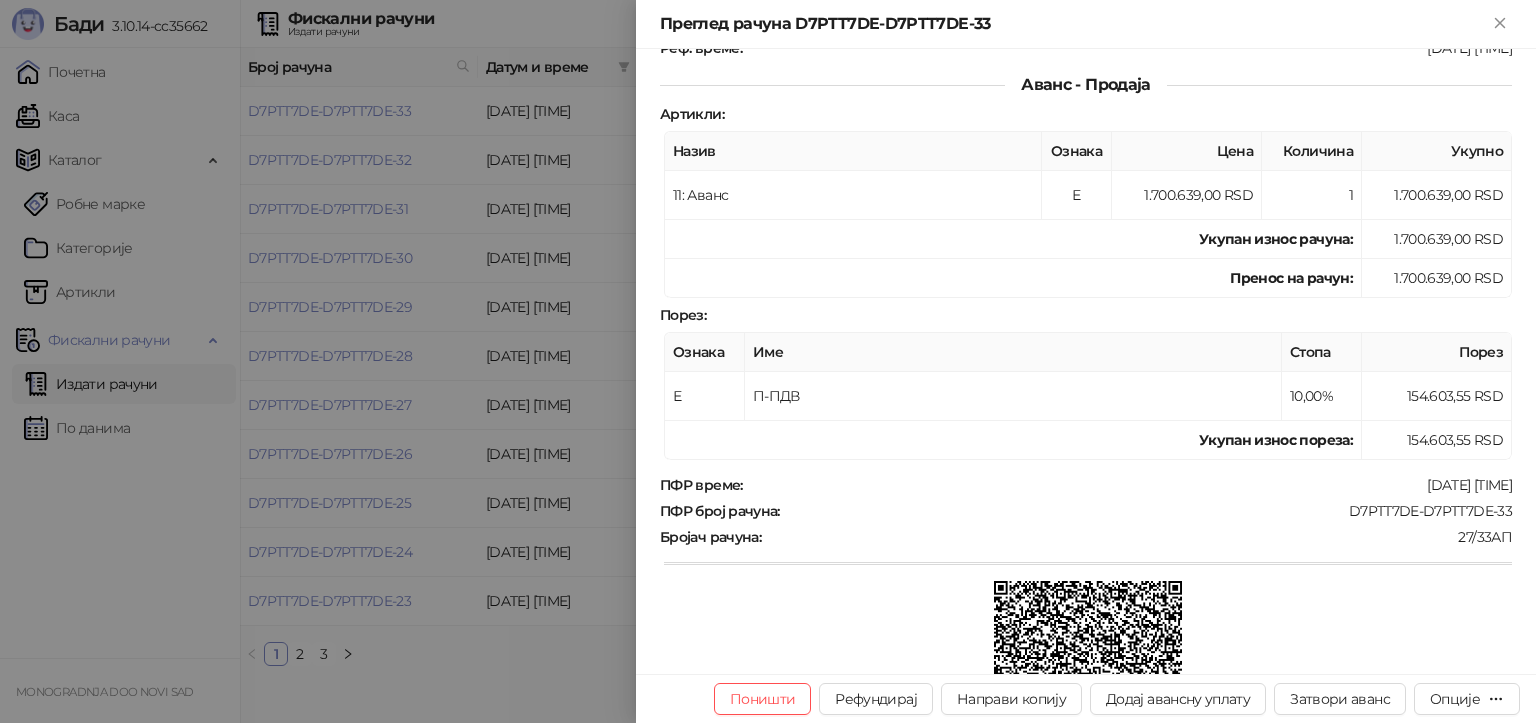 type on "**********" 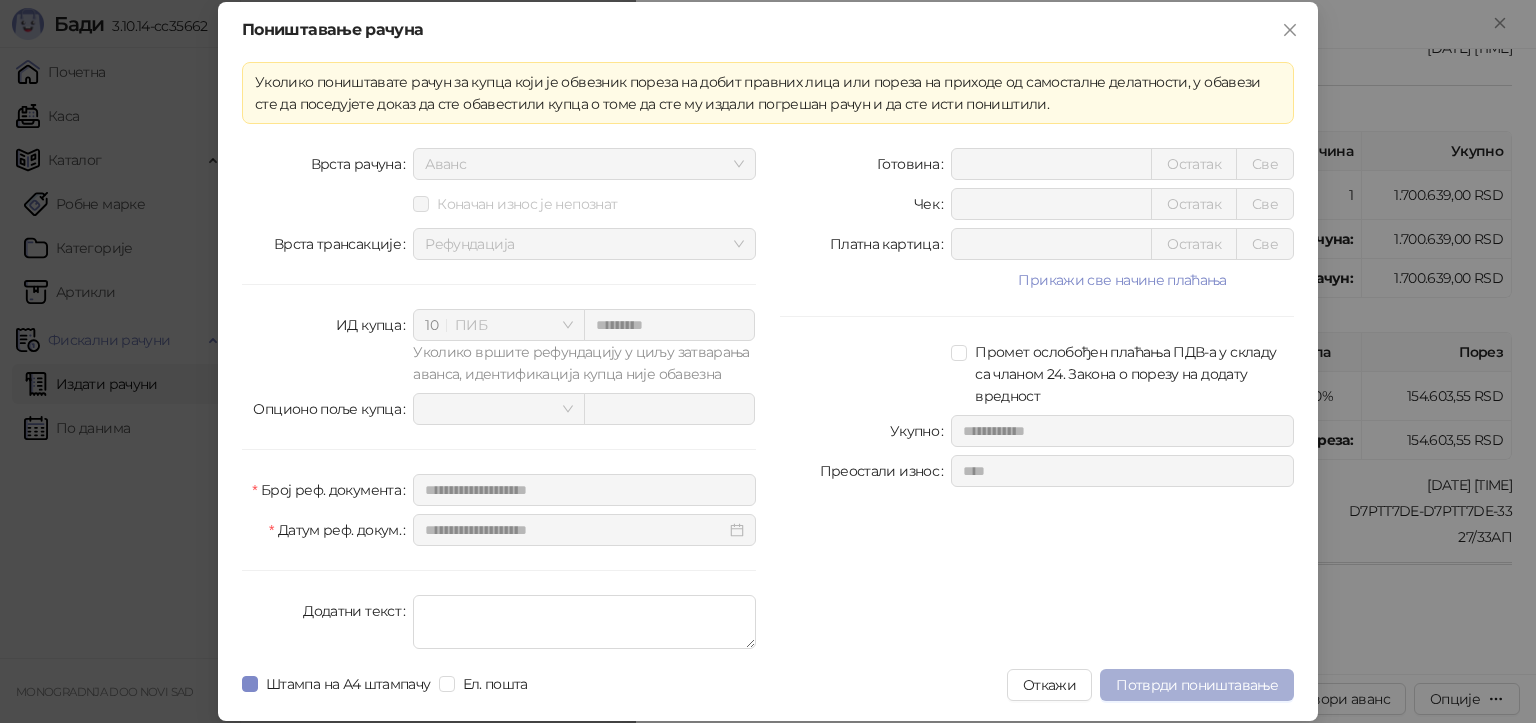 click on "Потврди поништавање" at bounding box center [1197, 685] 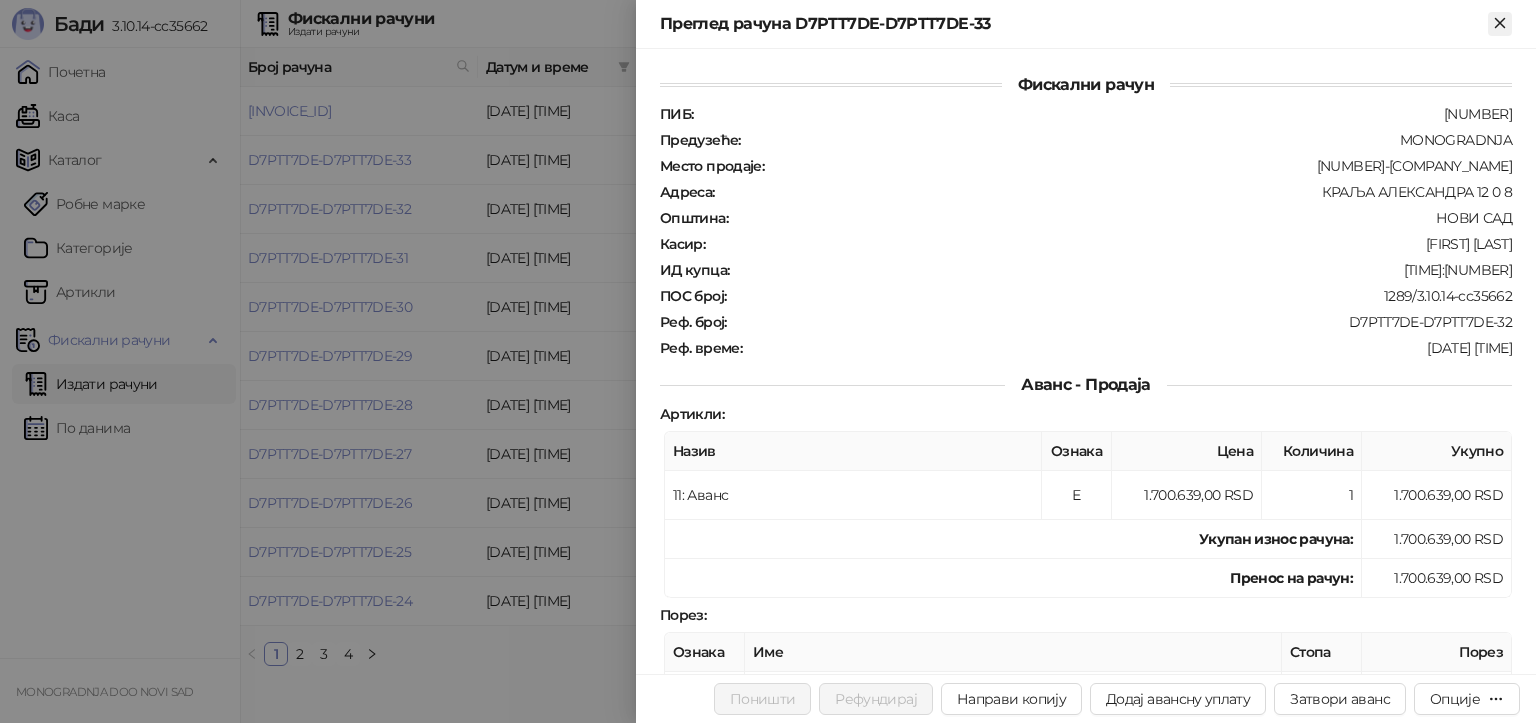 click 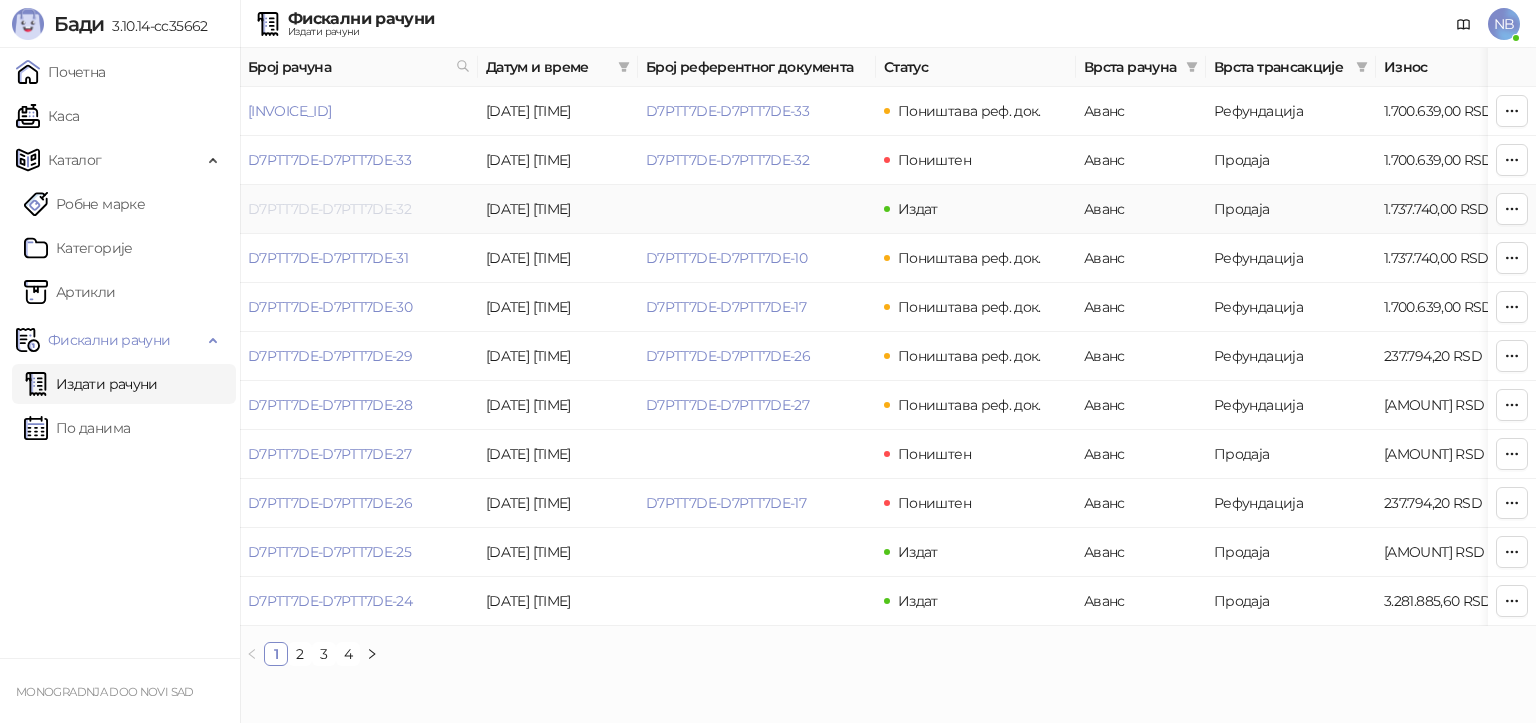 click on "D7PTT7DE-D7PTT7DE-32" at bounding box center (329, 209) 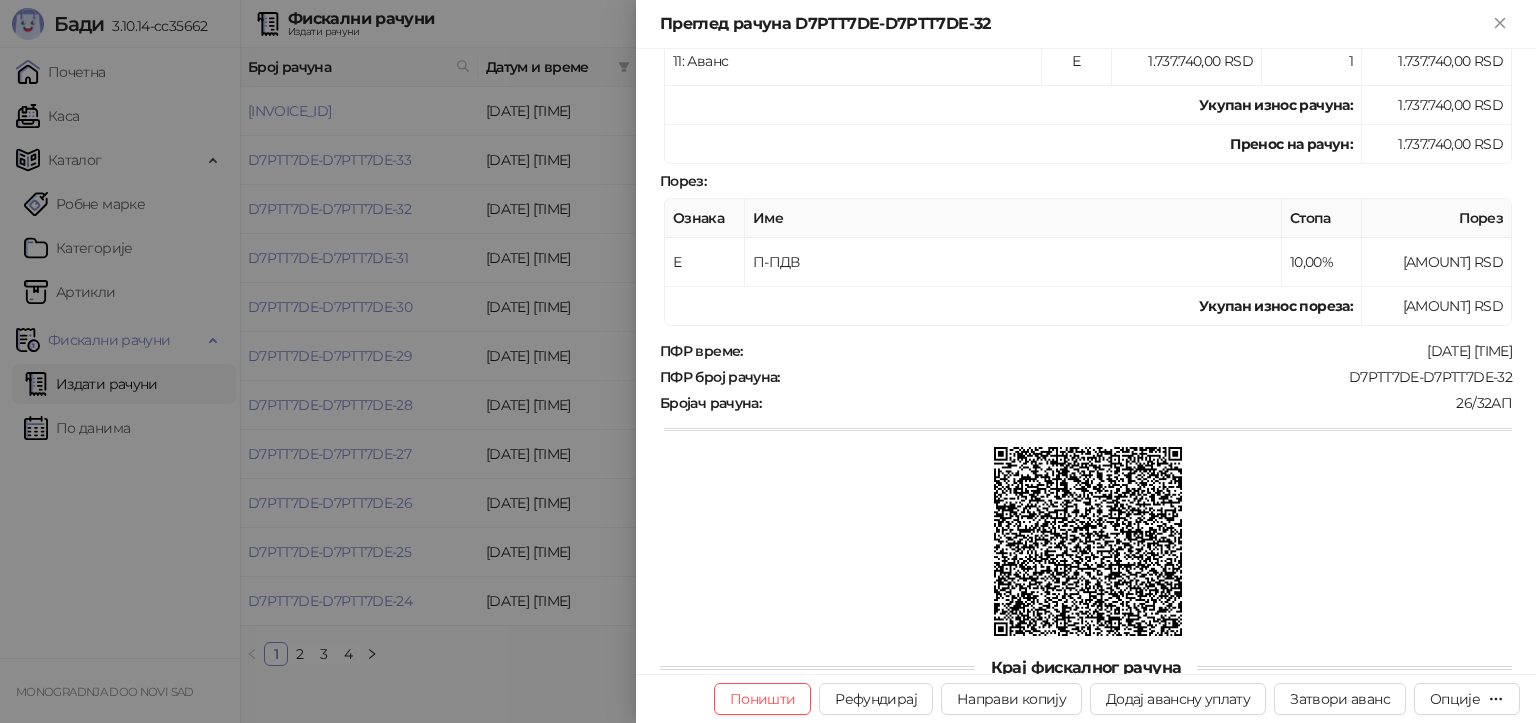 scroll, scrollTop: 572, scrollLeft: 0, axis: vertical 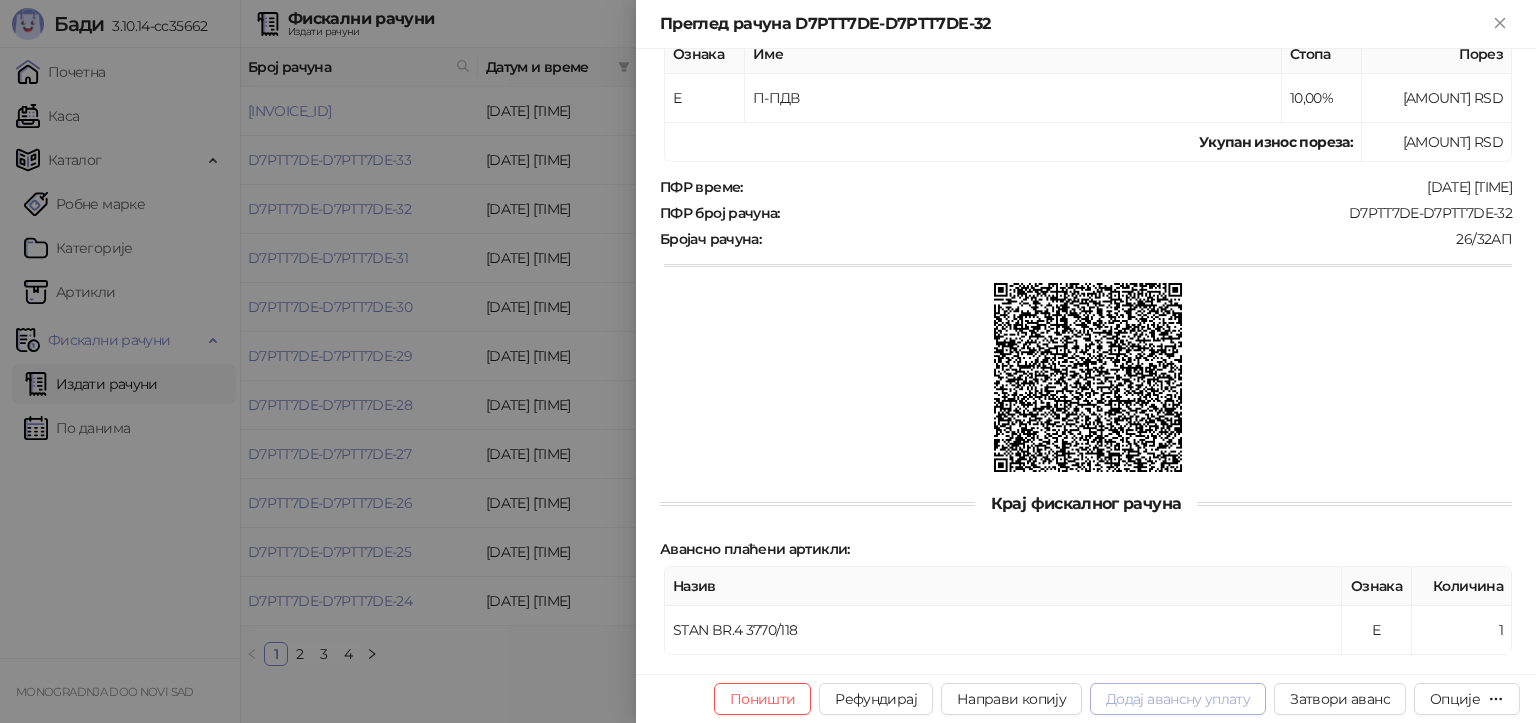 click on "Додај авансну уплату" at bounding box center [1178, 699] 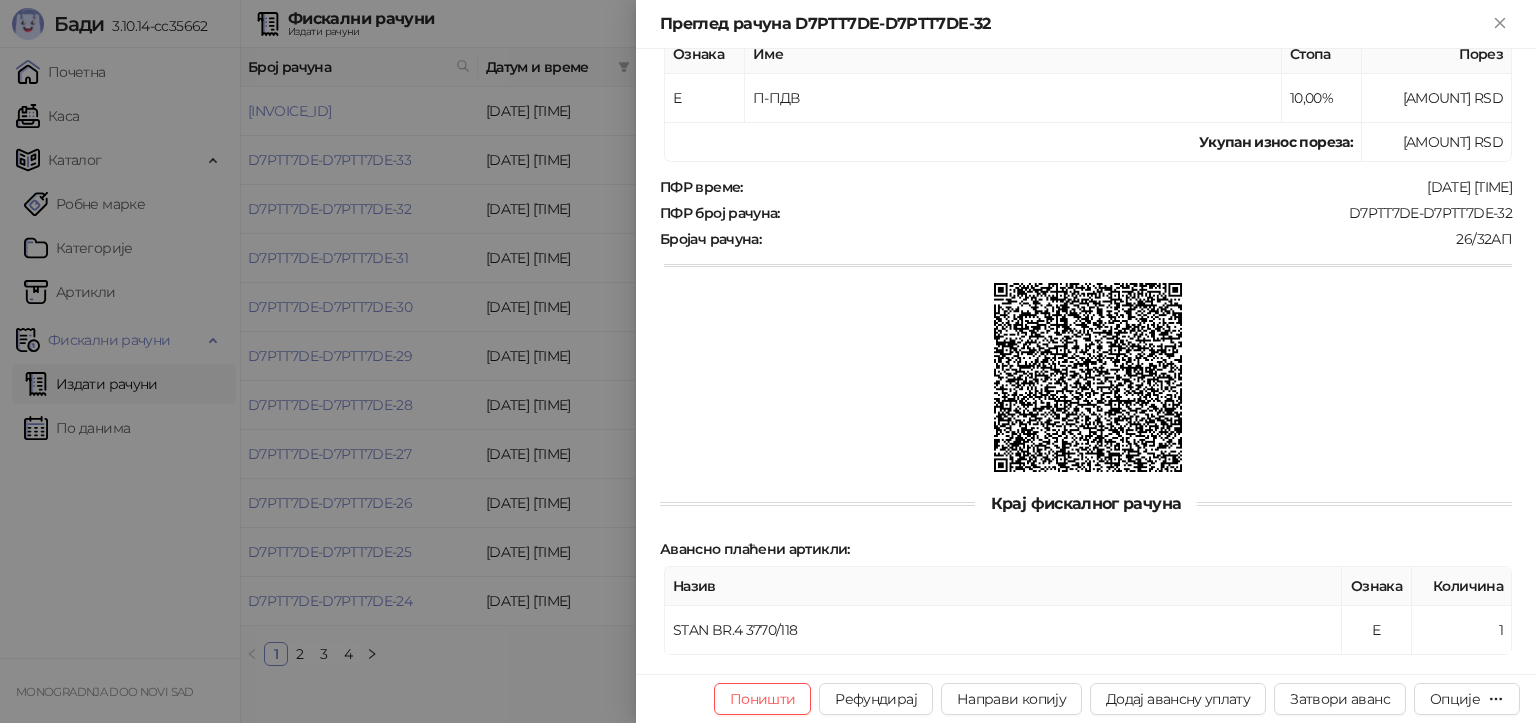 type on "**********" 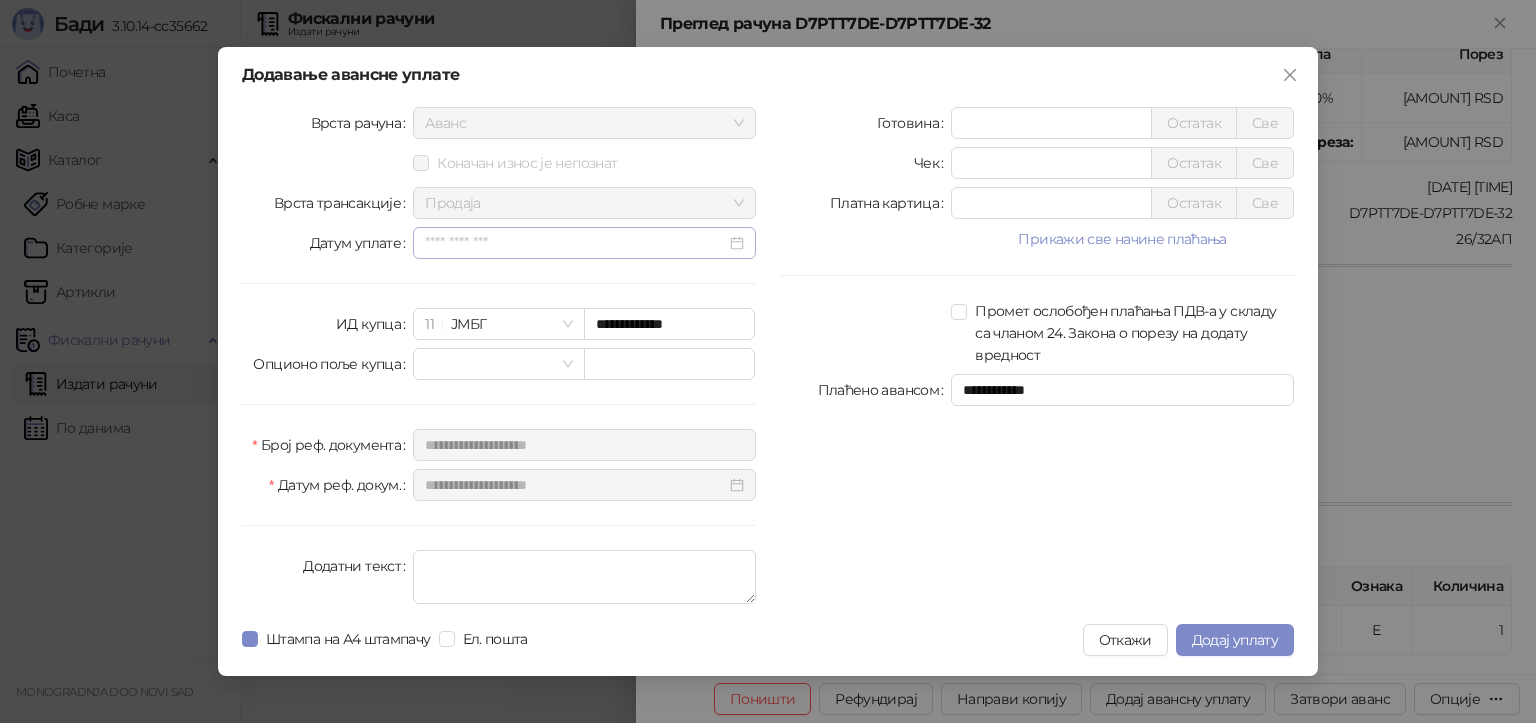 click at bounding box center [584, 243] 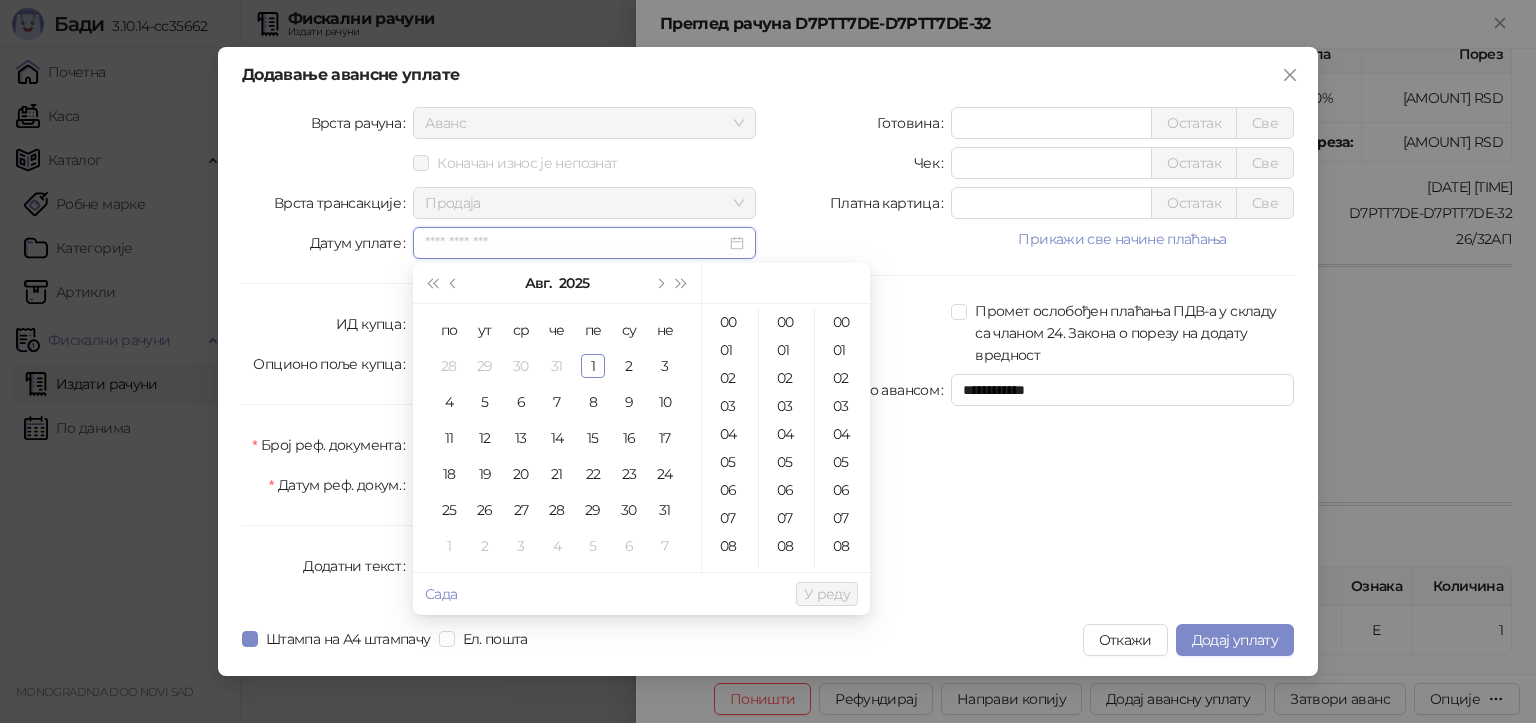 click at bounding box center (584, 243) 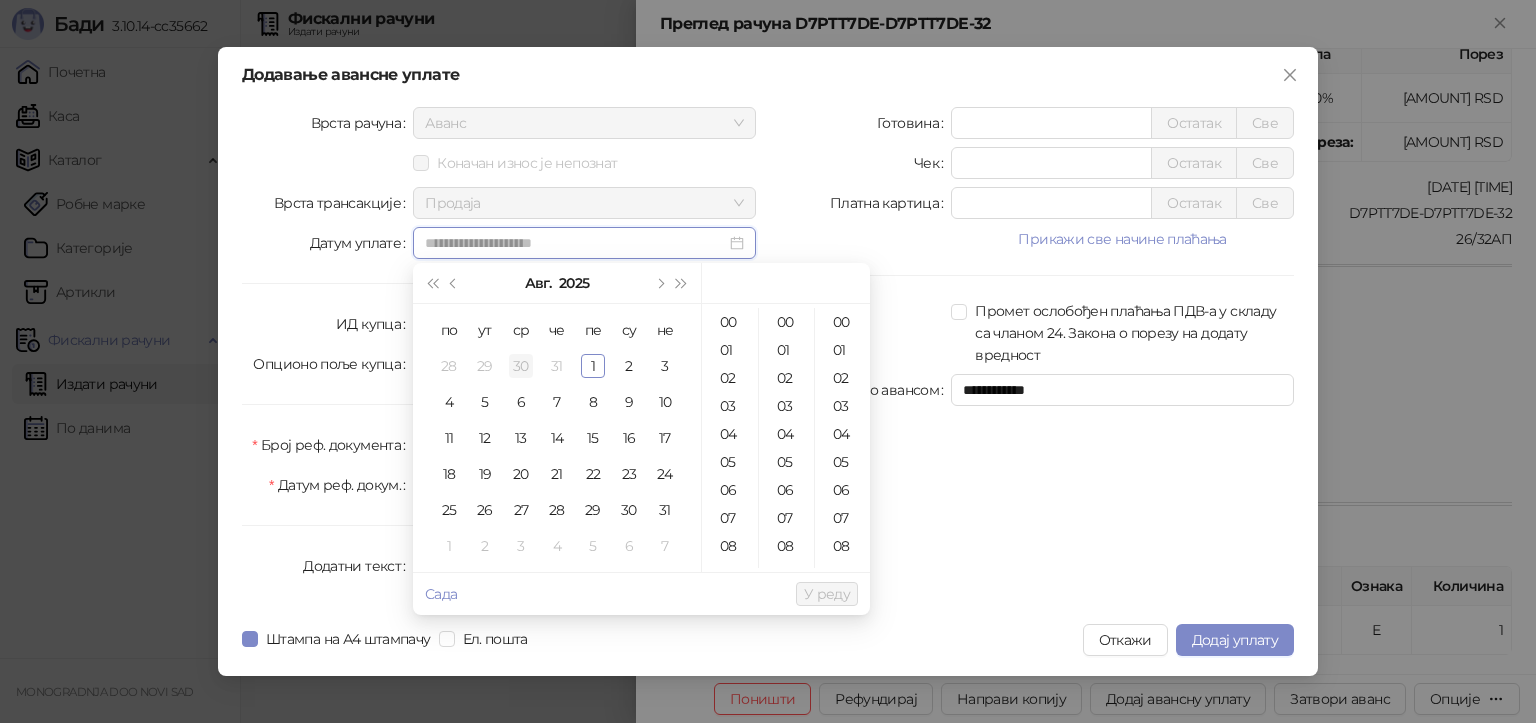type on "**********" 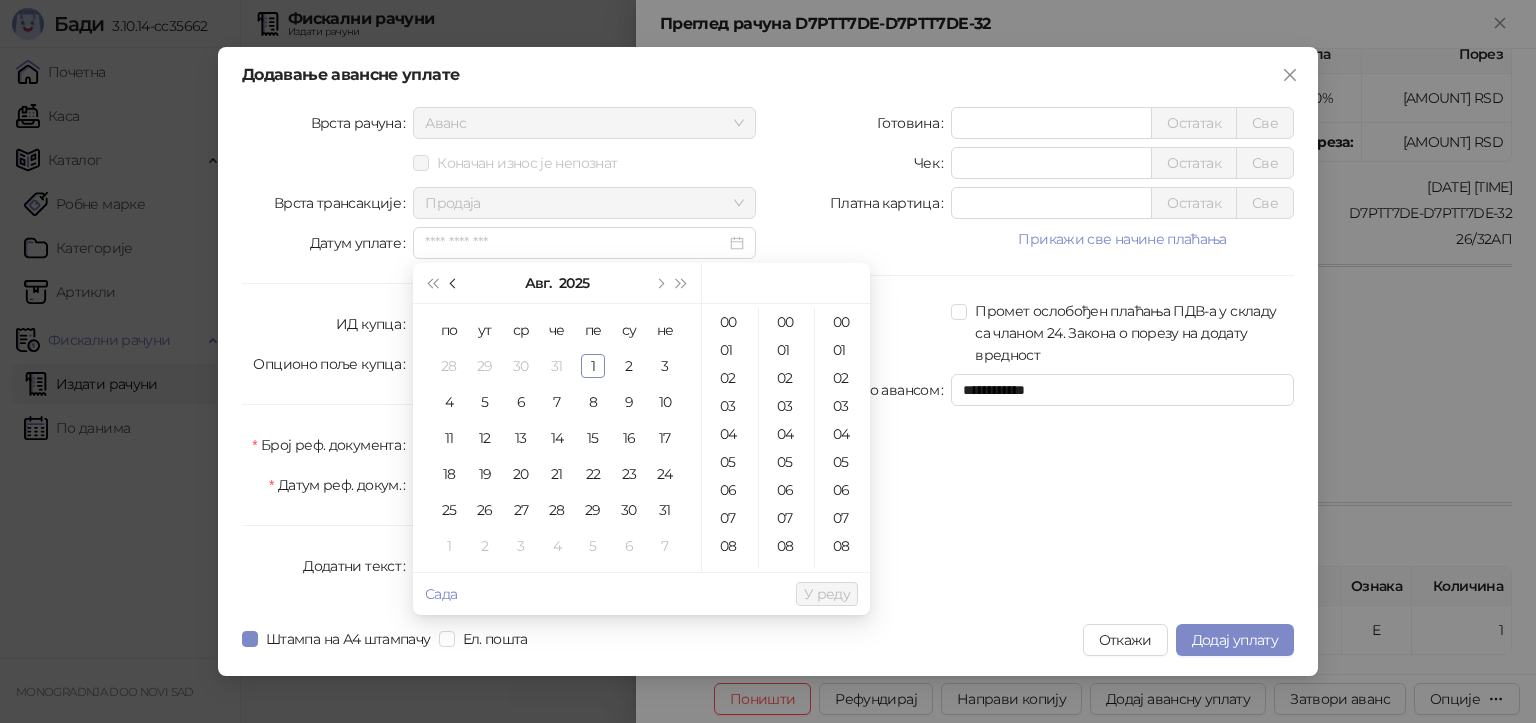 click at bounding box center [454, 283] 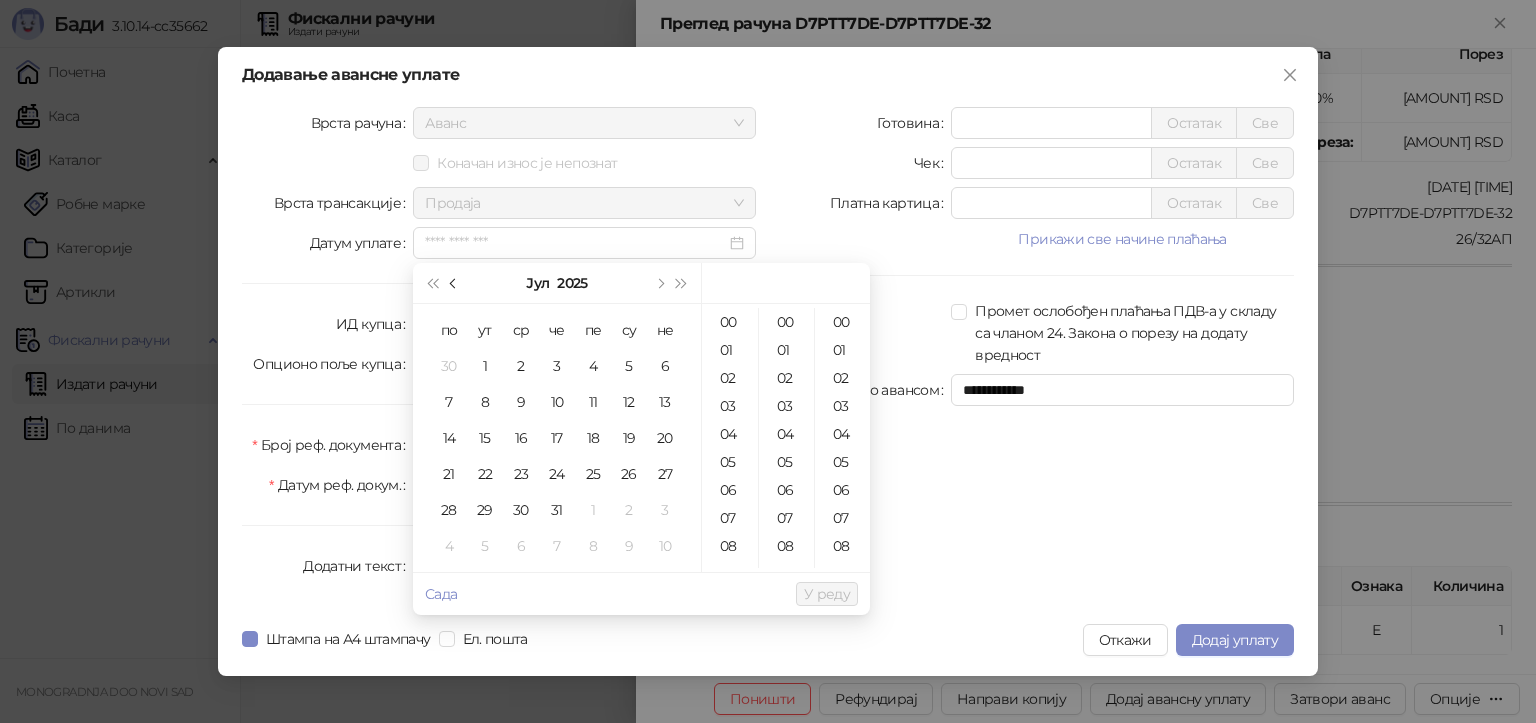 click at bounding box center [454, 283] 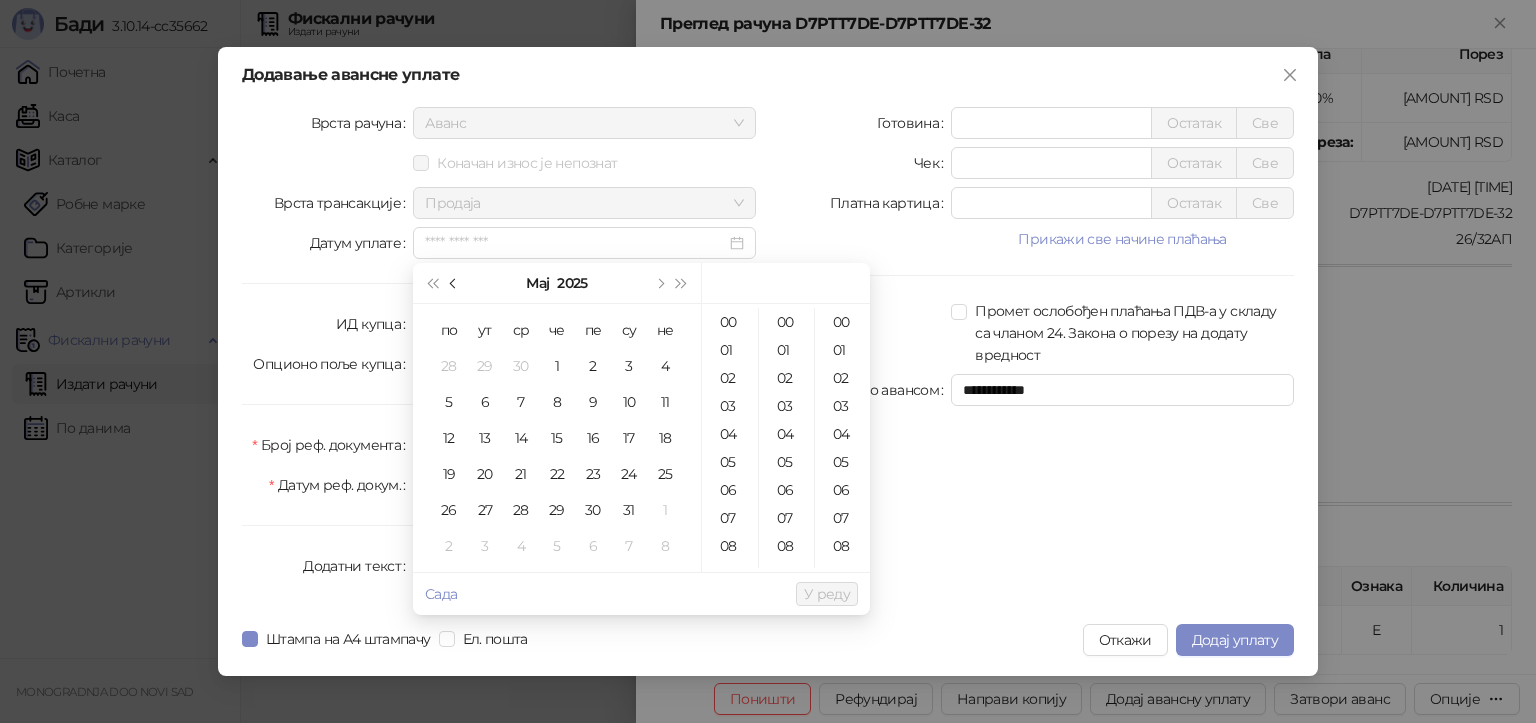 click at bounding box center [454, 283] 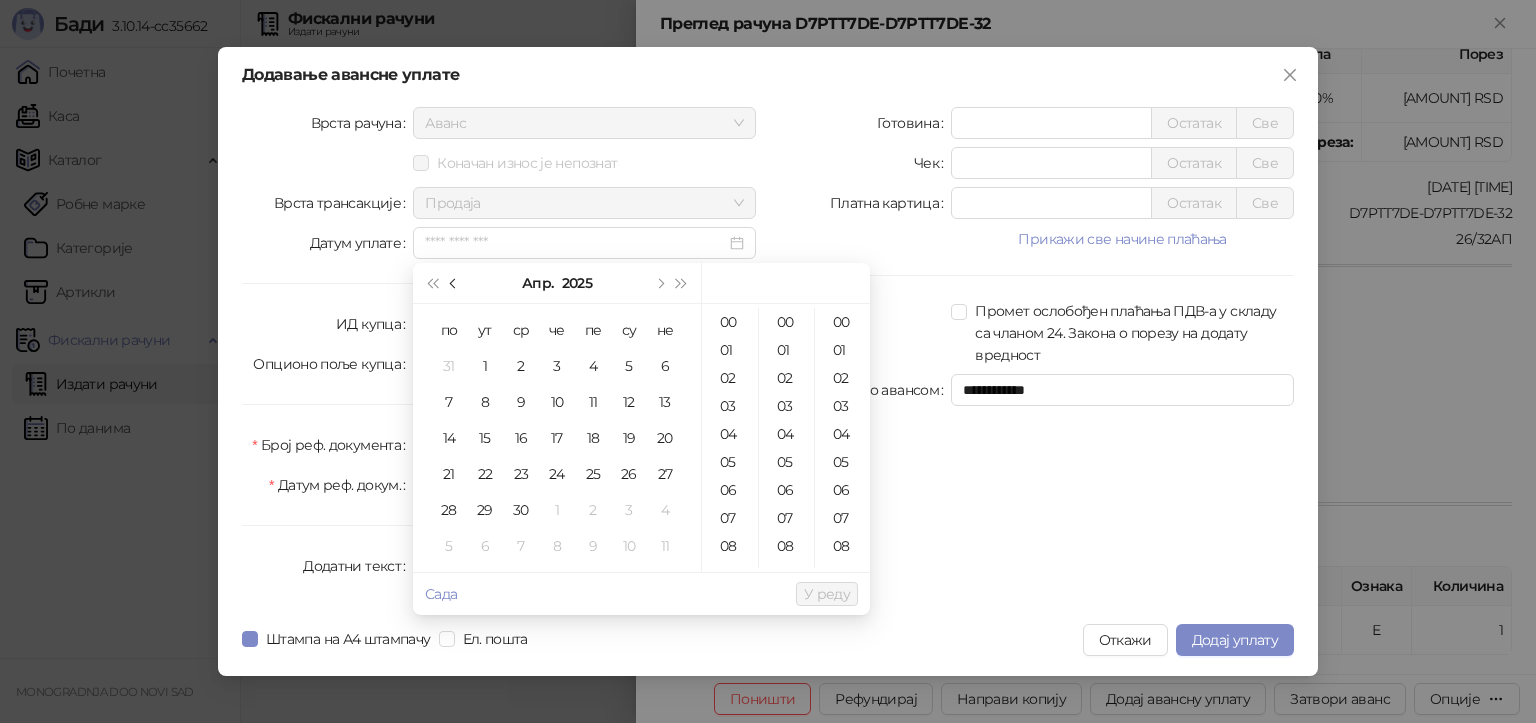 click at bounding box center [454, 283] 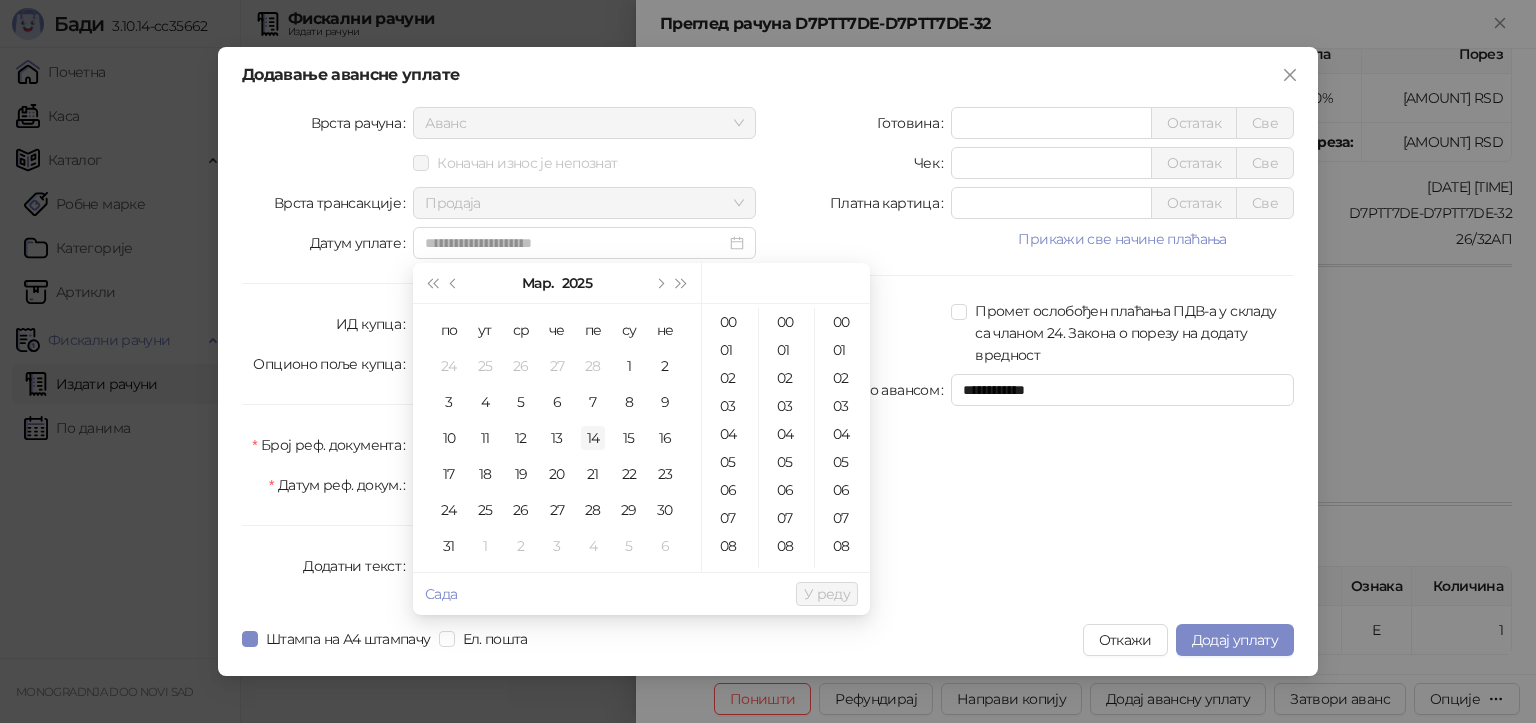 click on "14" at bounding box center [593, 438] 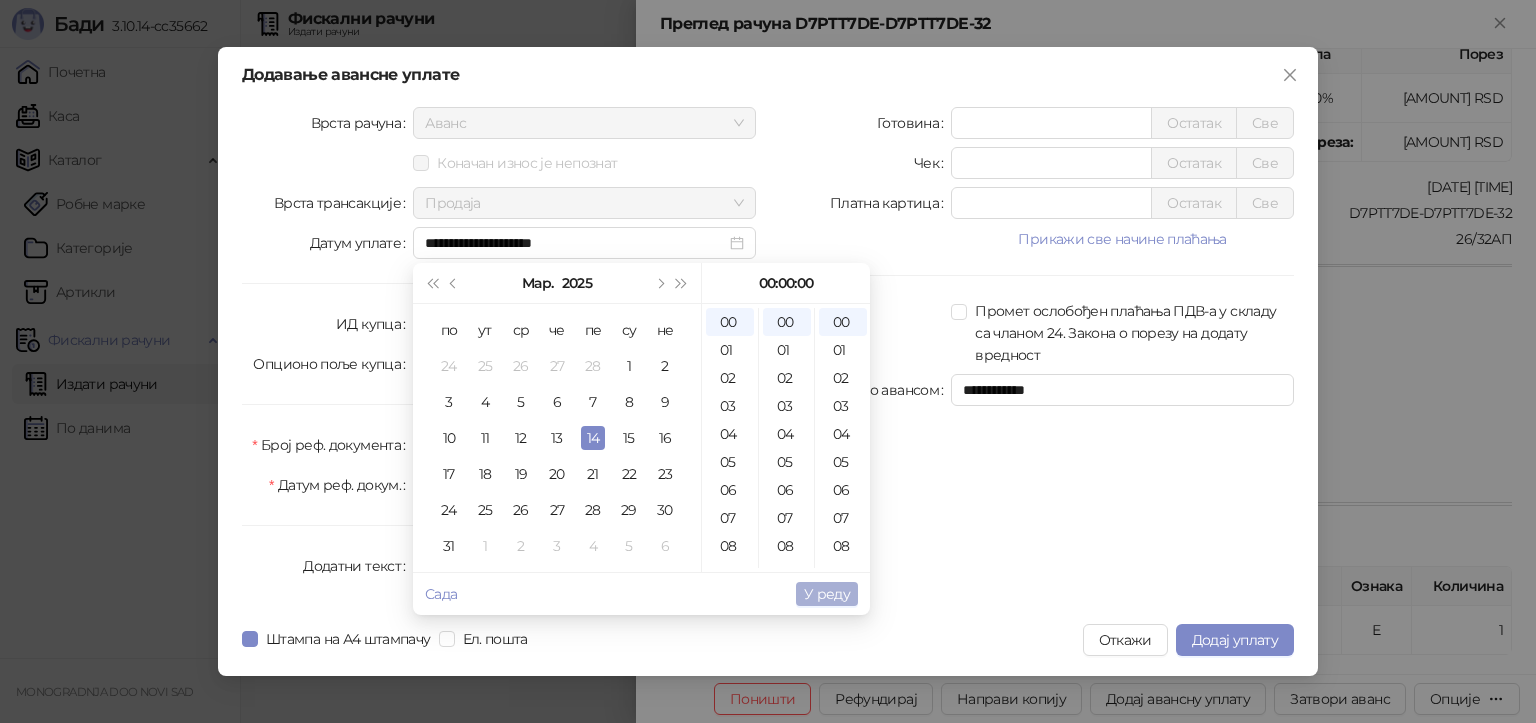 click on "У реду" at bounding box center [827, 594] 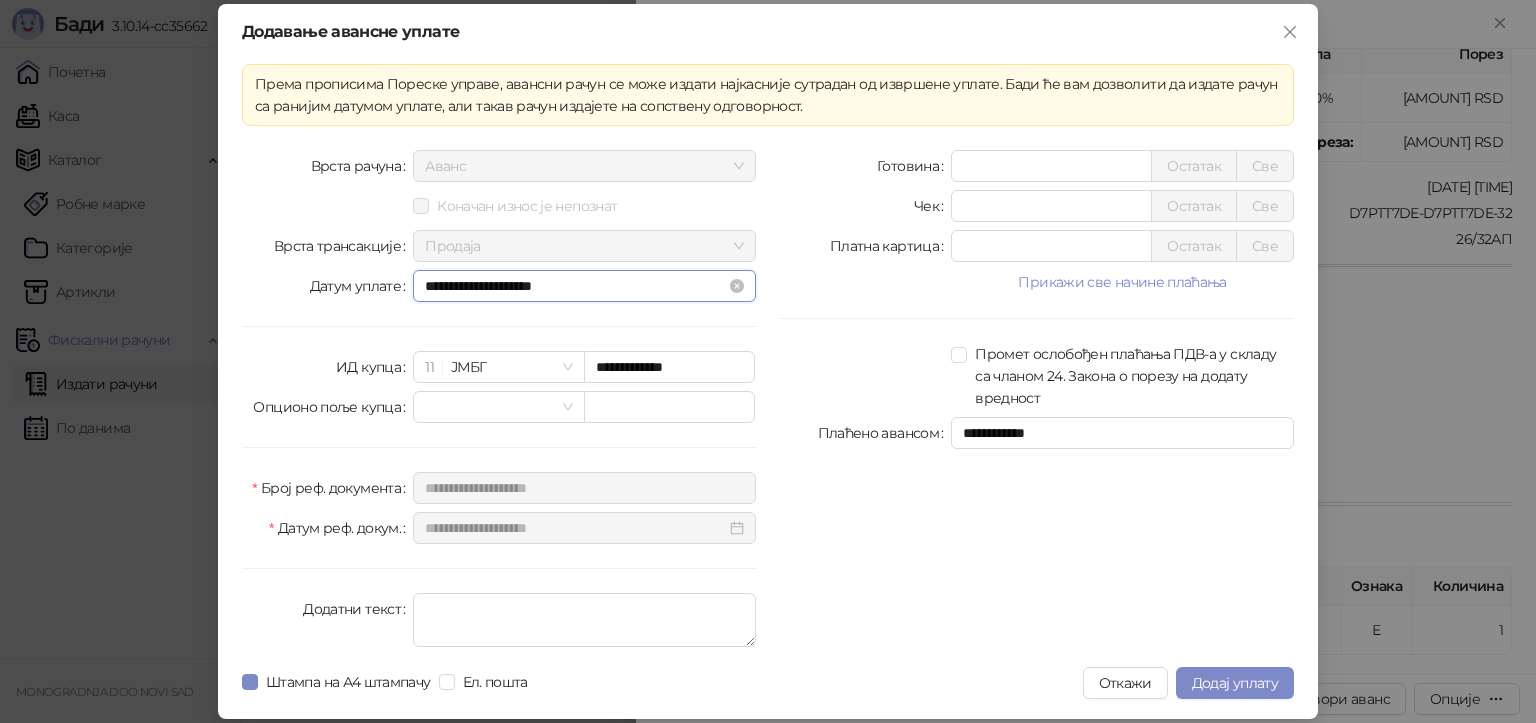 click on "**********" at bounding box center [575, 286] 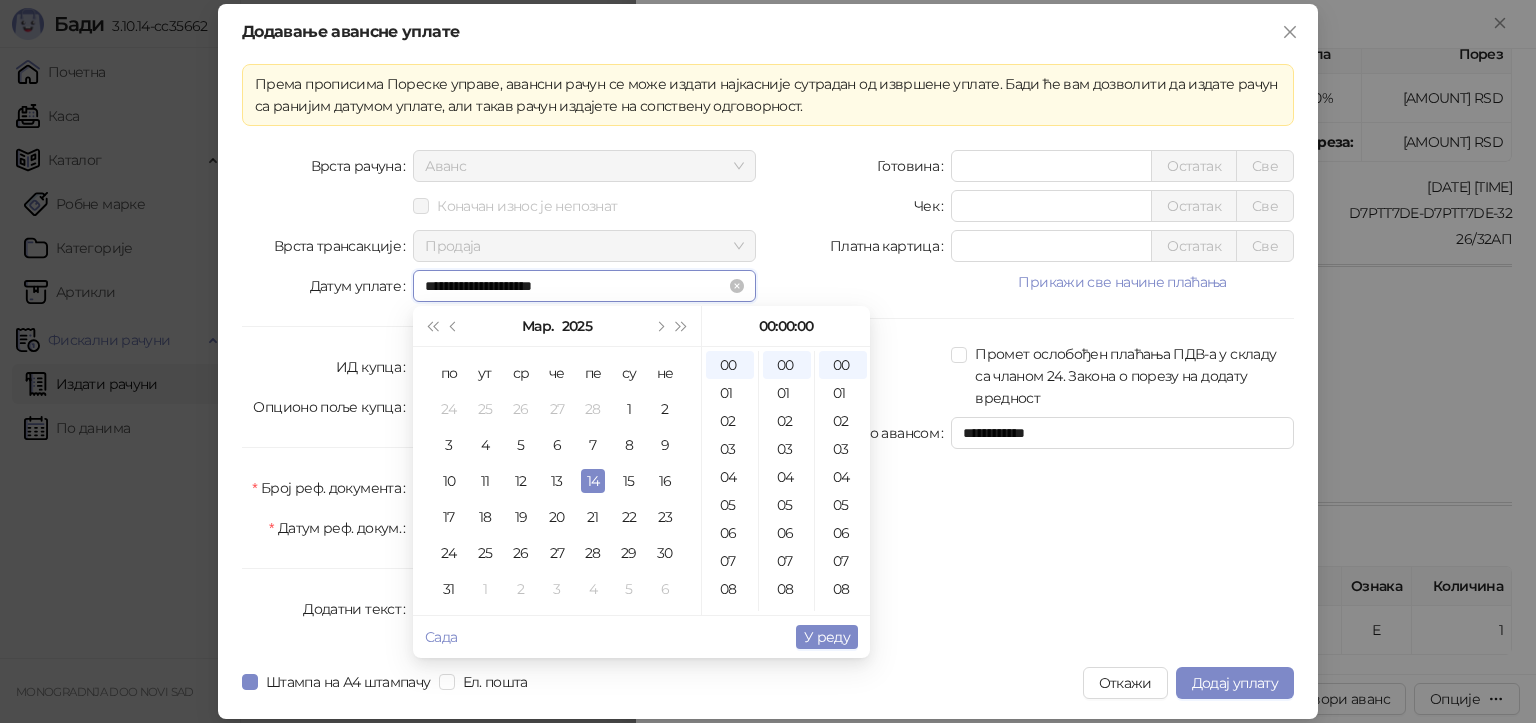 drag, startPoint x: 508, startPoint y: 286, endPoint x: 492, endPoint y: 287, distance: 16.03122 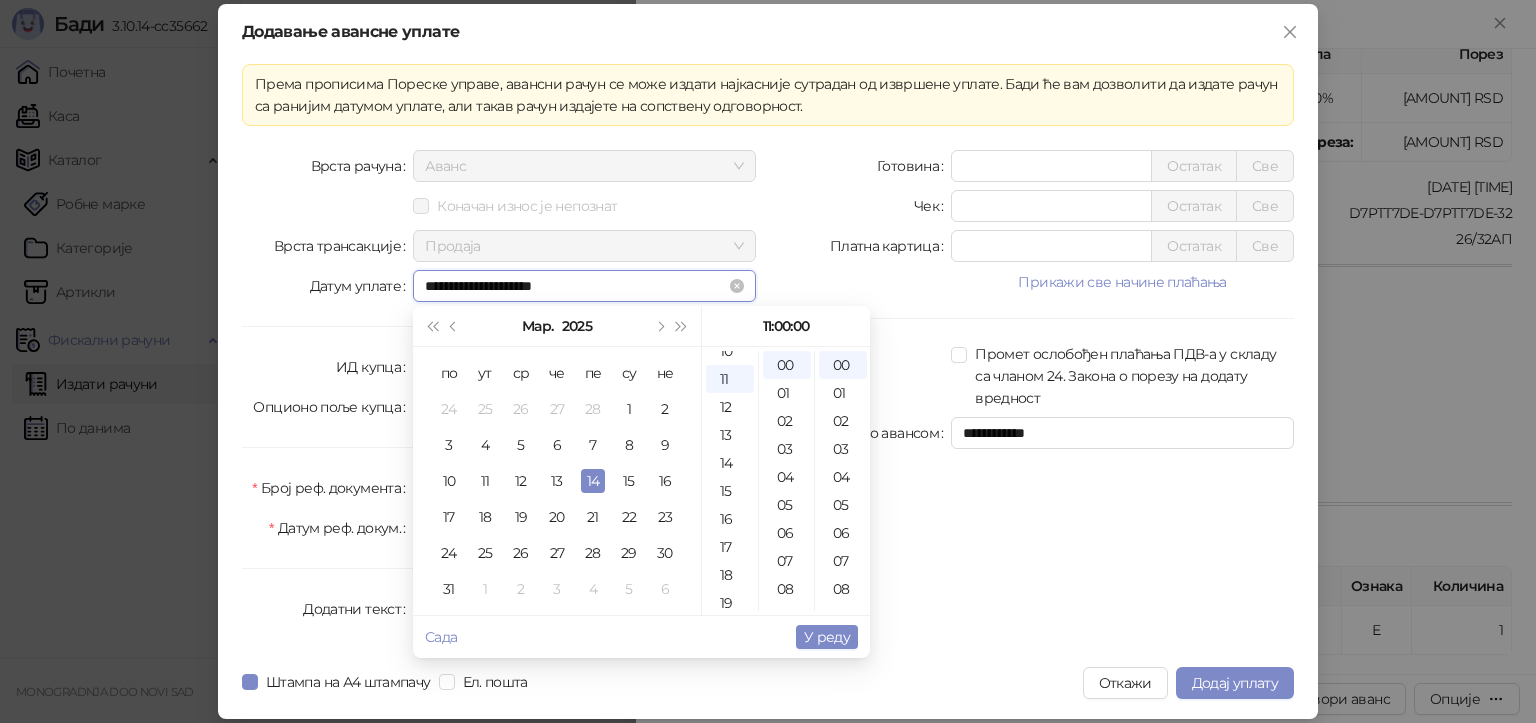 scroll, scrollTop: 306, scrollLeft: 0, axis: vertical 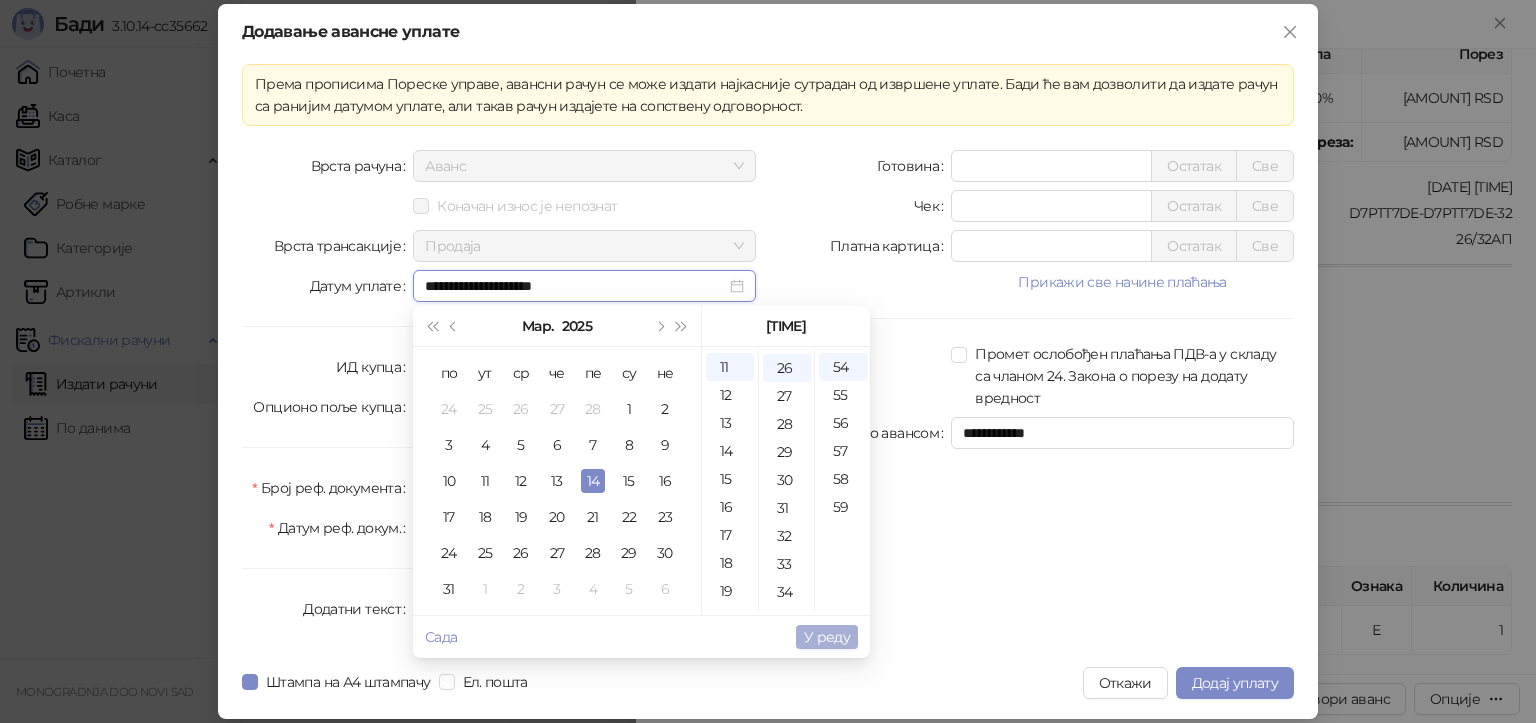 type on "**********" 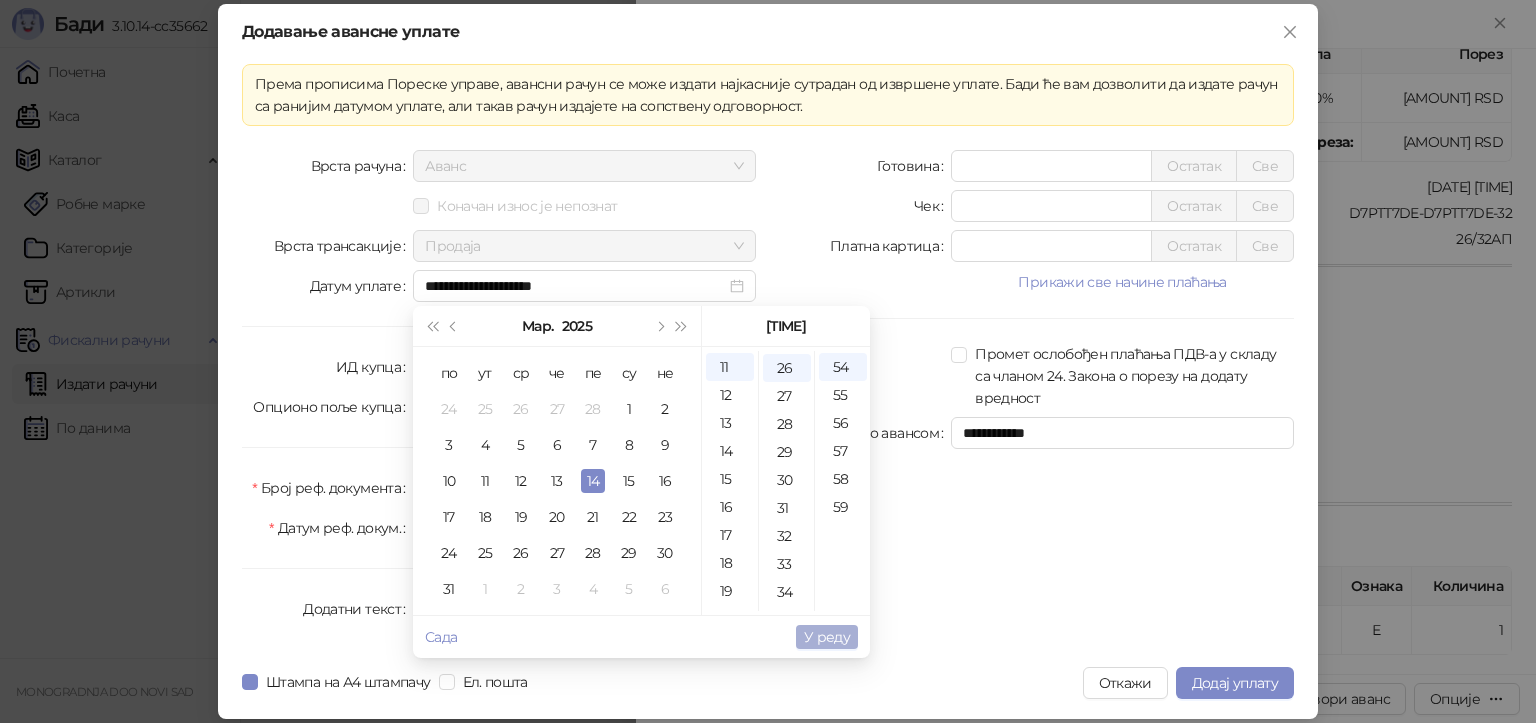 click on "У реду" at bounding box center (827, 637) 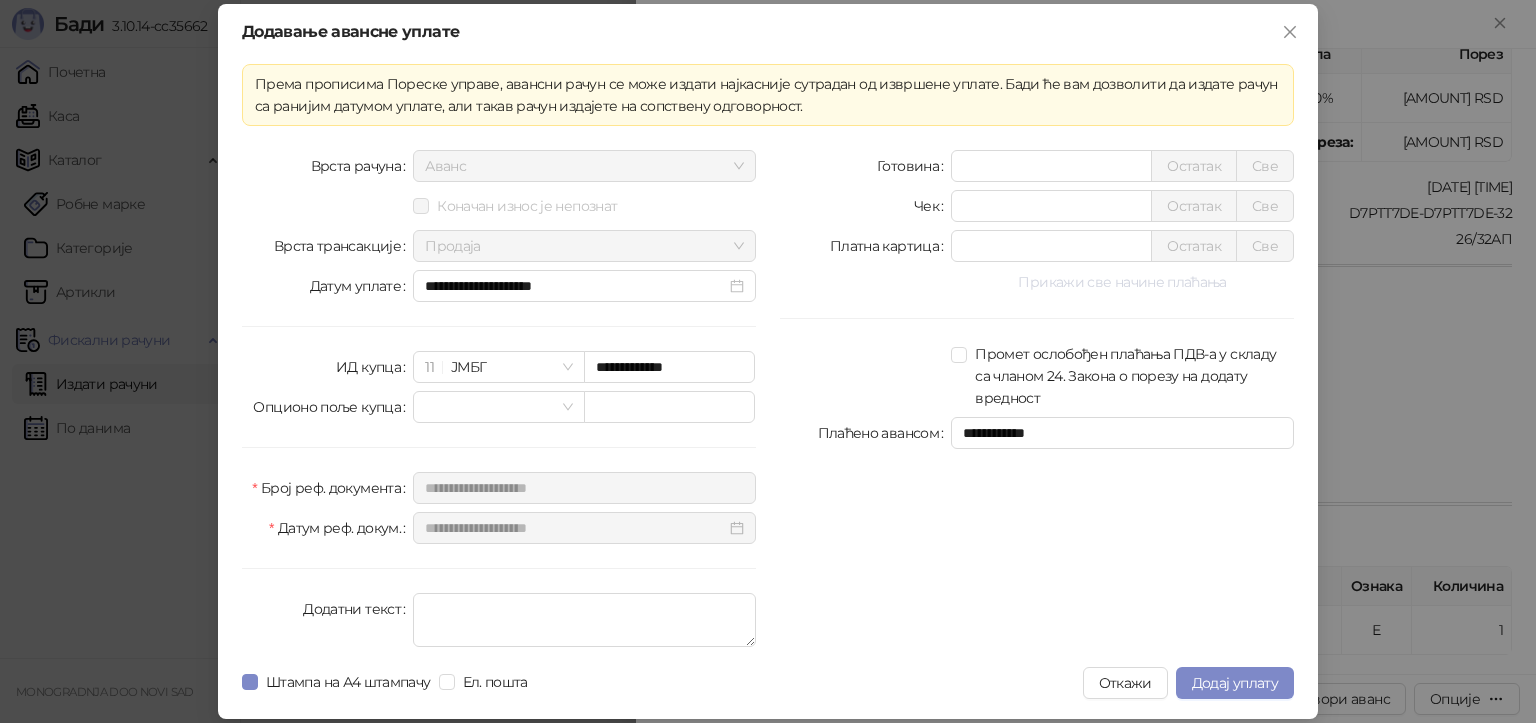 click on "Прикажи све начине плаћања" at bounding box center [1122, 282] 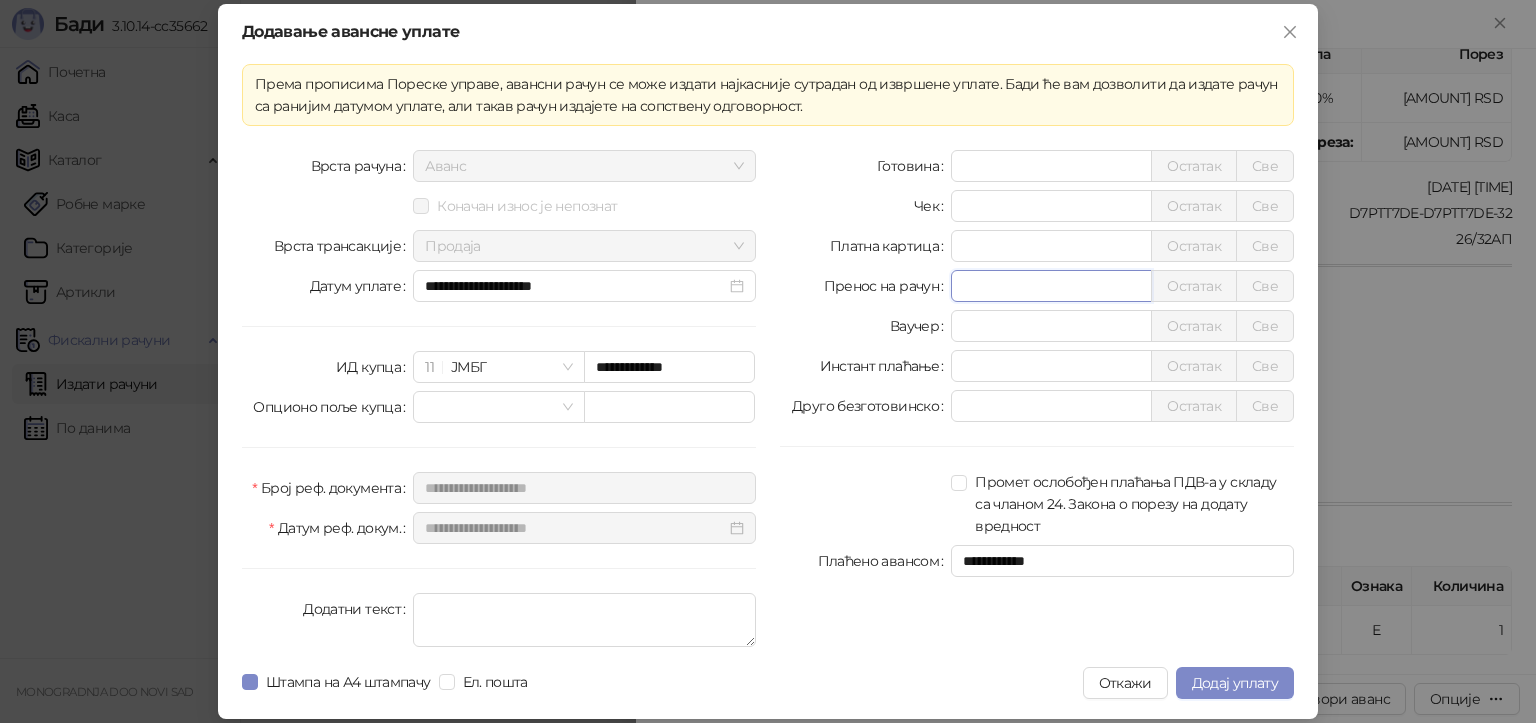 drag, startPoint x: 992, startPoint y: 292, endPoint x: 855, endPoint y: 314, distance: 138.75517 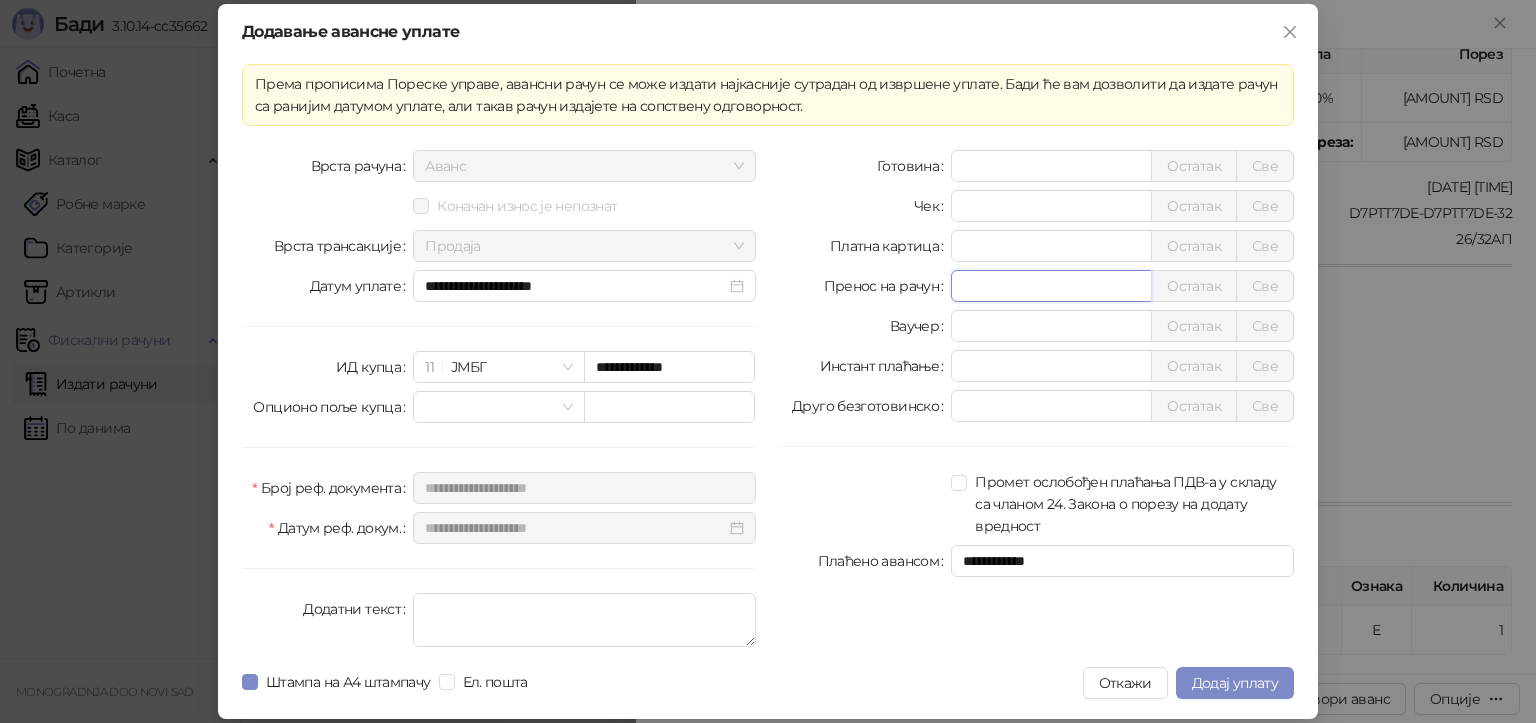 type on "*******" 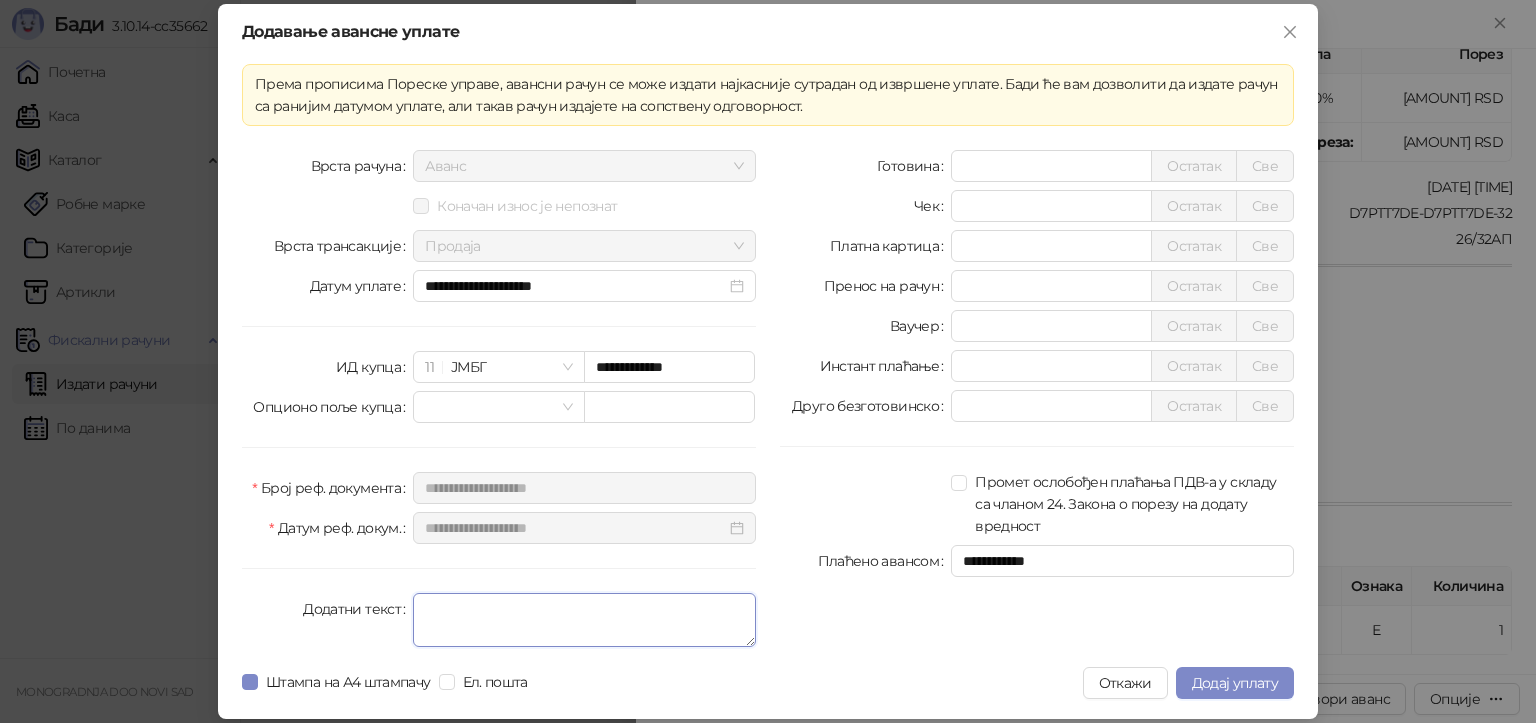 click on "Додатни текст" at bounding box center (584, 620) 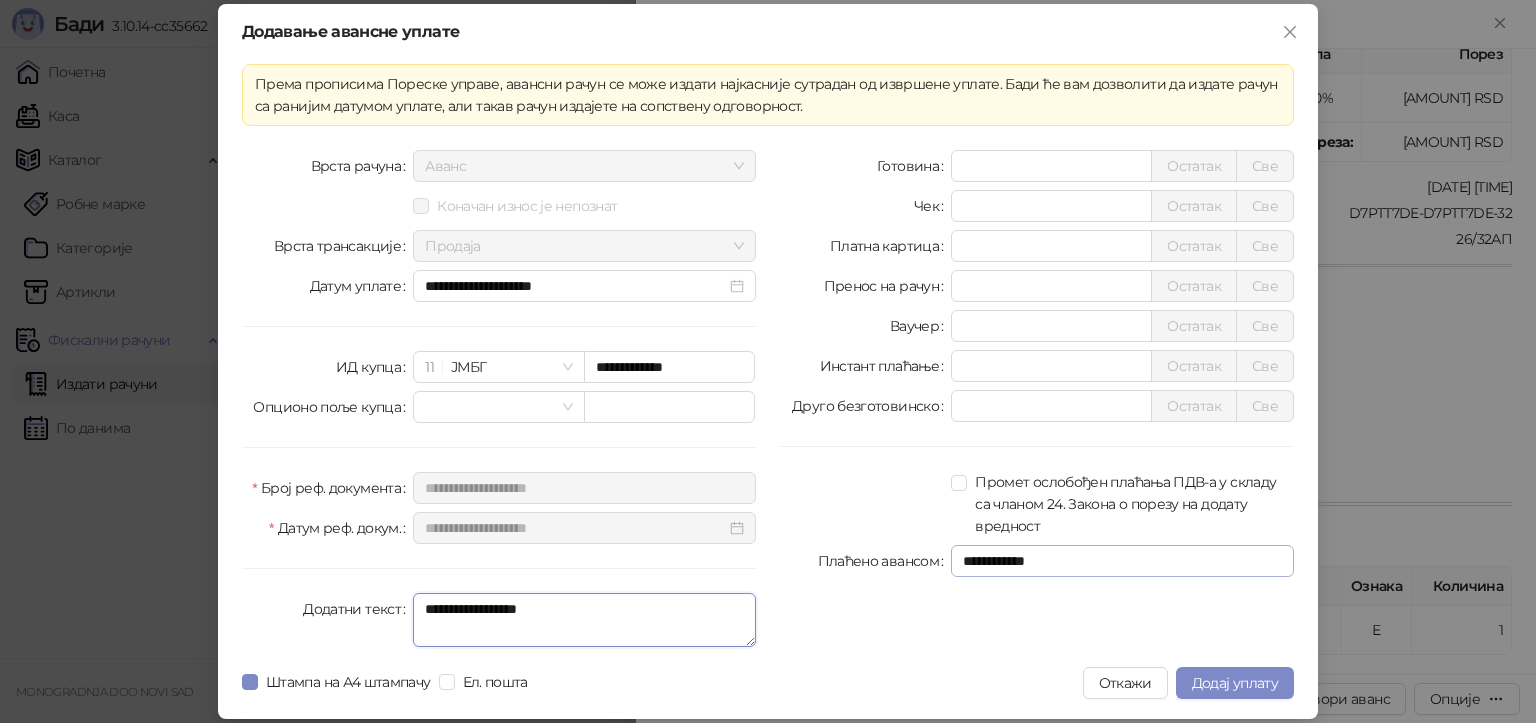 type on "**********" 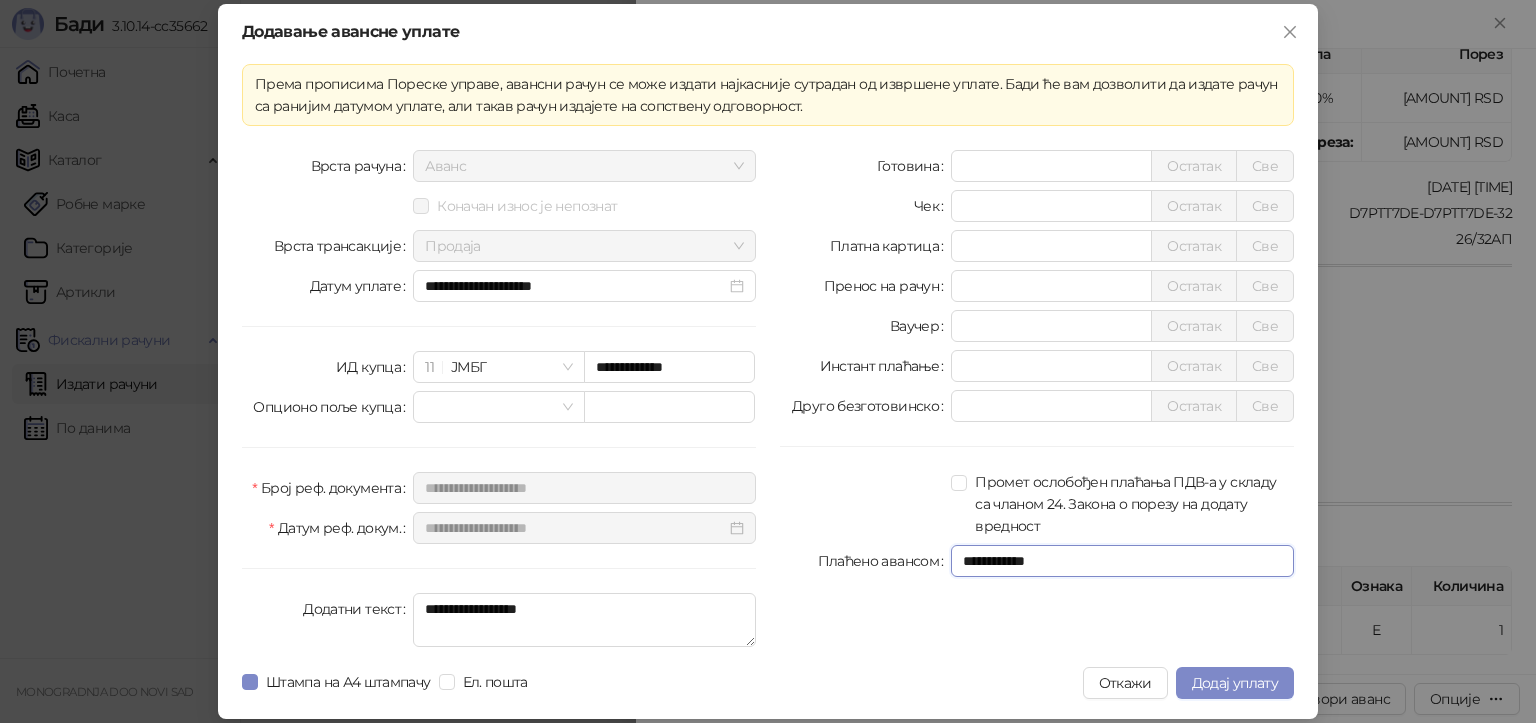 click on "**********" at bounding box center (1122, 561) 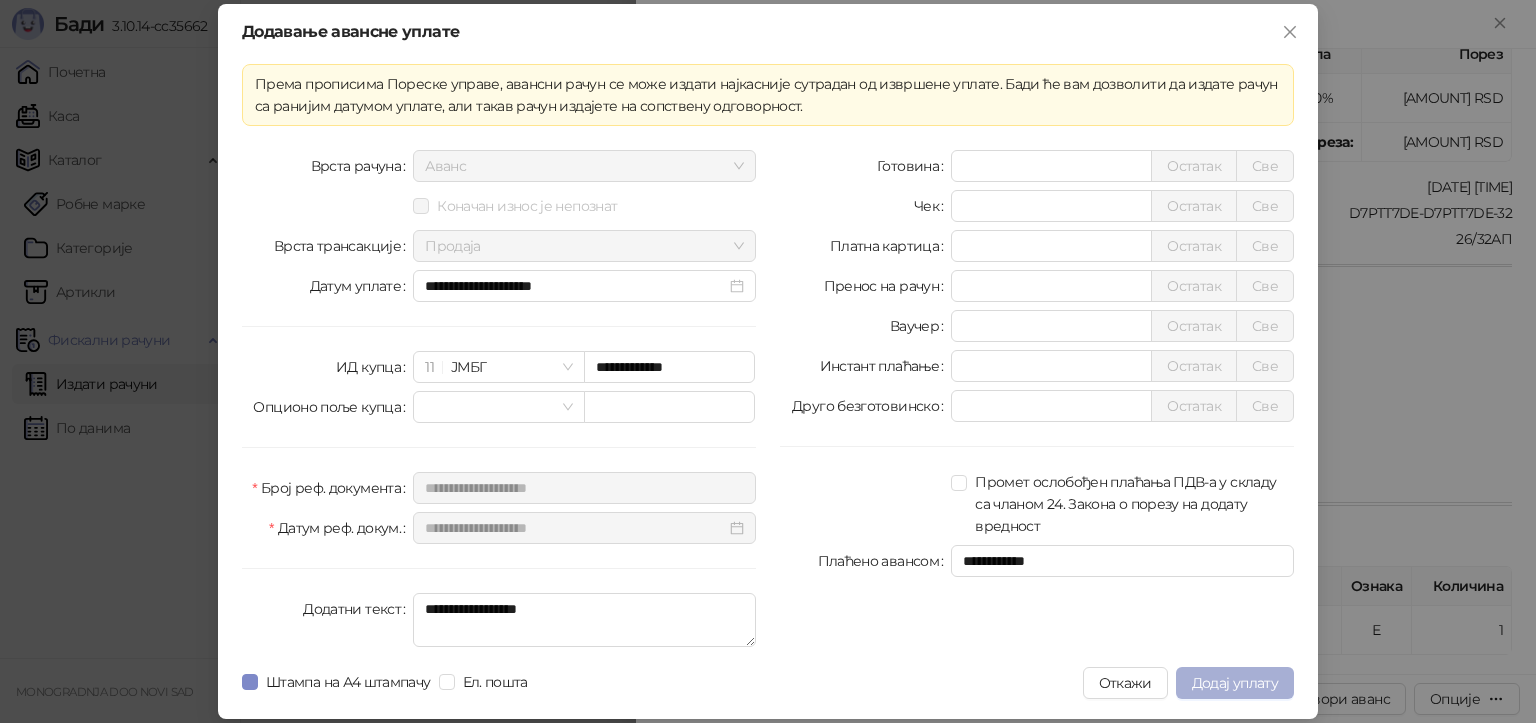click on "Додај уплату" at bounding box center [1235, 683] 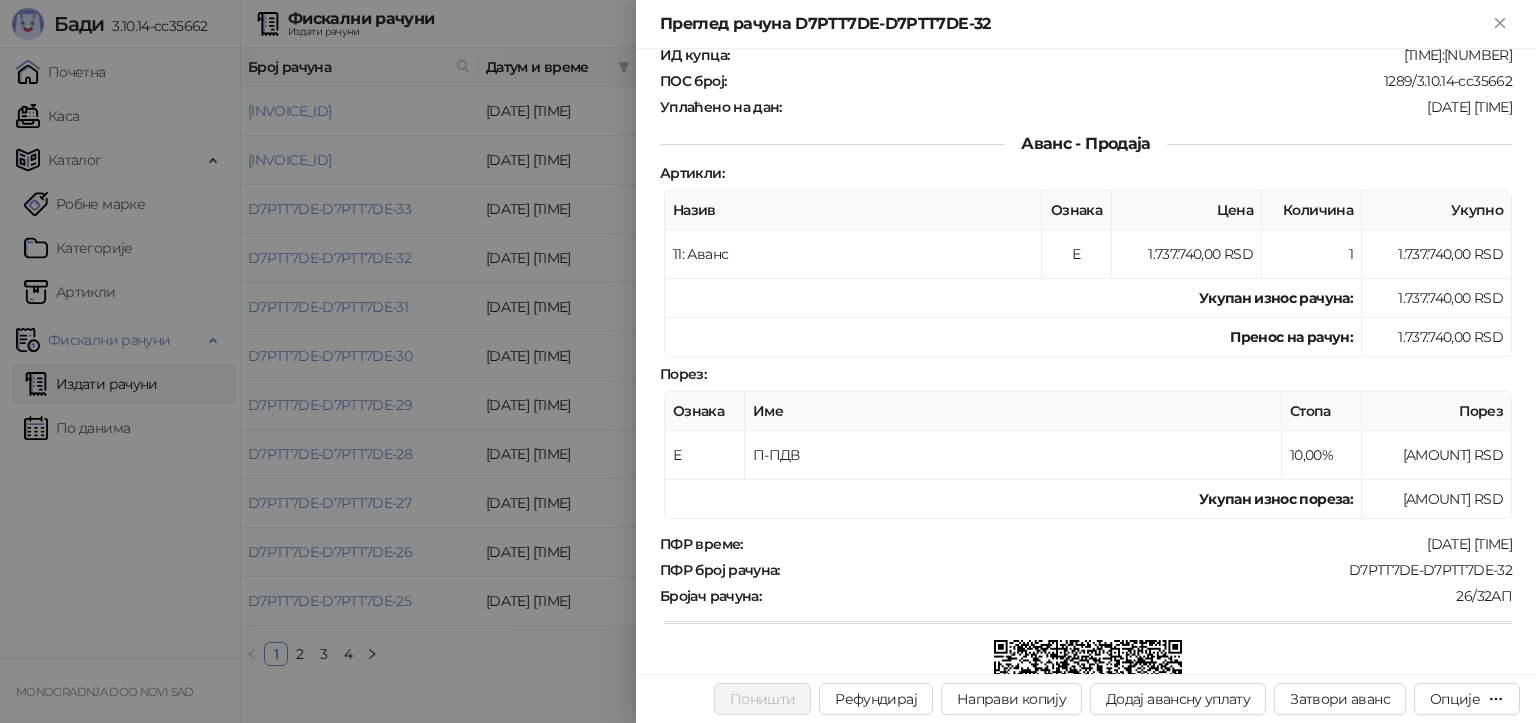 scroll, scrollTop: 100, scrollLeft: 0, axis: vertical 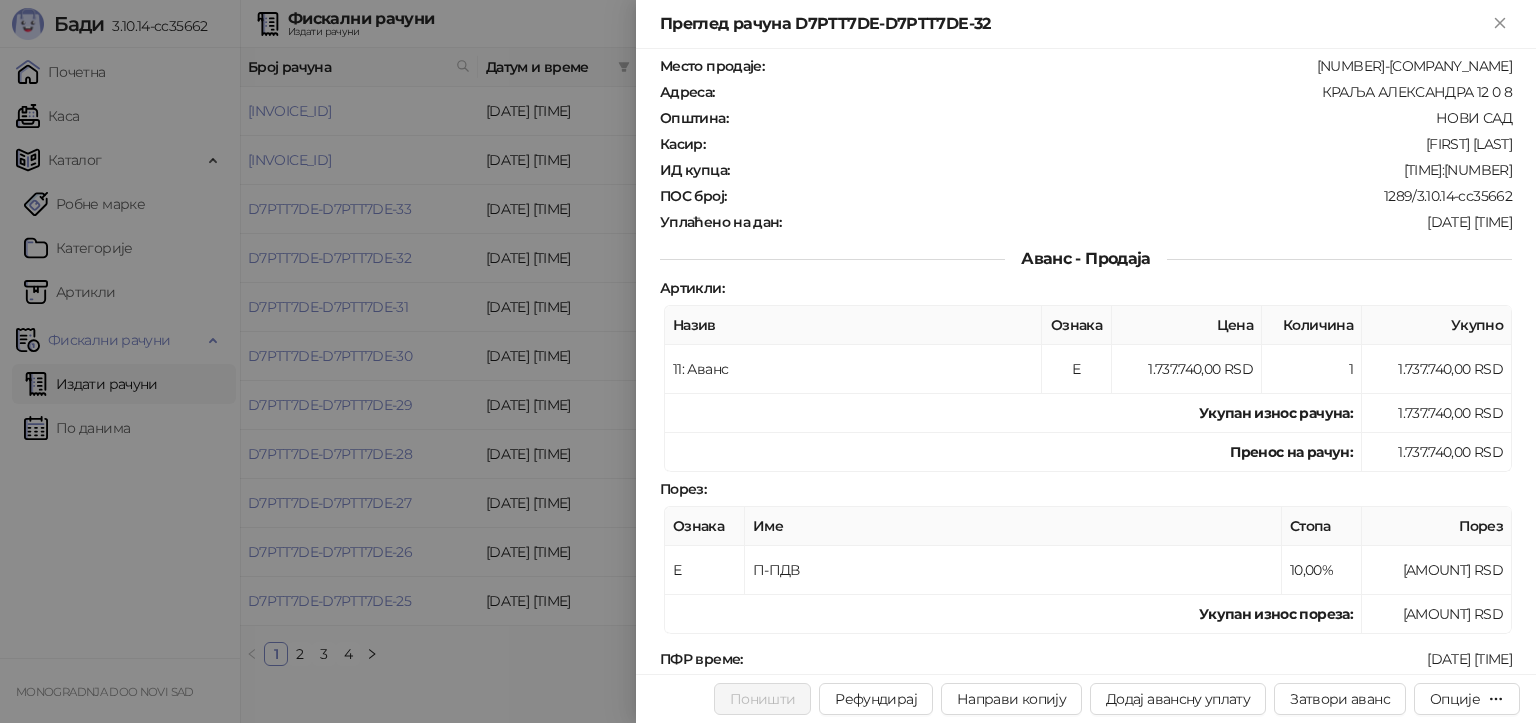 click 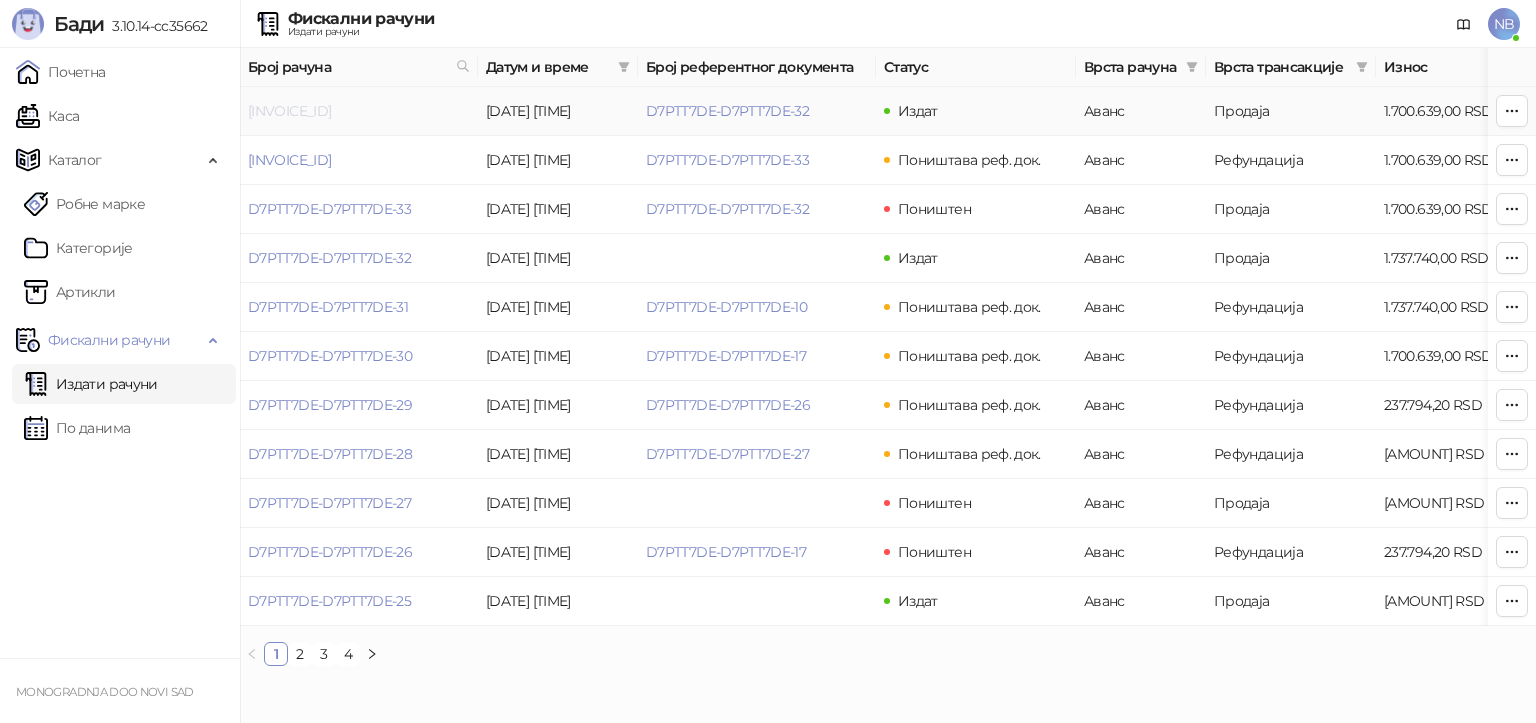 click on "D7PTT7DE-D7PTT7DE-35" at bounding box center (289, 111) 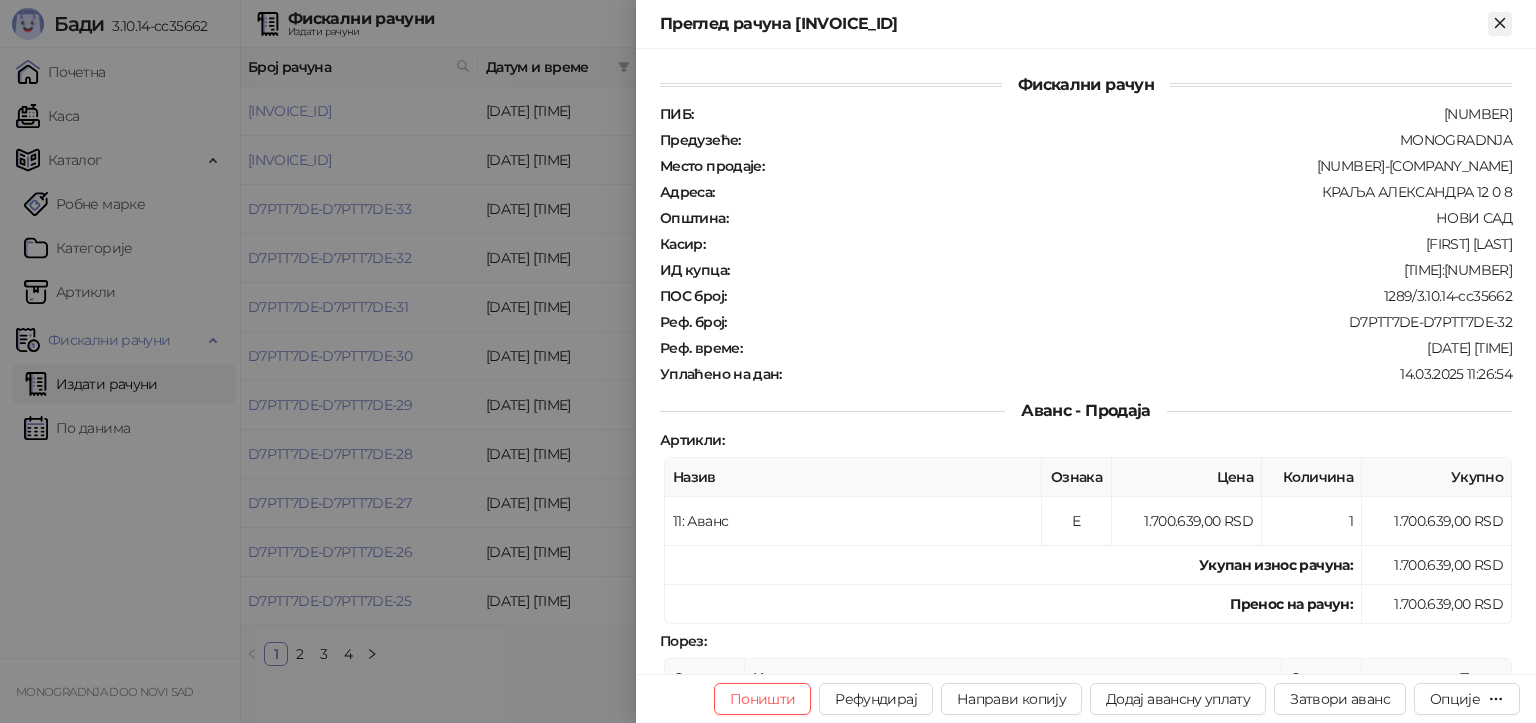 click 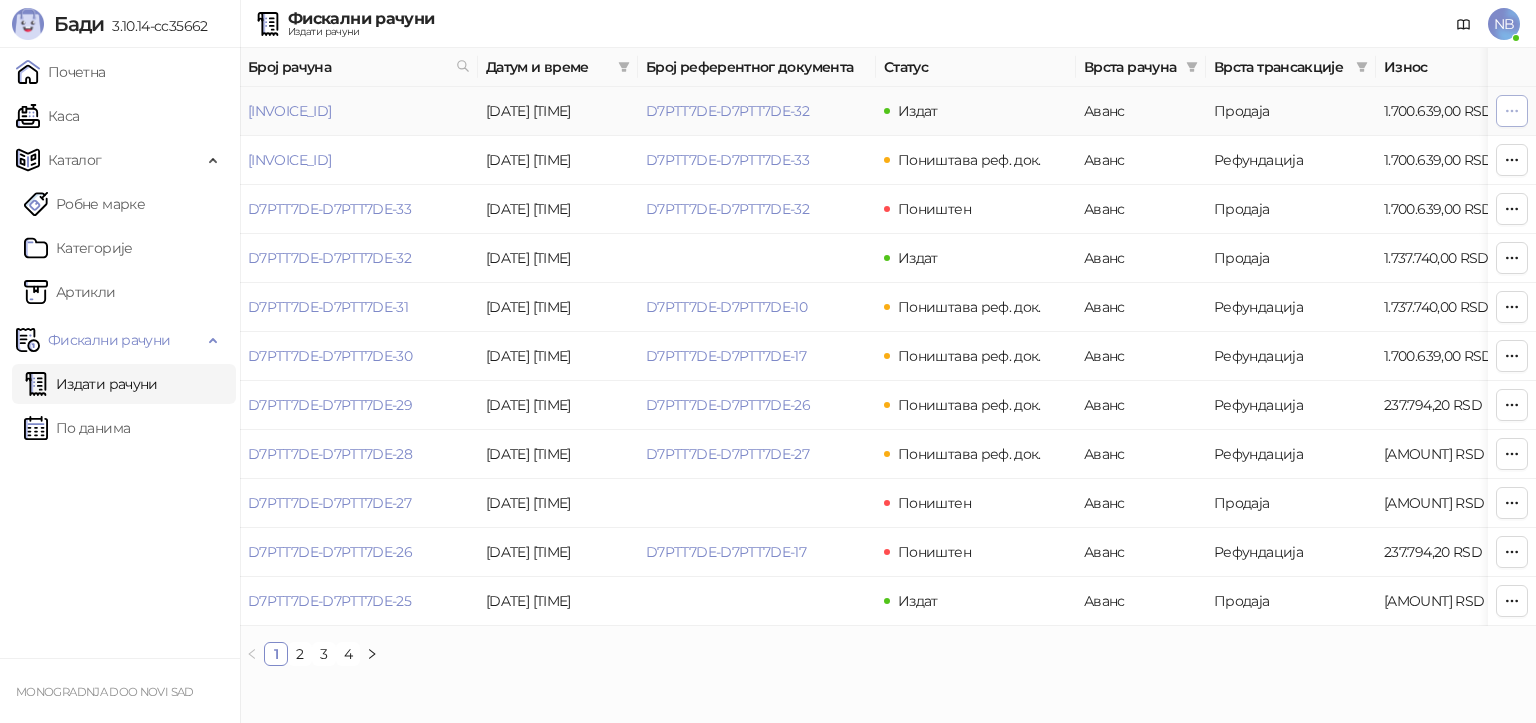click at bounding box center (1512, 111) 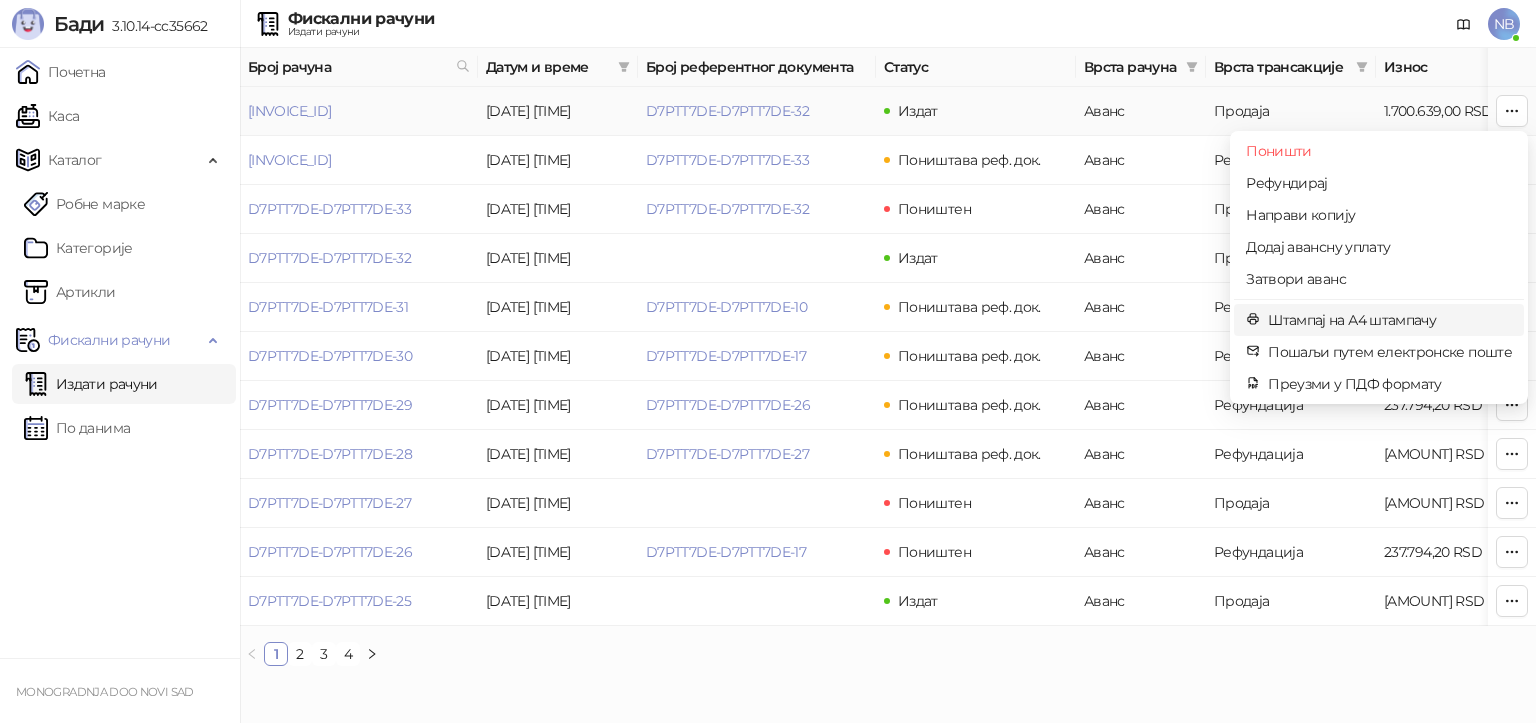 click on "Штампај на А4 штампачу" at bounding box center (1390, 320) 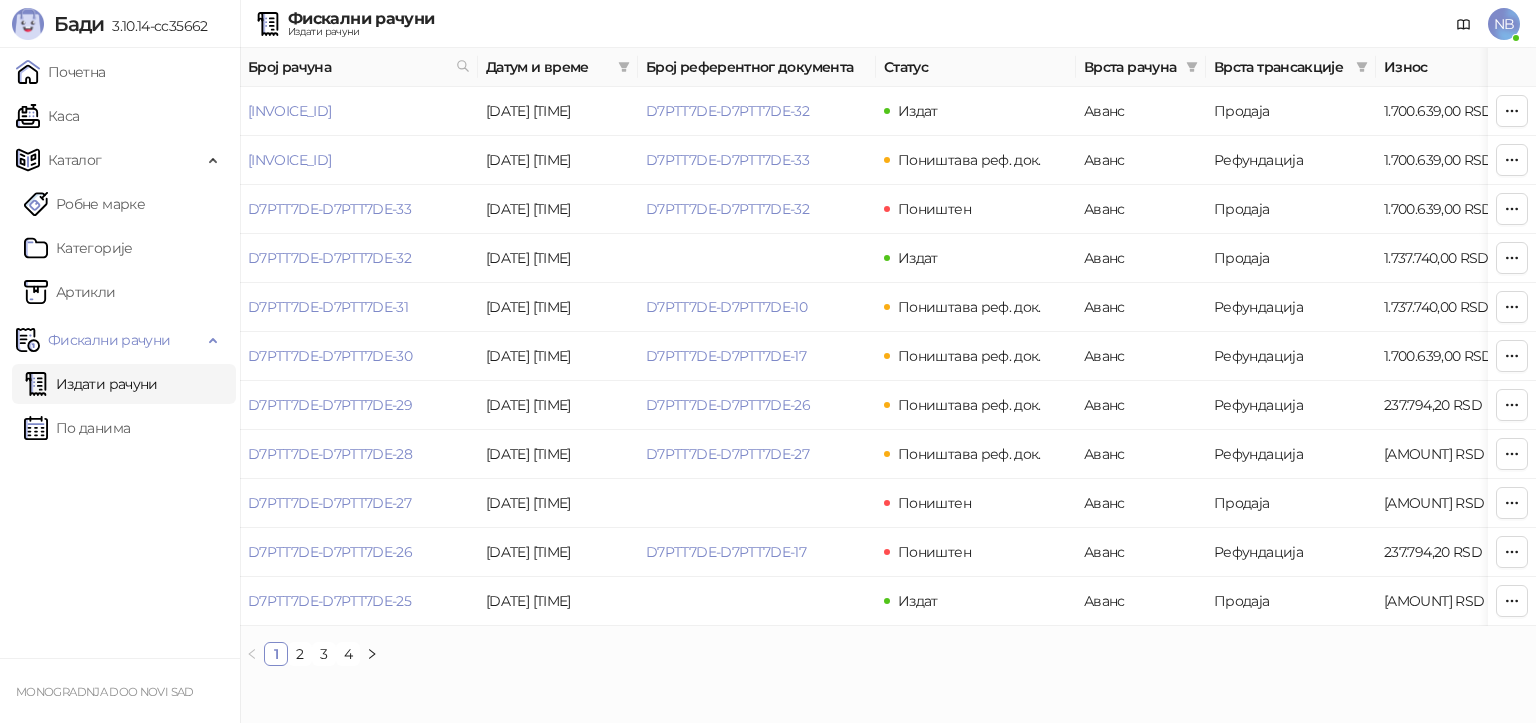 click on "Издати рачуни" at bounding box center (91, 384) 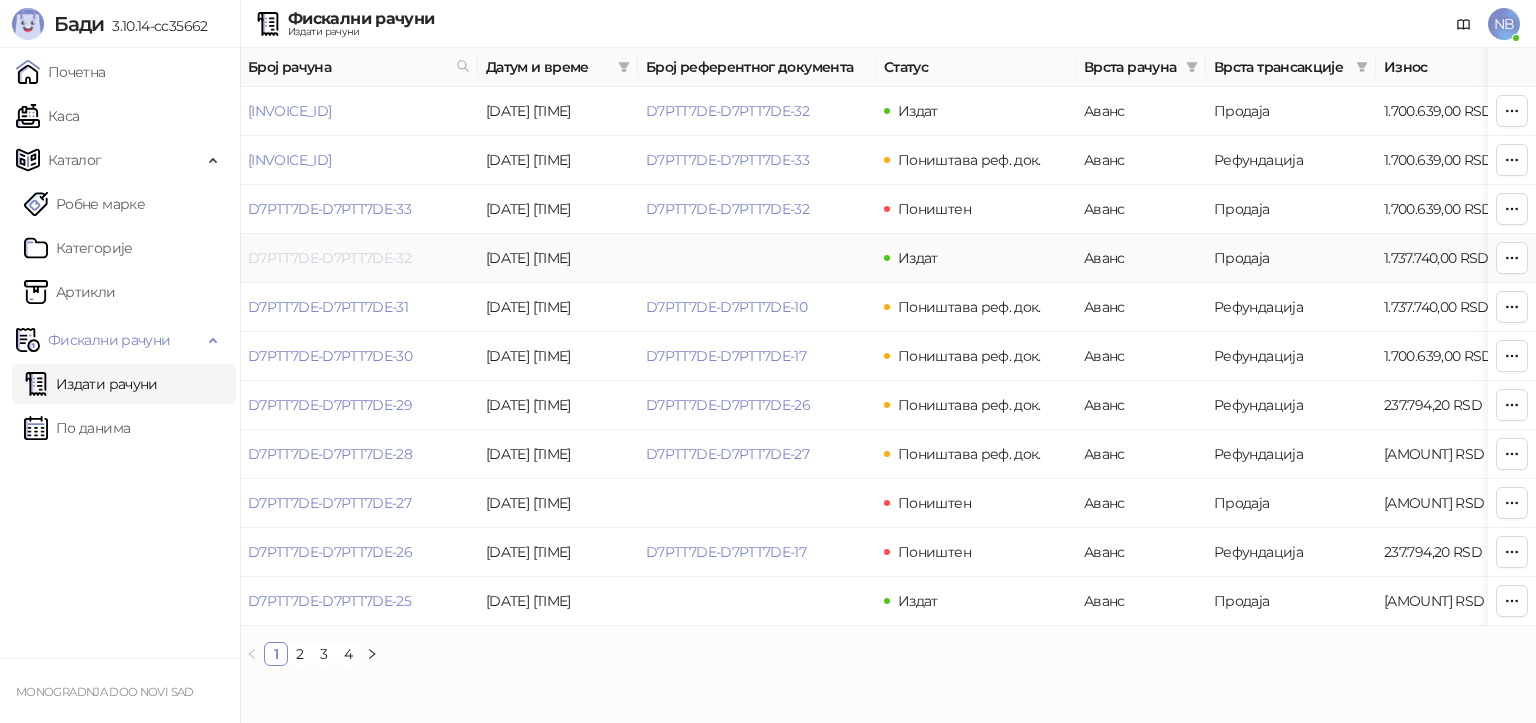 click on "D7PTT7DE-D7PTT7DE-32" at bounding box center (329, 258) 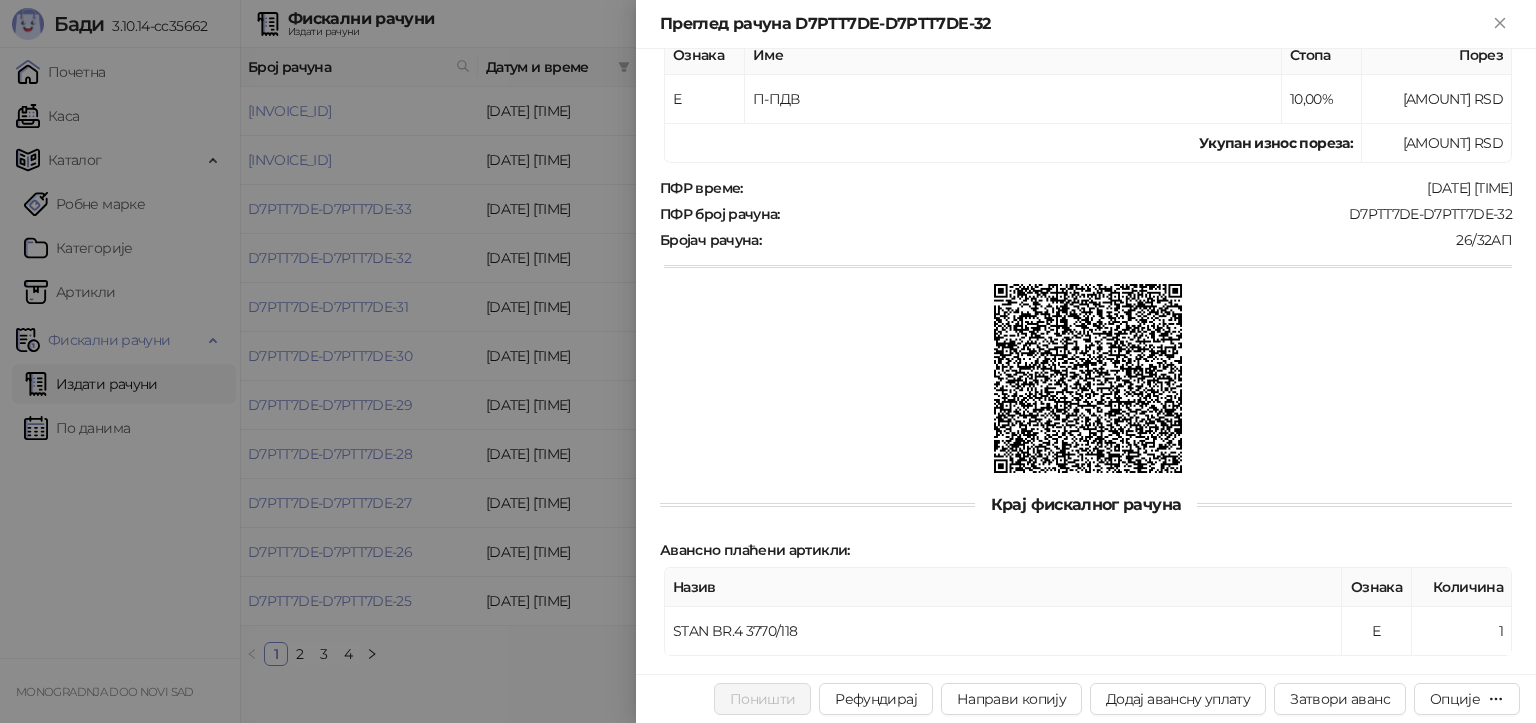 scroll, scrollTop: 572, scrollLeft: 0, axis: vertical 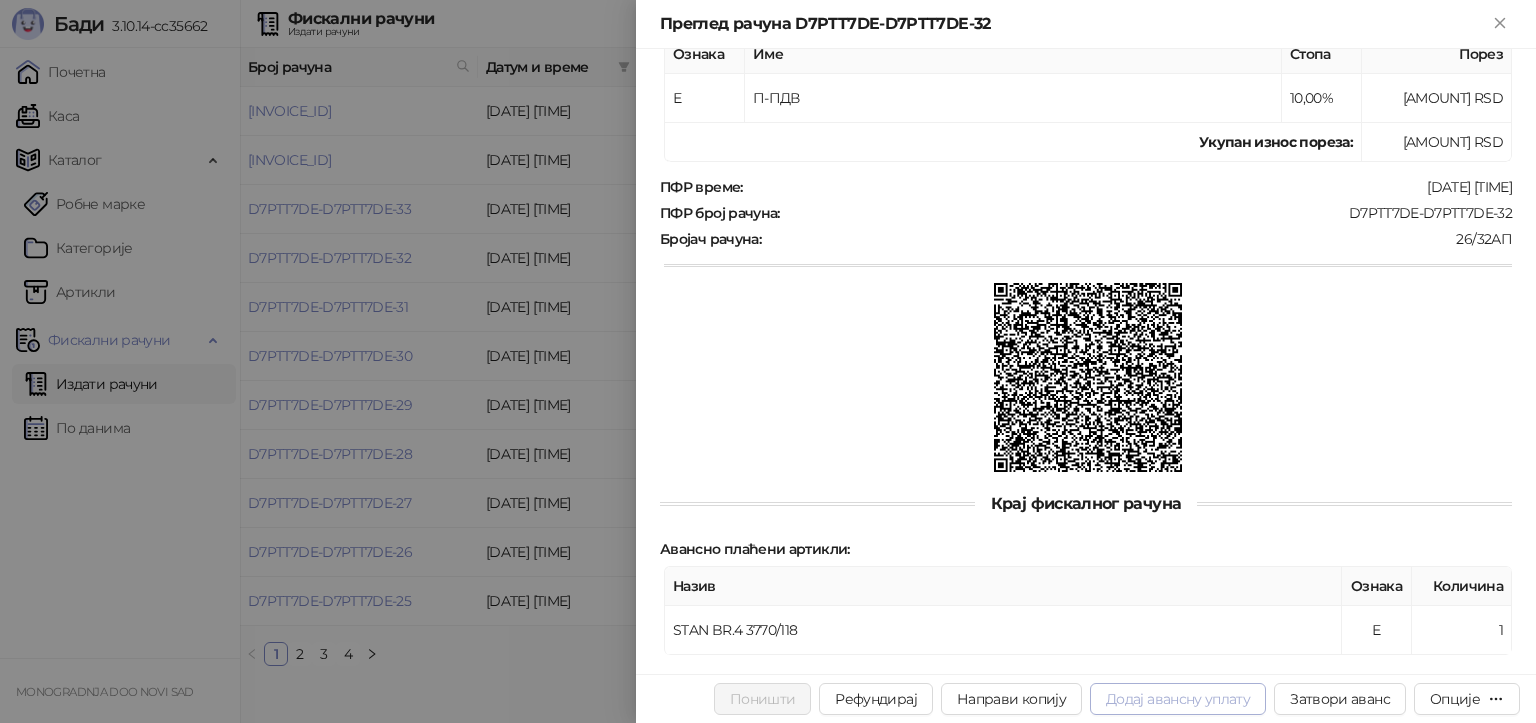 click on "Додај авансну уплату" at bounding box center (1178, 699) 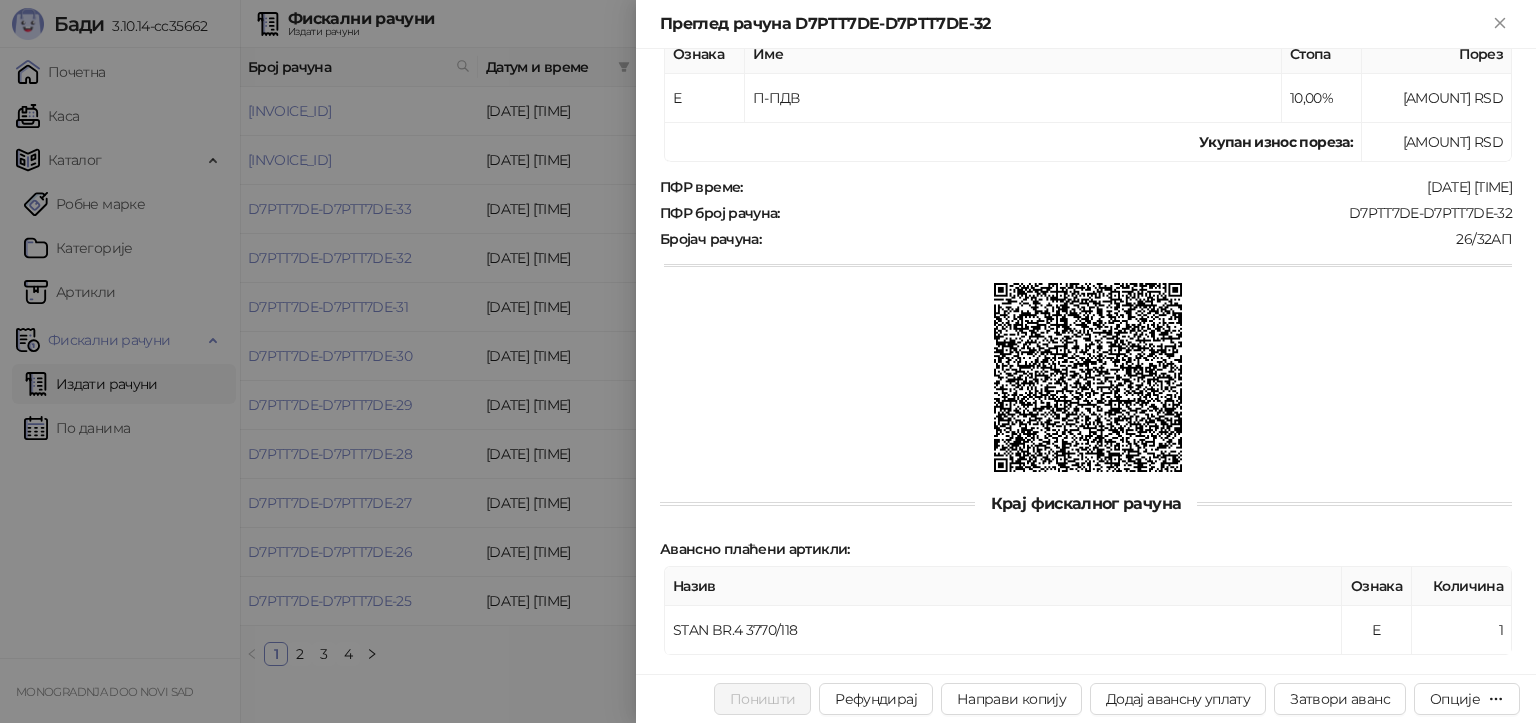 type on "**********" 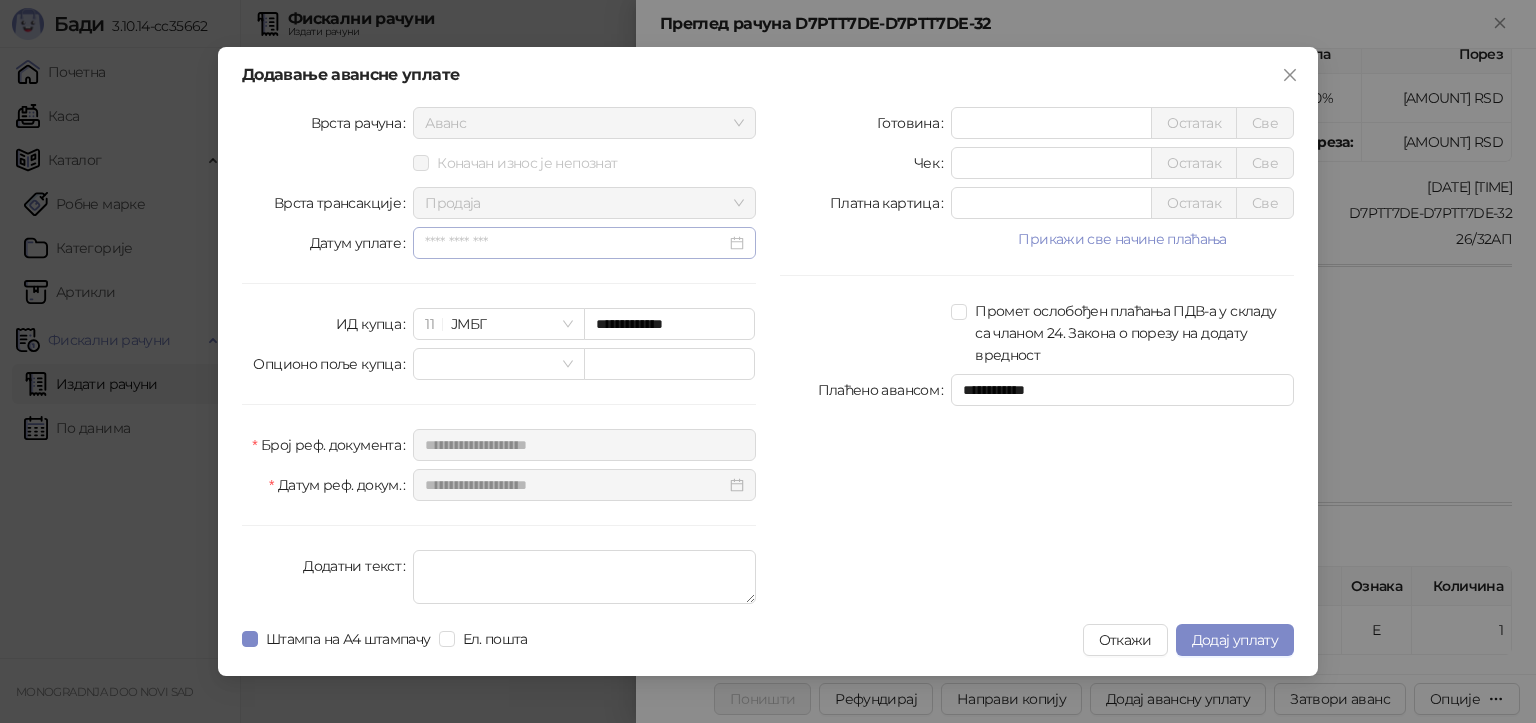 click at bounding box center (584, 243) 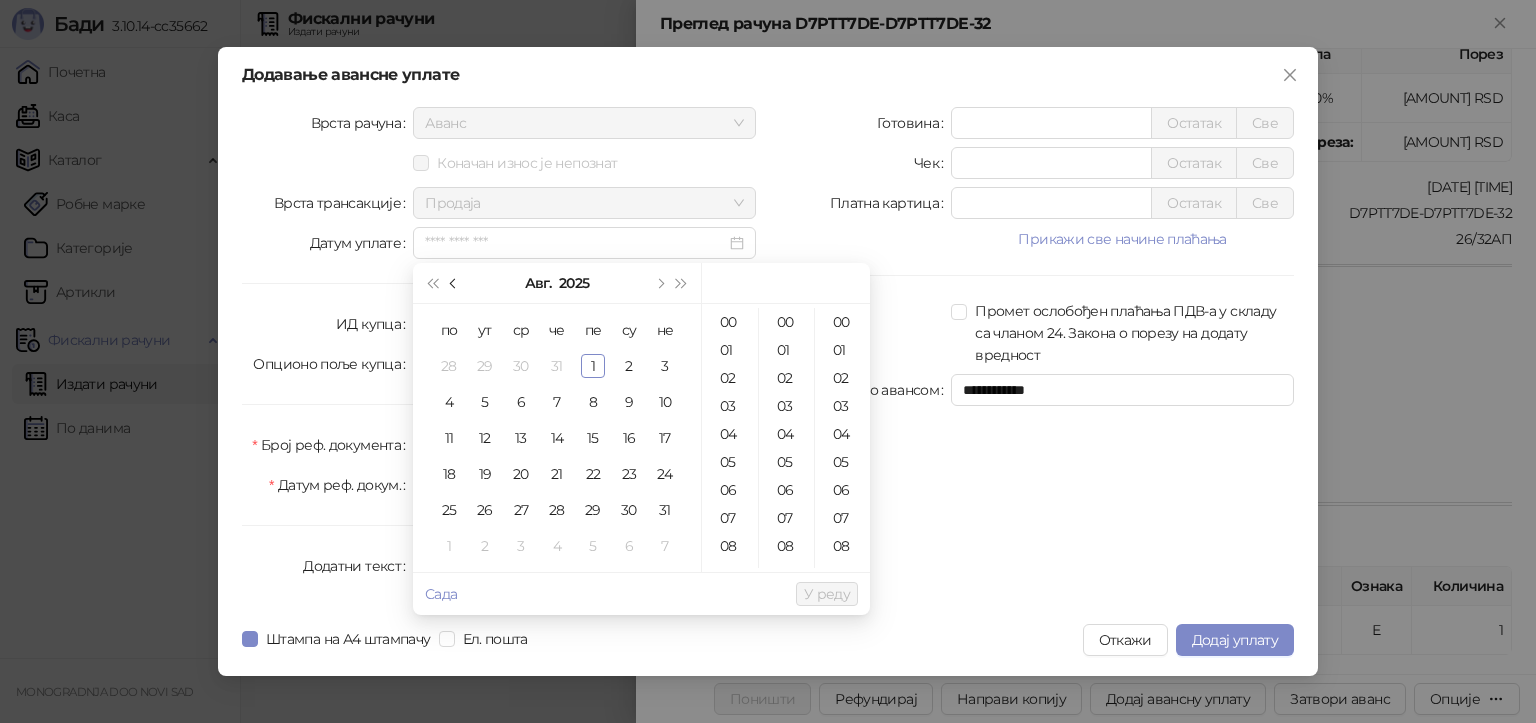 click at bounding box center [455, 283] 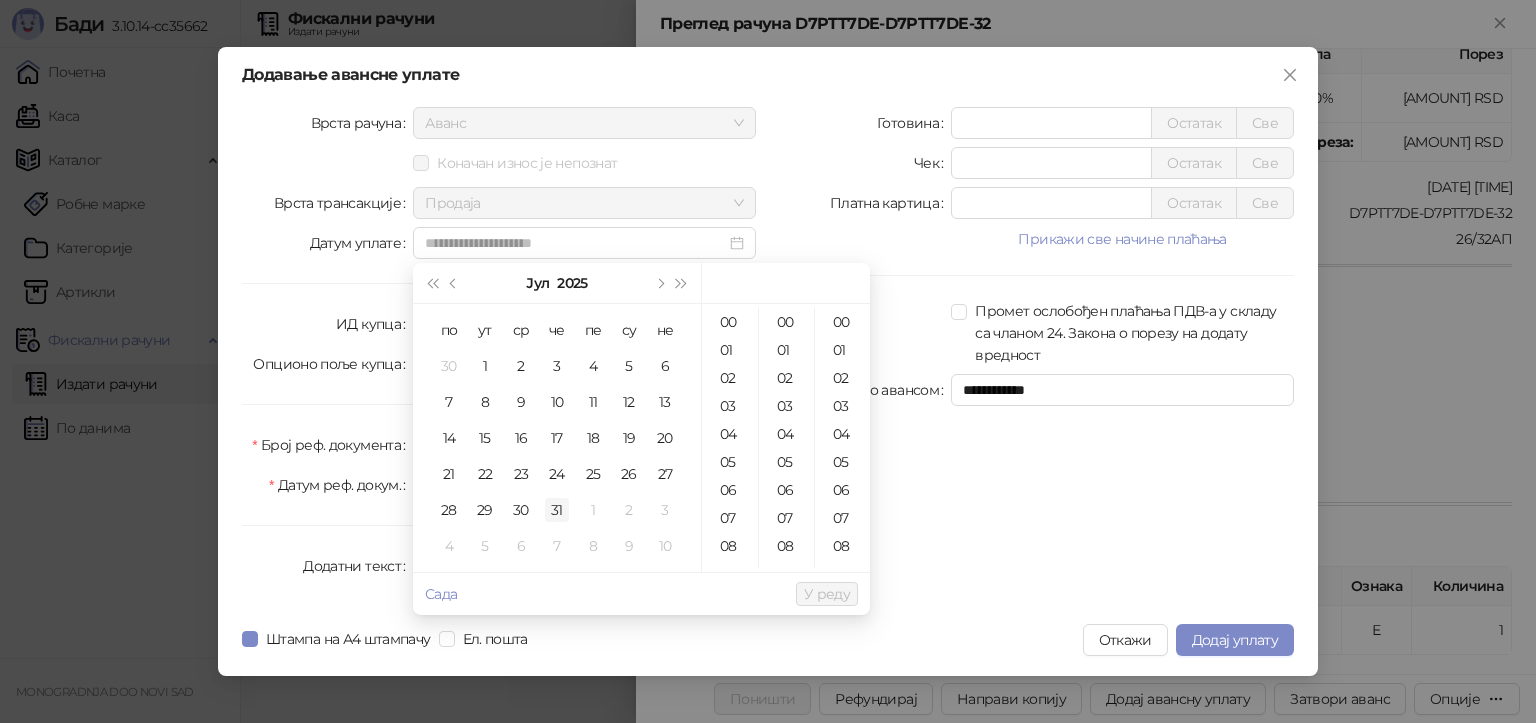 click on "31" at bounding box center (557, 510) 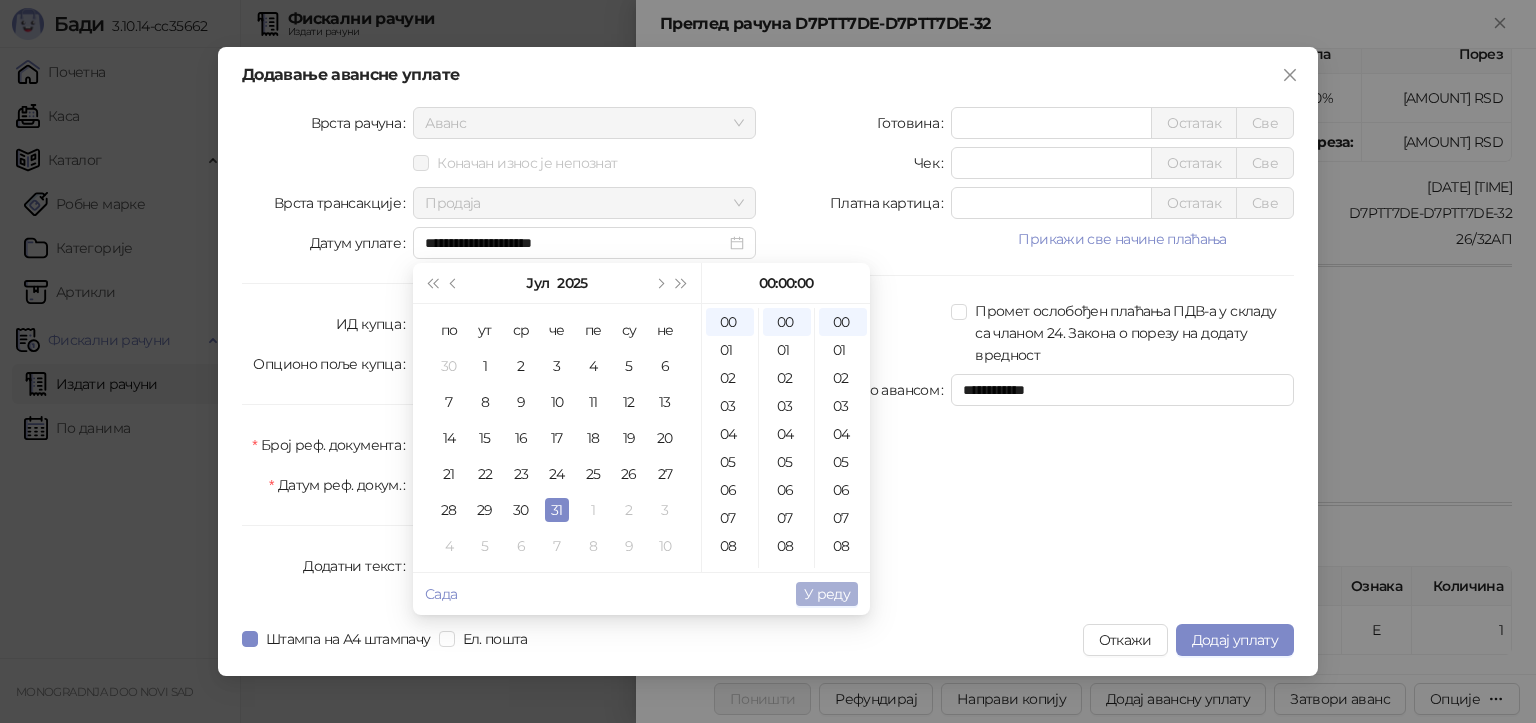 click on "У реду" at bounding box center (827, 594) 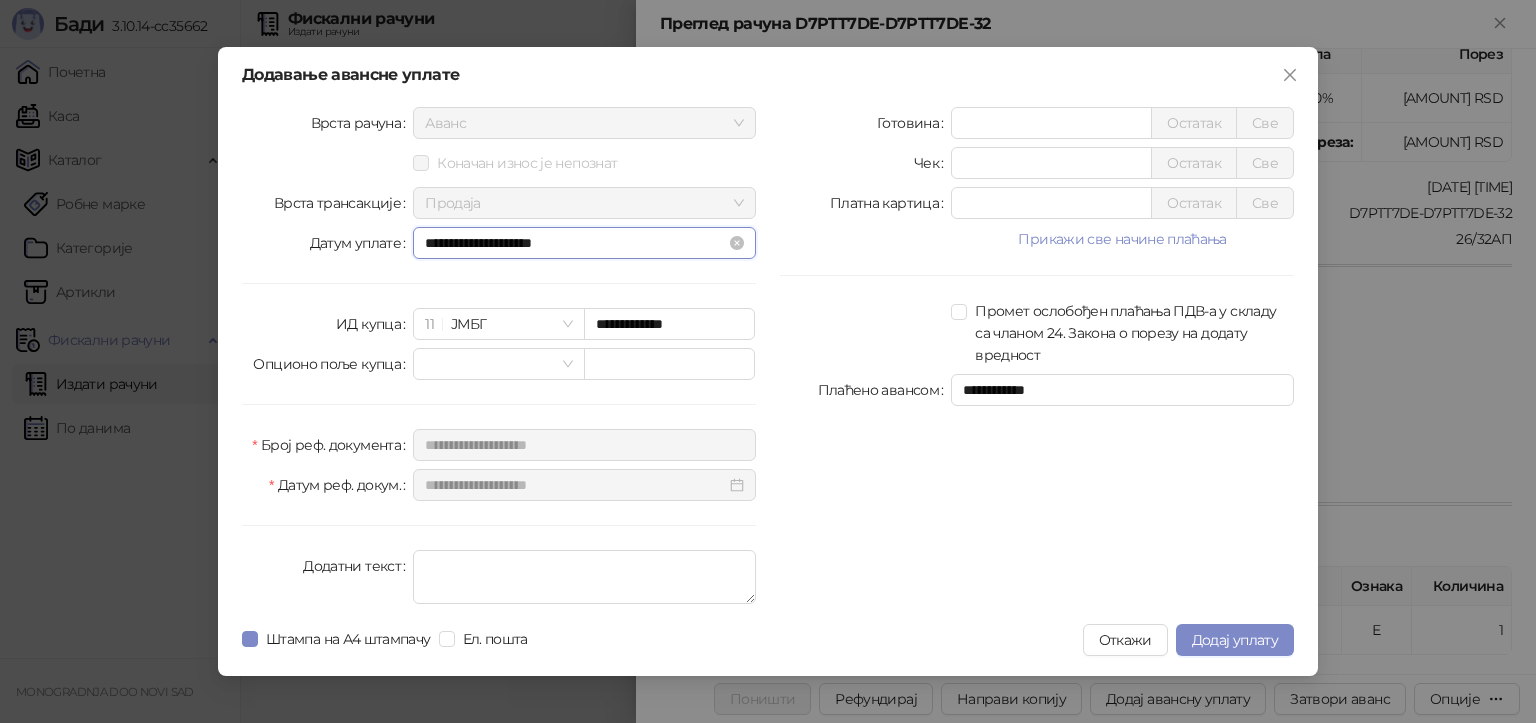 drag, startPoint x: 504, startPoint y: 249, endPoint x: 491, endPoint y: 247, distance: 13.152946 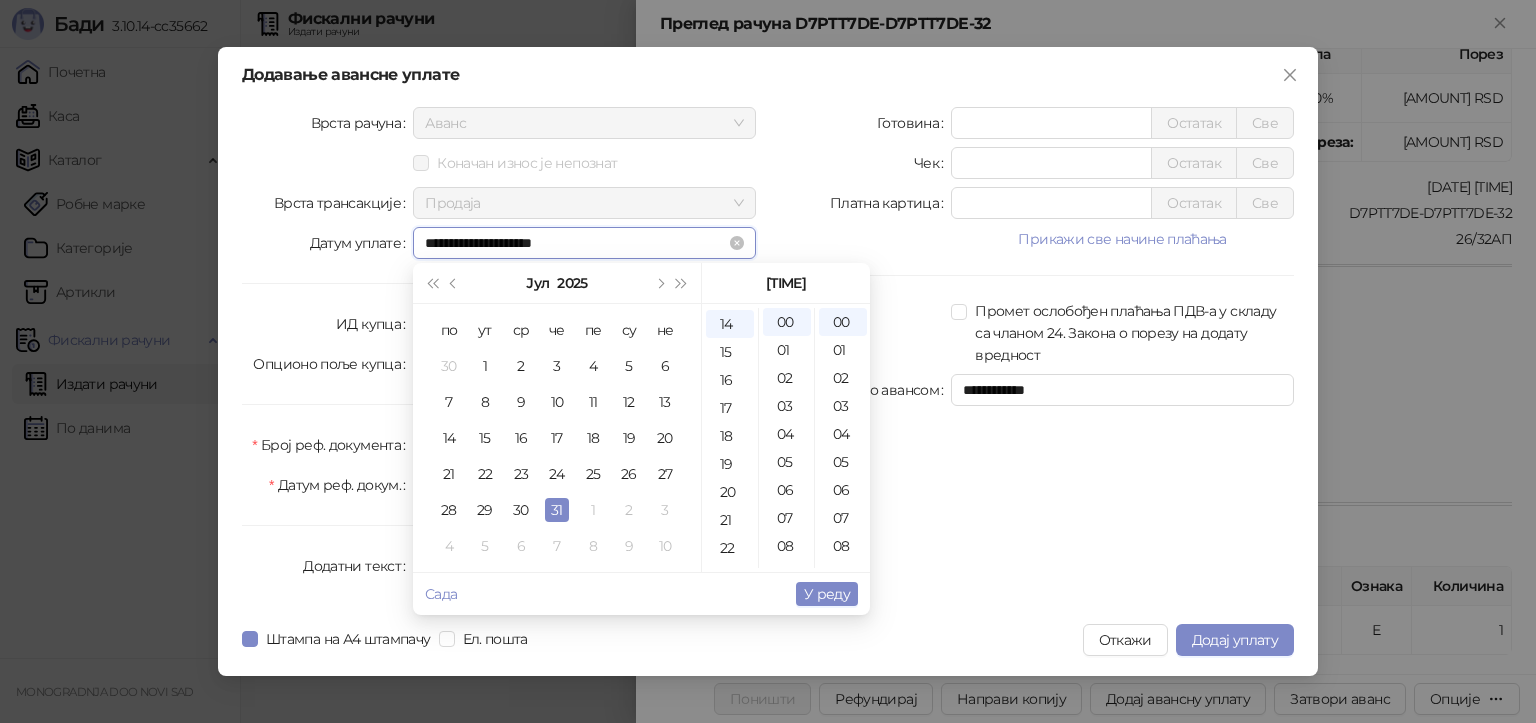 scroll, scrollTop: 390, scrollLeft: 0, axis: vertical 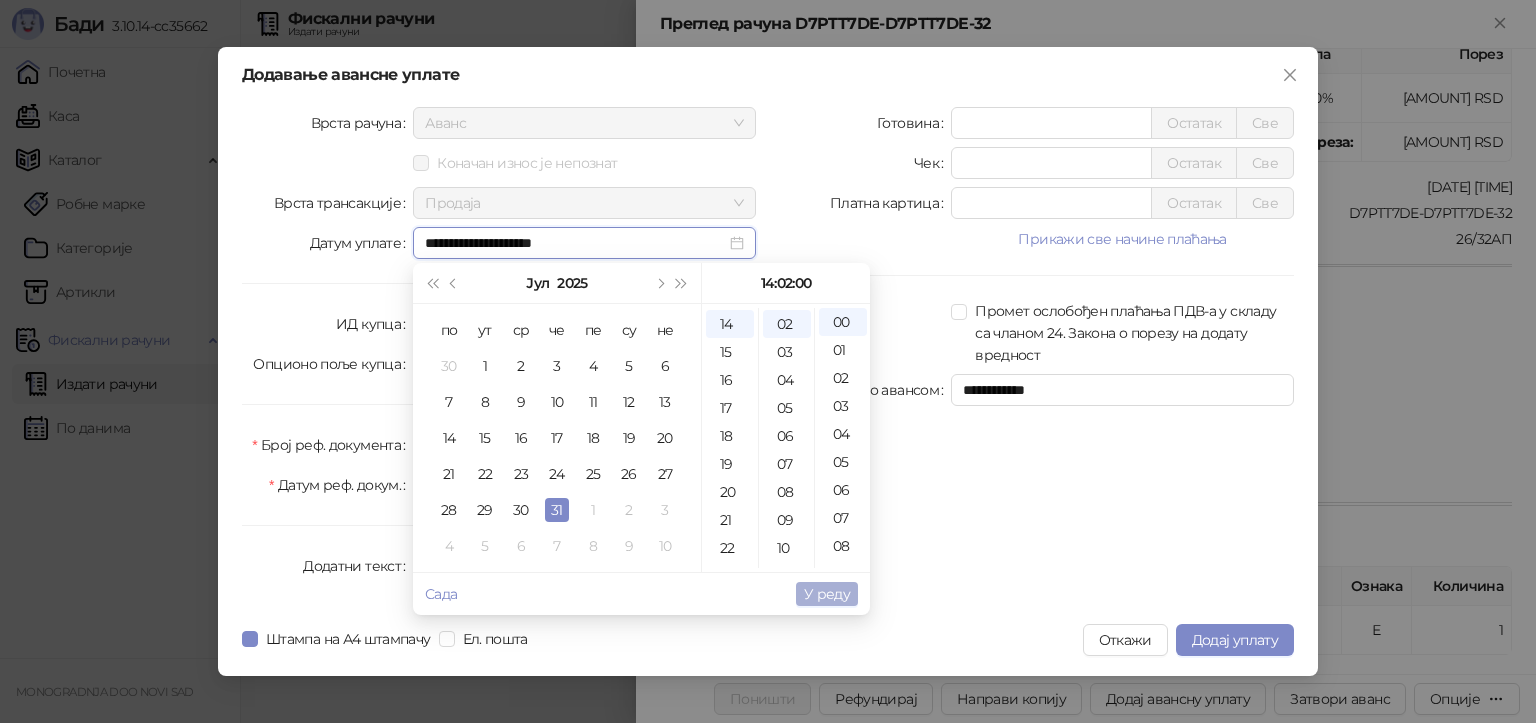 type on "**********" 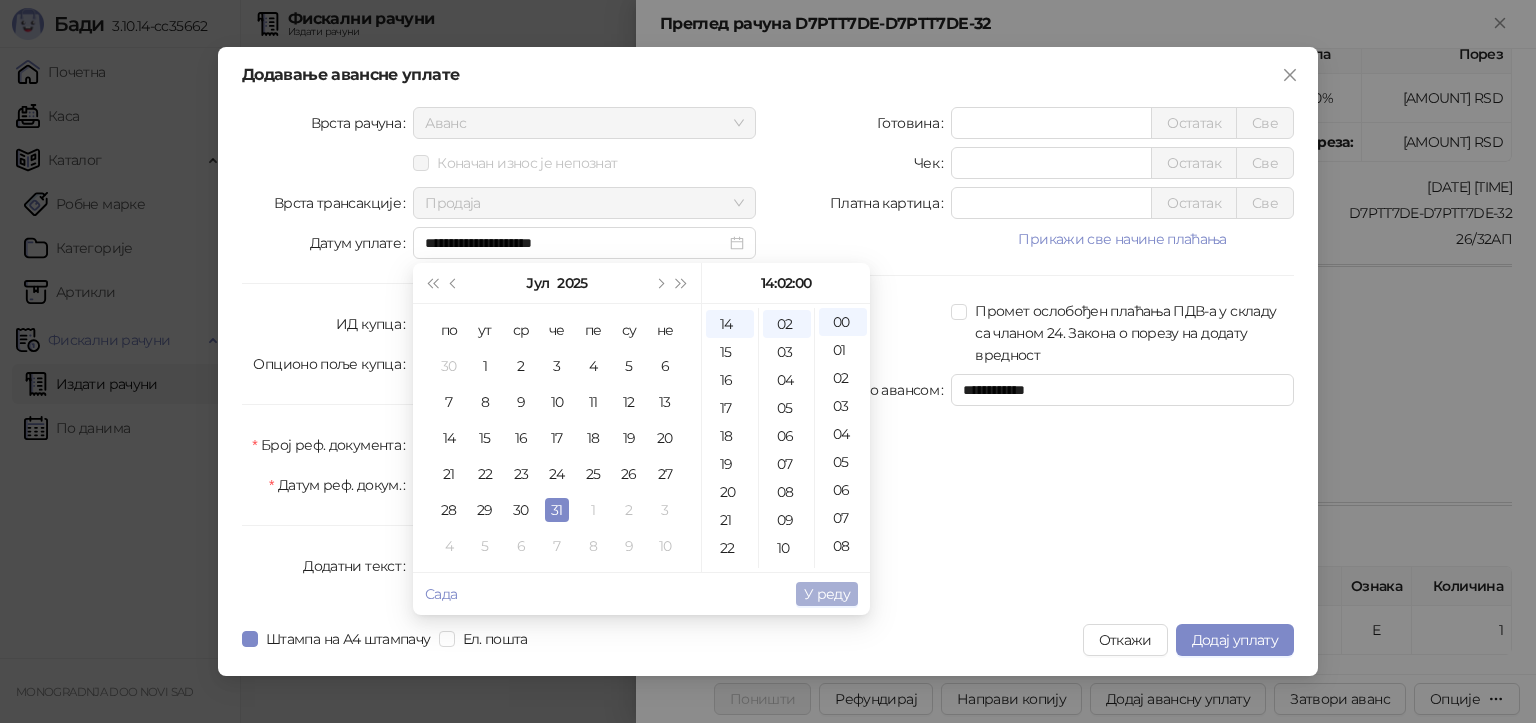 click on "У реду" at bounding box center (827, 594) 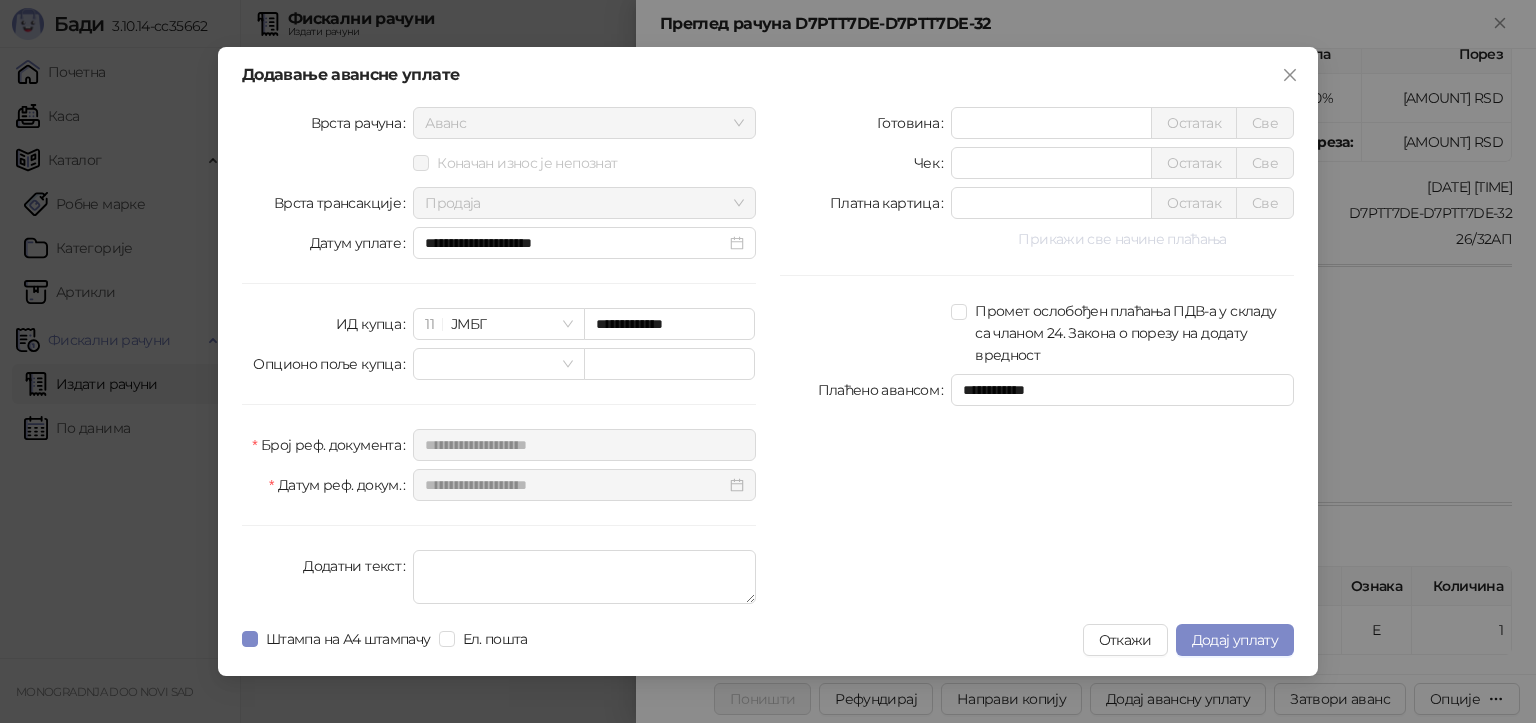 click on "Прикажи све начине плаћања" at bounding box center (1122, 239) 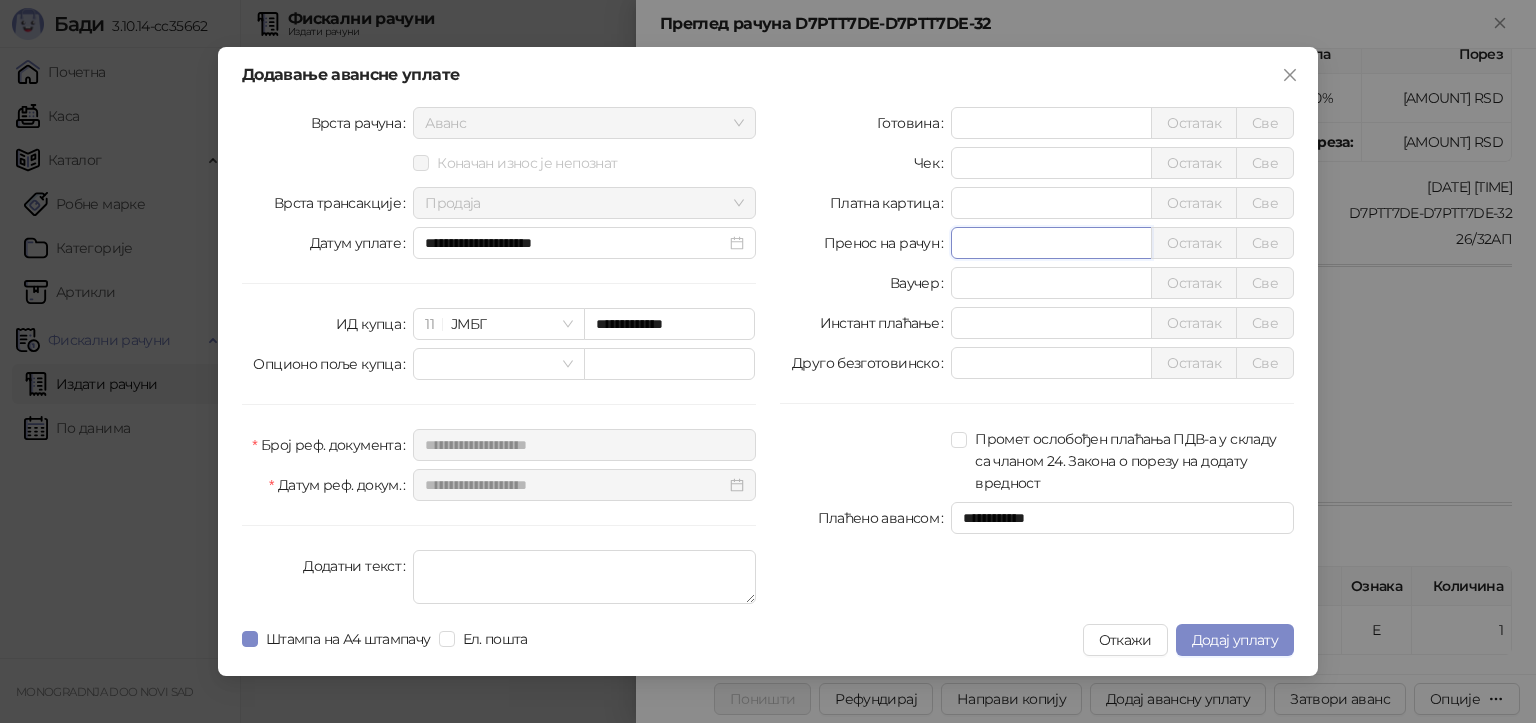 click on "Пренос на рачун * Остатак Све" at bounding box center [1037, 243] 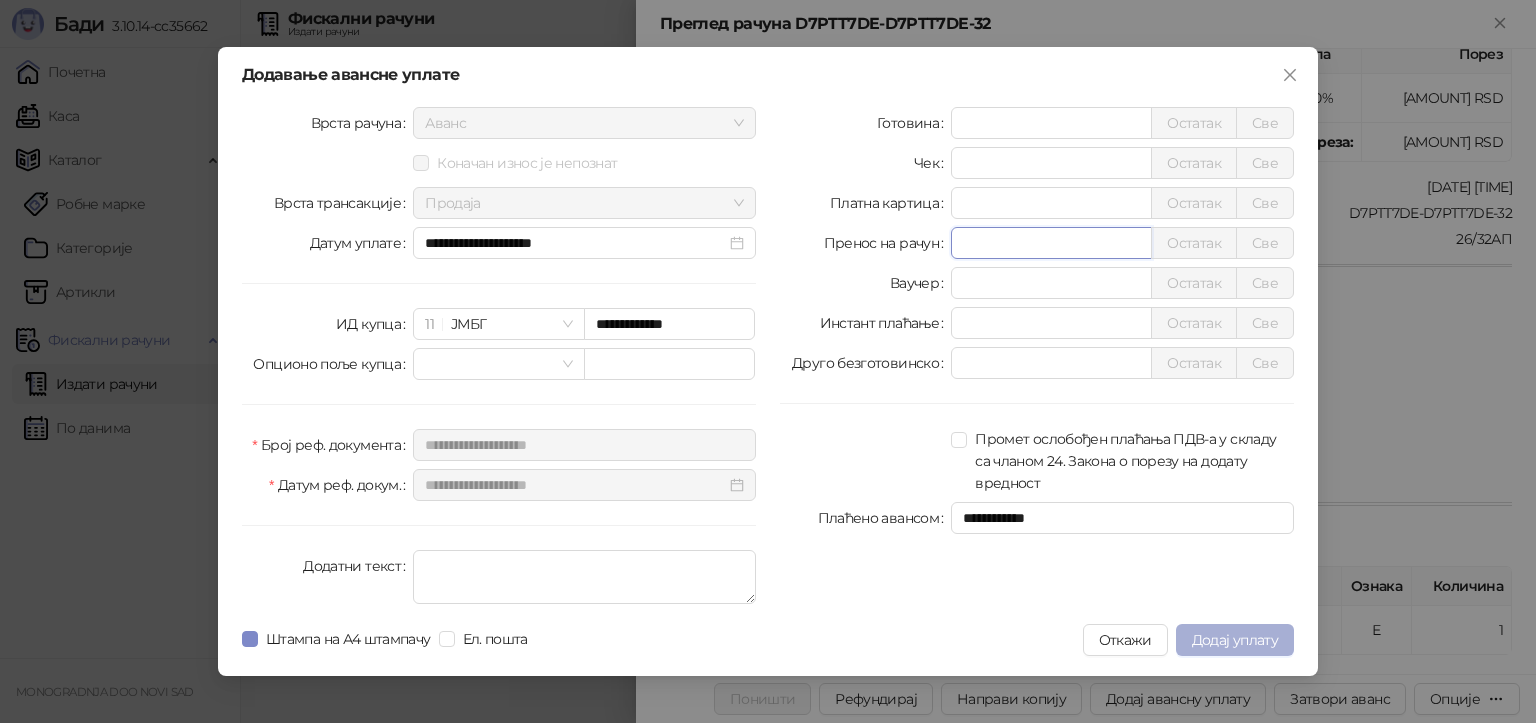 type on "**********" 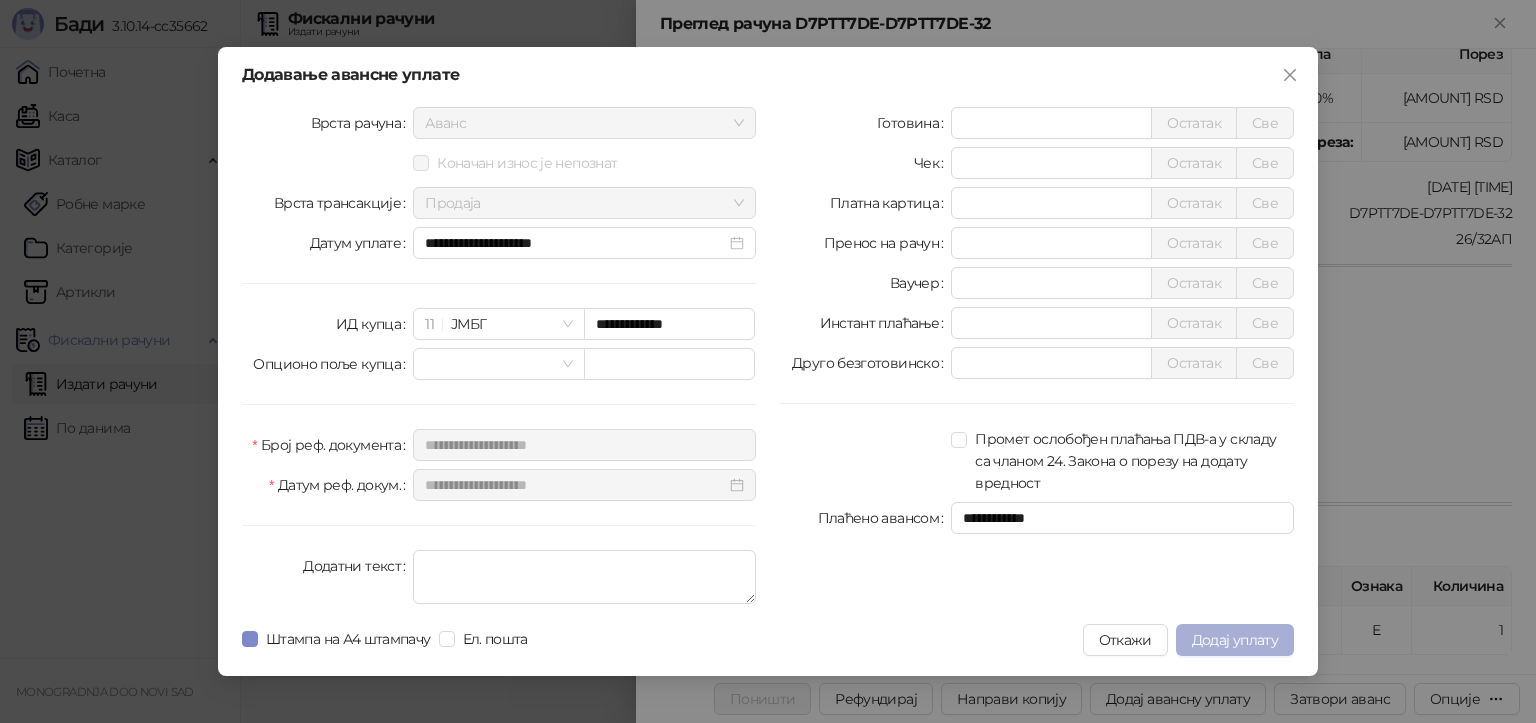 click on "Додај уплату" at bounding box center [1235, 640] 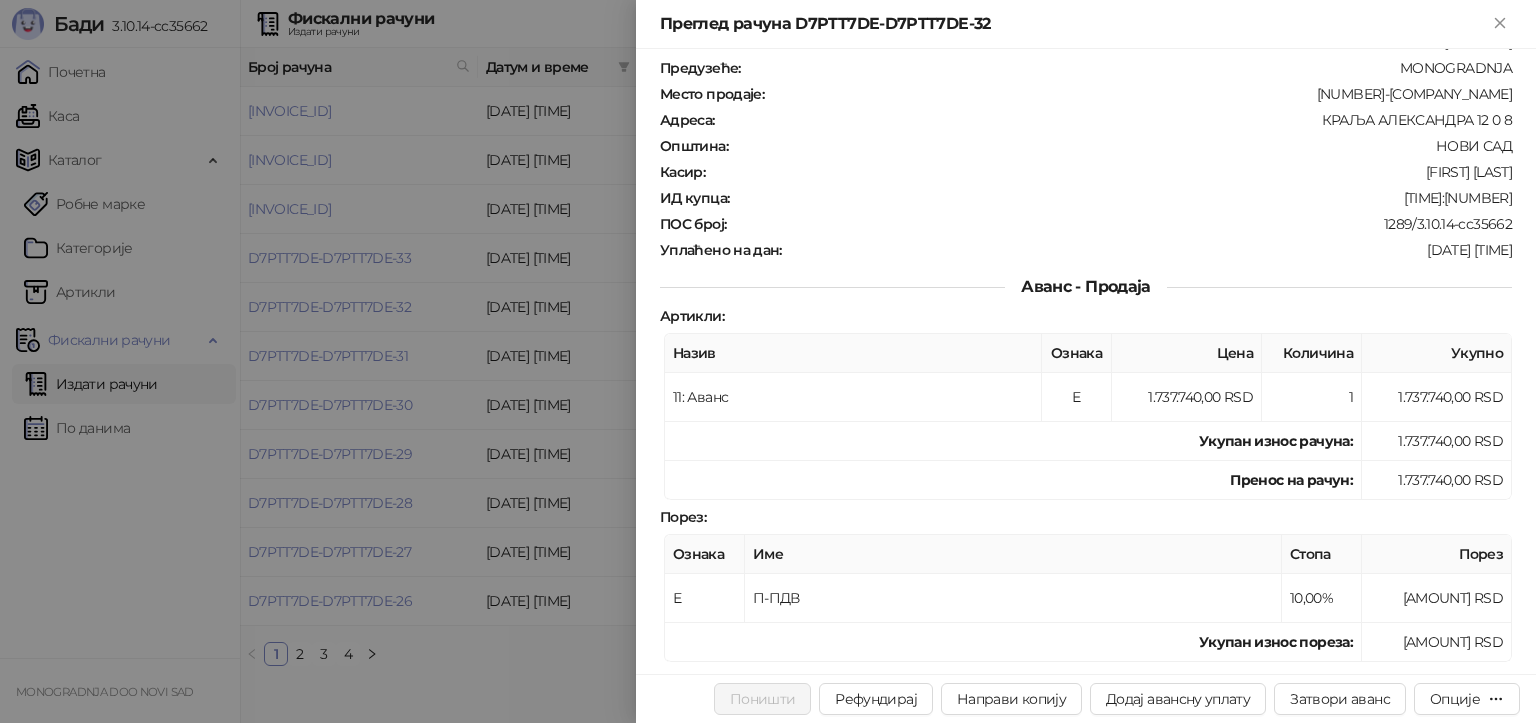 scroll, scrollTop: 0, scrollLeft: 0, axis: both 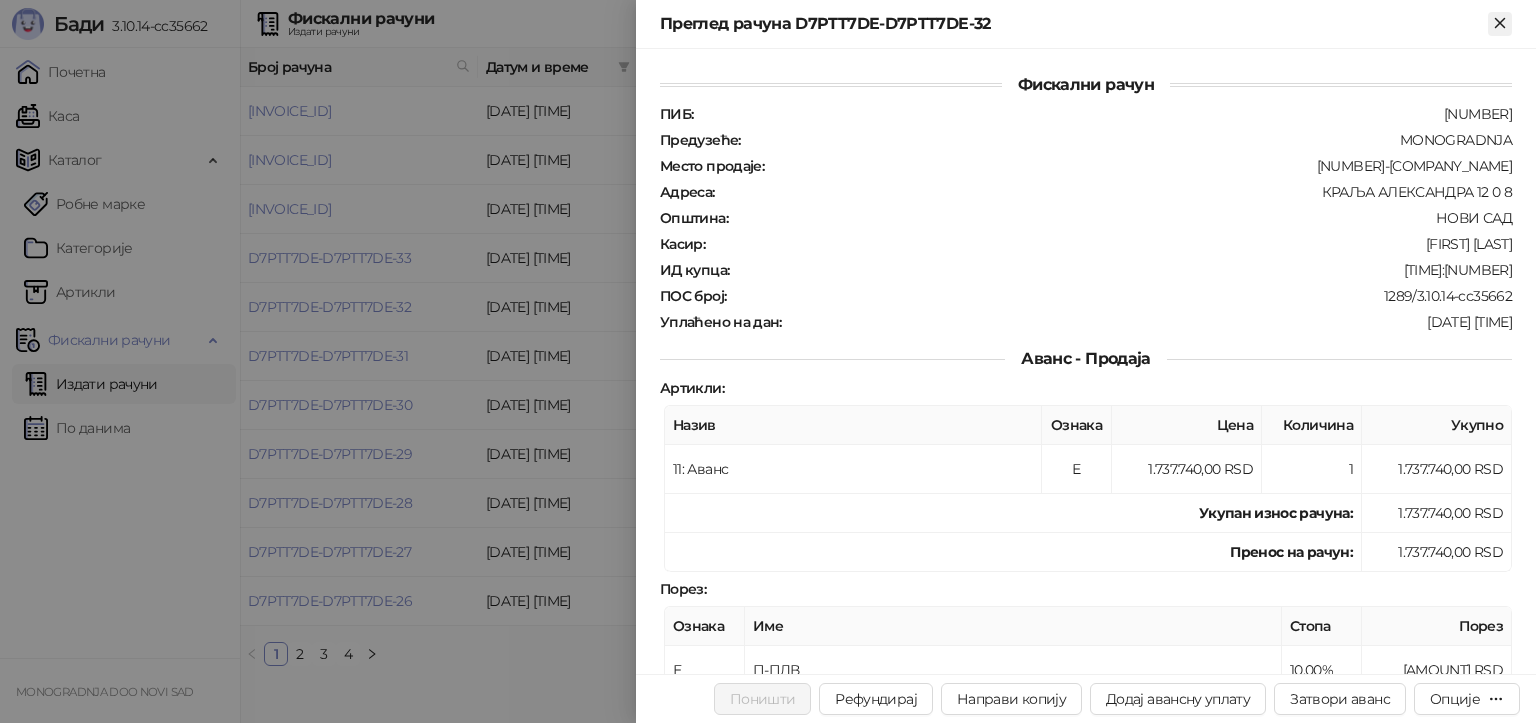 click 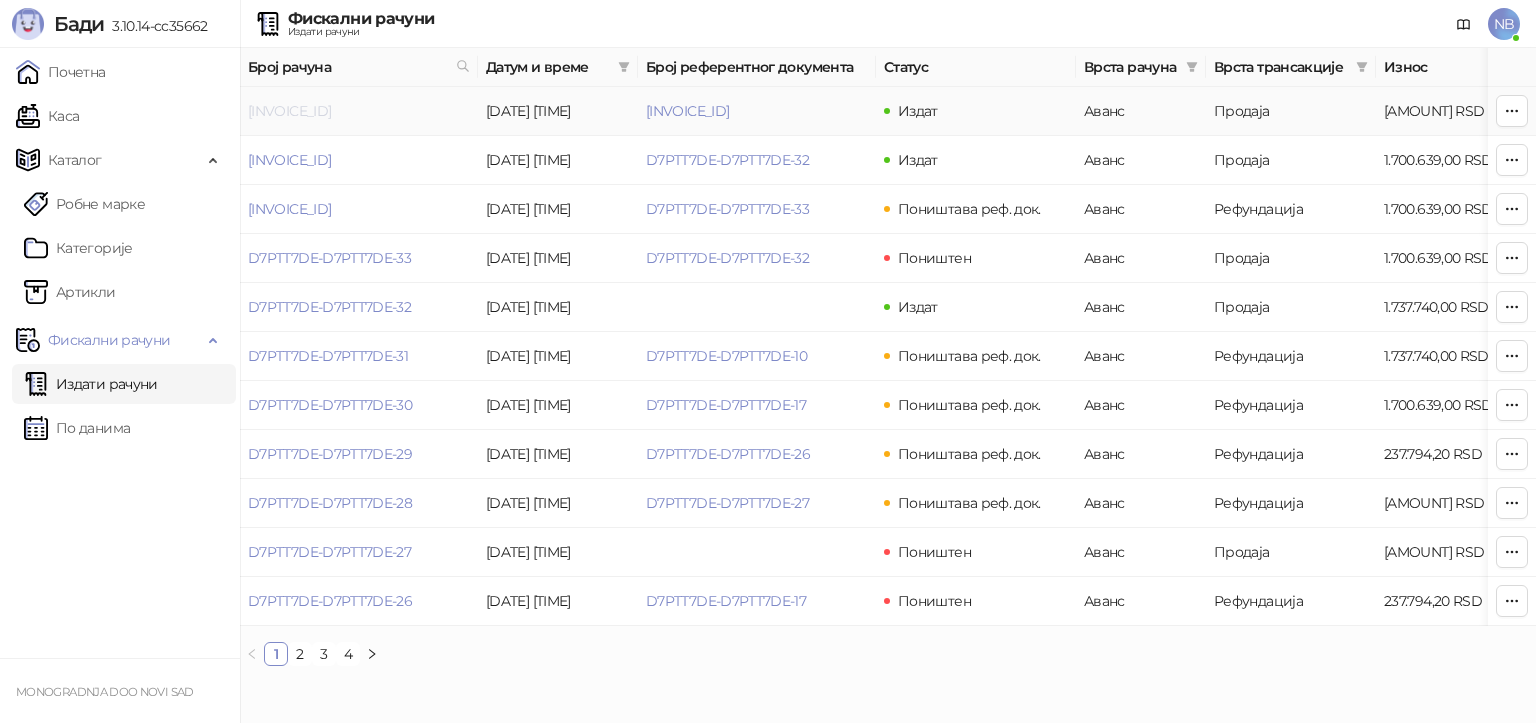 click on "D7PTT7DE-D7PTT7DE-36" at bounding box center (289, 111) 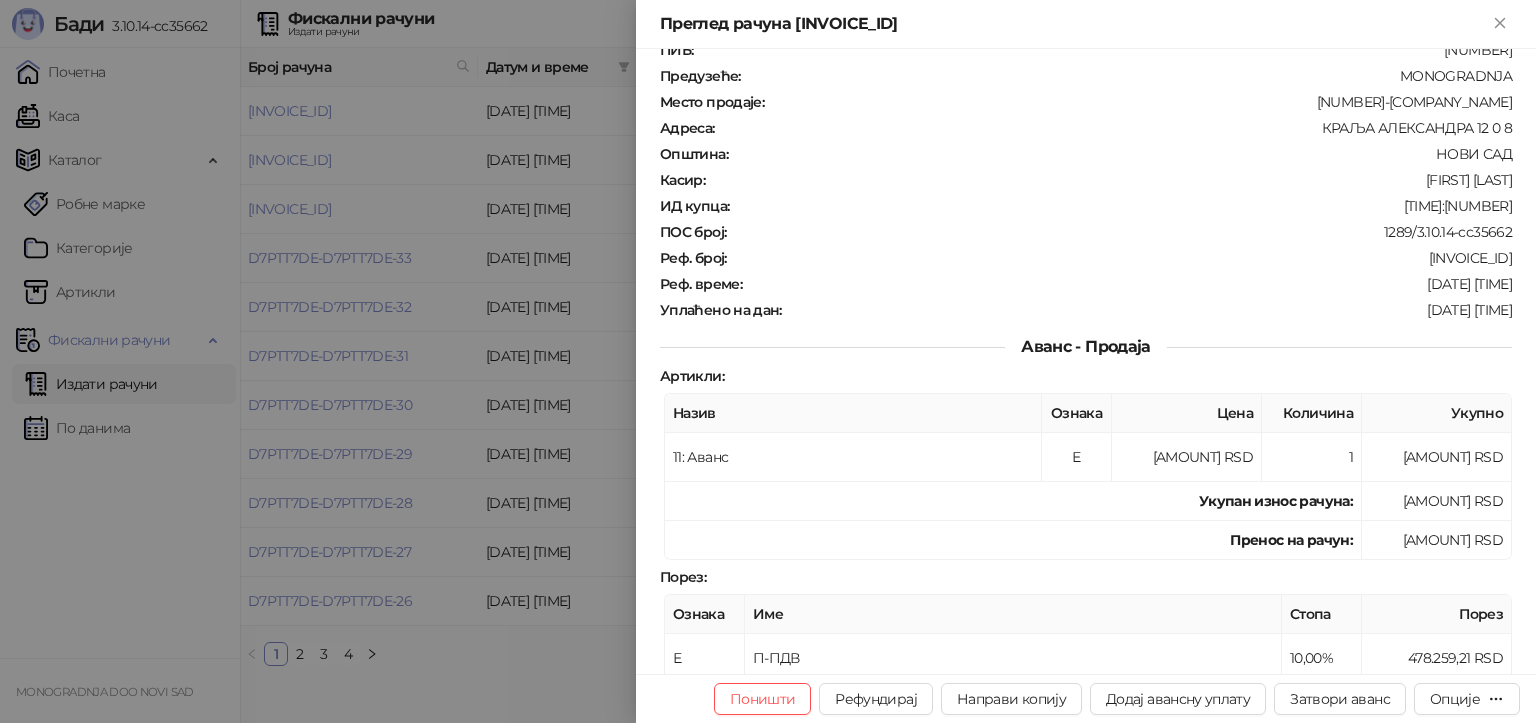 scroll, scrollTop: 100, scrollLeft: 0, axis: vertical 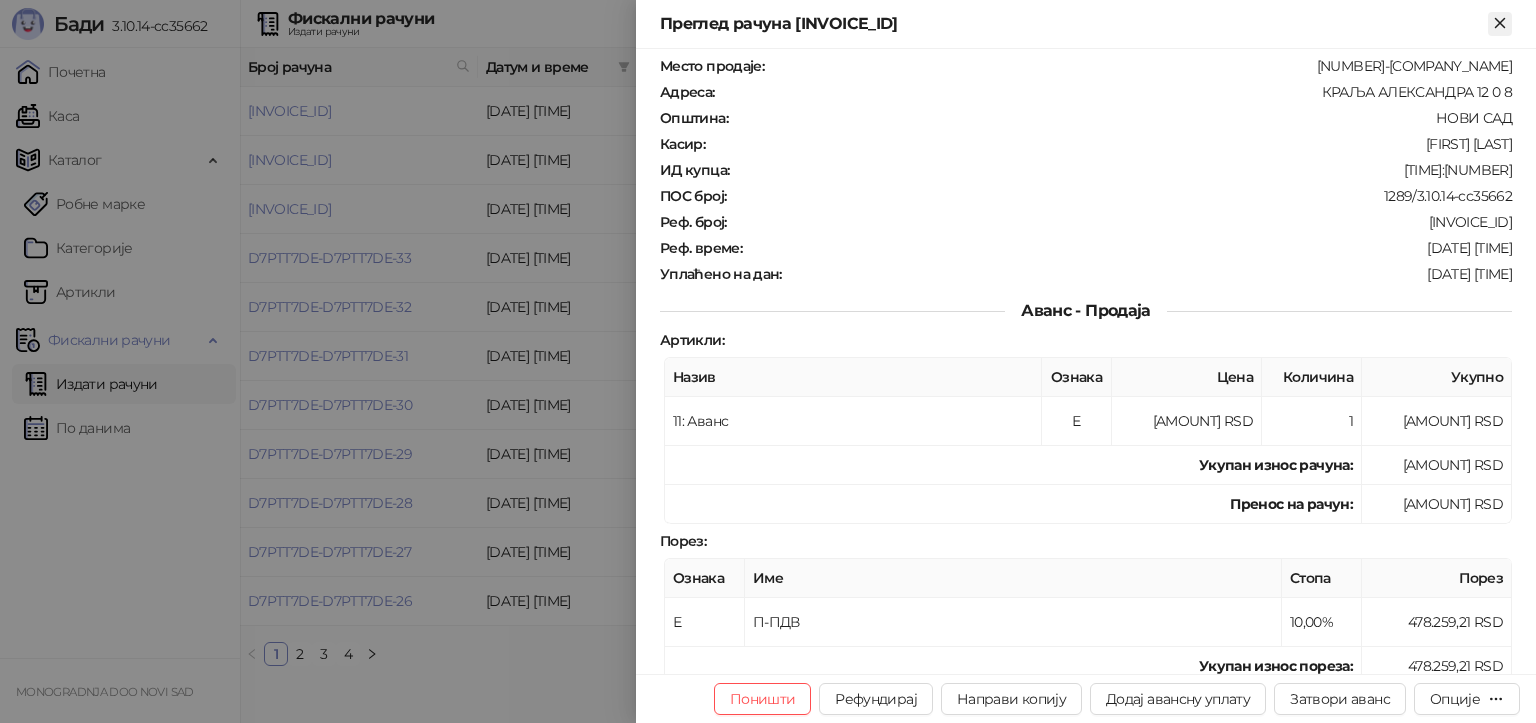 click 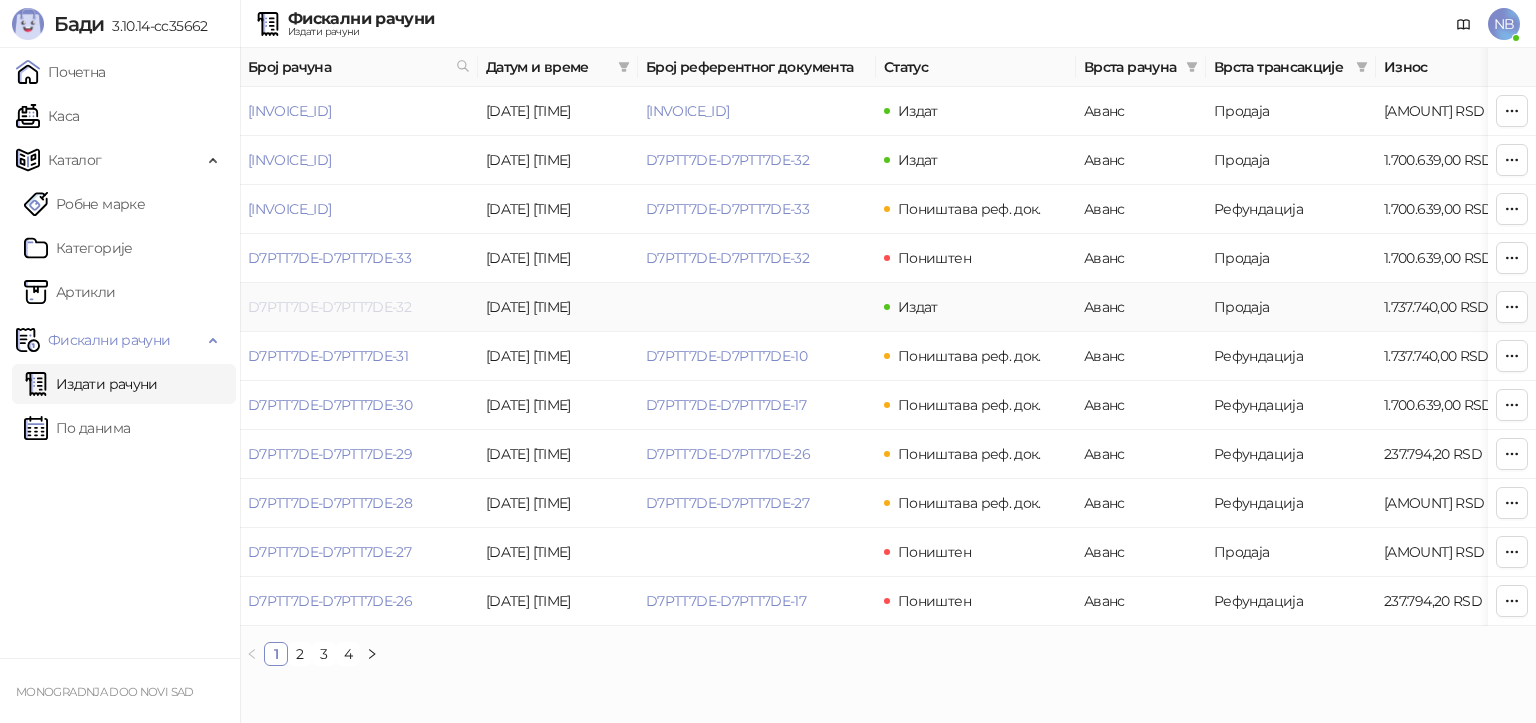 drag, startPoint x: 355, startPoint y: 300, endPoint x: 355, endPoint y: 315, distance: 15 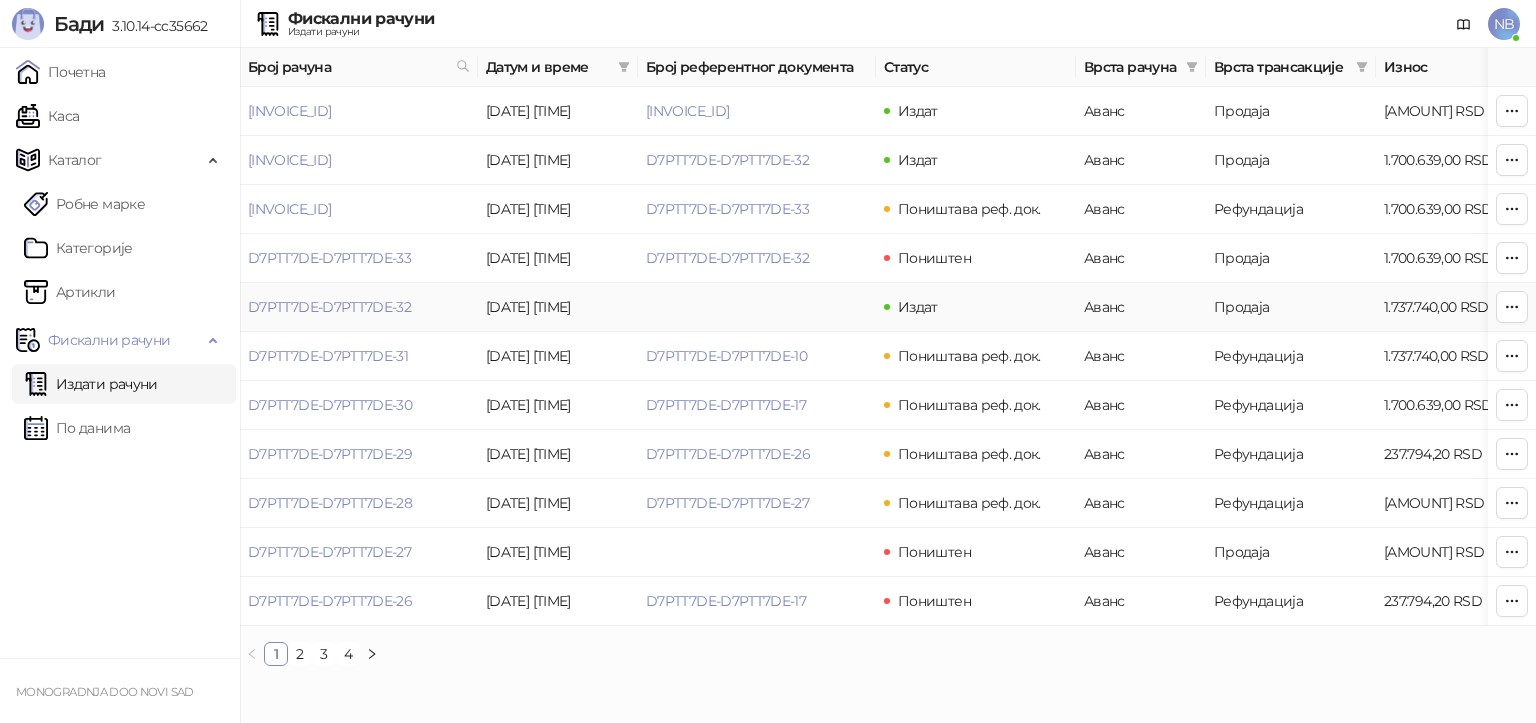 click on "D7PTT7DE-D7PTT7DE-32" at bounding box center (329, 307) 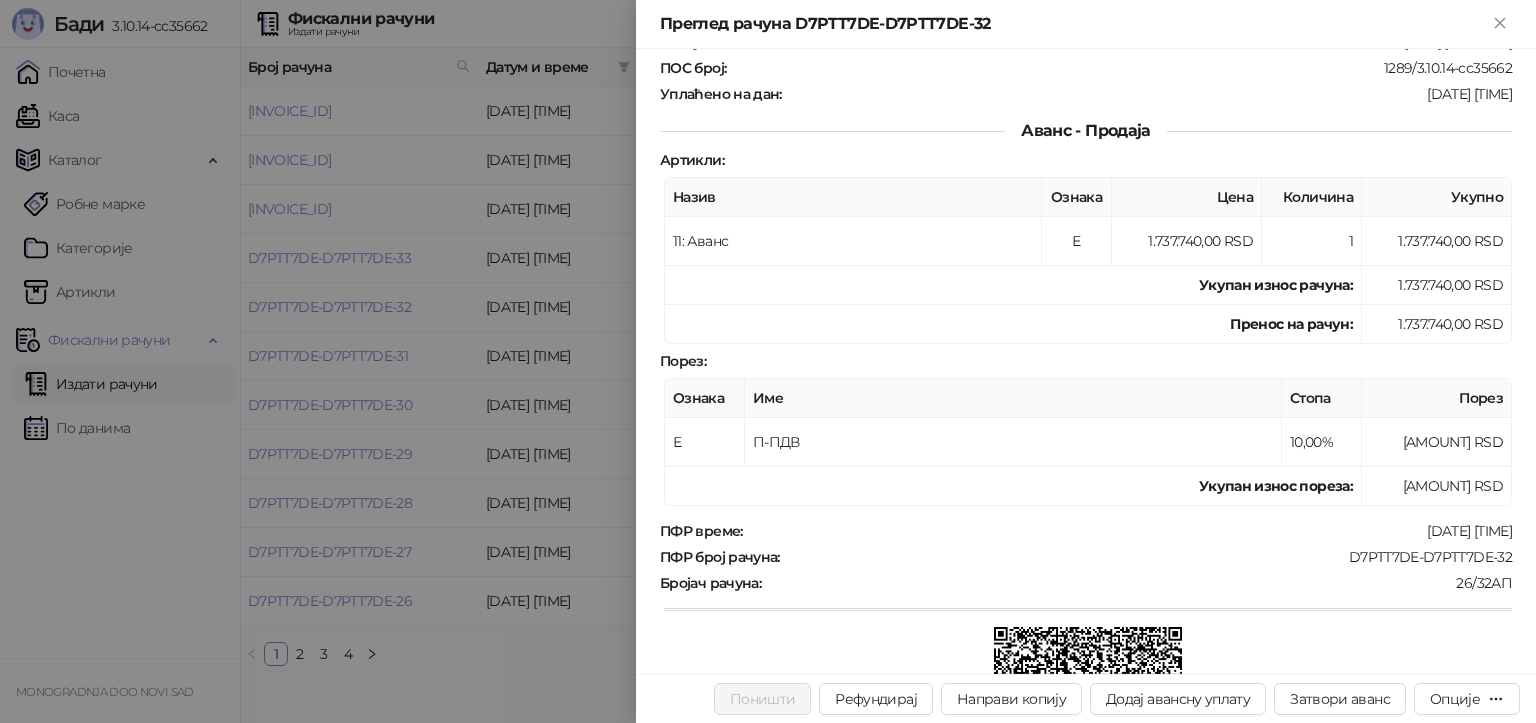 scroll, scrollTop: 272, scrollLeft: 0, axis: vertical 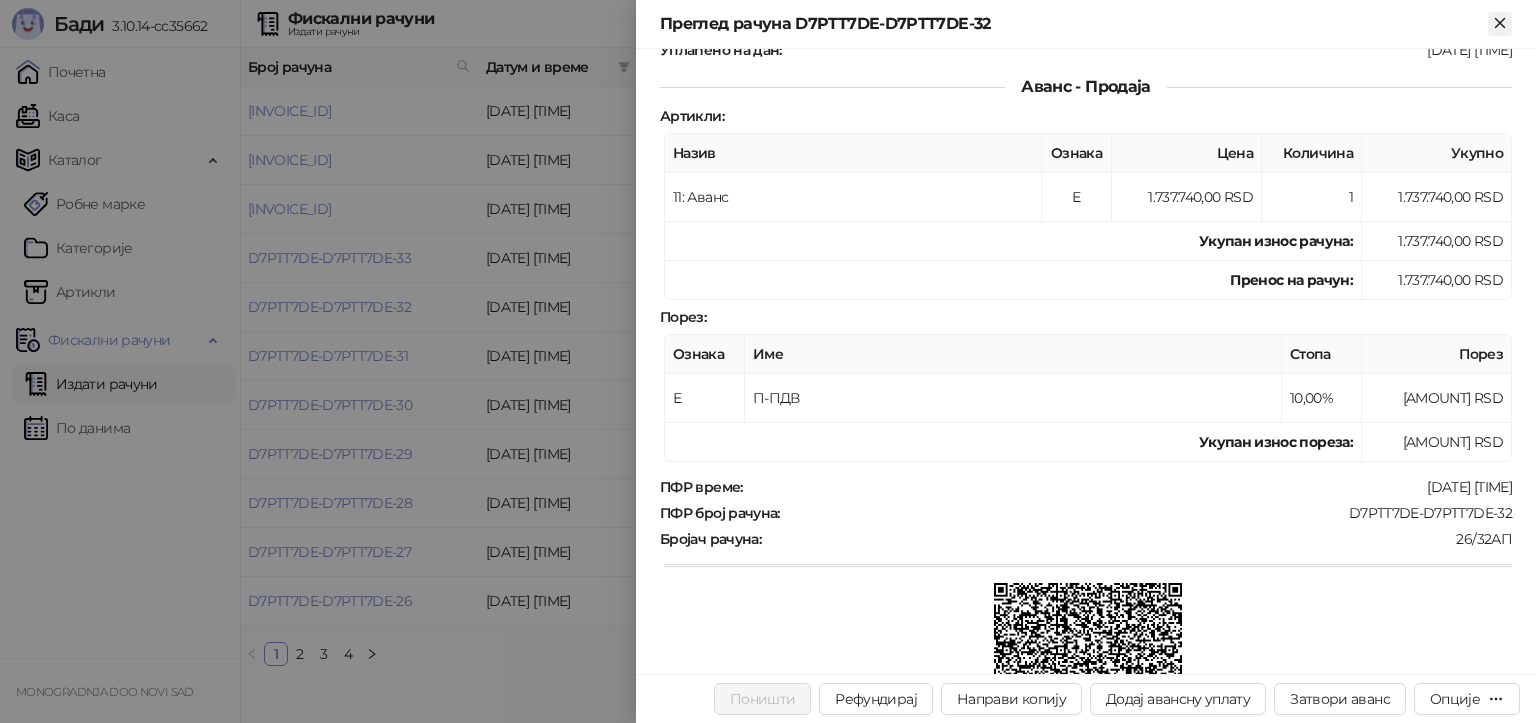 click 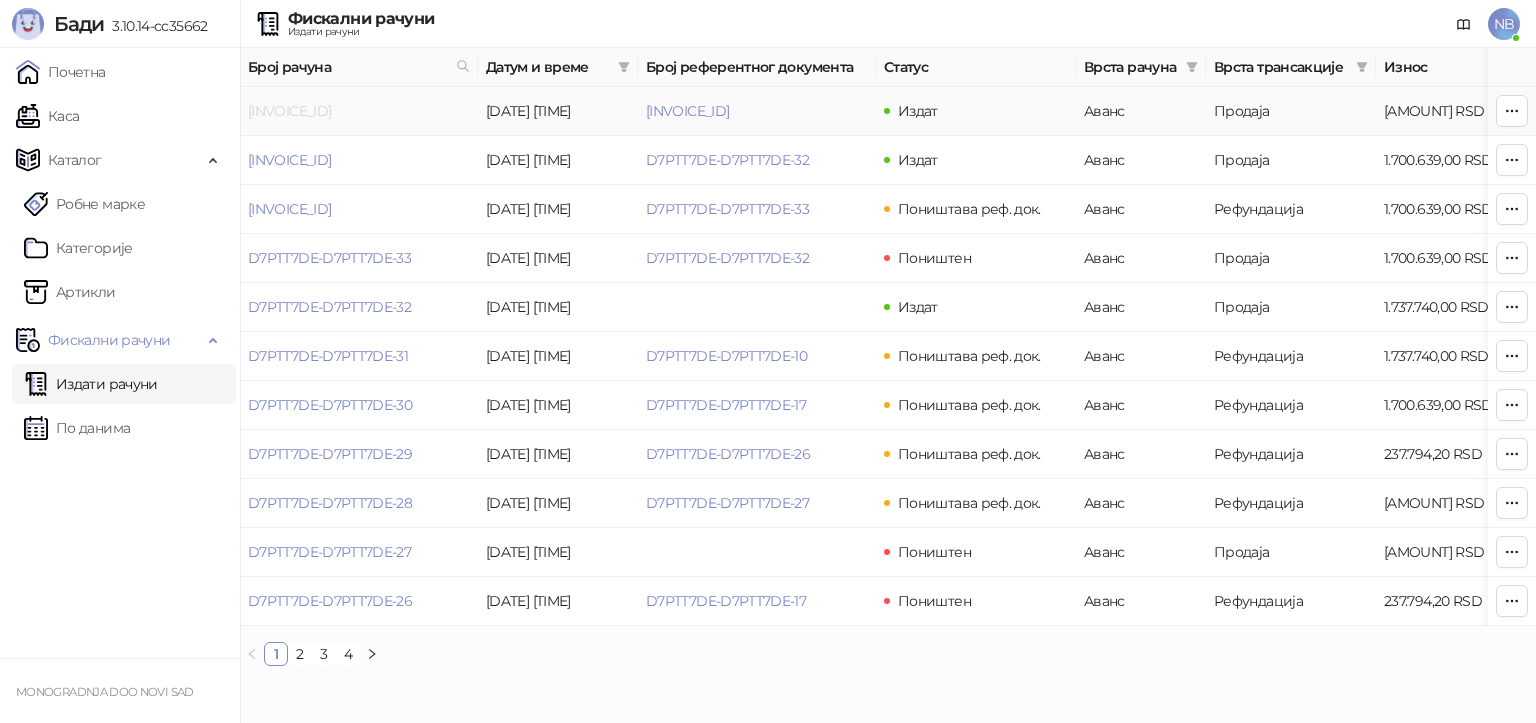 click on "D7PTT7DE-D7PTT7DE-36" at bounding box center [289, 111] 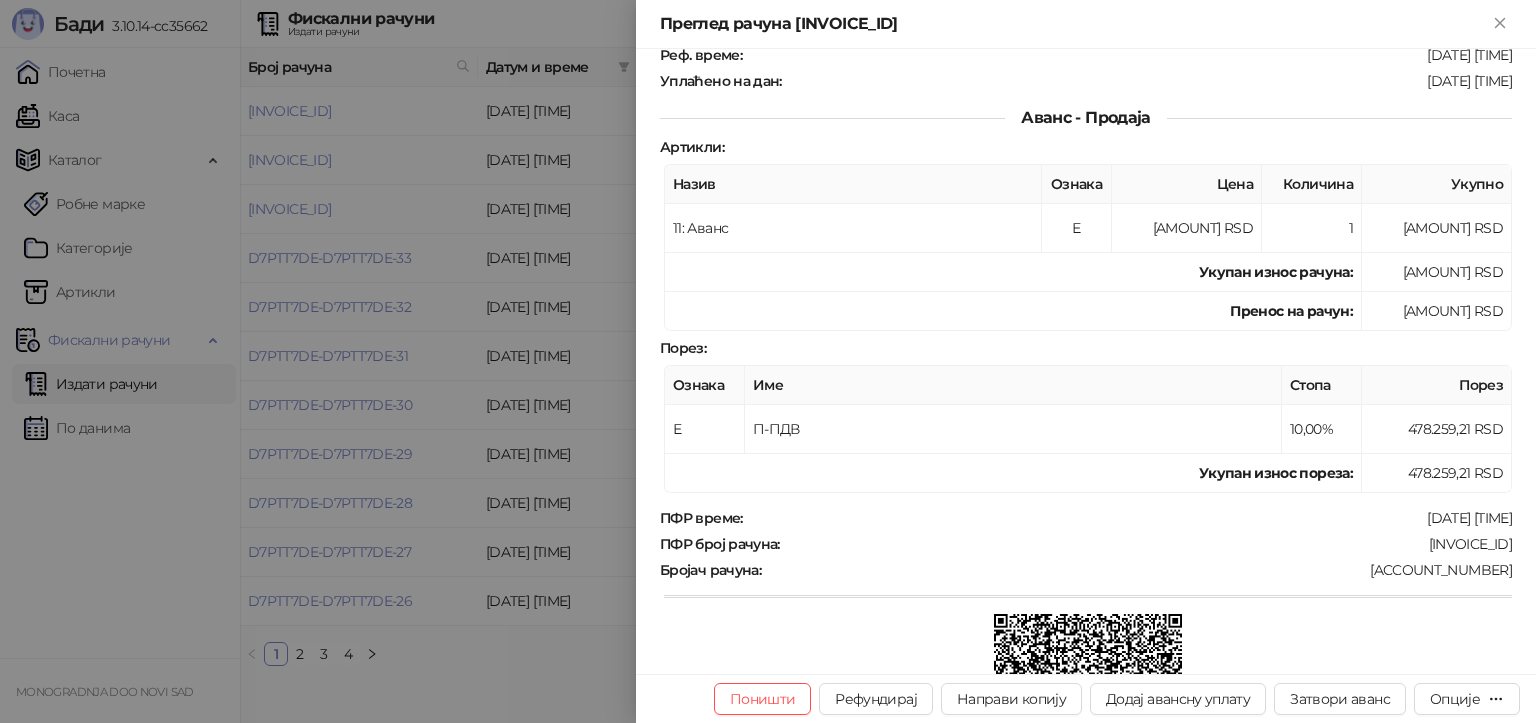 scroll, scrollTop: 321, scrollLeft: 0, axis: vertical 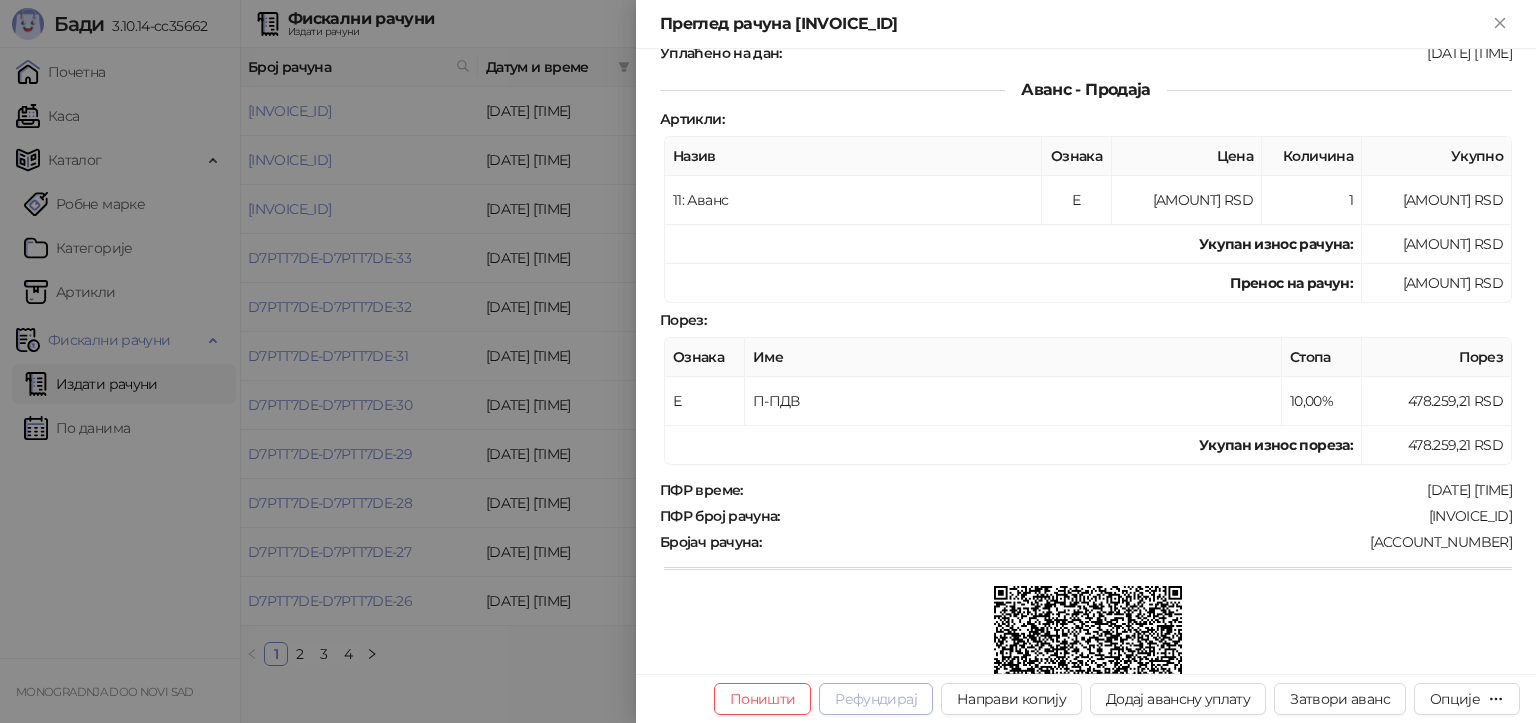 click on "Рефундирај" at bounding box center [876, 699] 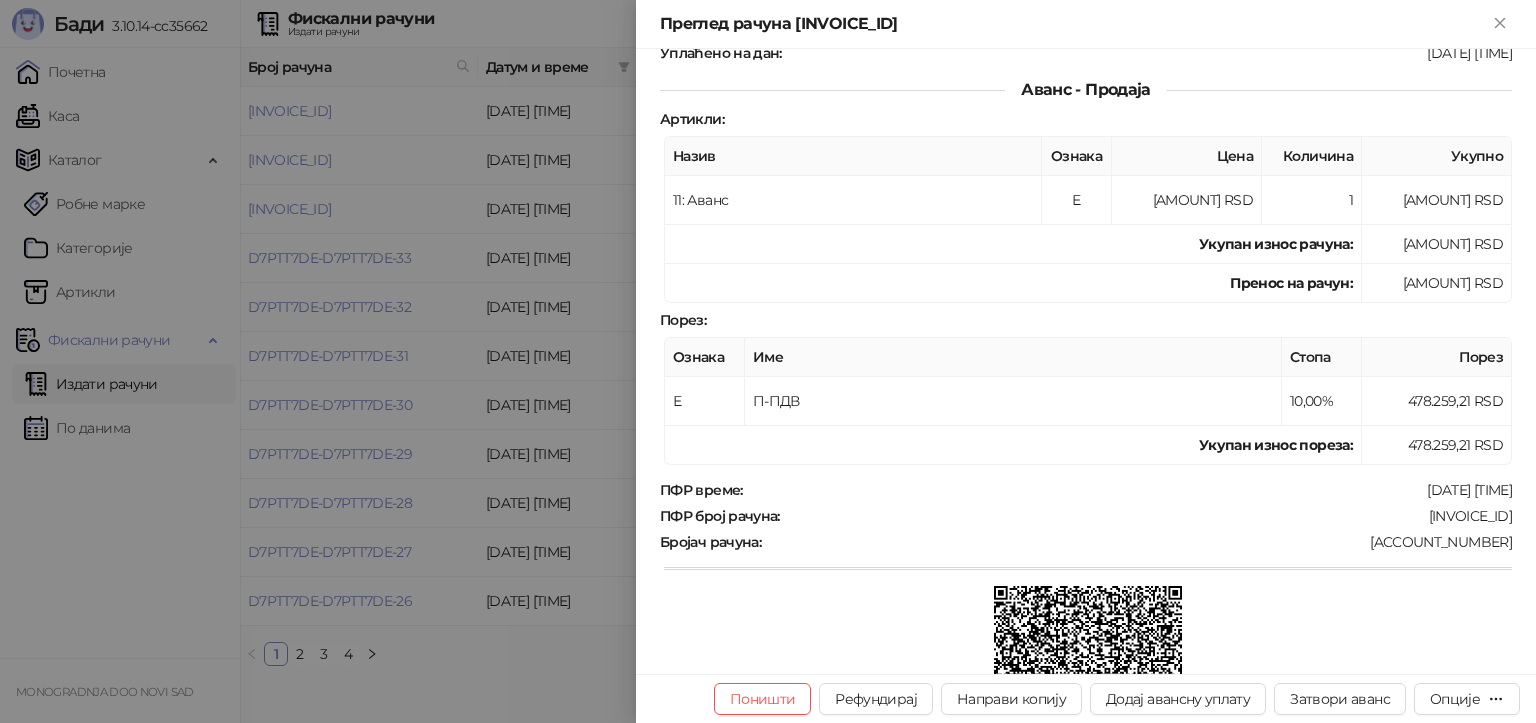 type on "**********" 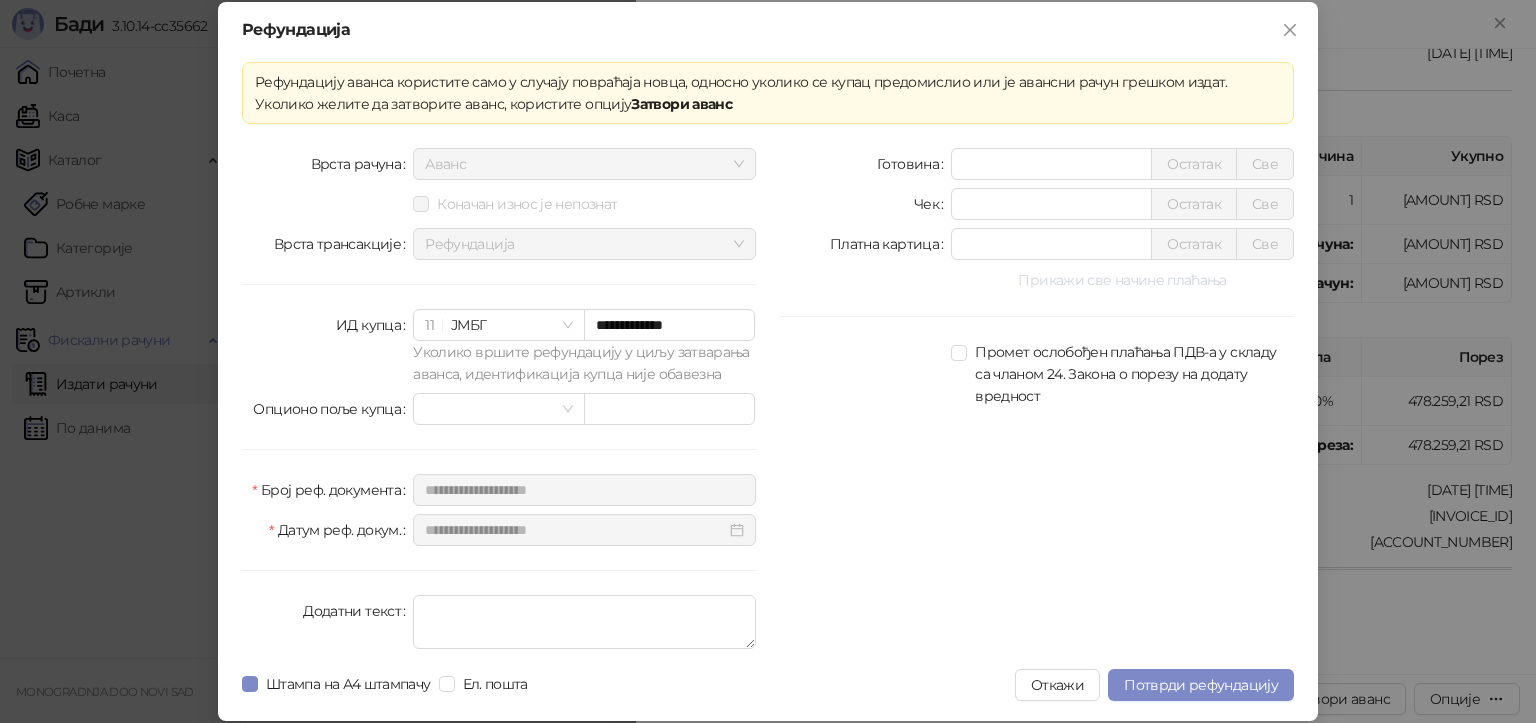 click on "Прикажи све начине плаћања" at bounding box center [1122, 280] 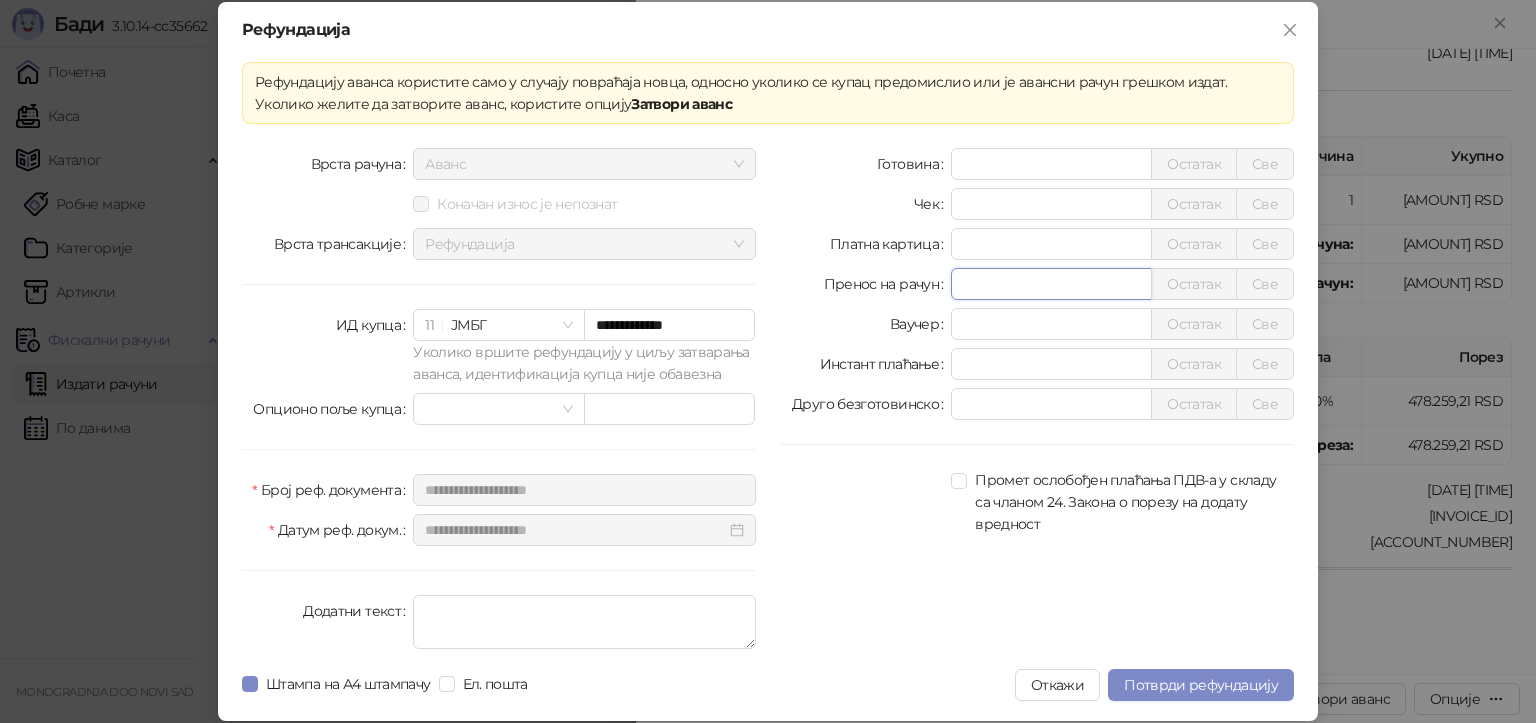 drag, startPoint x: 998, startPoint y: 282, endPoint x: 918, endPoint y: 283, distance: 80.00625 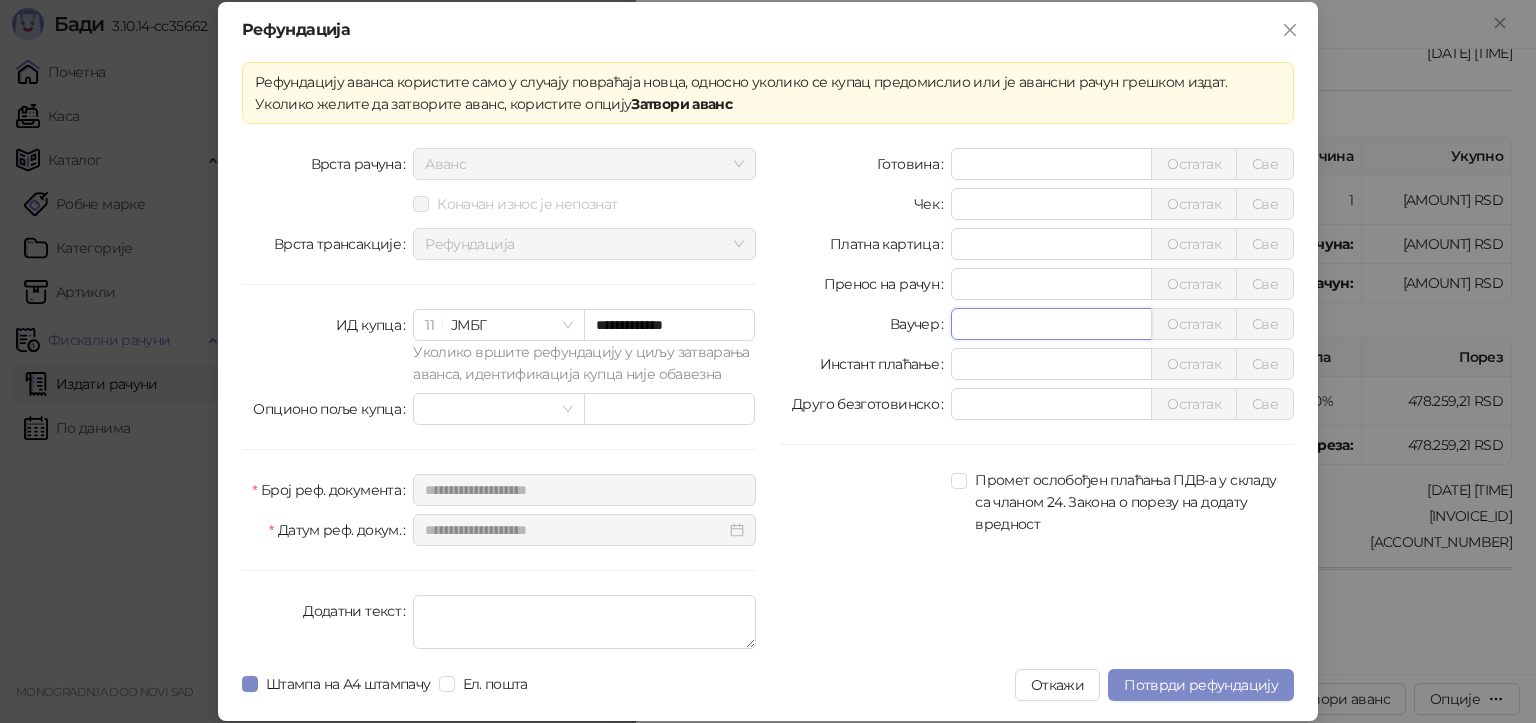 type on "********" 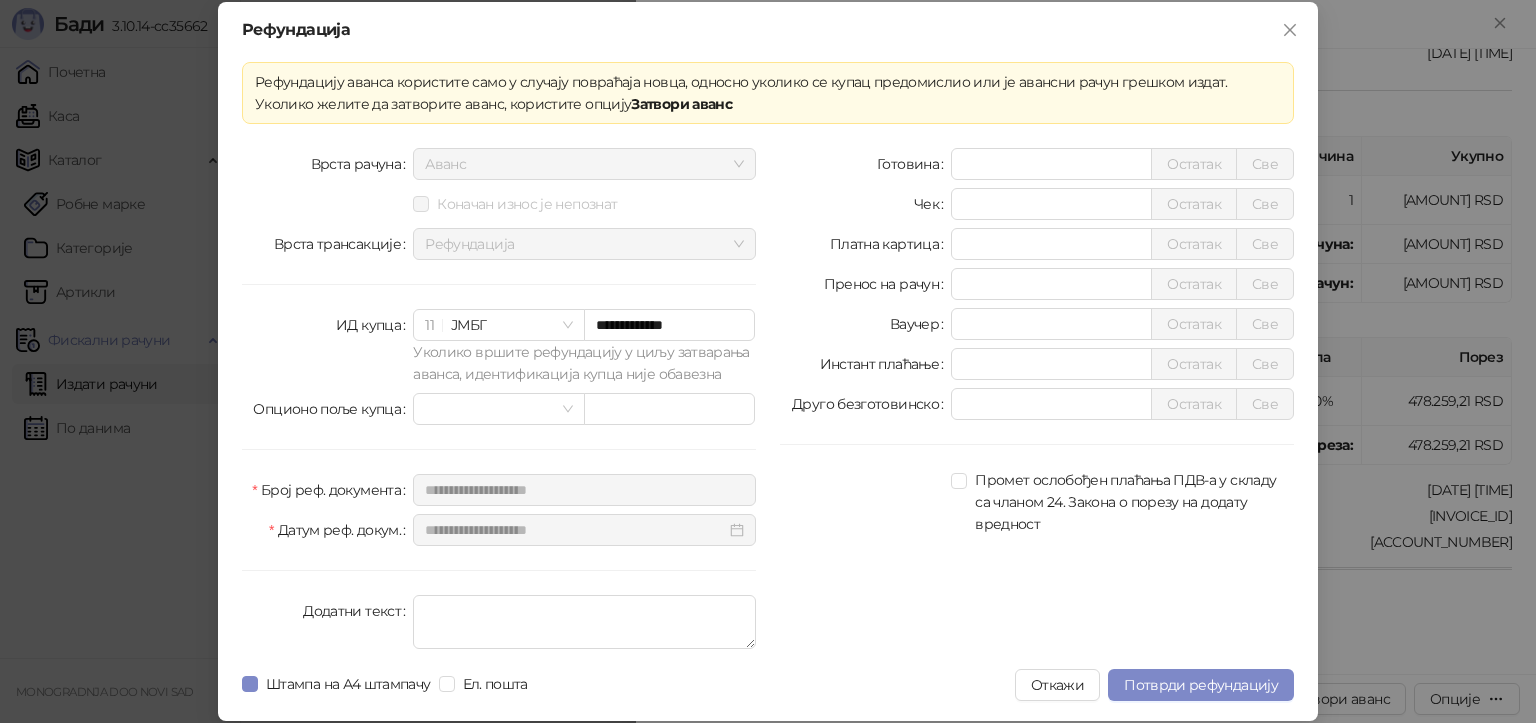 drag, startPoint x: 1198, startPoint y: 686, endPoint x: 607, endPoint y: 710, distance: 591.4871 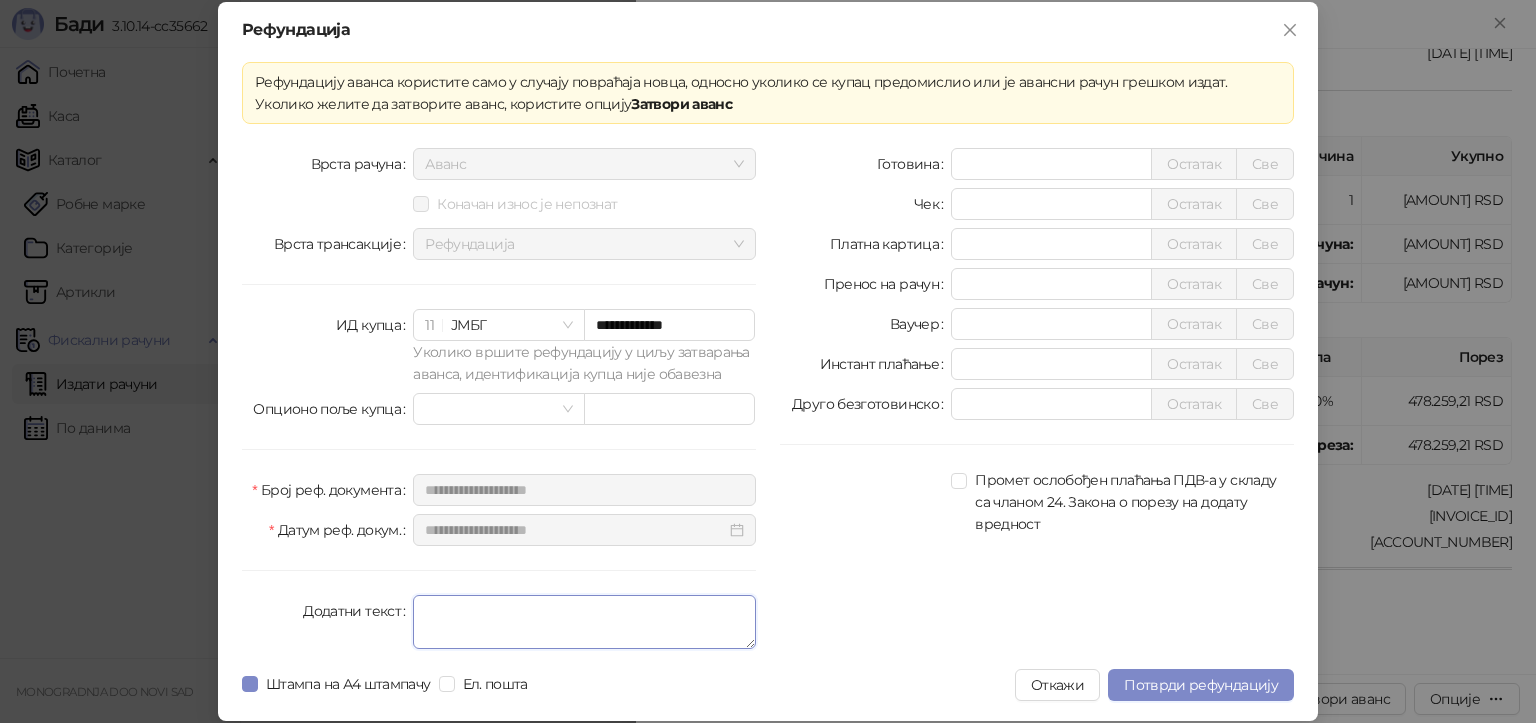 click on "Додатни текст" at bounding box center [584, 622] 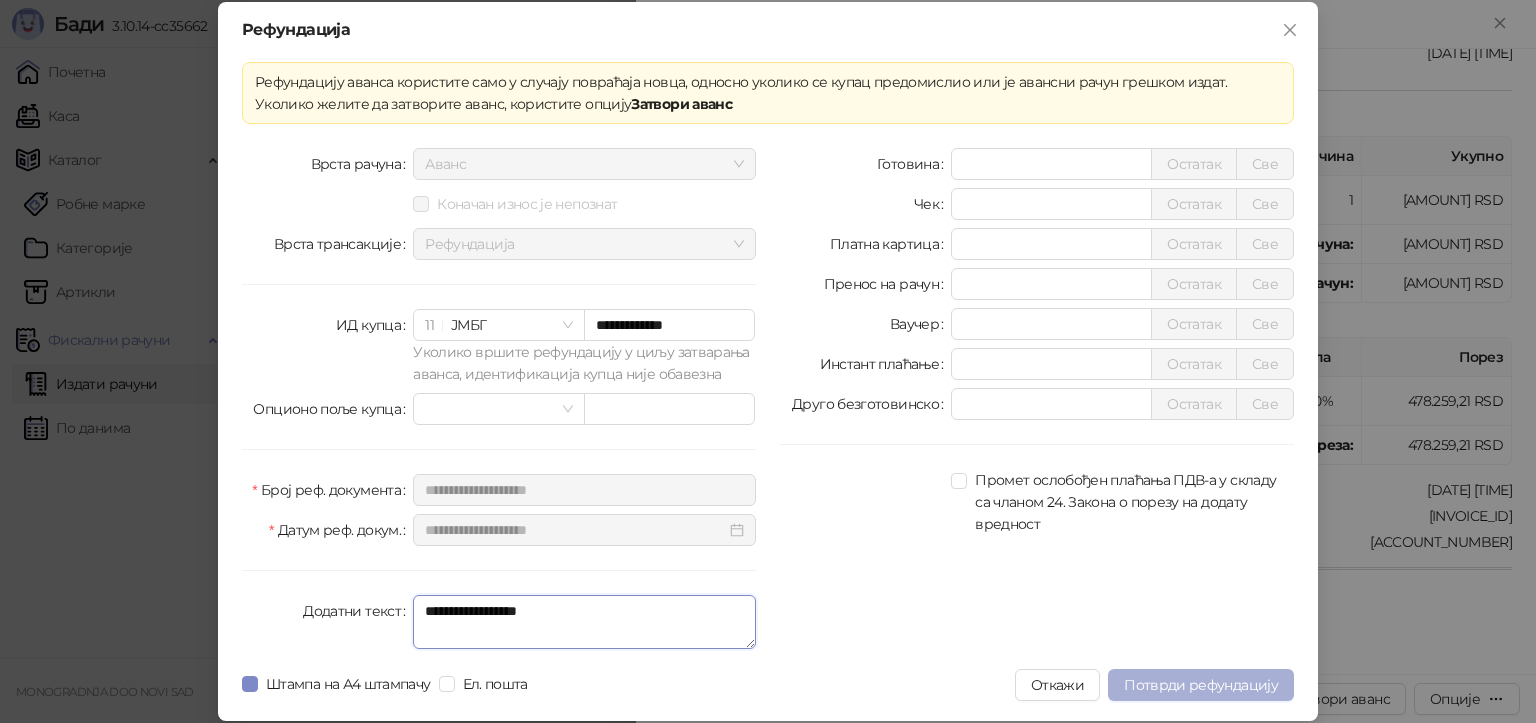 type on "**********" 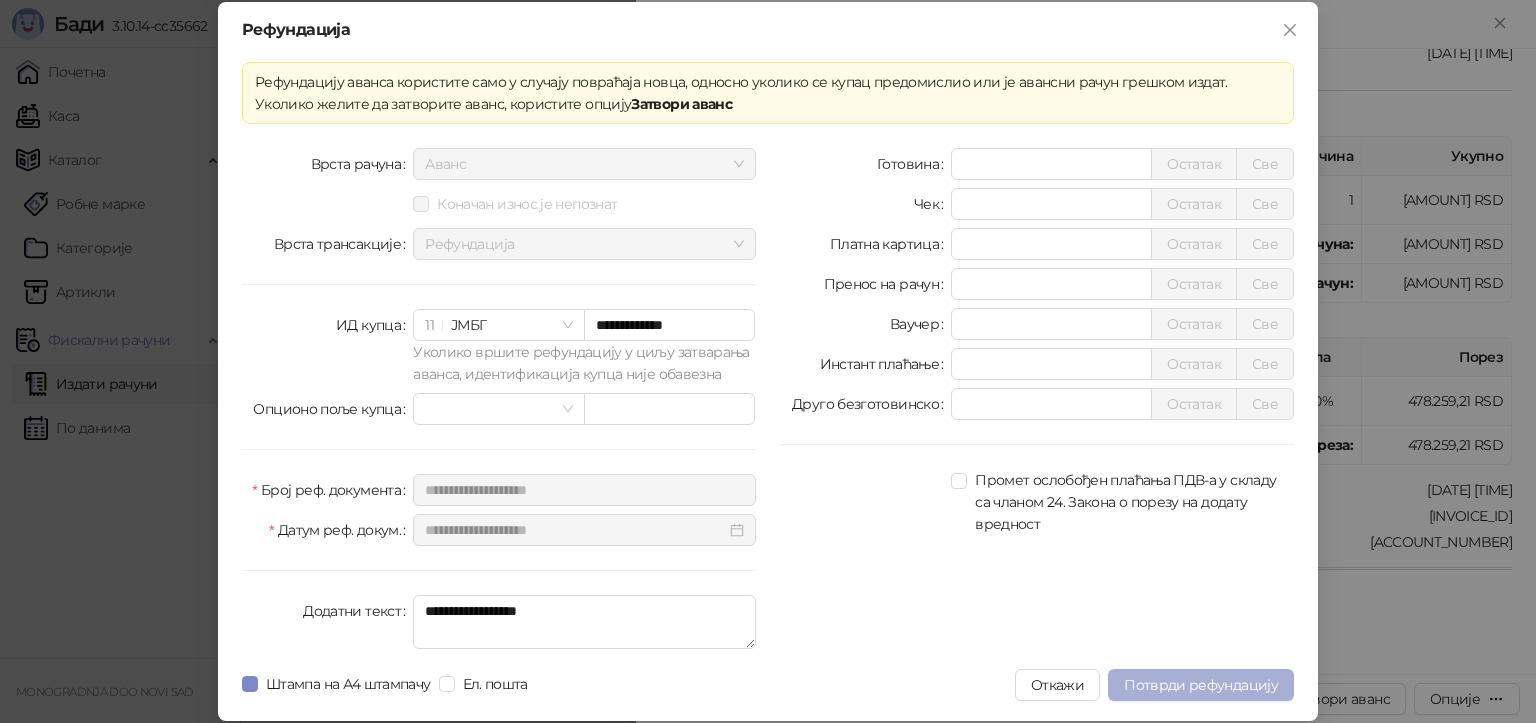 click on "Потврди рефундацију" at bounding box center [1201, 685] 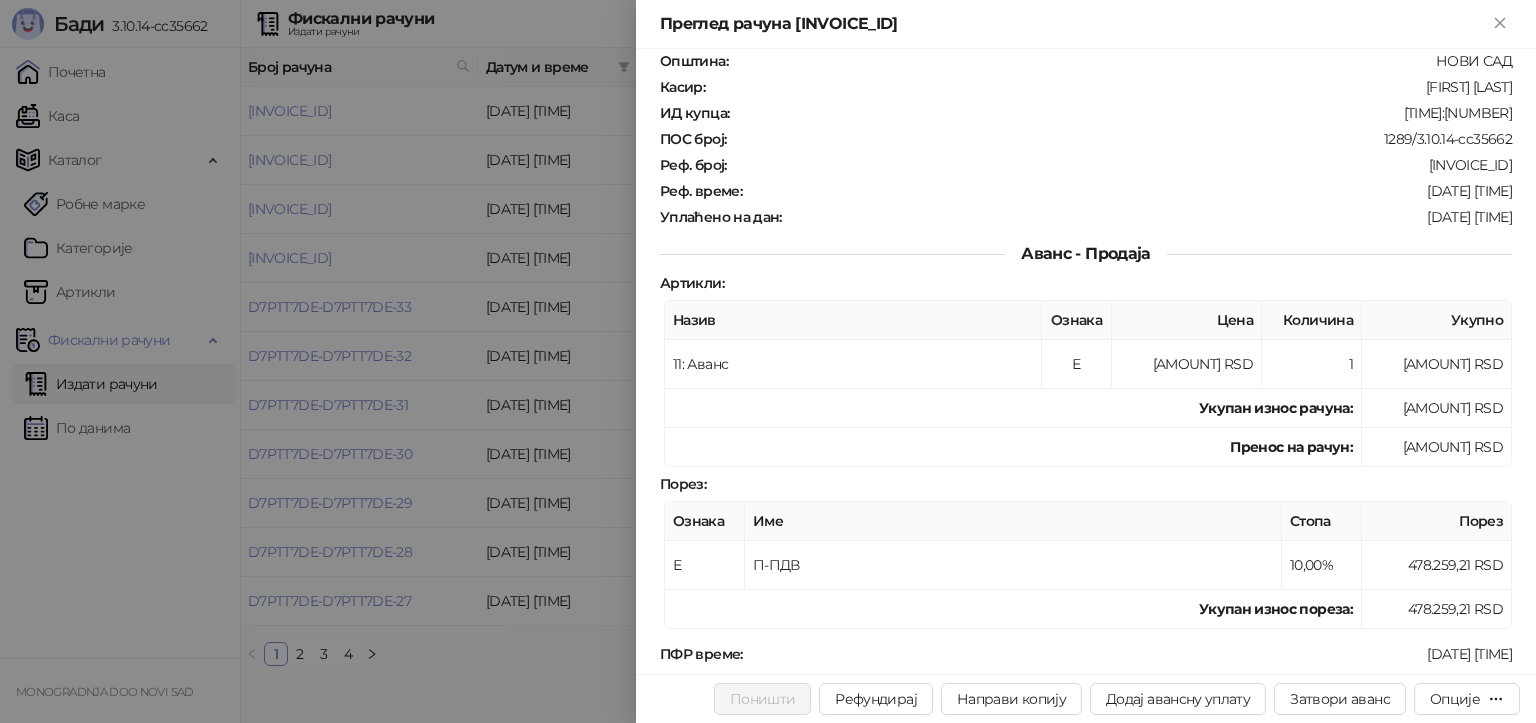 scroll, scrollTop: 0, scrollLeft: 0, axis: both 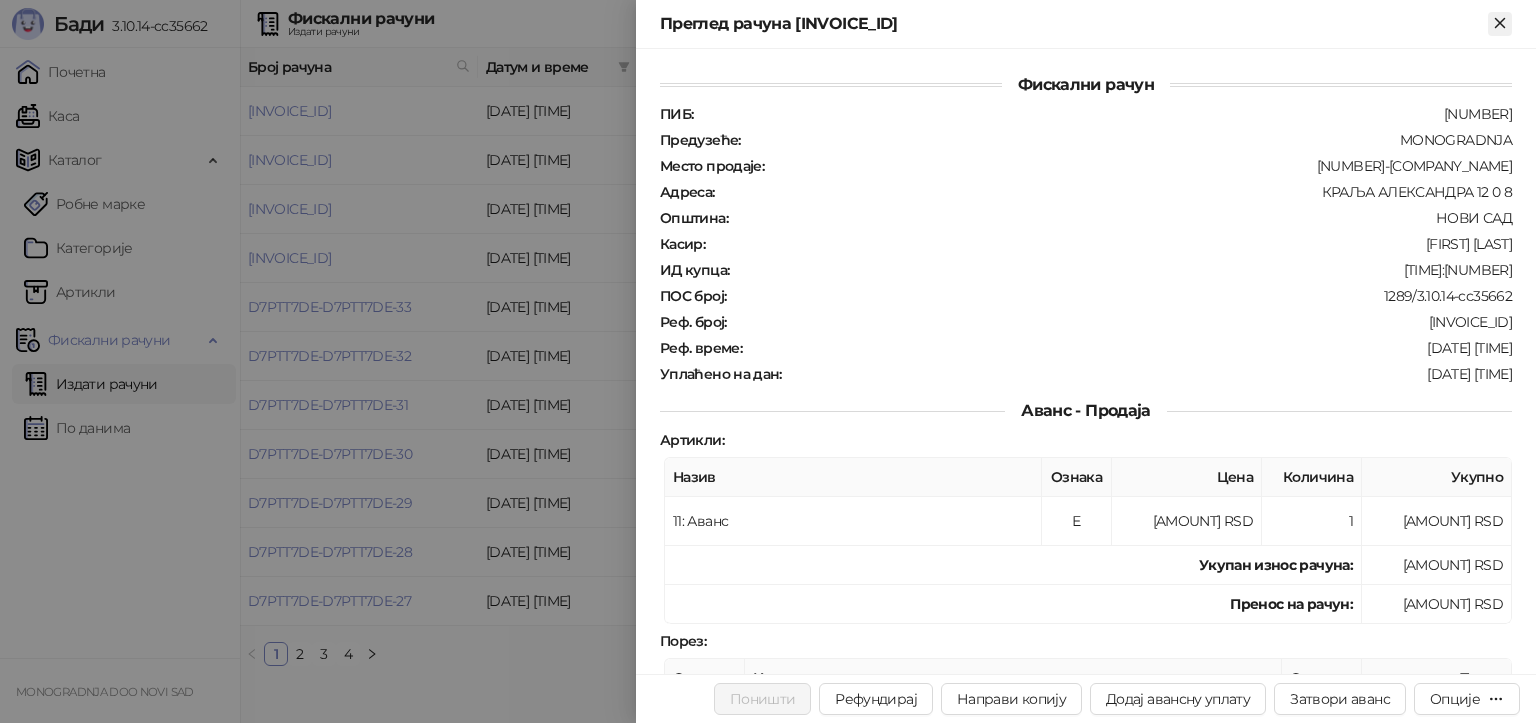click 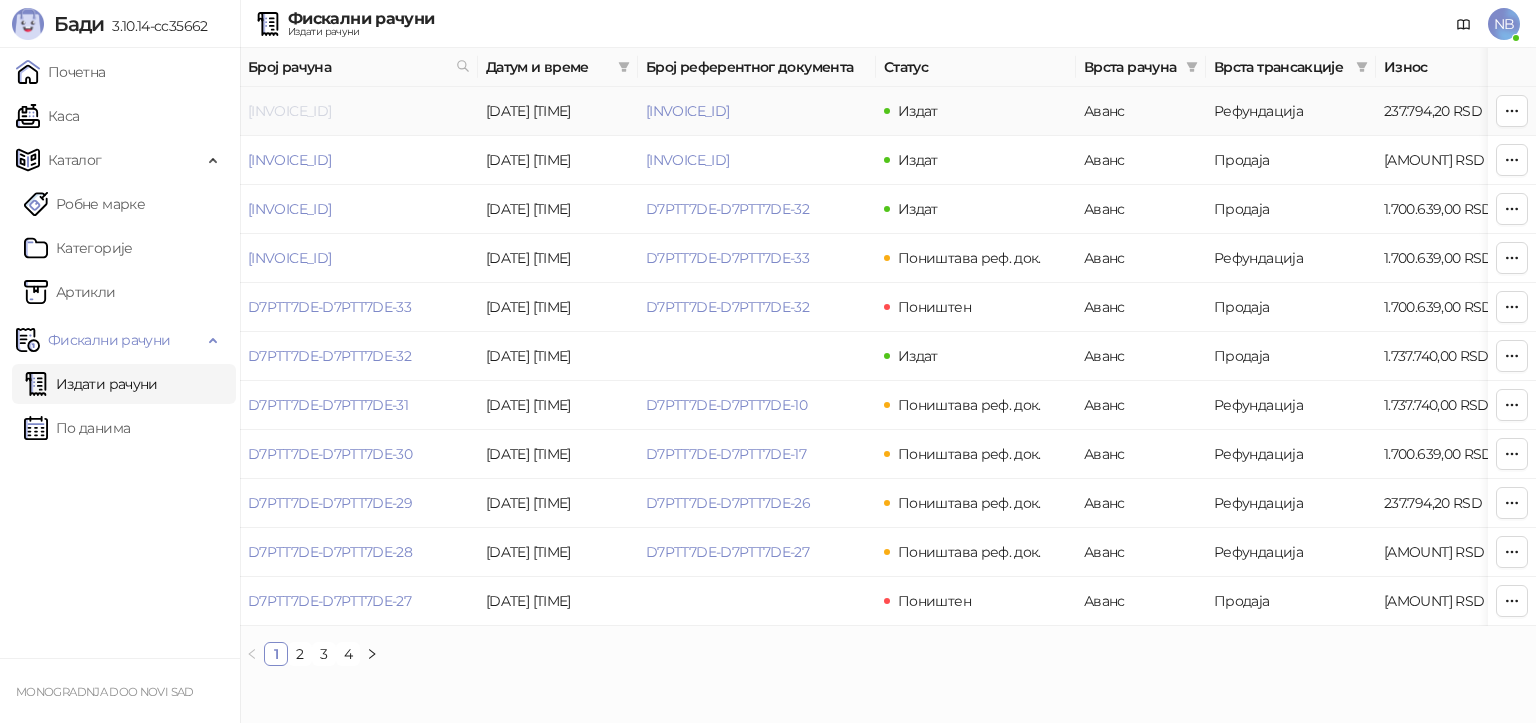 drag, startPoint x: 388, startPoint y: 102, endPoint x: 433, endPoint y: 119, distance: 48.104053 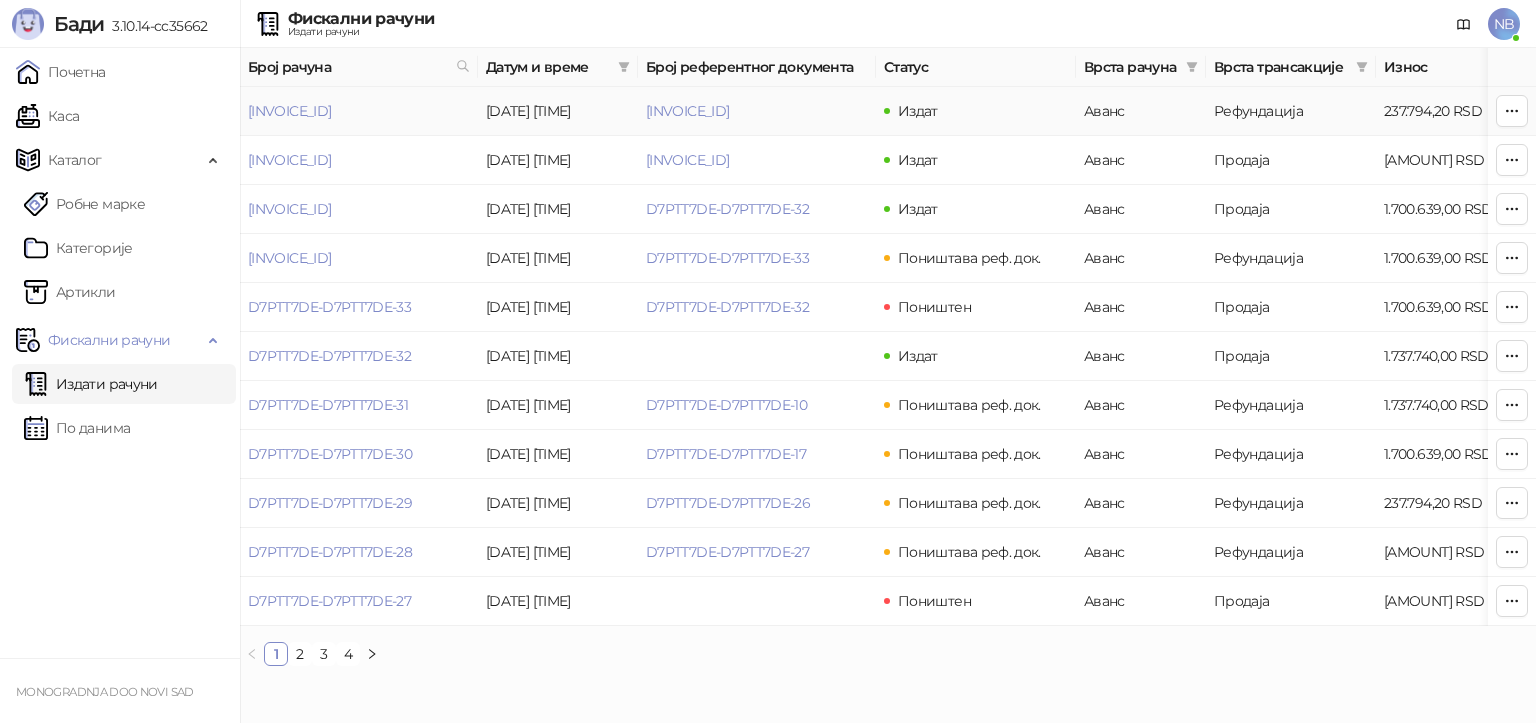 click on "D7PTT7DE-D7PTT7DE-37" at bounding box center [289, 111] 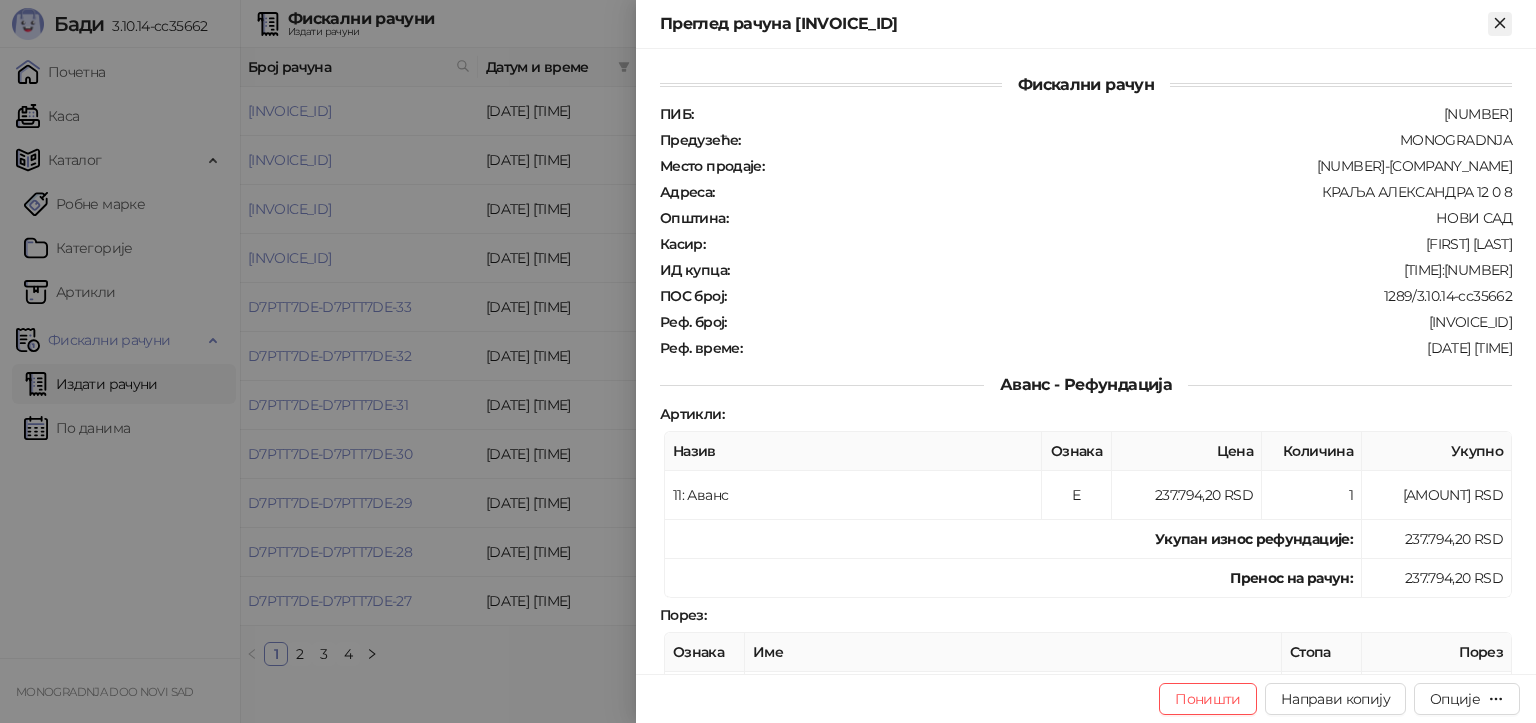click 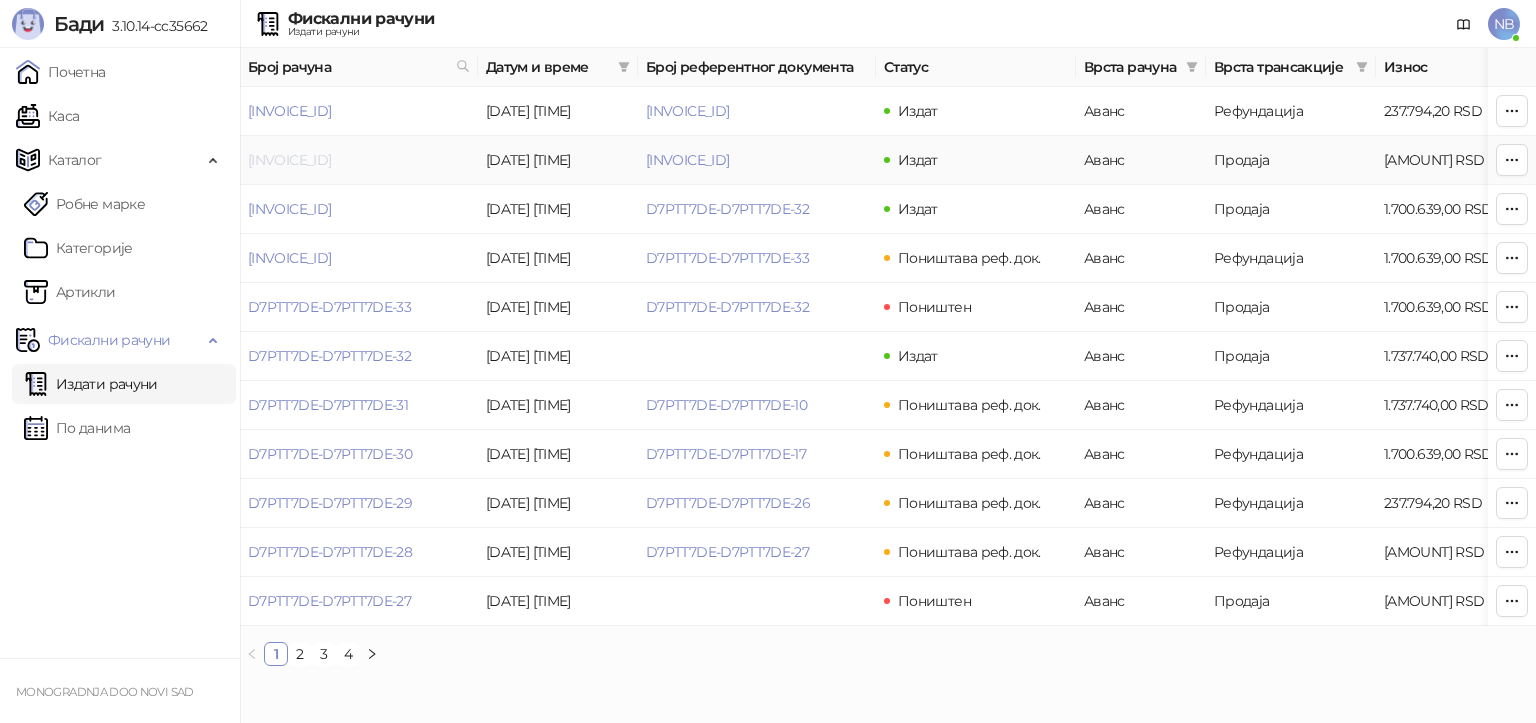 click on "D7PTT7DE-D7PTT7DE-36" at bounding box center [289, 160] 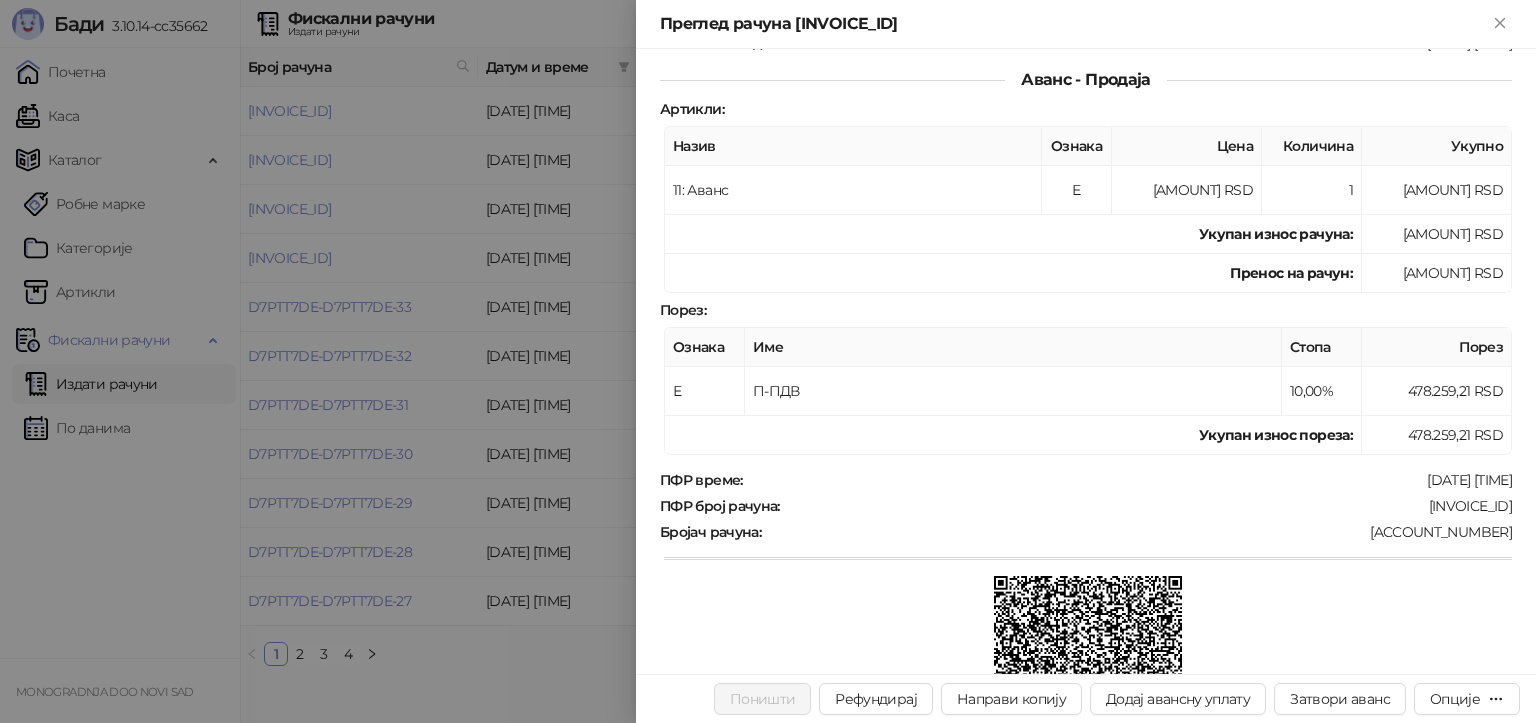 scroll, scrollTop: 221, scrollLeft: 0, axis: vertical 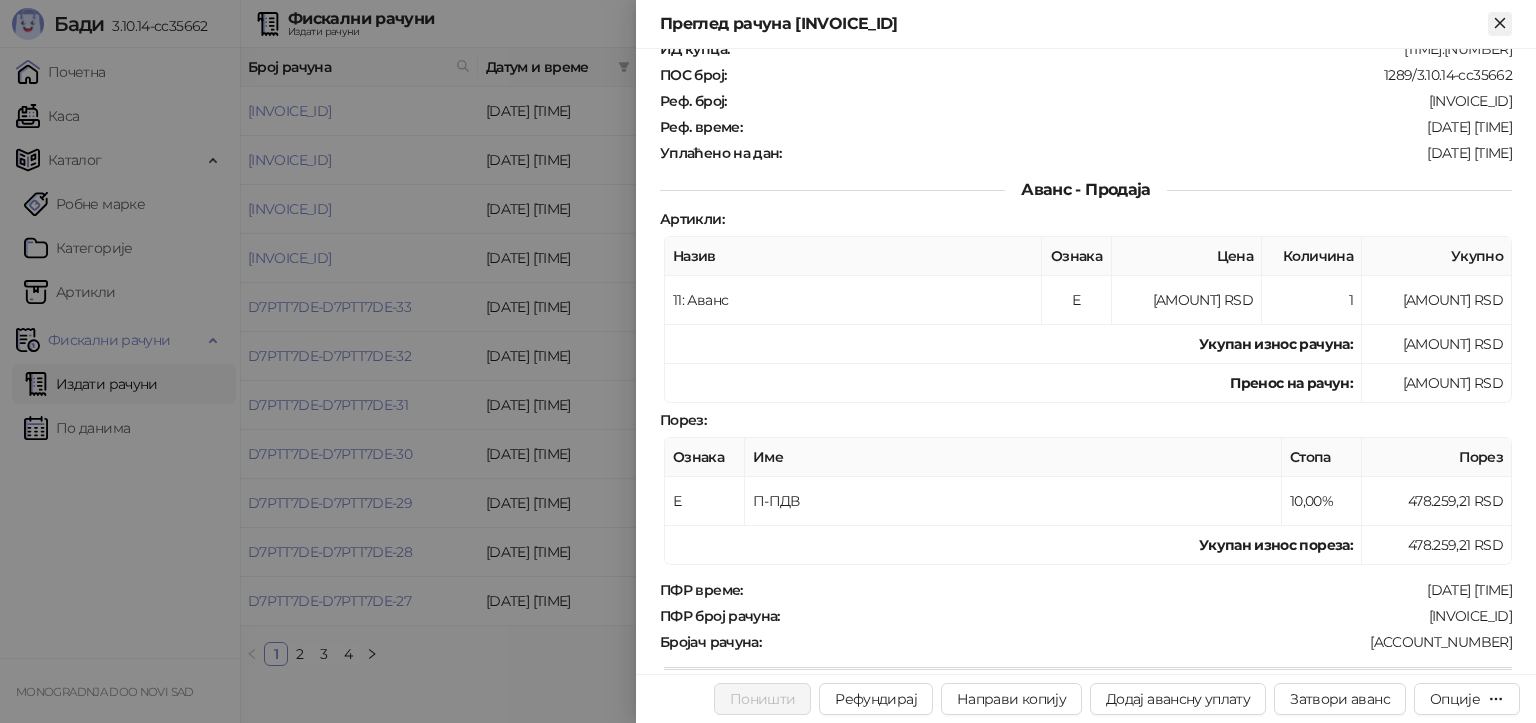 click 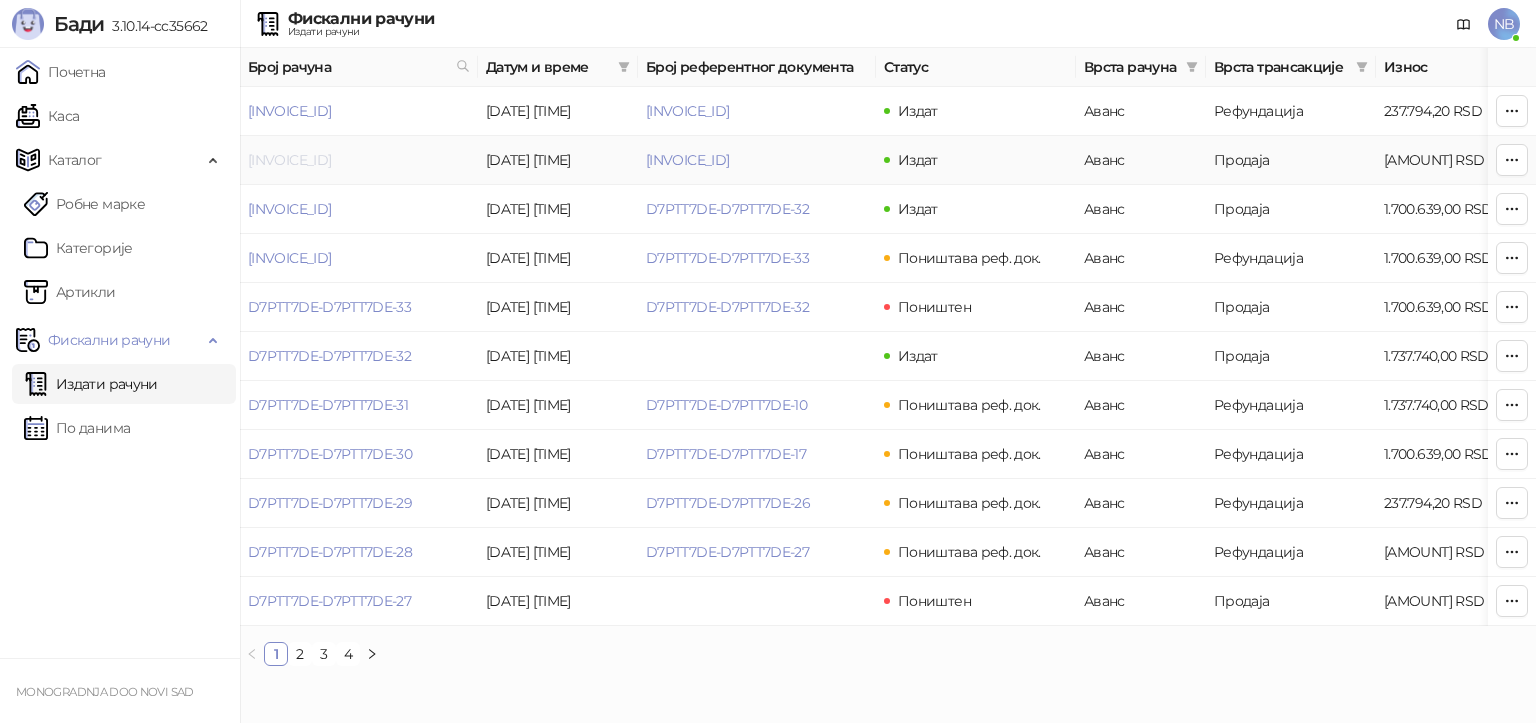 click on "D7PTT7DE-D7PTT7DE-36" at bounding box center (289, 160) 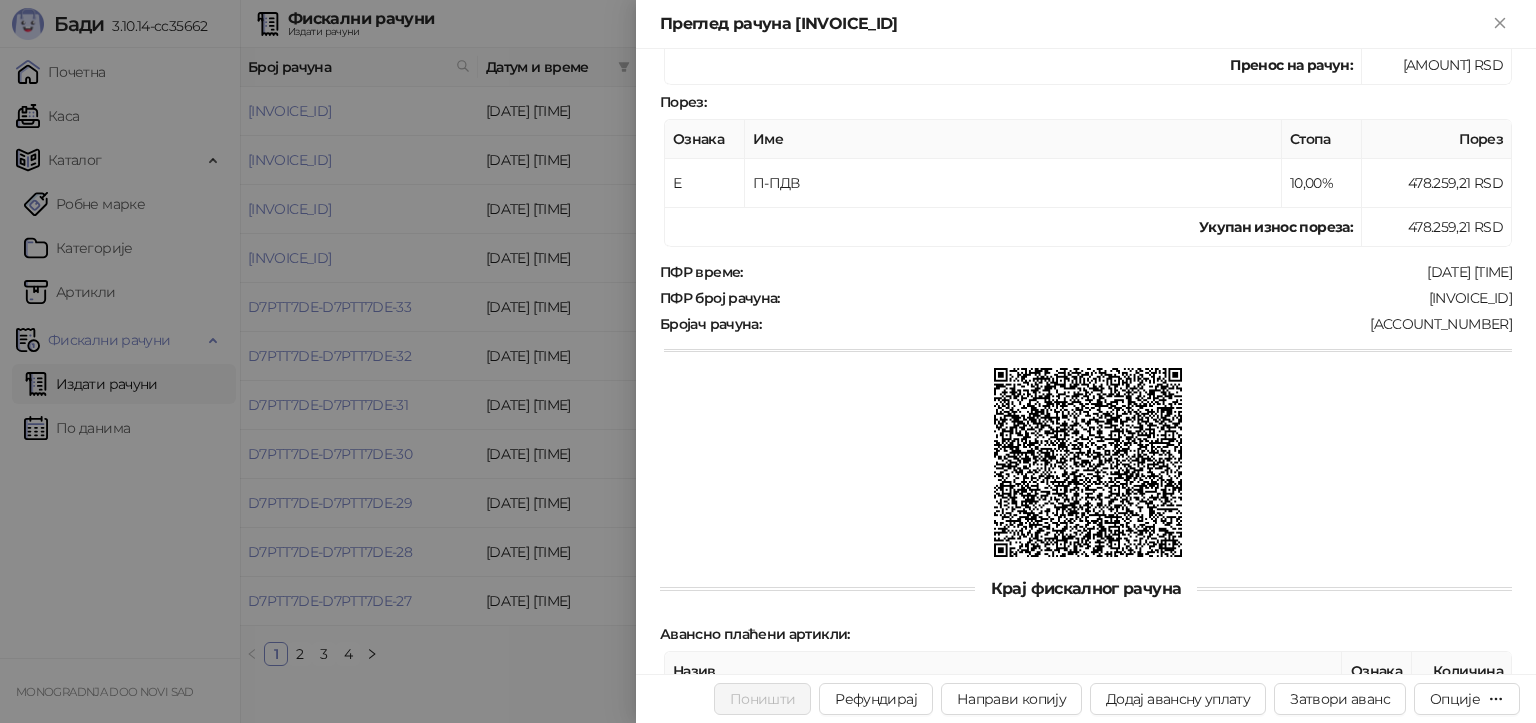scroll, scrollTop: 621, scrollLeft: 0, axis: vertical 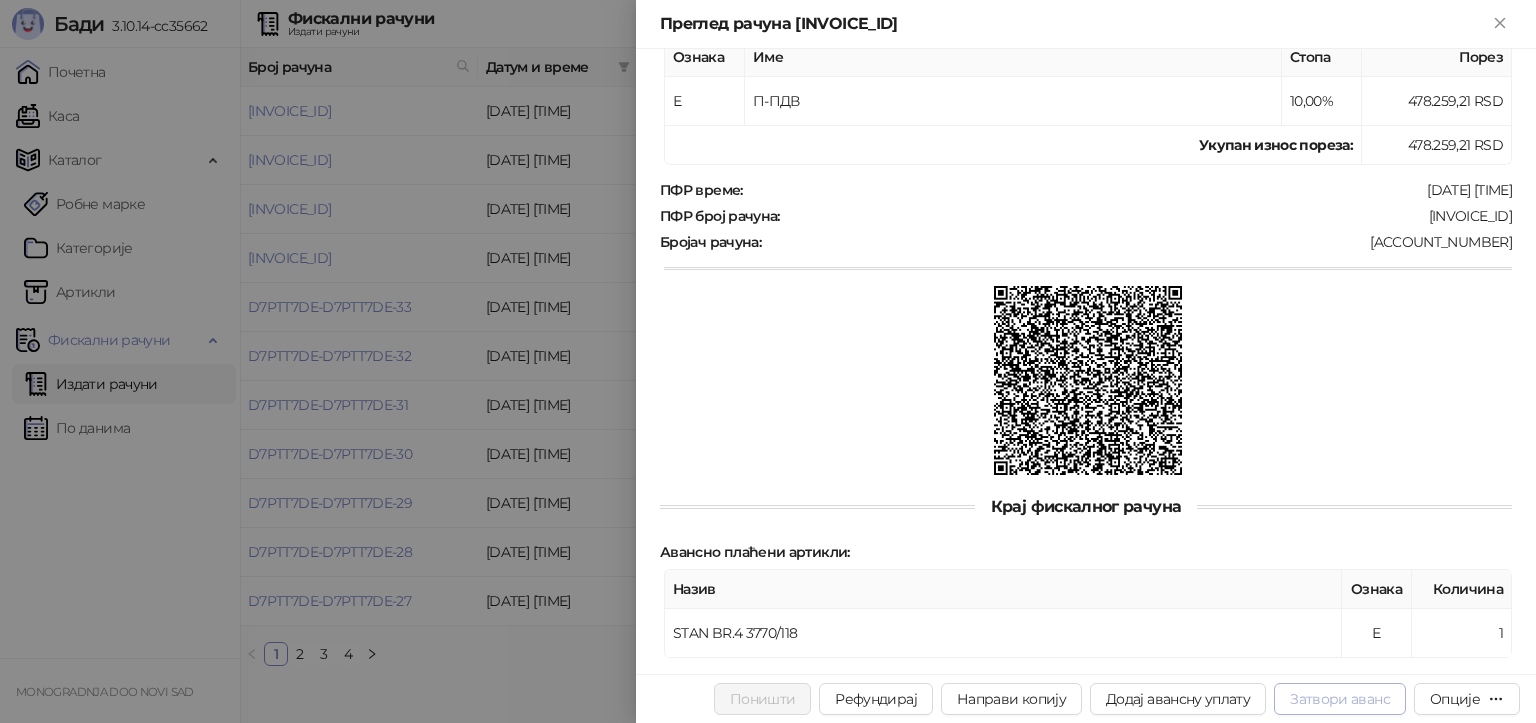 click on "Затвори аванс" at bounding box center (1340, 699) 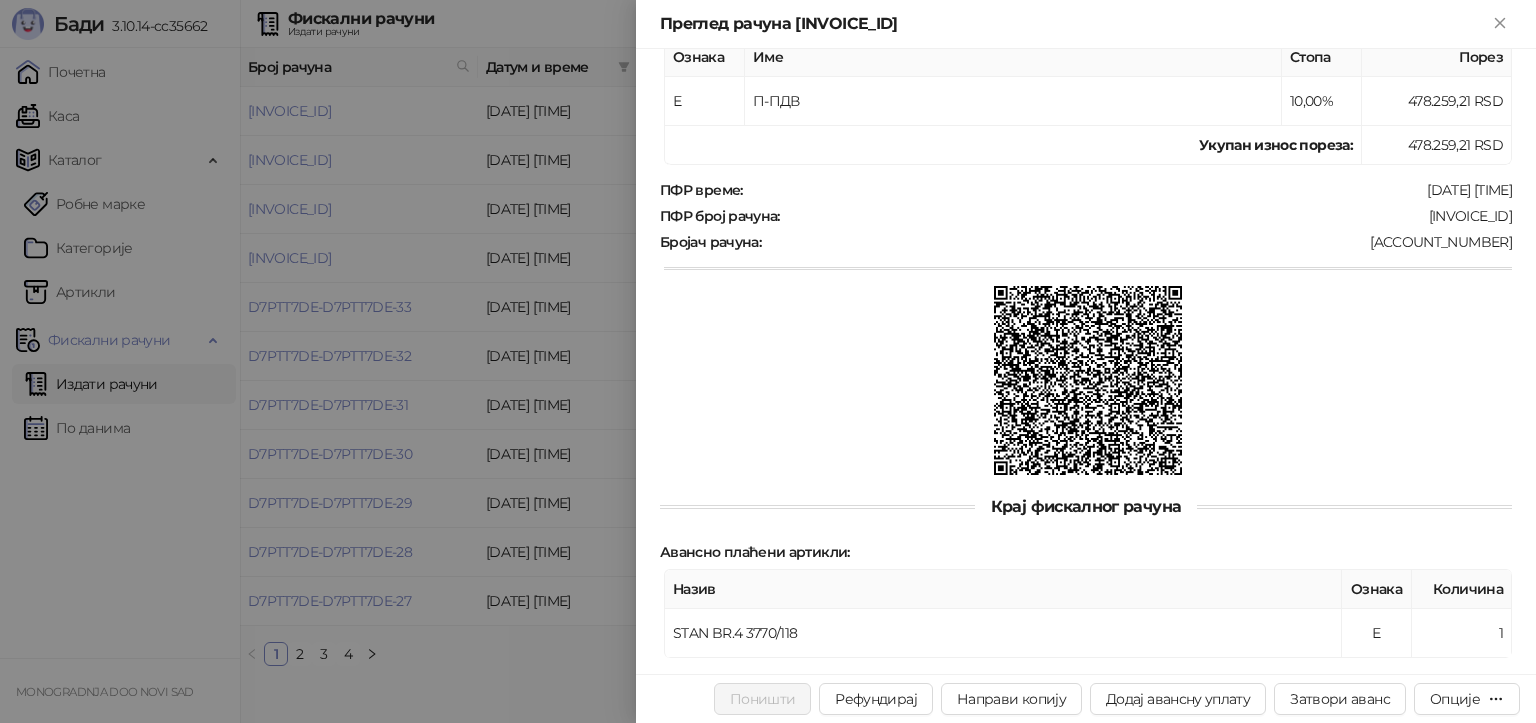 type on "**********" 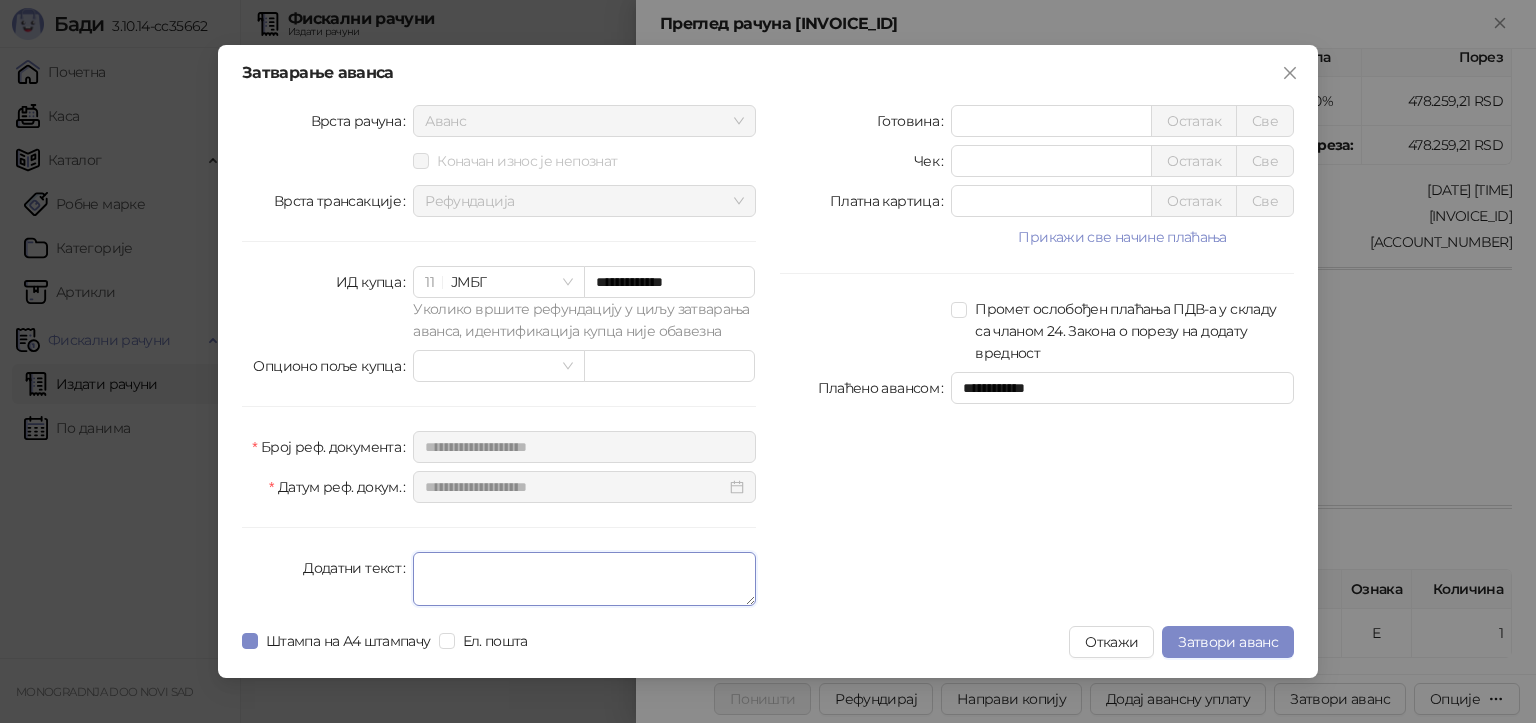 click on "Додатни текст" at bounding box center (584, 579) 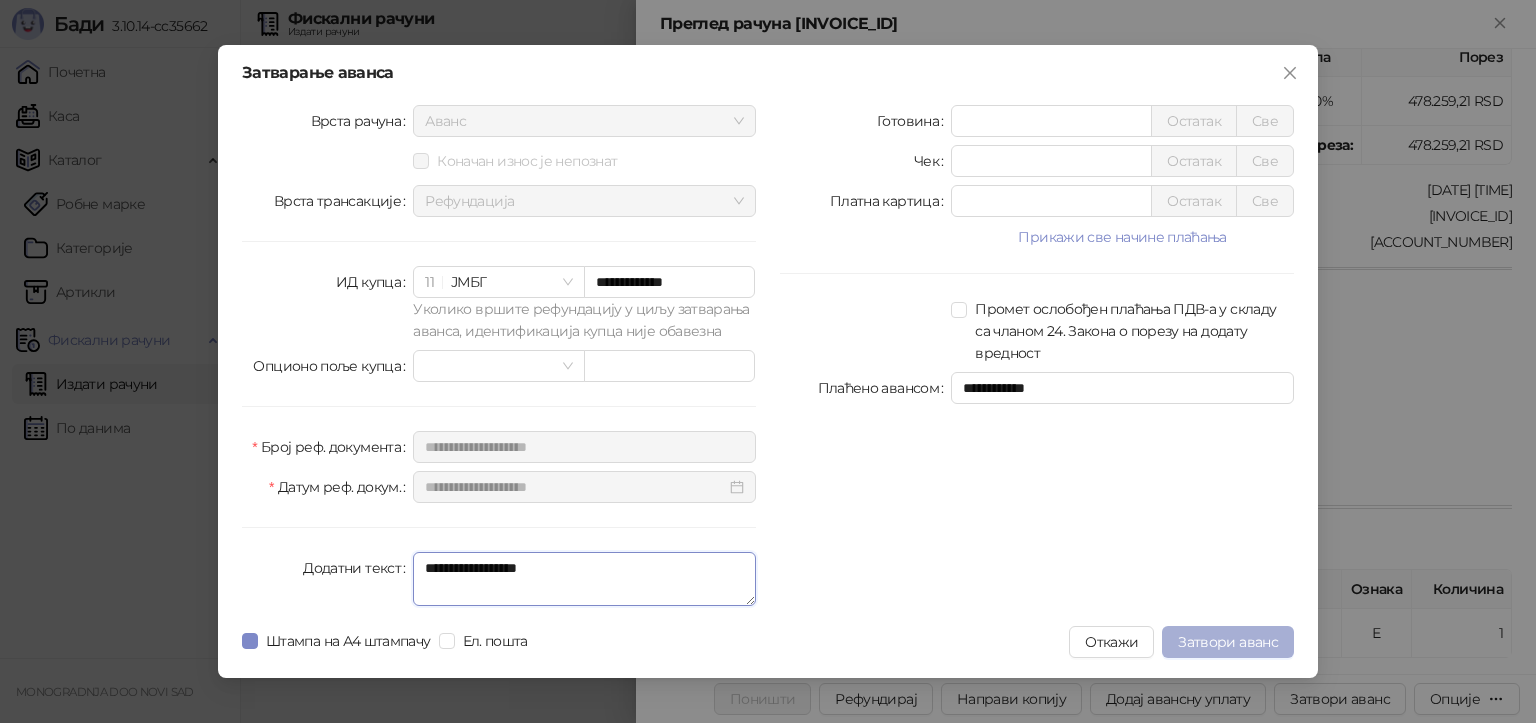 type on "**********" 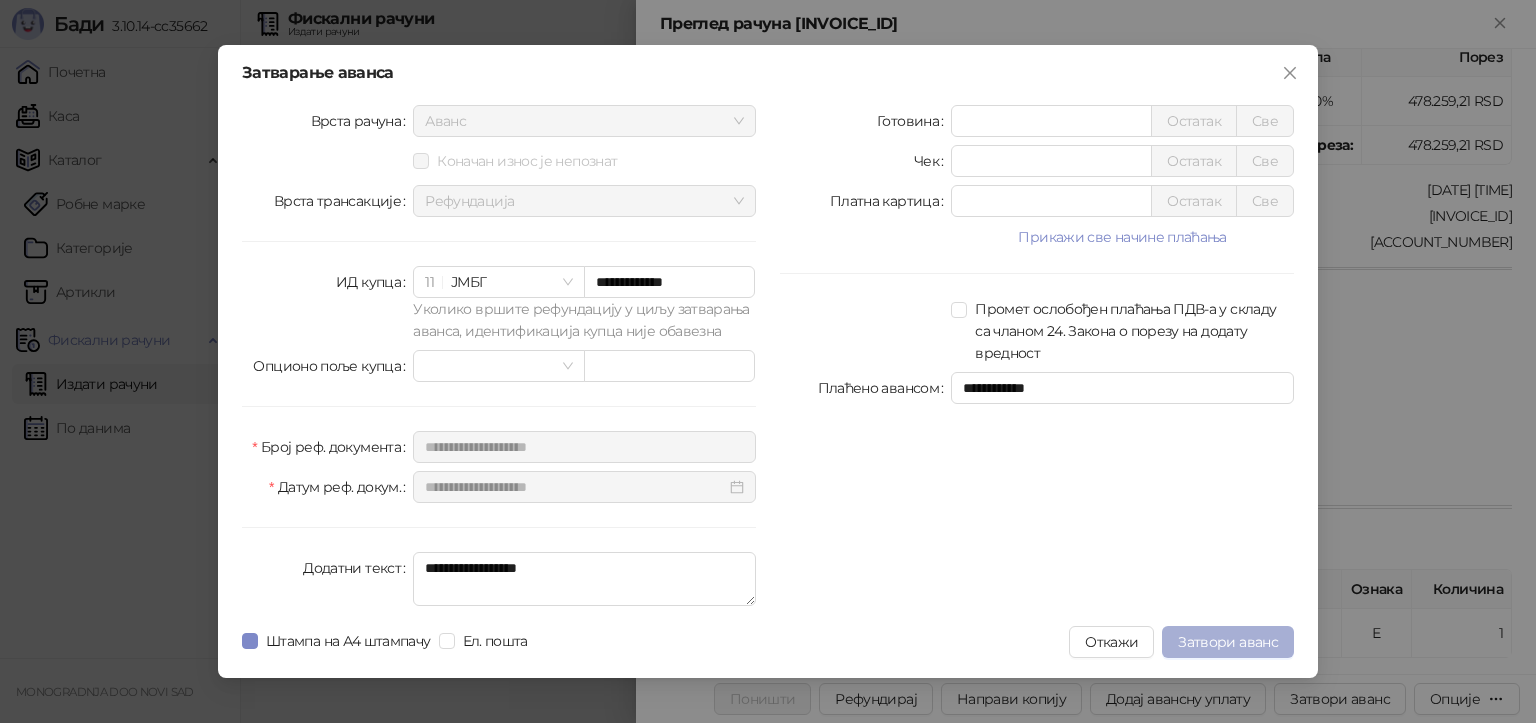 click on "Затвори аванс" at bounding box center (1228, 642) 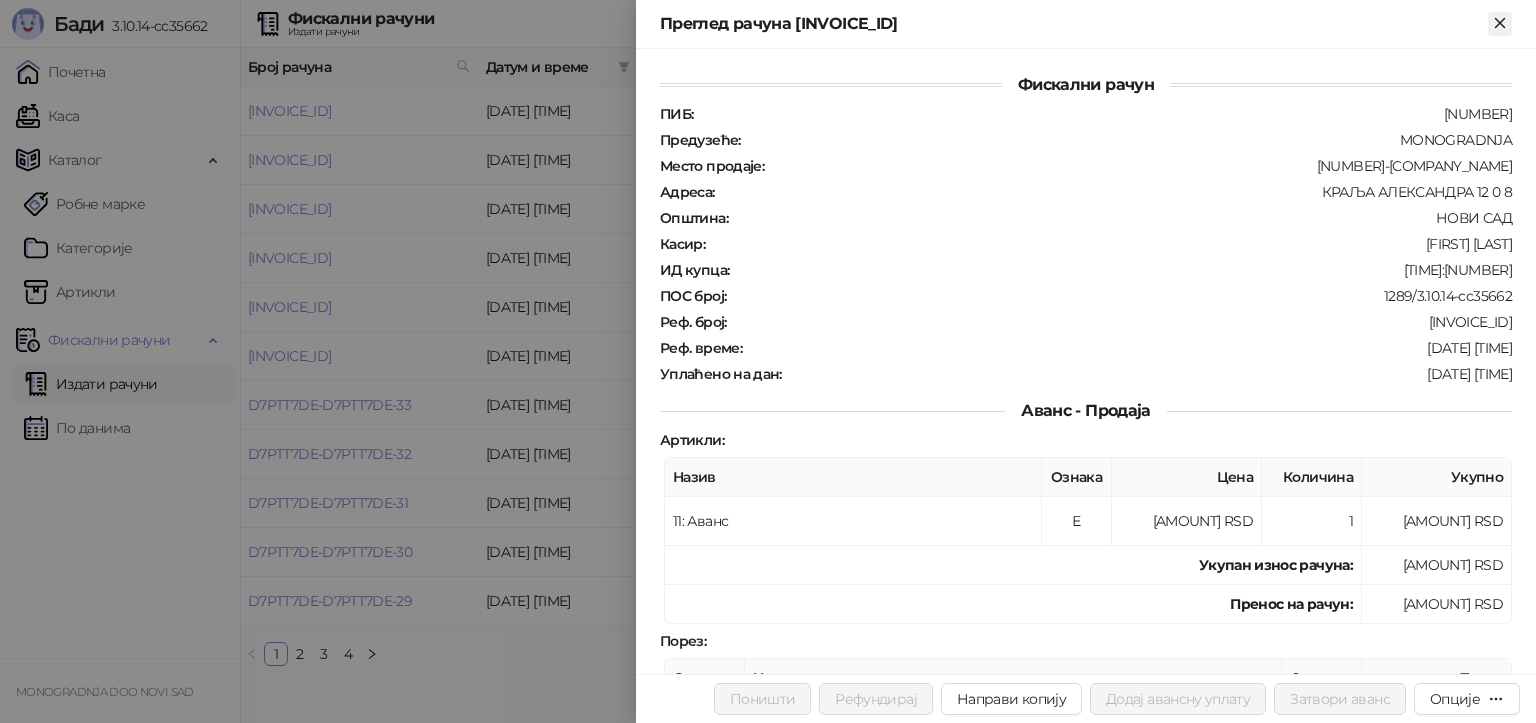 click 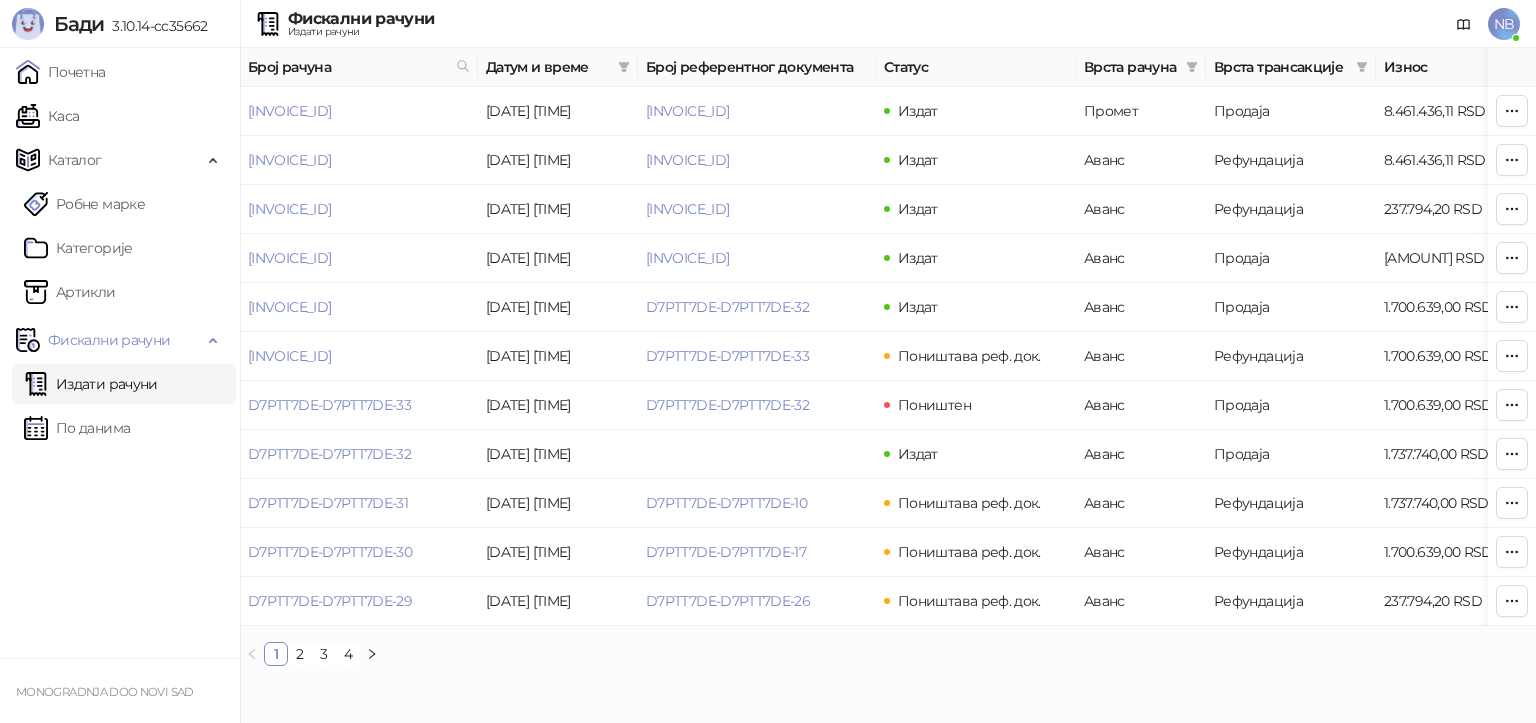 drag, startPoint x: 322, startPoint y: 602, endPoint x: 317, endPoint y: 590, distance: 13 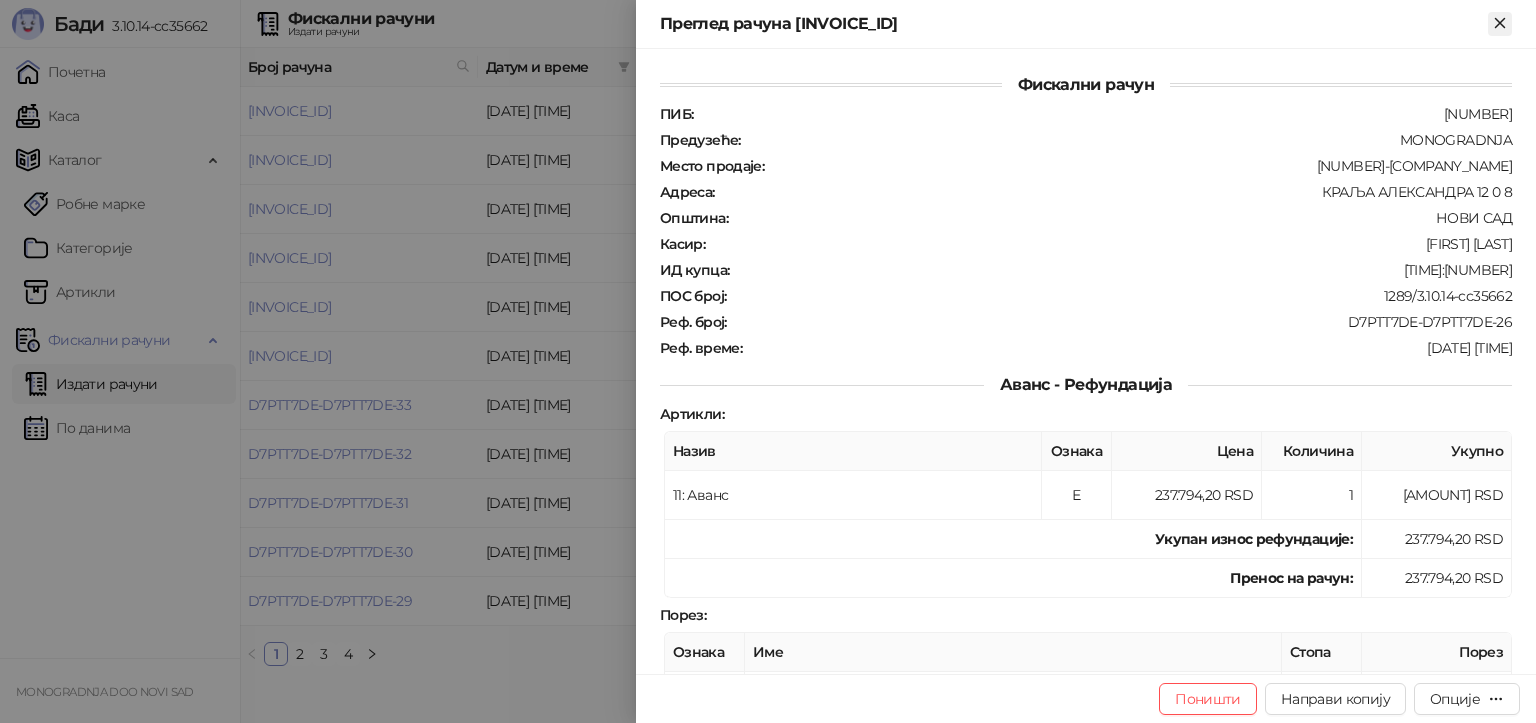 click 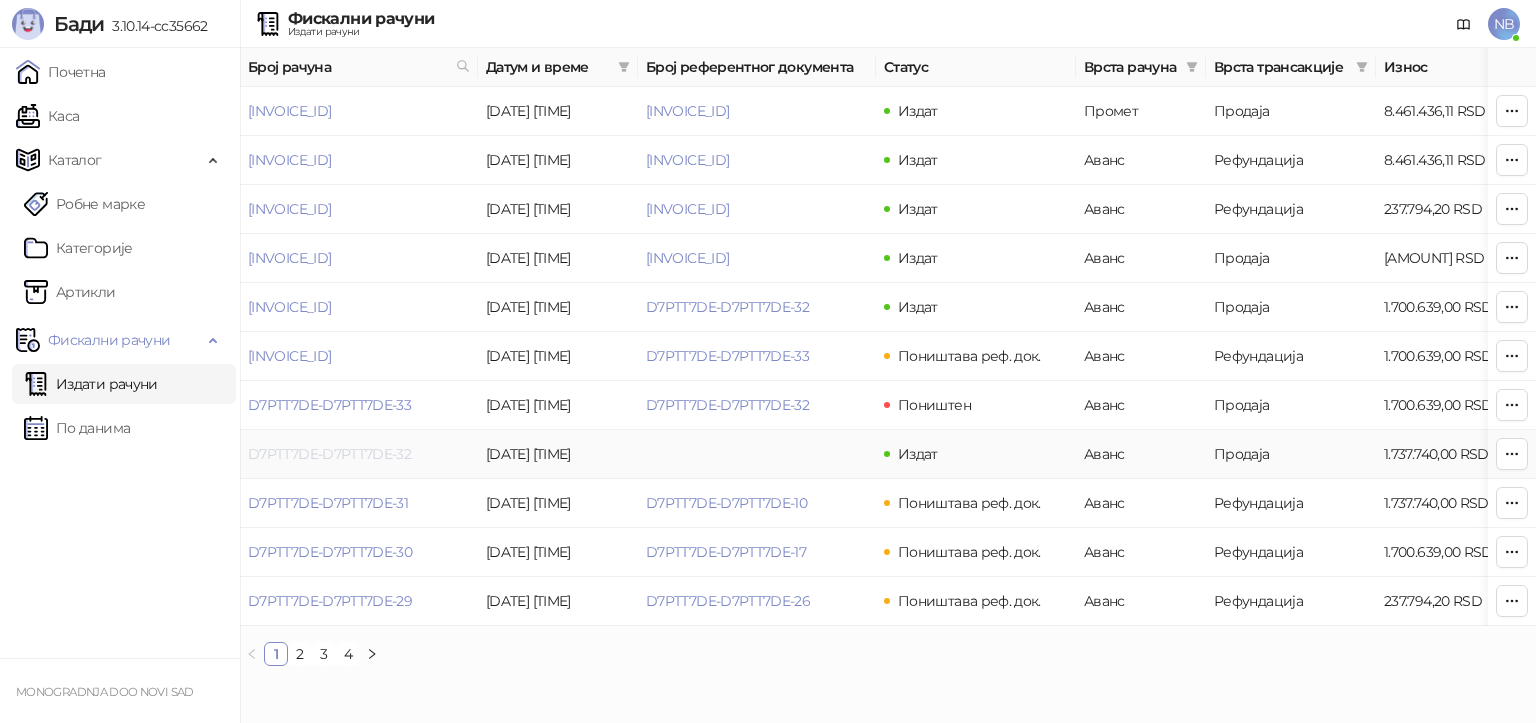 click on "D7PTT7DE-D7PTT7DE-32" at bounding box center (329, 454) 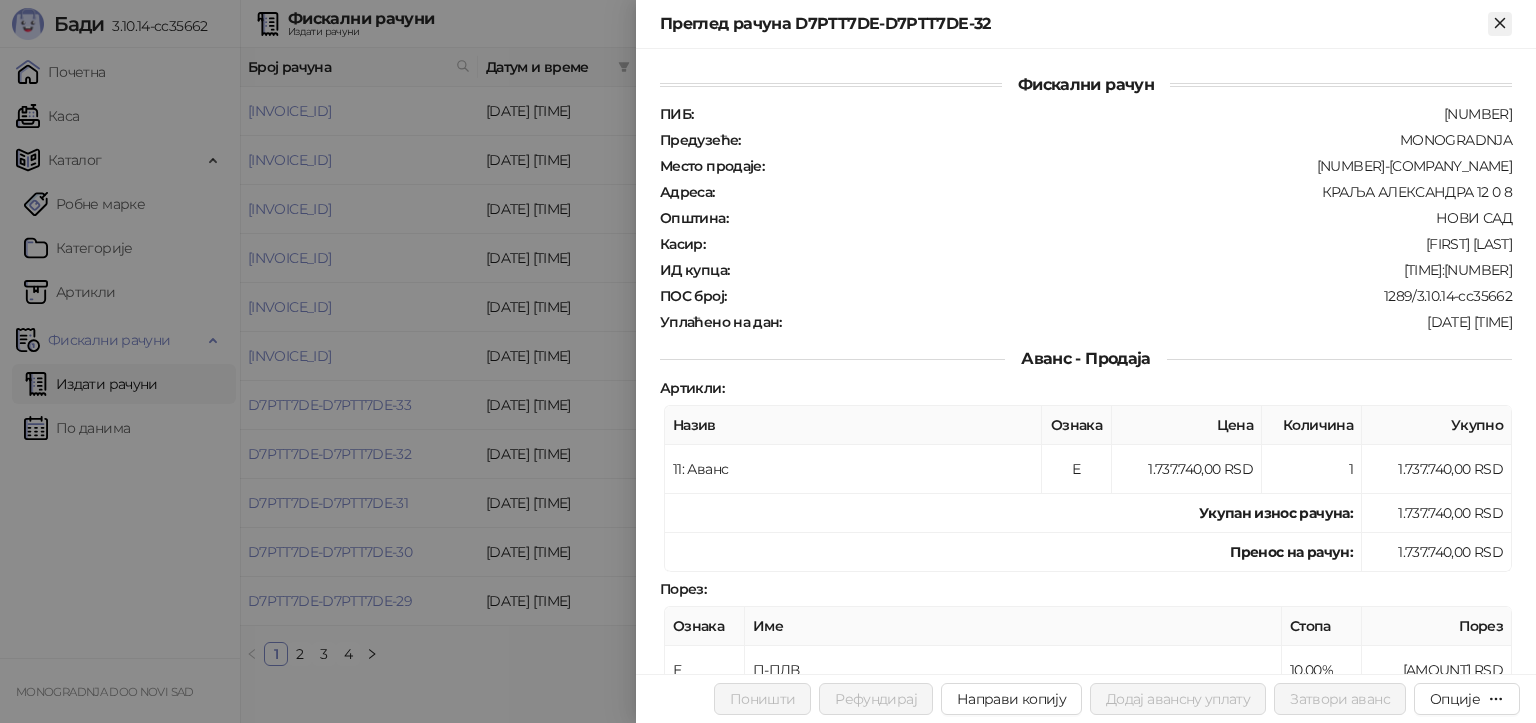 click 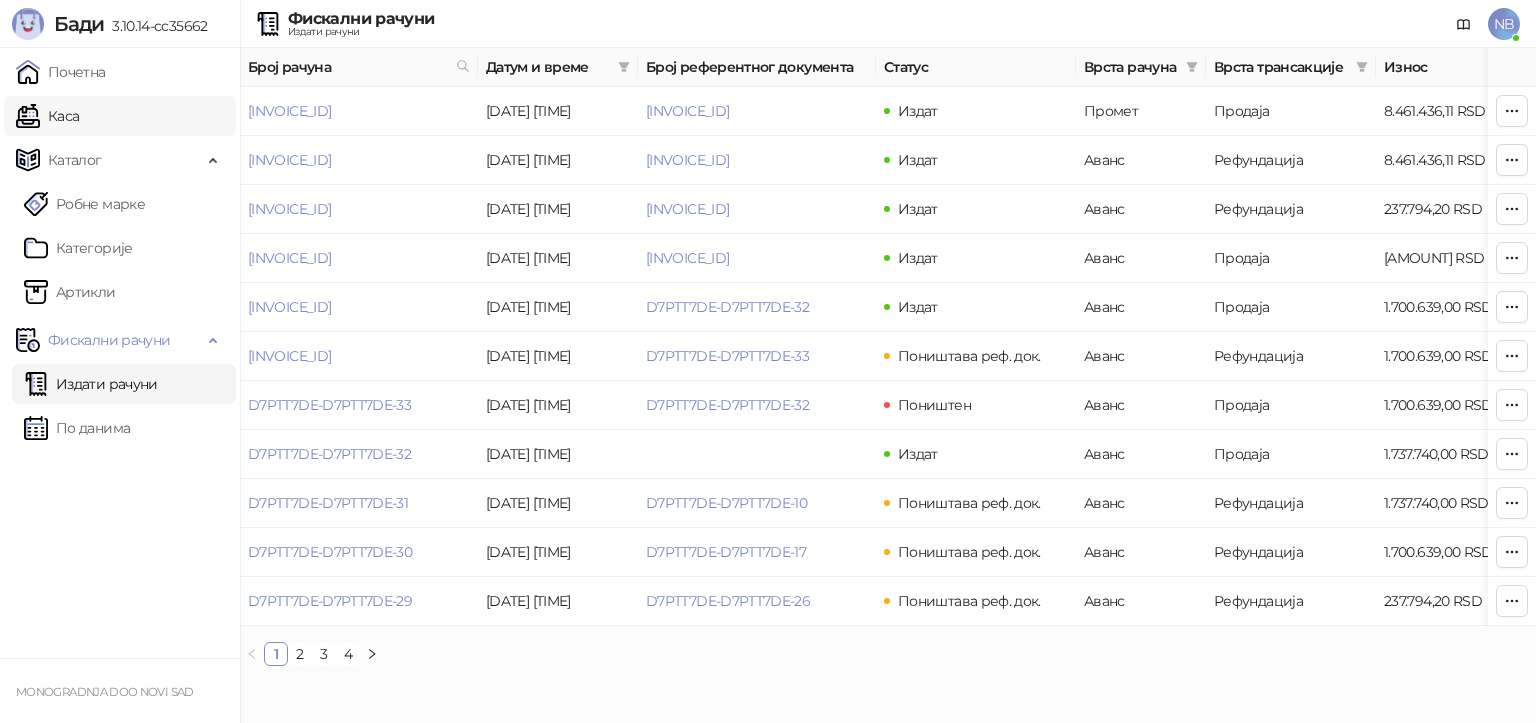 click on "Каса" at bounding box center [47, 116] 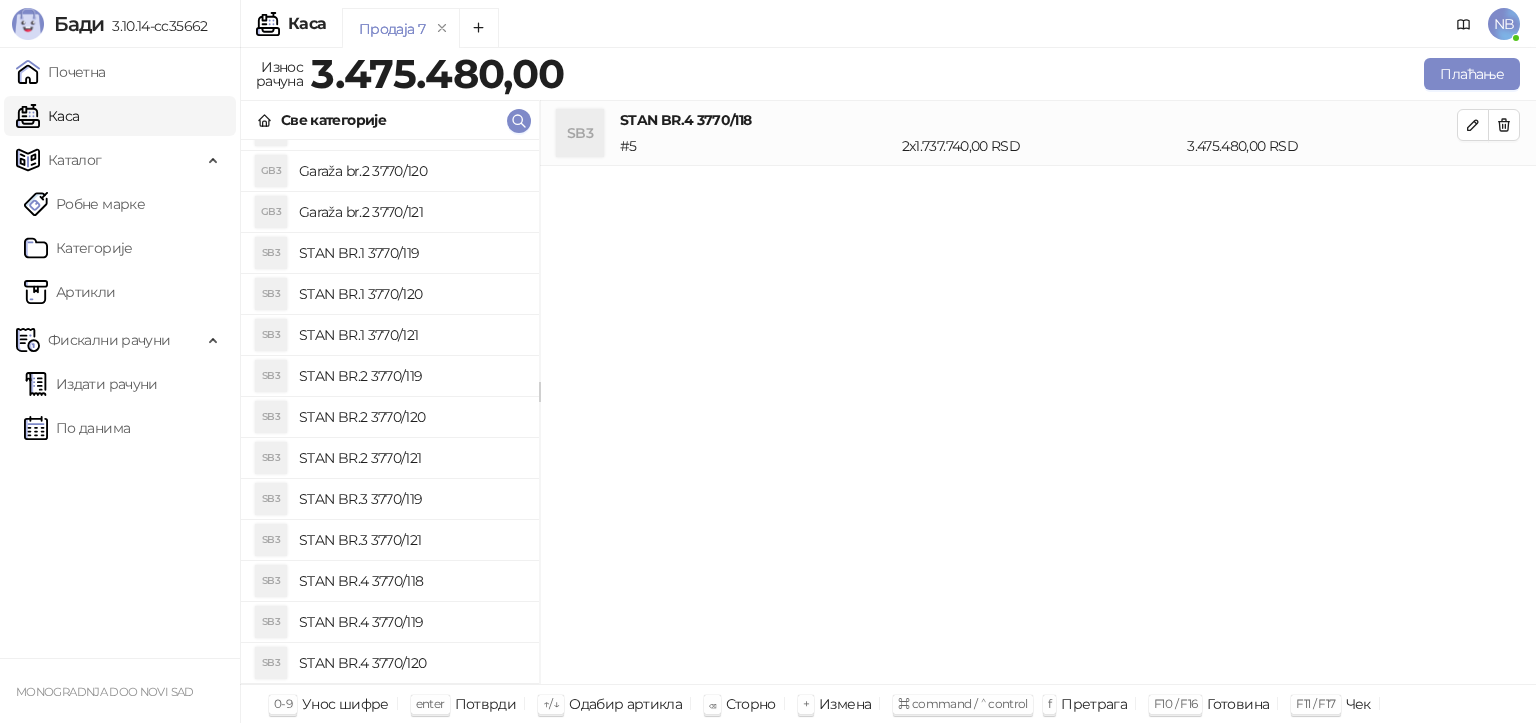 scroll, scrollTop: 112, scrollLeft: 0, axis: vertical 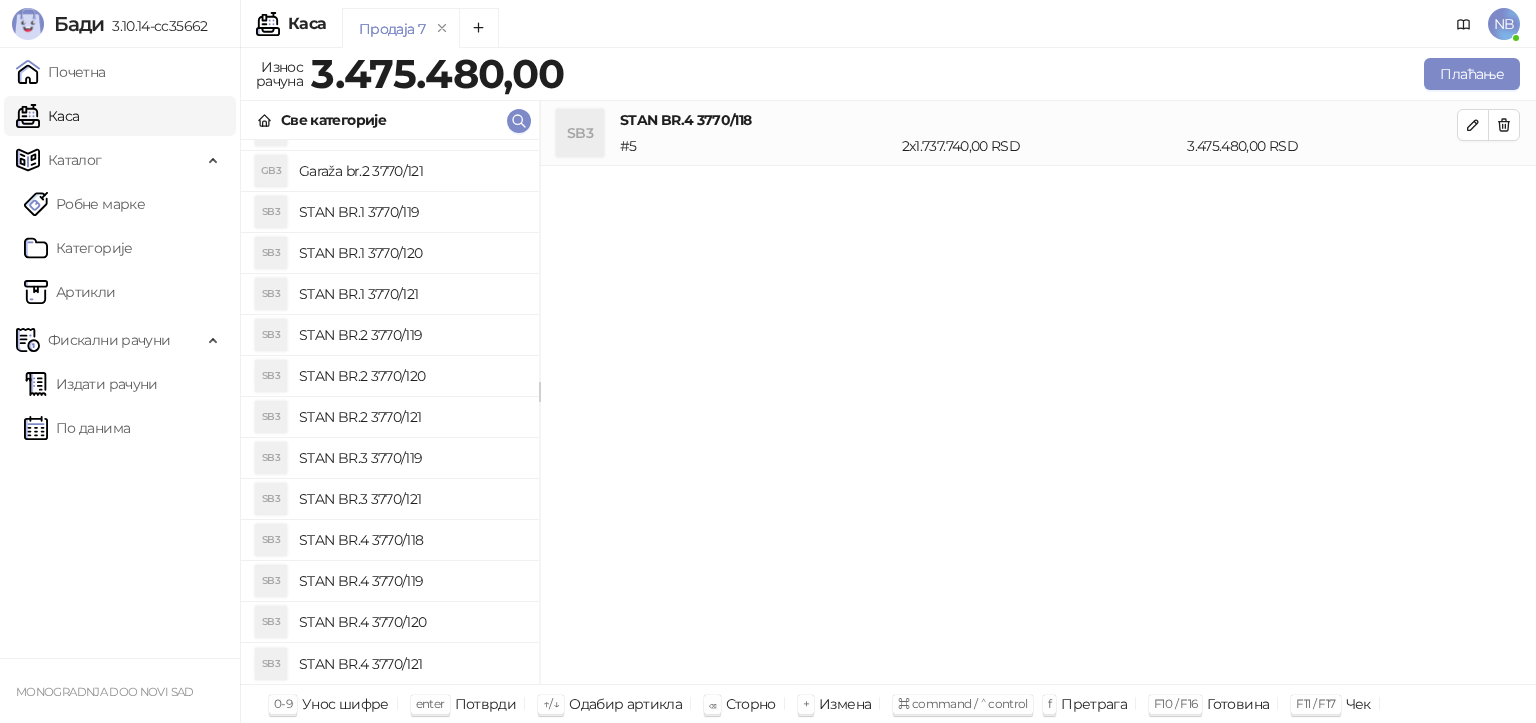 click on "STAN BR.1 3770/121" at bounding box center [411, 294] 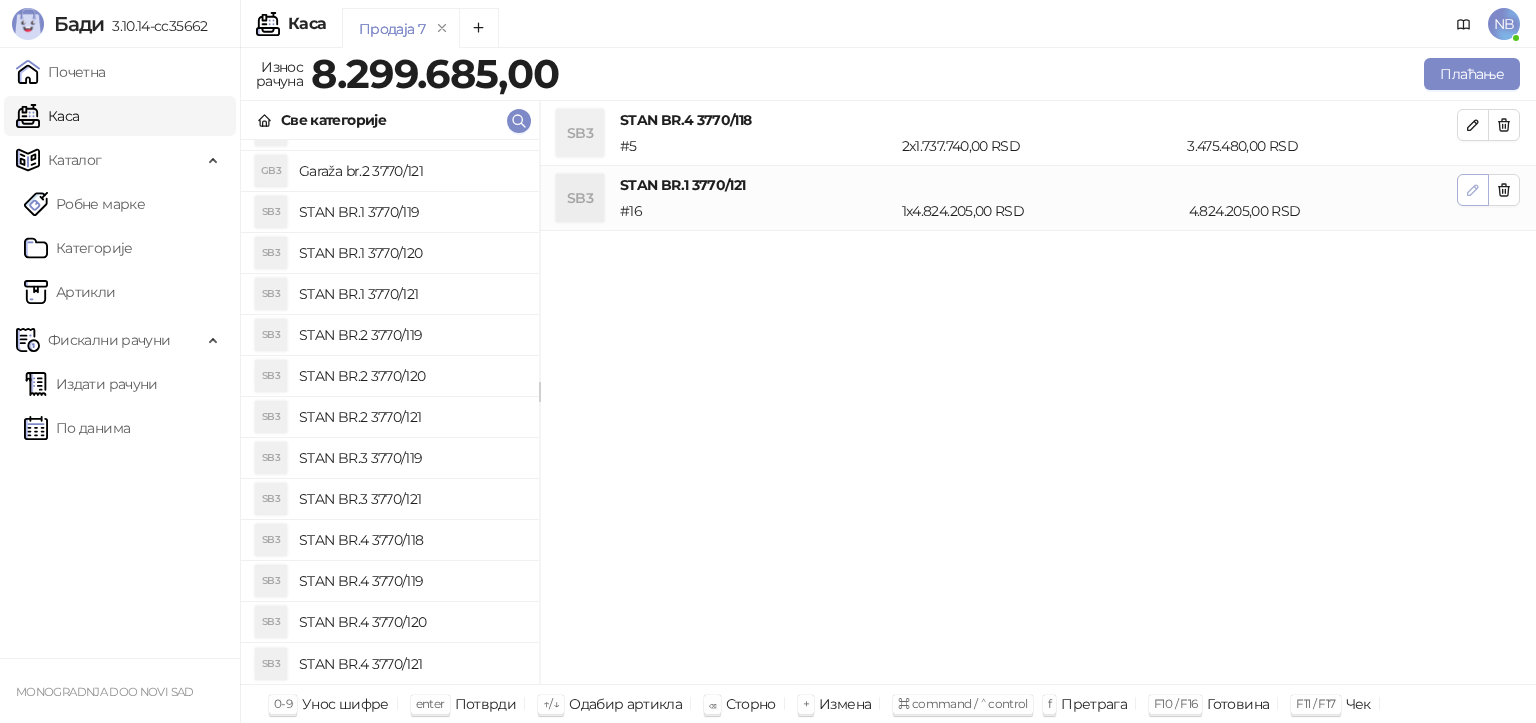 click 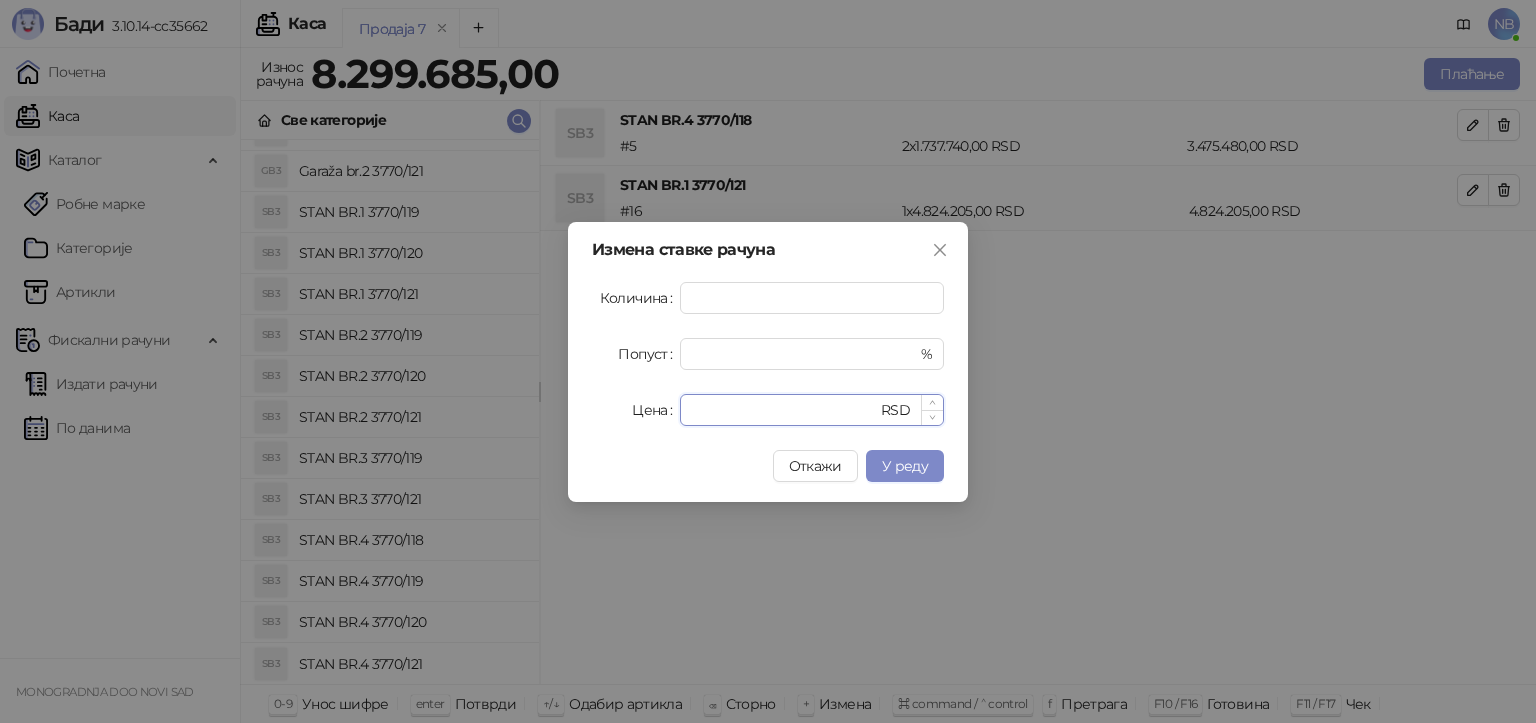 drag, startPoint x: 755, startPoint y: 402, endPoint x: 688, endPoint y: 405, distance: 67.06713 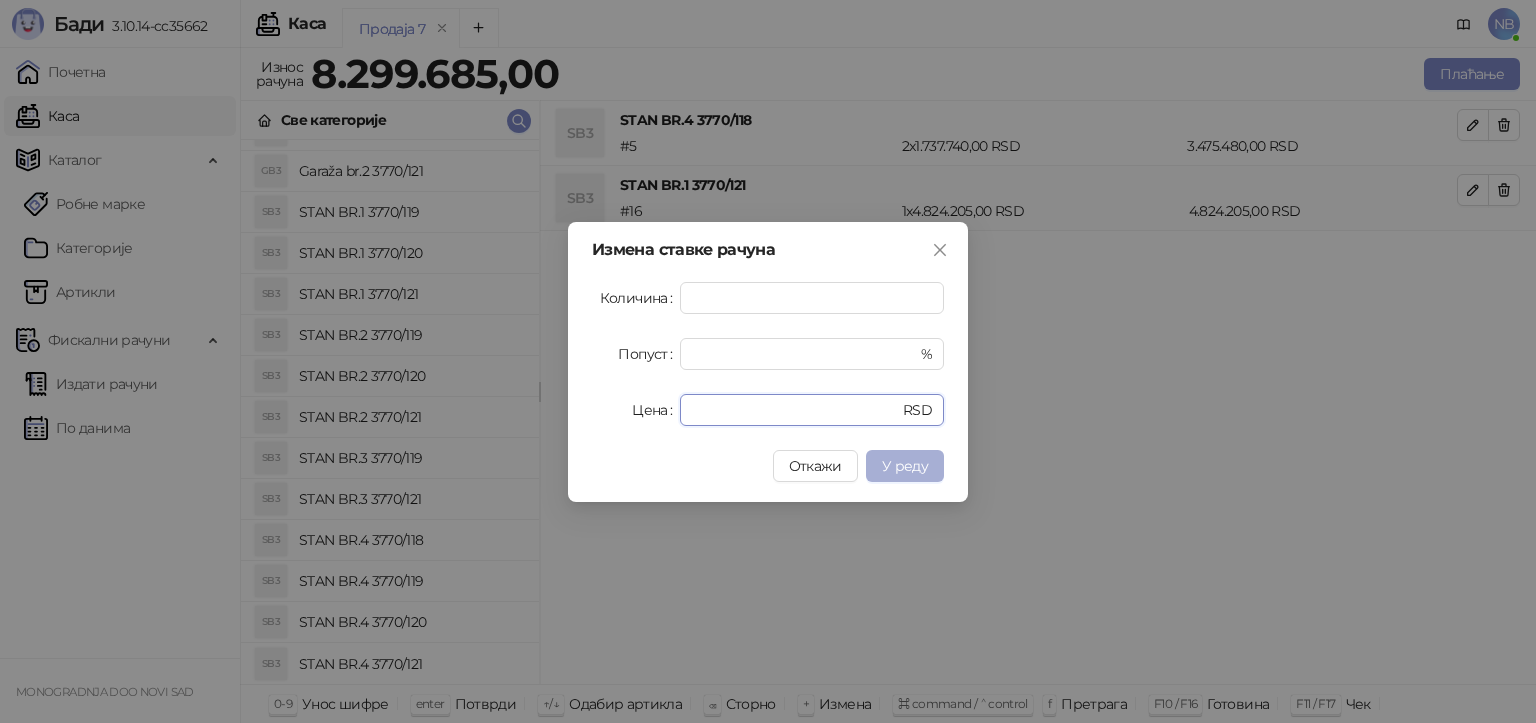 type on "*******" 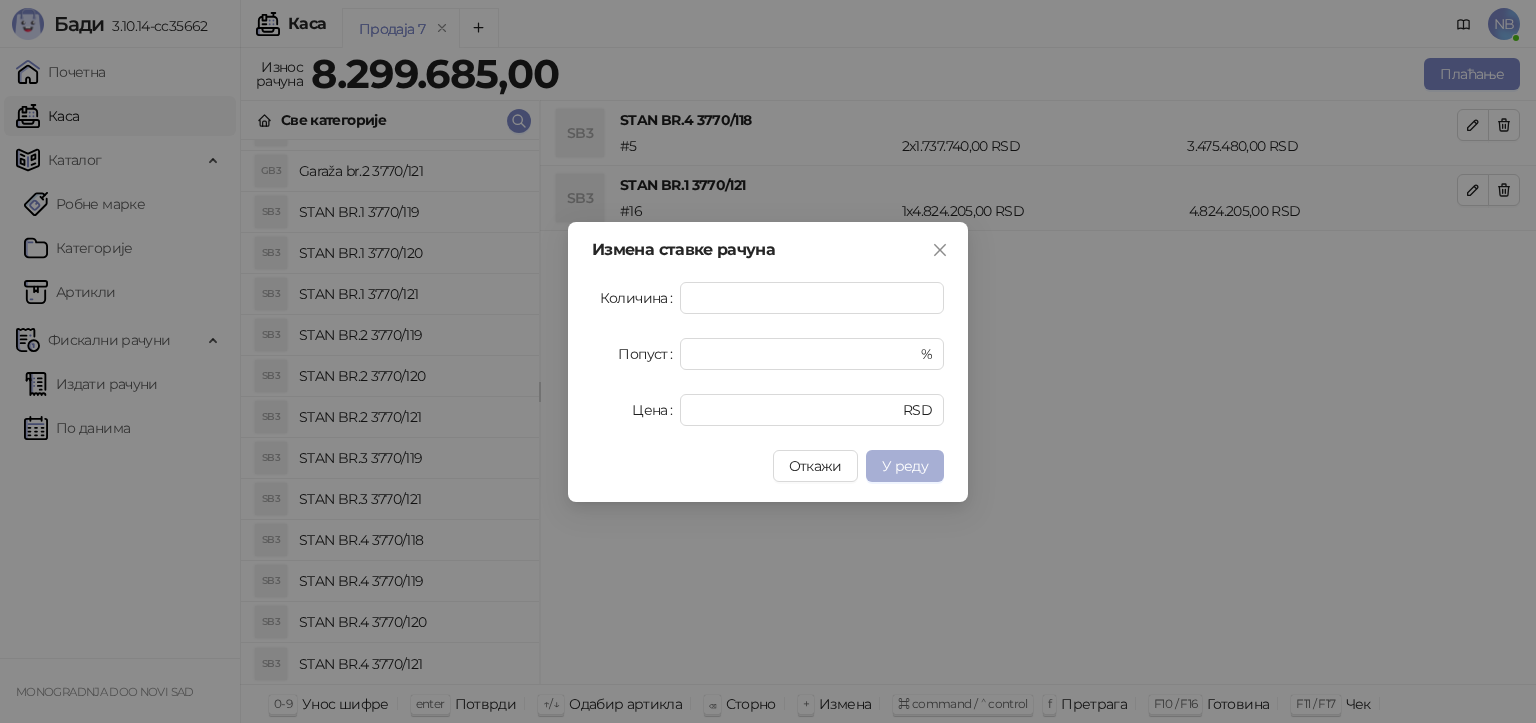 click on "У реду" at bounding box center [905, 466] 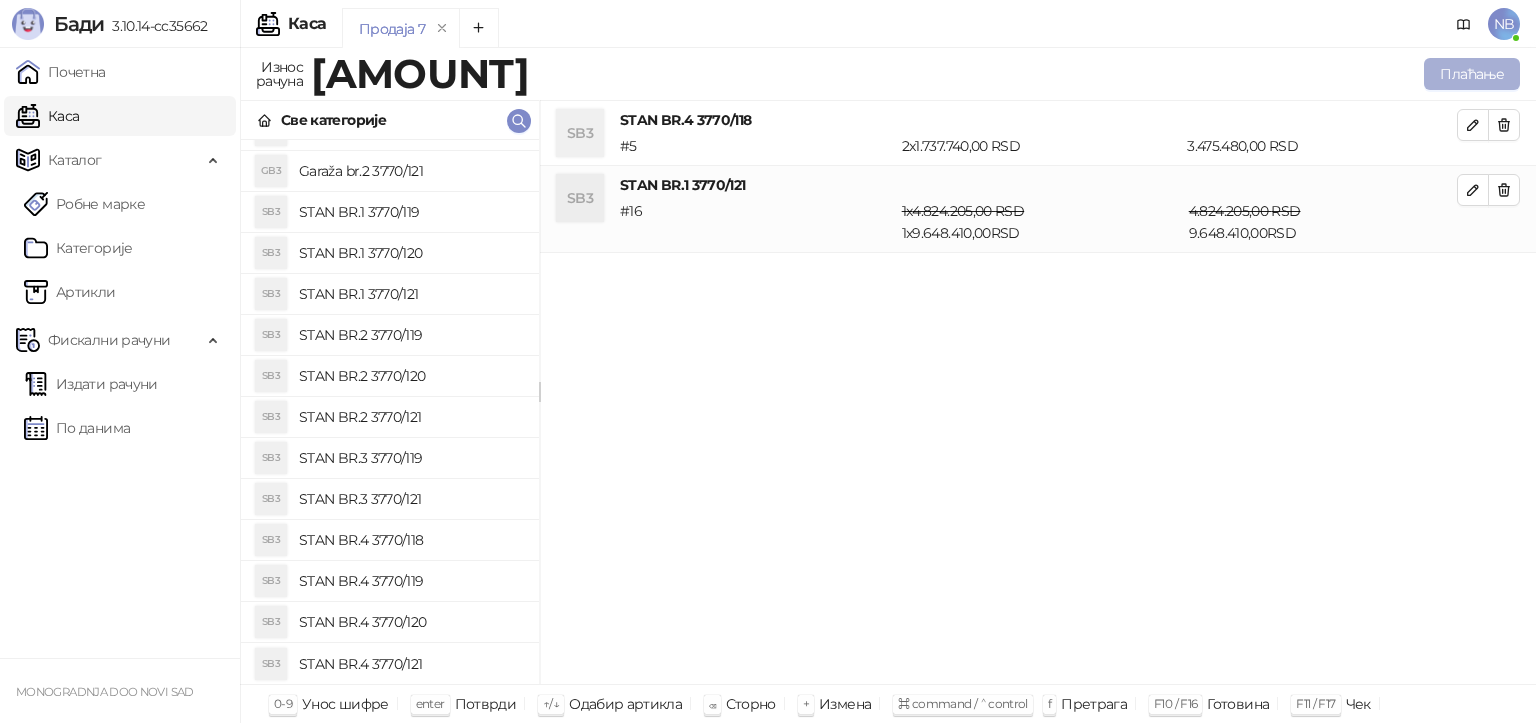 click on "Плаћање" at bounding box center (1472, 74) 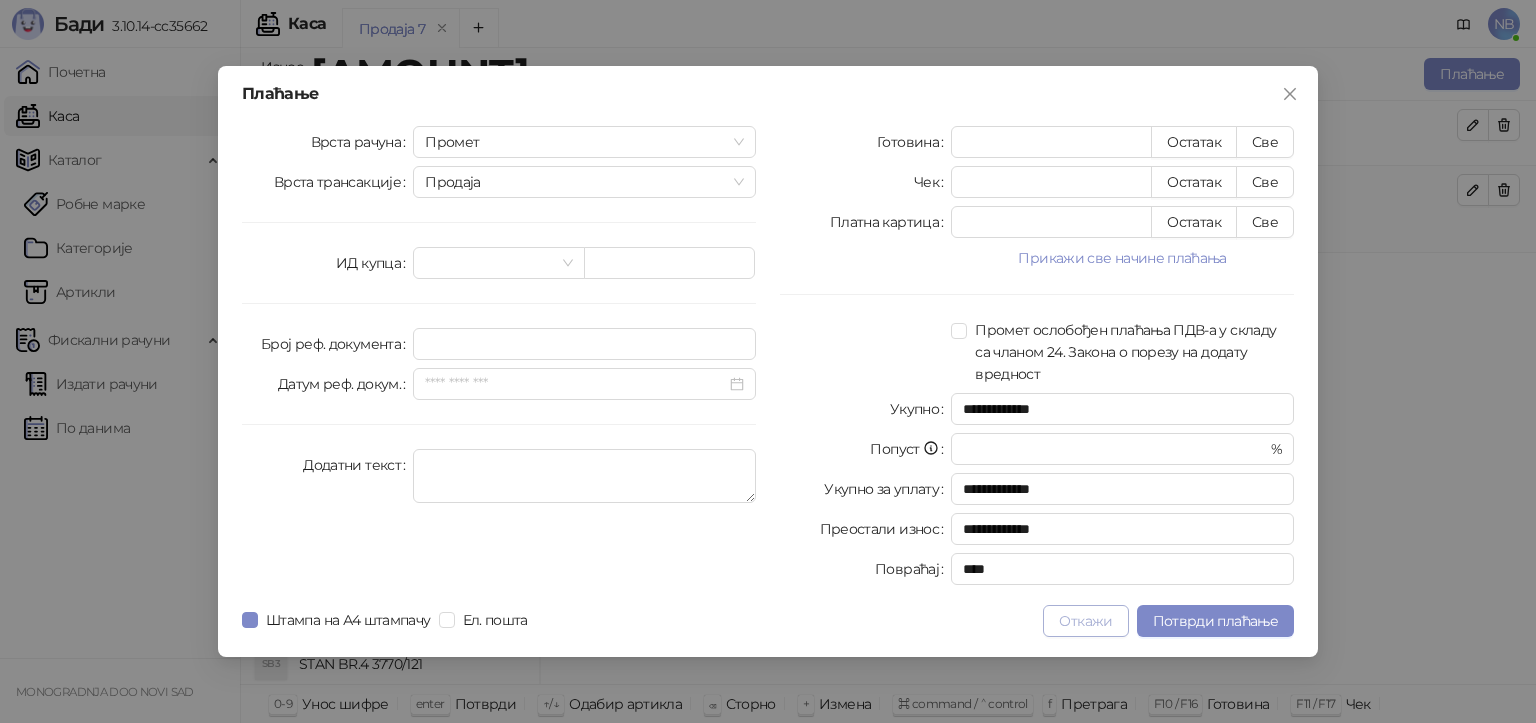 click on "Откажи" at bounding box center [1085, 621] 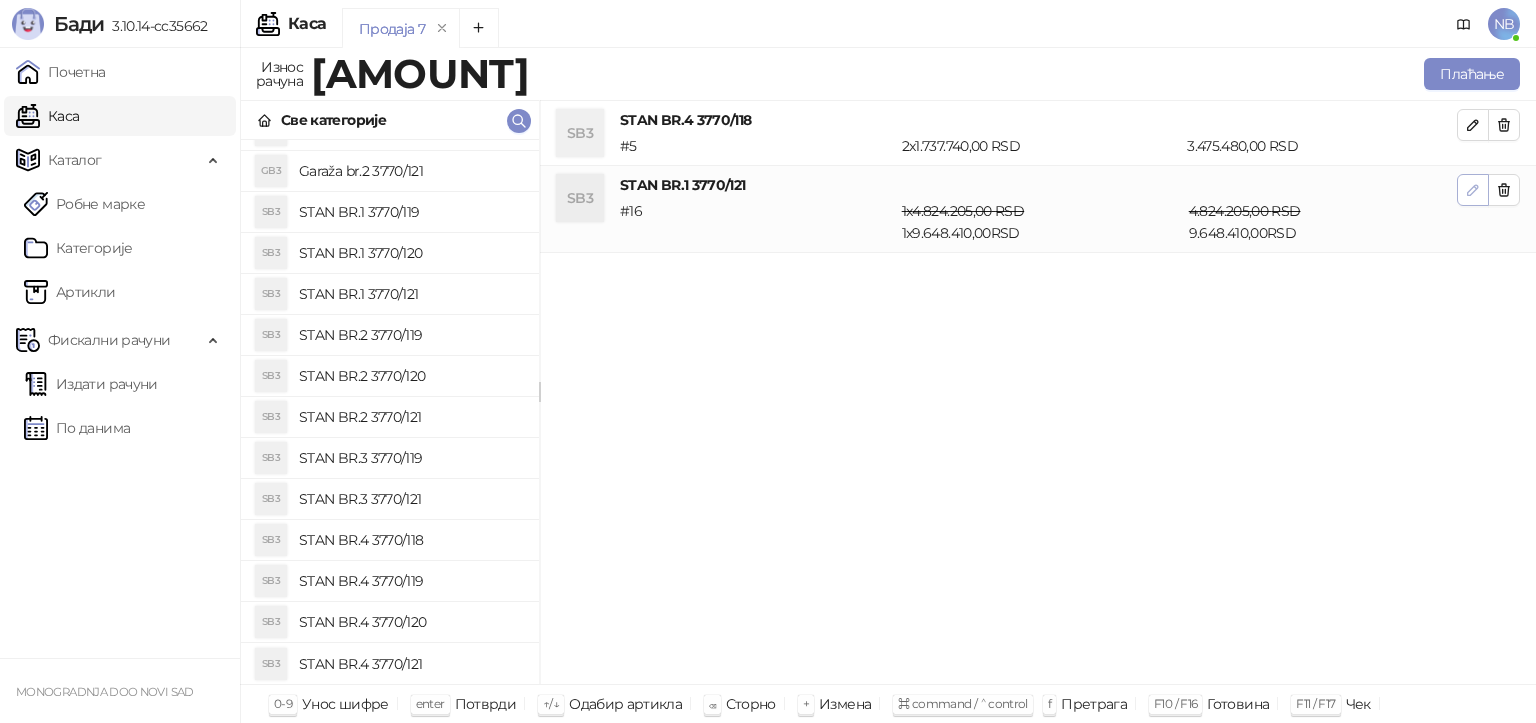 click at bounding box center [1473, 190] 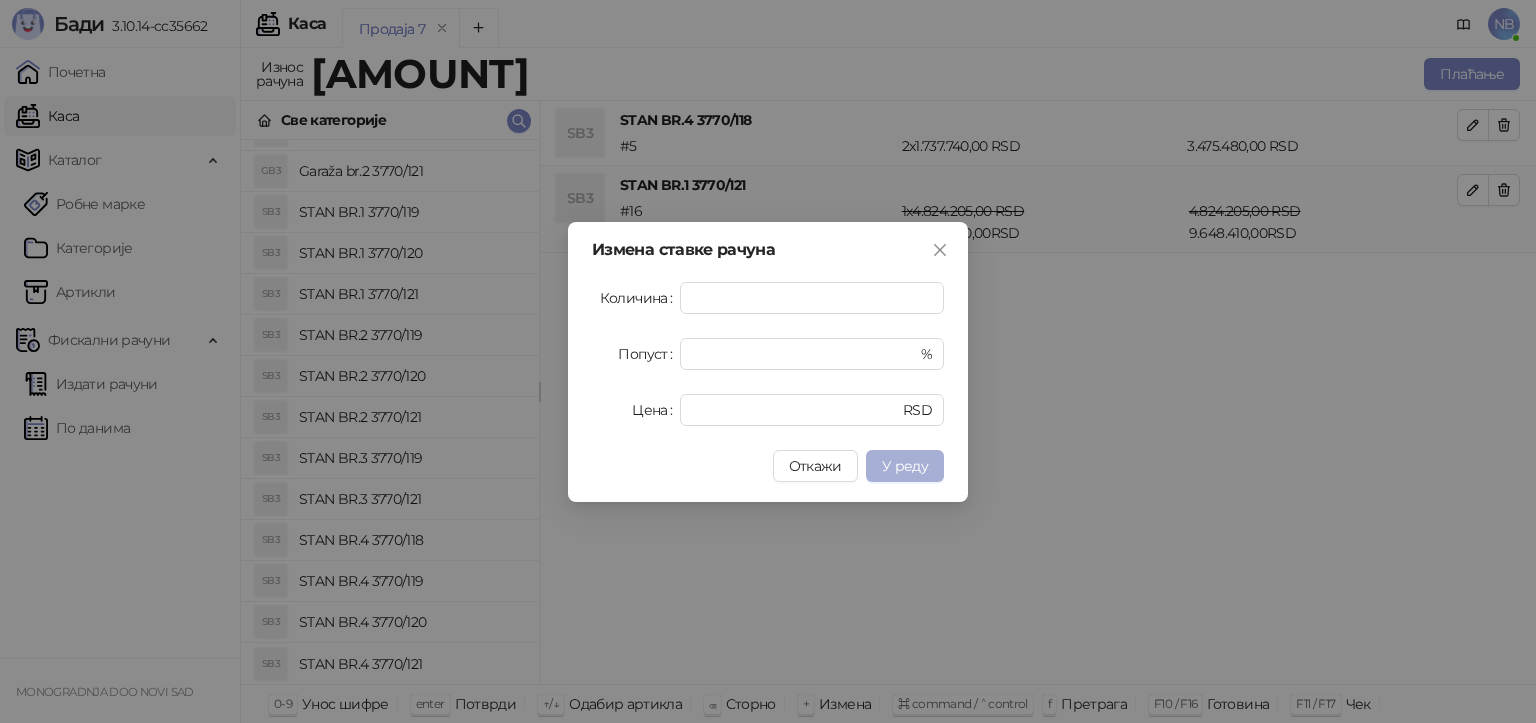 drag, startPoint x: 885, startPoint y: 466, endPoint x: 960, endPoint y: 290, distance: 191.31387 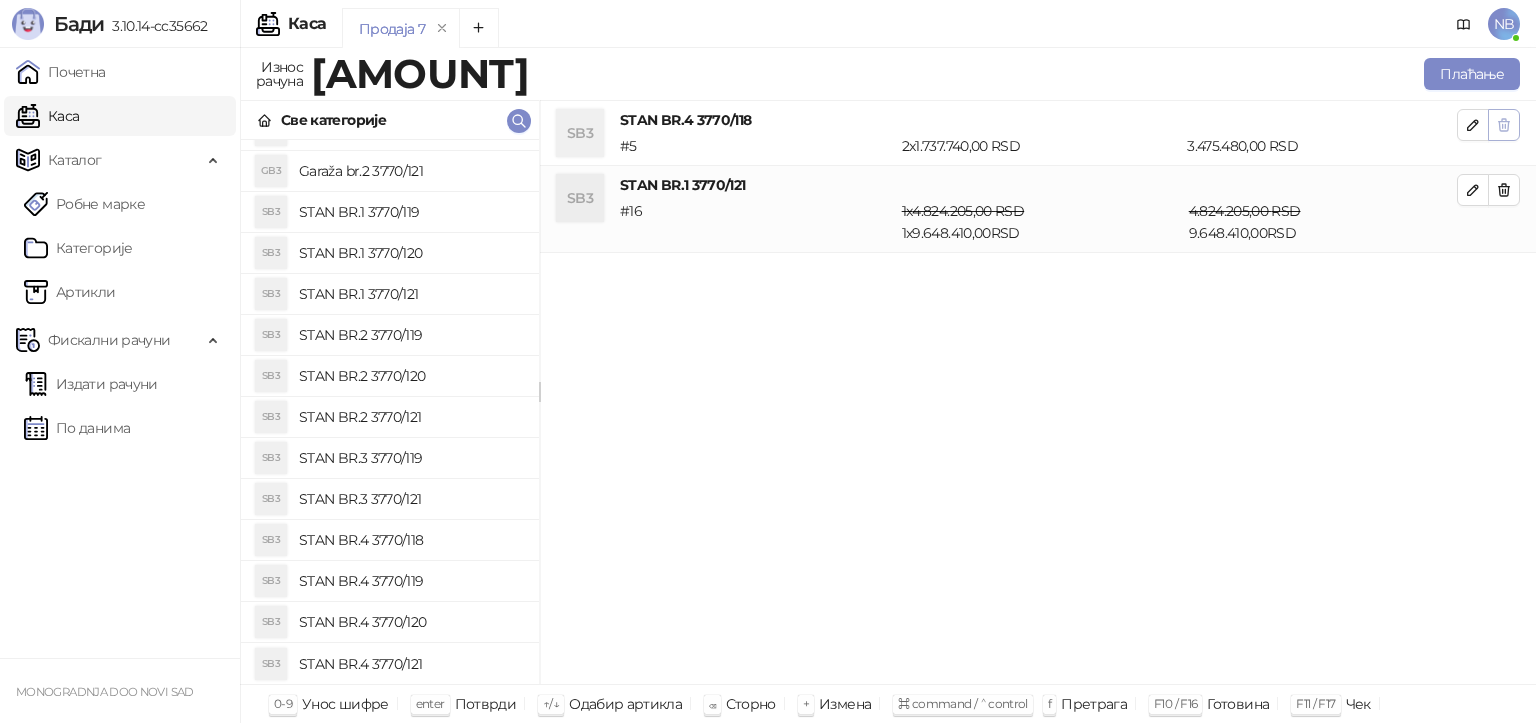 click 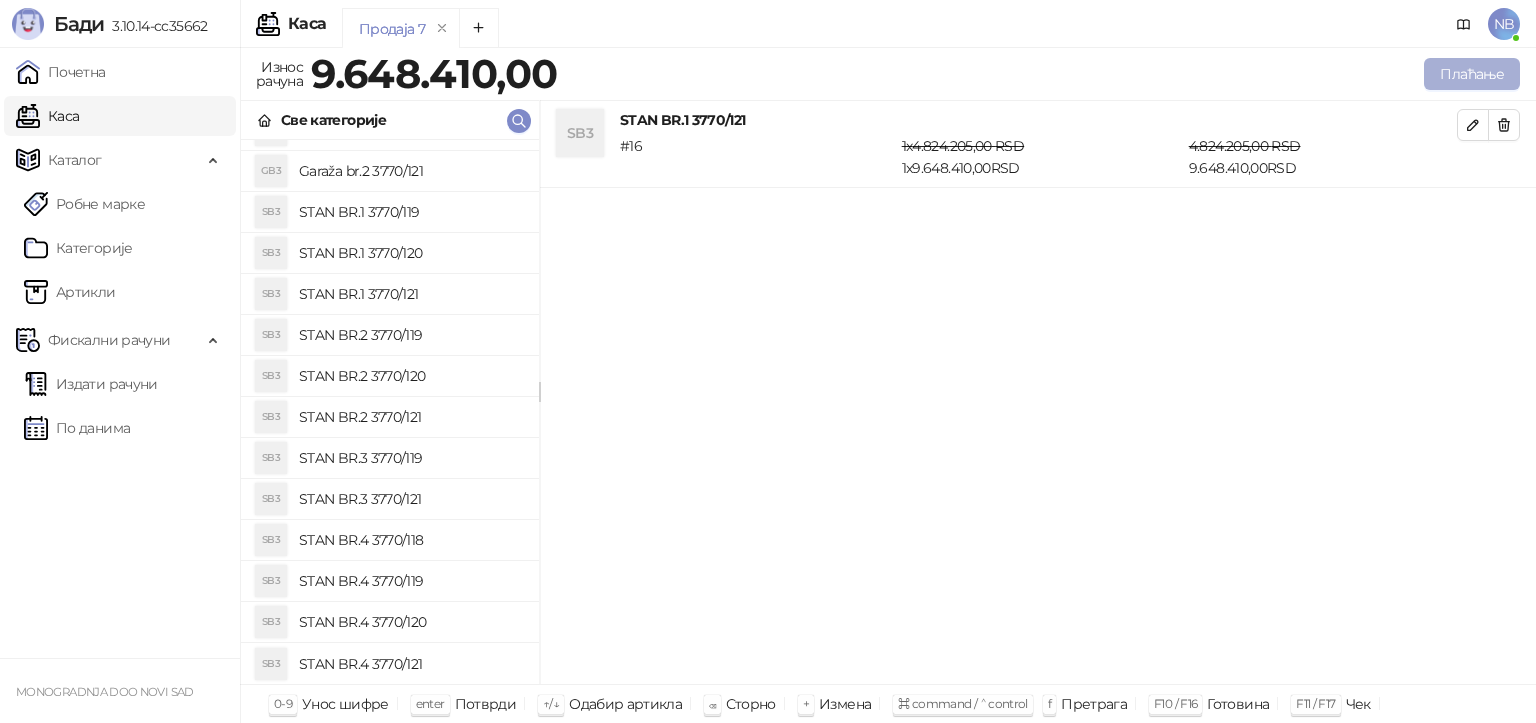 click on "Плаћање" at bounding box center (1472, 74) 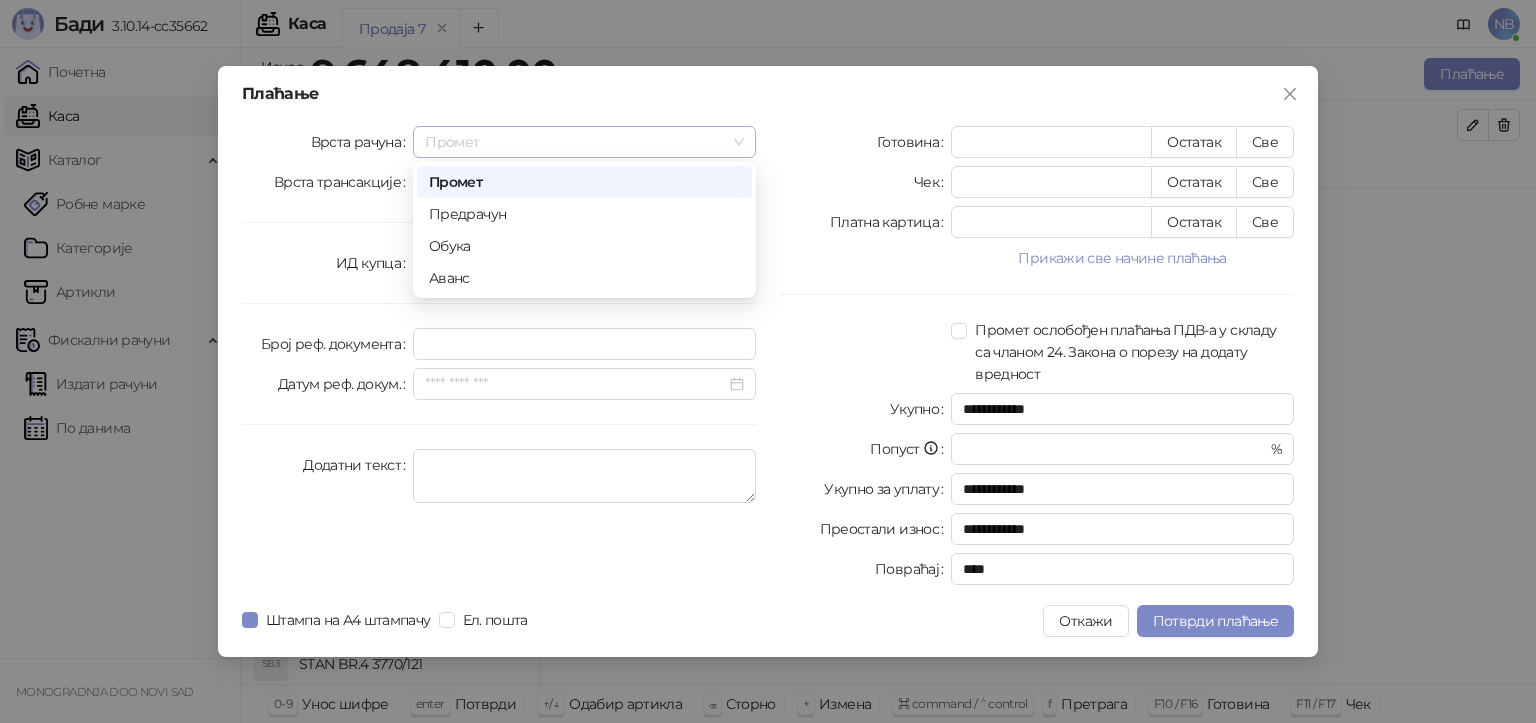 click on "Промет" at bounding box center [584, 142] 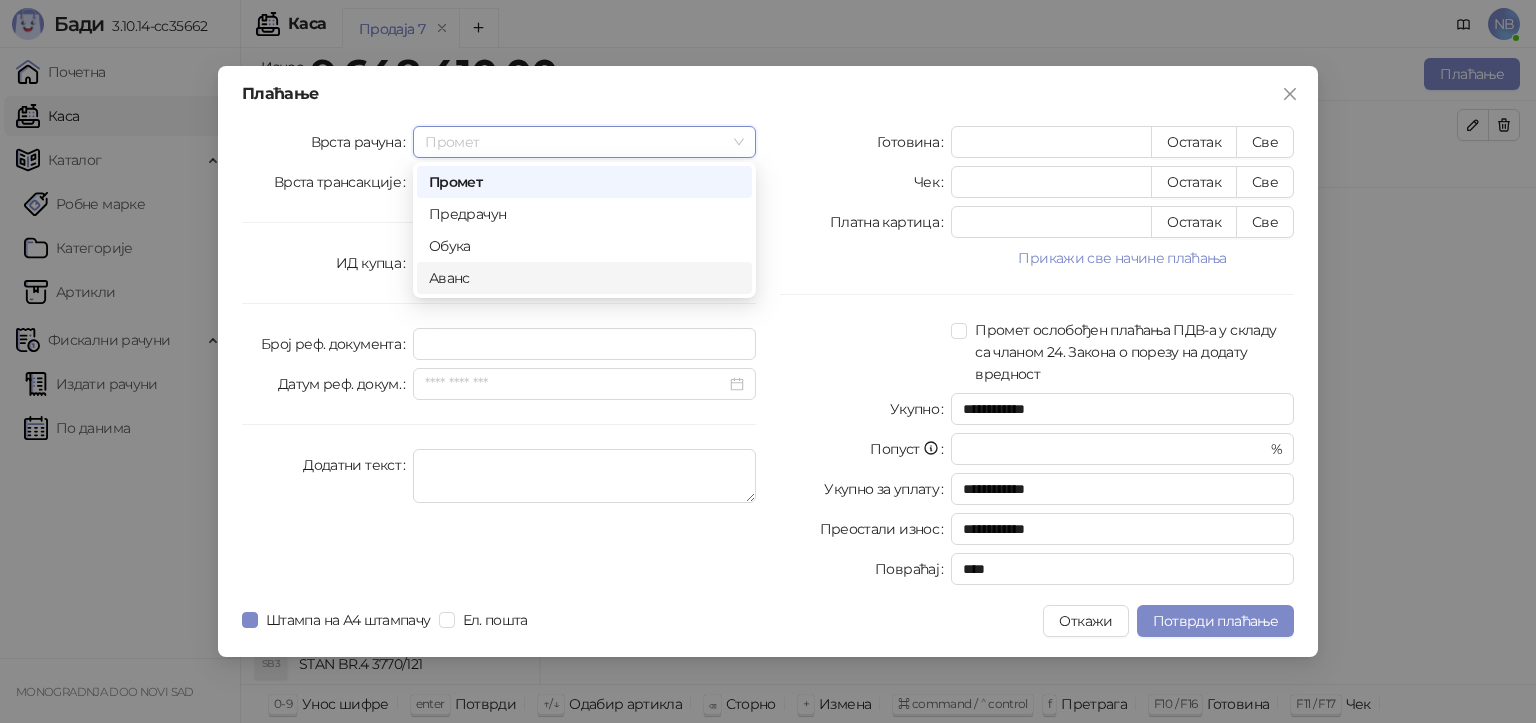 click on "Аванс" at bounding box center [584, 278] 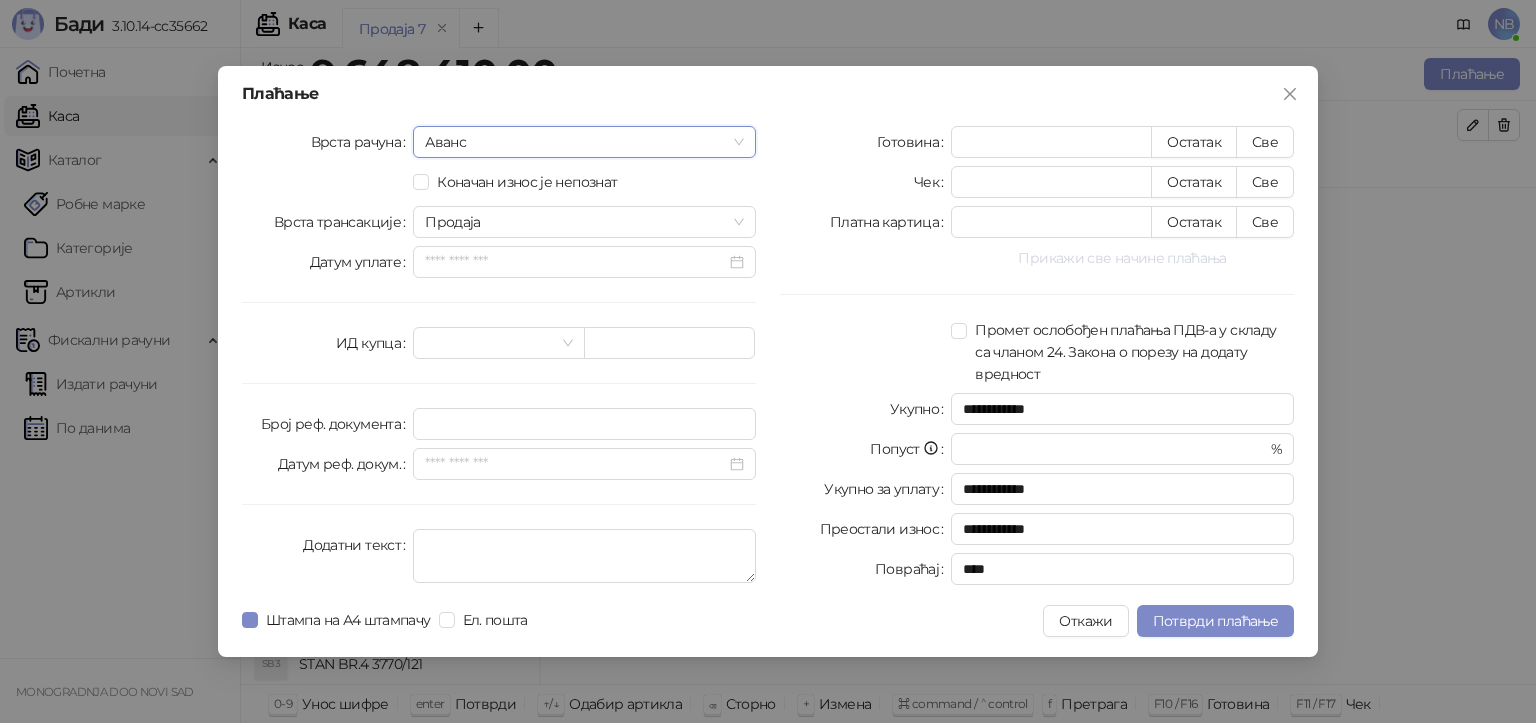 click on "Прикажи све начине плаћања" at bounding box center [1122, 258] 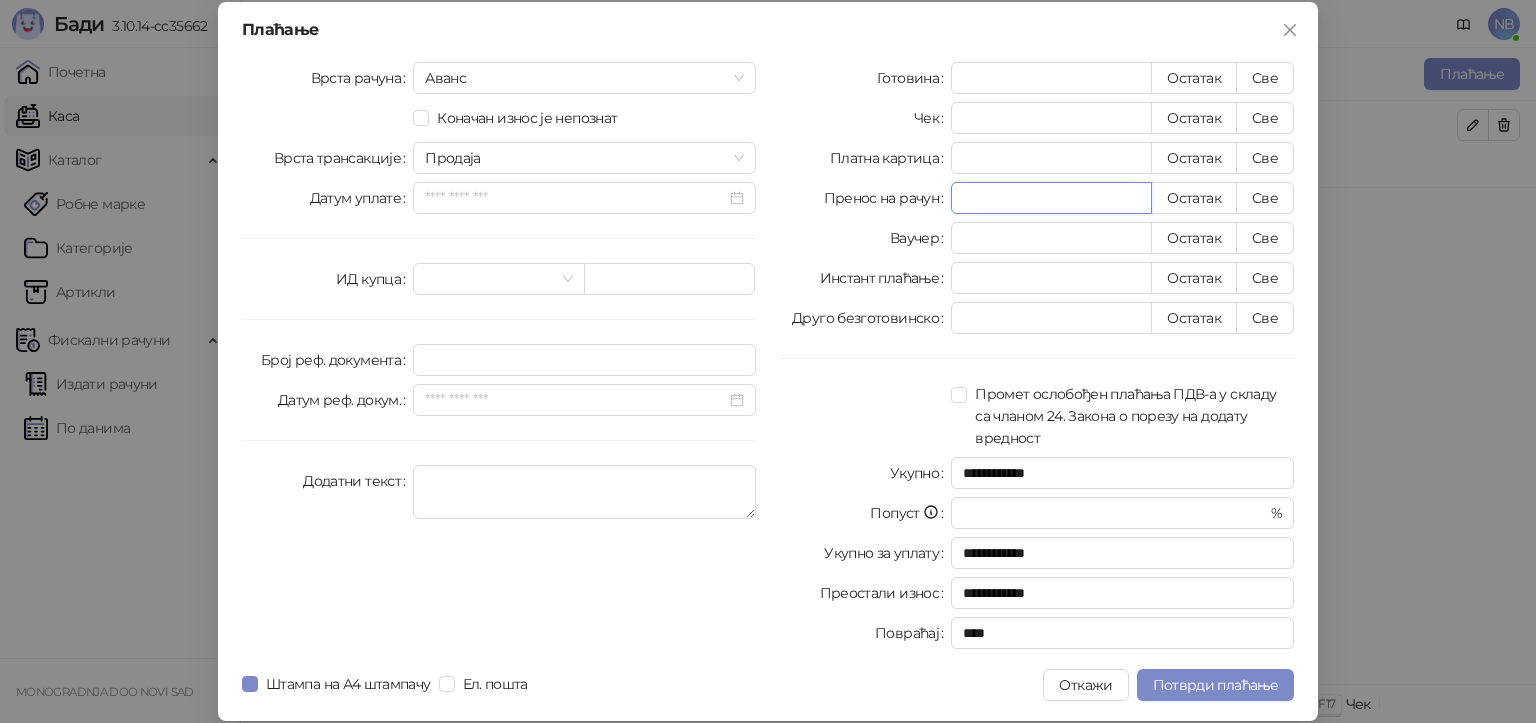 drag, startPoint x: 1000, startPoint y: 200, endPoint x: 958, endPoint y: 202, distance: 42.047592 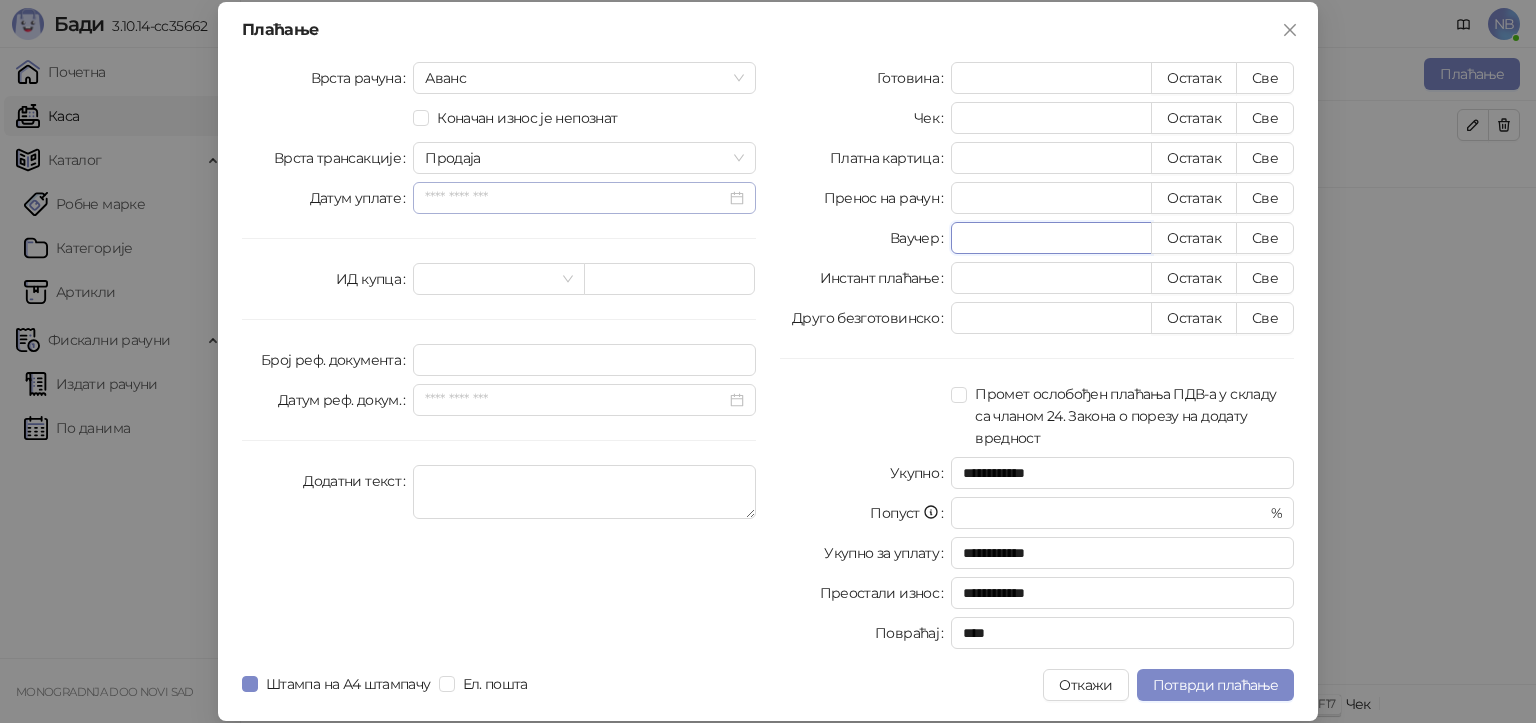 click at bounding box center [584, 198] 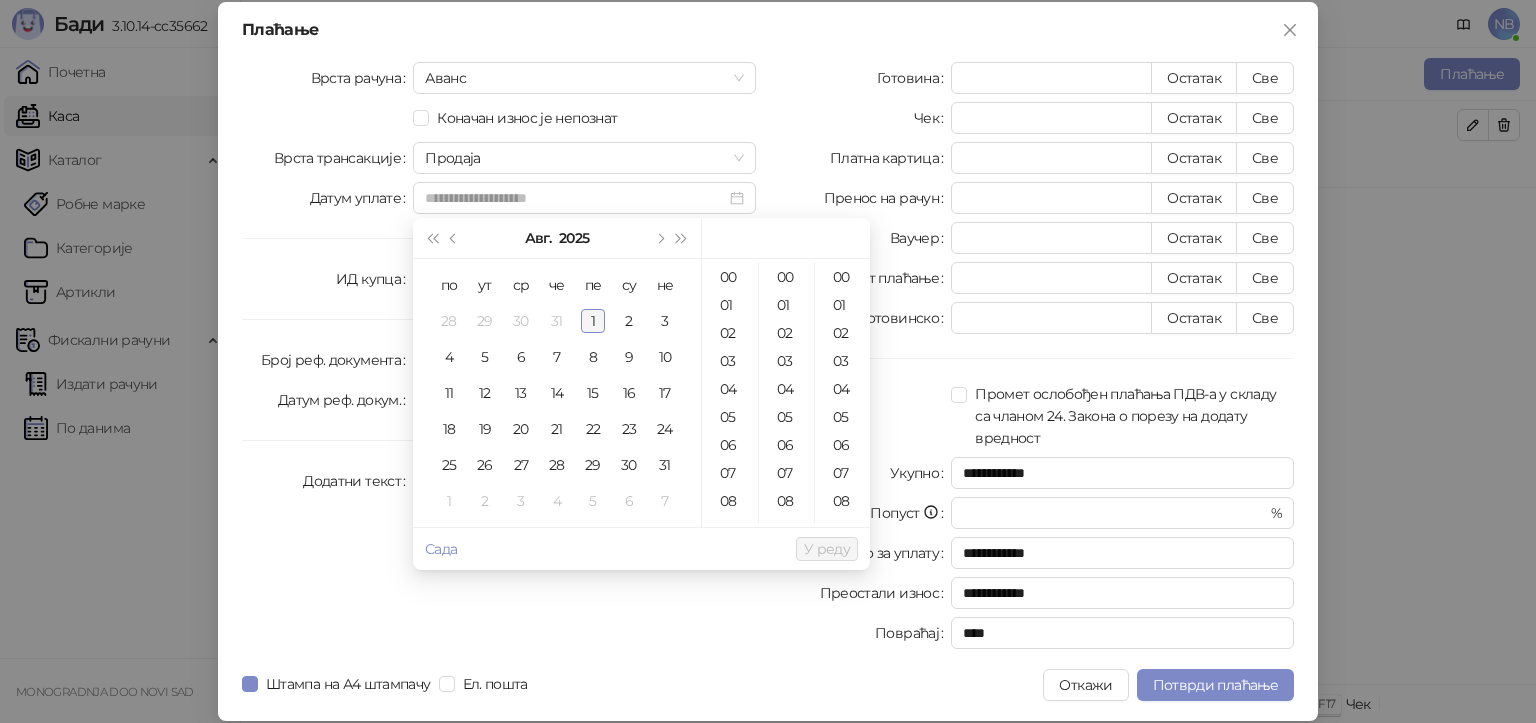 click on "1" at bounding box center (593, 321) 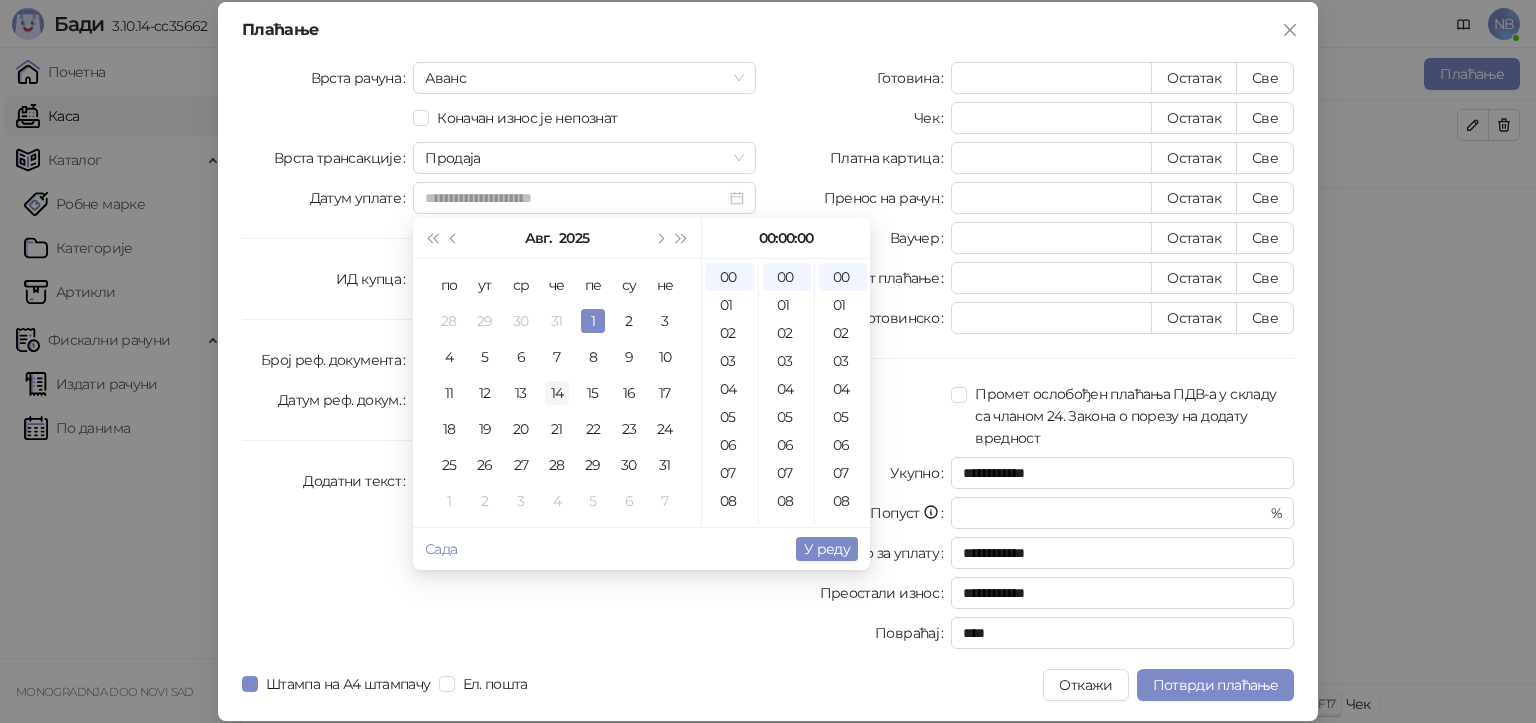 click on "14" at bounding box center (557, 393) 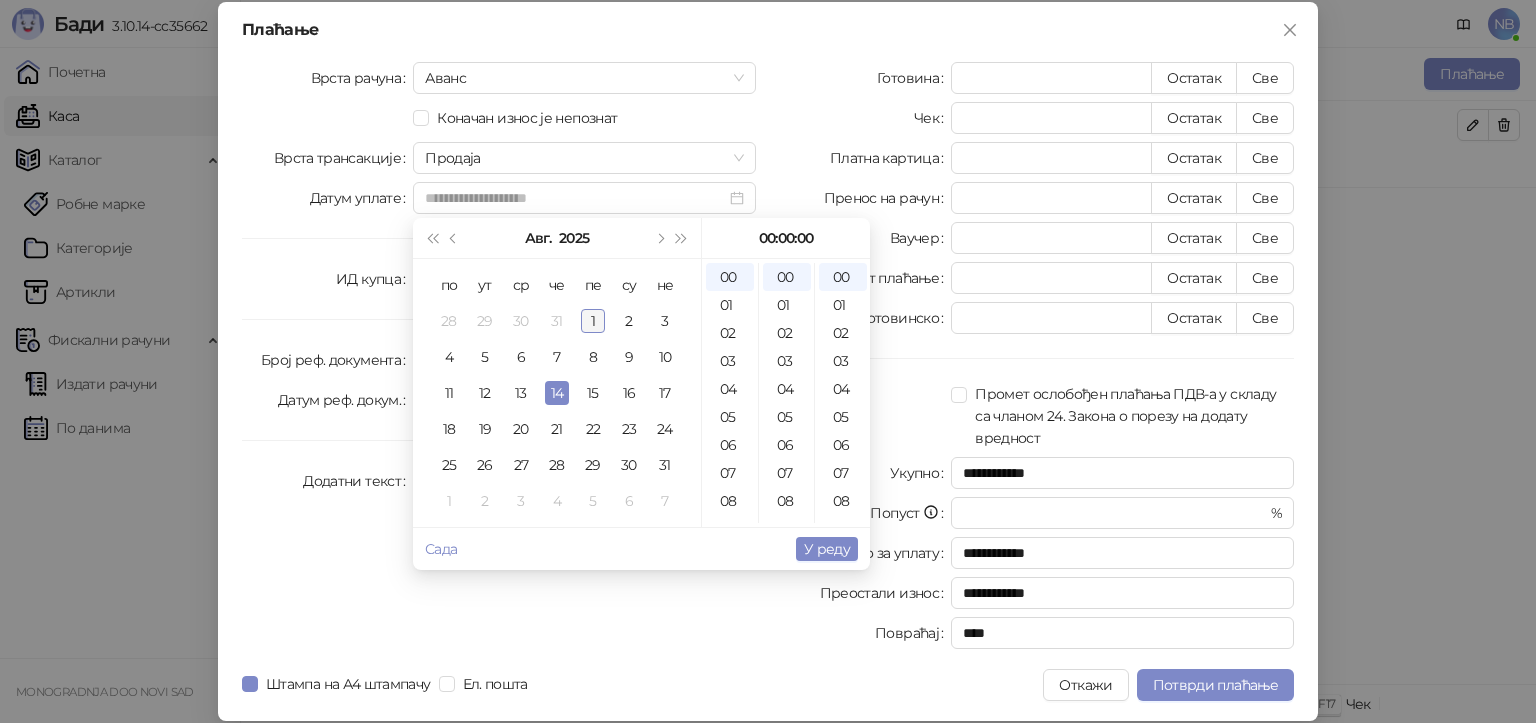 click on "1" at bounding box center (593, 321) 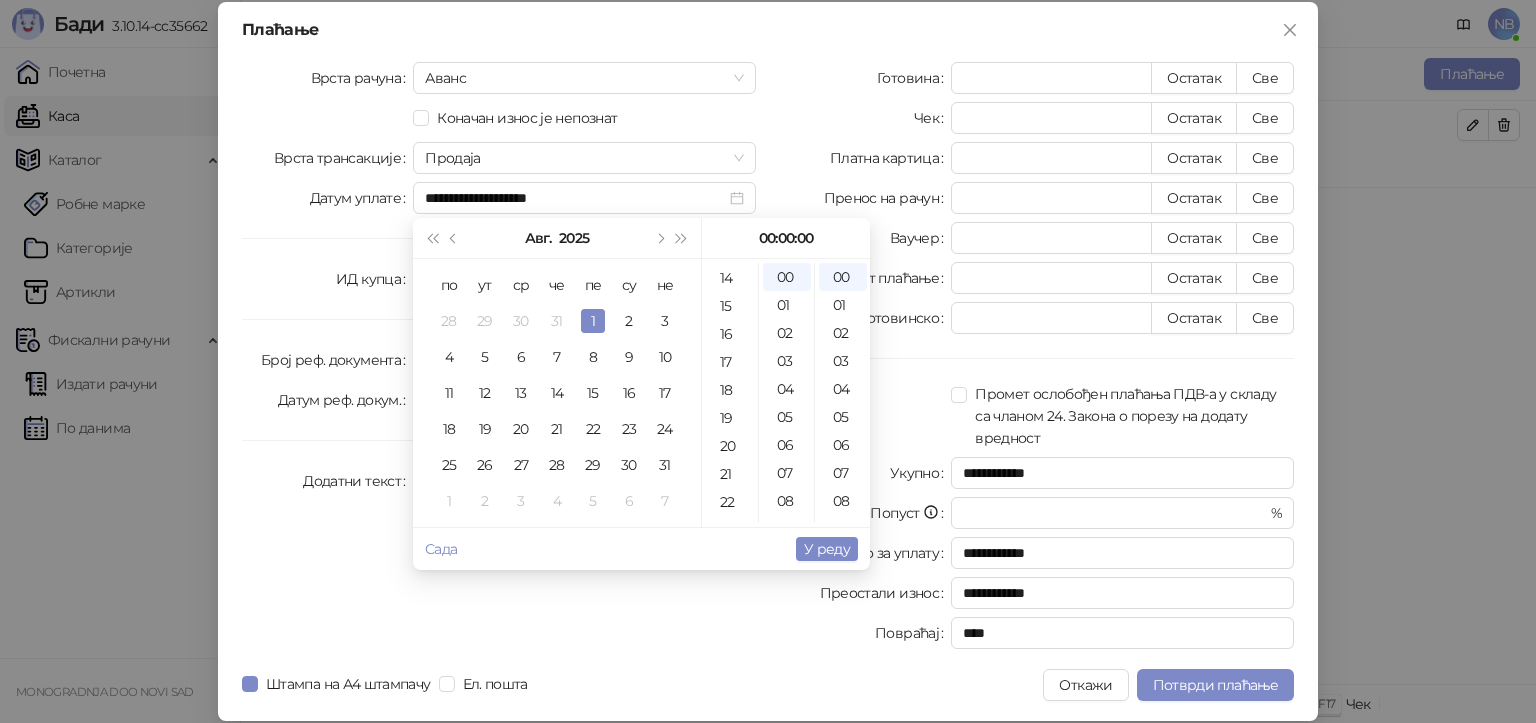scroll, scrollTop: 385, scrollLeft: 0, axis: vertical 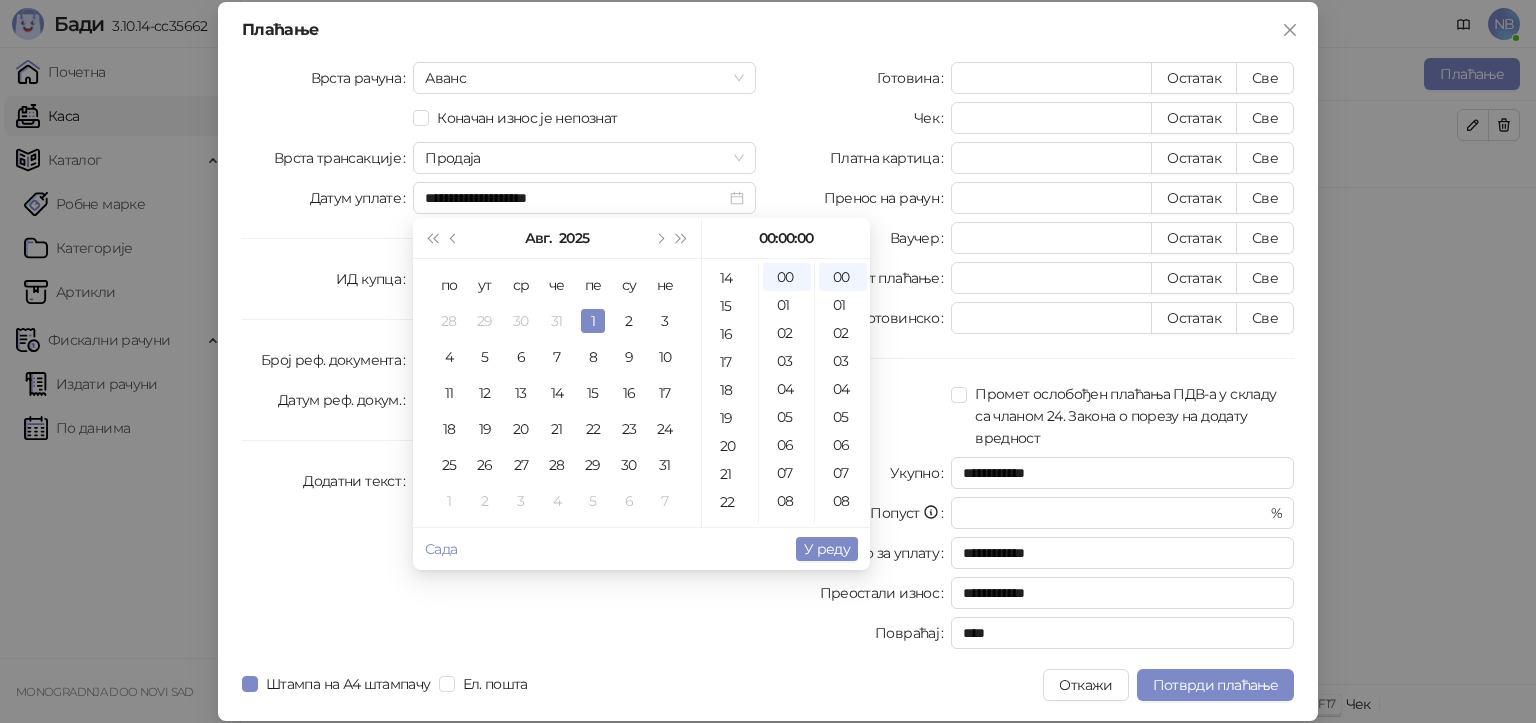 click on "У реду" at bounding box center (827, 549) 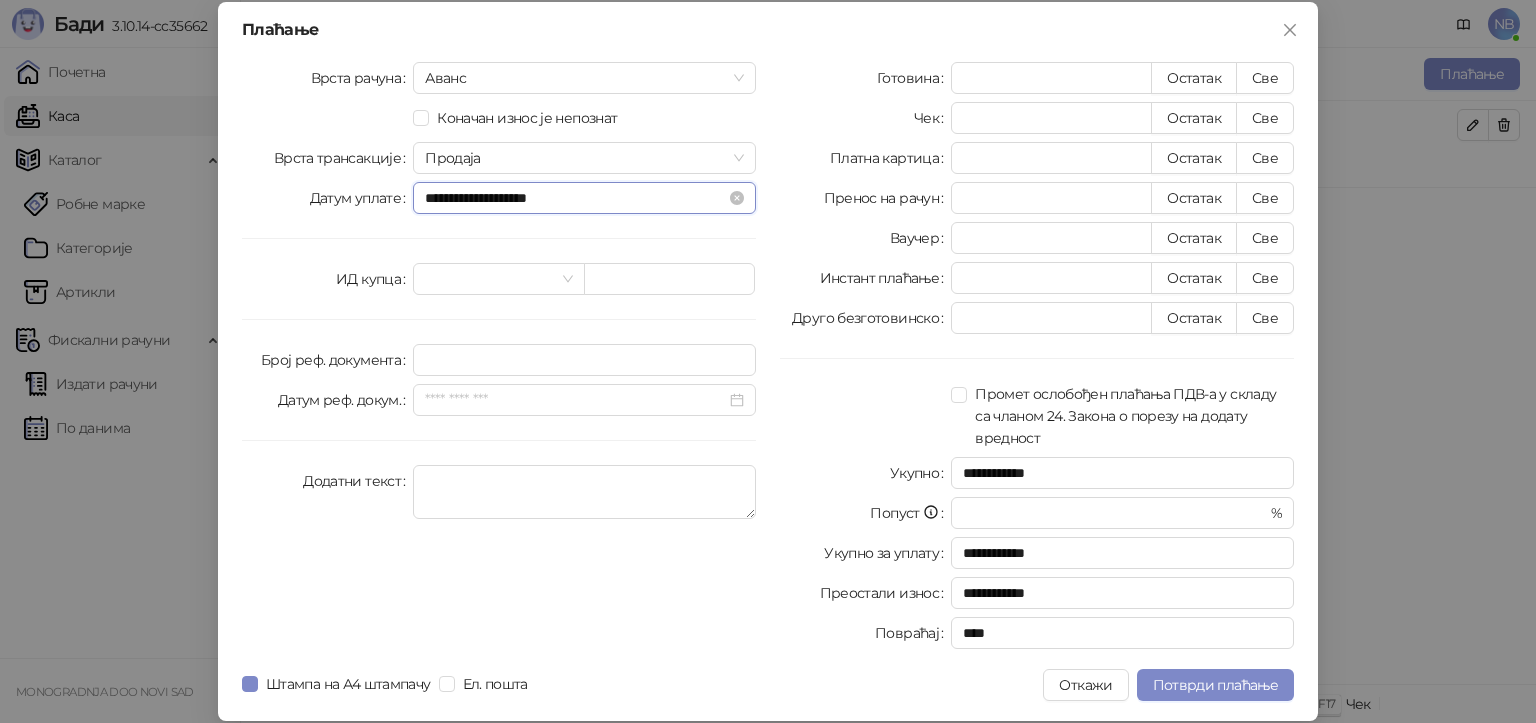 click on "**********" at bounding box center (575, 198) 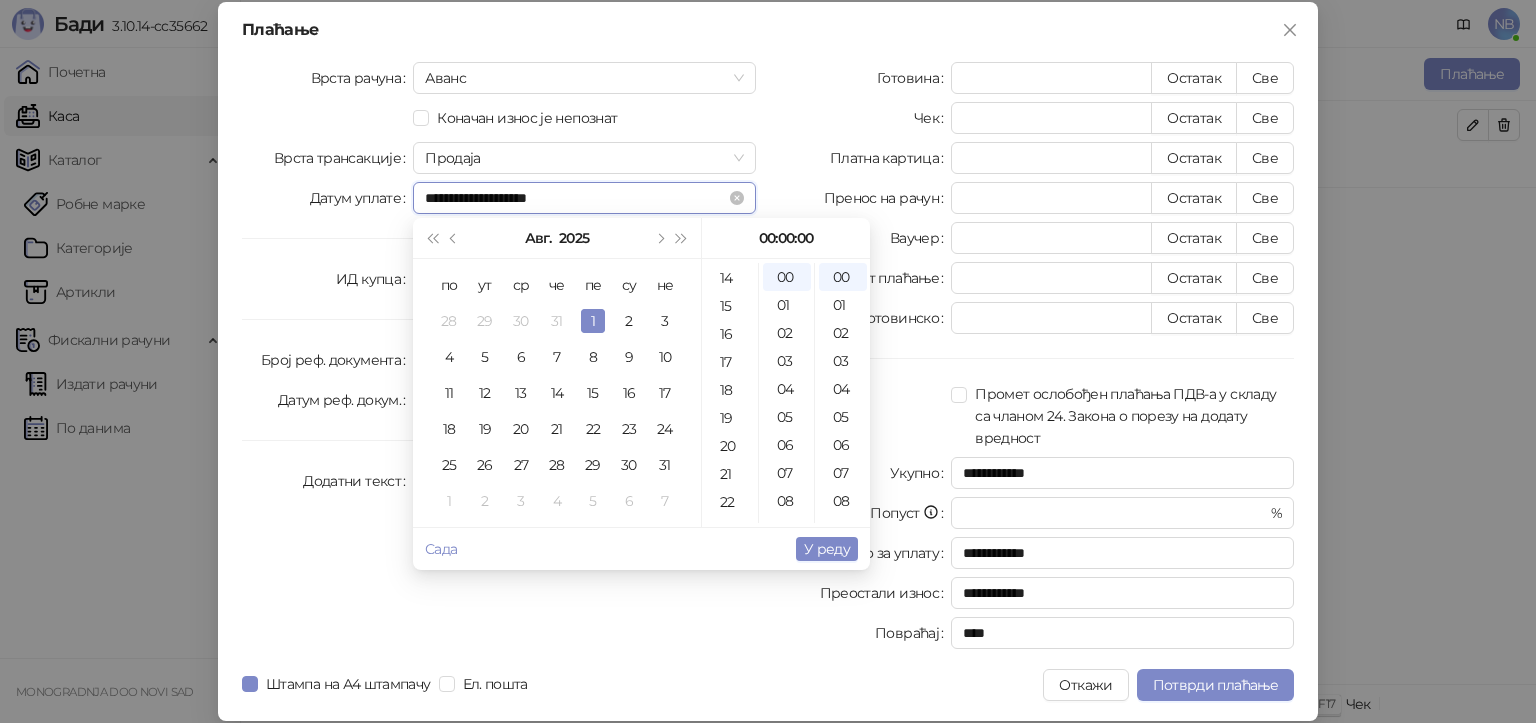 drag, startPoint x: 498, startPoint y: 203, endPoint x: 482, endPoint y: 209, distance: 17.088007 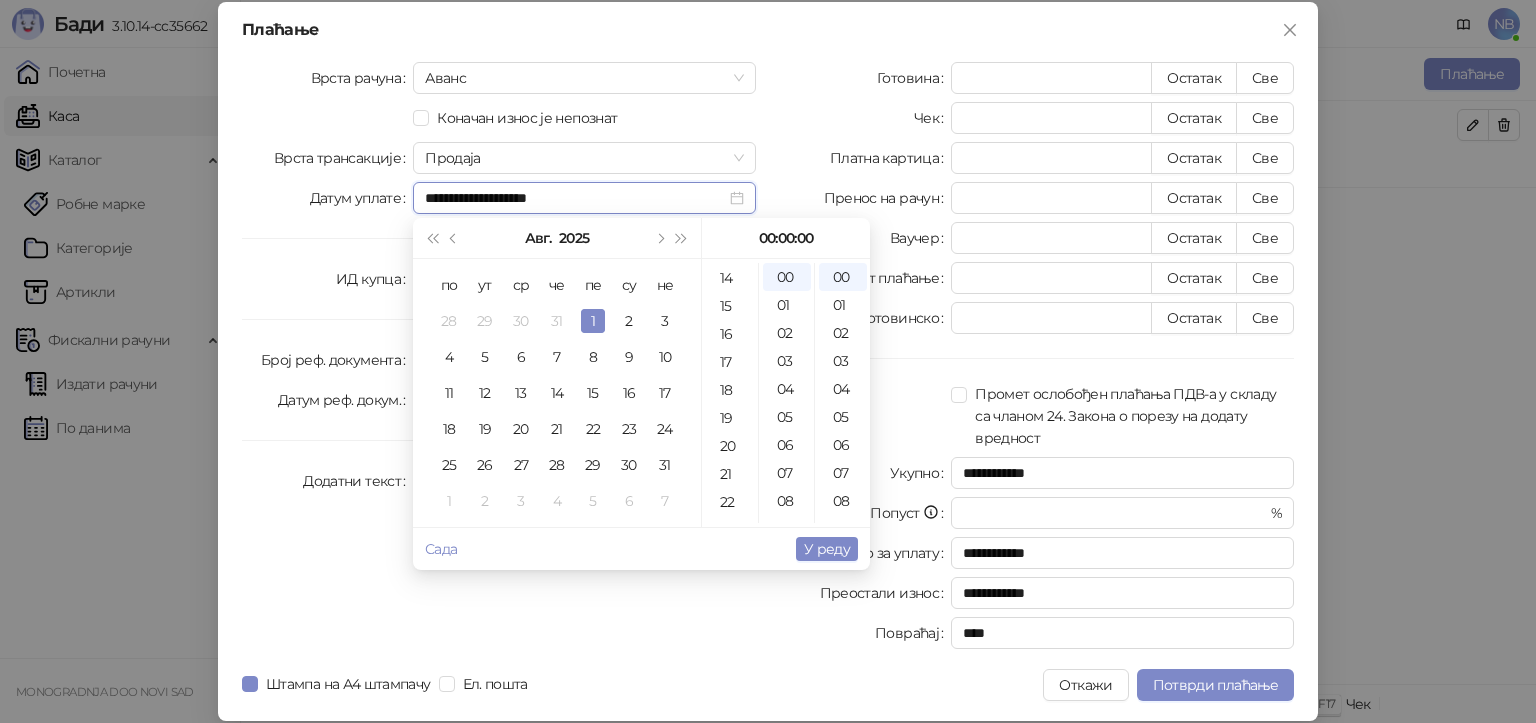 type on "**********" 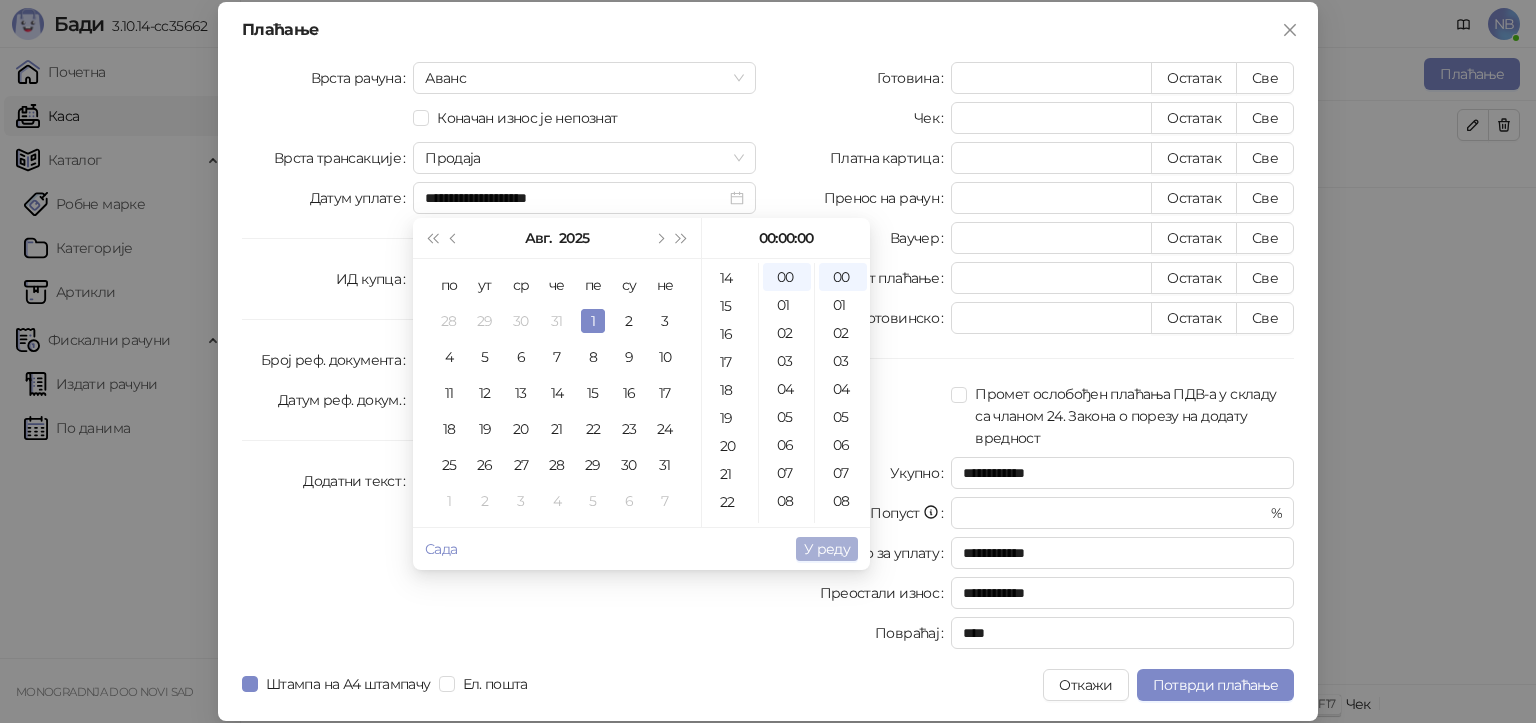 click on "У реду" at bounding box center [827, 549] 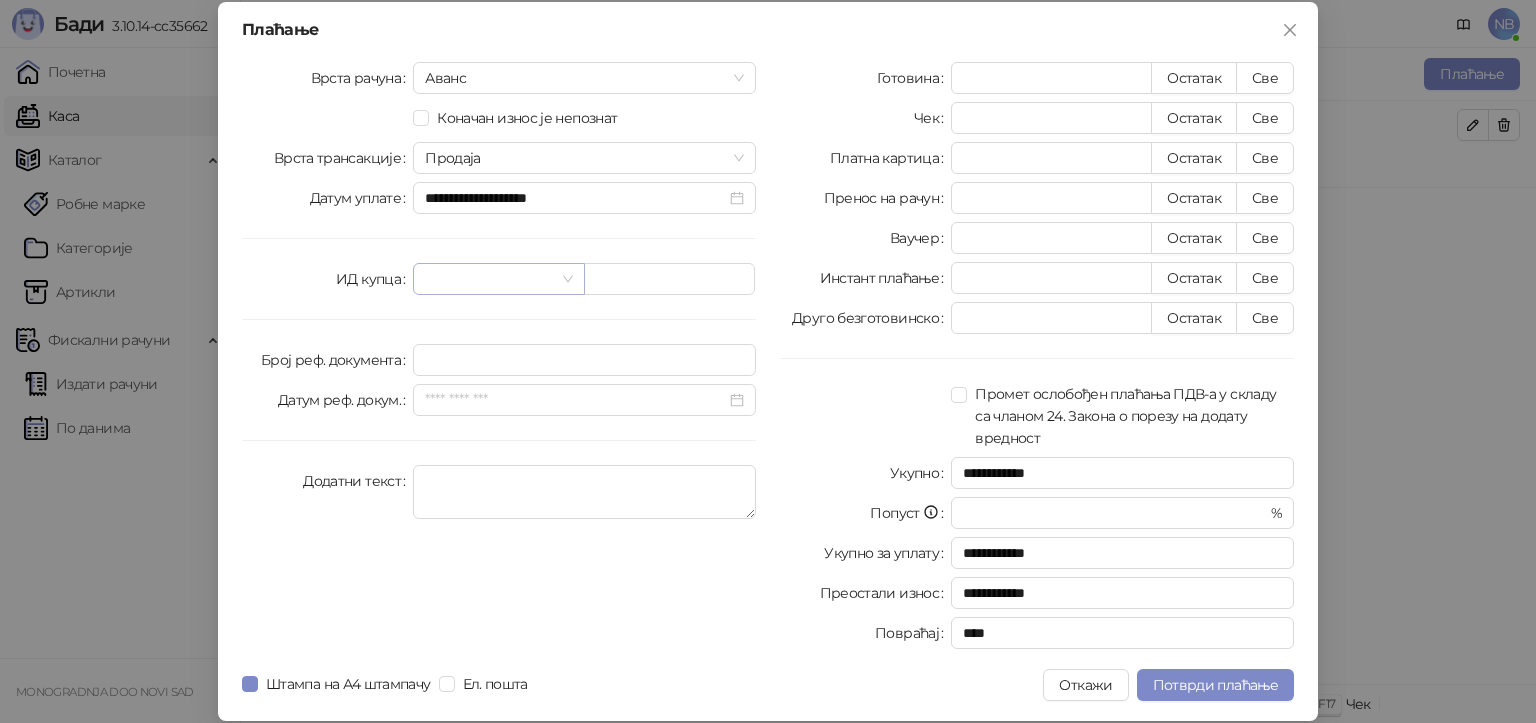 click at bounding box center (498, 279) 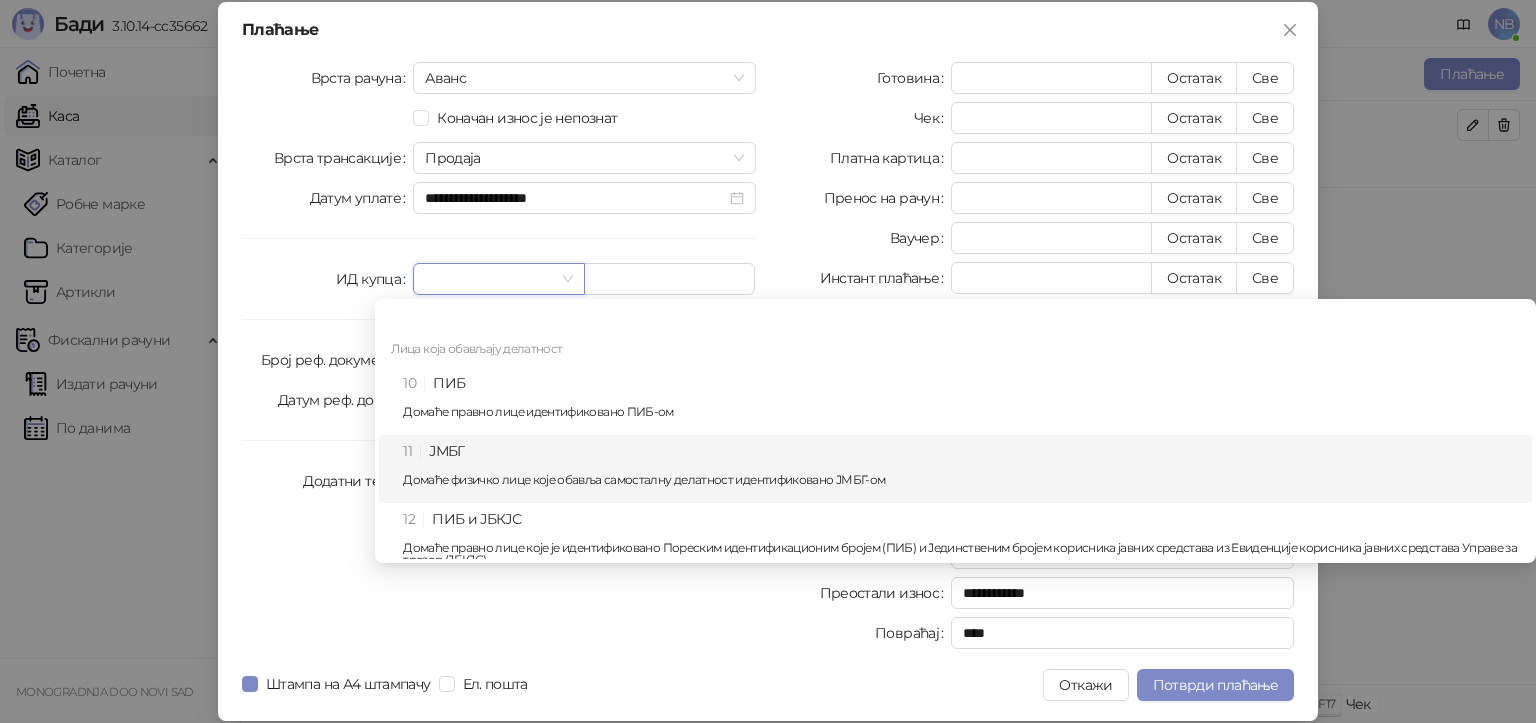 click on "11 ЈМБГ Домаће физичко лице које обавља самосталну делатност идентификовано ЈМБГ-ом" at bounding box center [961, 469] 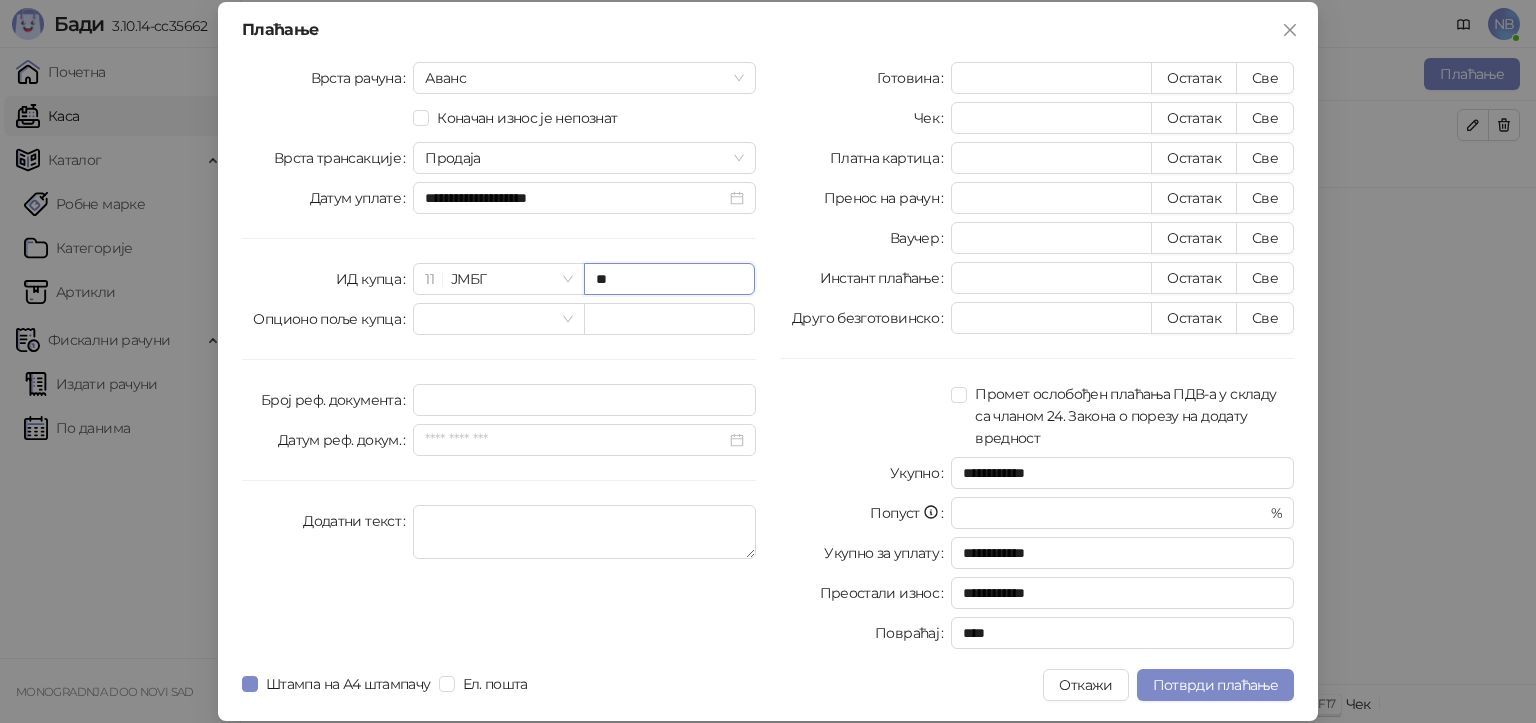 type on "*" 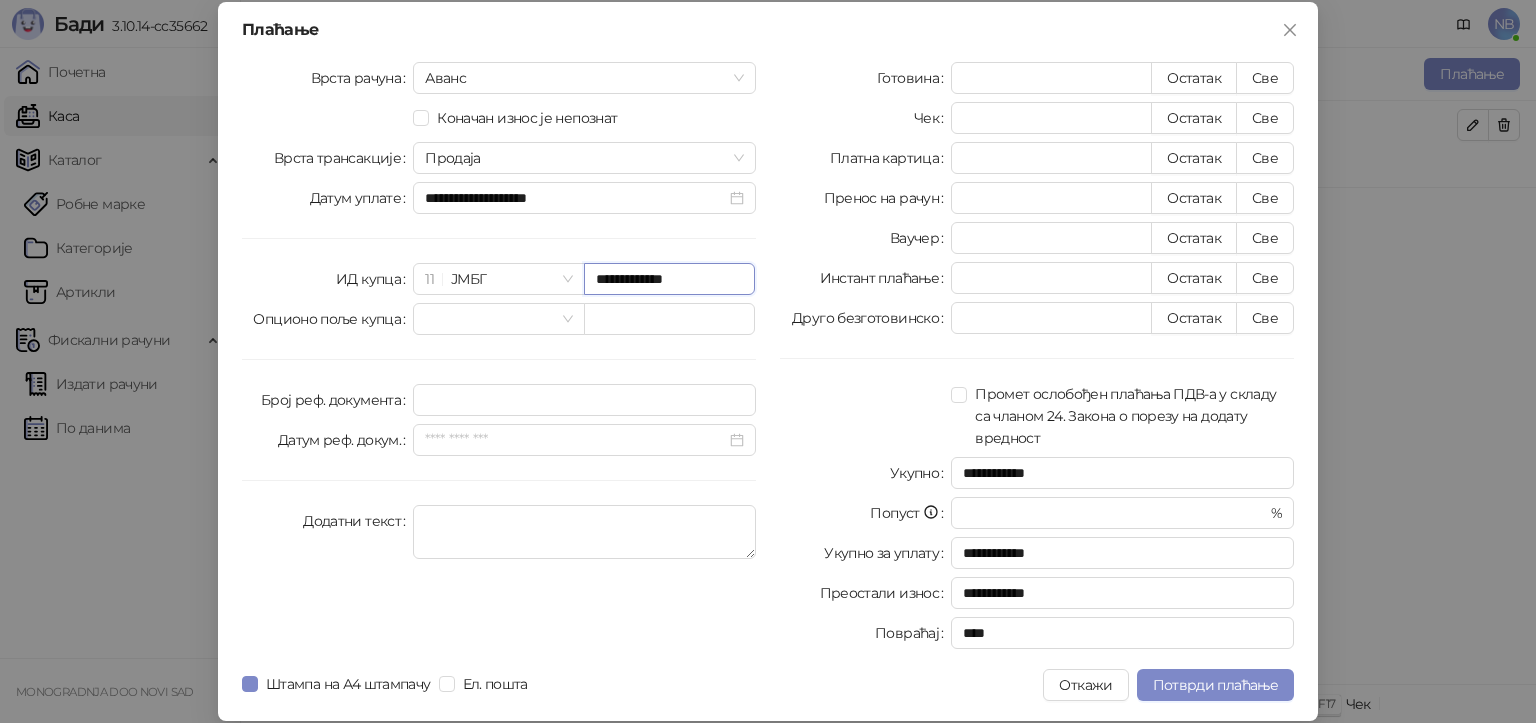 type on "**********" 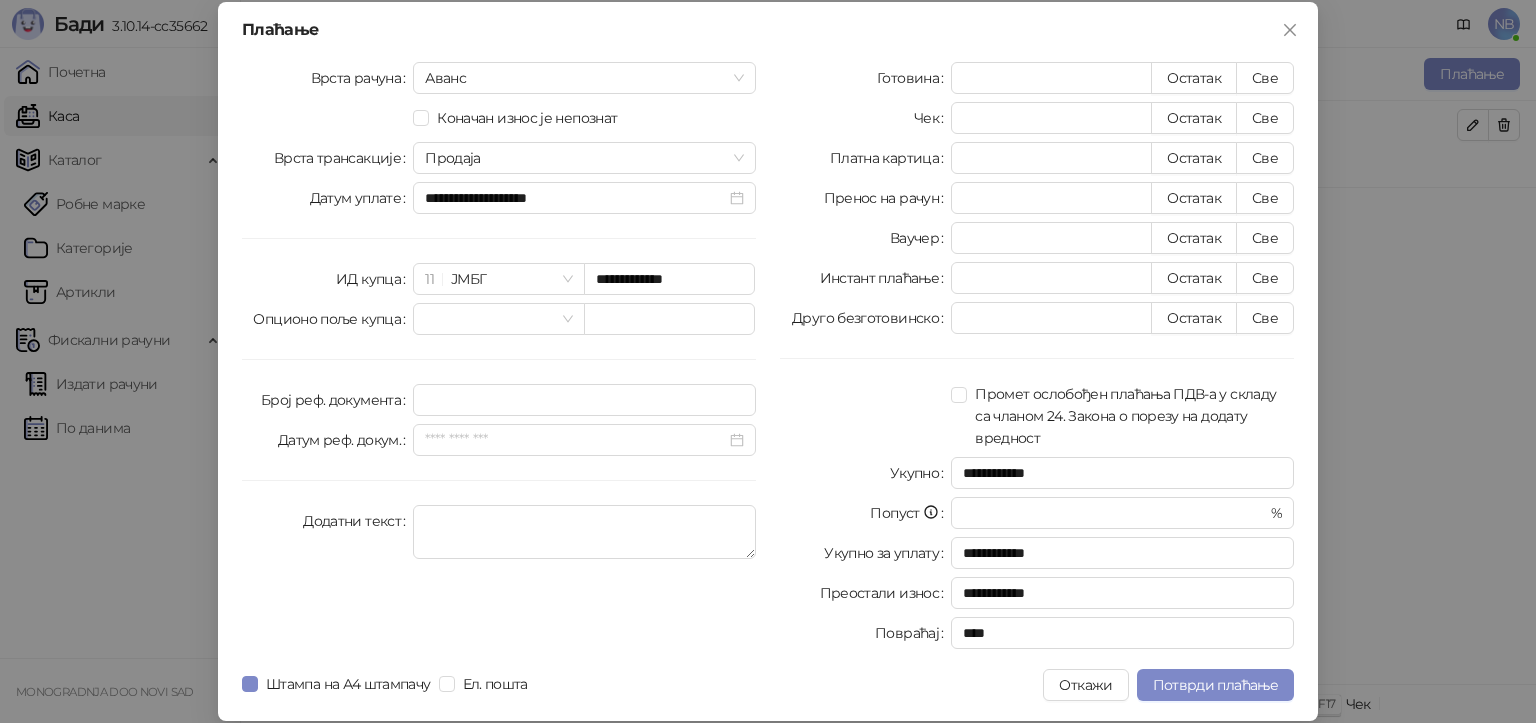 click on "**********" at bounding box center (1037, 359) 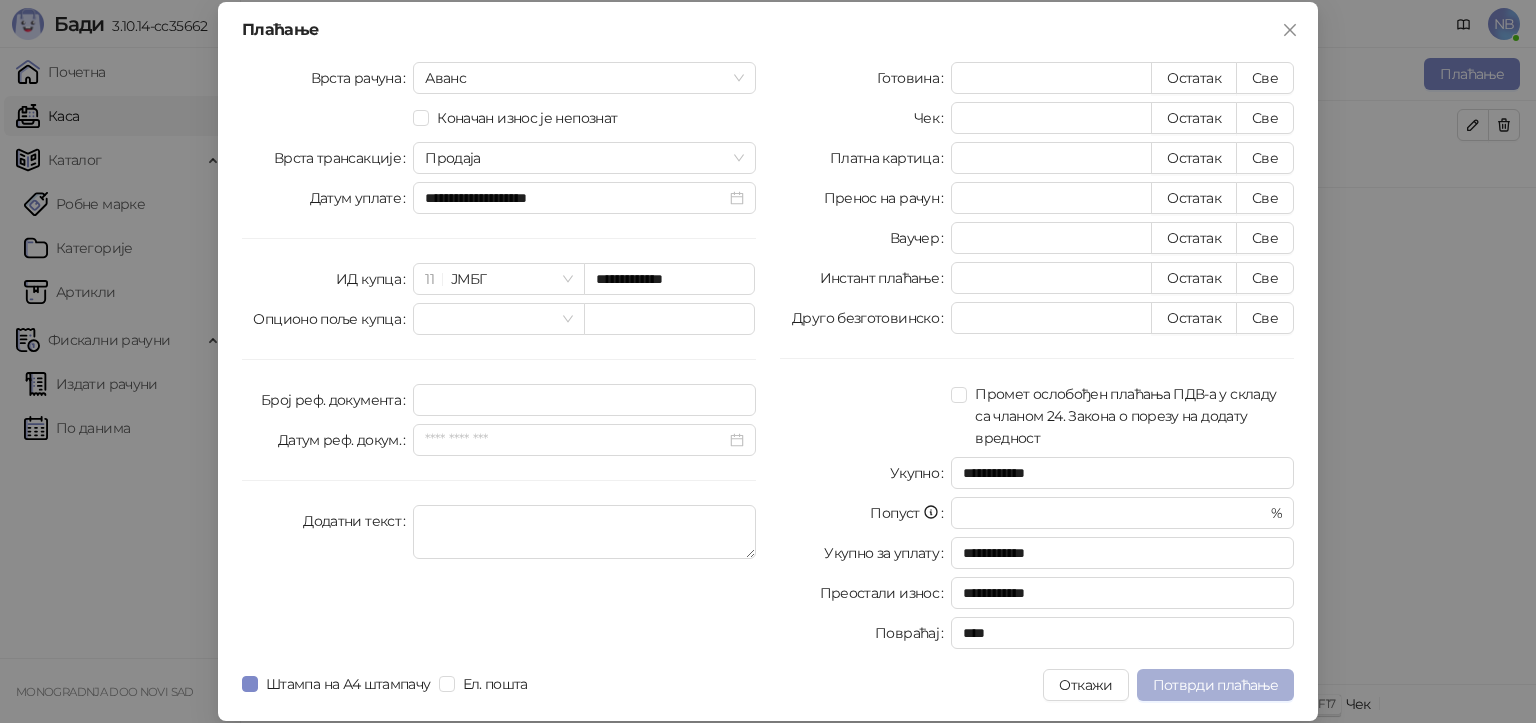 click on "Потврди плаћање" at bounding box center (1215, 685) 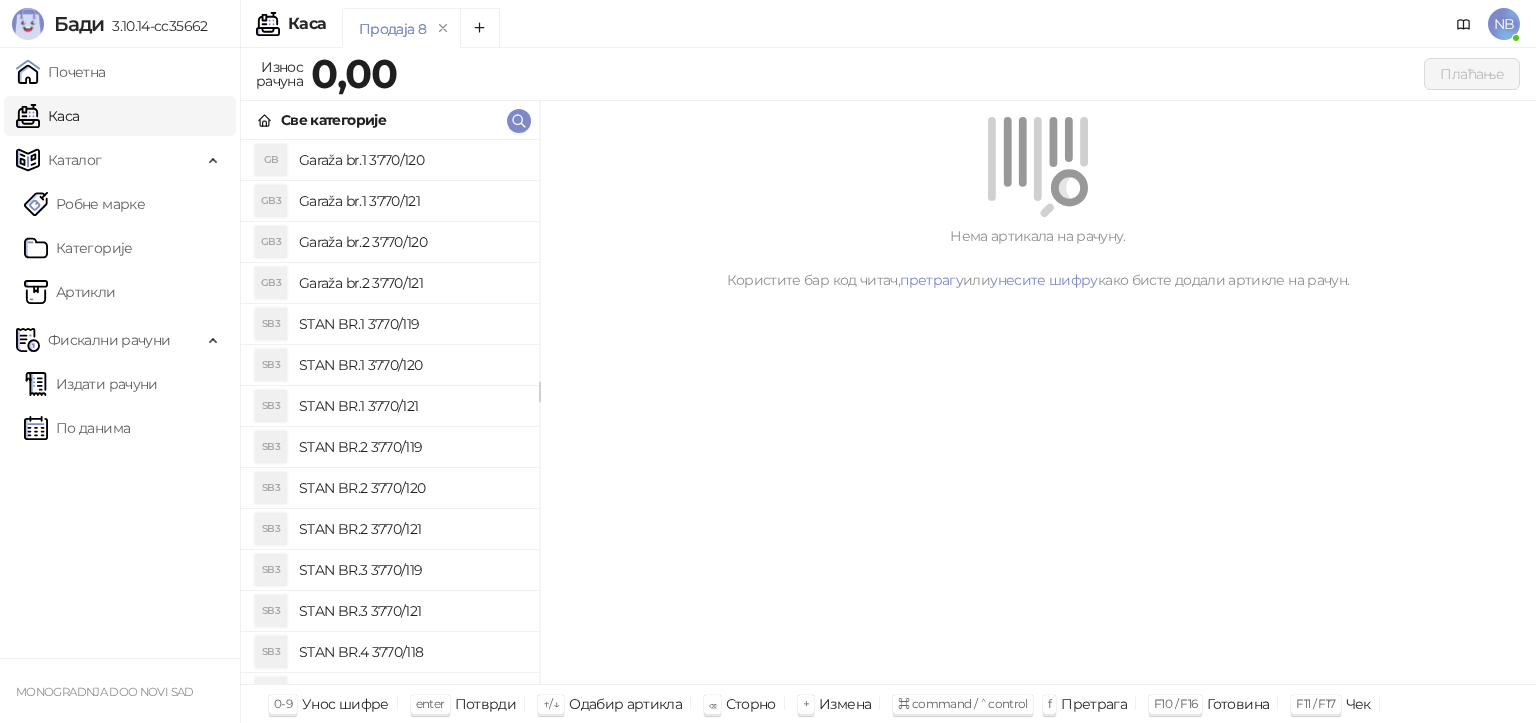 click on "NB" at bounding box center [1504, 24] 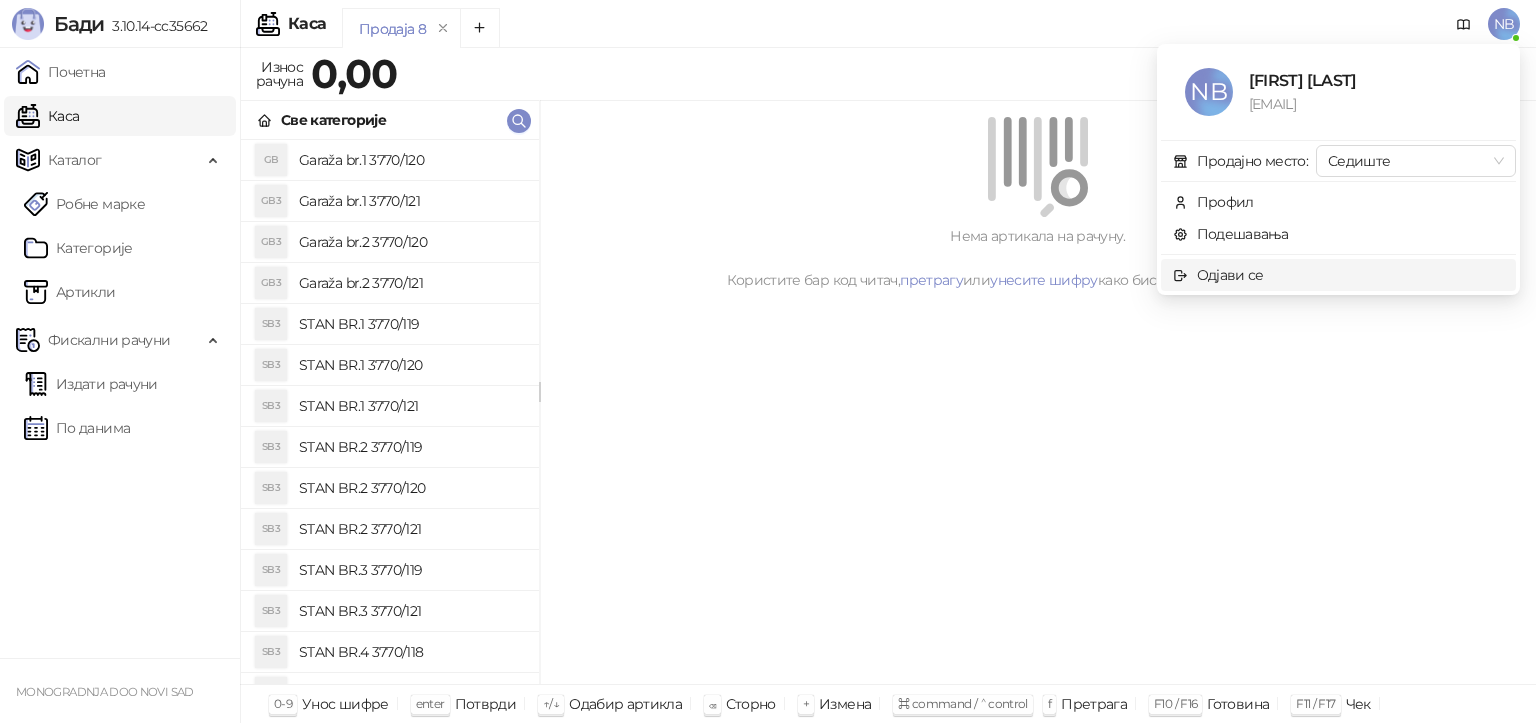click on "Одјави се" at bounding box center [1230, 275] 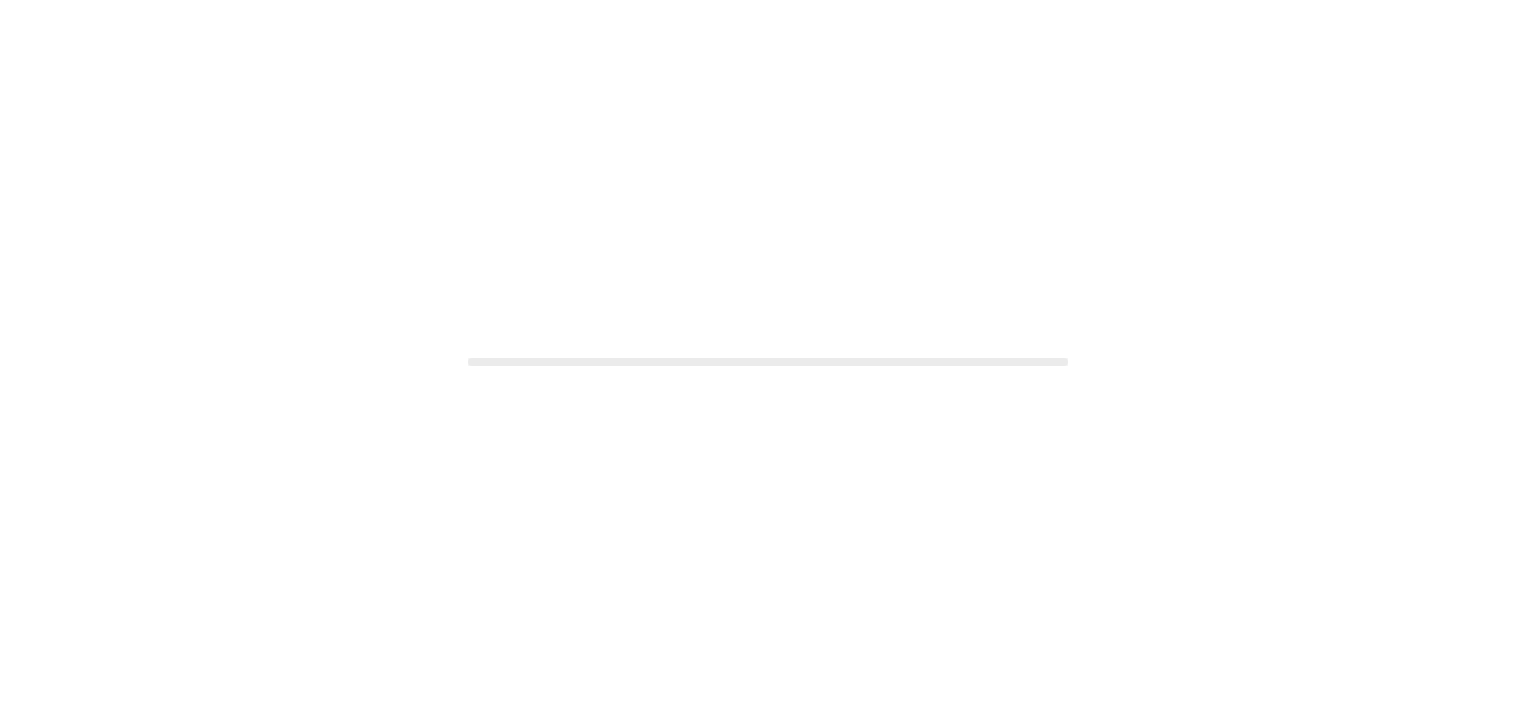 scroll, scrollTop: 0, scrollLeft: 0, axis: both 